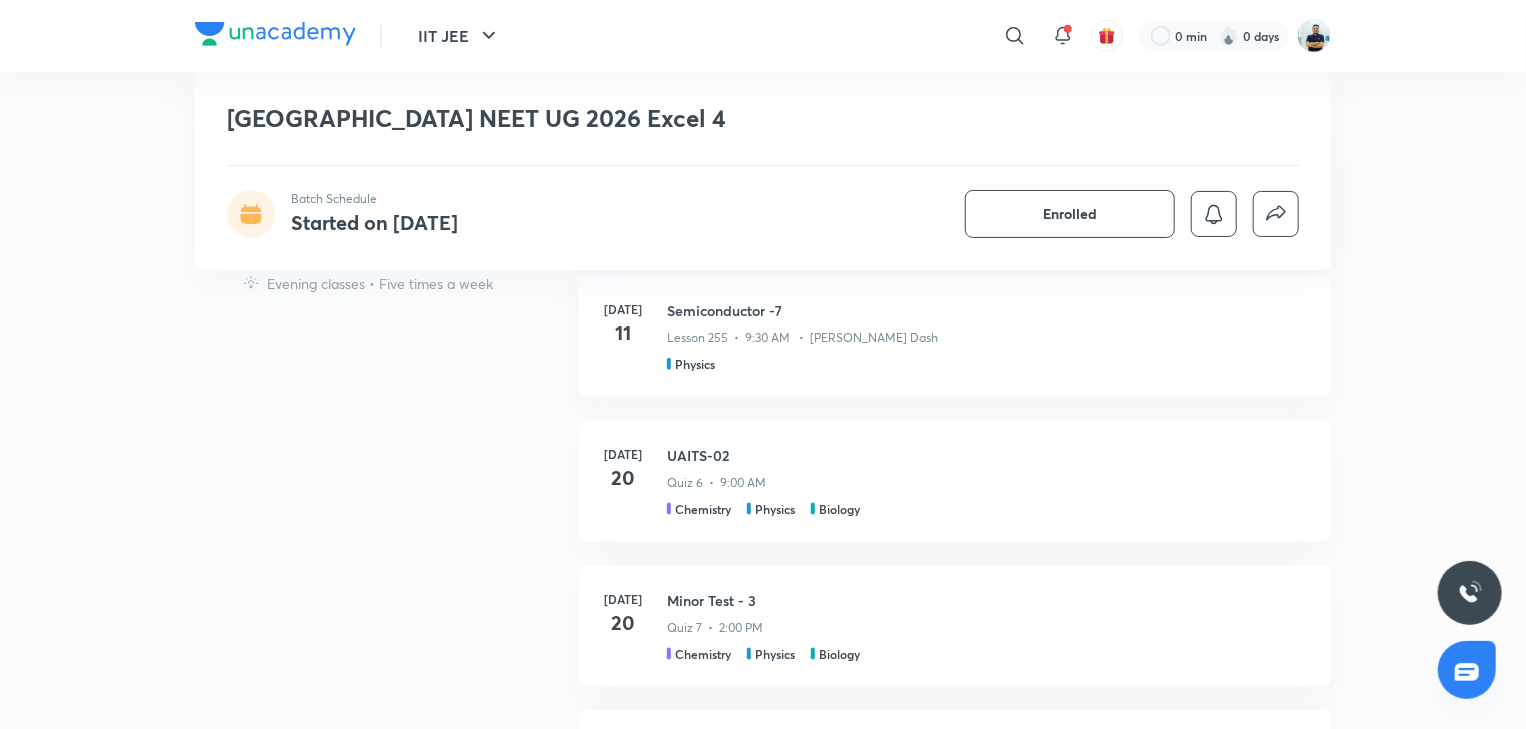 scroll, scrollTop: 0, scrollLeft: 0, axis: both 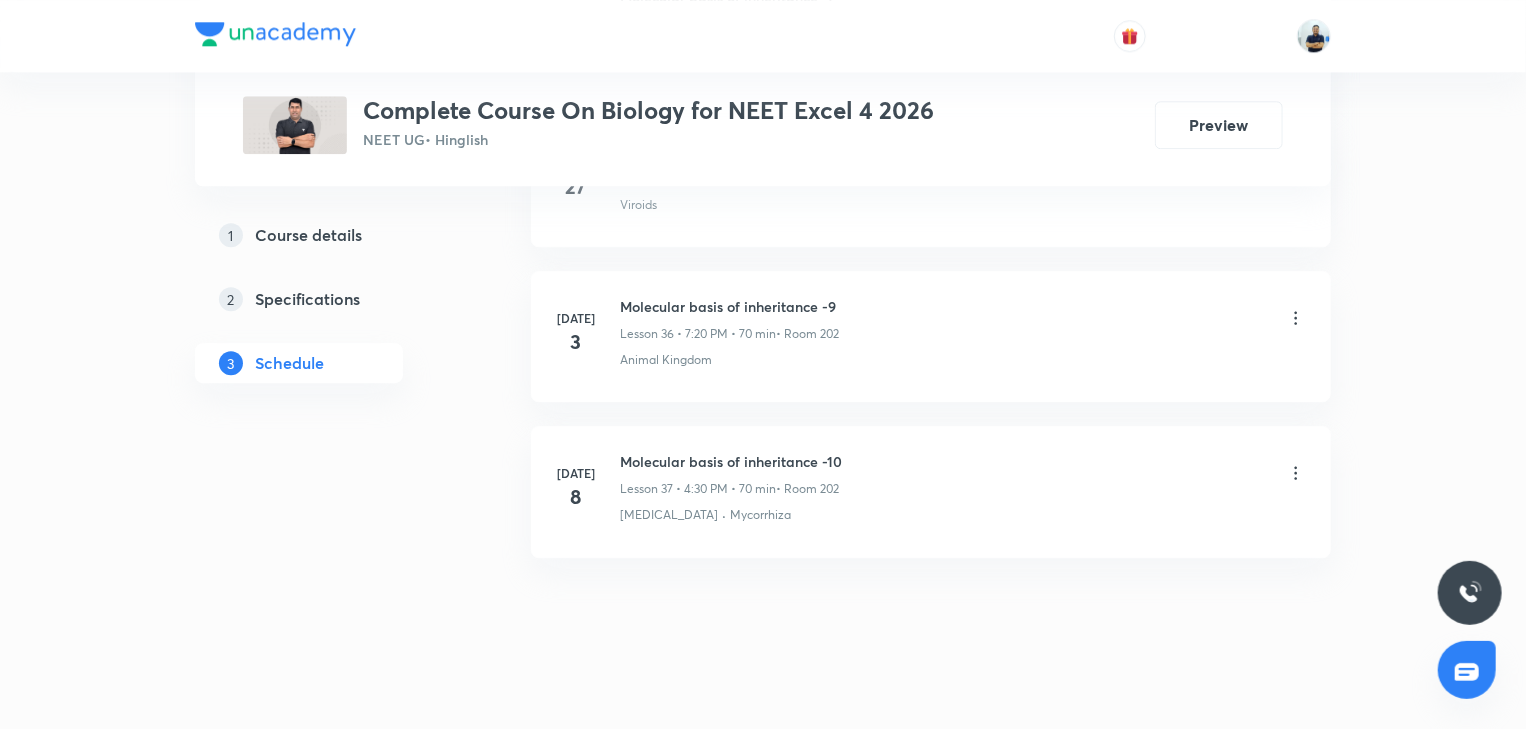 click on "Molecular basis of inheritance -10" at bounding box center (731, 461) 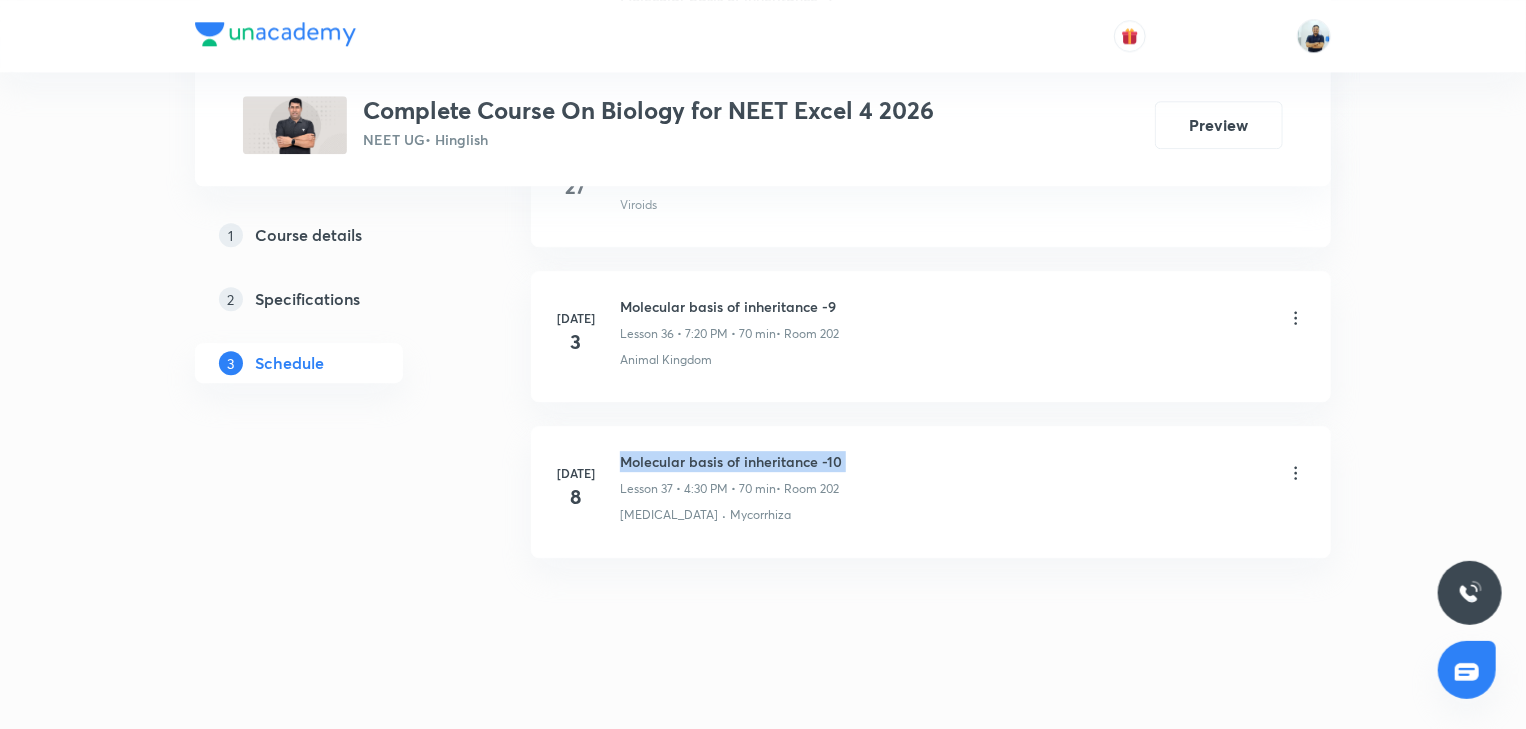 click on "Molecular basis of inheritance -10" at bounding box center (731, 461) 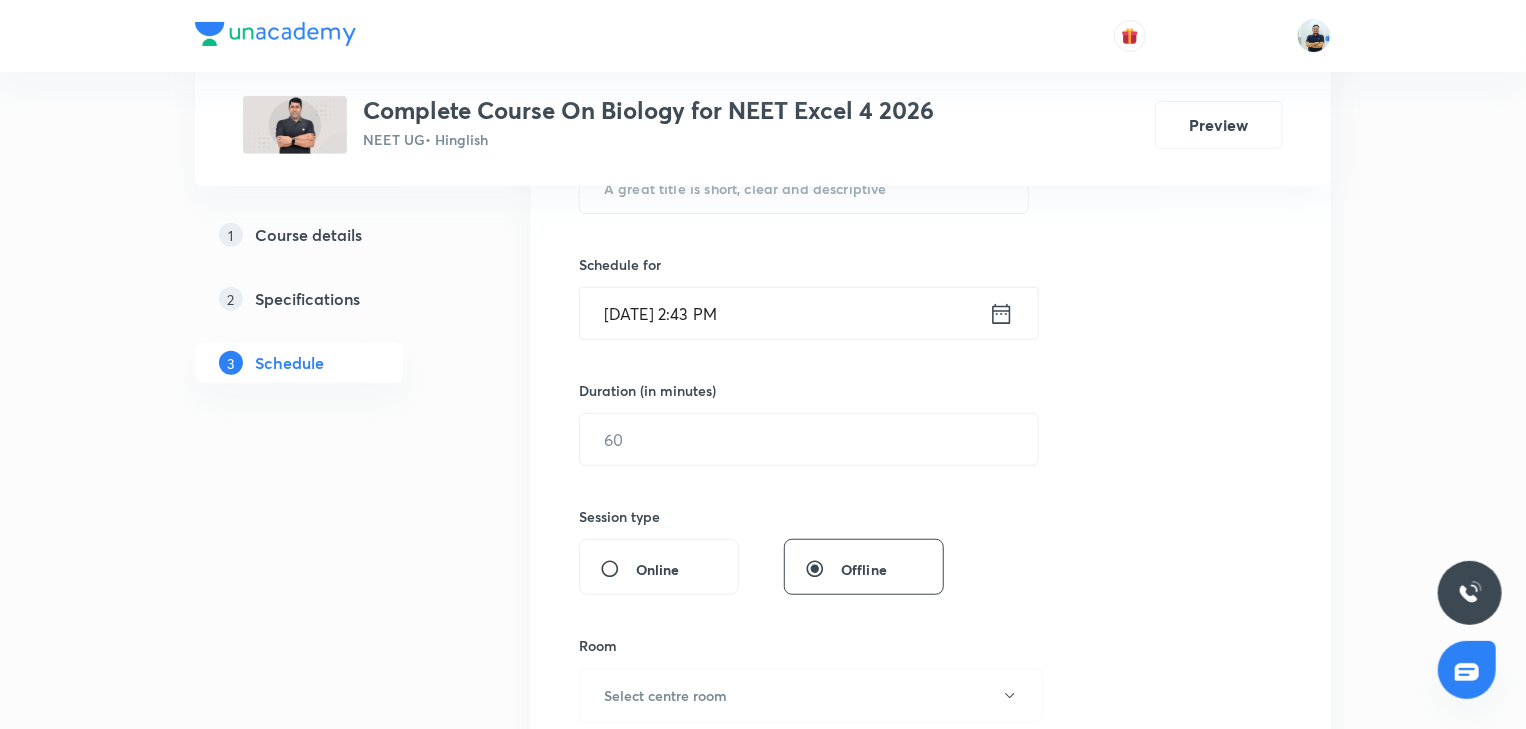 scroll, scrollTop: 0, scrollLeft: 0, axis: both 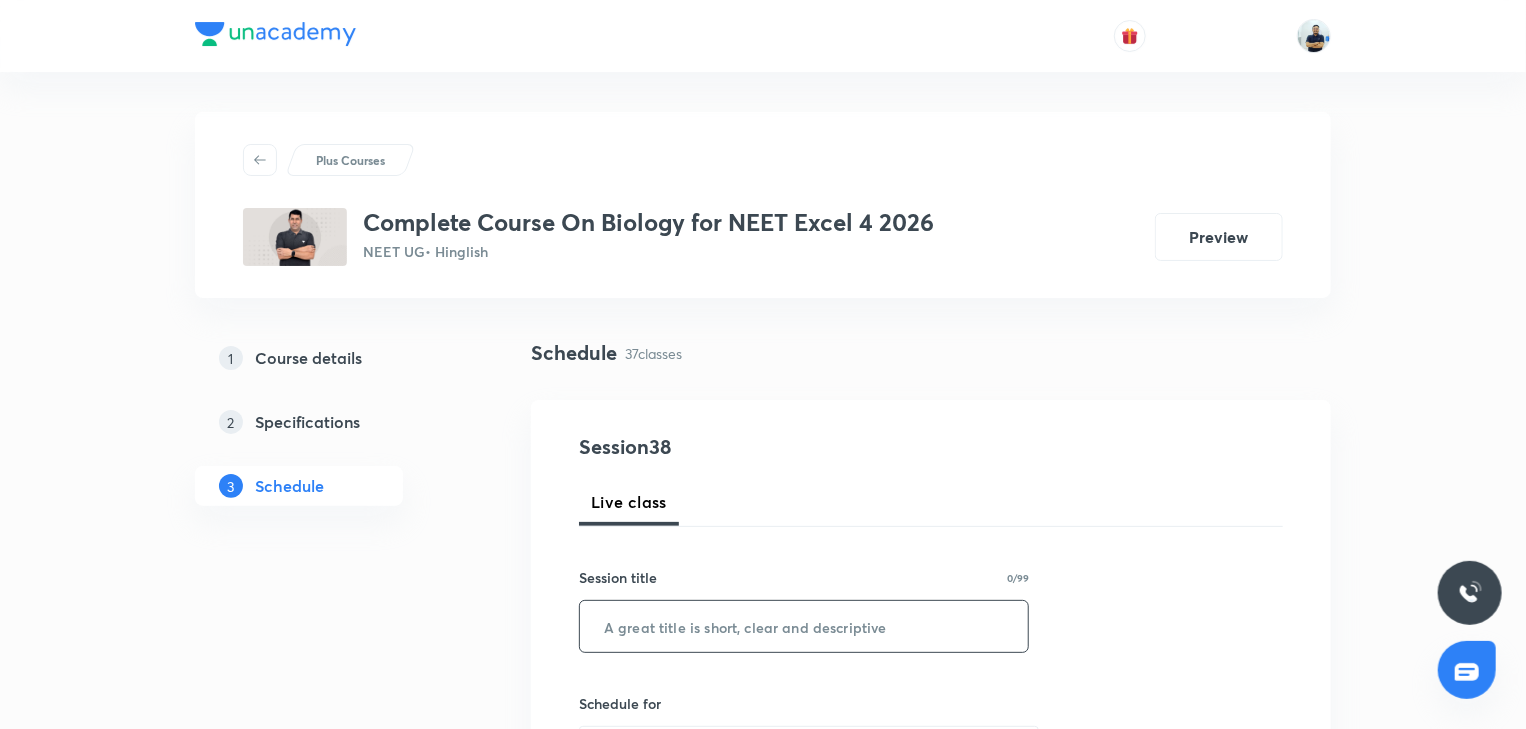 click at bounding box center [804, 626] 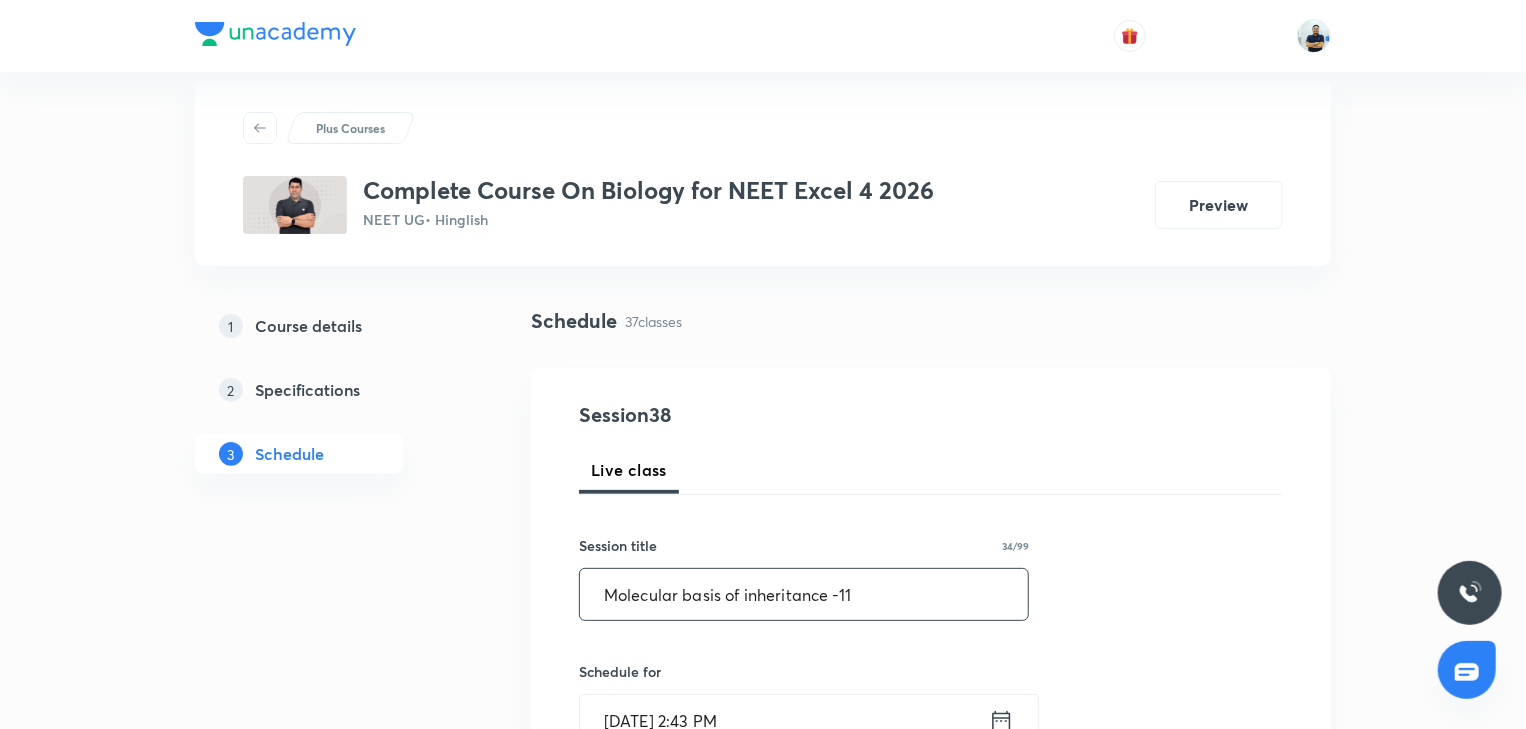 scroll, scrollTop: 56, scrollLeft: 0, axis: vertical 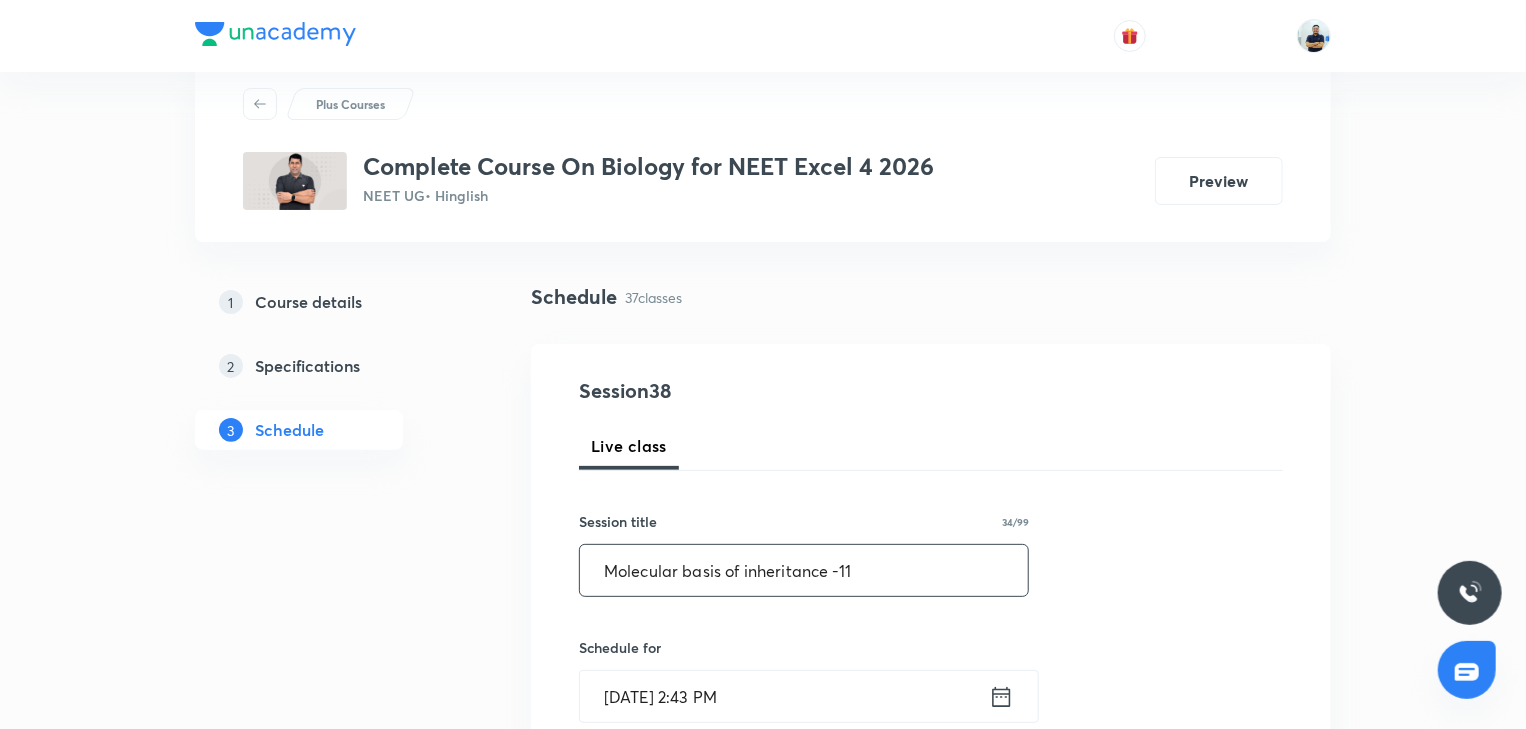 type on "Molecular basis of inheritance -11" 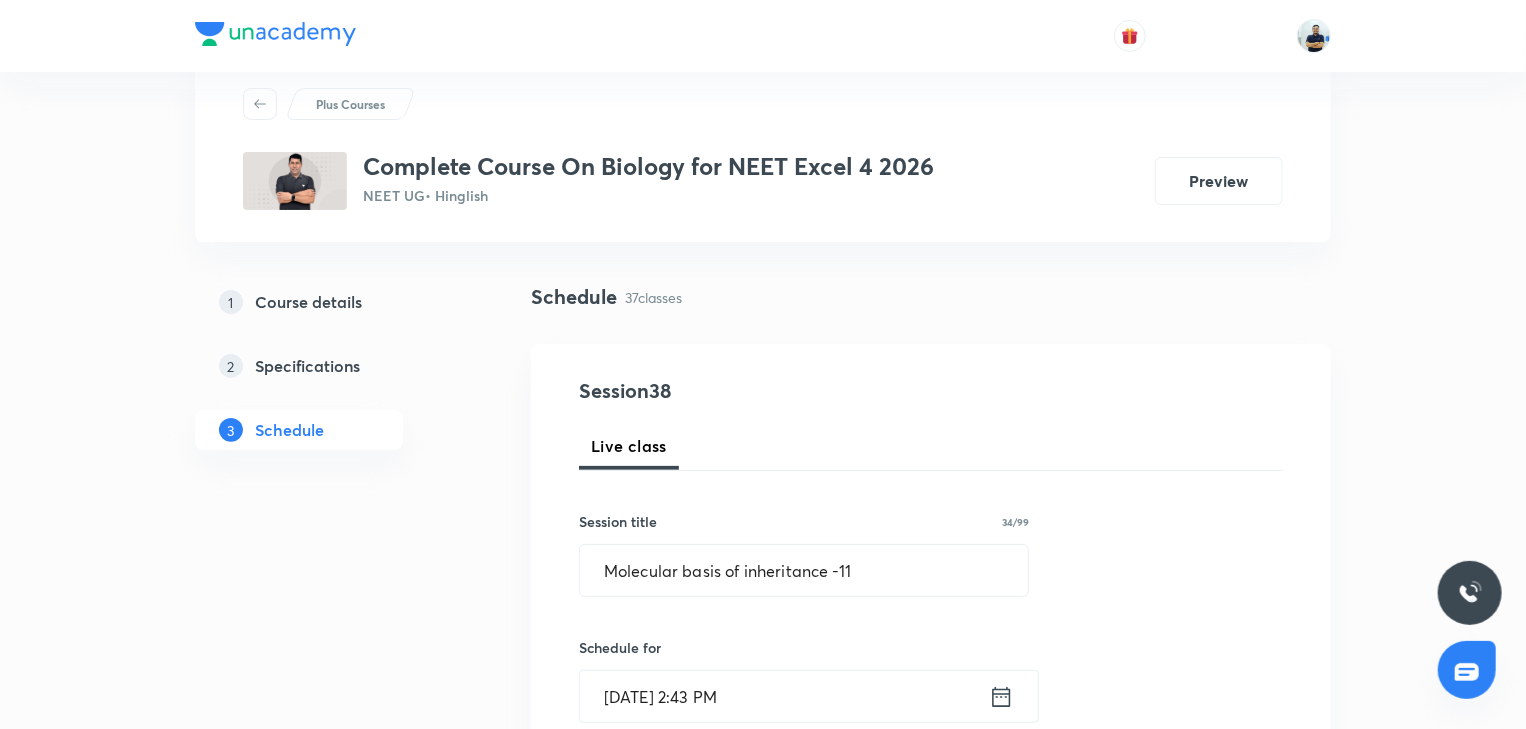 click on "Jul 10, 2025, 2:43 PM" at bounding box center [784, 696] 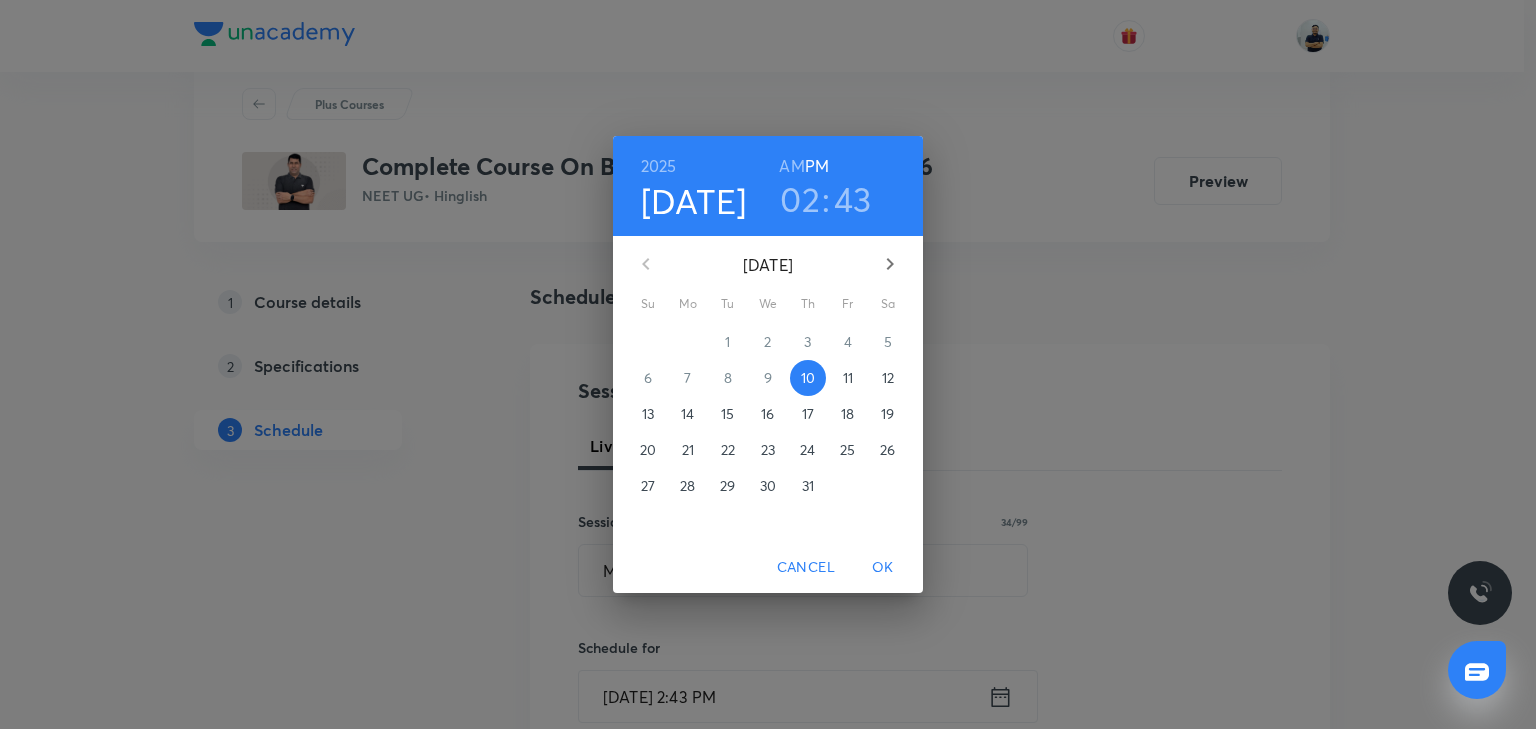 click on "PM" at bounding box center [817, 166] 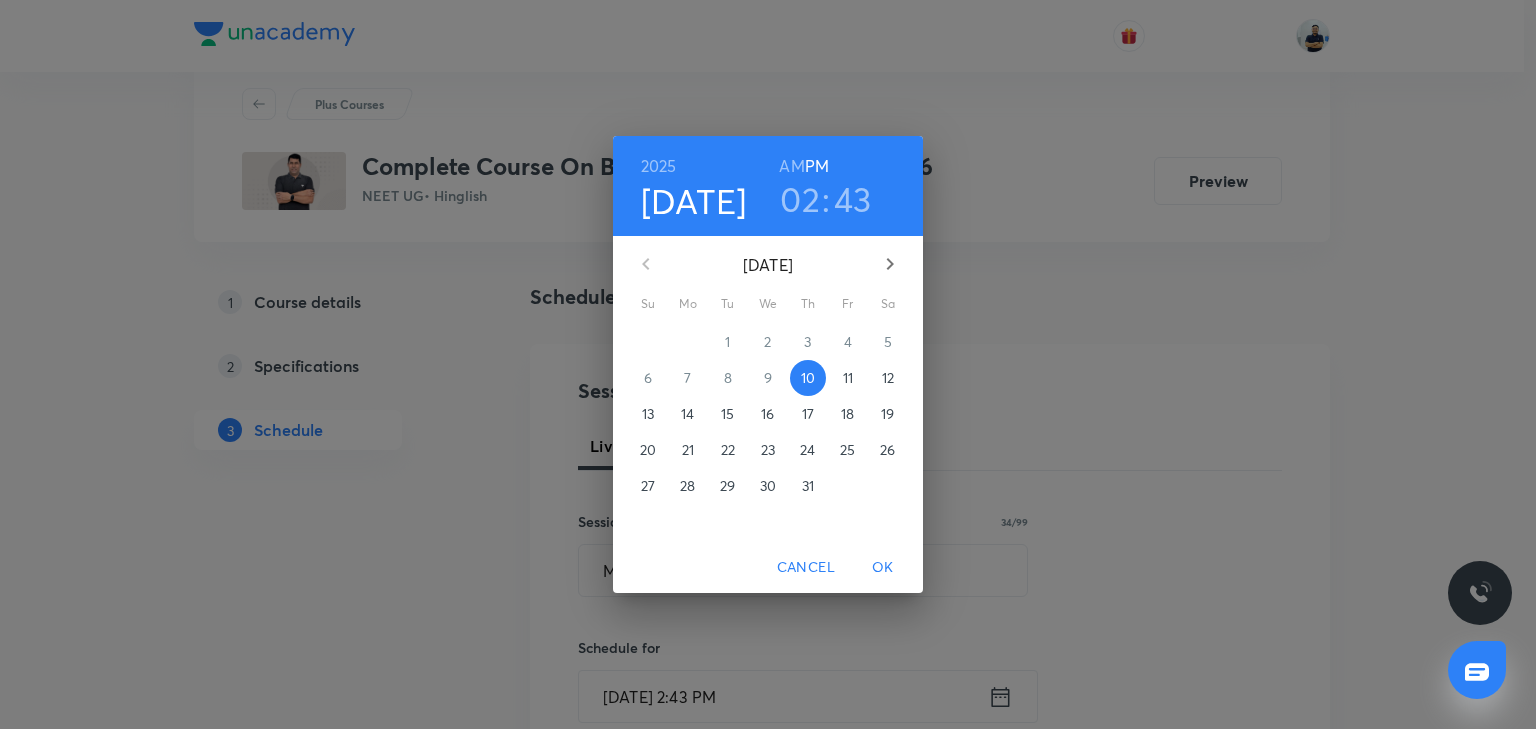 click on "02" at bounding box center [800, 199] 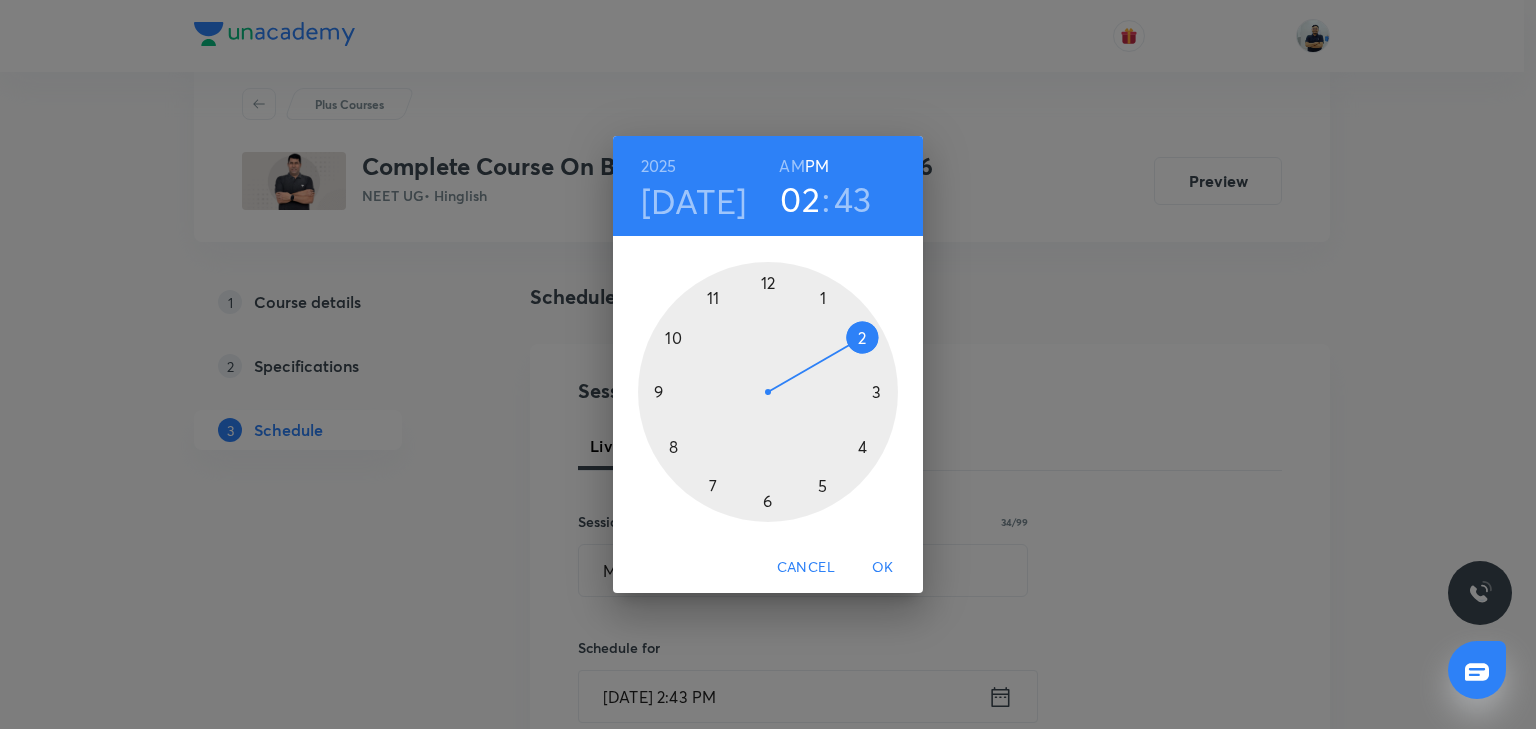 click at bounding box center [768, 392] 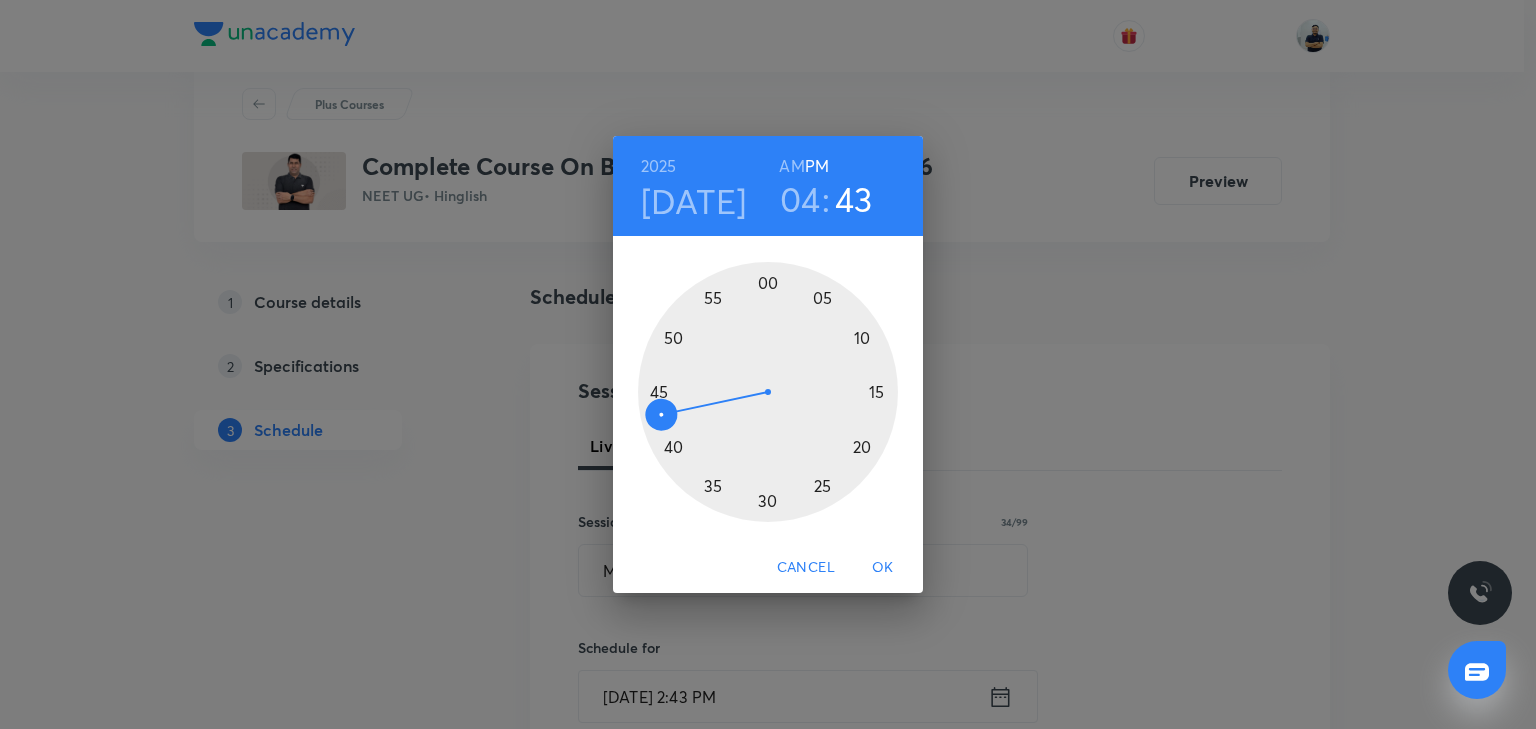 click at bounding box center [768, 392] 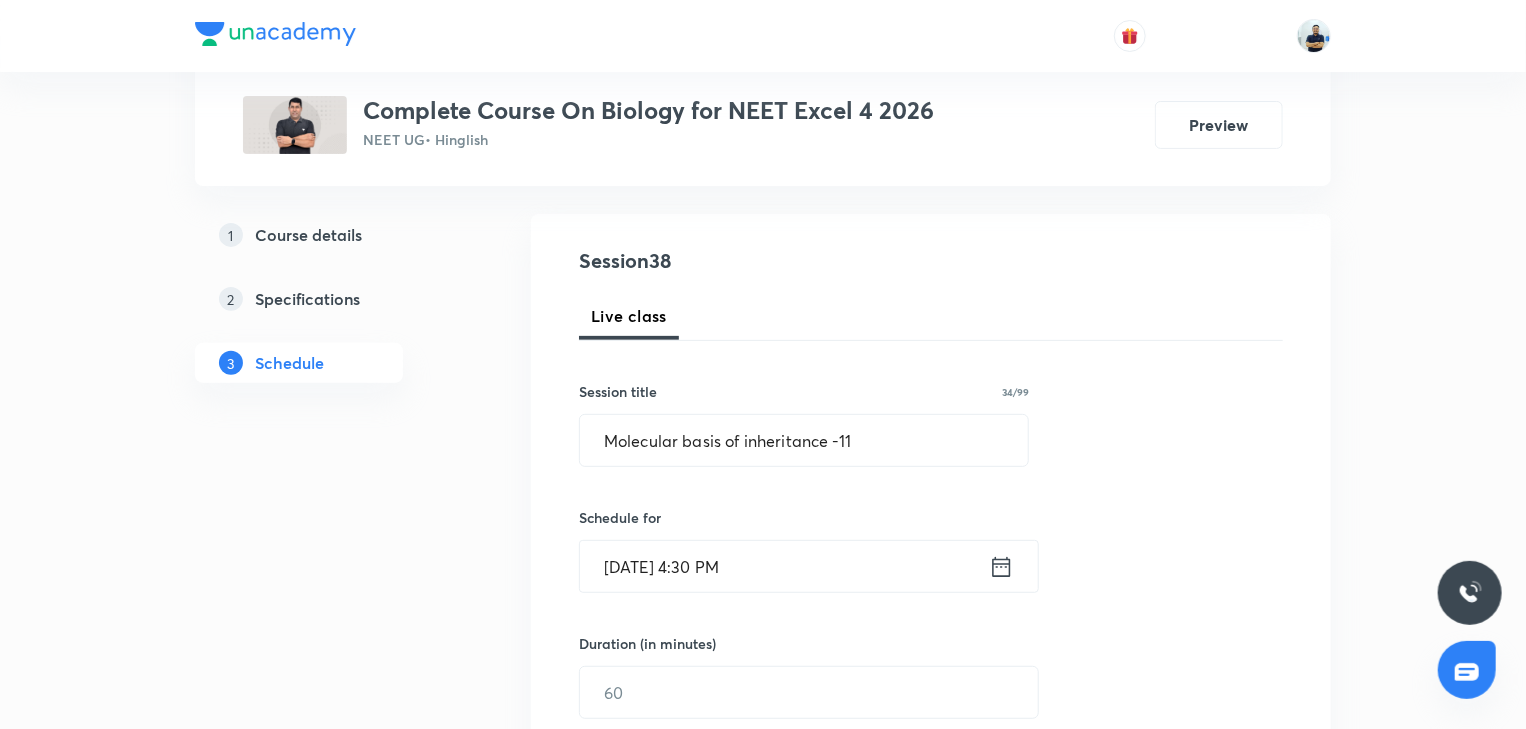 scroll, scrollTop: 280, scrollLeft: 0, axis: vertical 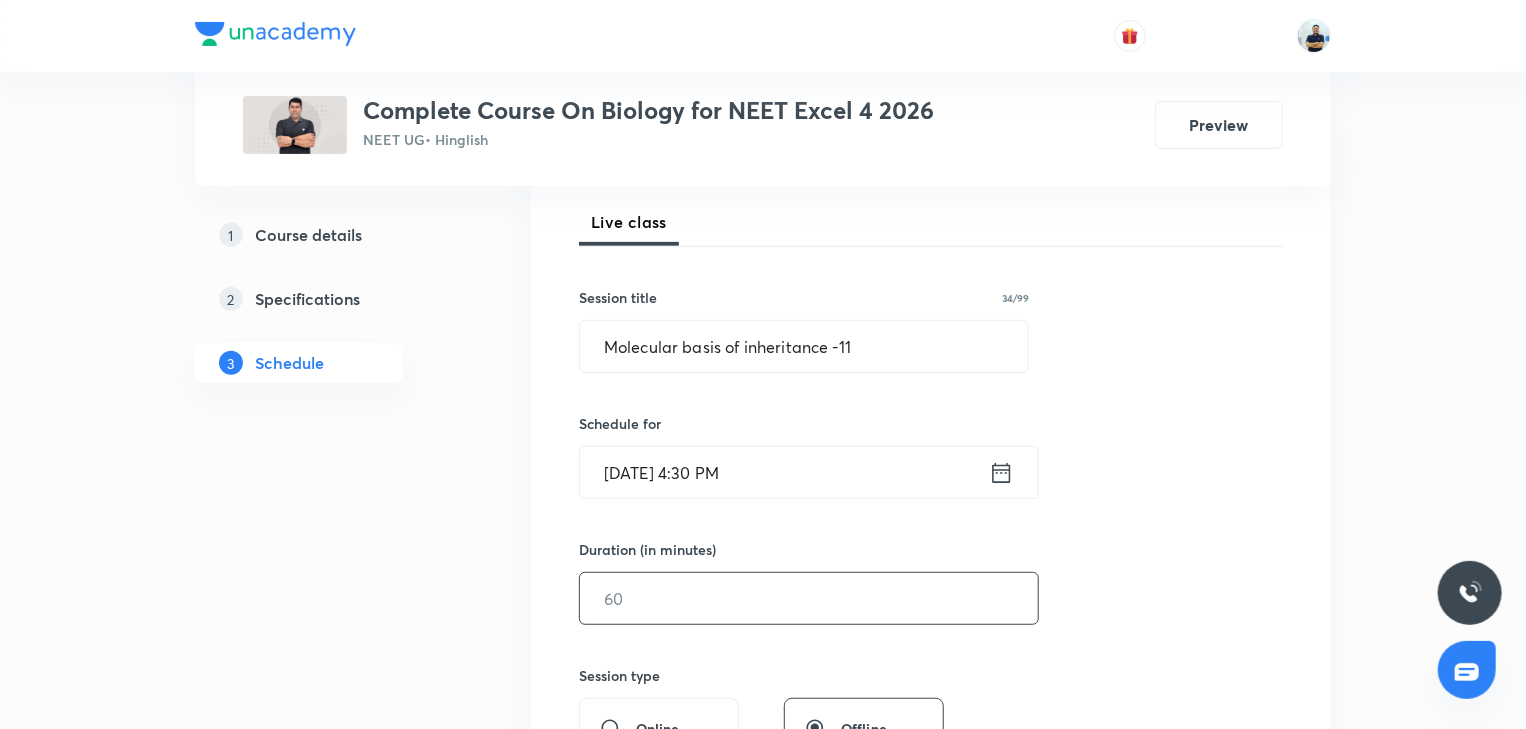 click at bounding box center [809, 598] 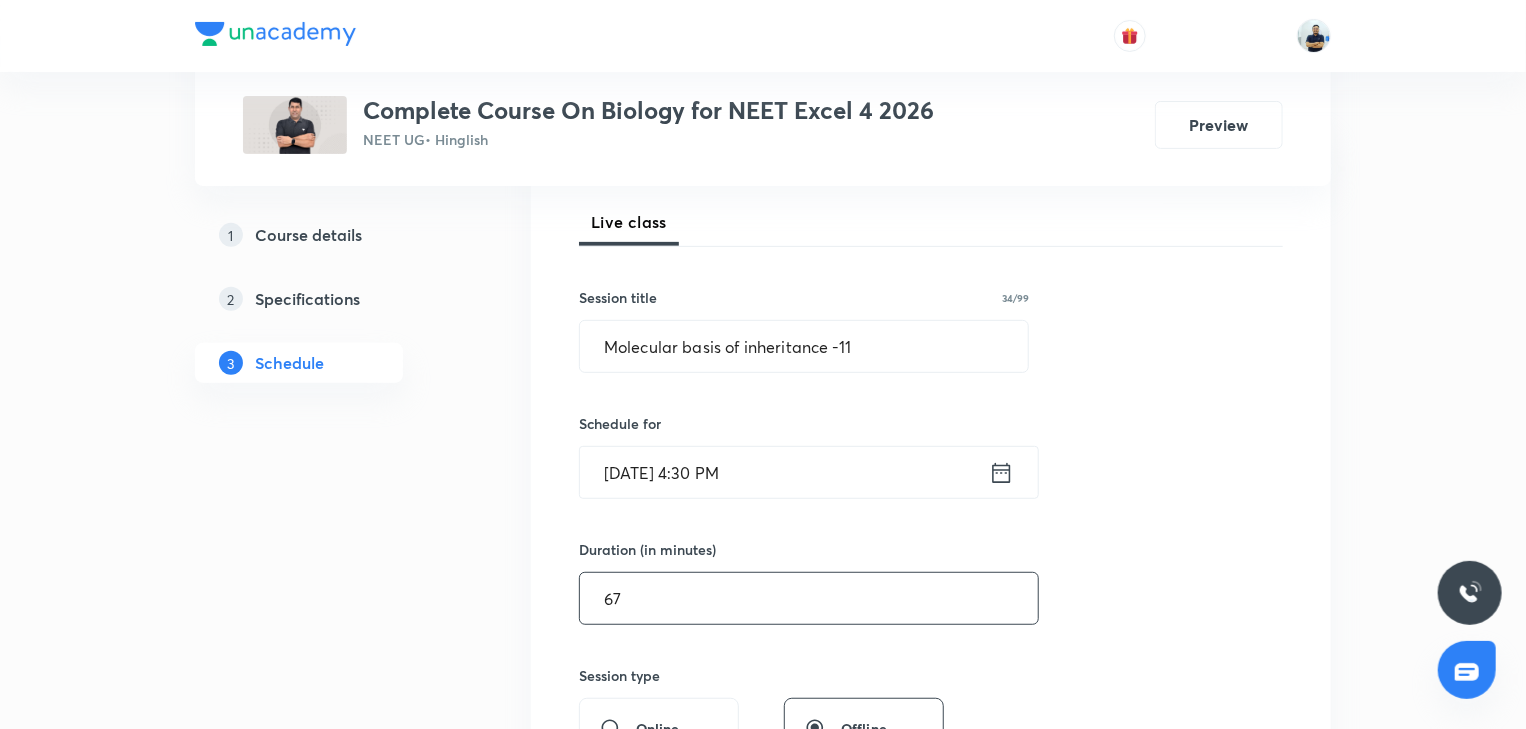 type on "6" 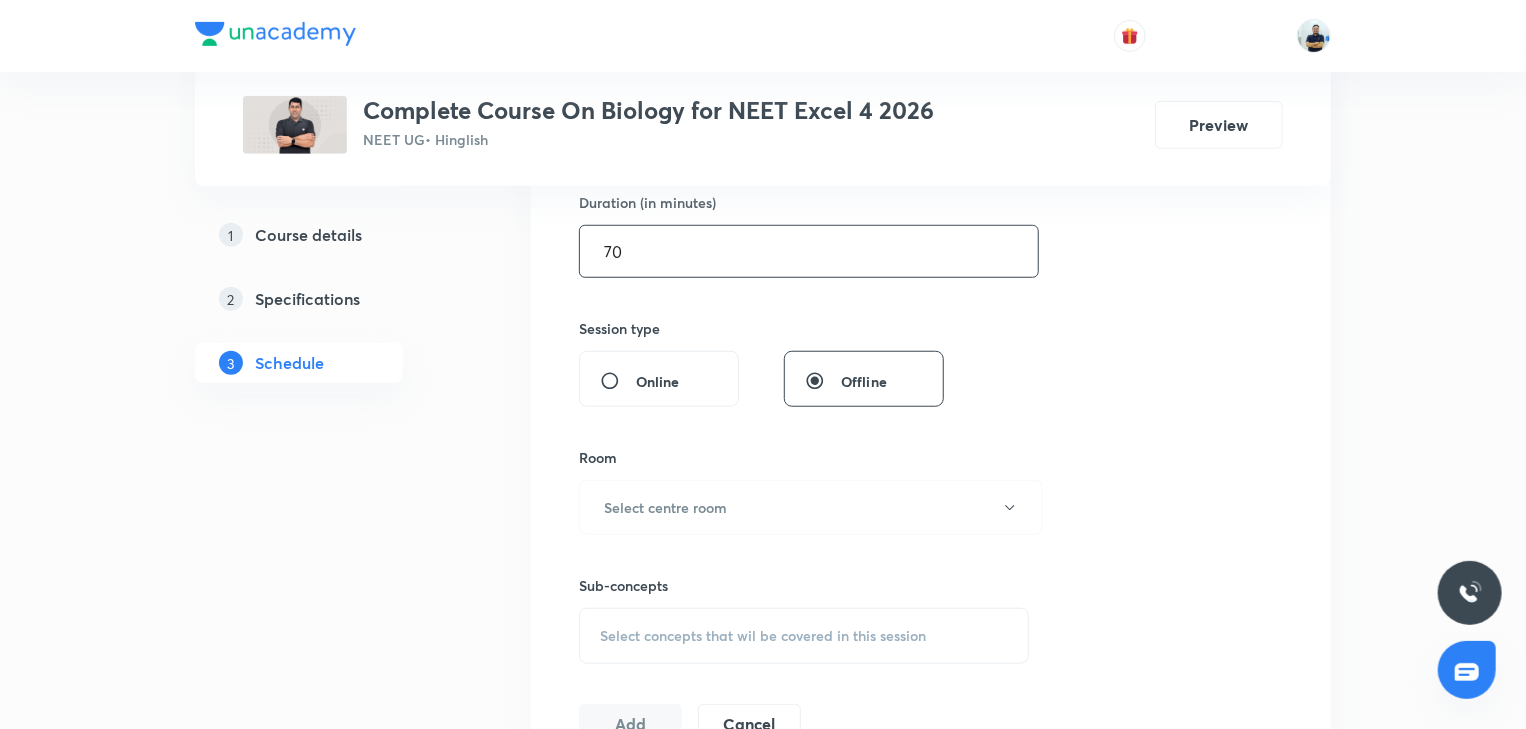 scroll, scrollTop: 690, scrollLeft: 0, axis: vertical 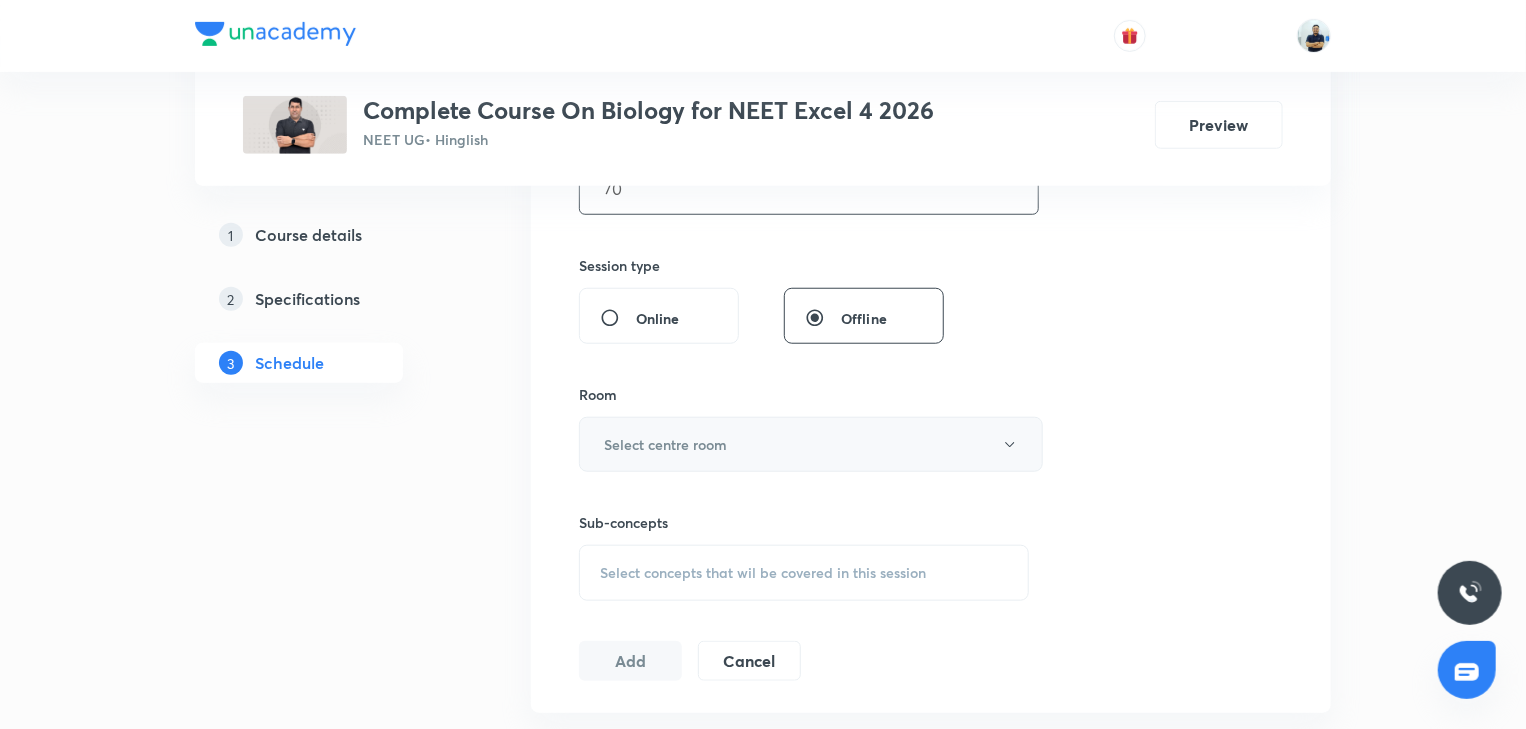 type on "70" 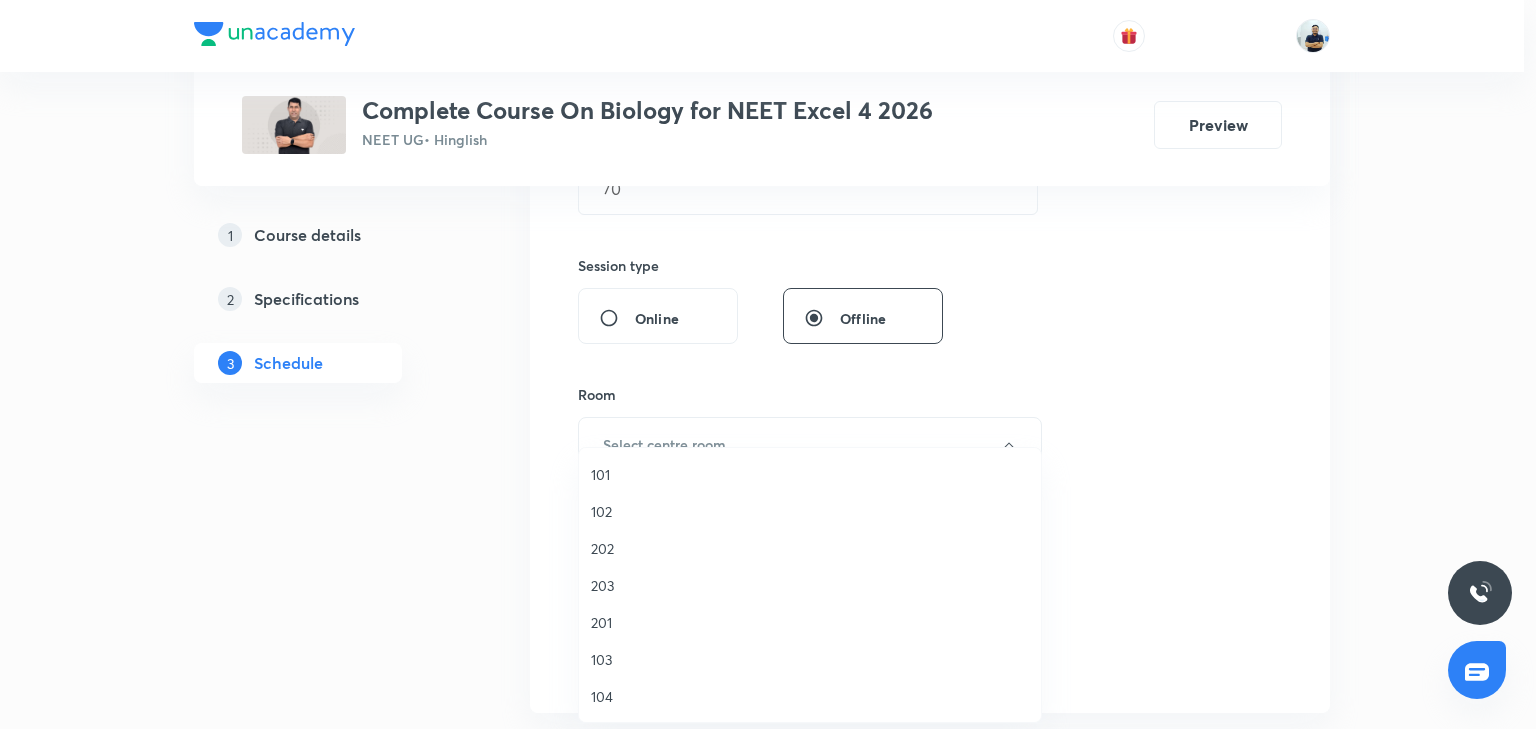 click on "202" at bounding box center [810, 548] 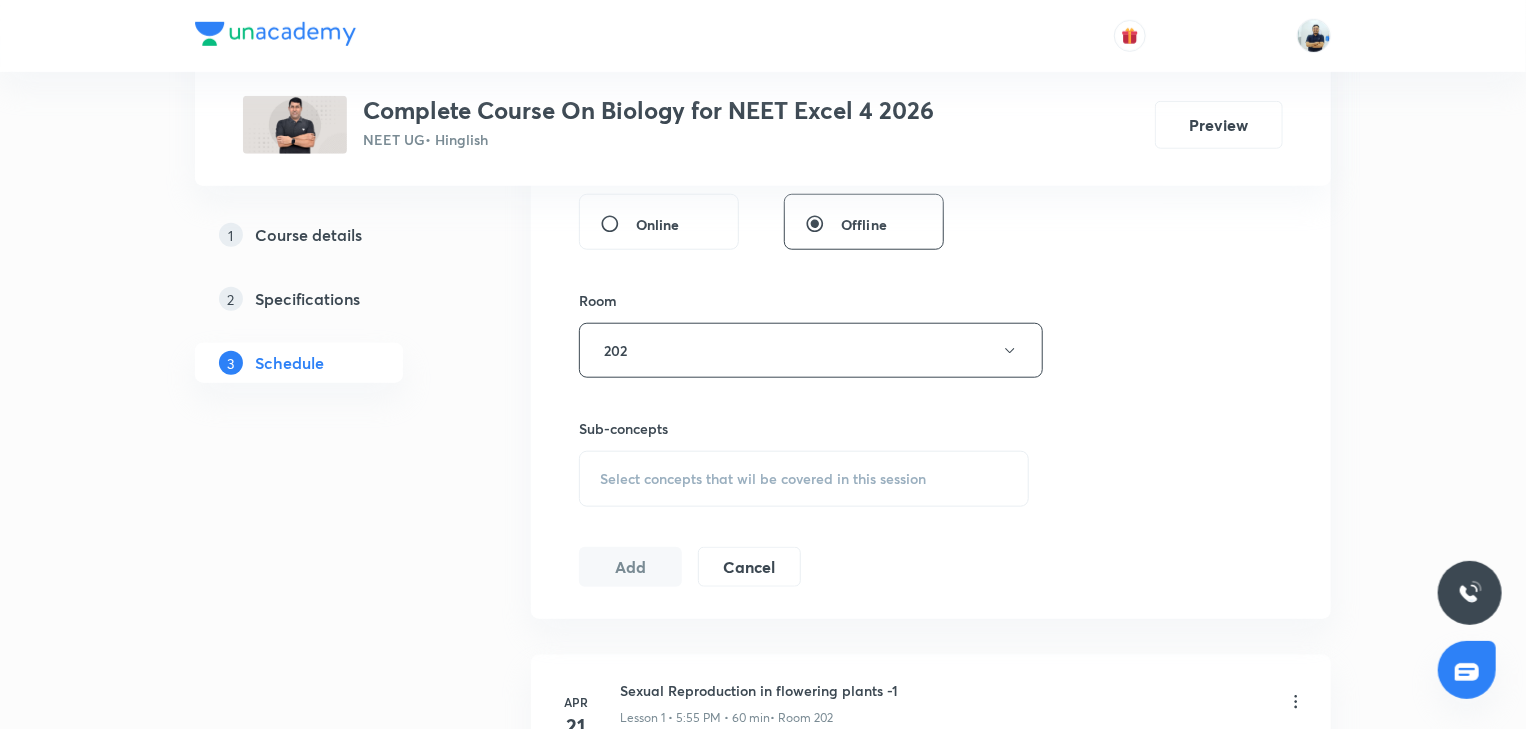 scroll, scrollTop: 877, scrollLeft: 0, axis: vertical 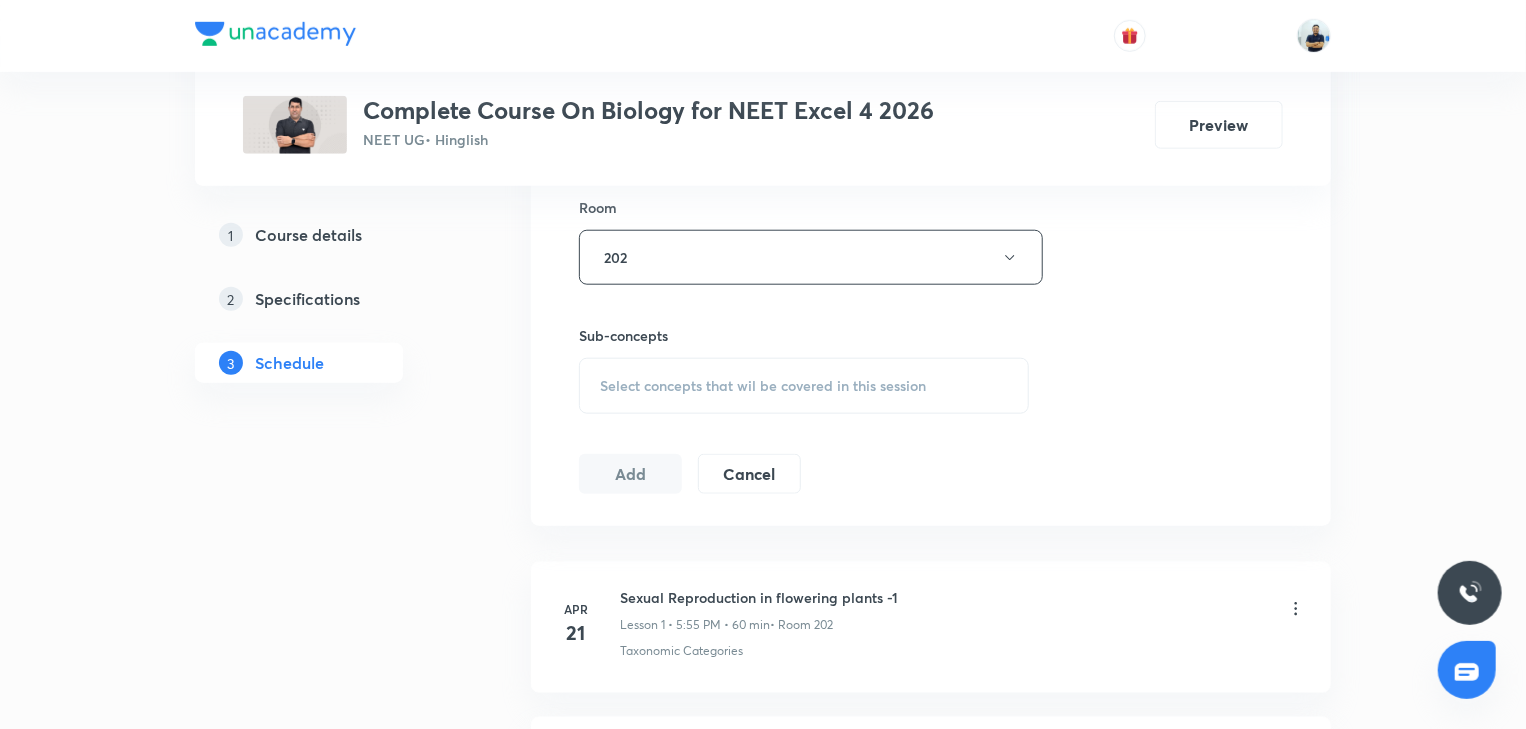 click on "Select concepts that wil be covered in this session" at bounding box center (804, 386) 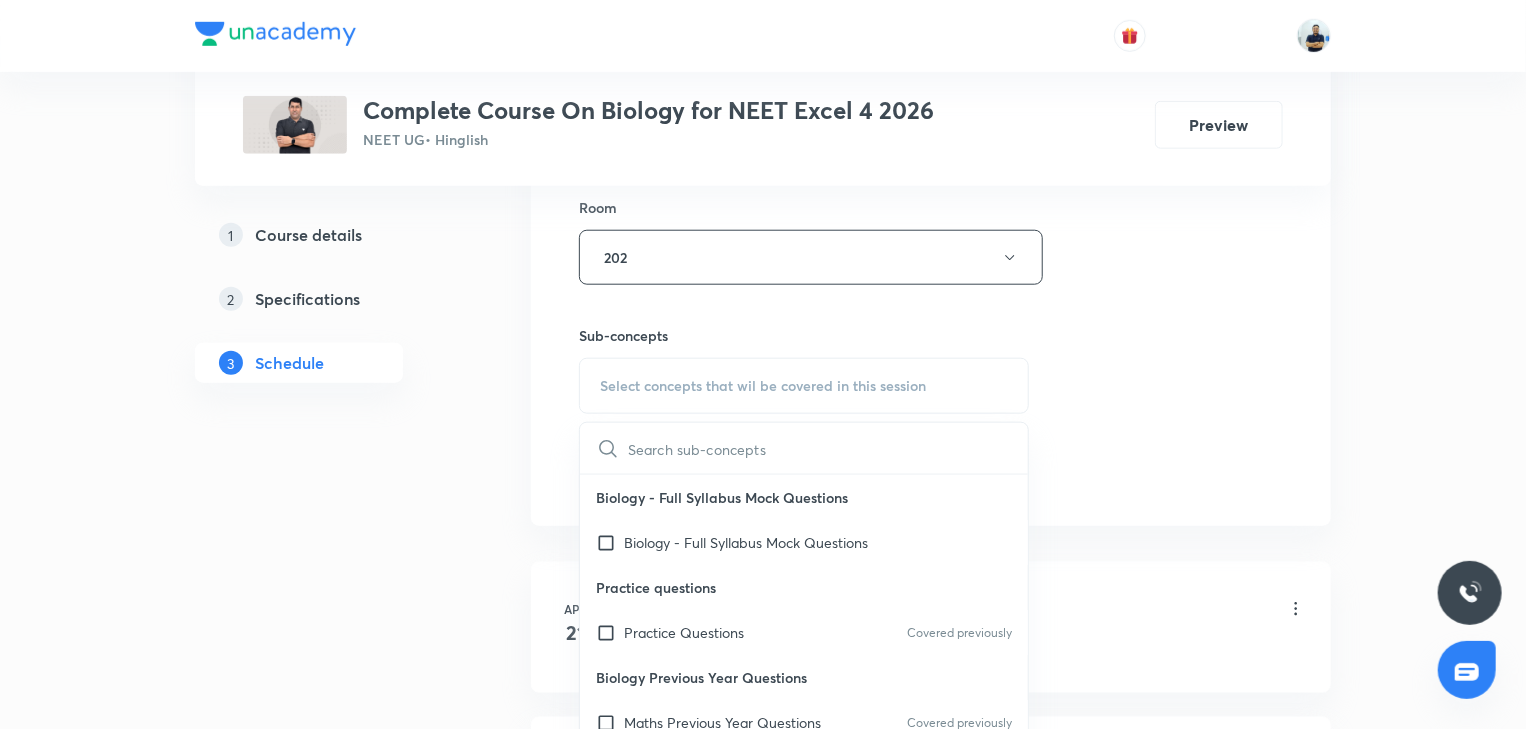 scroll, scrollTop: 560, scrollLeft: 0, axis: vertical 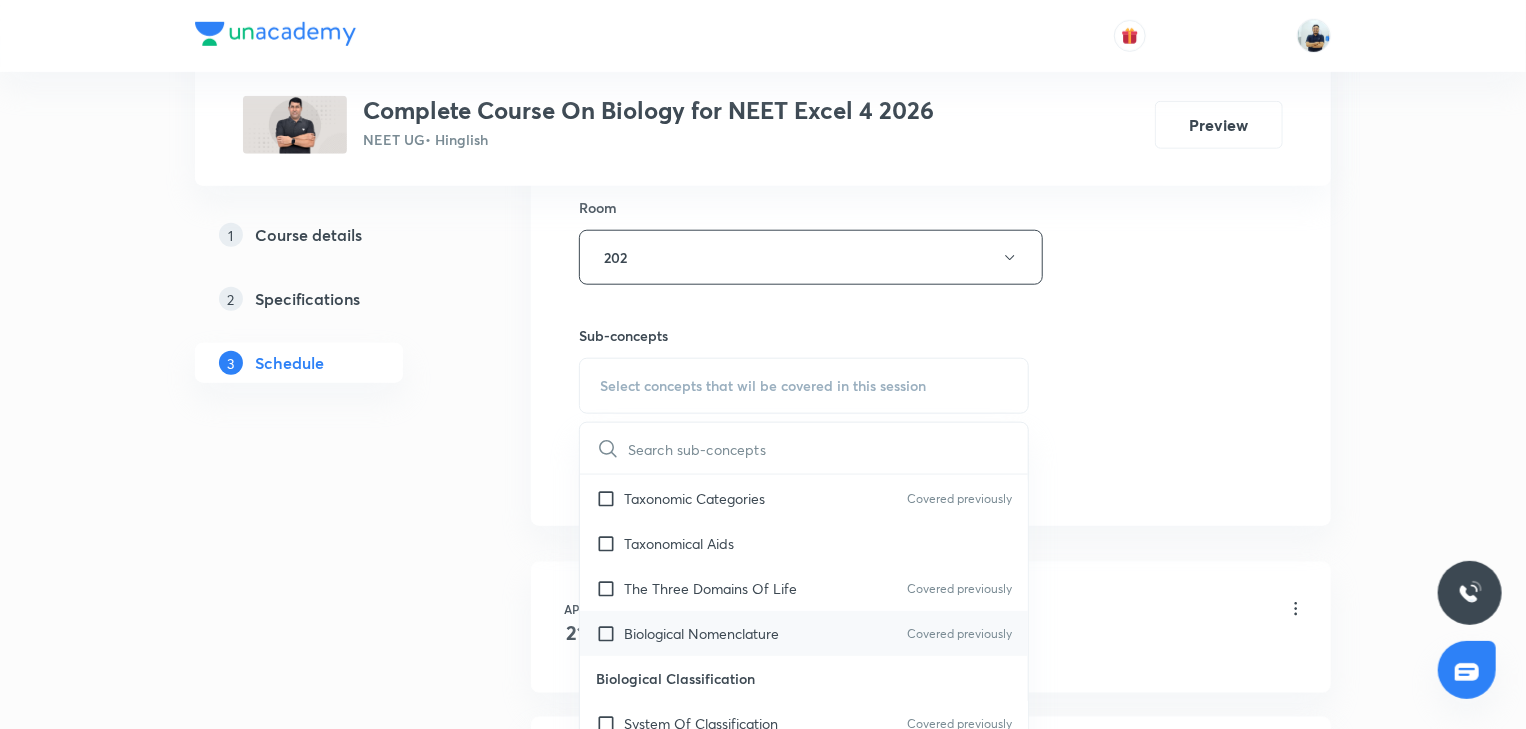 click on "Biological Nomenclature" at bounding box center [701, 633] 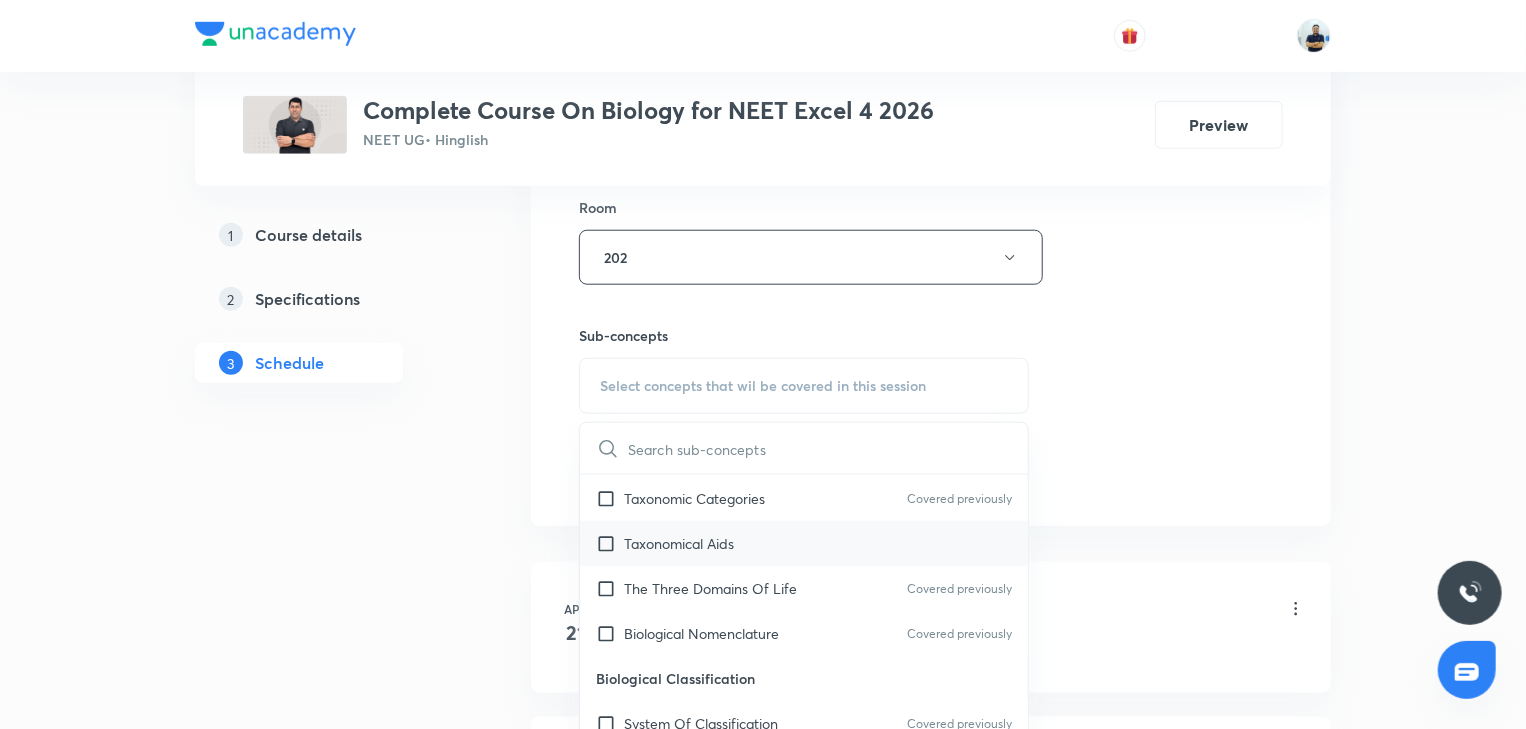 checkbox on "true" 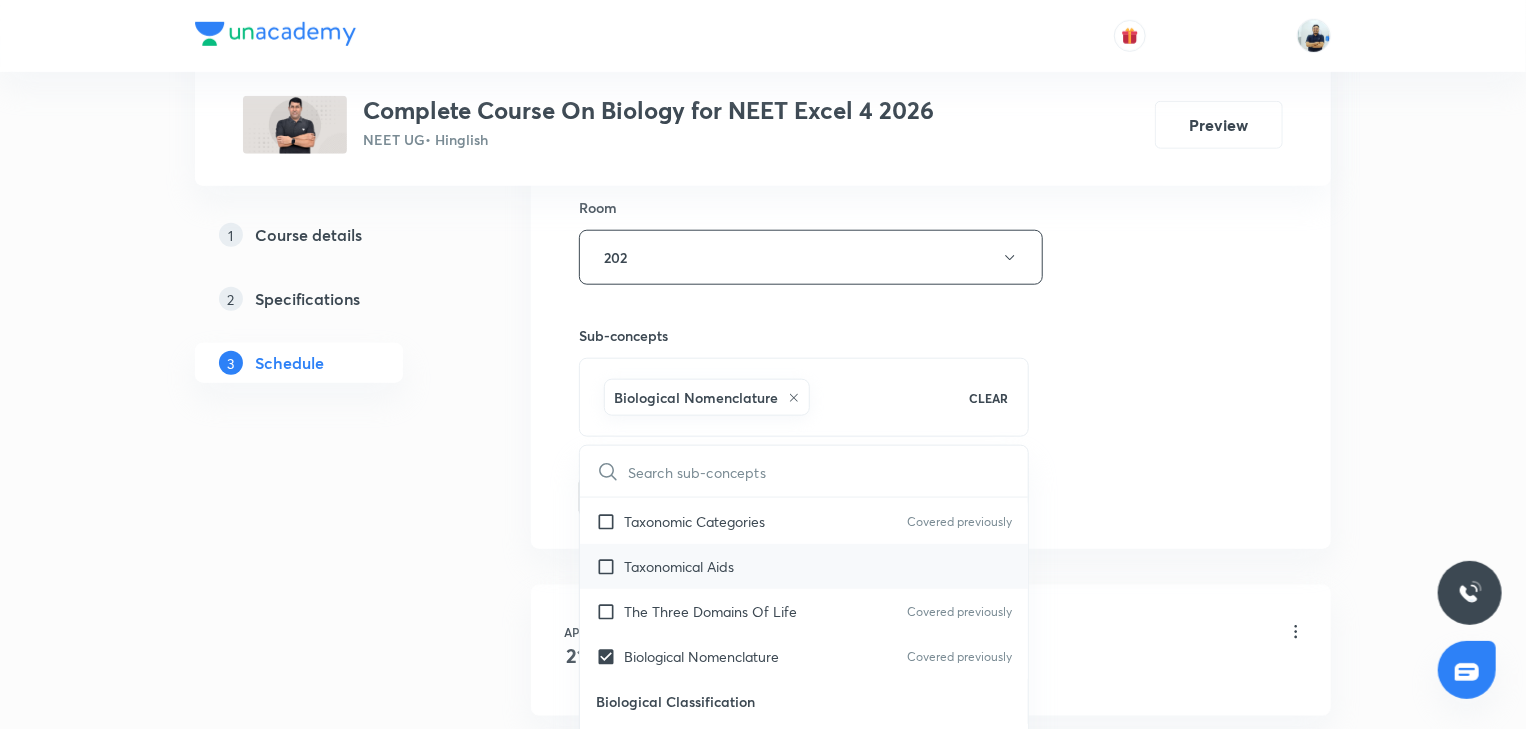 click on "Taxonomical Aids" at bounding box center [679, 566] 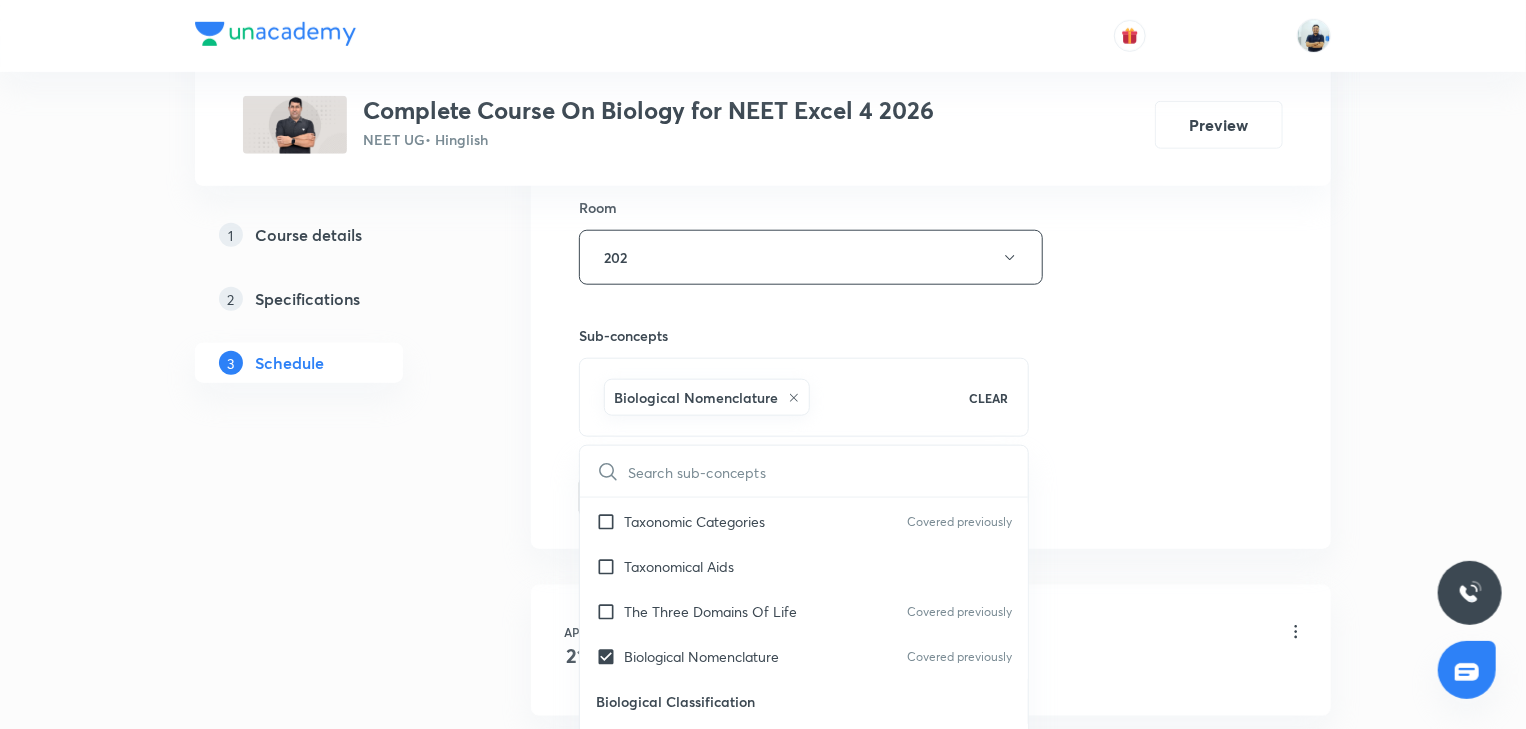 checkbox on "true" 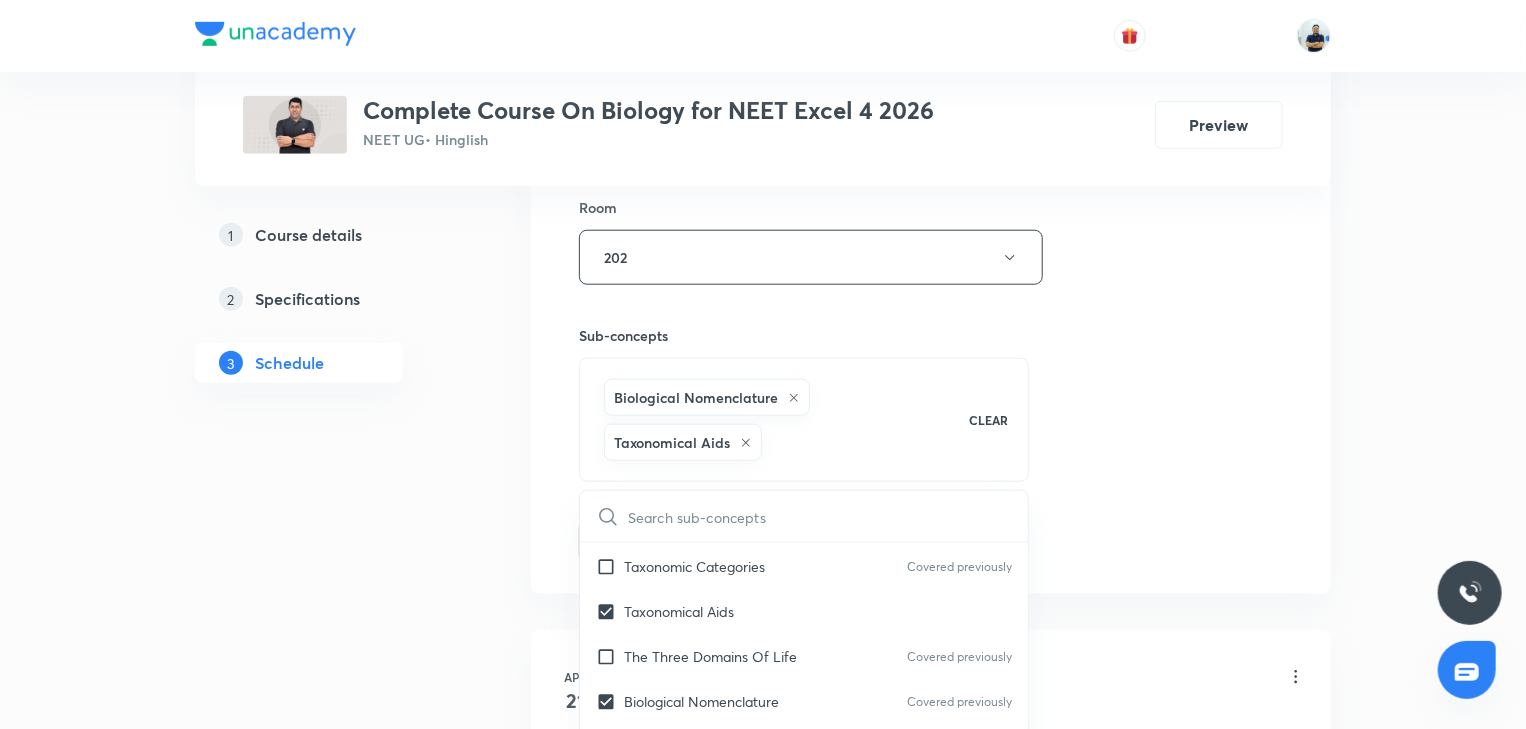 click on "Session  38 Live class Session title 34/99 Molecular basis of inheritance -11 ​ Schedule for Jul 10, 2025, 4:30 PM ​ Duration (in minutes) 70 ​   Session type Online Offline Room 202 Sub-concepts Biological Nomenclature  Taxonomical Aids CLEAR ​ Biology - Full Syllabus Mock Questions Biology - Full Syllabus Mock Questions Practice questions Practice Questions Covered previously Biology Previous Year Questions Maths Previous Year Questions Covered previously Living World What Is Living? Covered previously Diversity In The Living World Systematics Types Of Taxonomy Covered previously Fundamental Components Of Taxonomy Covered previously Taxonomic Categories Covered previously Taxonomical Aids The Three Domains Of Life Covered previously Biological Nomenclature  Covered previously Biological Classification System Of Classification Covered previously Kingdom Monera Kingdom Protista Kingdom Fungi Kingdom Plantae Kingdom Animalia Linchens Mycorrhiza Covered previously Virus Covered previously Prions Viroids" at bounding box center [931, 58] 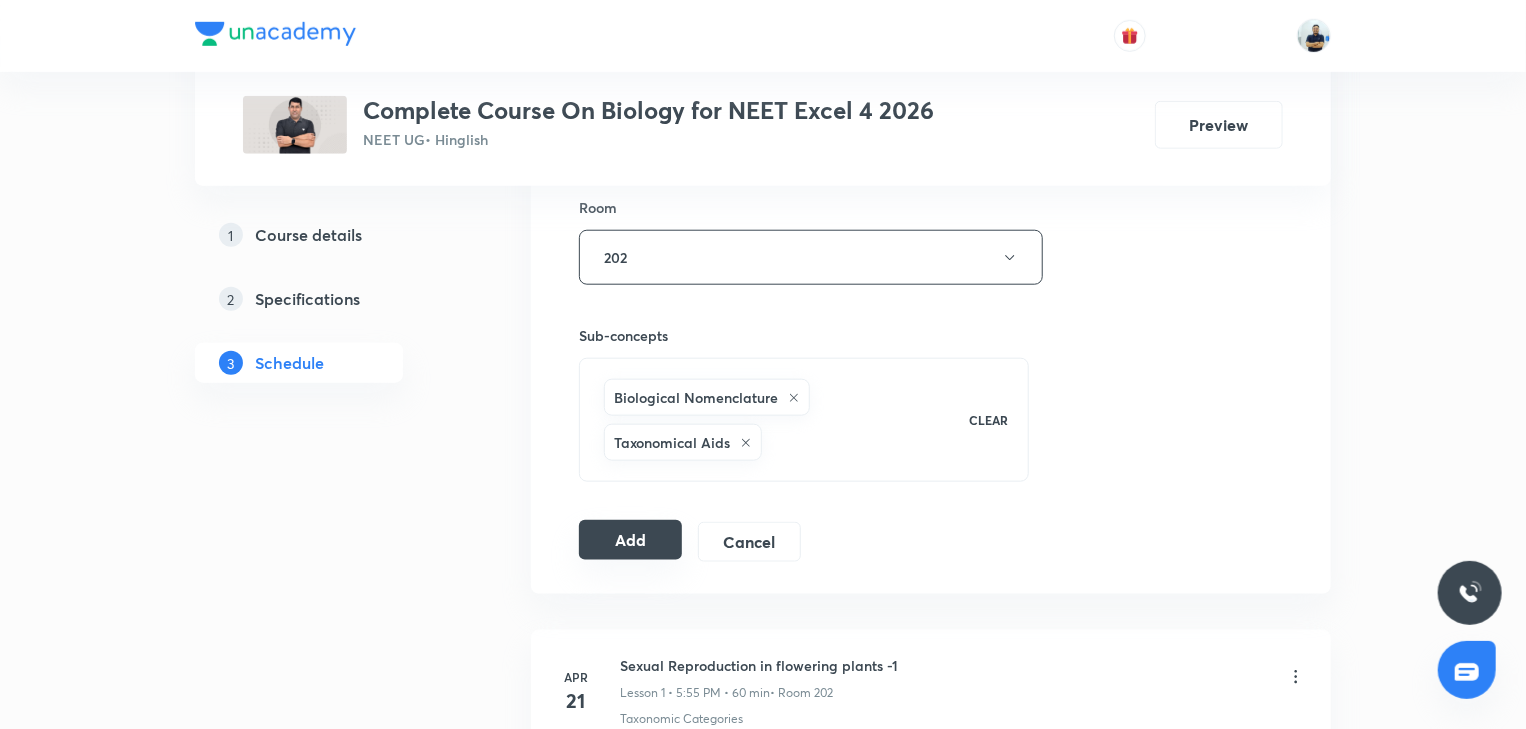 click on "Add" at bounding box center [630, 540] 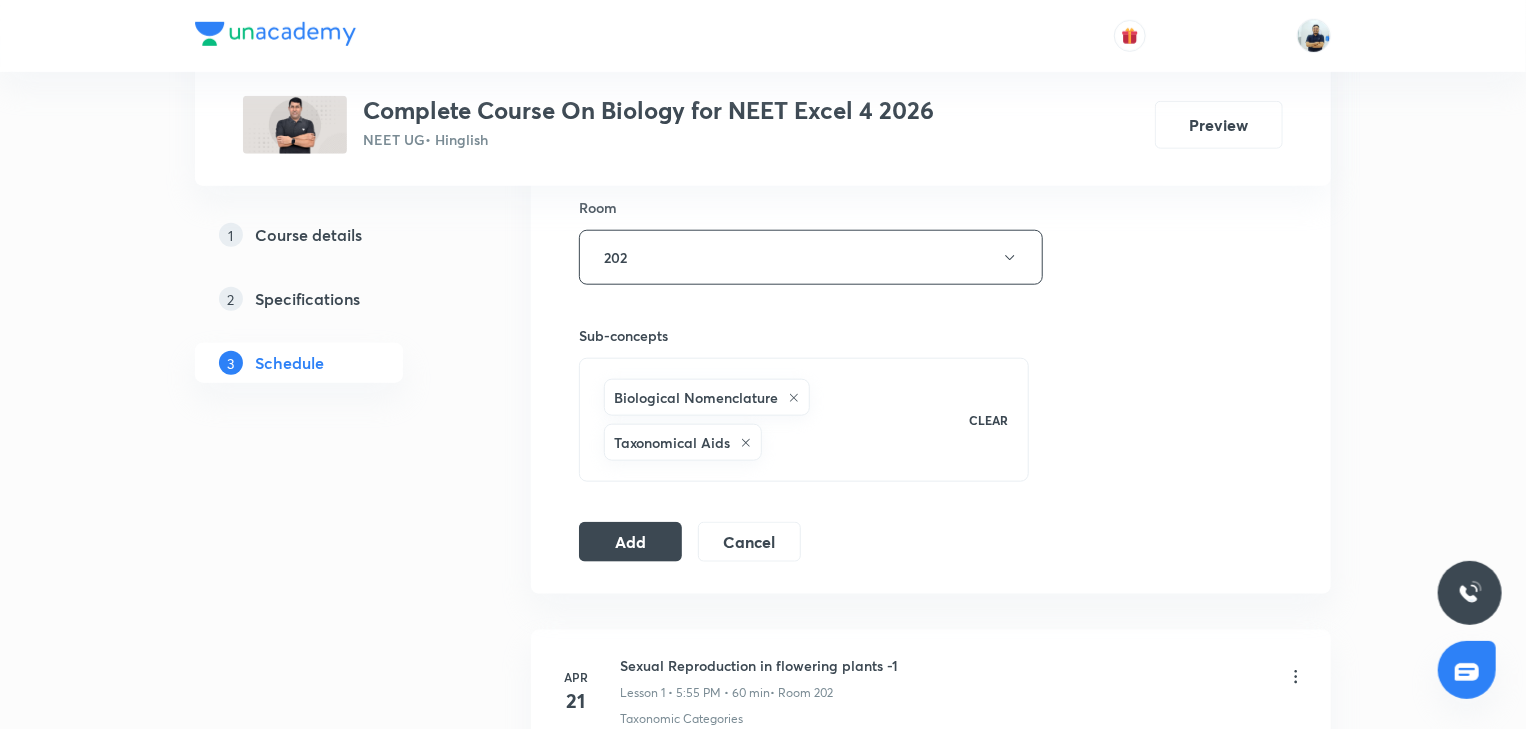 drag, startPoint x: 652, startPoint y: 551, endPoint x: 683, endPoint y: 488, distance: 70.21396 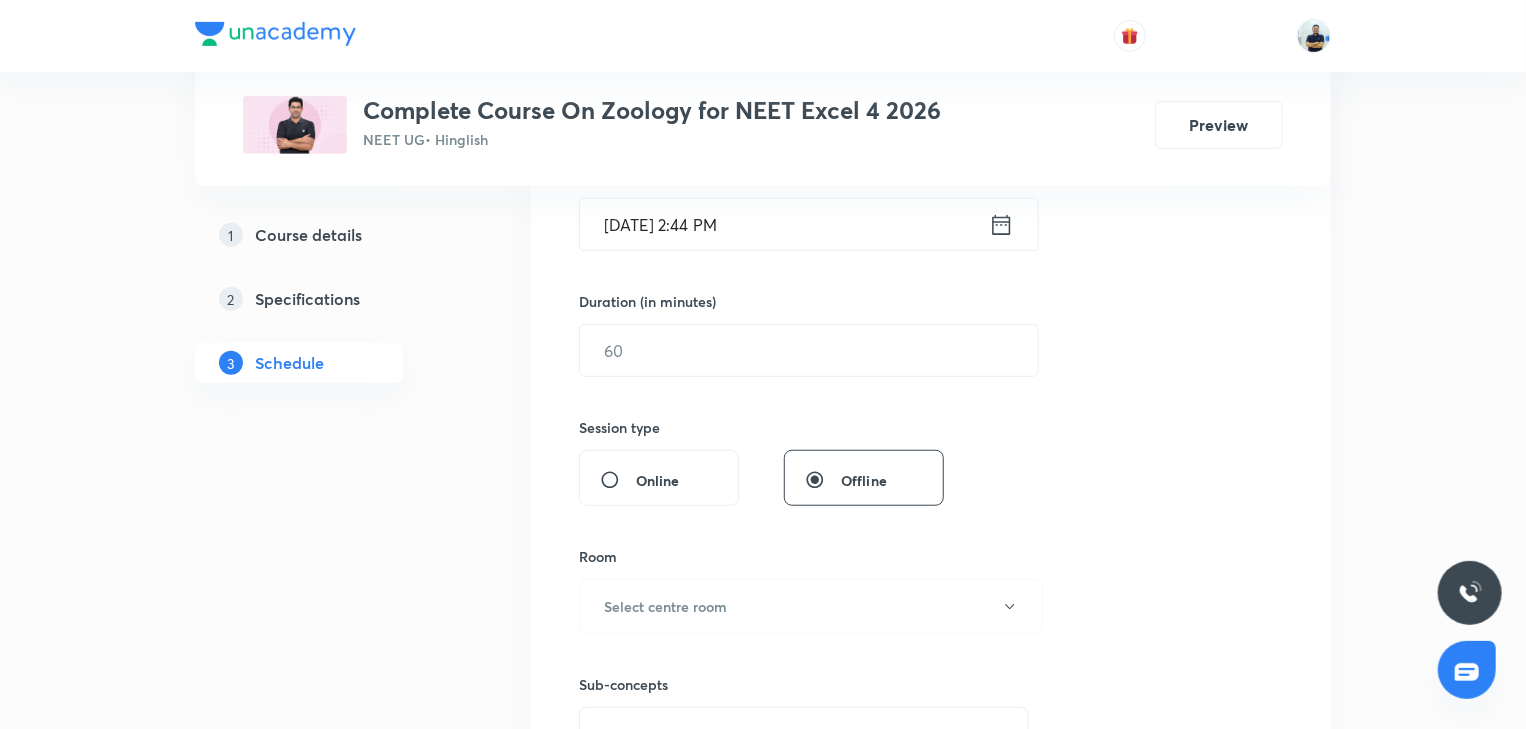 scroll, scrollTop: 3360, scrollLeft: 0, axis: vertical 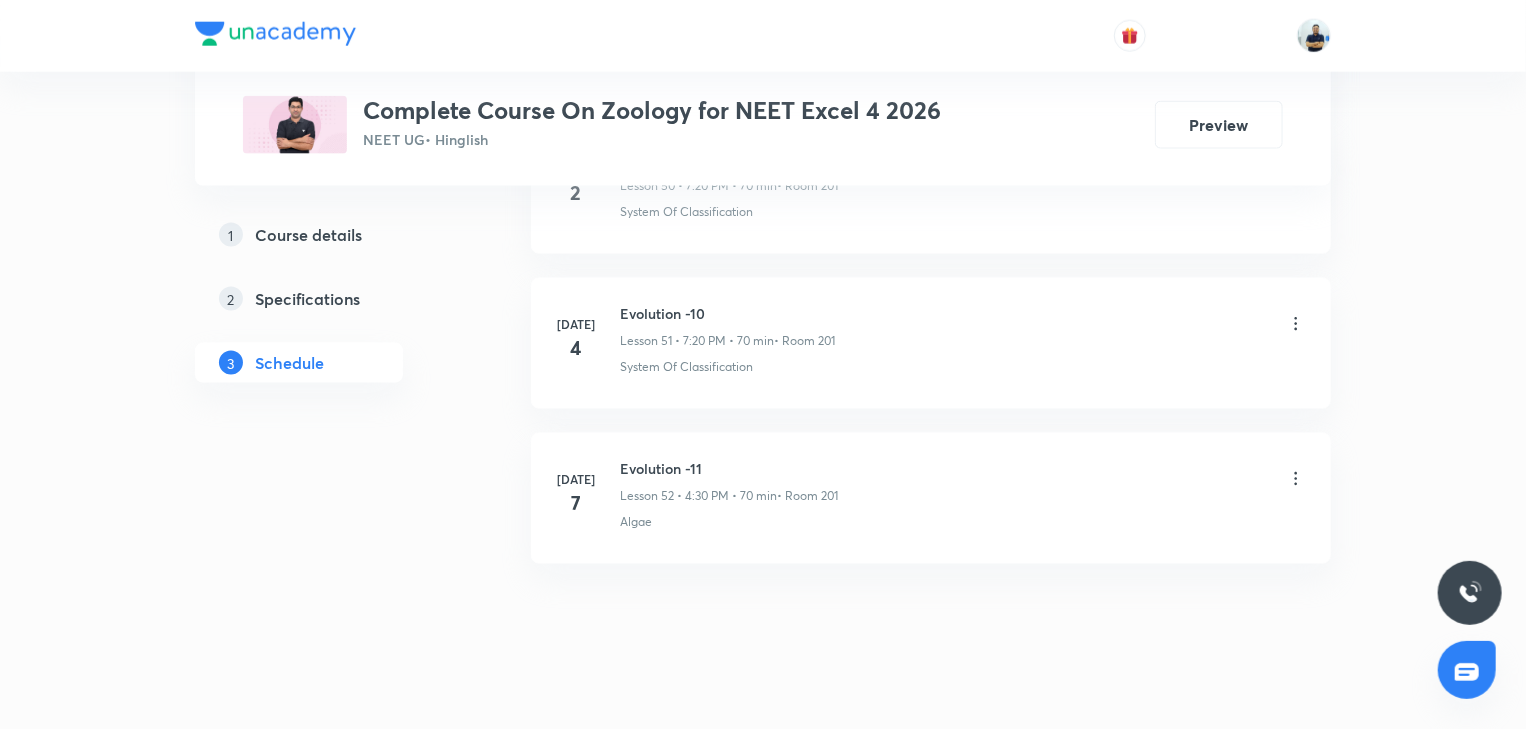 click on "Evolution -11" at bounding box center (729, 468) 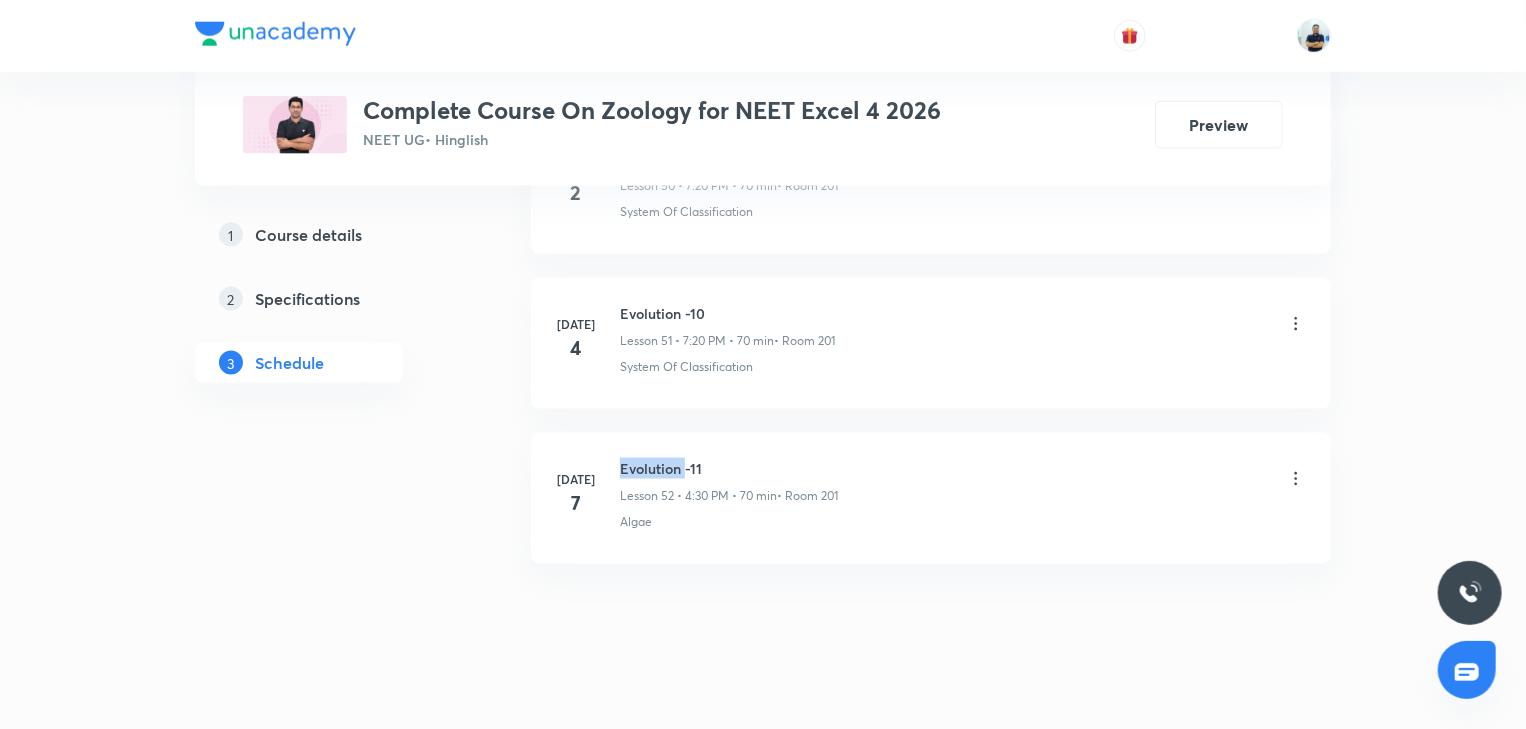click on "Evolution -11" at bounding box center (729, 468) 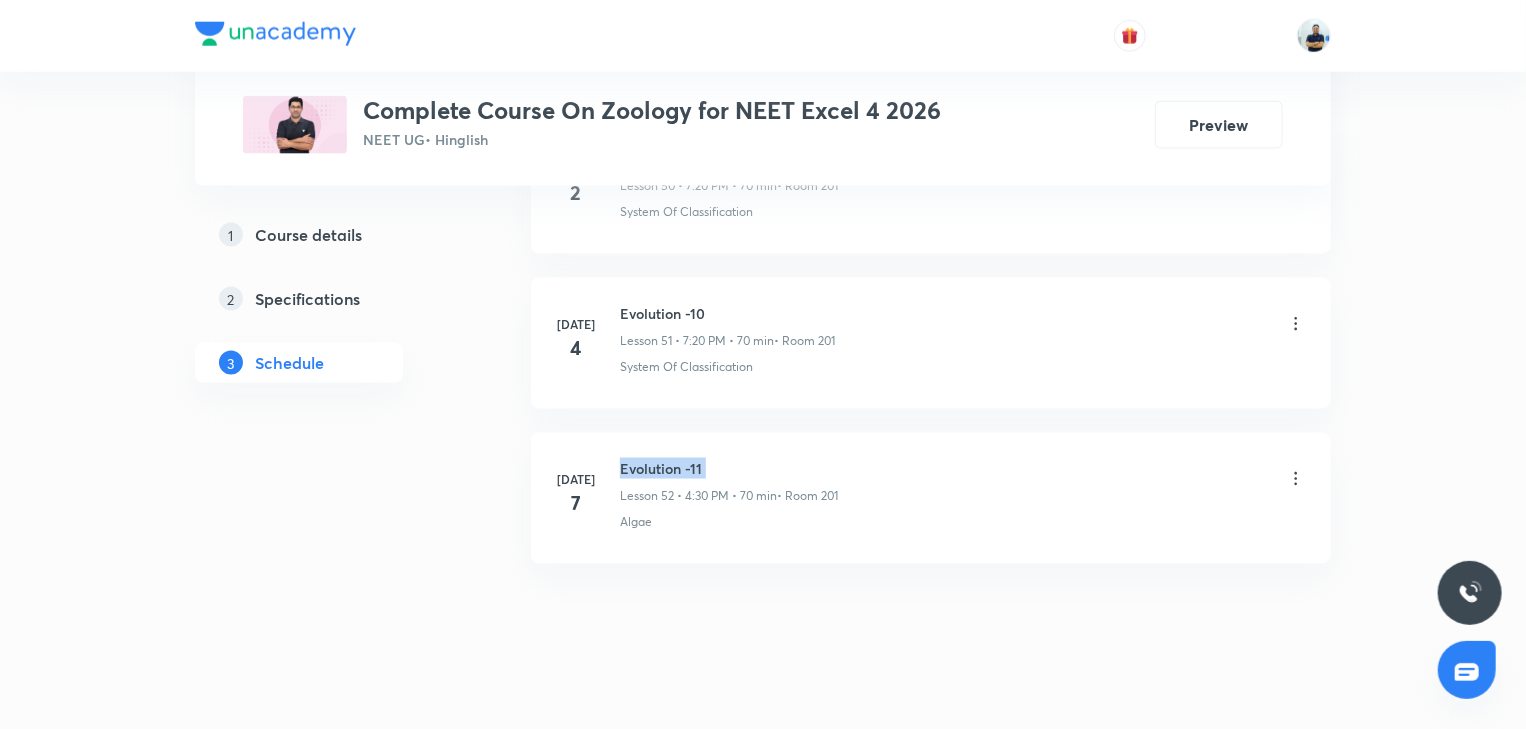 click on "Evolution -11" at bounding box center (729, 468) 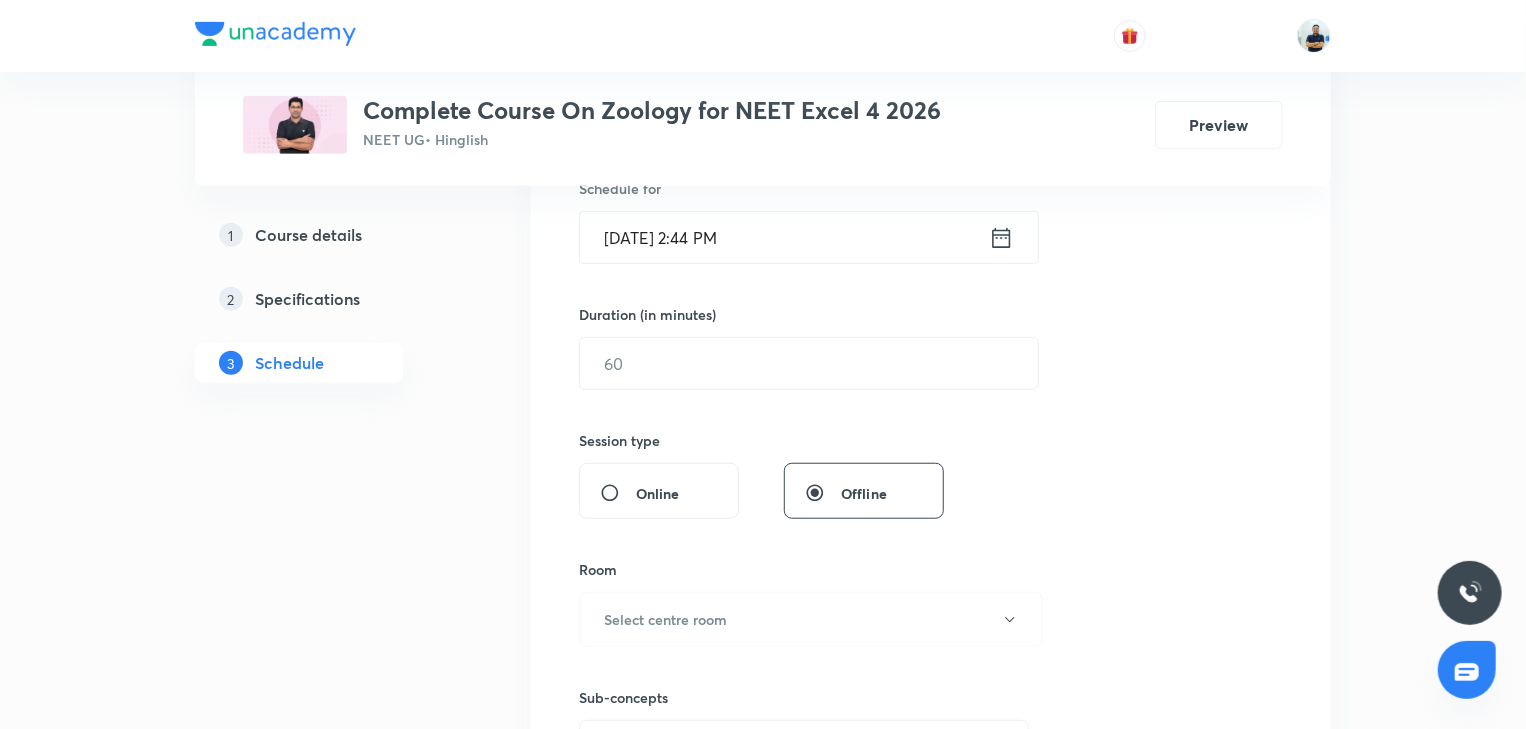 scroll, scrollTop: 0, scrollLeft: 0, axis: both 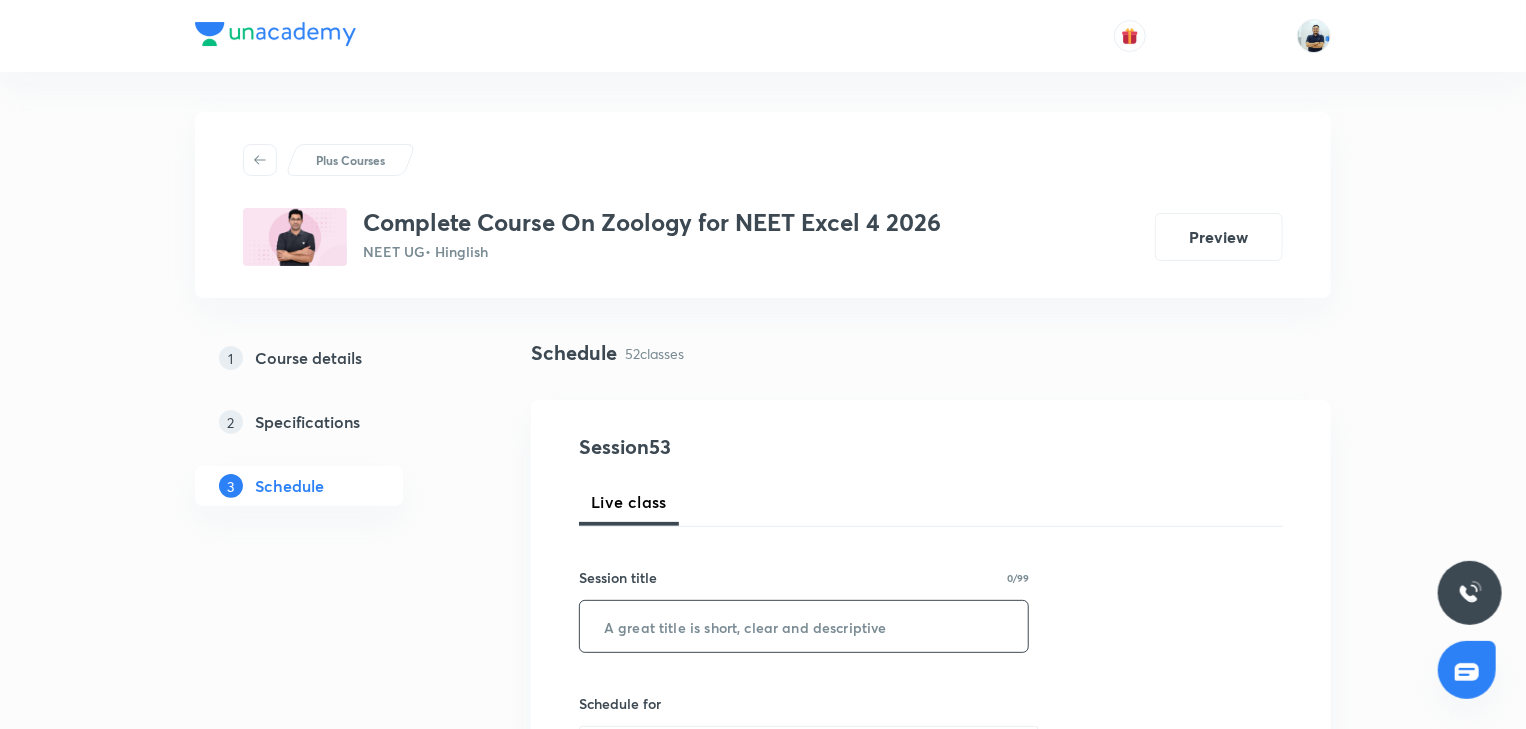 click at bounding box center (804, 626) 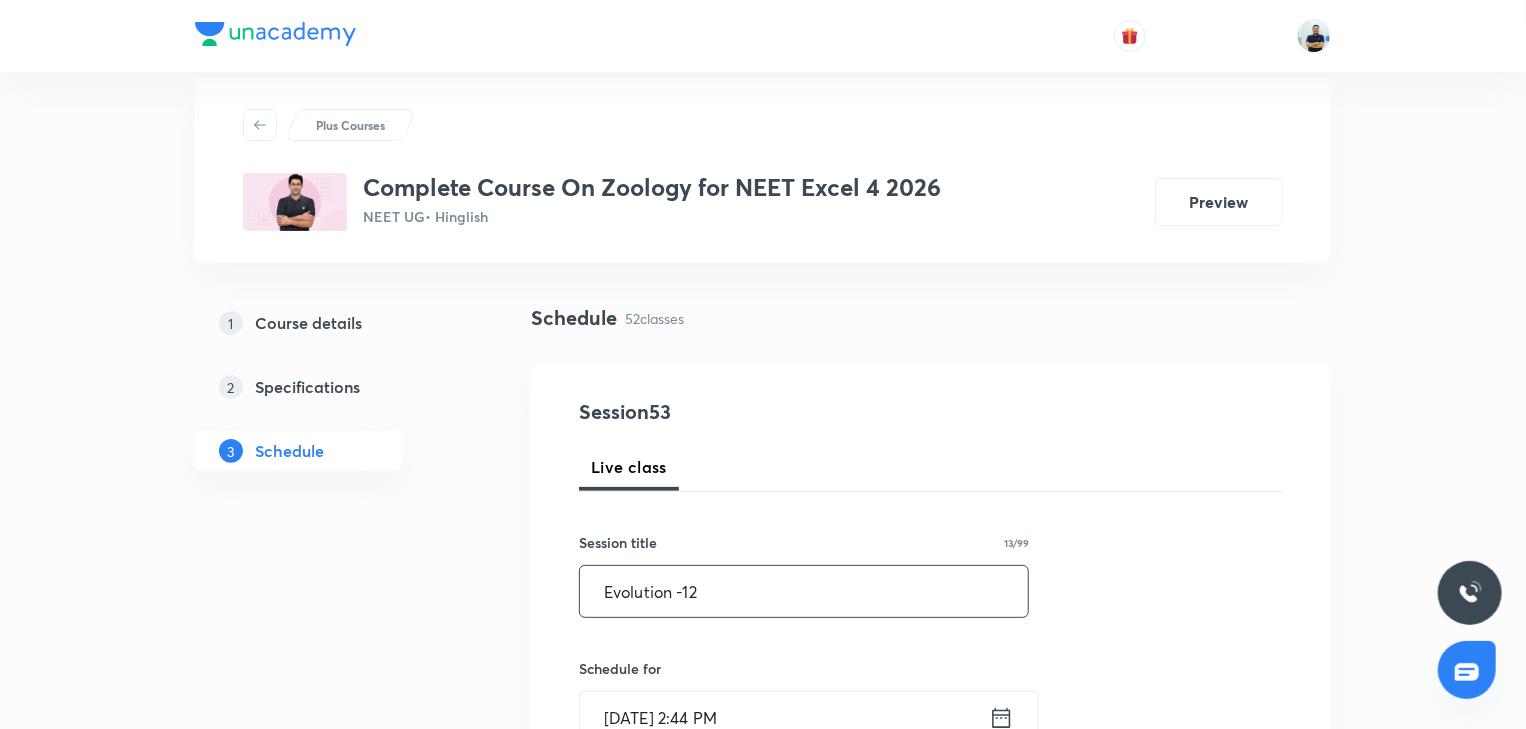 scroll, scrollTop: 93, scrollLeft: 0, axis: vertical 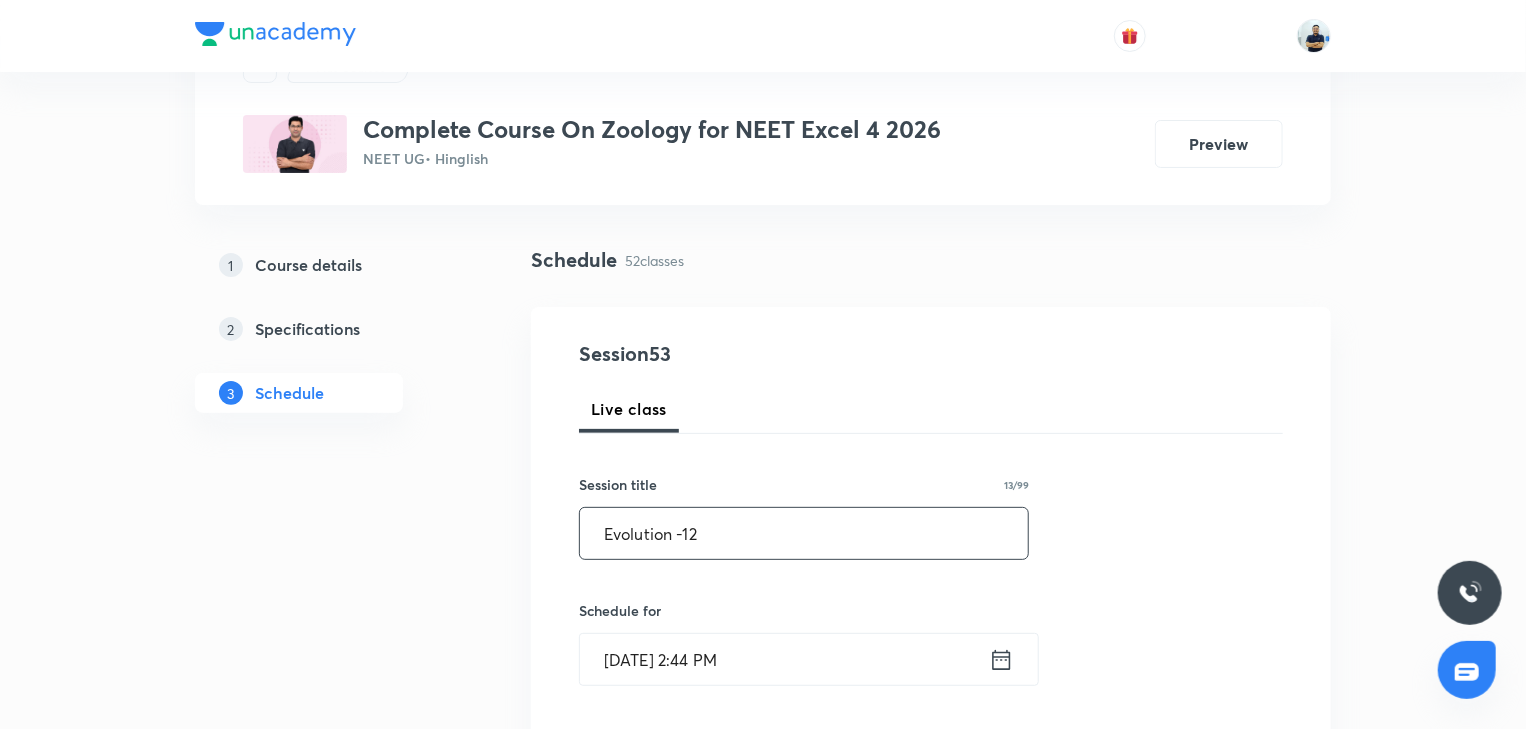 type on "Evolution -12" 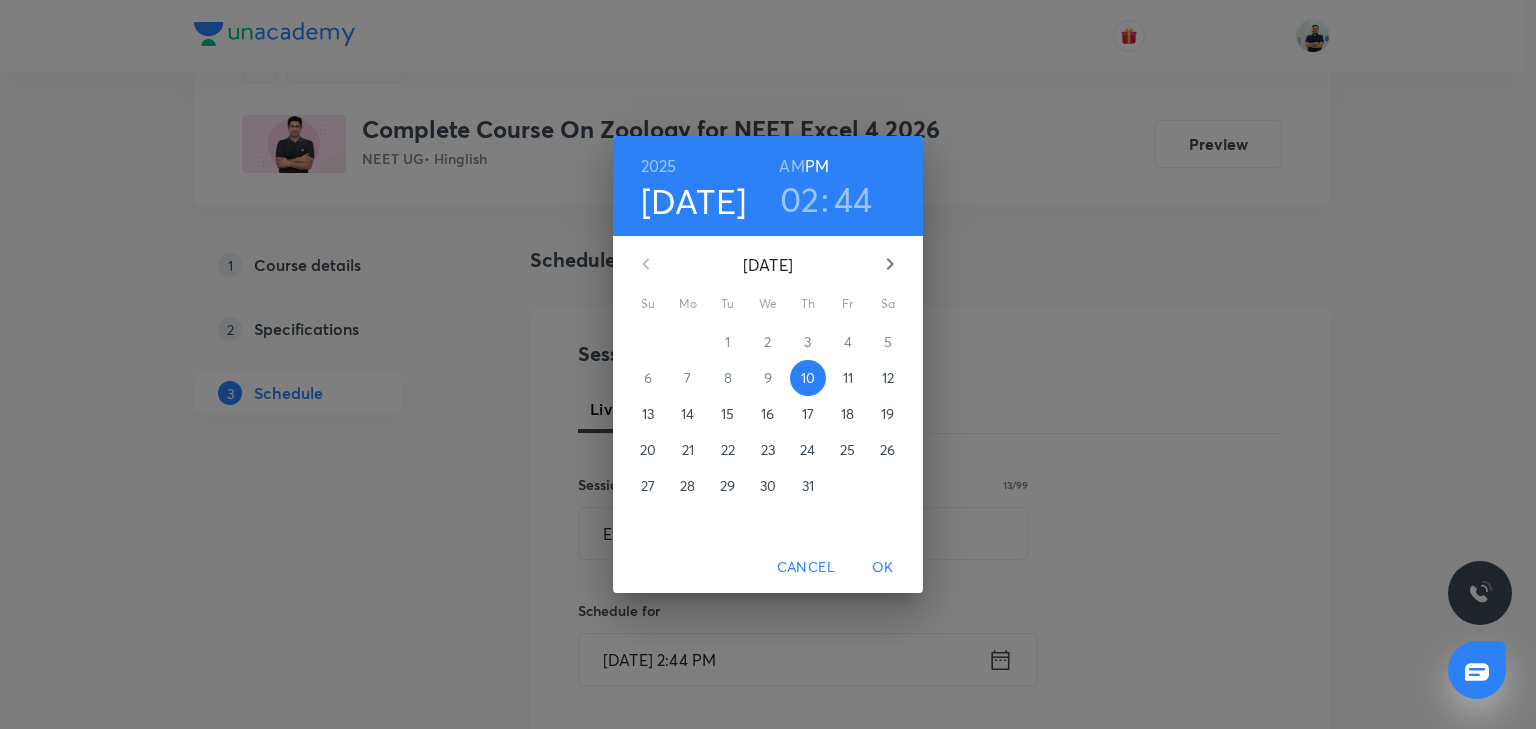 click on "11" at bounding box center (848, 378) 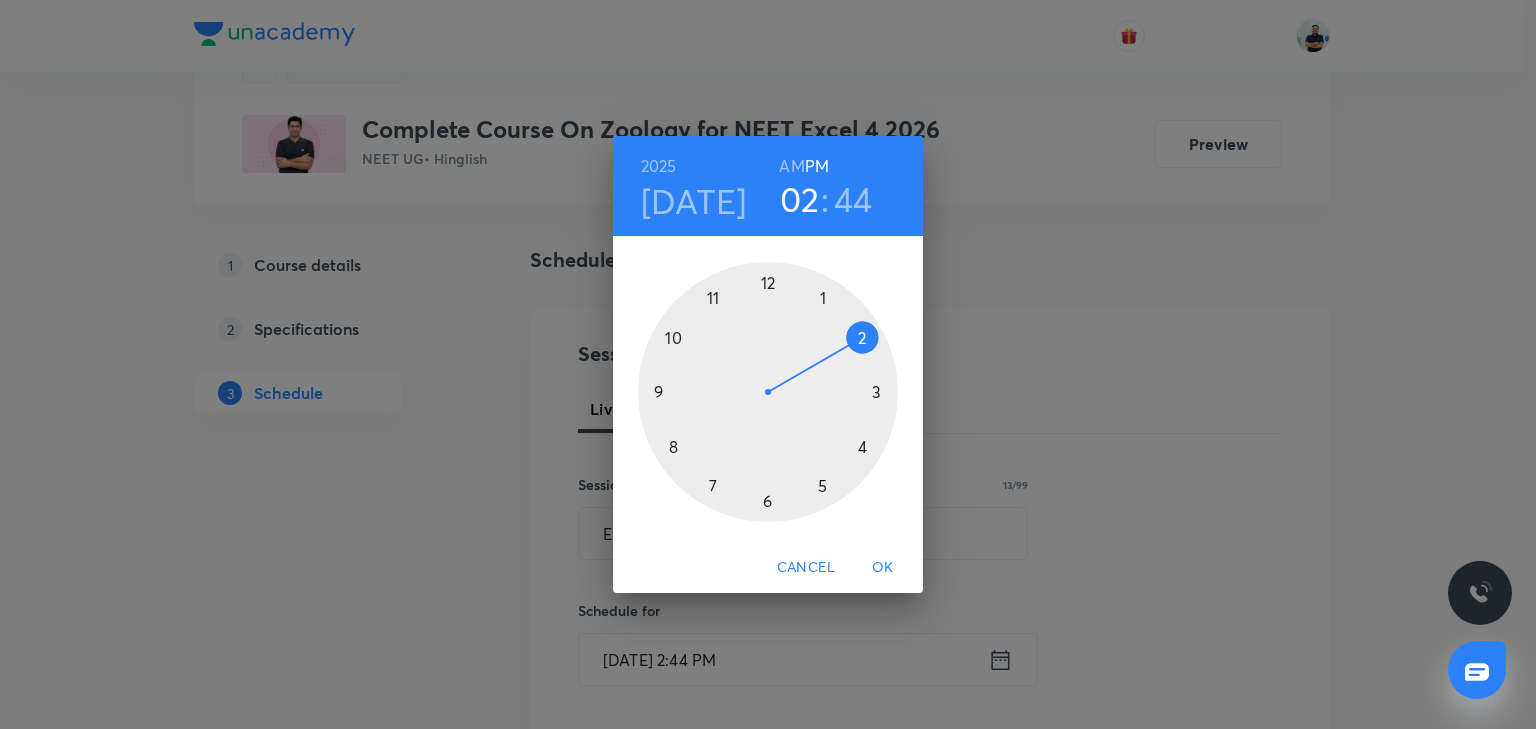 click at bounding box center [768, 392] 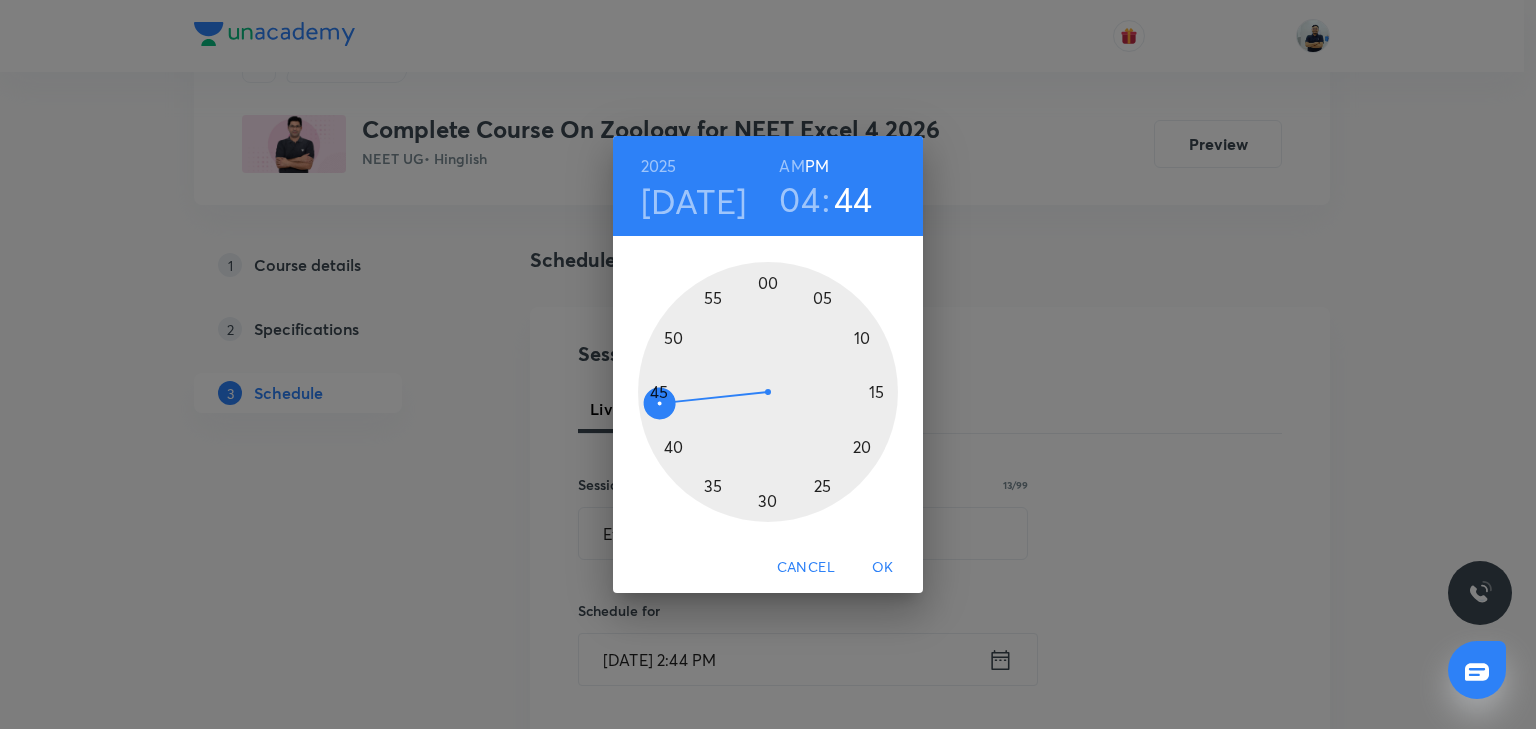 click at bounding box center [768, 392] 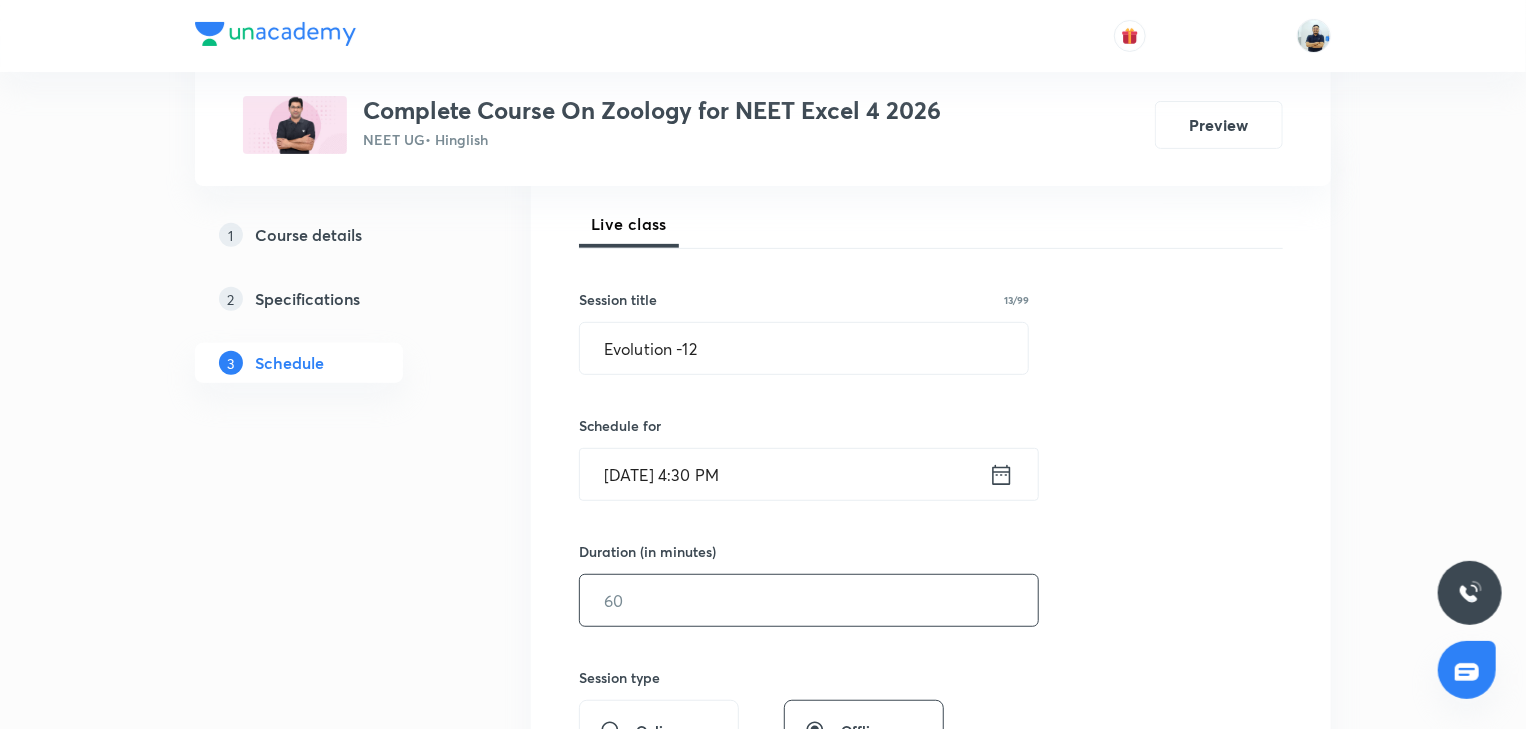 scroll, scrollTop: 280, scrollLeft: 0, axis: vertical 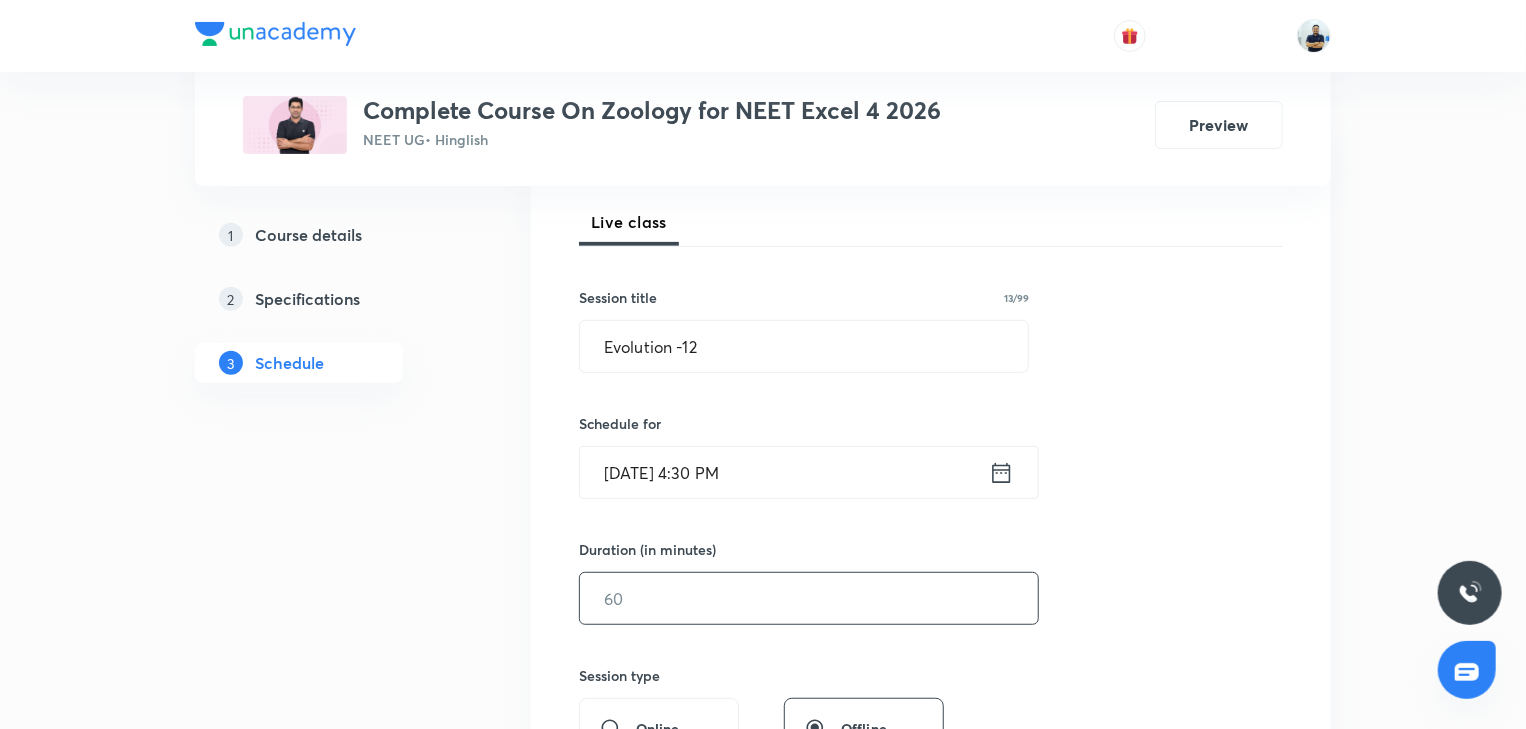 click at bounding box center [809, 598] 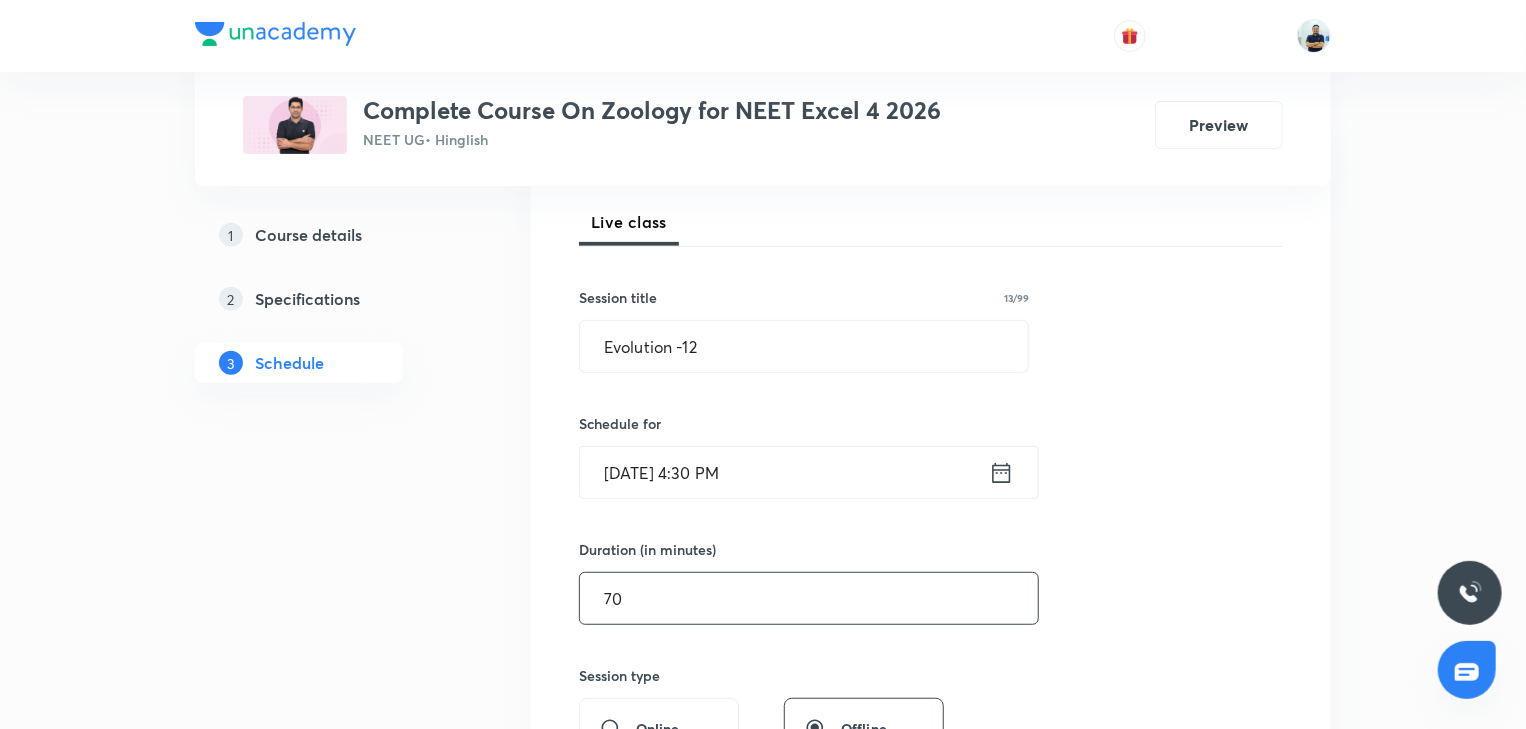 scroll, scrollTop: 840, scrollLeft: 0, axis: vertical 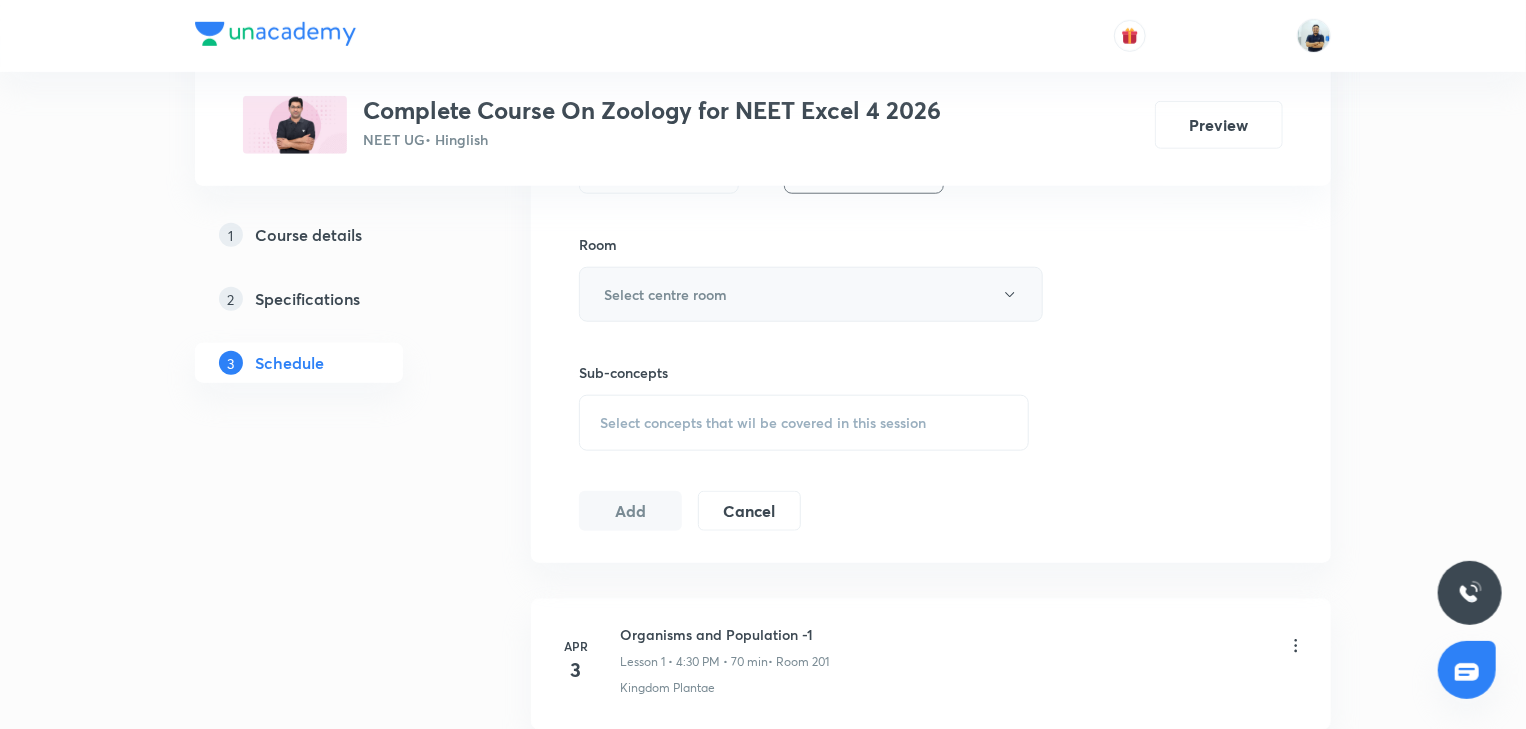 type on "70" 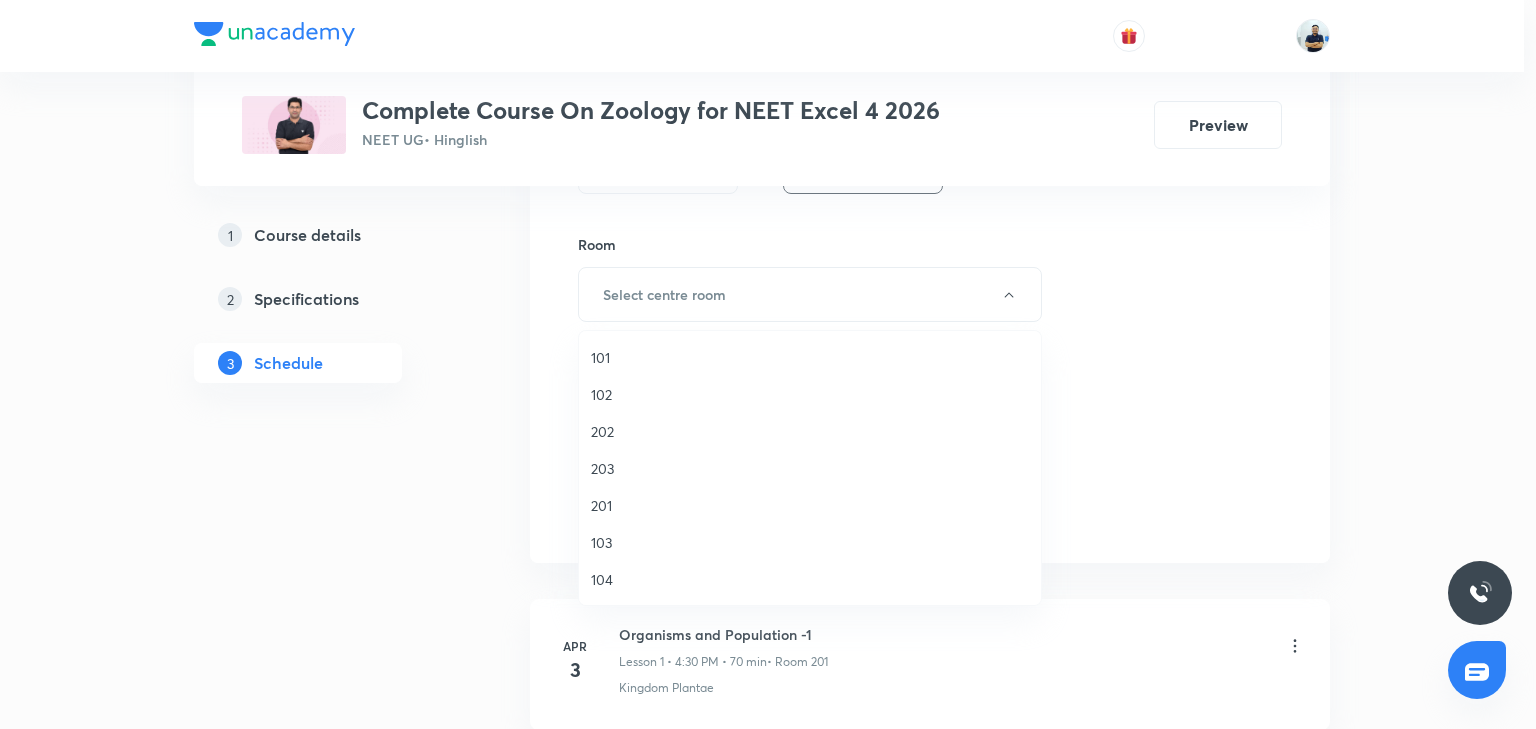 click on "202" at bounding box center (810, 431) 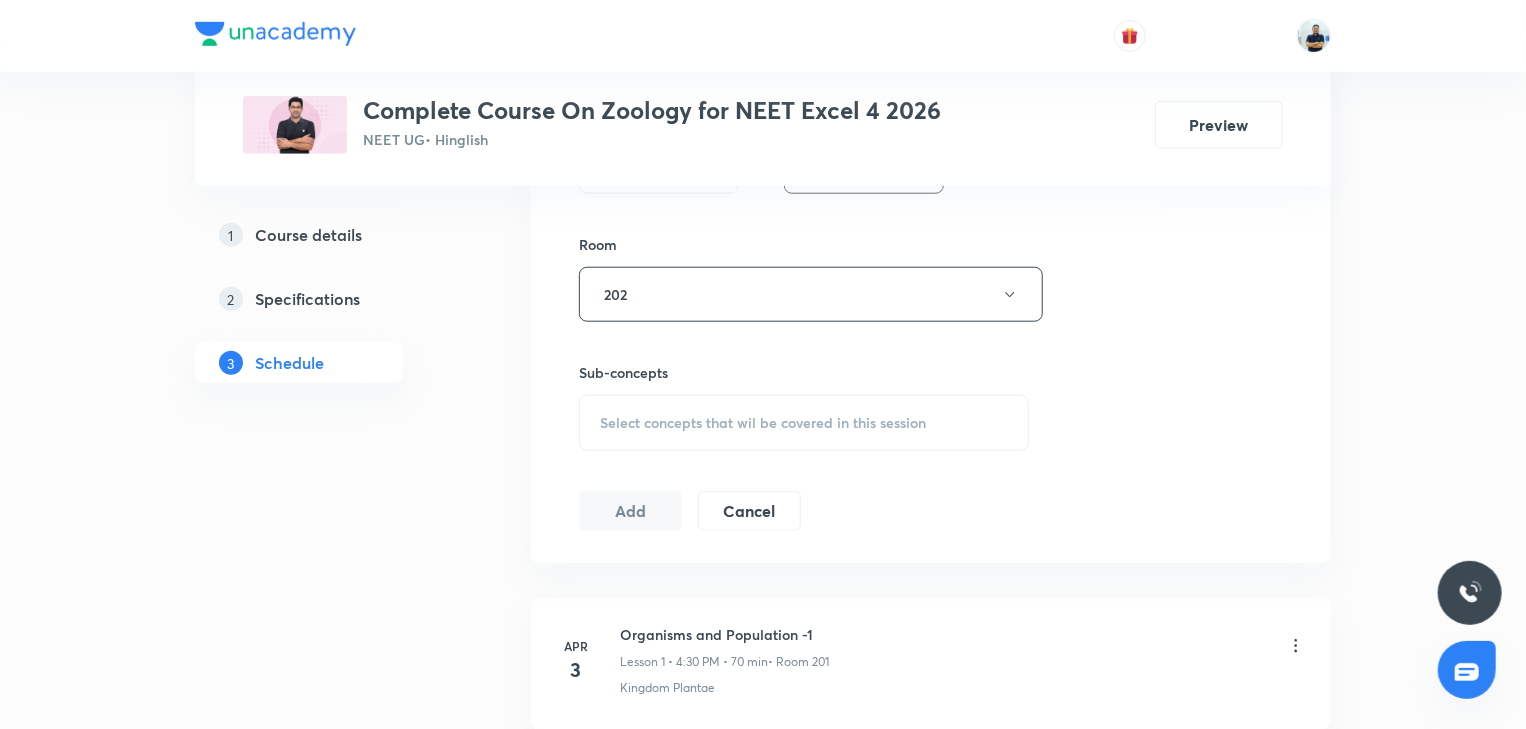 click on "Select concepts that wil be covered in this session" at bounding box center [763, 423] 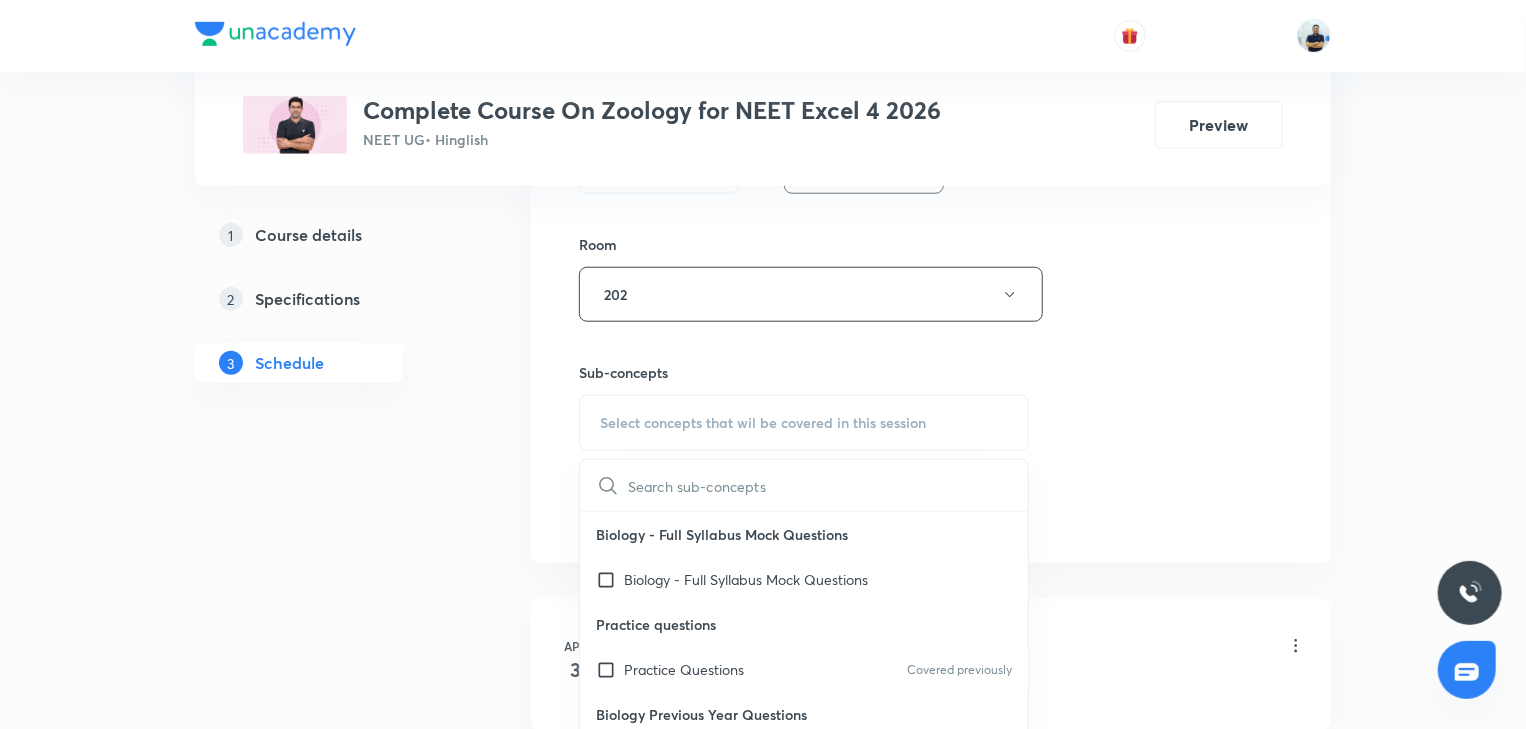 scroll, scrollTop: 560, scrollLeft: 0, axis: vertical 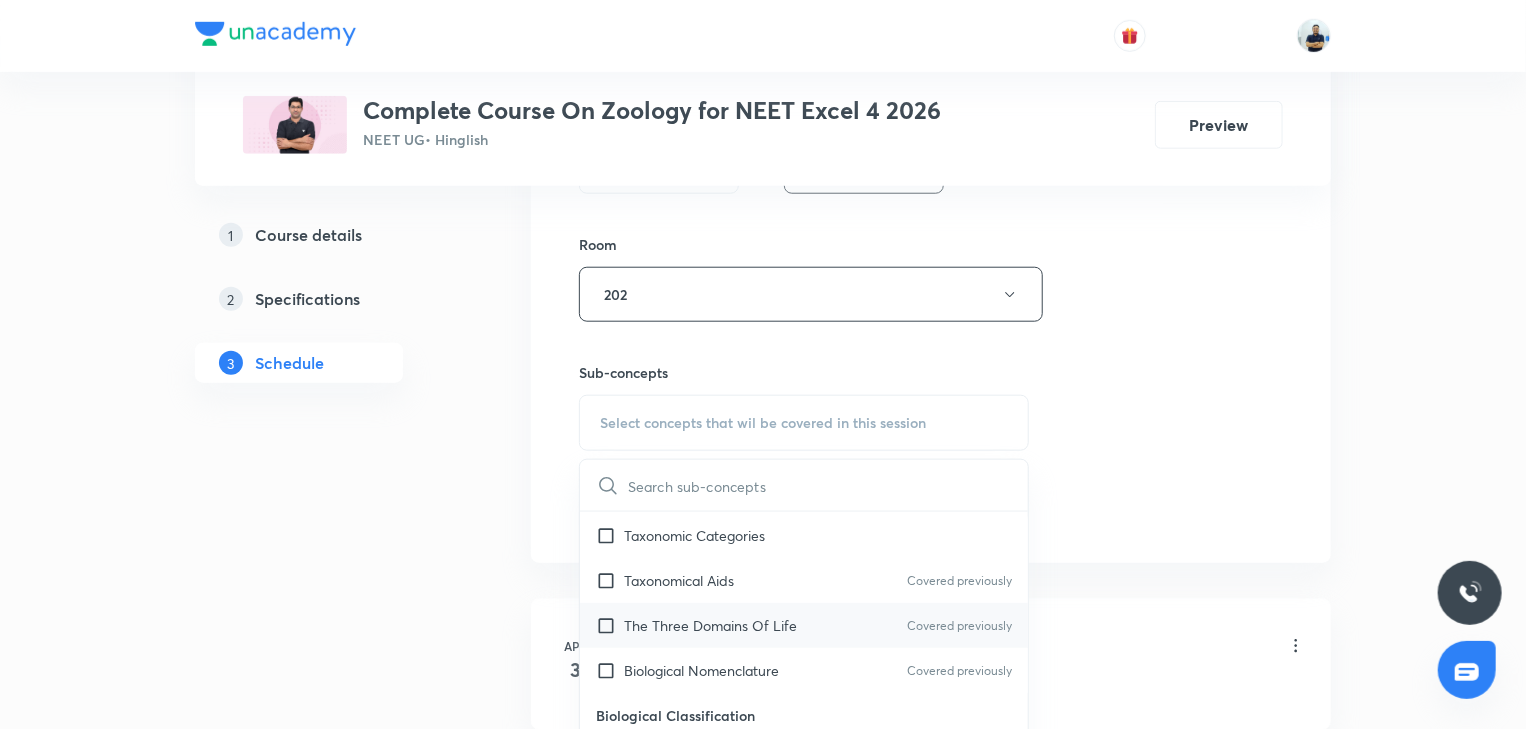 click on "The Three Domains Of Life" at bounding box center (710, 625) 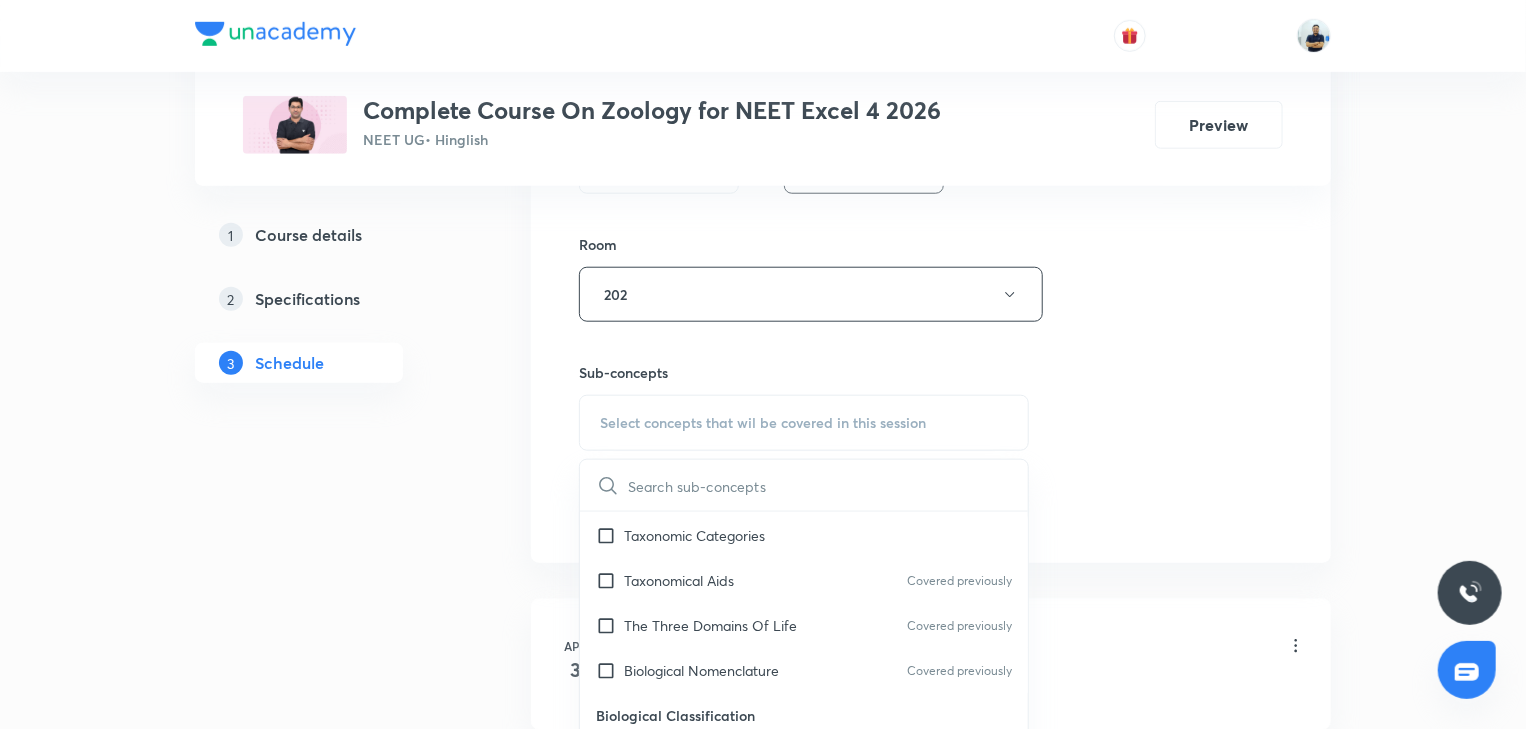 checkbox on "true" 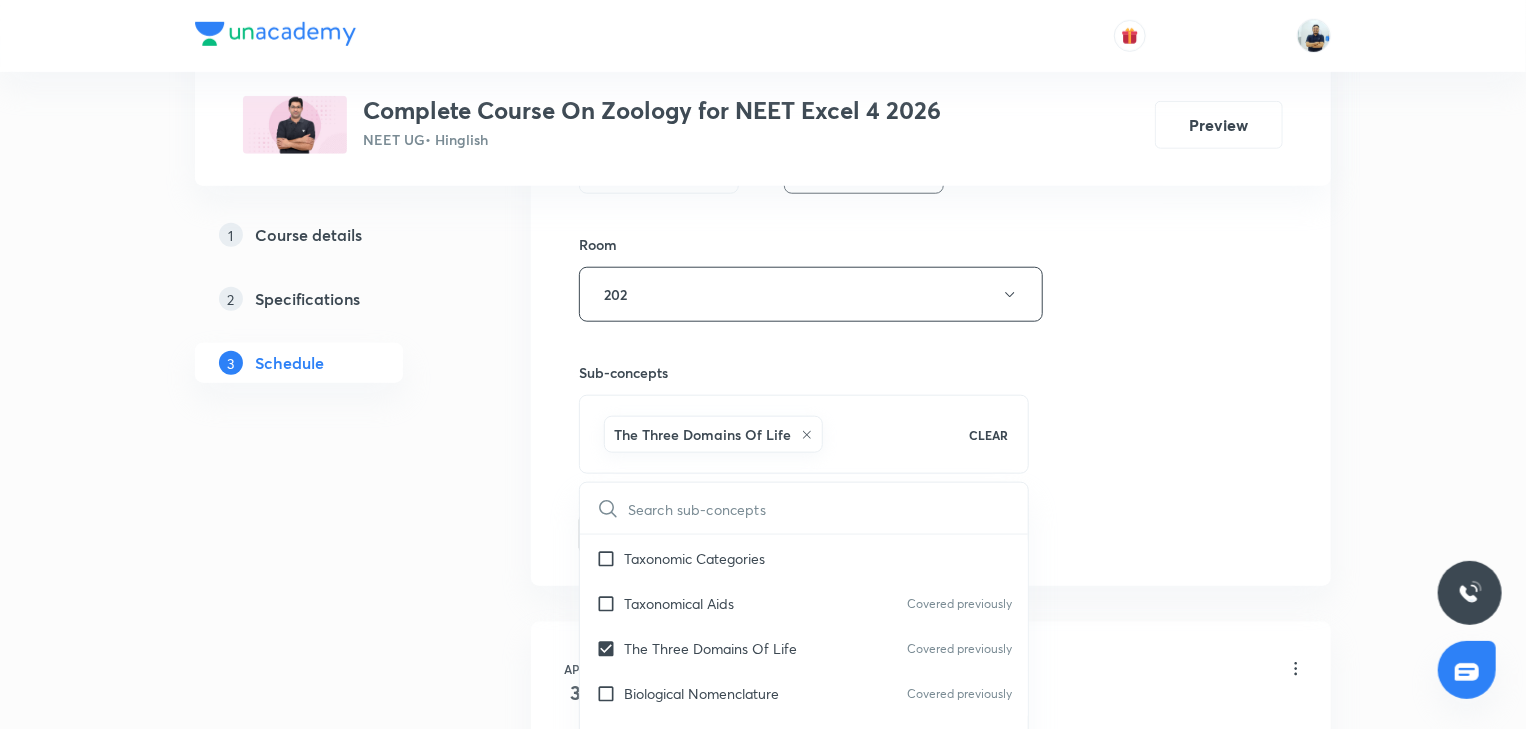 click on "Session  53 Live class Session title 13/99 Evolution -12 ​ Schedule for Jul 11, 2025, 4:30 PM ​ Duration (in minutes) 70 ​   Session type Online Offline Room 202 Sub-concepts The Three Domains Of Life CLEAR ​ Biology - Full Syllabus Mock Questions Biology - Full Syllabus Mock Questions Practice questions Practice Questions Covered previously Biology Previous Year Questions Maths Previous Year Questions Living World What Is Living? Diversity In The Living World Systematics Covered previously Types Of Taxonomy Covered previously Fundamental Components Of Taxonomy Covered previously Taxonomic Categories Taxonomical Aids Covered previously The Three Domains Of Life Covered previously Biological Nomenclature  Covered previously Biological Classification System Of Classification Covered previously Kingdom Monera Covered previously Kingdom Protista Covered previously Kingdom Fungi Covered previously Kingdom Plantae Covered previously Kingdom Animalia Covered previously Linchens Mycorrhiza Covered previously" at bounding box center [931, 73] 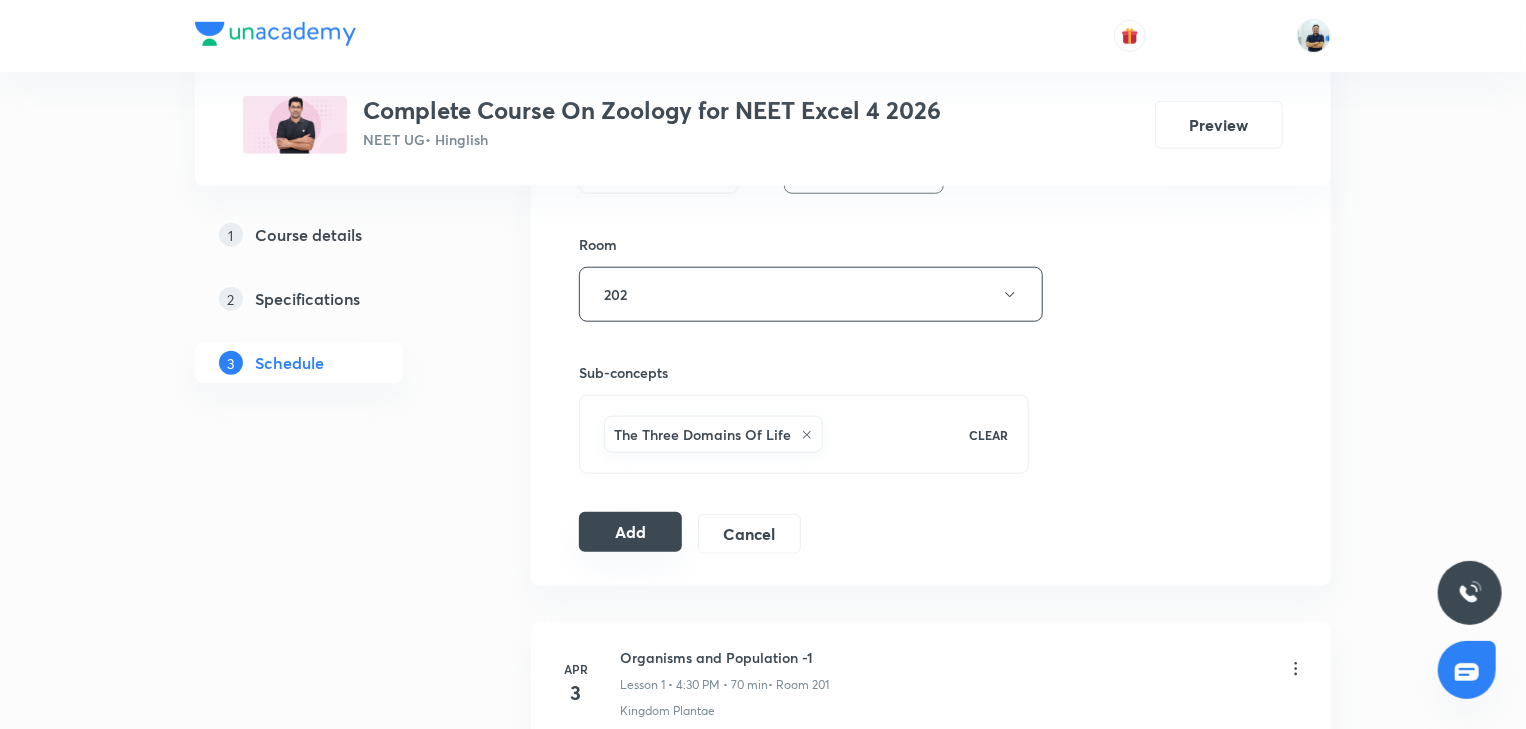 click on "Add" at bounding box center (630, 532) 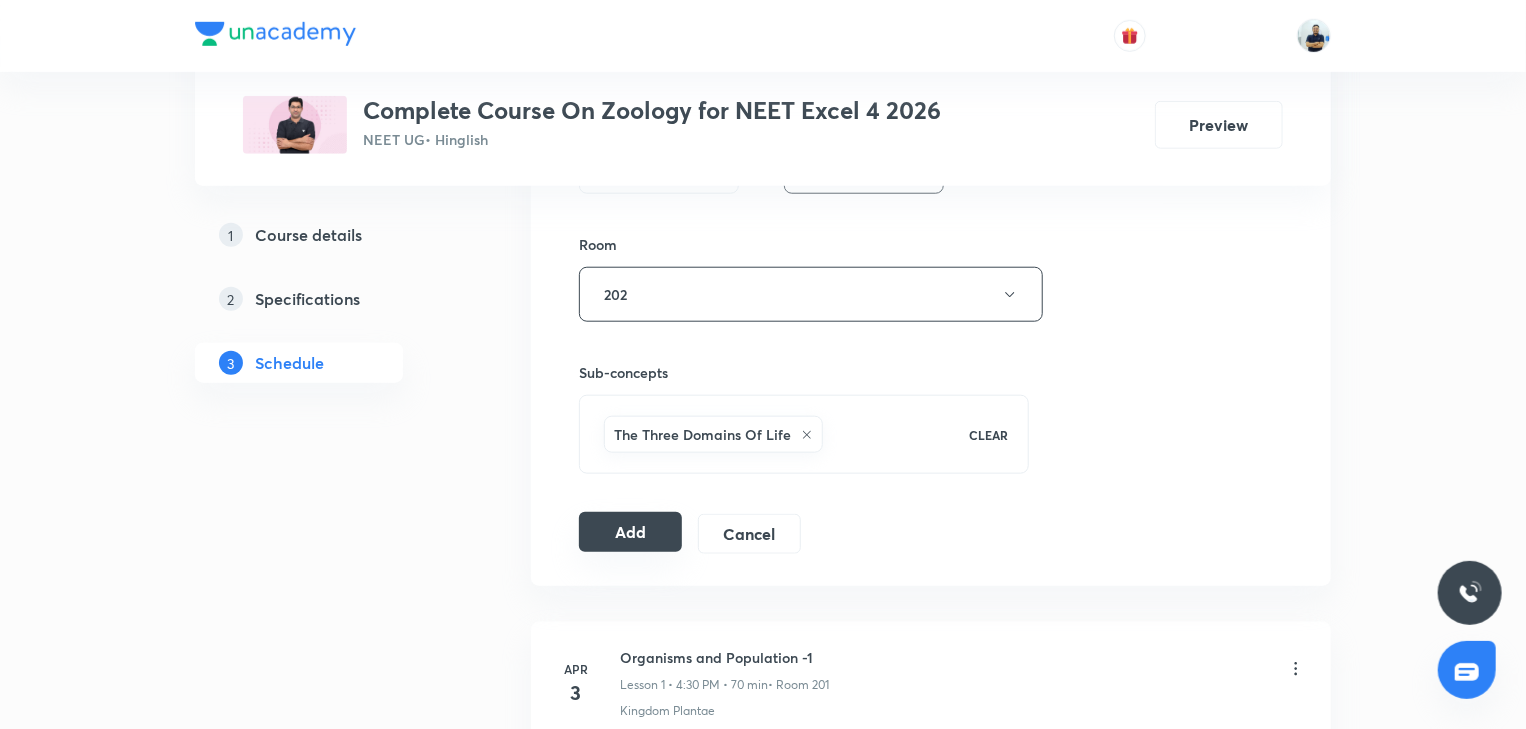 click on "Add" at bounding box center [630, 532] 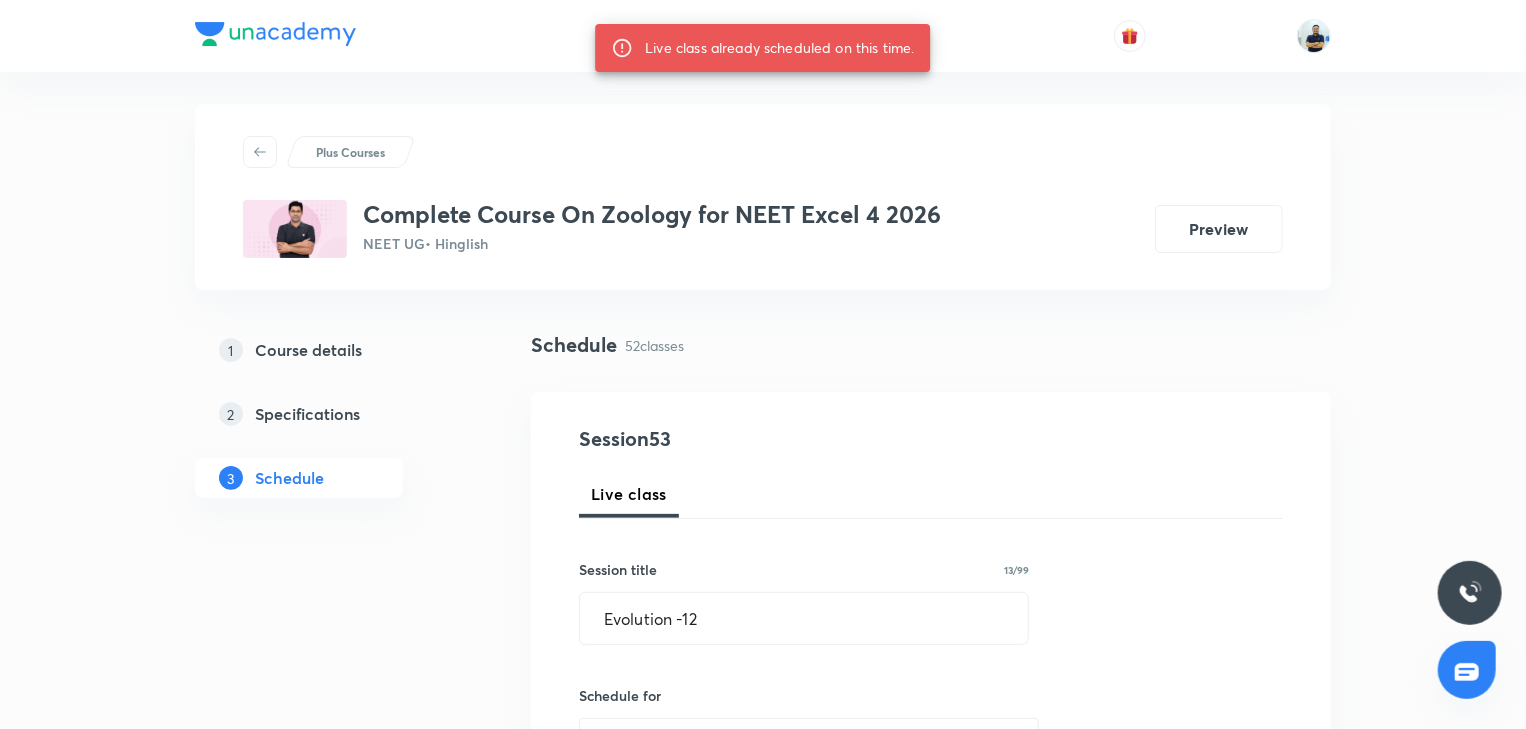 scroll, scrollTop: 0, scrollLeft: 0, axis: both 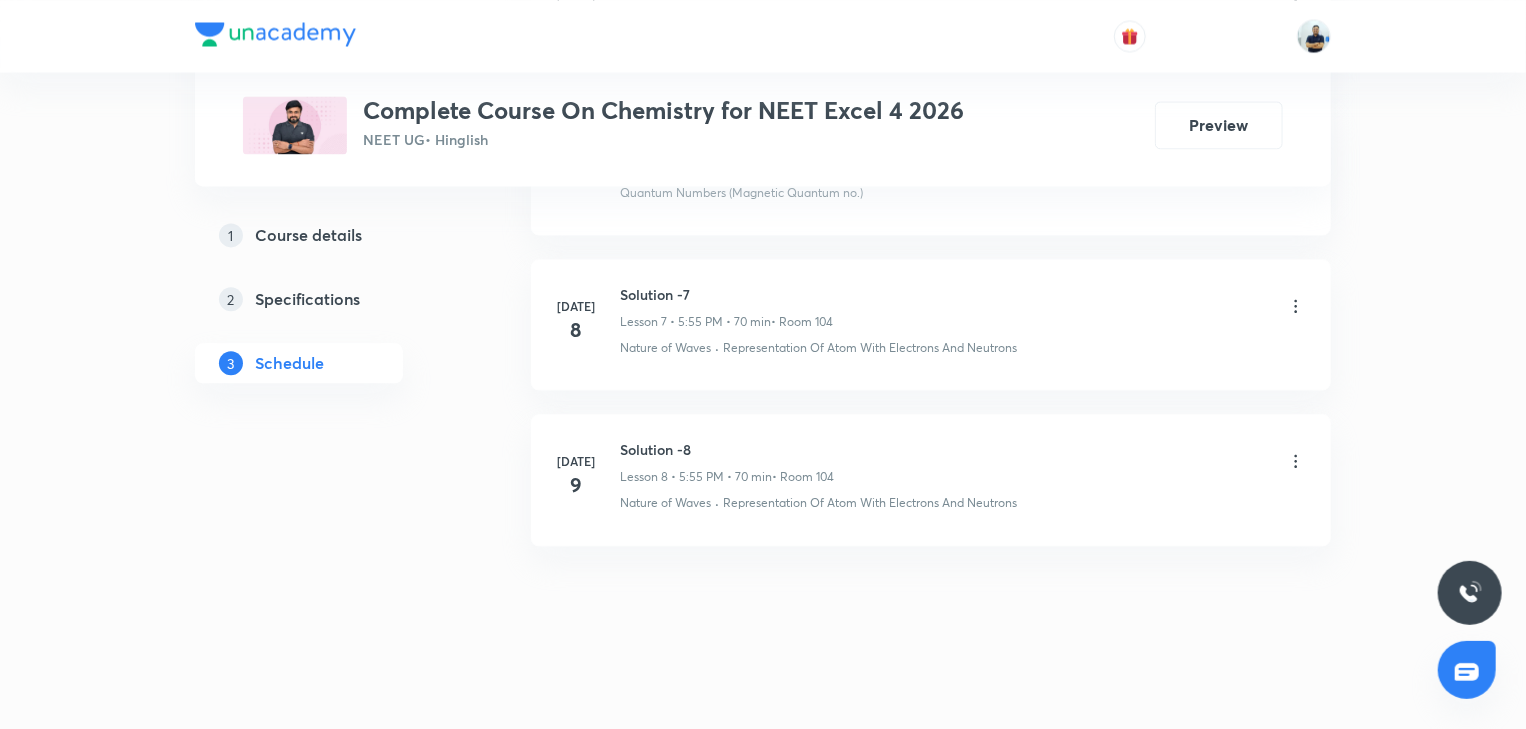 click on "Solution -8" at bounding box center (727, 449) 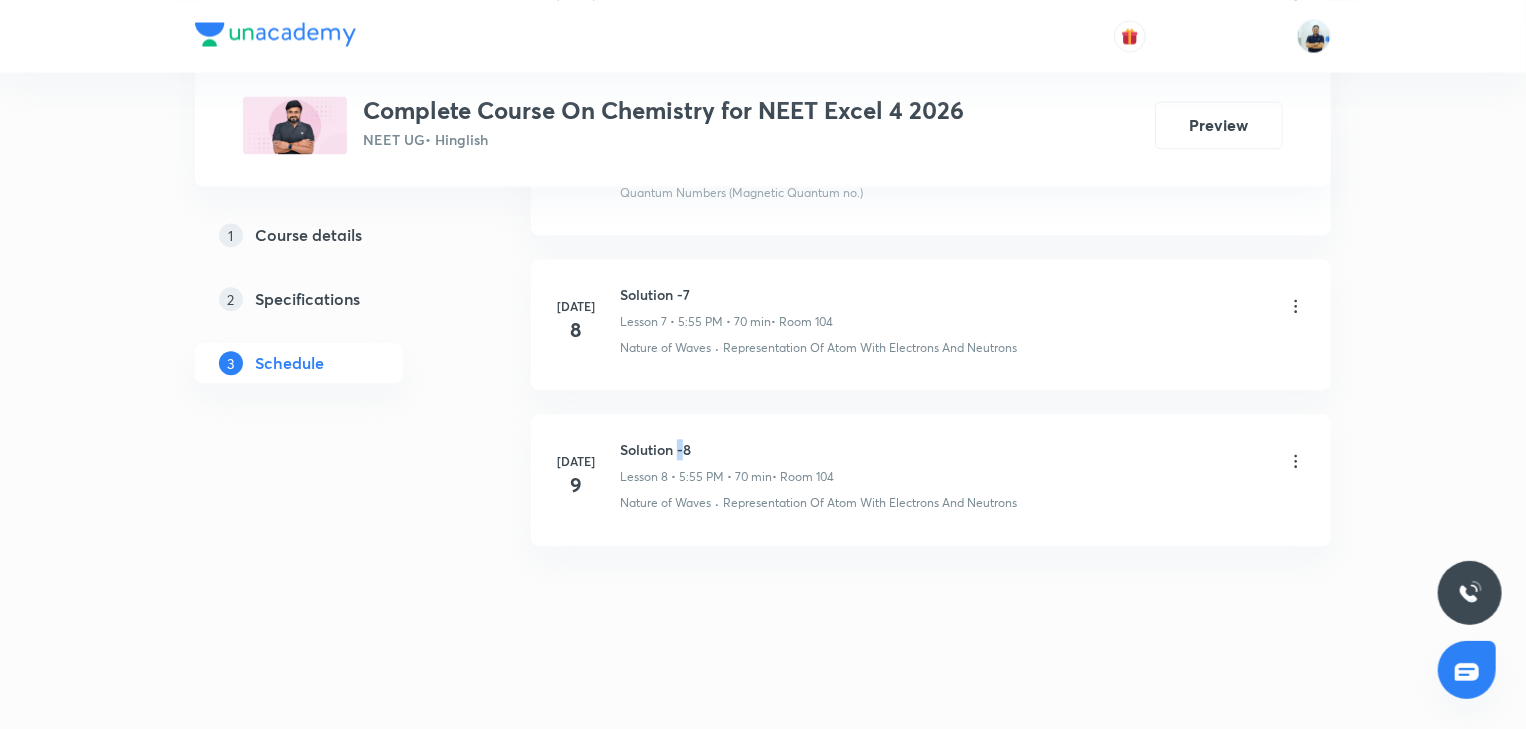 click on "Solution -8" at bounding box center [727, 449] 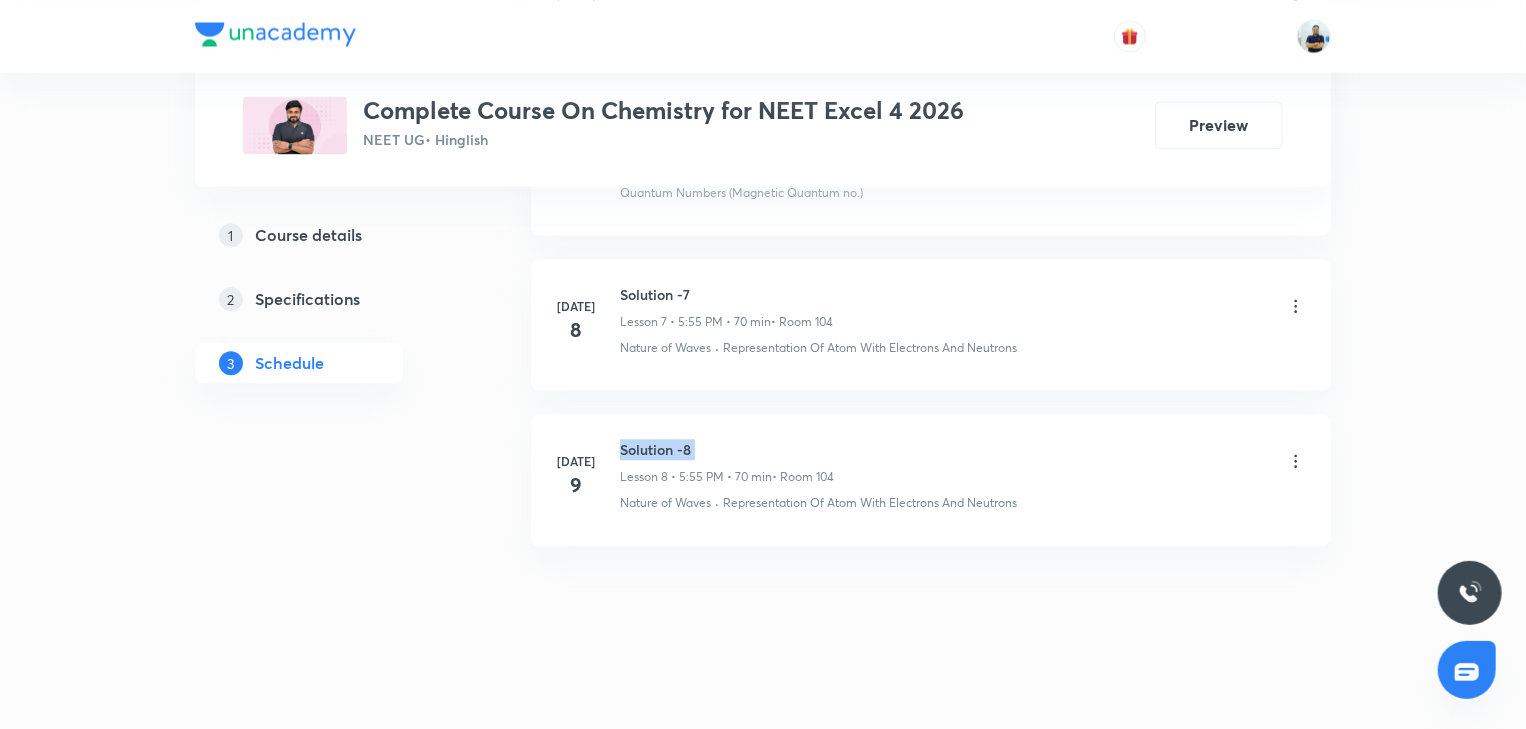 click on "Solution -8" at bounding box center (727, 449) 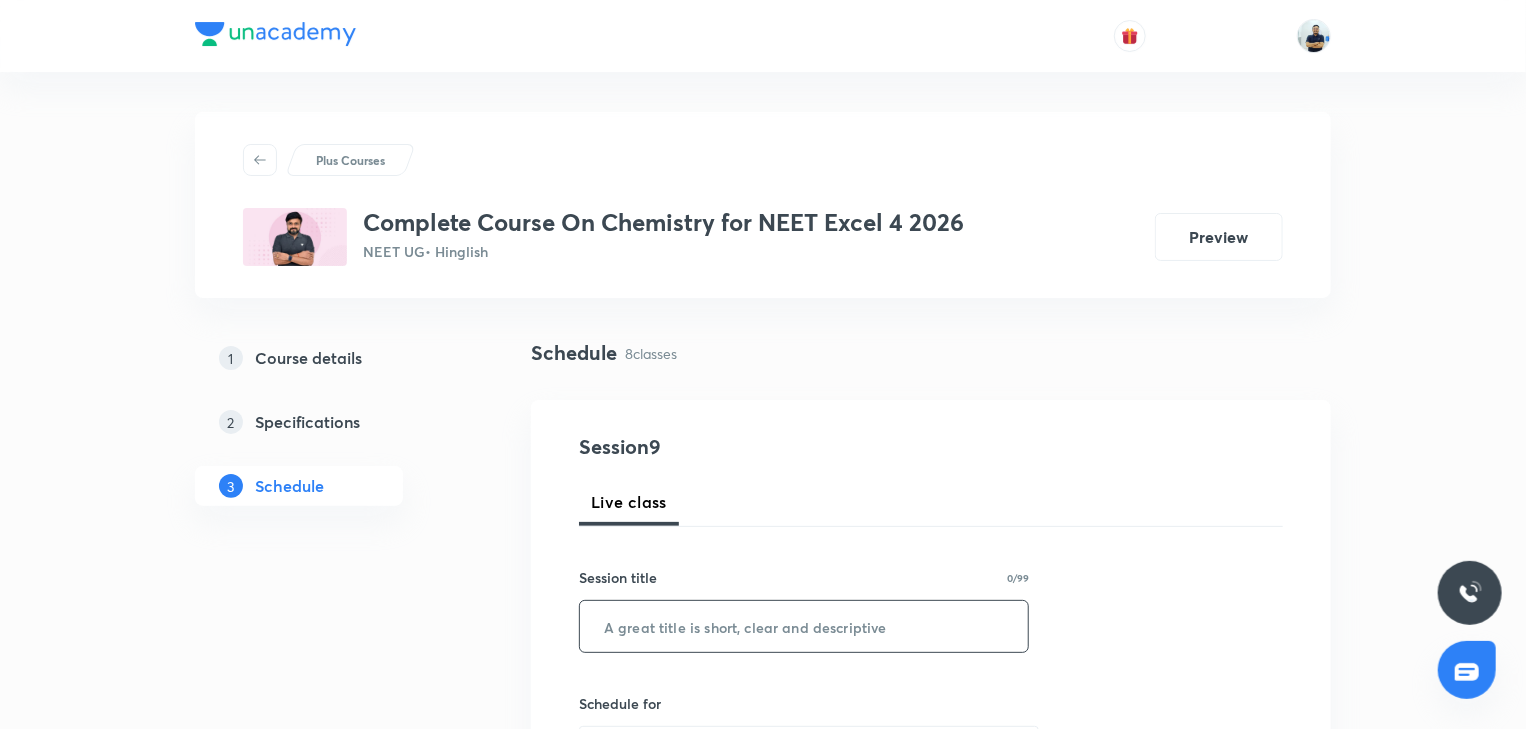 click at bounding box center [804, 626] 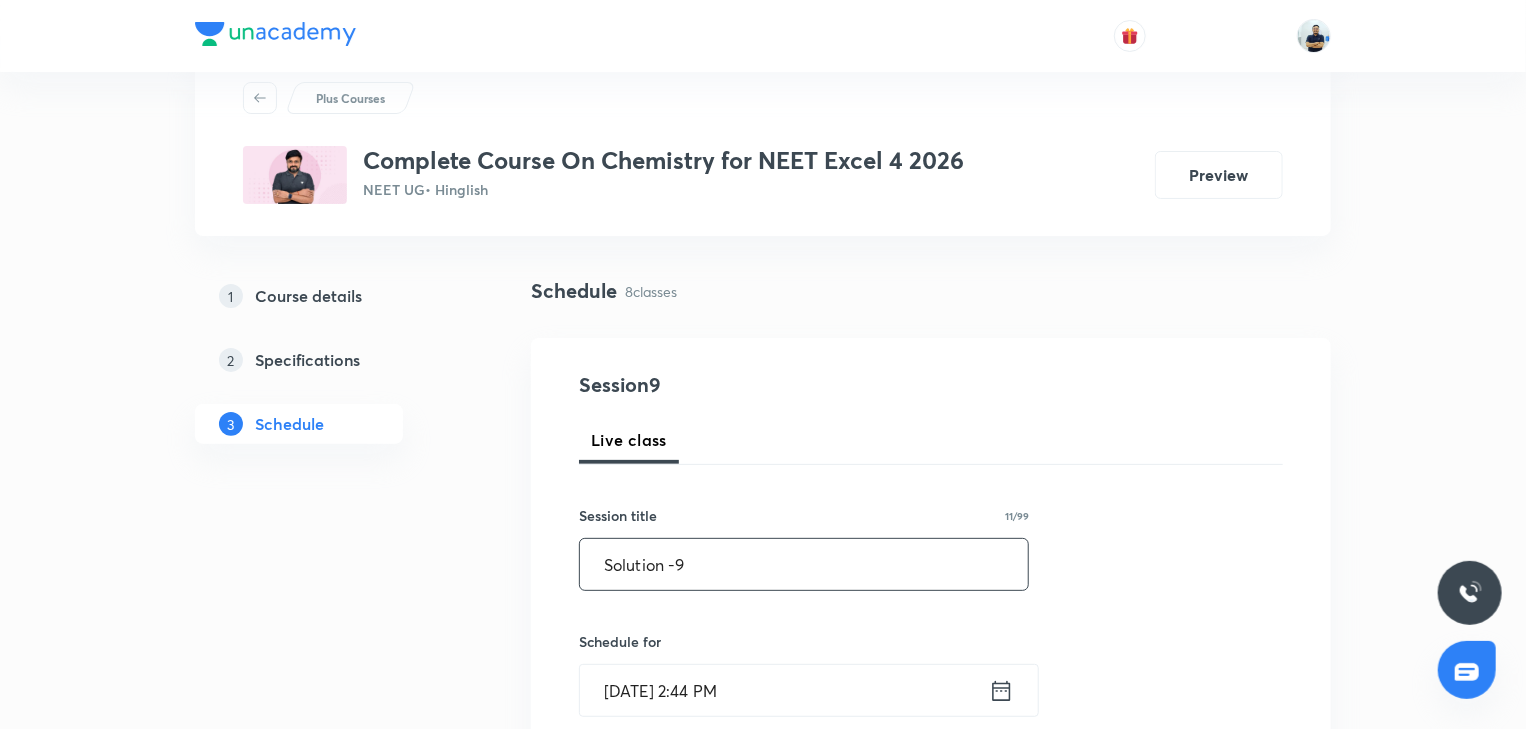 scroll, scrollTop: 205, scrollLeft: 0, axis: vertical 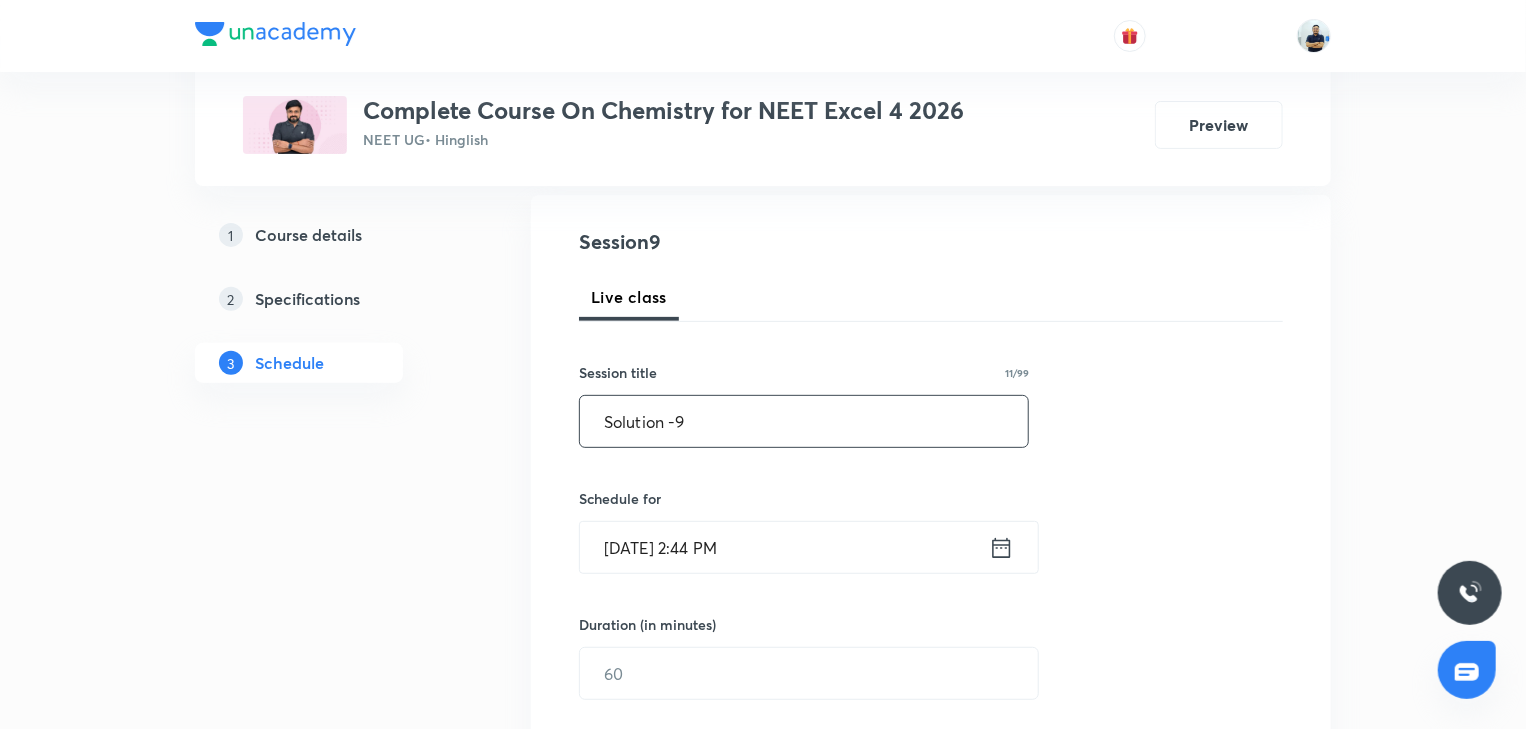 type on "Solution -9" 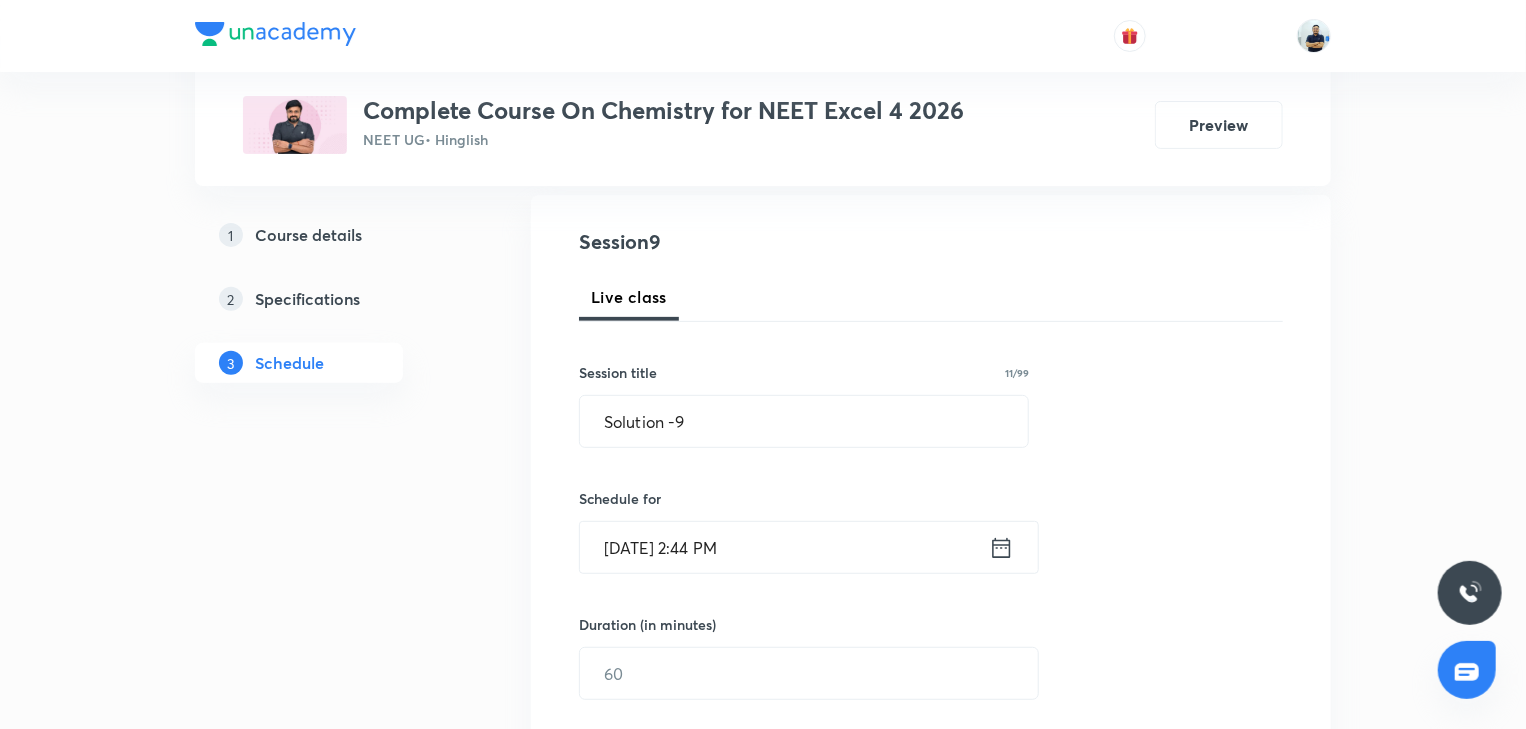 click on "[DATE] 2:44 PM" at bounding box center [784, 547] 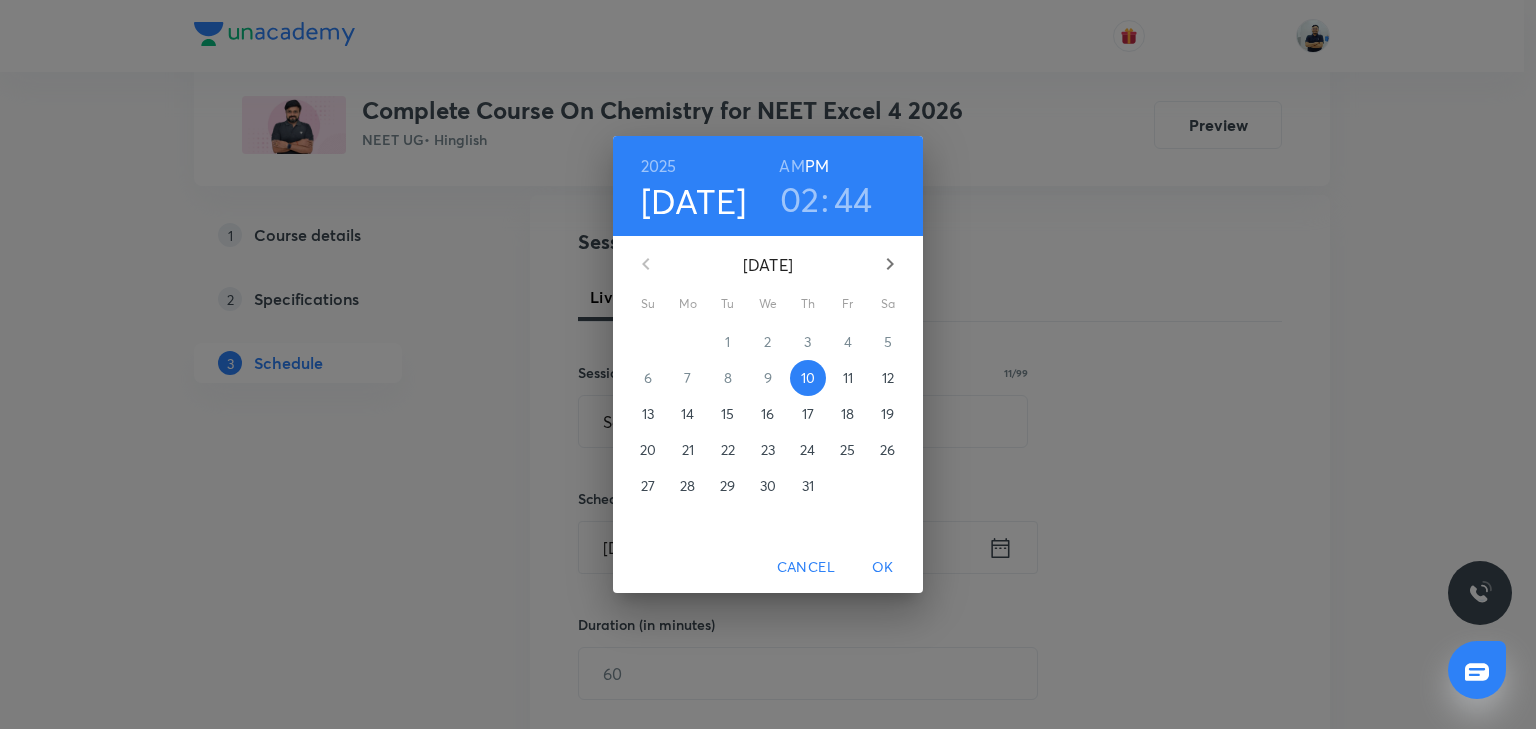 click on "02" at bounding box center (800, 199) 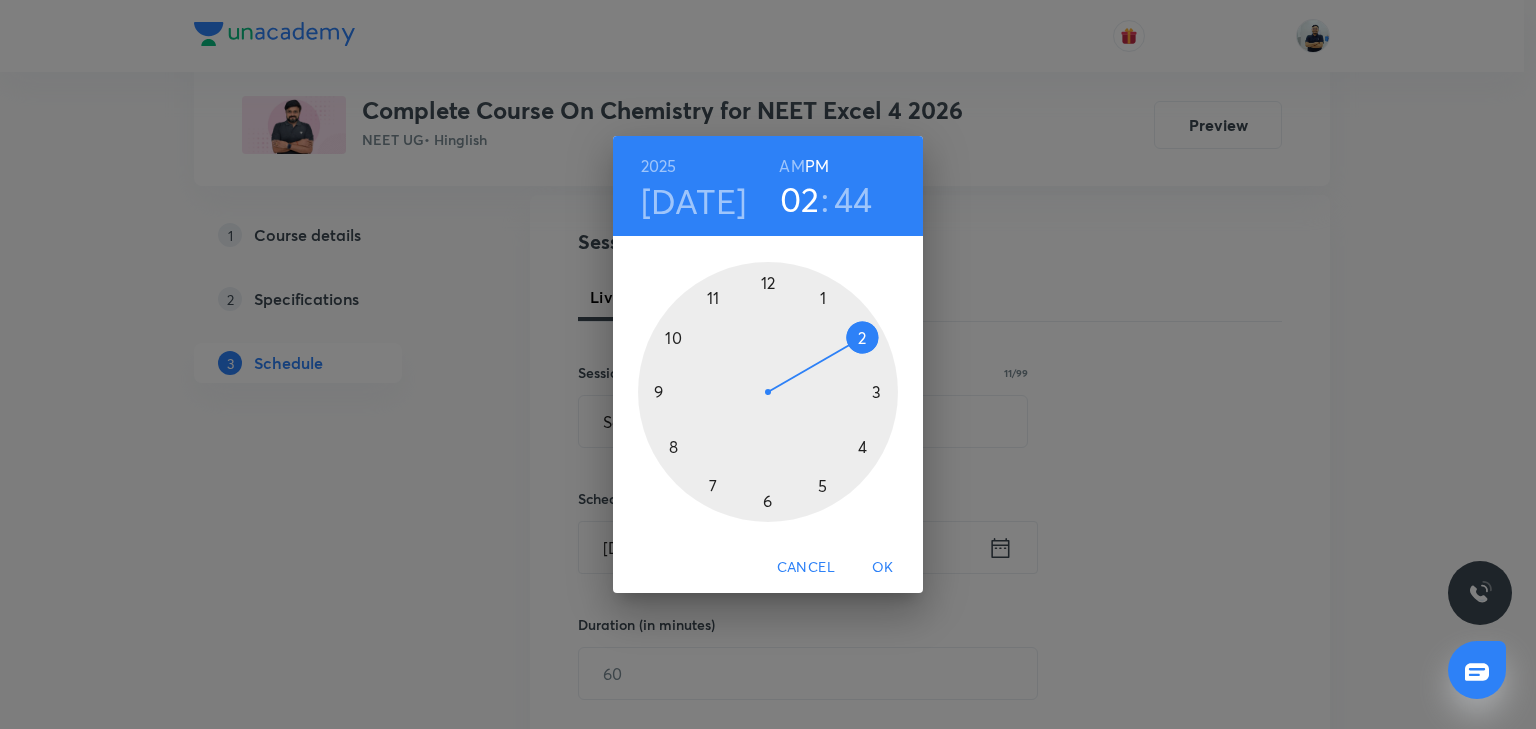 click at bounding box center [768, 392] 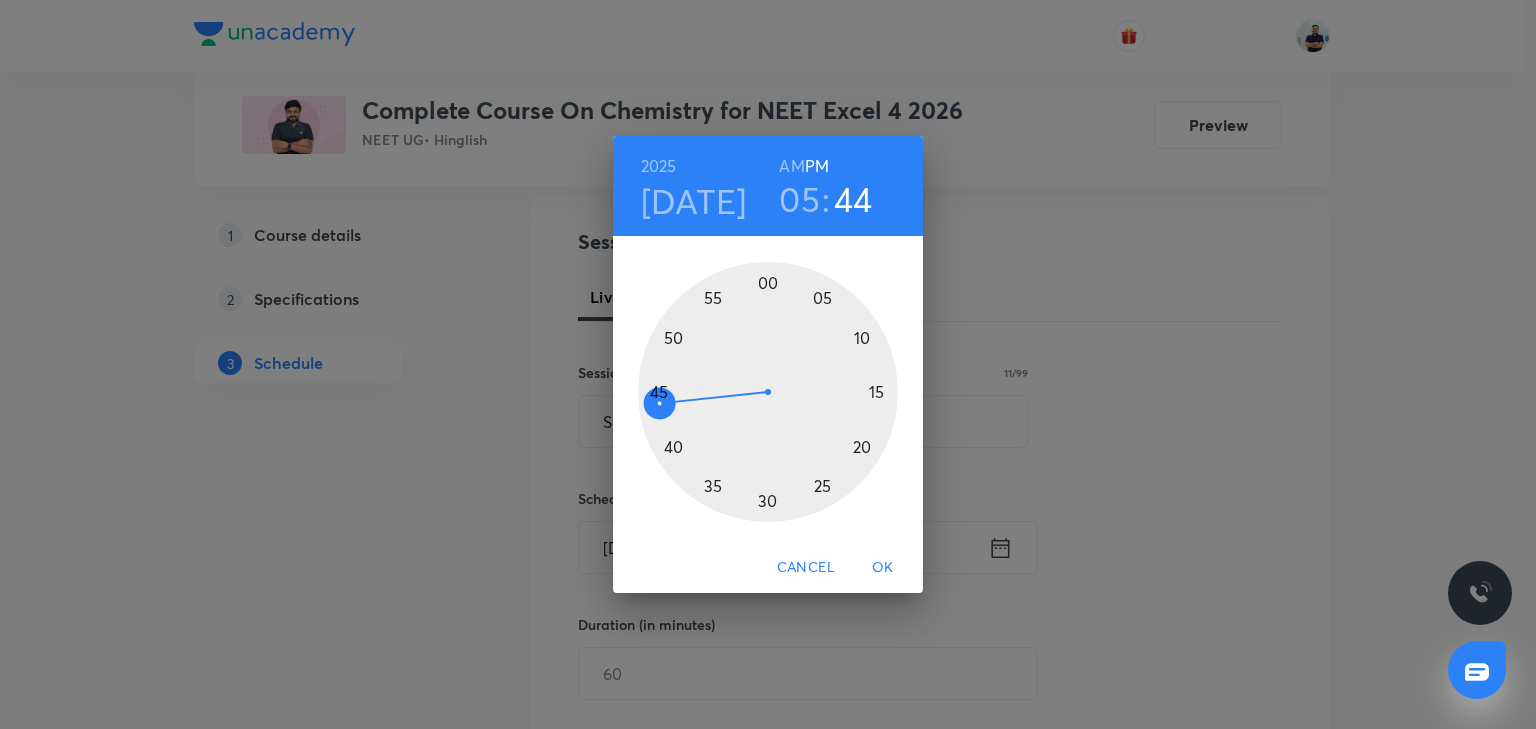 click at bounding box center (768, 392) 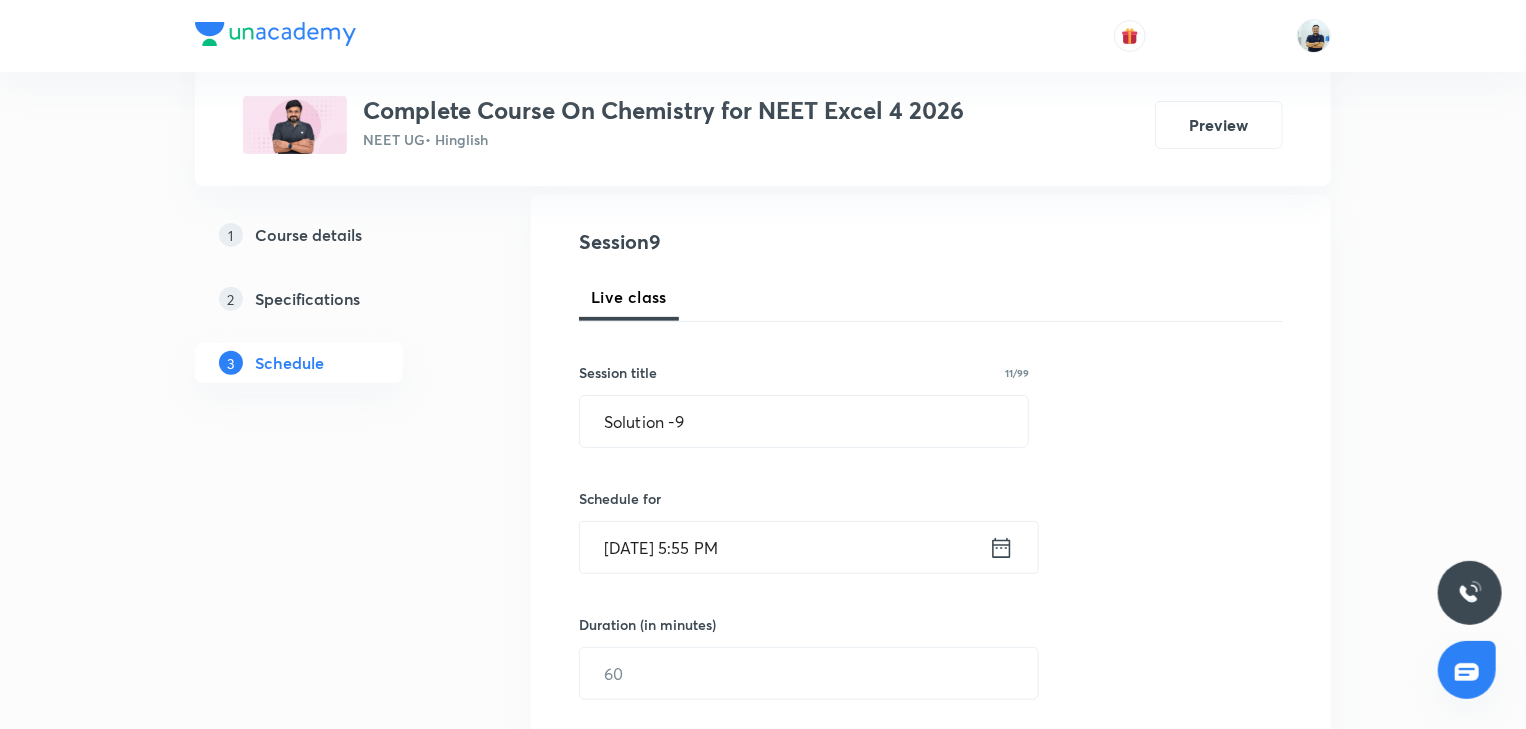 scroll, scrollTop: 224, scrollLeft: 0, axis: vertical 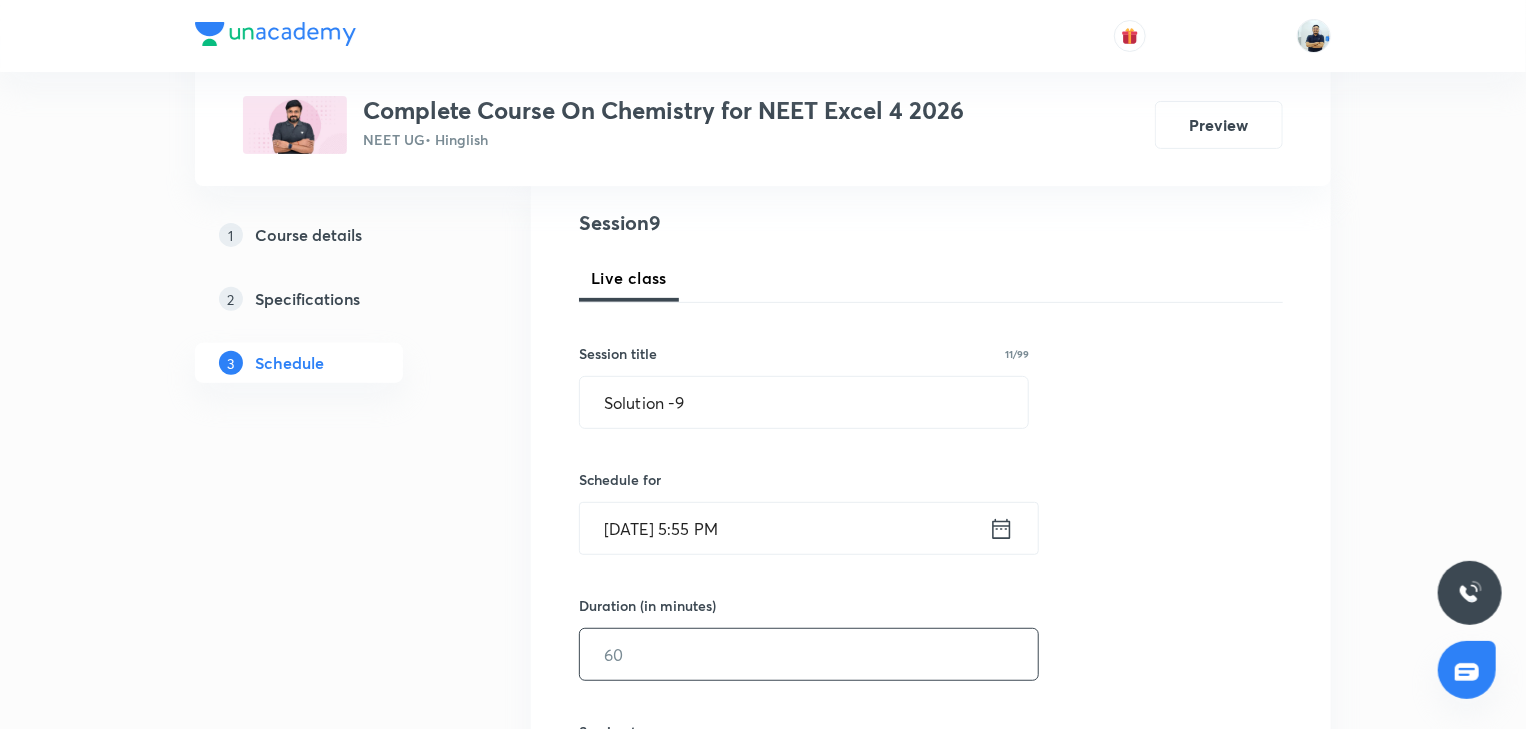 click at bounding box center [809, 654] 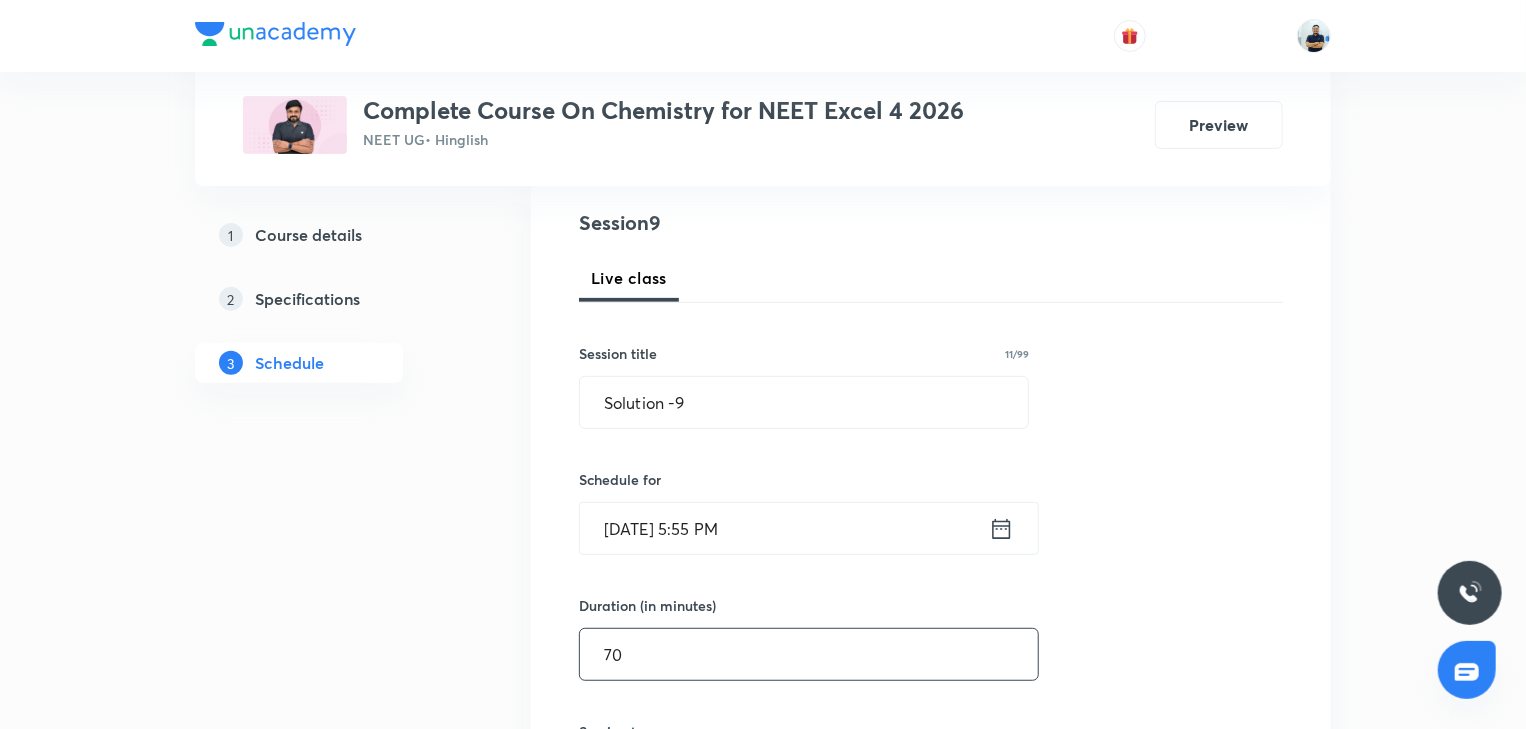 scroll, scrollTop: 784, scrollLeft: 0, axis: vertical 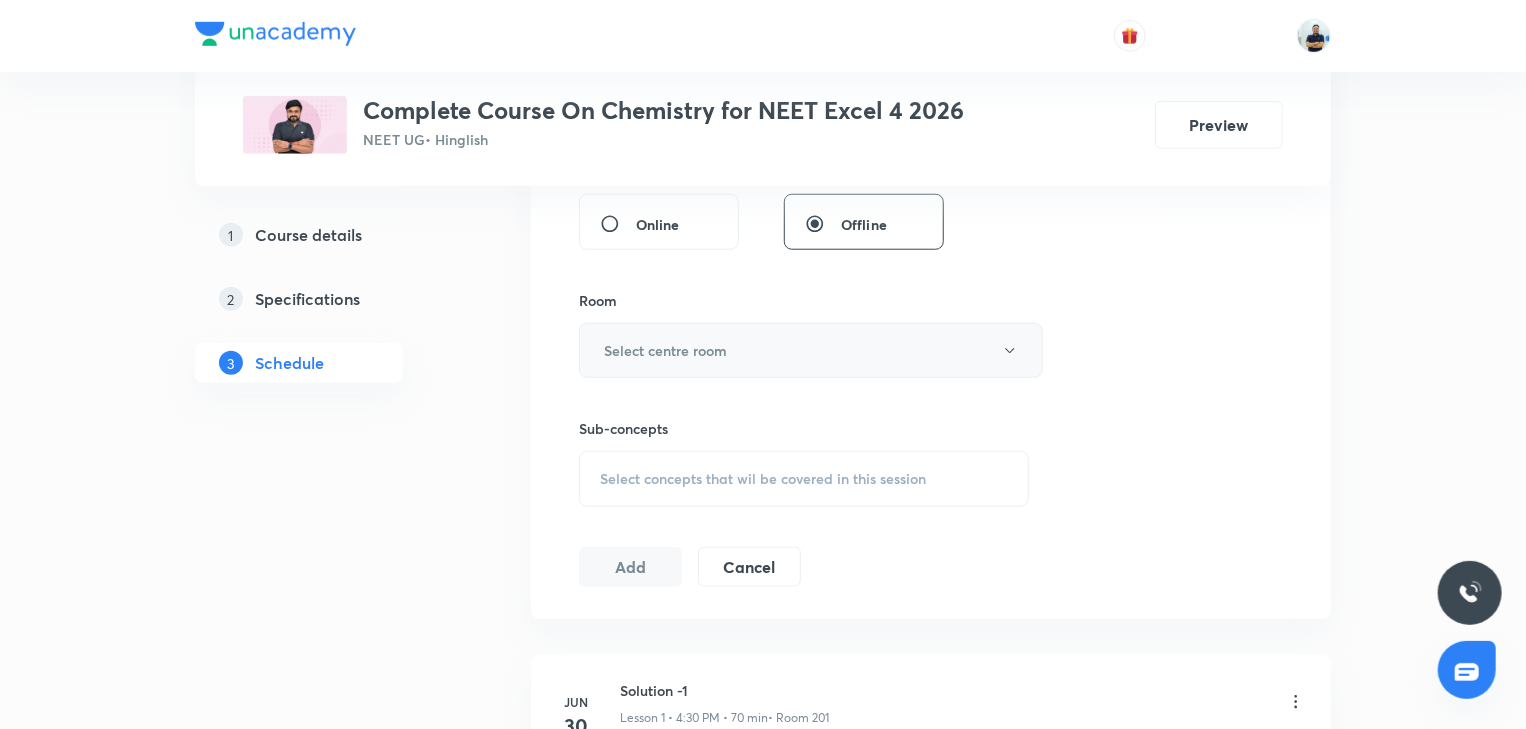 type on "70" 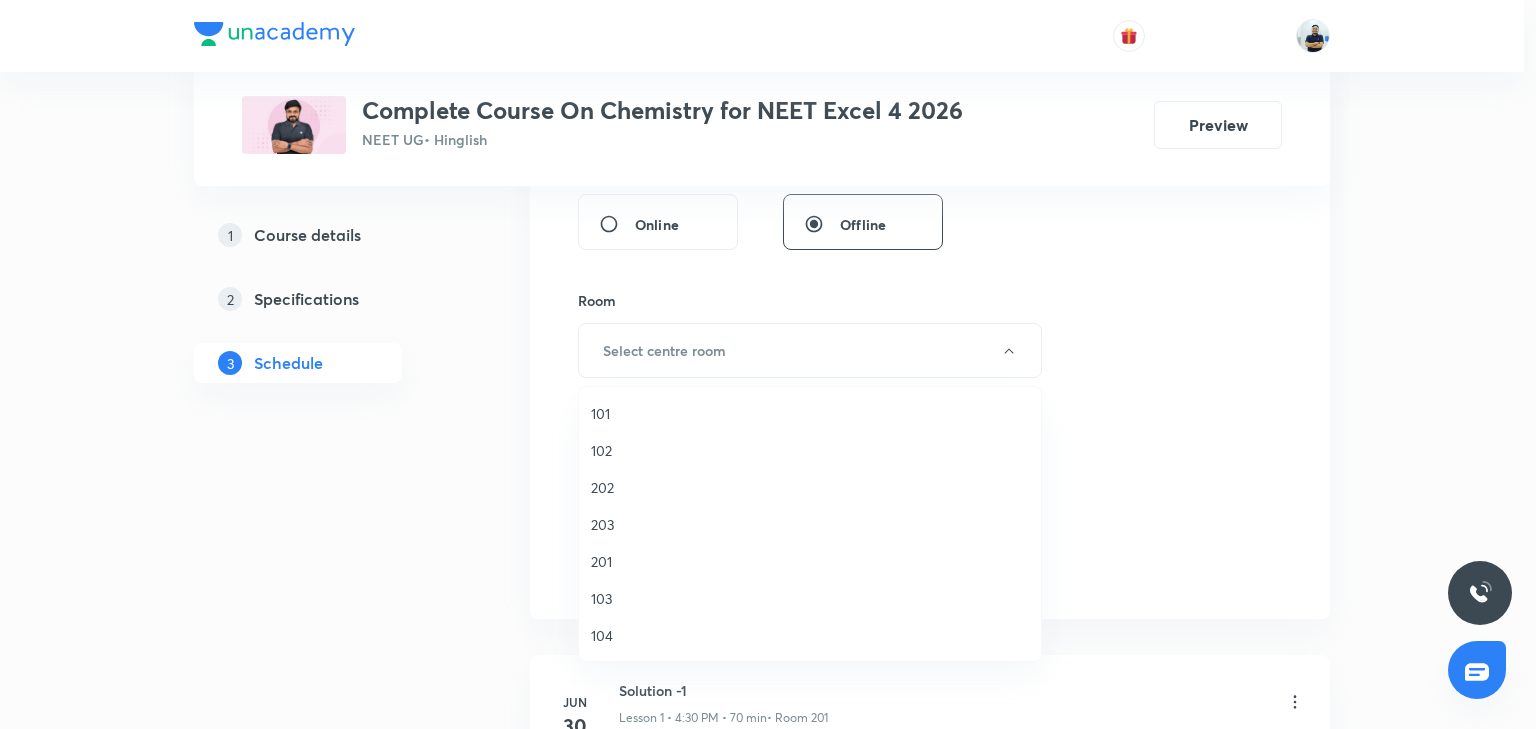 click on "202" at bounding box center (810, 487) 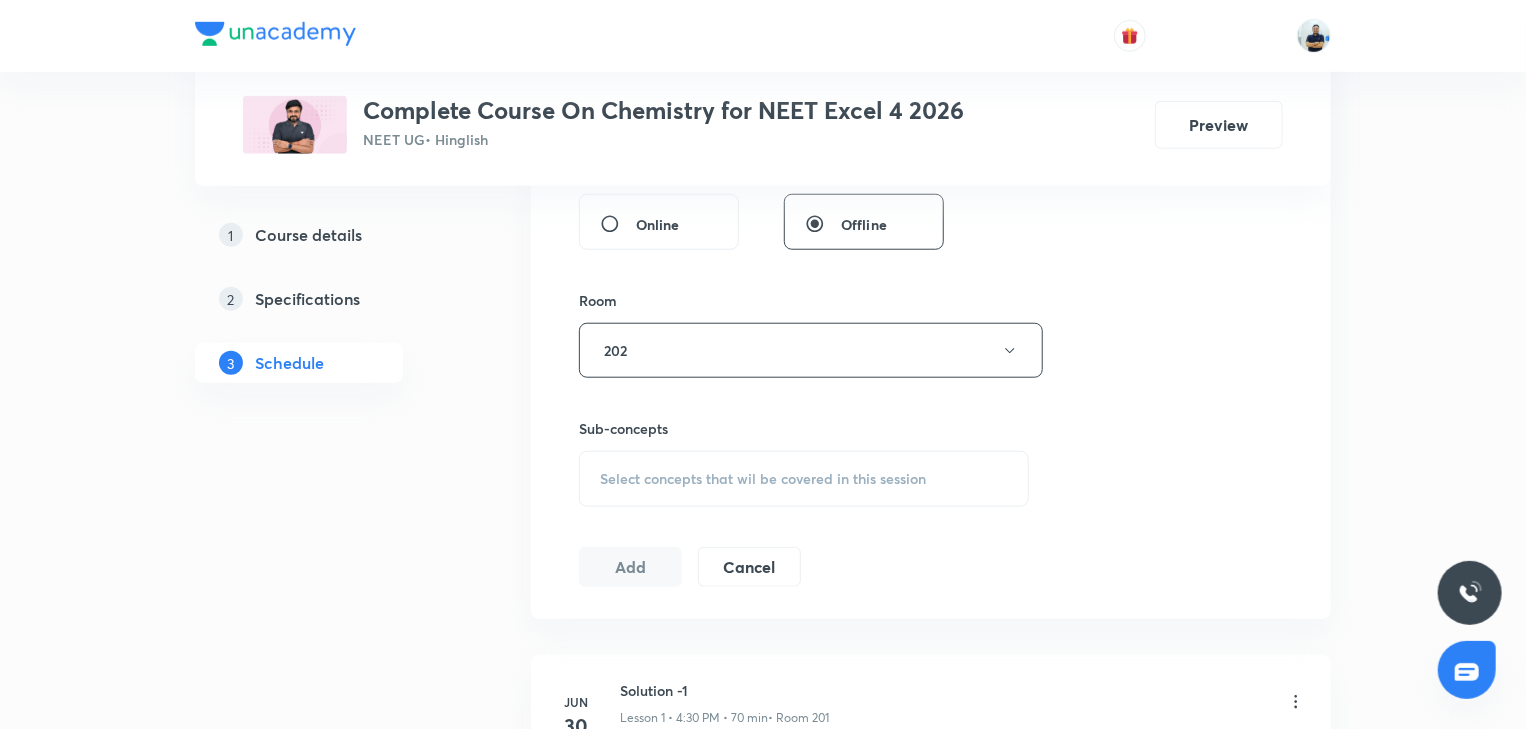 click on "Select concepts that wil be covered in this session" at bounding box center [763, 479] 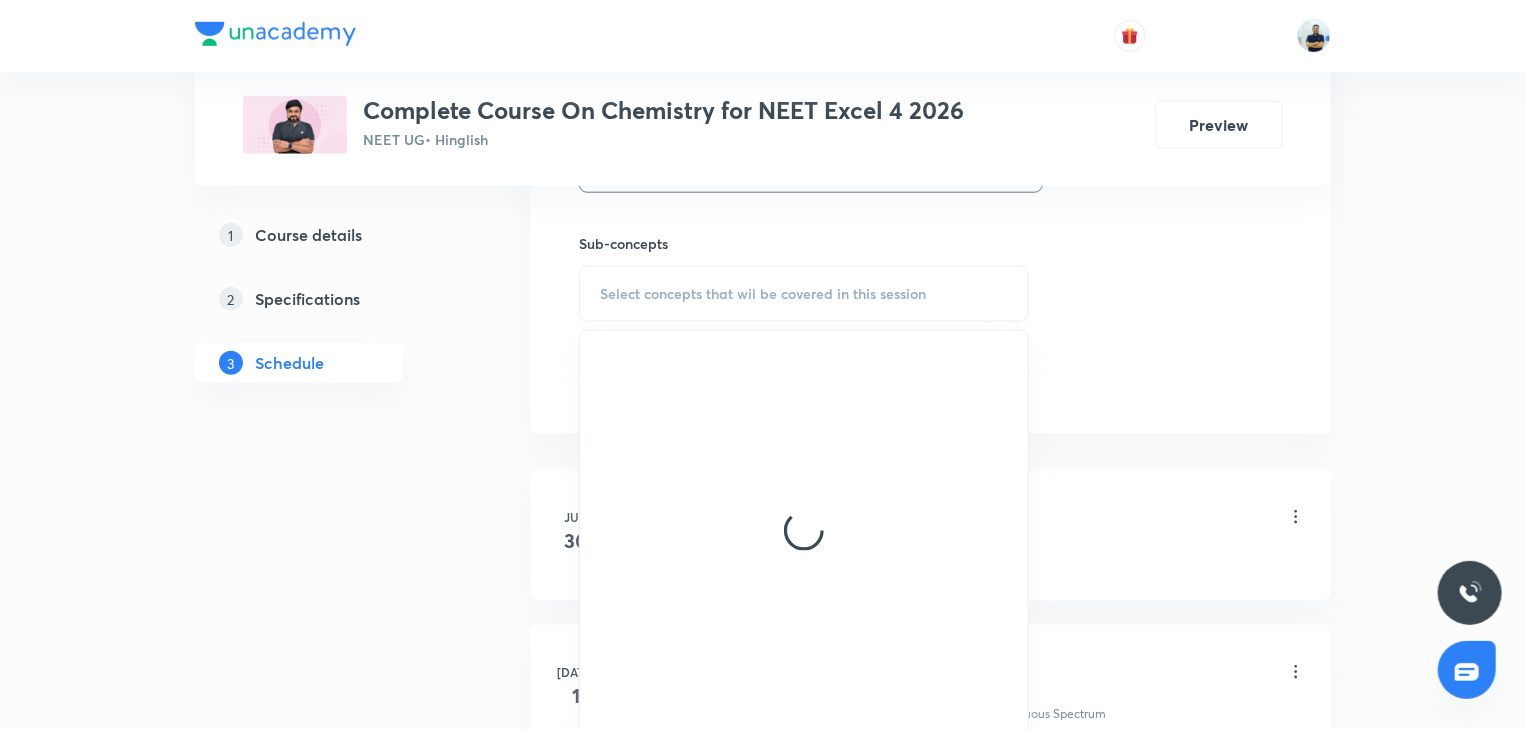 scroll, scrollTop: 970, scrollLeft: 0, axis: vertical 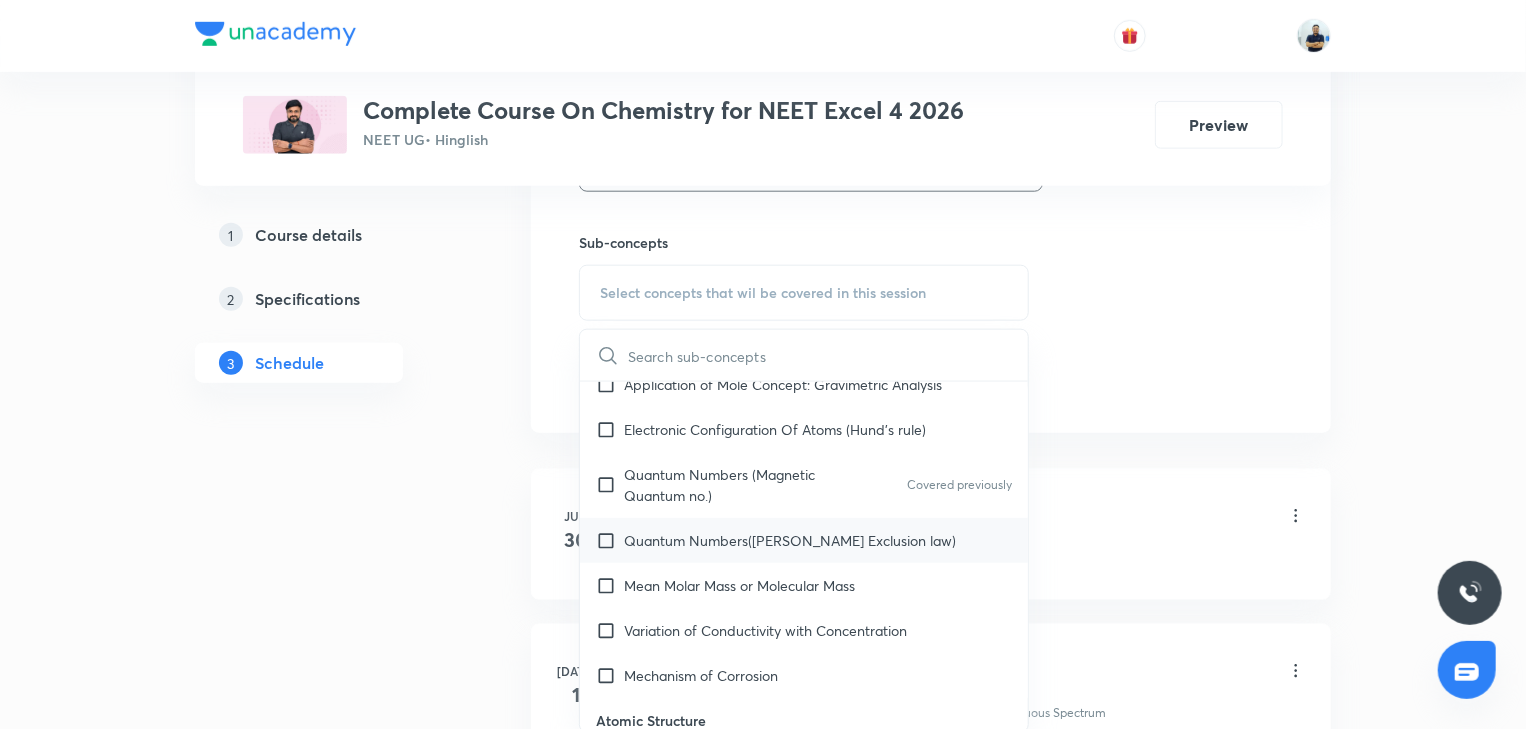 click on "Quantum Numbers(Pauli's Exclusion law)" at bounding box center [804, 540] 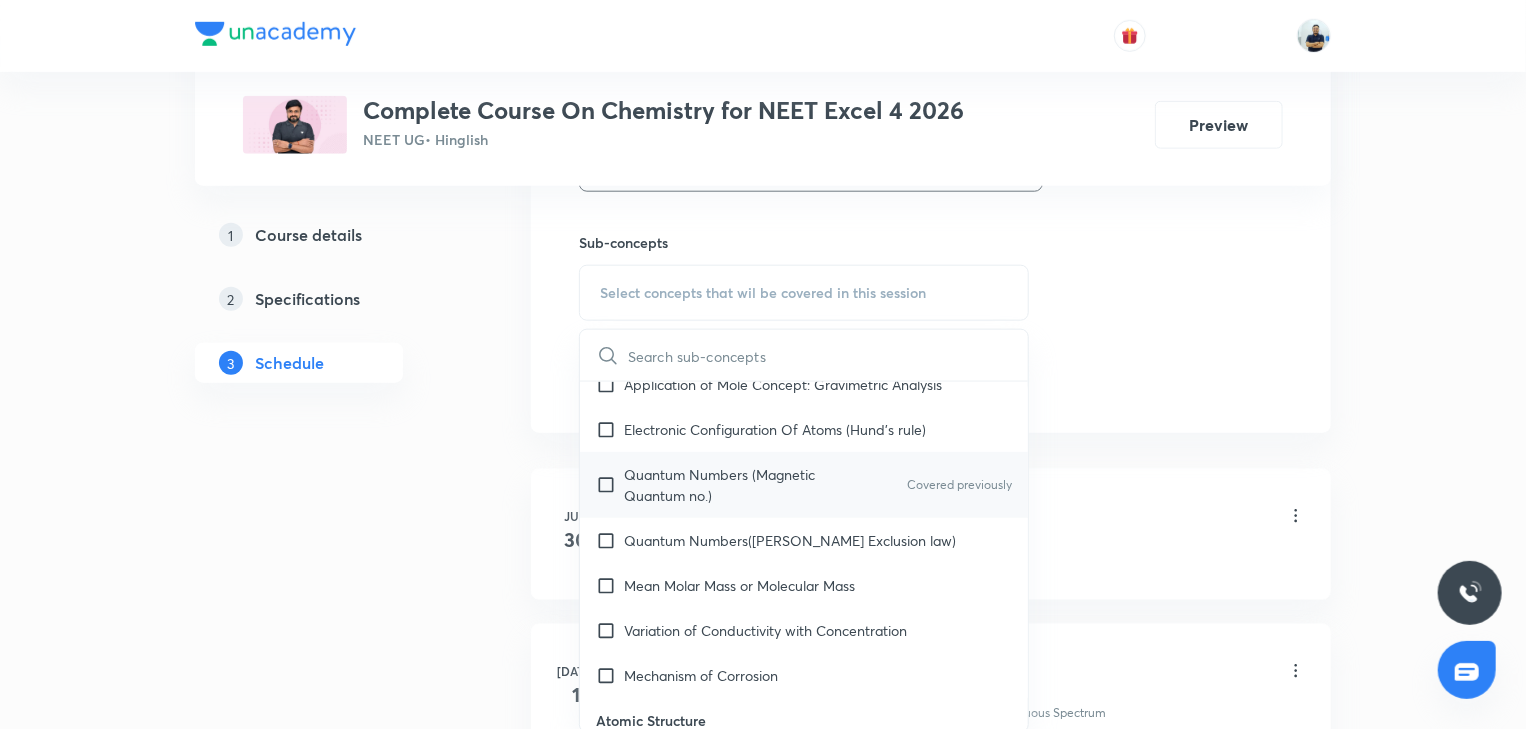 checkbox on "true" 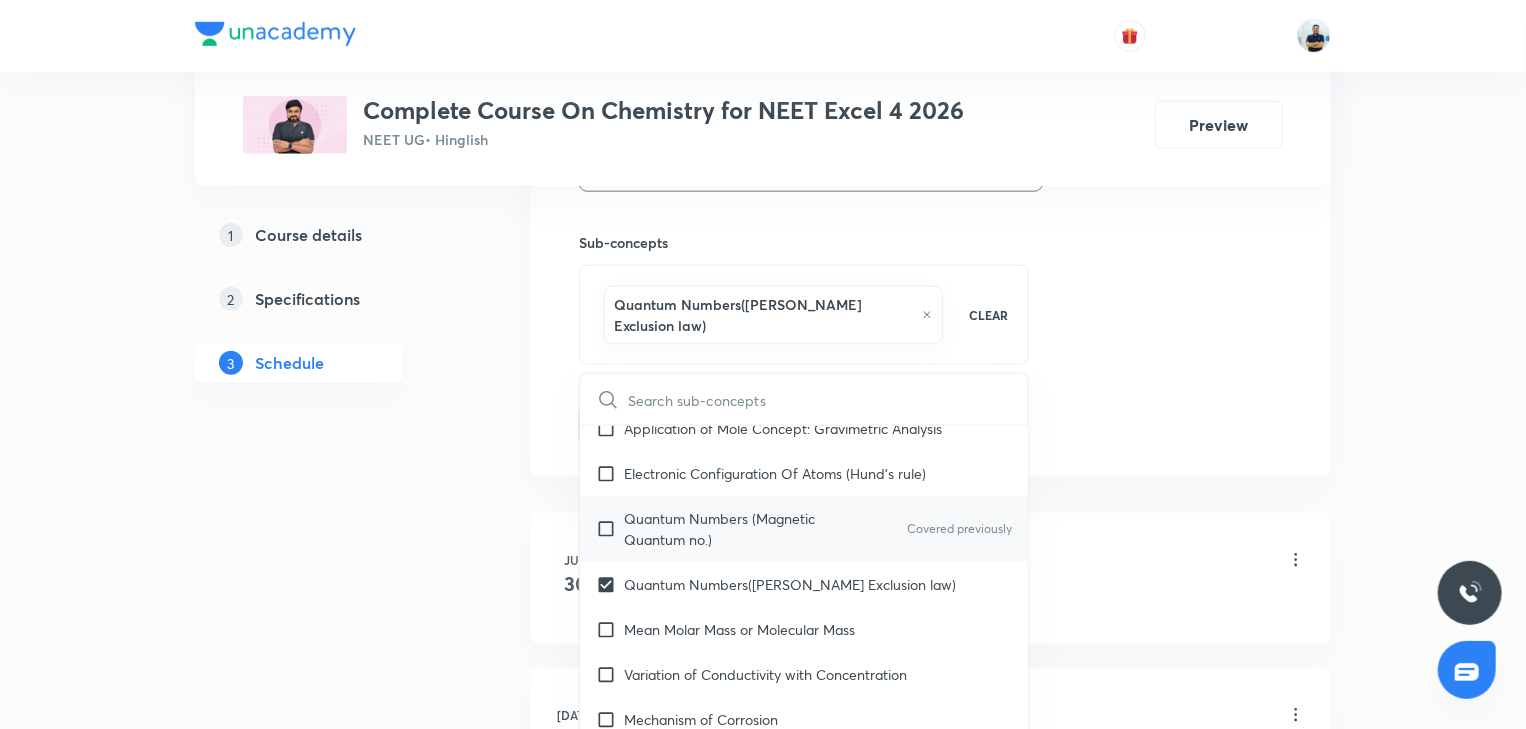 click on "Quantum Numbers (Magnetic Quantum no.)" at bounding box center (725, 529) 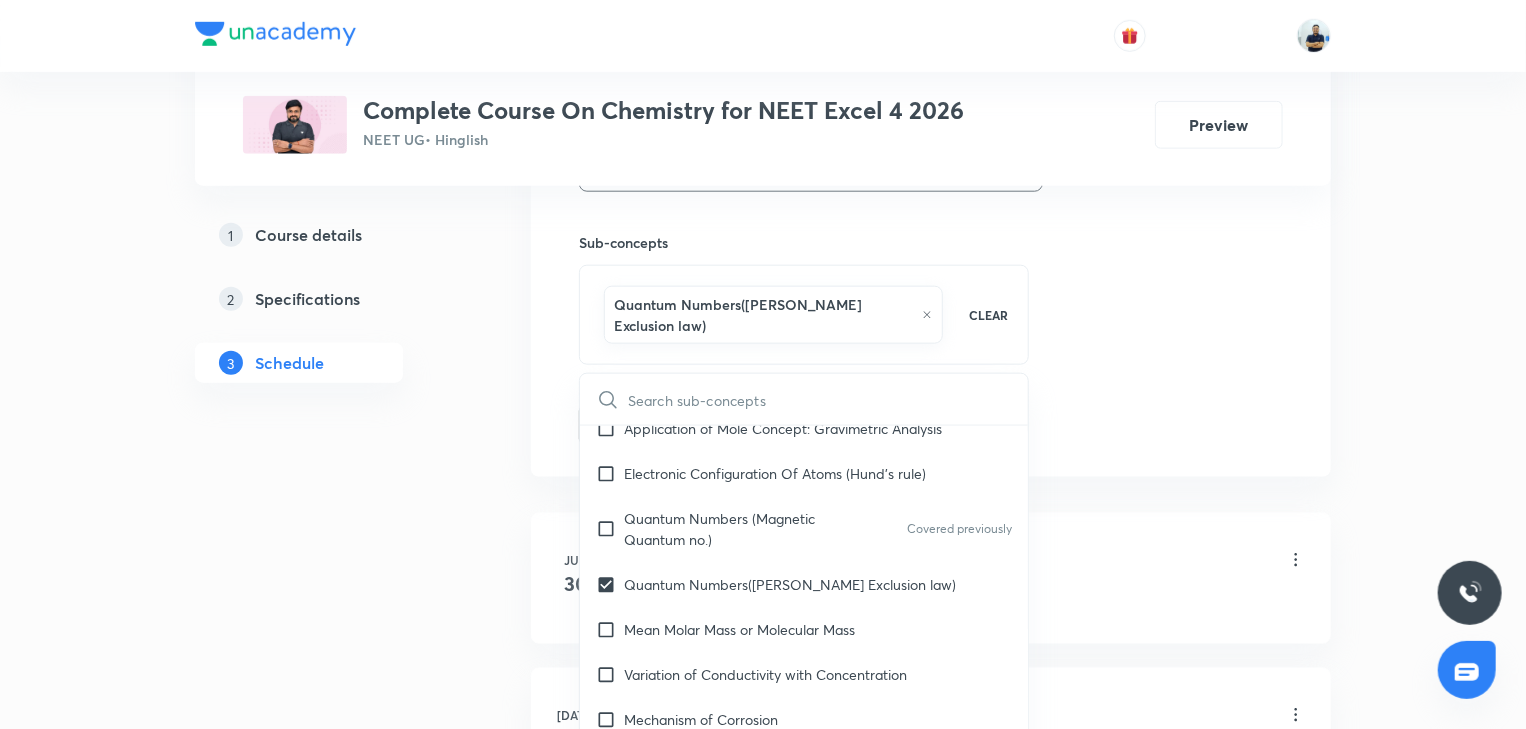 checkbox on "true" 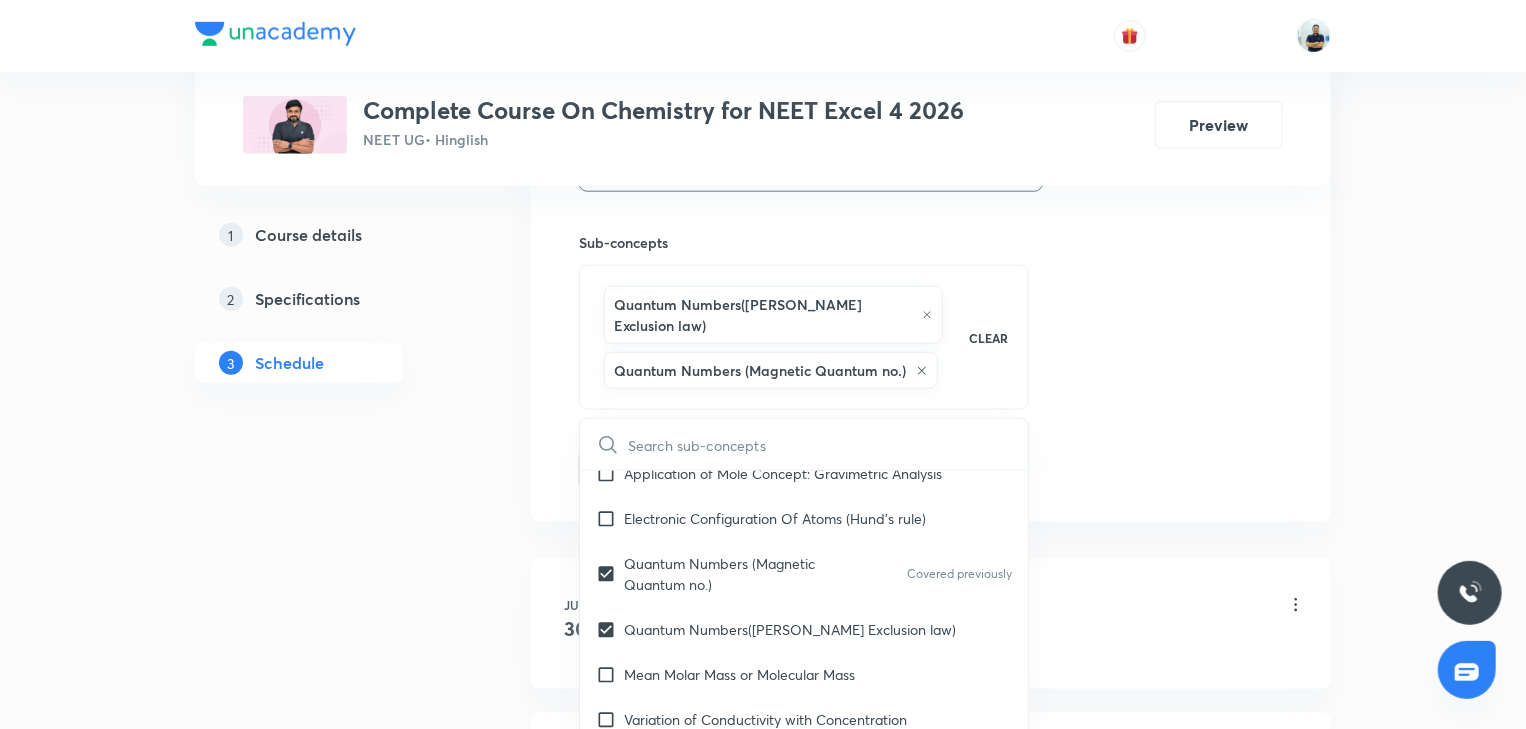 click on "Session  9 Live class Session title 11/99 Solution -9 ​ Schedule for Jul 10, 2025, 5:55 PM ​ Duration (in minutes) 70 ​   Session type Online Offline Room 202 Sub-concepts Quantum Numbers(Pauli's Exclusion law)  Quantum Numbers (Magnetic Quantum no.) CLEAR ​ Chemistry - Full Syllabus Mock Questions Chemistry - Full Syllabus Mock Questions Chemistry Previous Year Chemistry Previous Year Questions Chemistry Previous Year Questions General Topics & Mole Concept Basic Concepts Mole – Basic Introduction Percentage Composition Stoichiometry Principle of Atom Conservation (POAC) Relation between Stoichiometric Quantities Application of Mole Concept: Gravimetric Analysis Electronic Configuration Of Atoms (Hund's rule)  Quantum Numbers (Magnetic Quantum no.) Covered previously Quantum Numbers(Pauli's Exclusion law) Mean Molar Mass or Molecular Mass Variation of Conductivity with Concentration Mechanism of Corrosion Atomic Structure Discovery Of Electron Some Prerequisites of Physics Covered previously Wave" at bounding box center [931, -24] 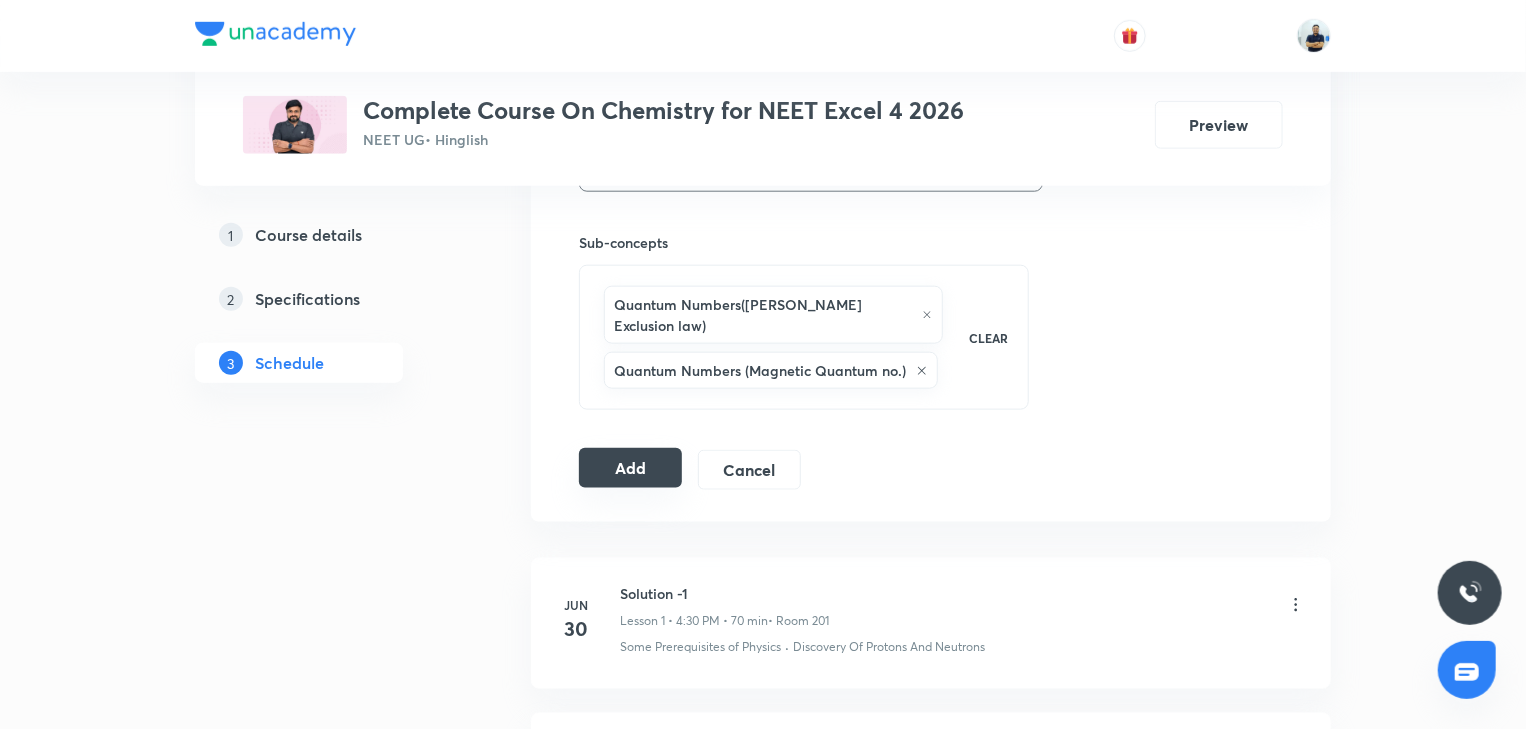 click on "Add" at bounding box center (630, 468) 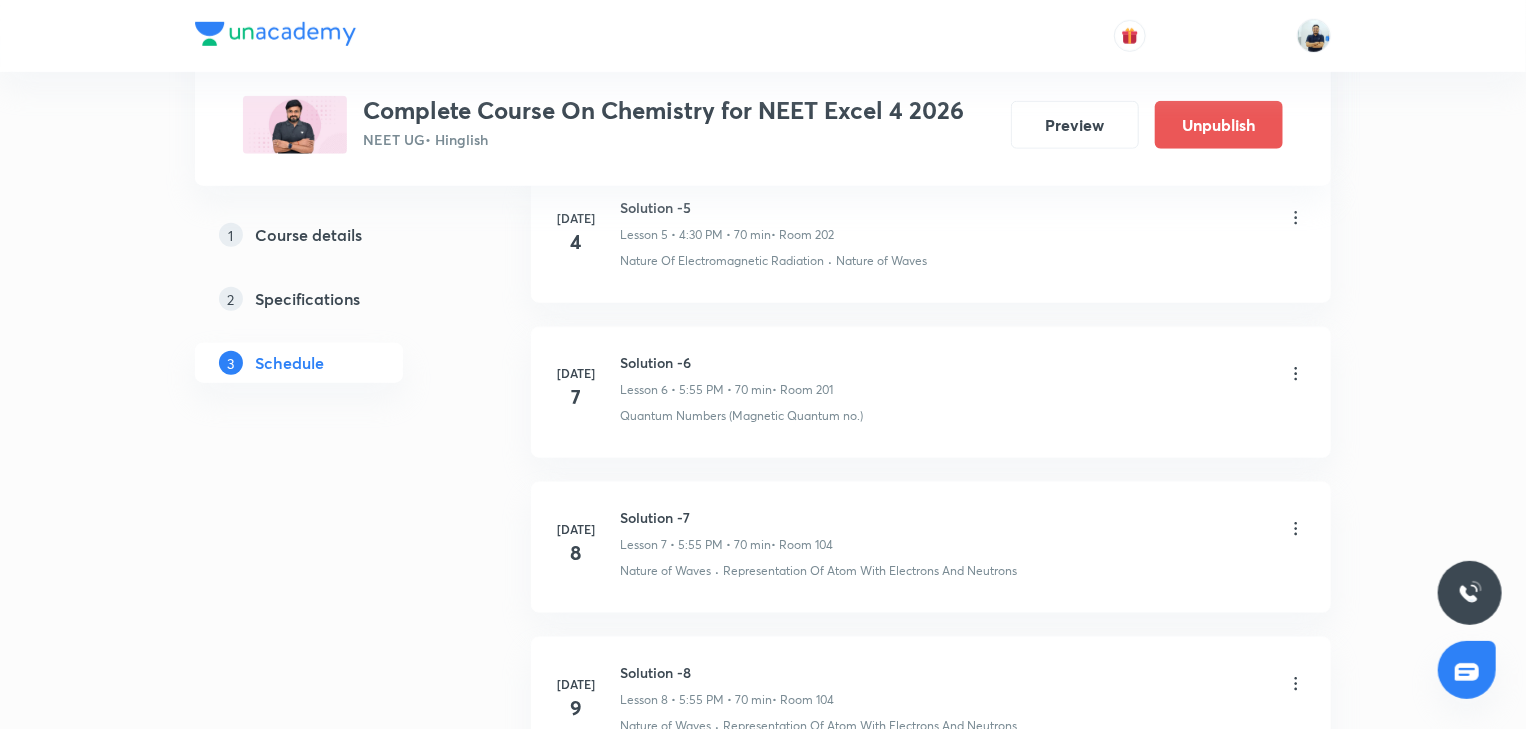 scroll, scrollTop: 1349, scrollLeft: 0, axis: vertical 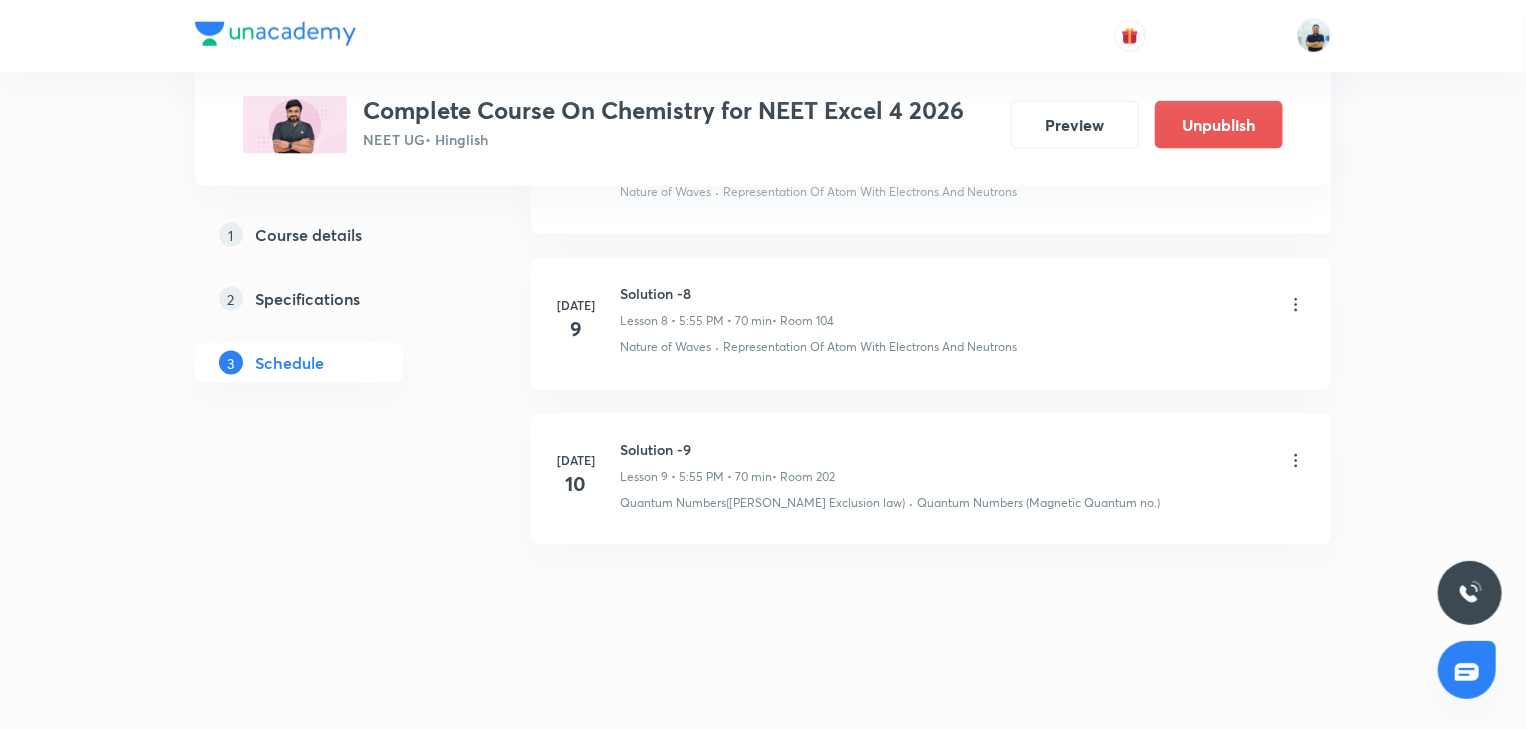click on "Solution -9" at bounding box center (727, 449) 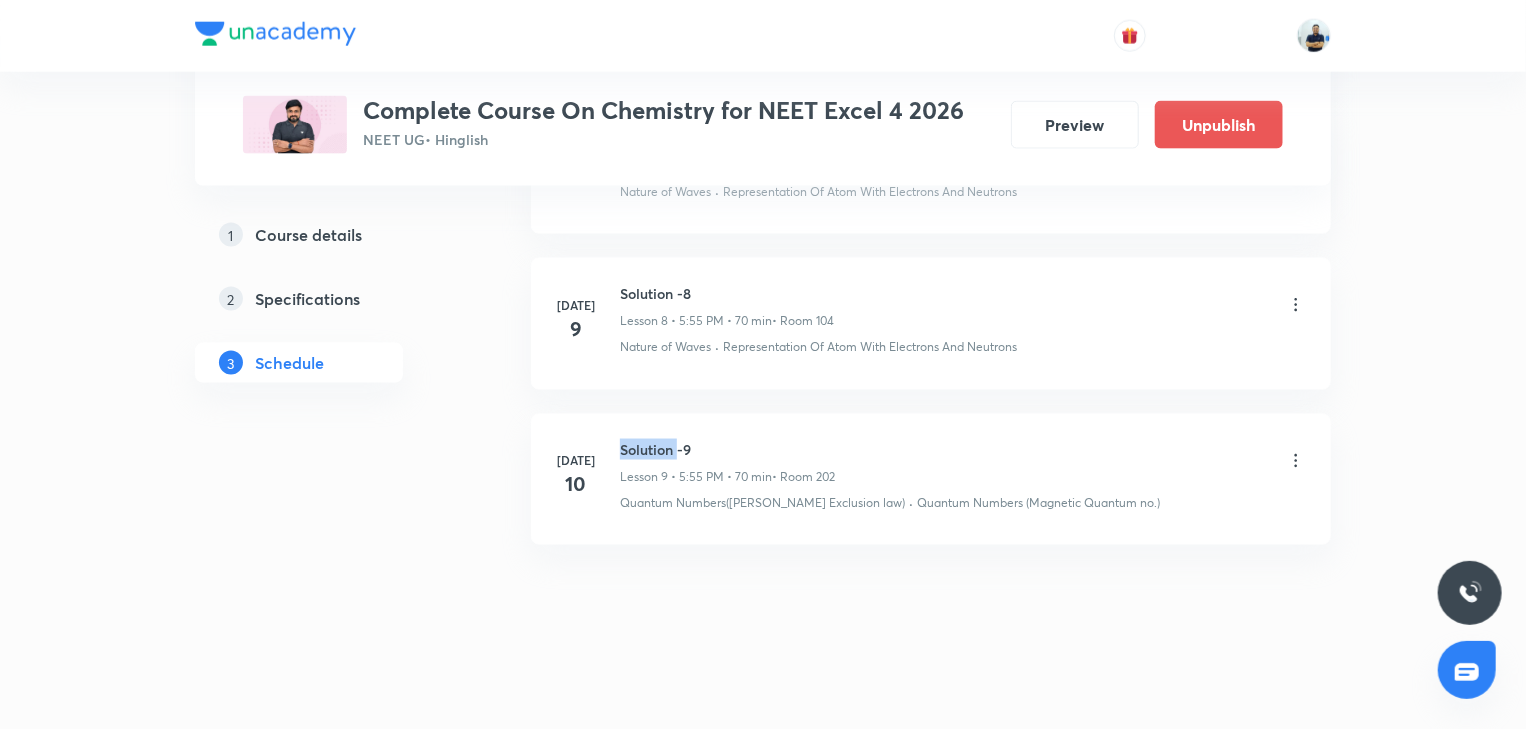 click on "Solution -9" at bounding box center [727, 449] 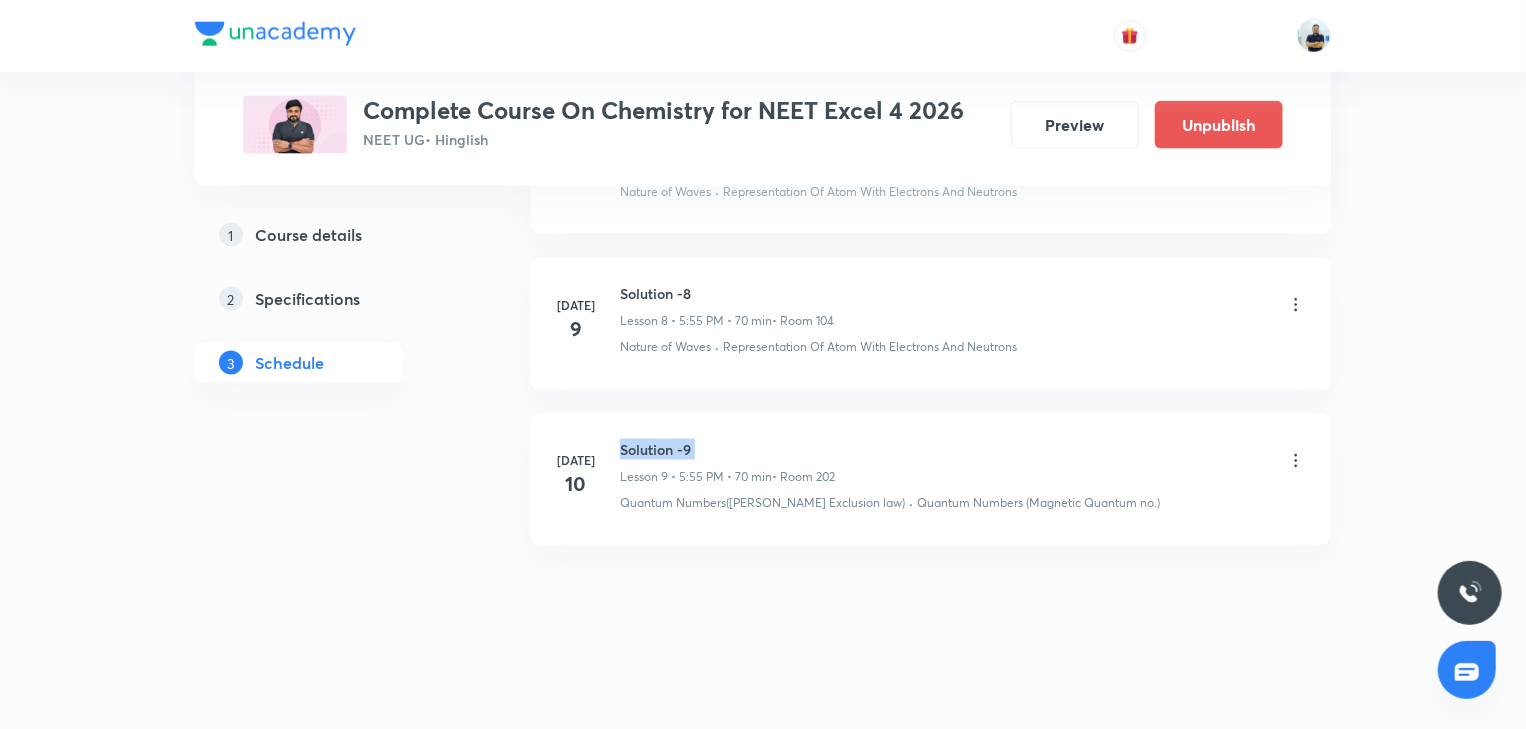 click on "Solution -9" at bounding box center [727, 449] 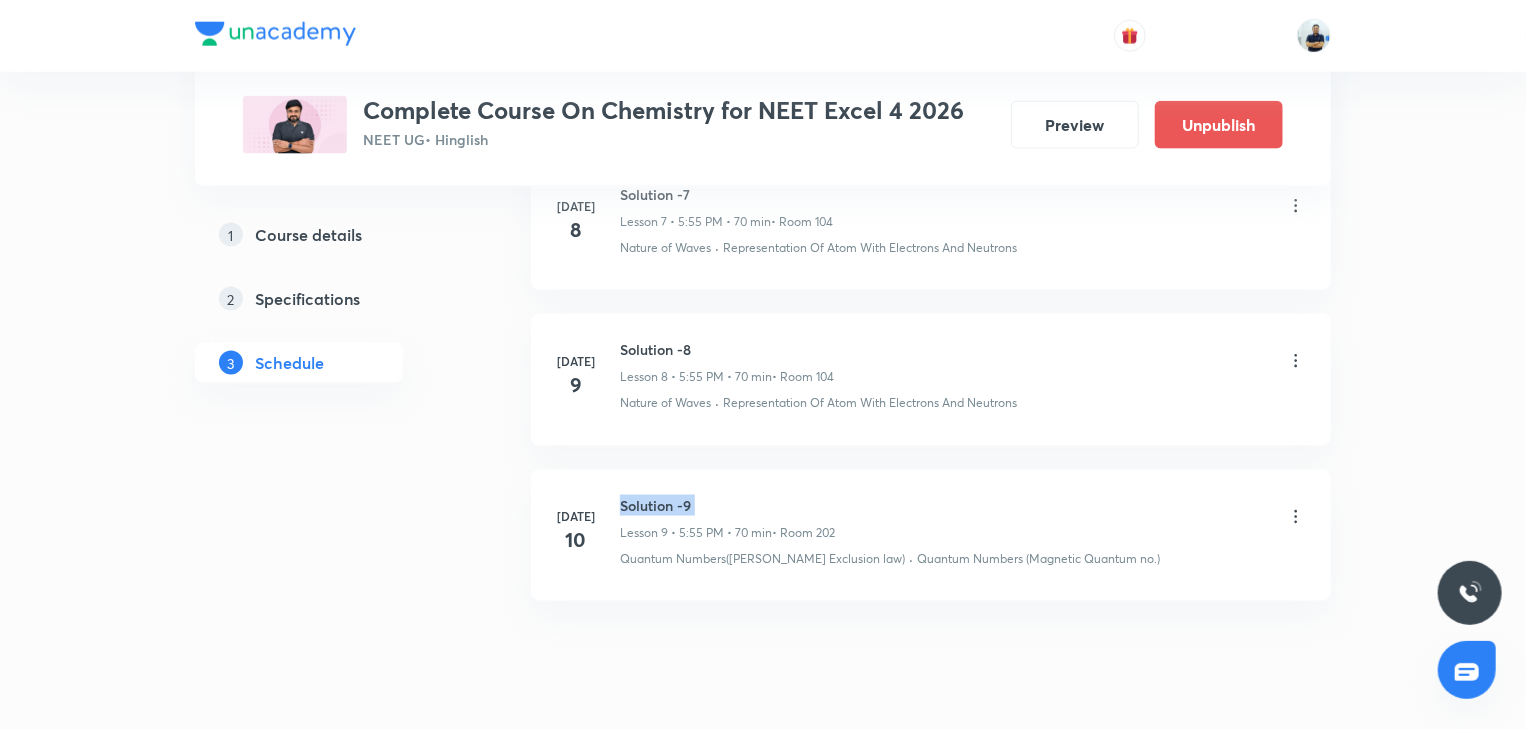 scroll, scrollTop: 0, scrollLeft: 0, axis: both 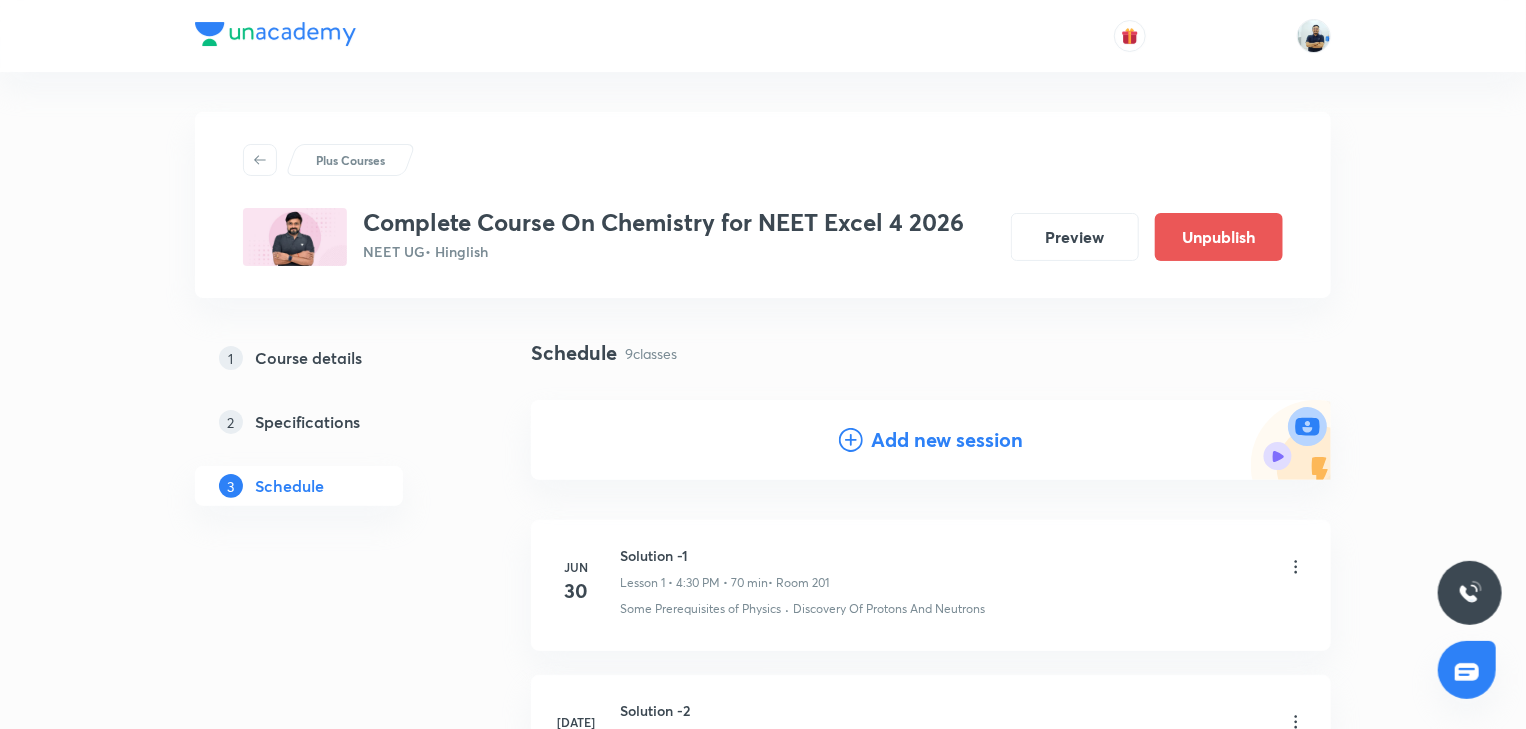 click 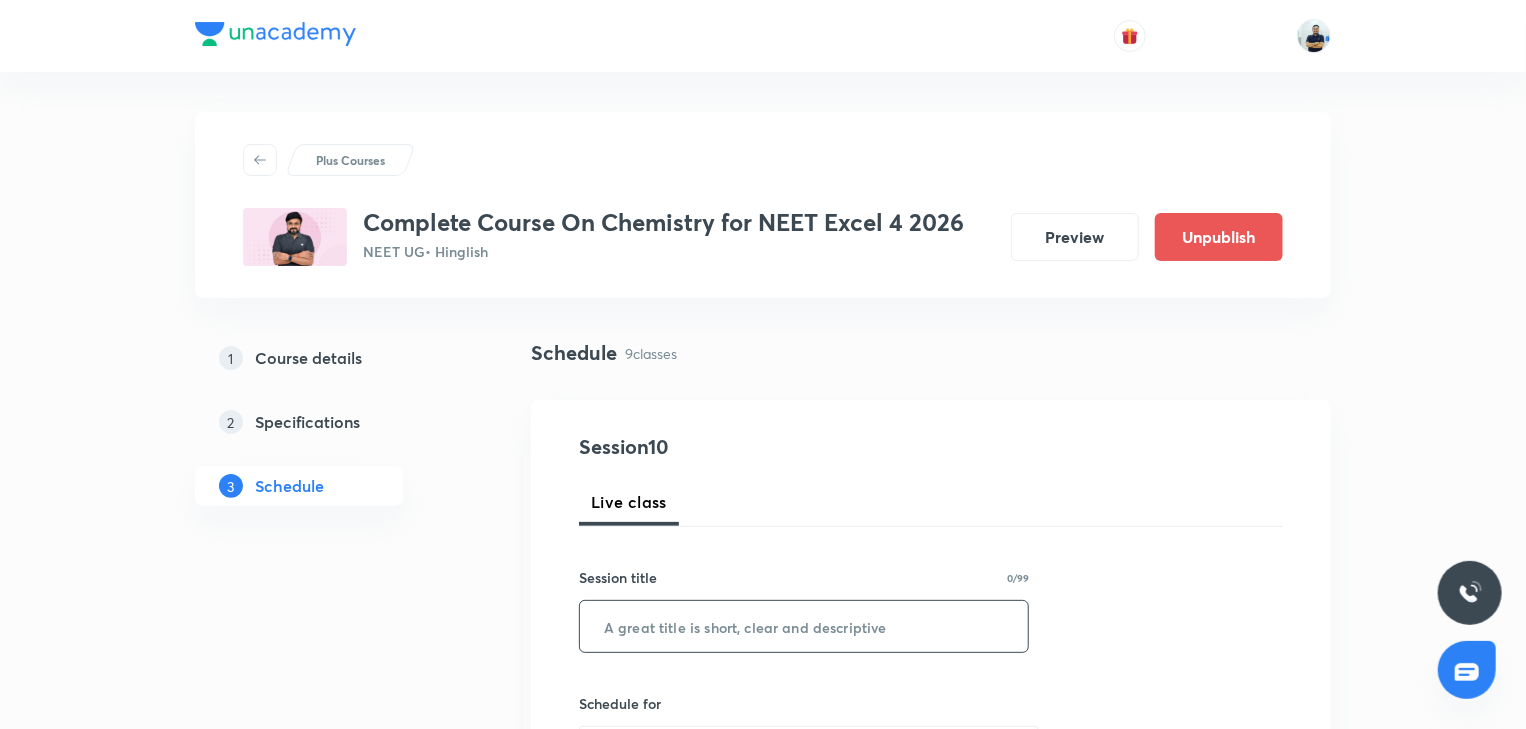 click at bounding box center (804, 626) 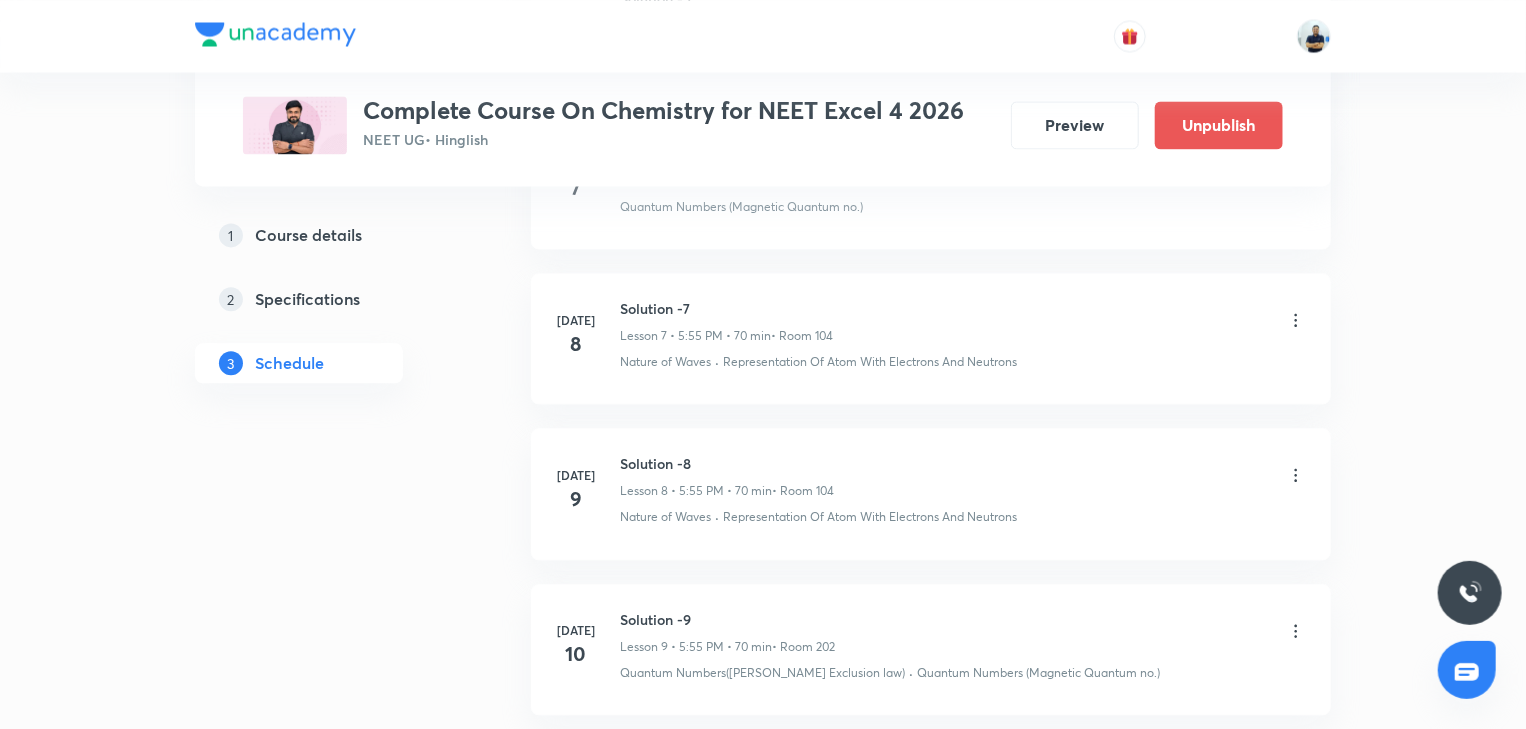 scroll, scrollTop: 2099, scrollLeft: 0, axis: vertical 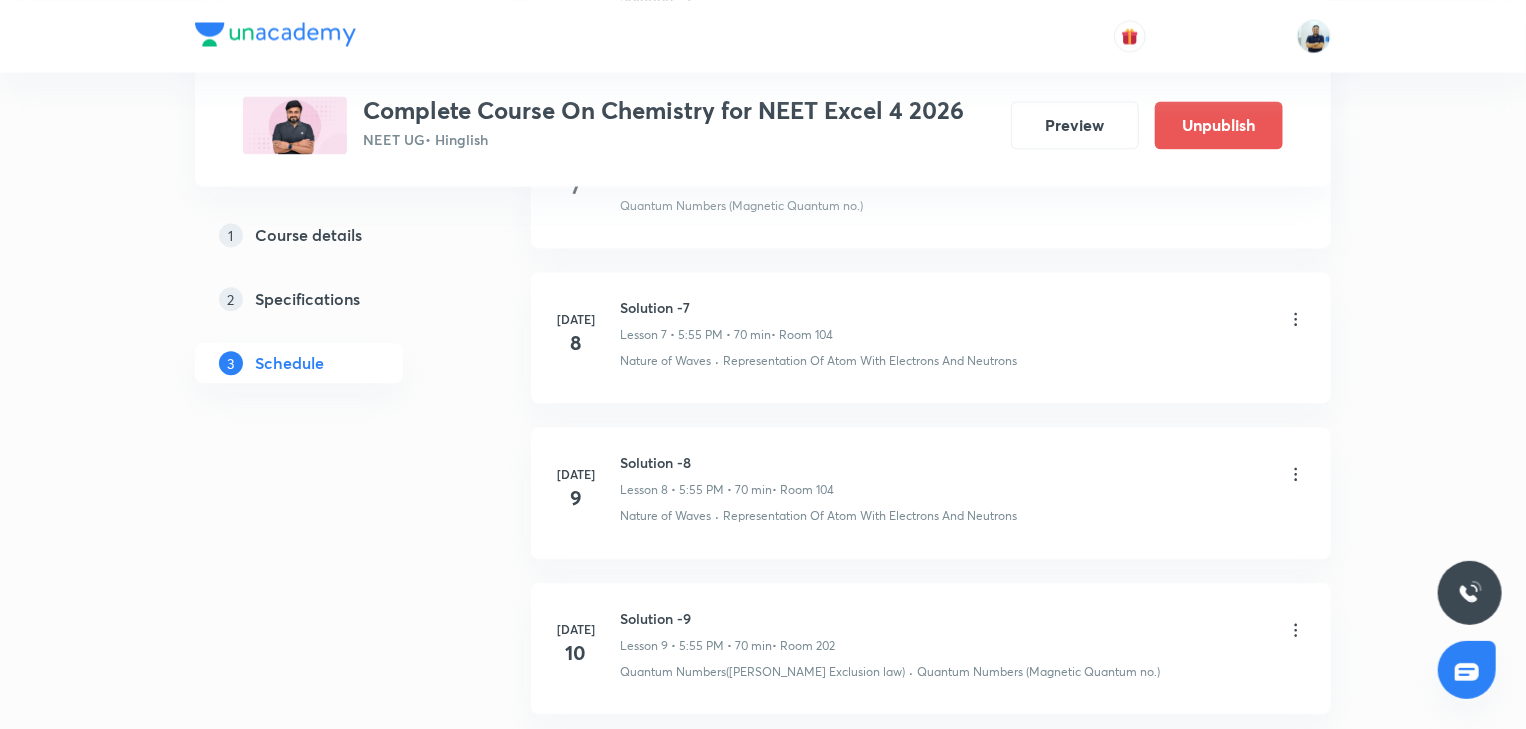 type on "Solution -10" 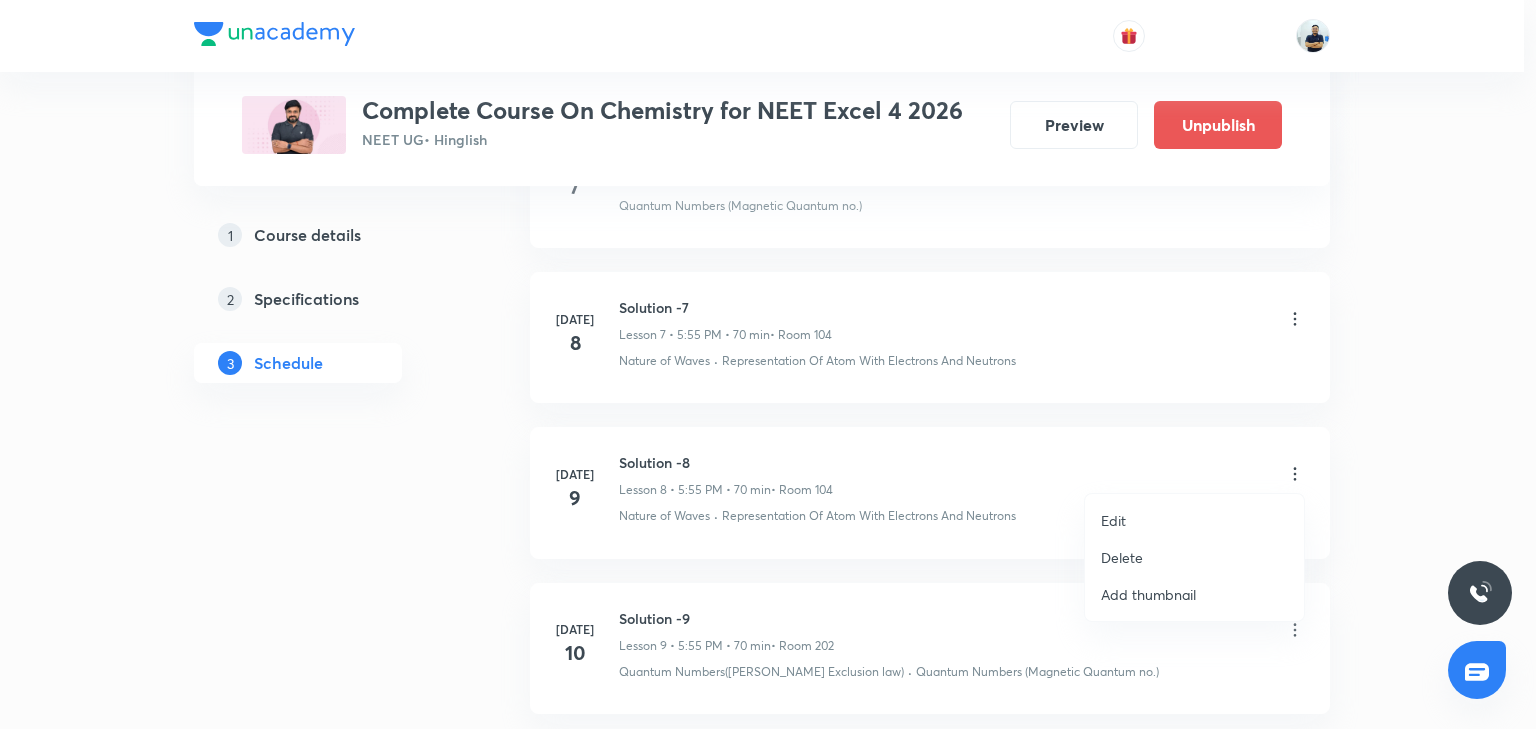 click on "Delete" at bounding box center [1122, 557] 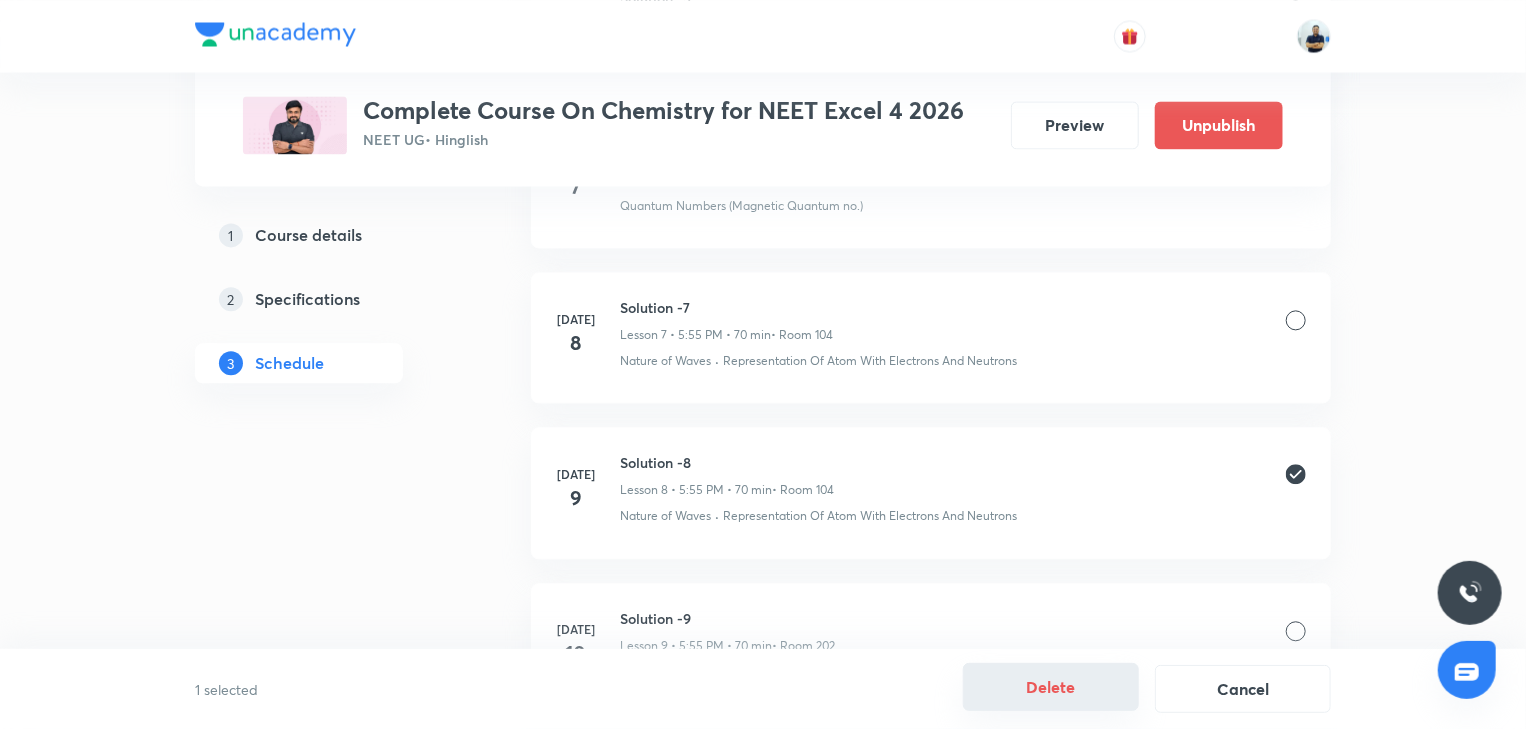 click on "Delete" at bounding box center [1051, 687] 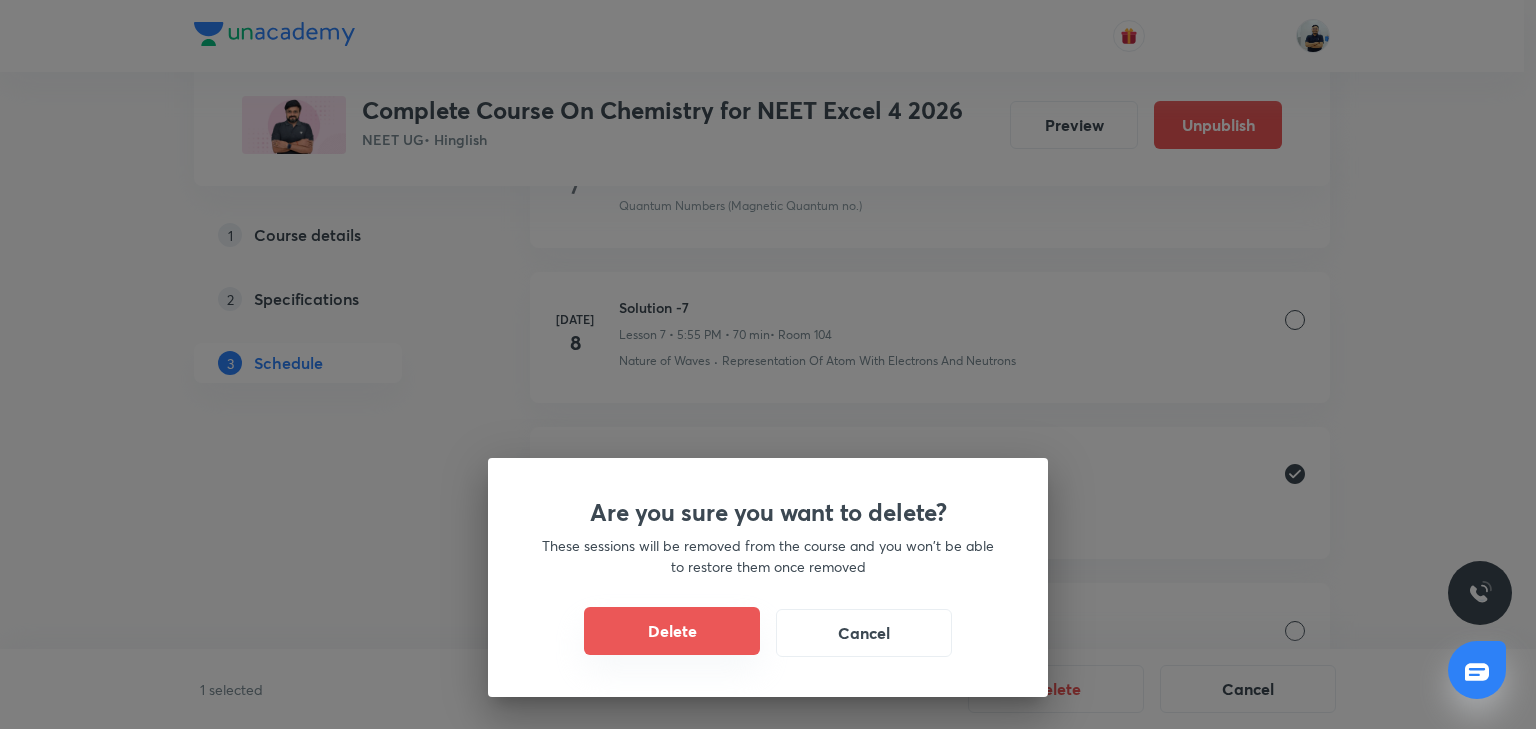 click on "Delete" at bounding box center (672, 631) 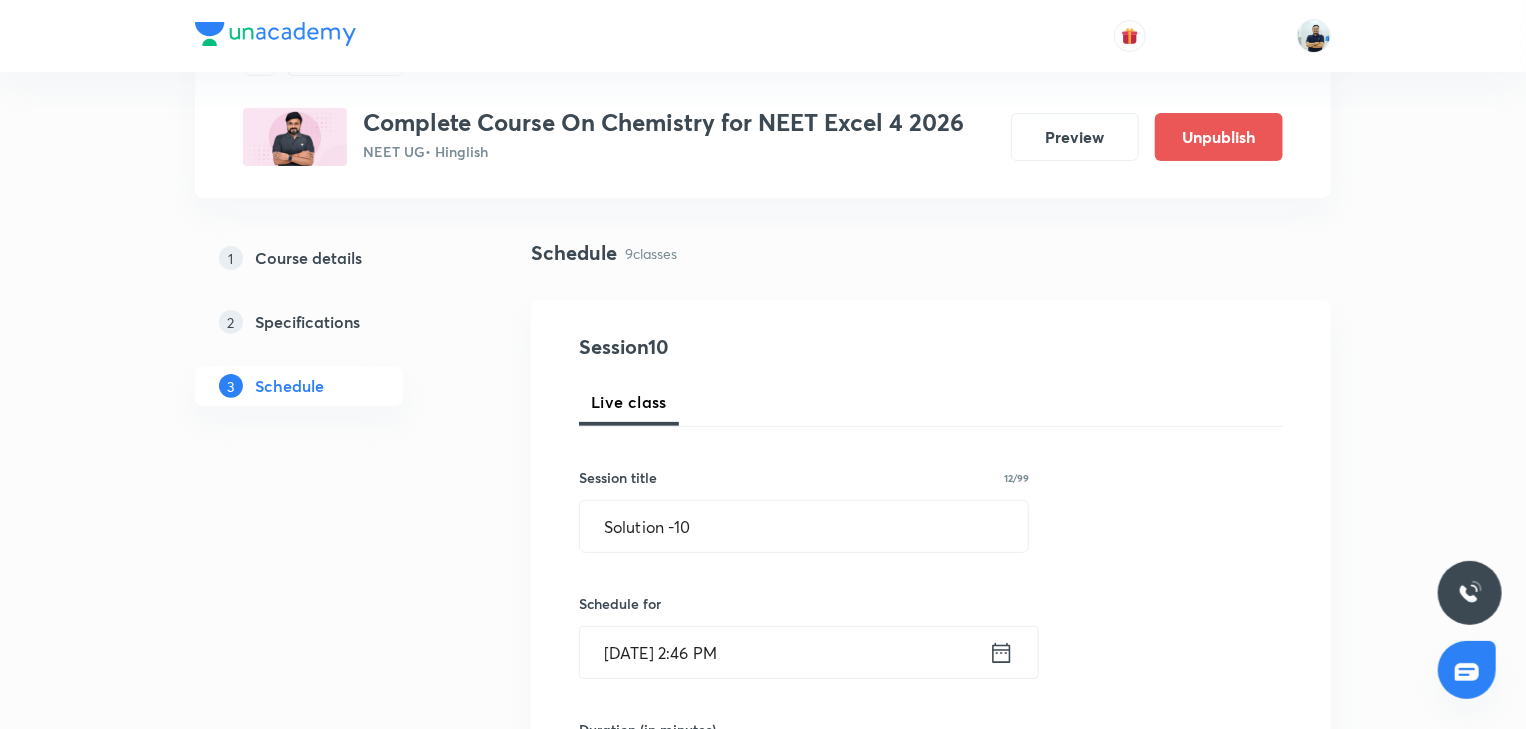 scroll, scrollTop: 0, scrollLeft: 0, axis: both 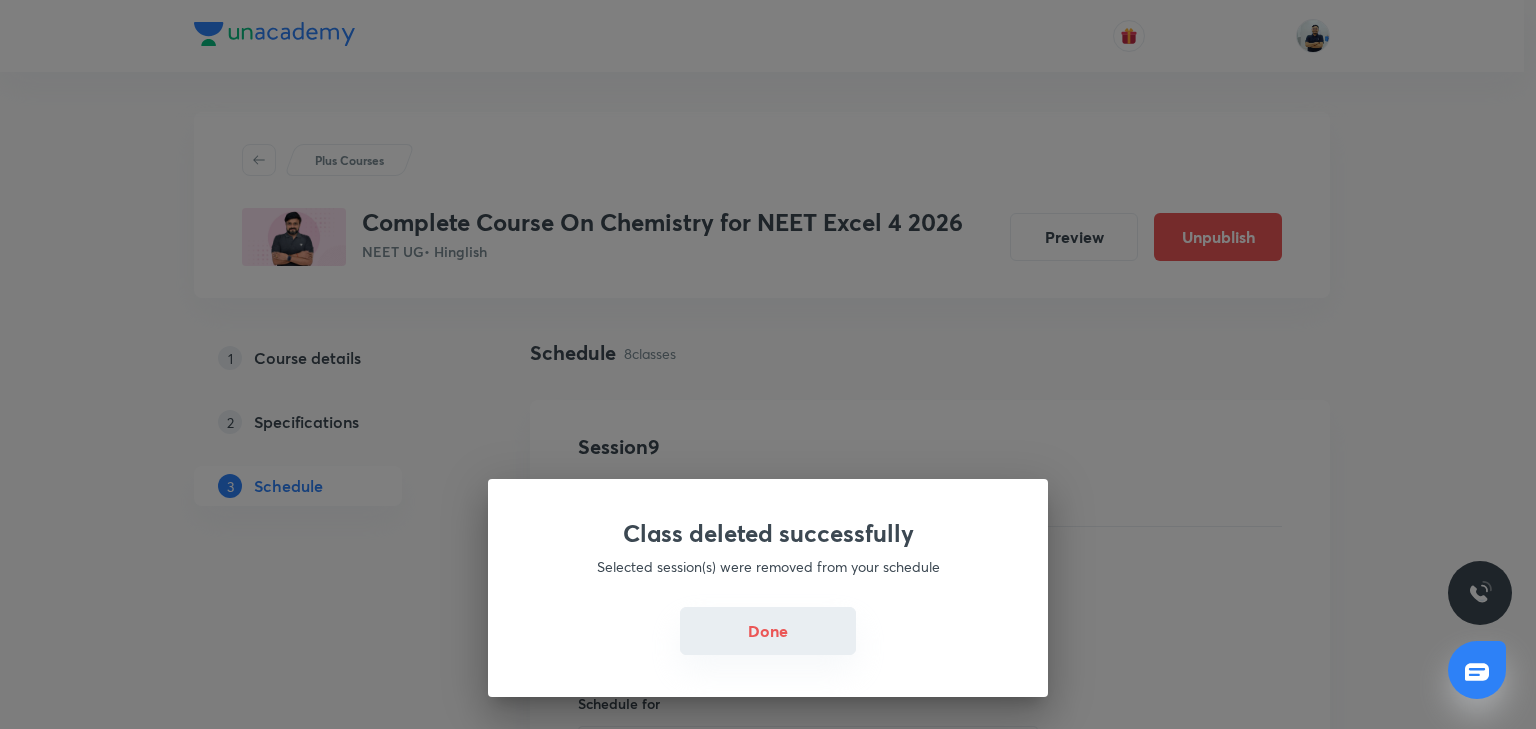 click on "Done" at bounding box center [768, 631] 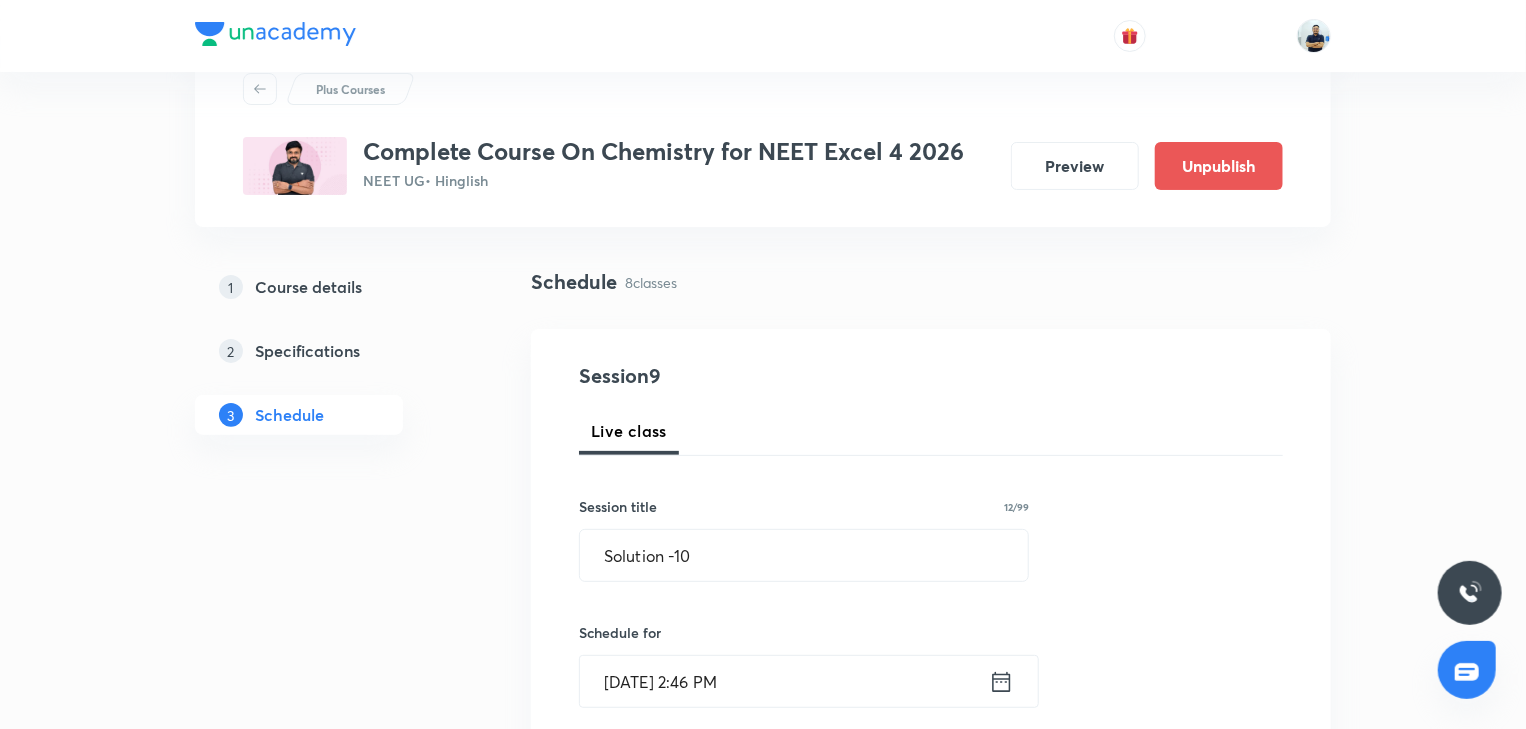 scroll, scrollTop: 168, scrollLeft: 0, axis: vertical 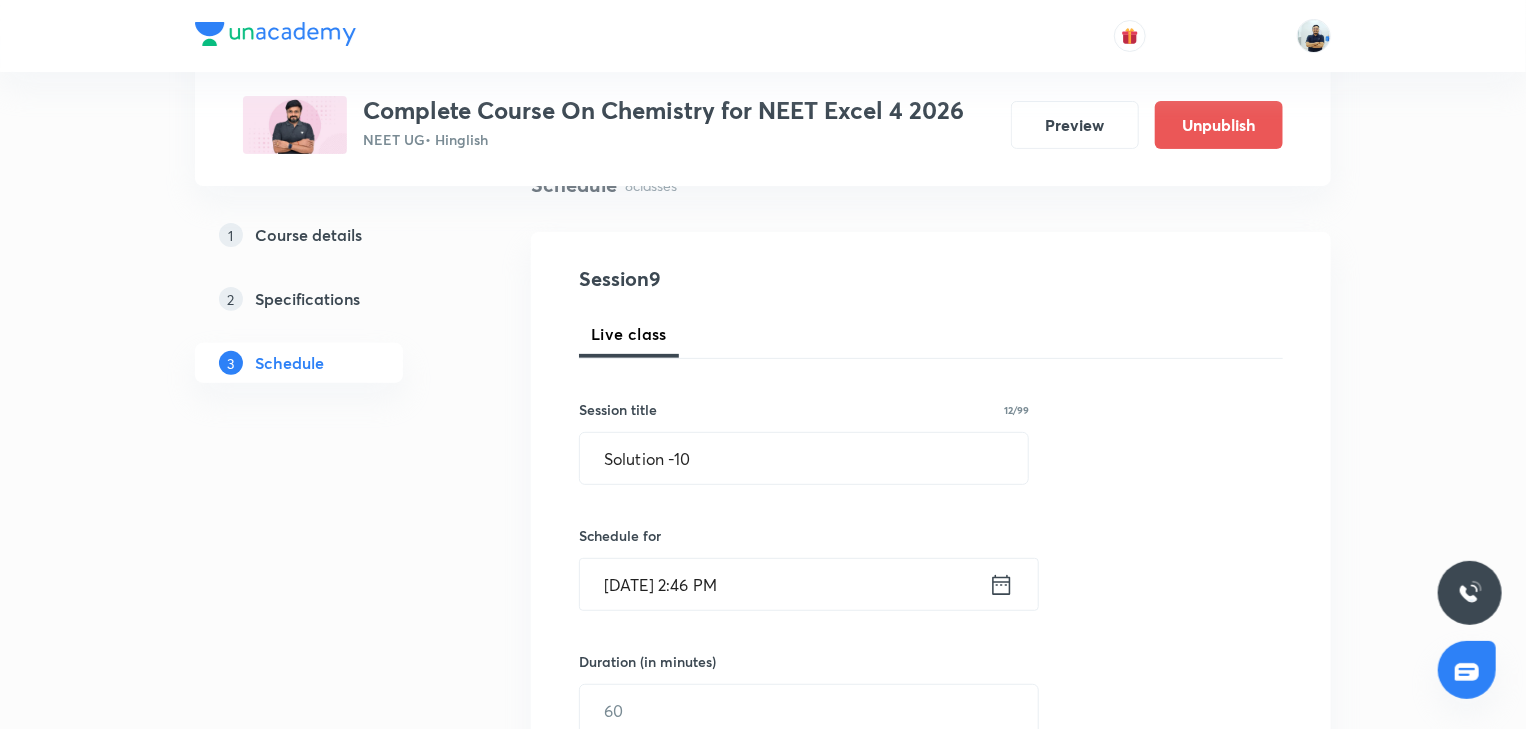 click on "Jul 10, 2025, 2:46 PM" at bounding box center (784, 584) 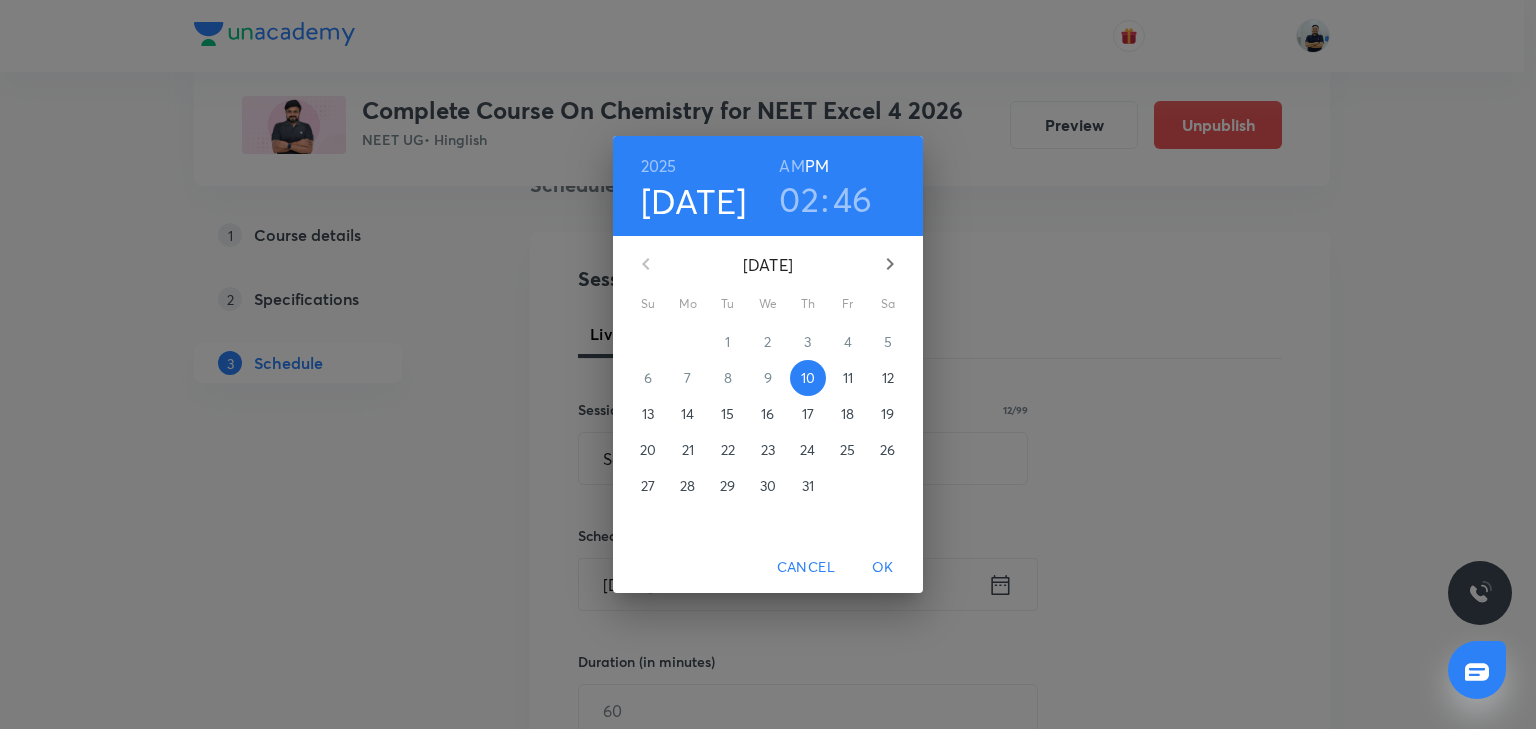 click on "11" at bounding box center [848, 378] 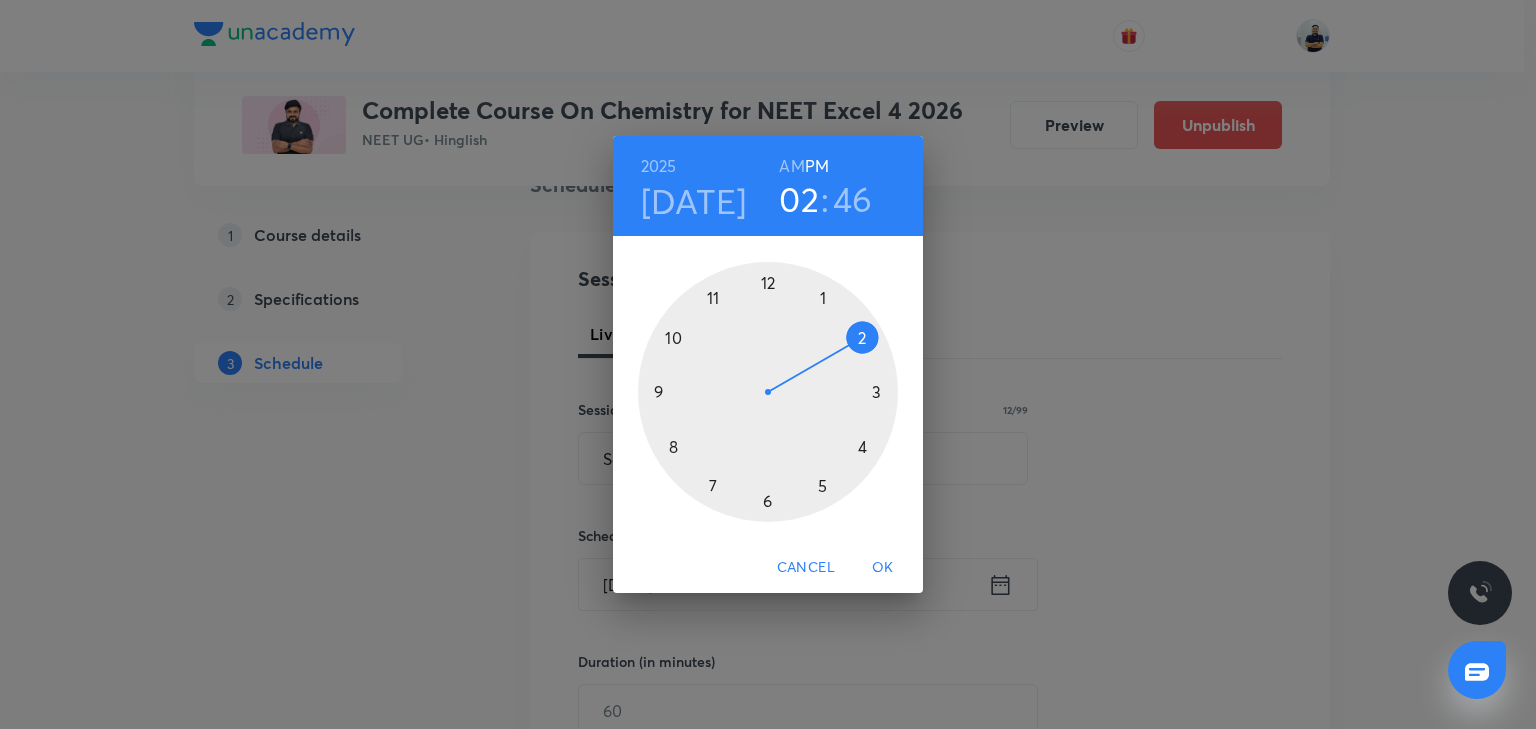 drag, startPoint x: 824, startPoint y: 503, endPoint x: 772, endPoint y: 401, distance: 114.49017 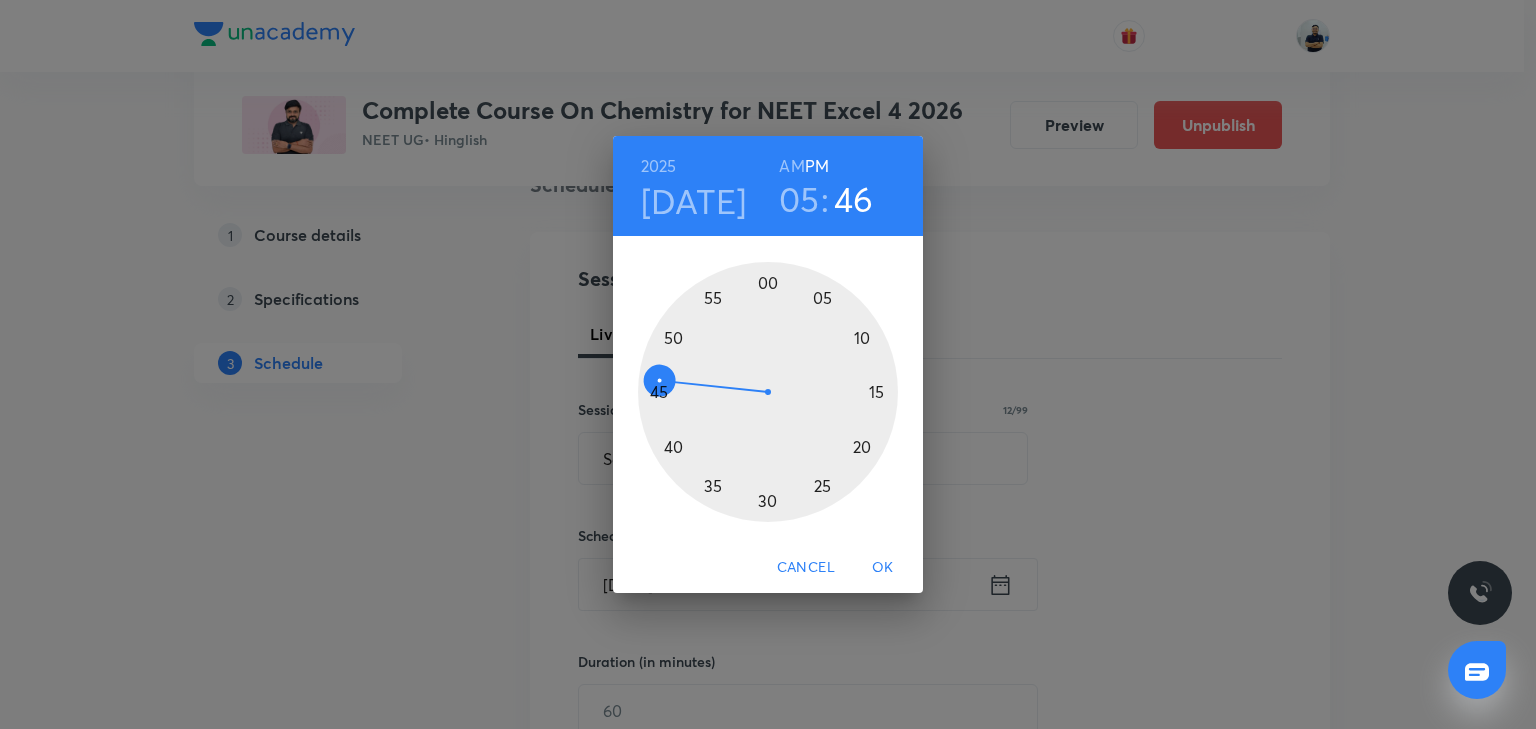 click at bounding box center (768, 392) 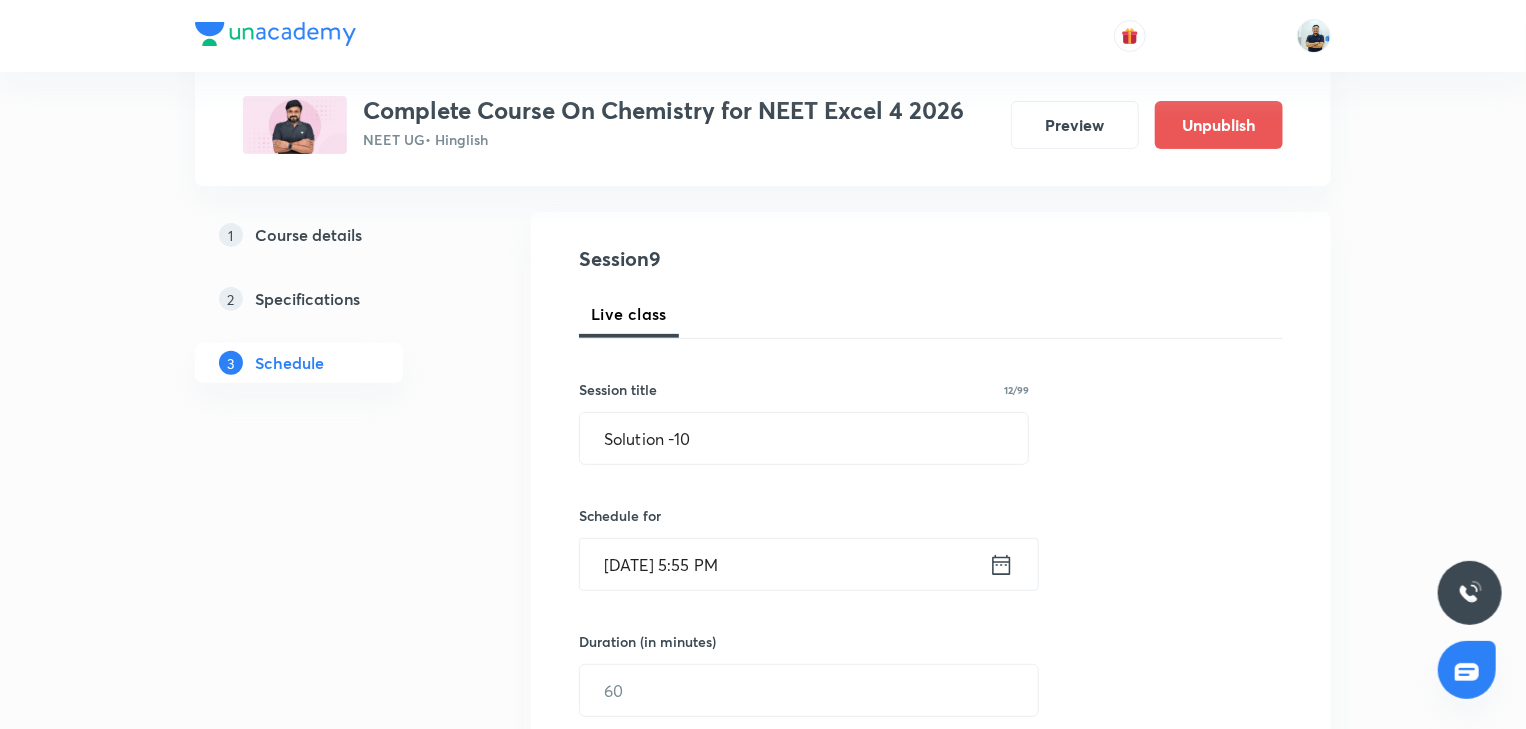 scroll, scrollTop: 205, scrollLeft: 0, axis: vertical 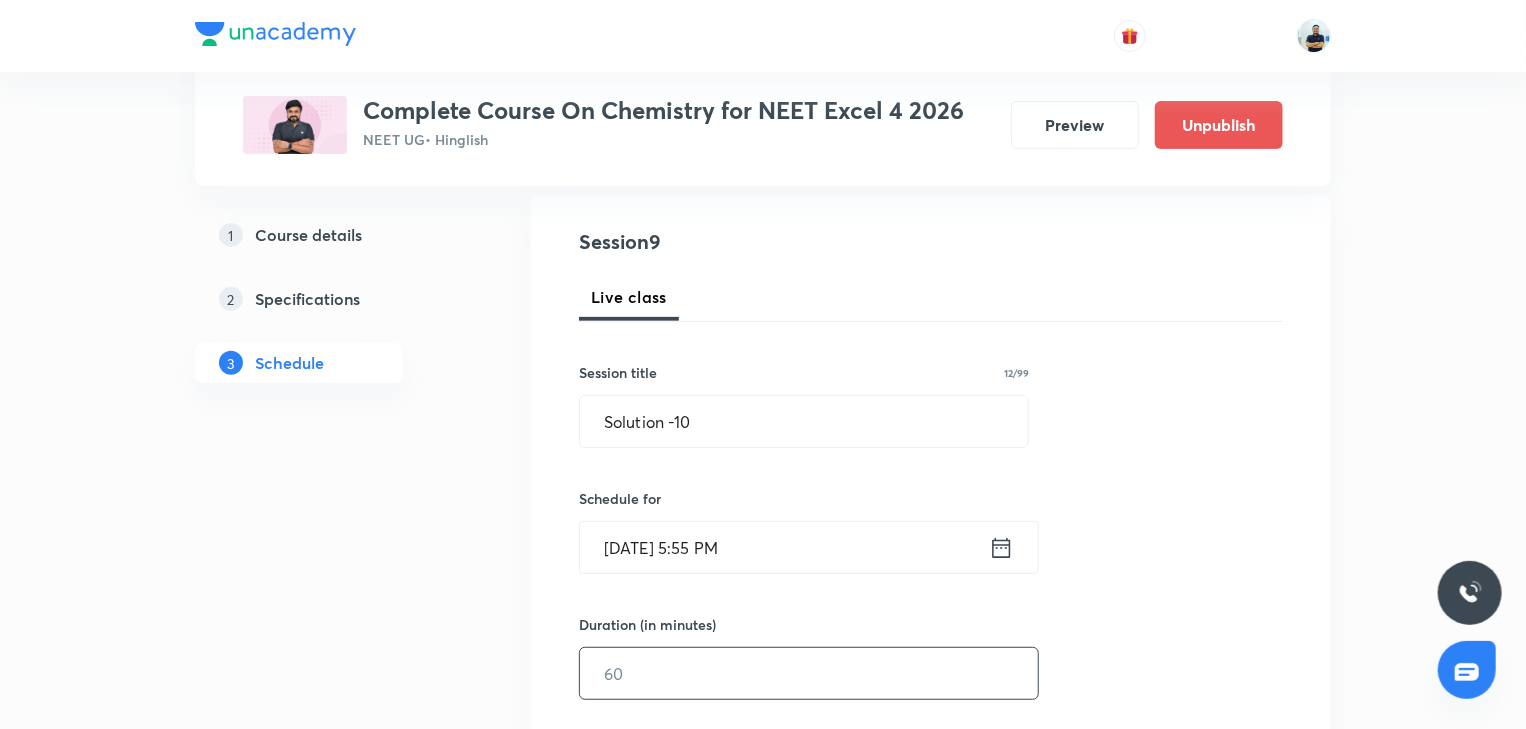 click at bounding box center (809, 673) 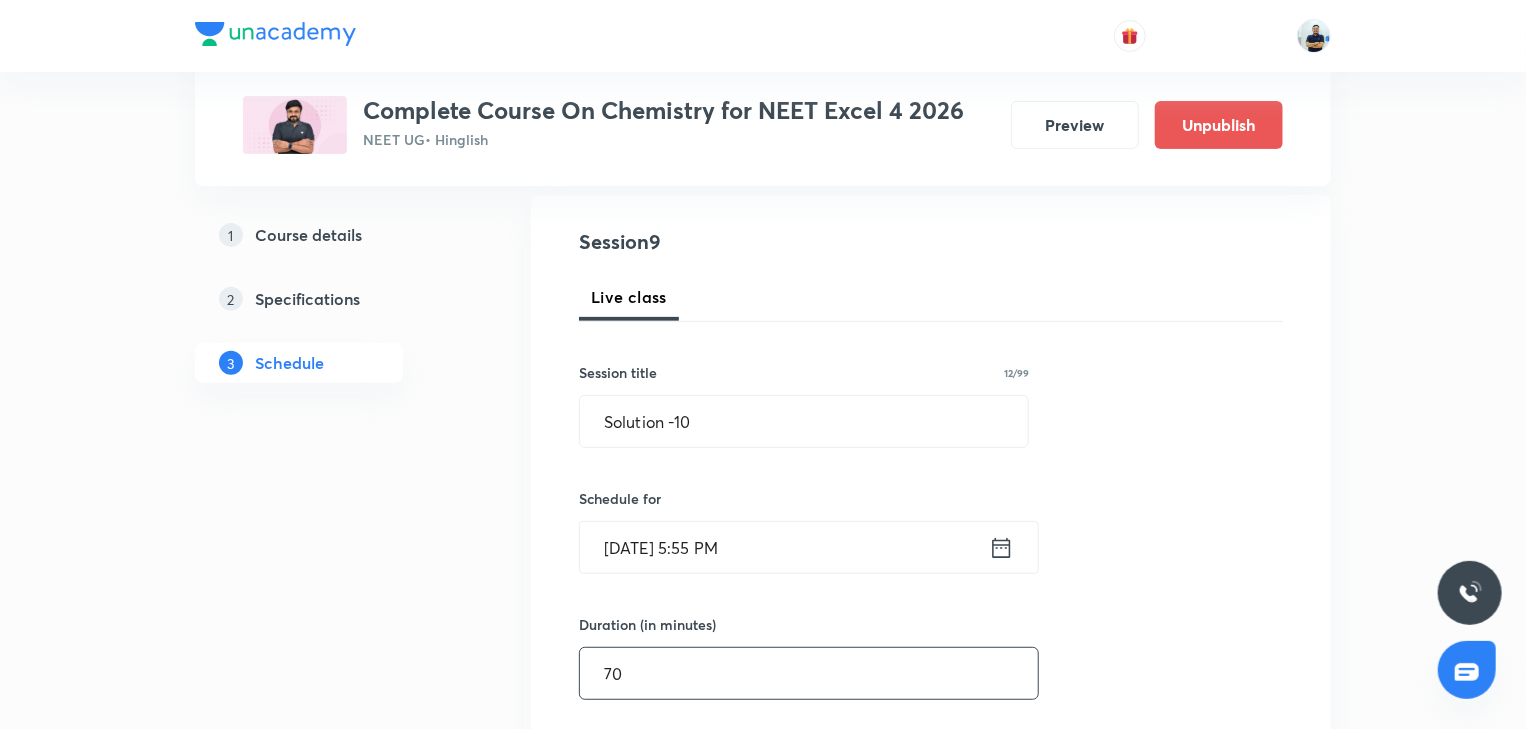 scroll, scrollTop: 765, scrollLeft: 0, axis: vertical 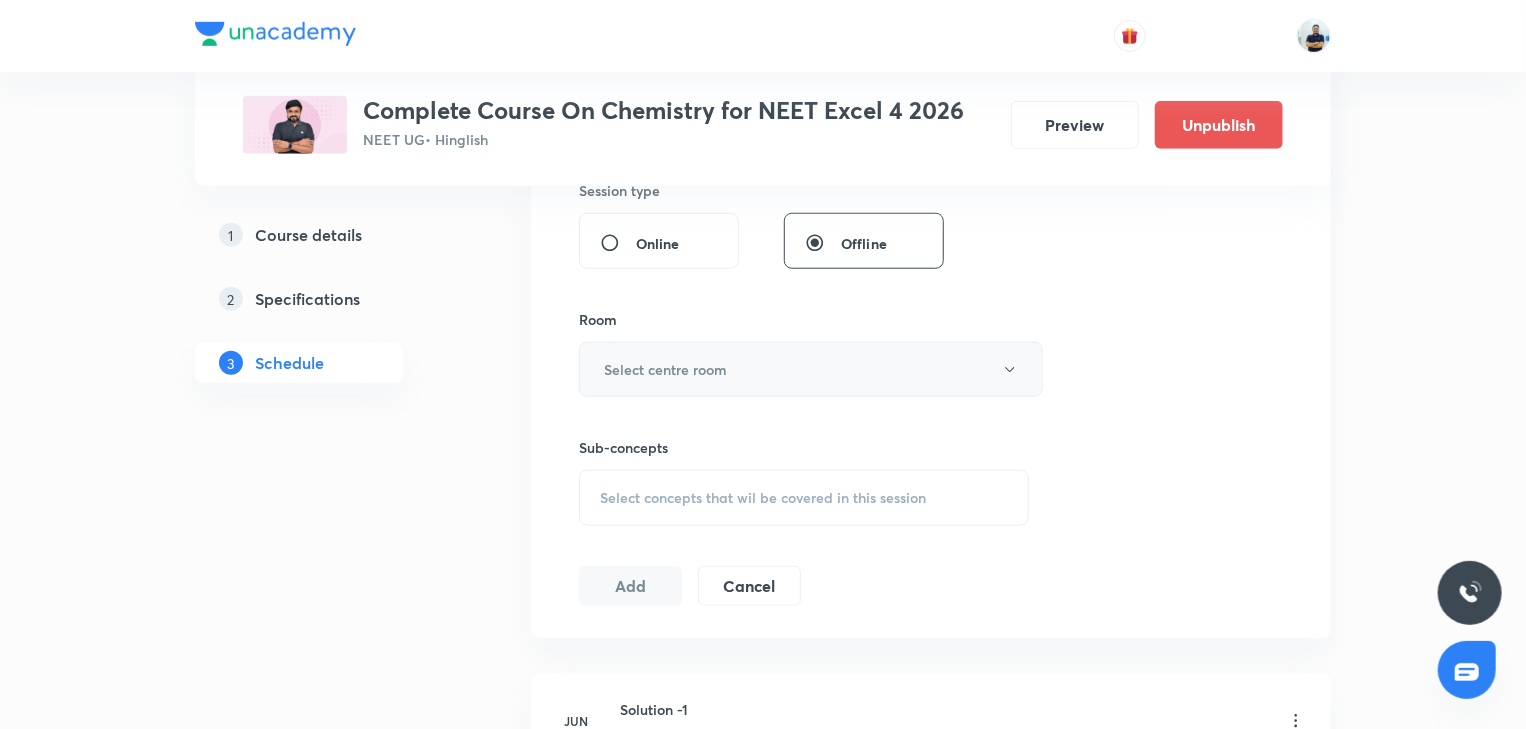type on "70" 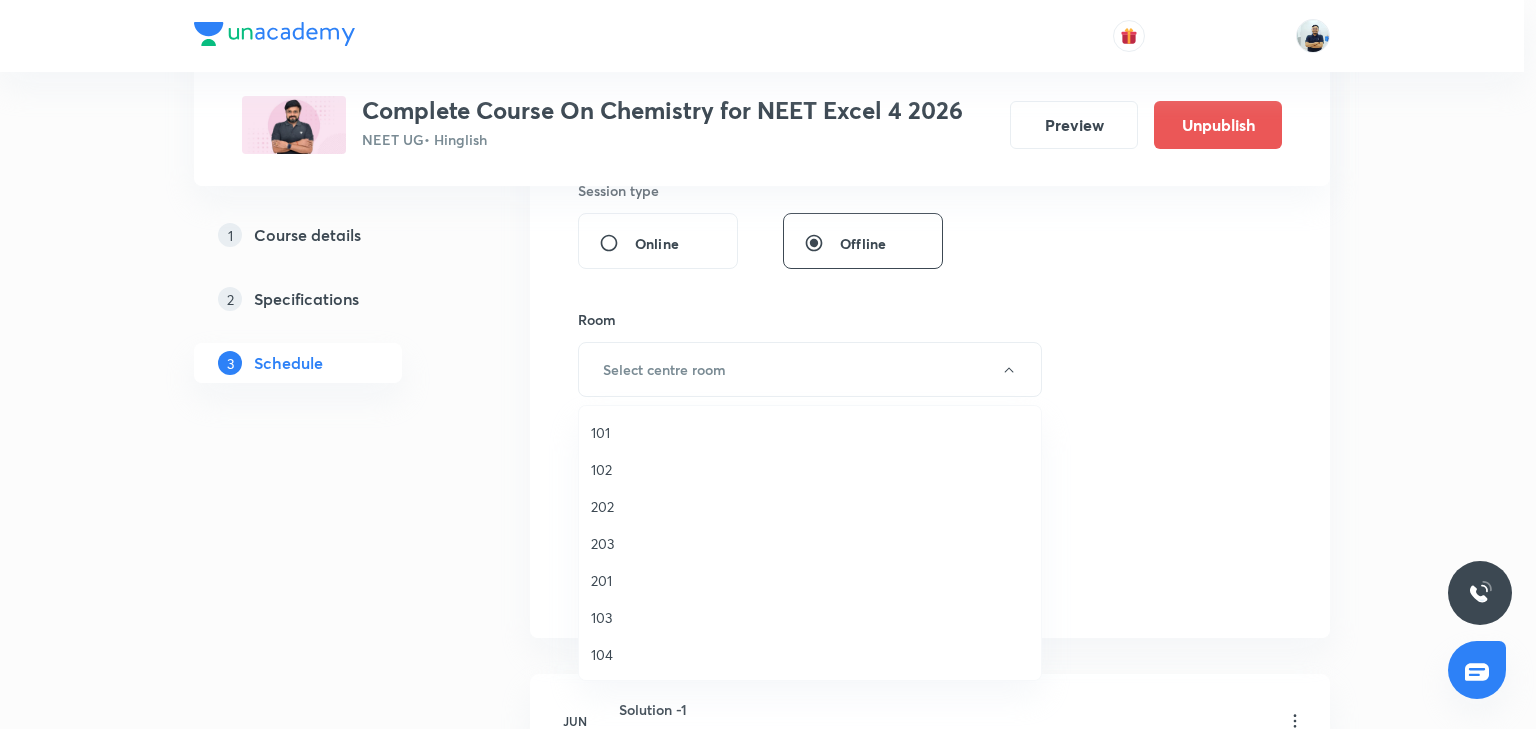 click on "201" at bounding box center (810, 580) 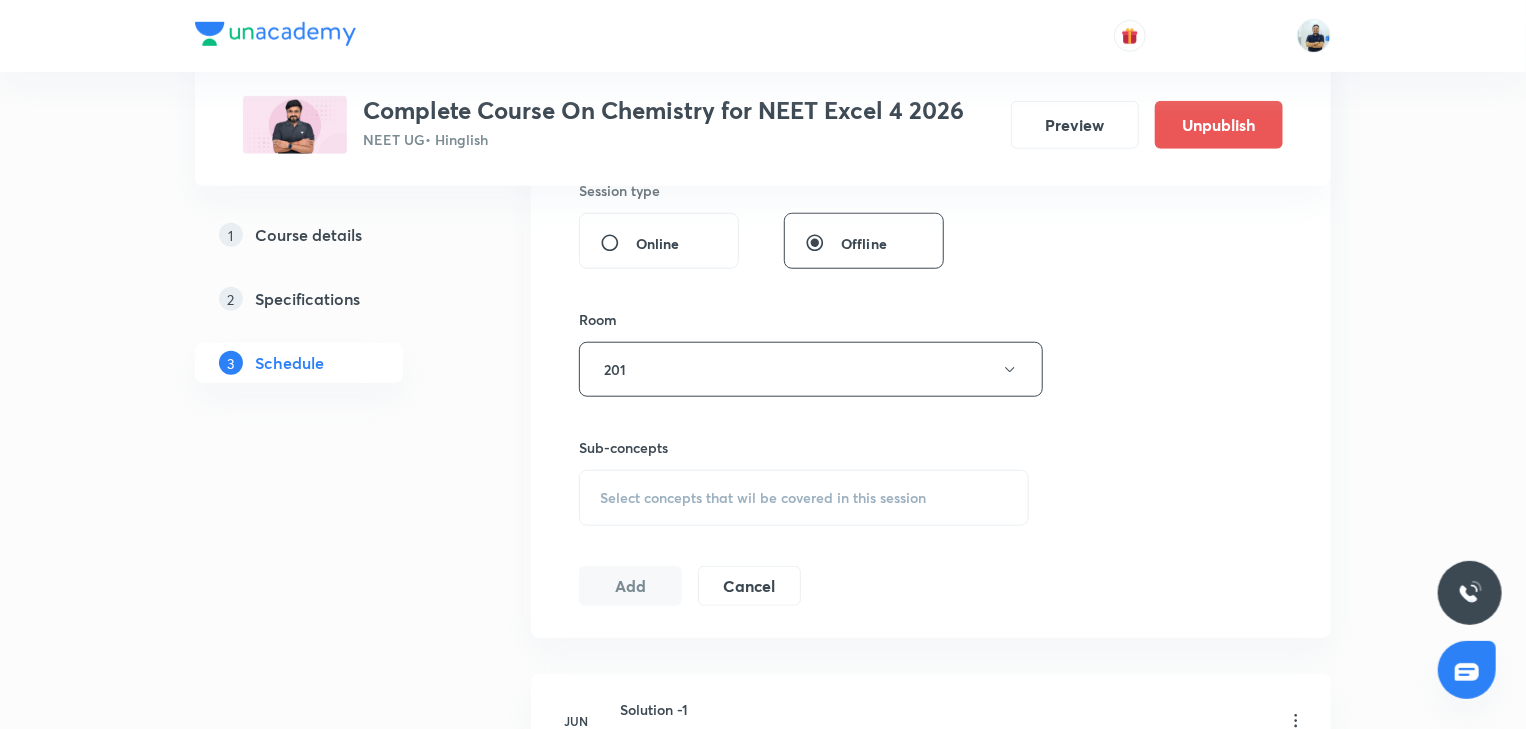 click on "Select concepts that wil be covered in this session" at bounding box center (763, 498) 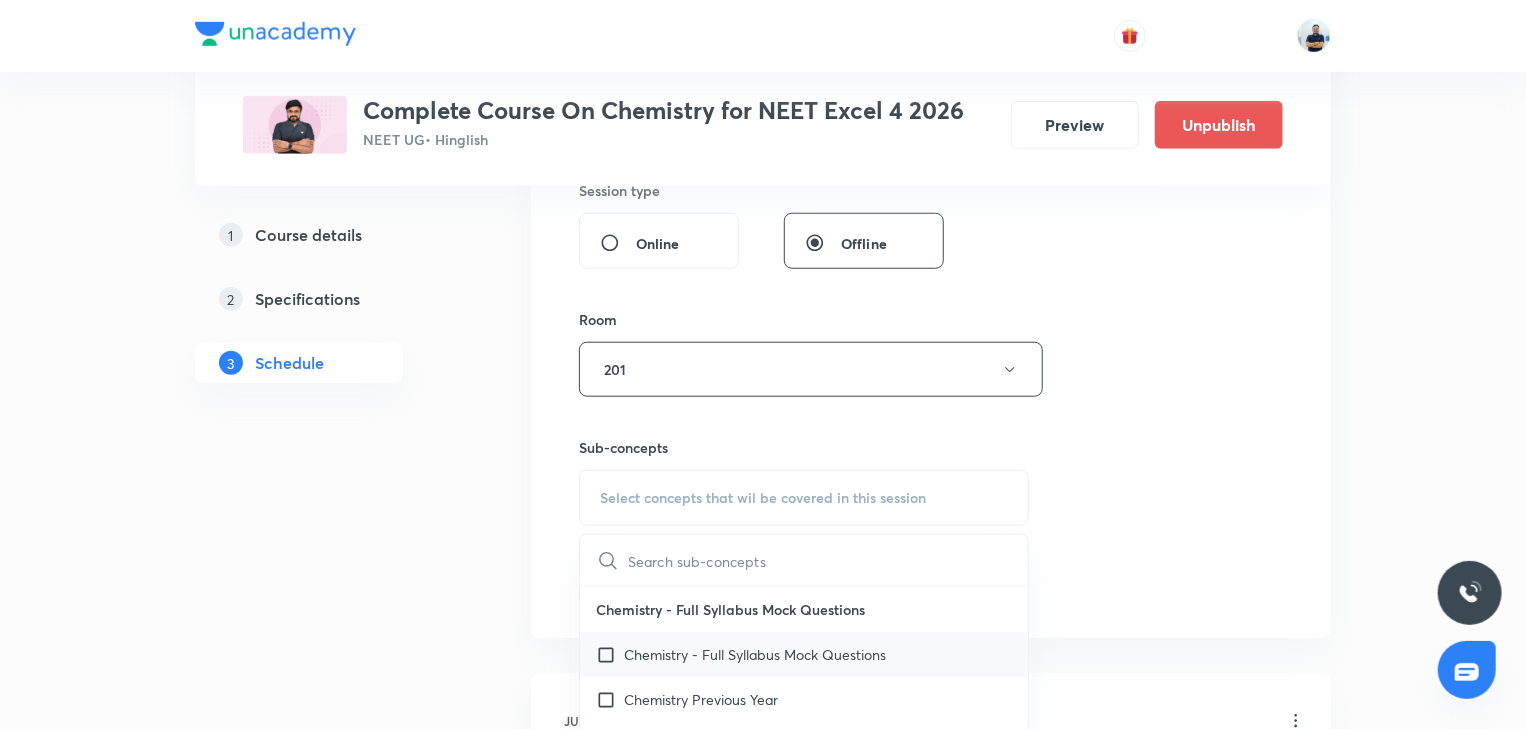 click on "Chemistry - Full Syllabus Mock Questions" at bounding box center (804, 654) 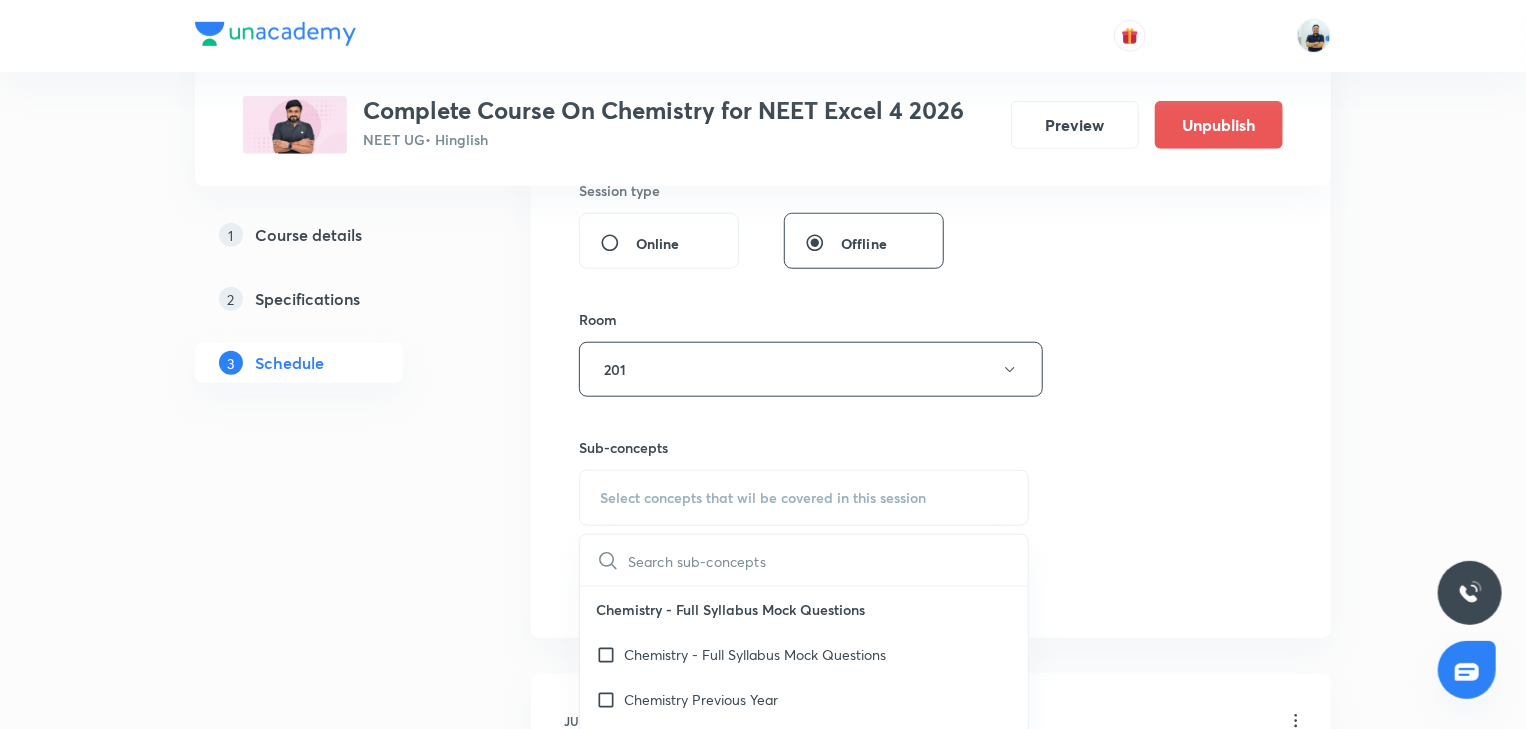 checkbox on "true" 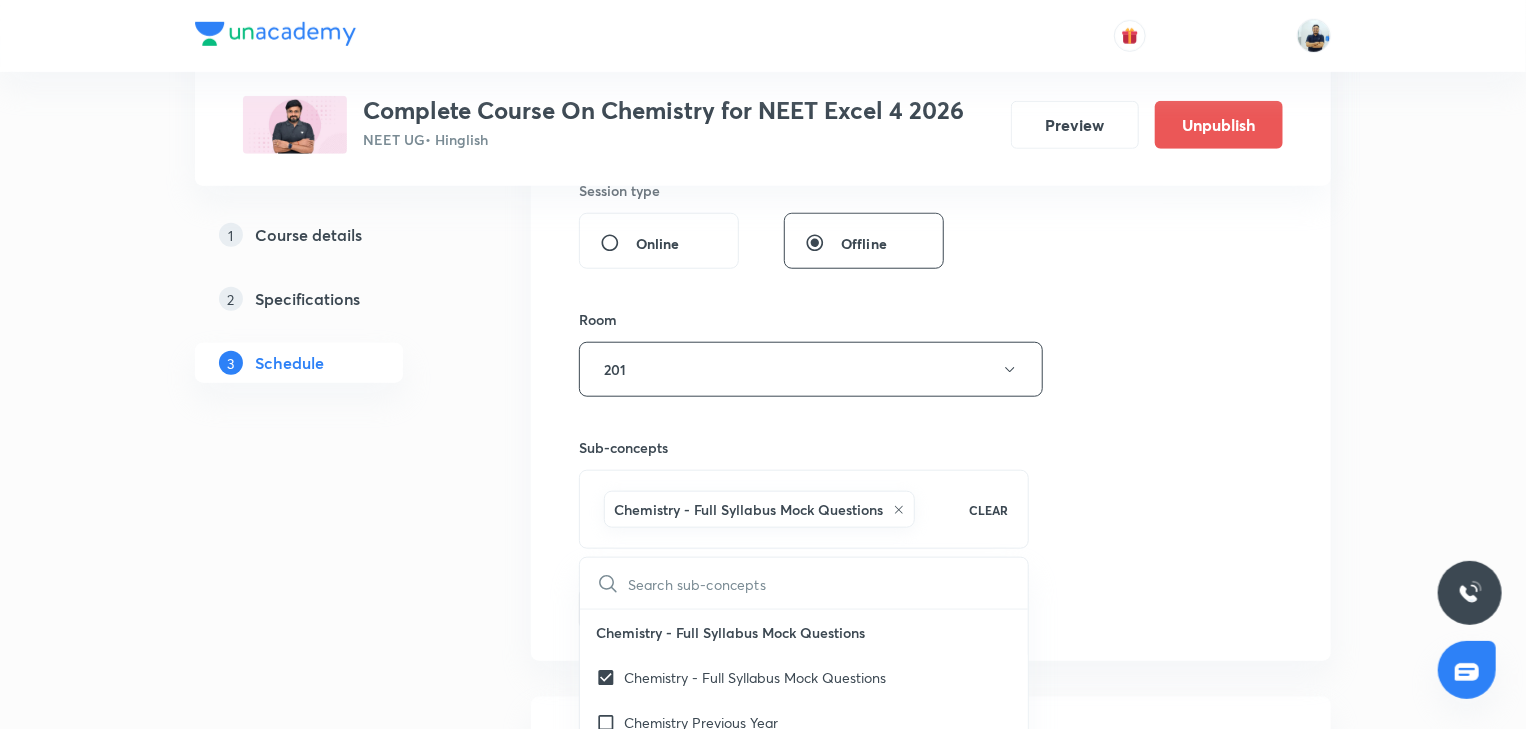 click on "Session  9 Live class Session title 12/99 Solution -10 ​ Schedule for Jul 11, 2025, 5:55 PM ​ Duration (in minutes) 70 ​   Session type Online Offline Room 201 Sub-concepts Chemistry - Full Syllabus Mock Questions CLEAR ​ Chemistry - Full Syllabus Mock Questions Chemistry - Full Syllabus Mock Questions Chemistry Previous Year Chemistry Previous Year Questions Chemistry Previous Year Questions General Topics & Mole Concept Basic Concepts Mole – Basic Introduction Percentage Composition Stoichiometry Principle of Atom Conservation (POAC) Relation between Stoichiometric Quantities Application of Mole Concept: Gravimetric Analysis Electronic Configuration Of Atoms (Hund's rule)  Quantum Numbers (Magnetic Quantum no.) Covered previously Quantum Numbers(Pauli's Exclusion law) Mean Molar Mass or Molecular Mass Variation of Conductivity with Concentration Mechanism of Corrosion Atomic Structure Discovery Of Electron Some Prerequisites of Physics Covered previously Discovery Of Protons And Neutrons Spectrum" at bounding box center [931, 148] 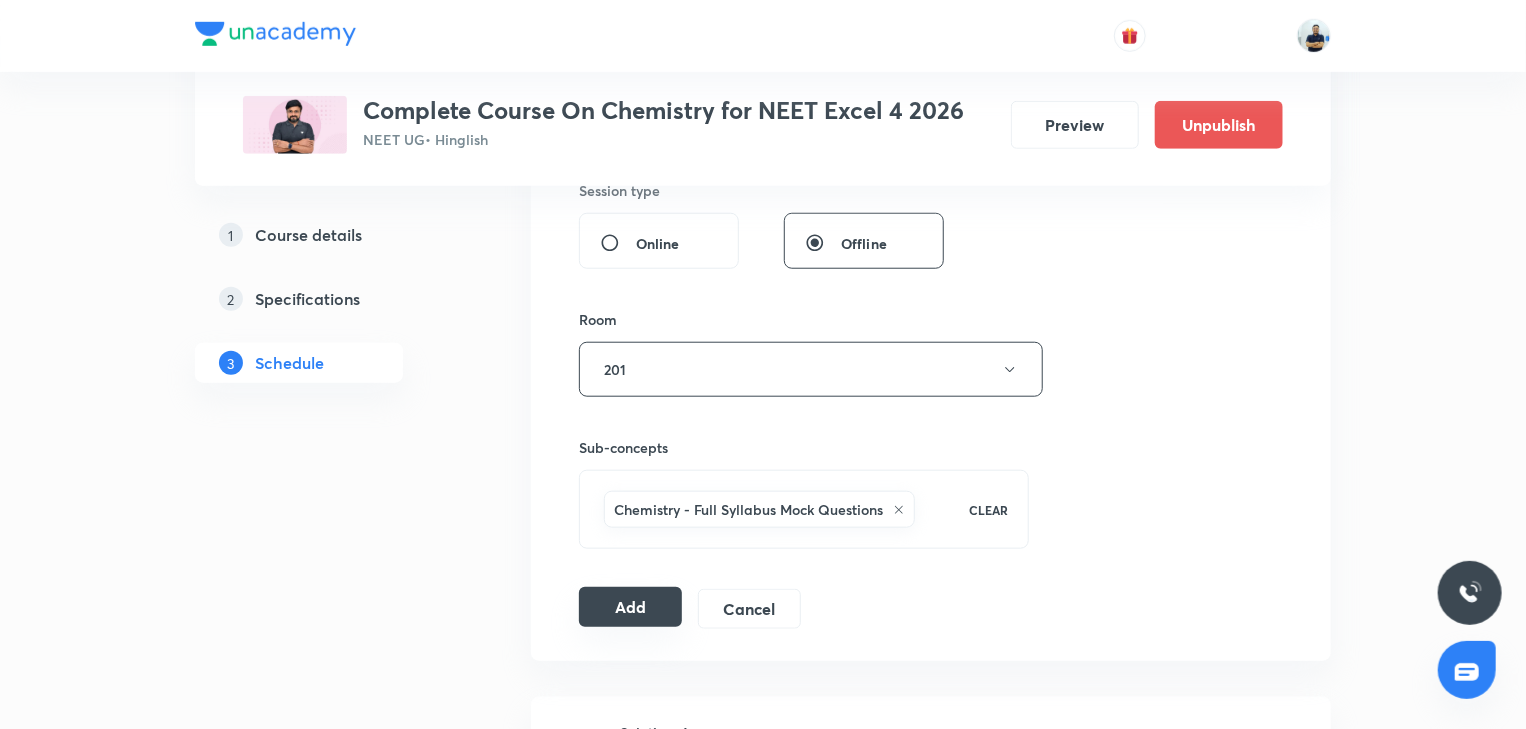 click on "Add" at bounding box center (630, 607) 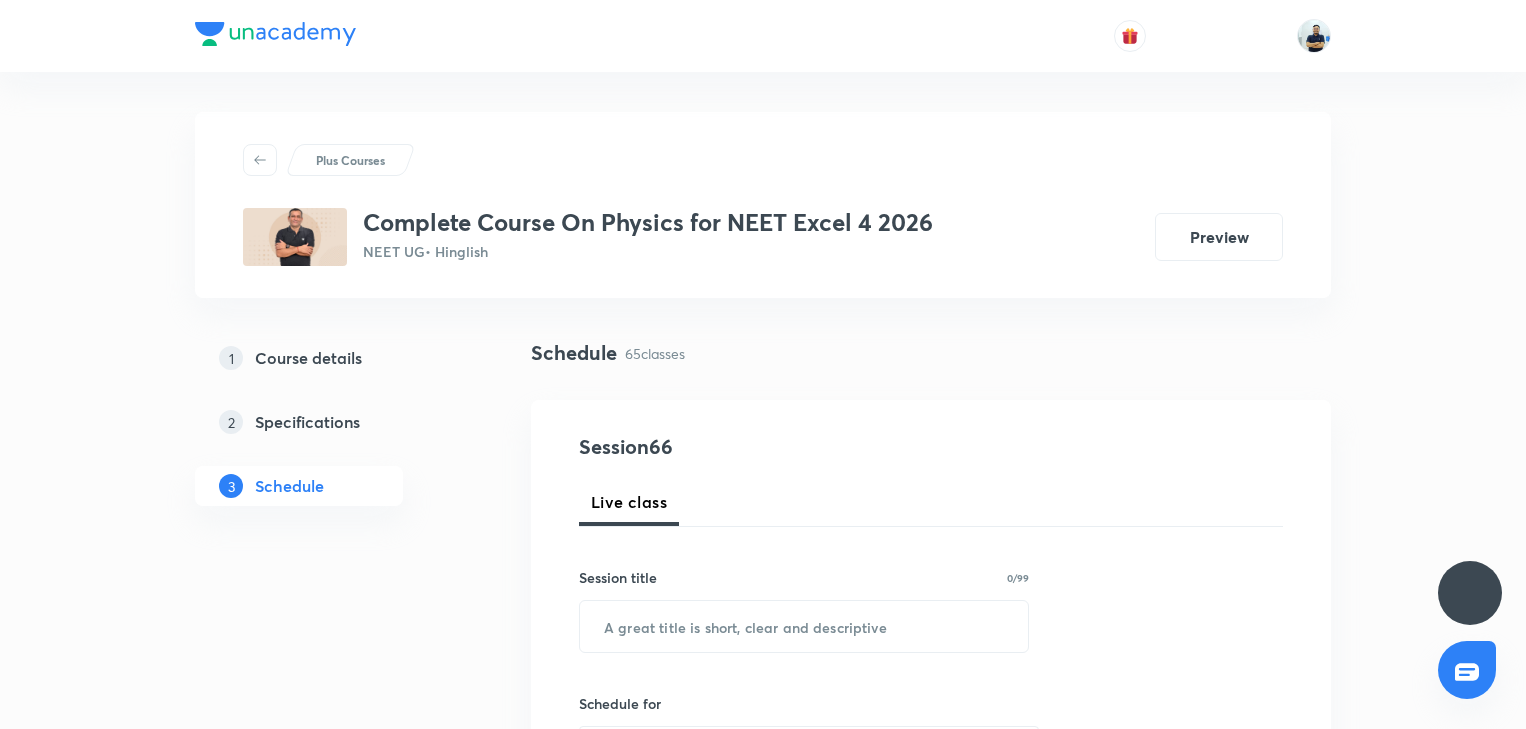 scroll, scrollTop: 0, scrollLeft: 0, axis: both 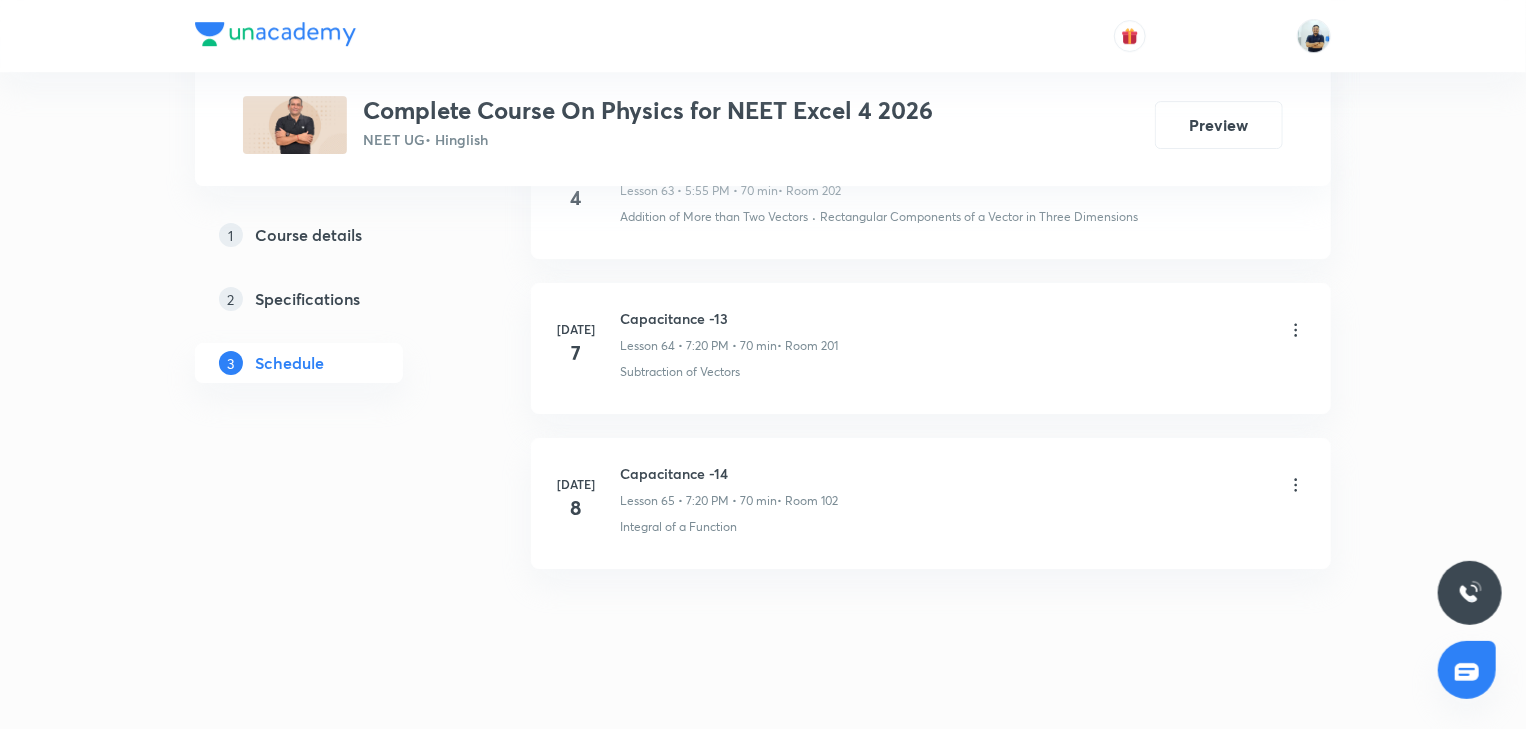 click on "Capacitance -14" at bounding box center (729, 473) 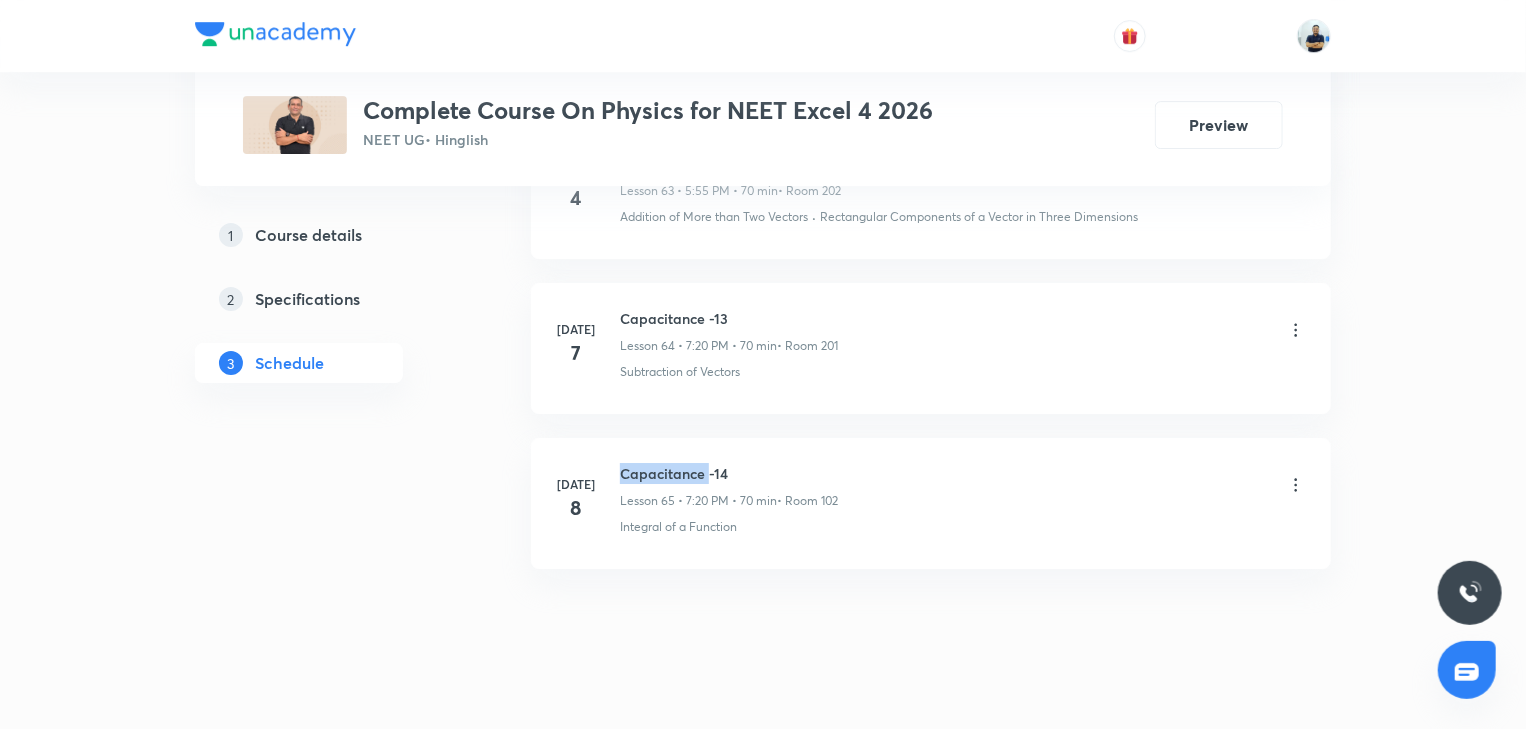 click on "Capacitance -14" at bounding box center [729, 473] 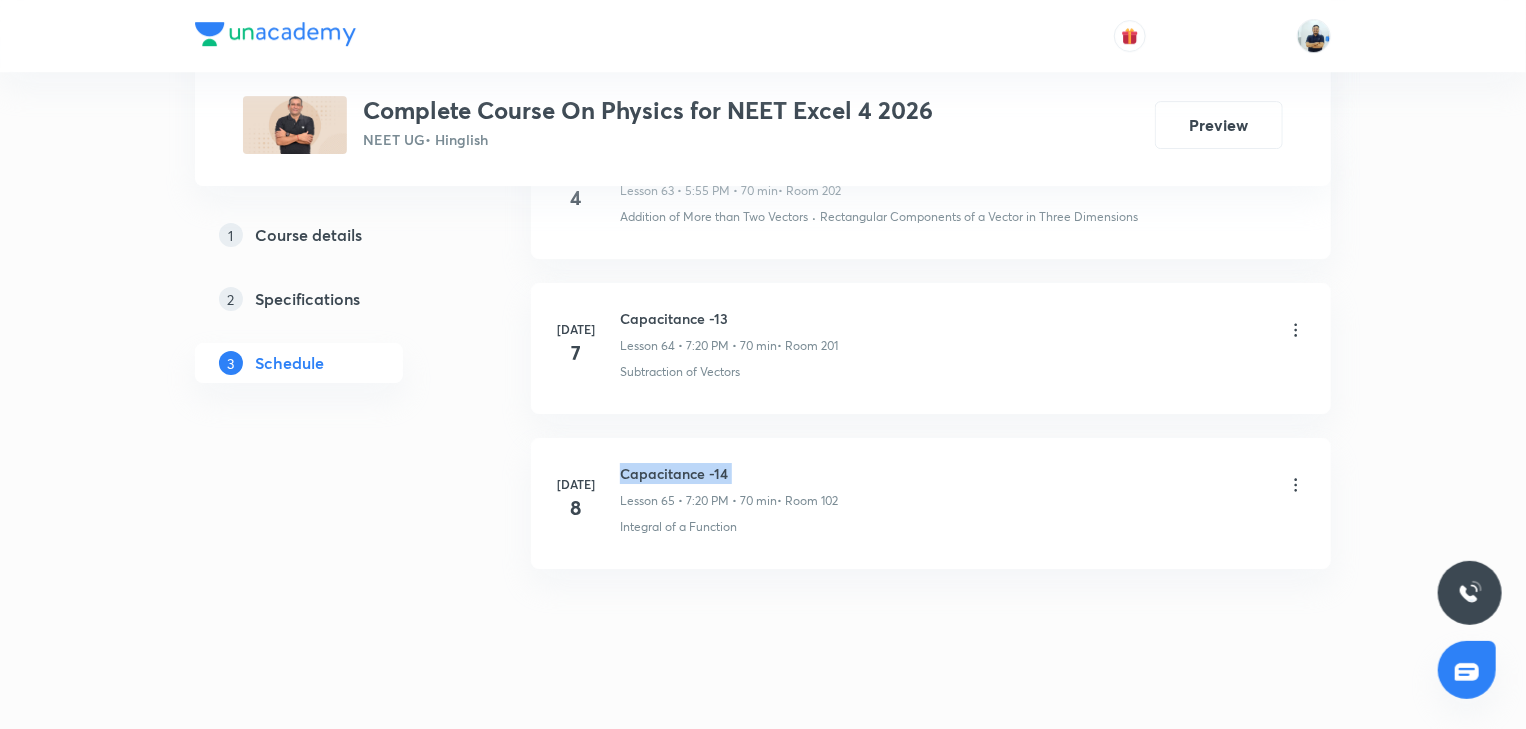 click on "Capacitance -14" at bounding box center (729, 473) 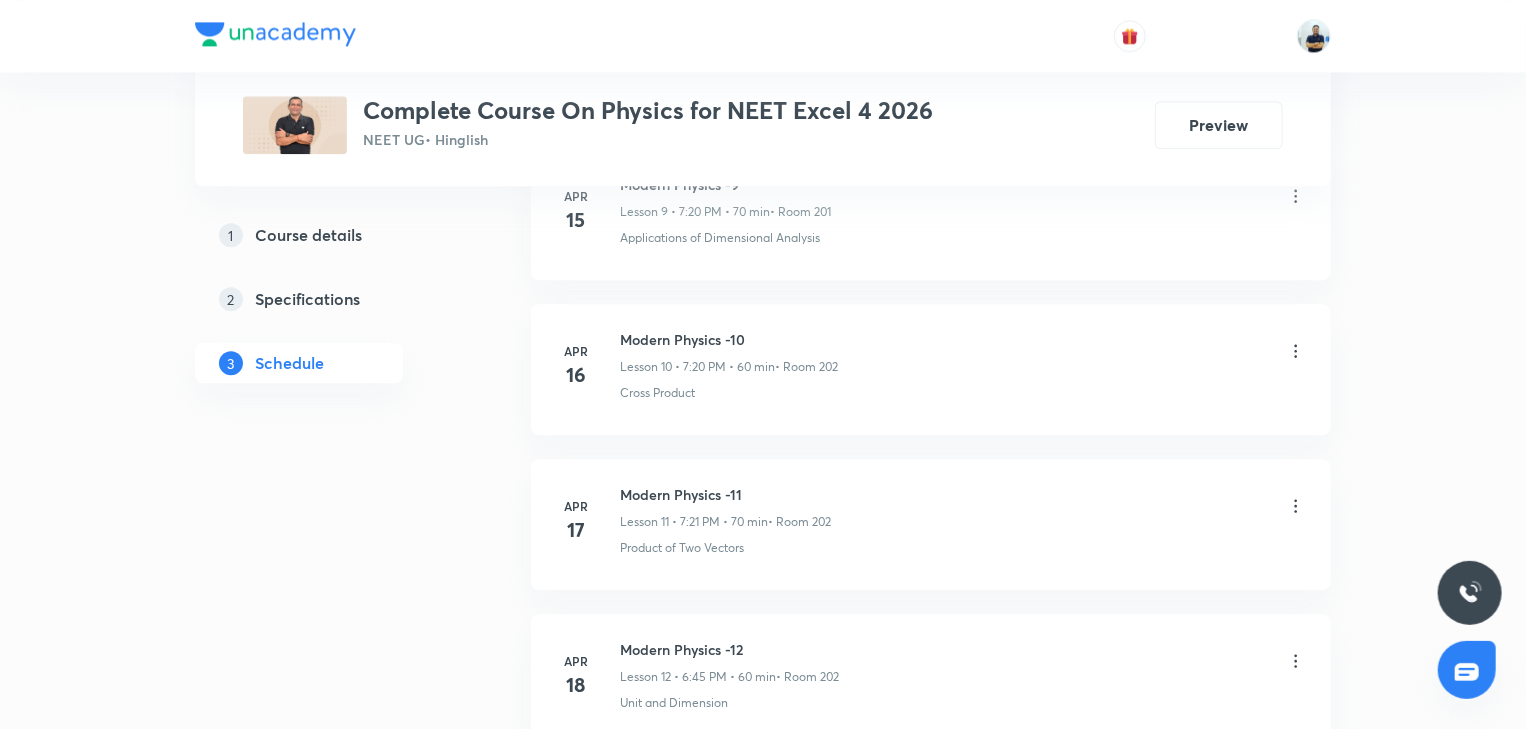 scroll, scrollTop: 0, scrollLeft: 0, axis: both 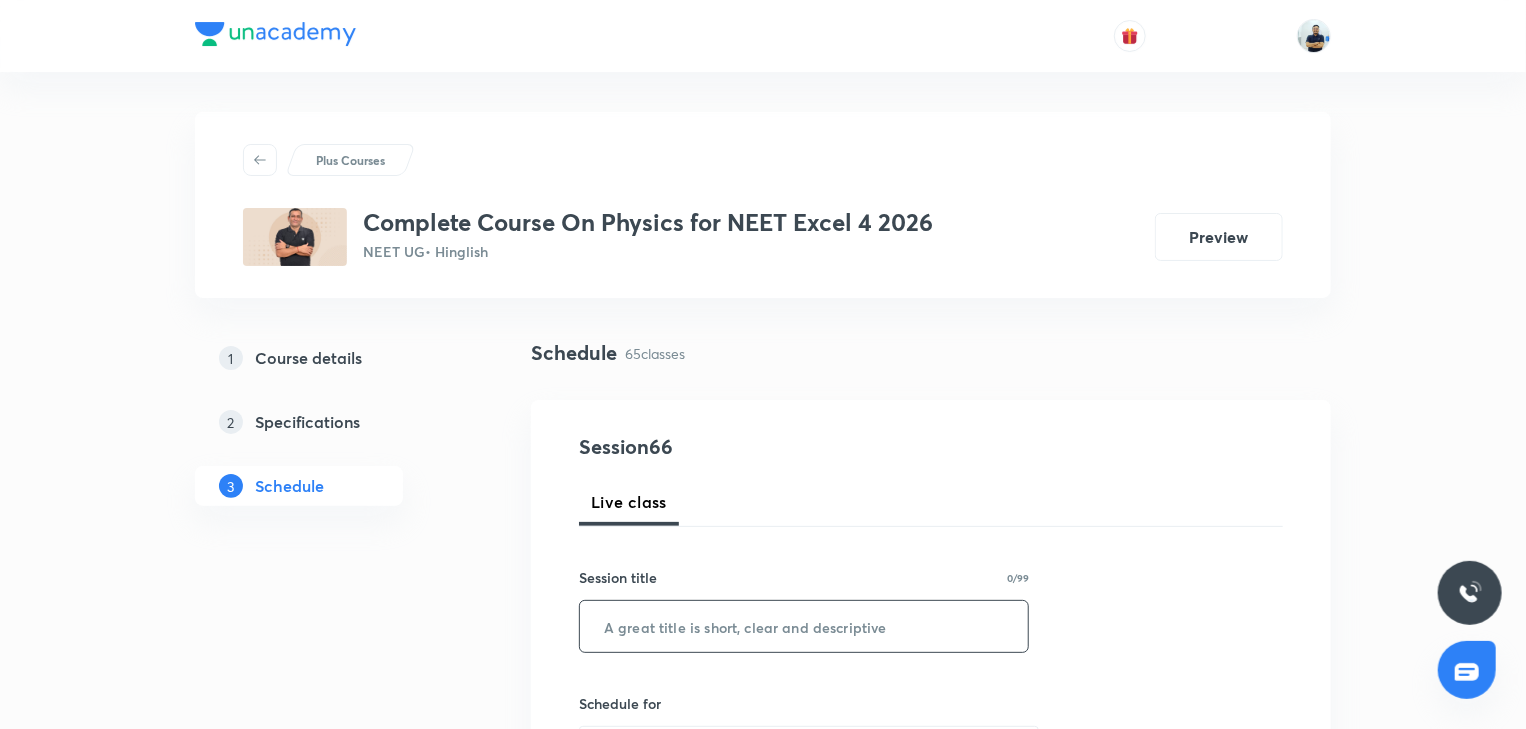 click at bounding box center (804, 626) 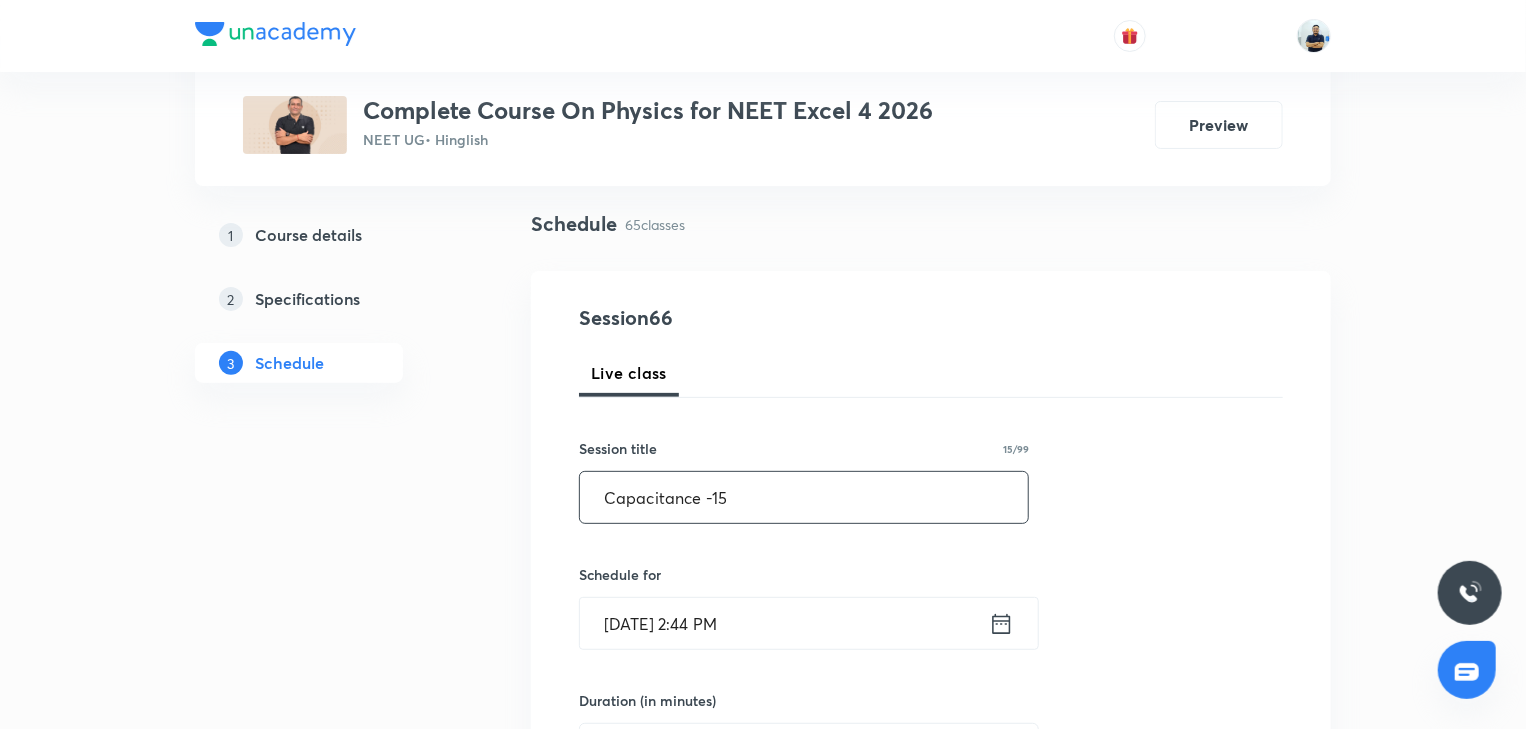 scroll, scrollTop: 130, scrollLeft: 0, axis: vertical 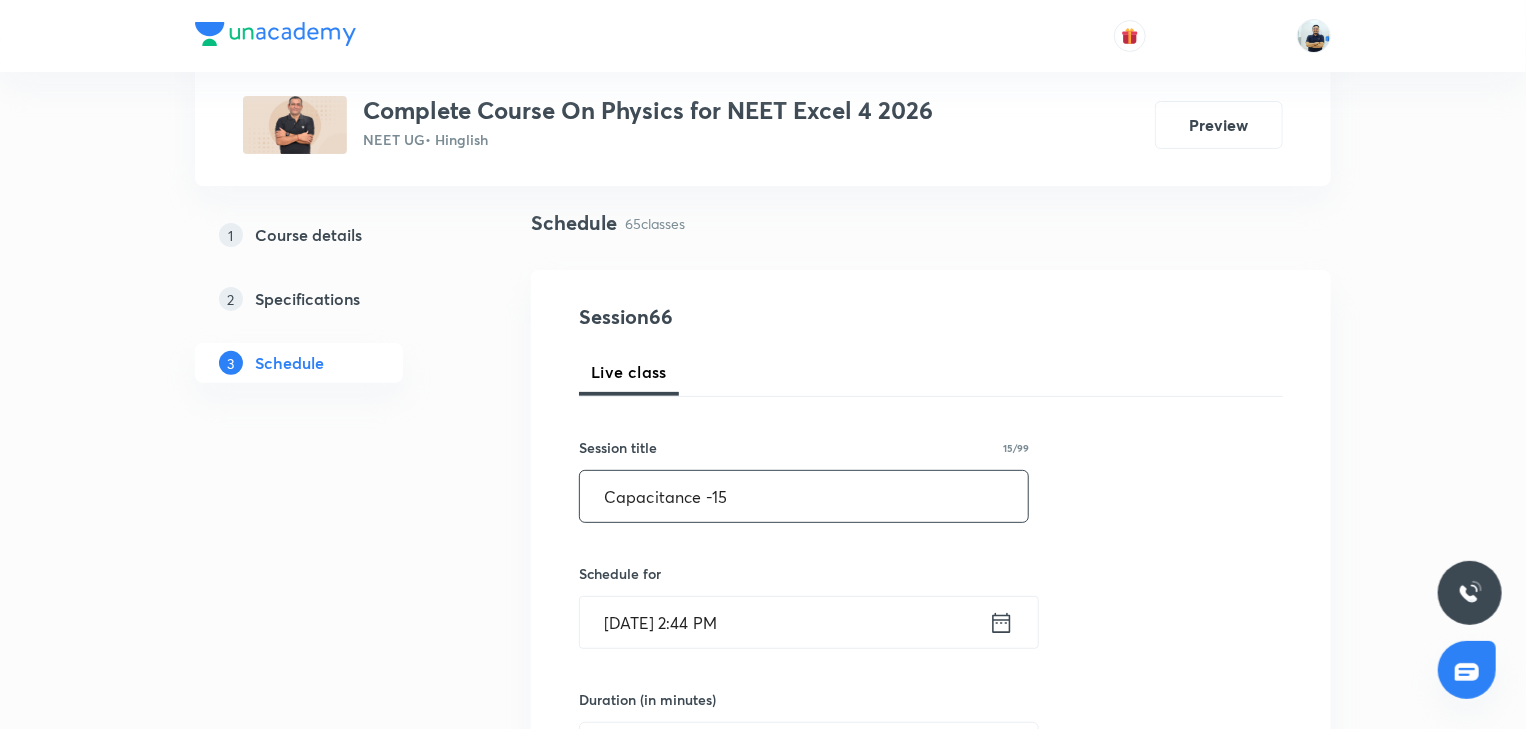 type on "Capacitance -15" 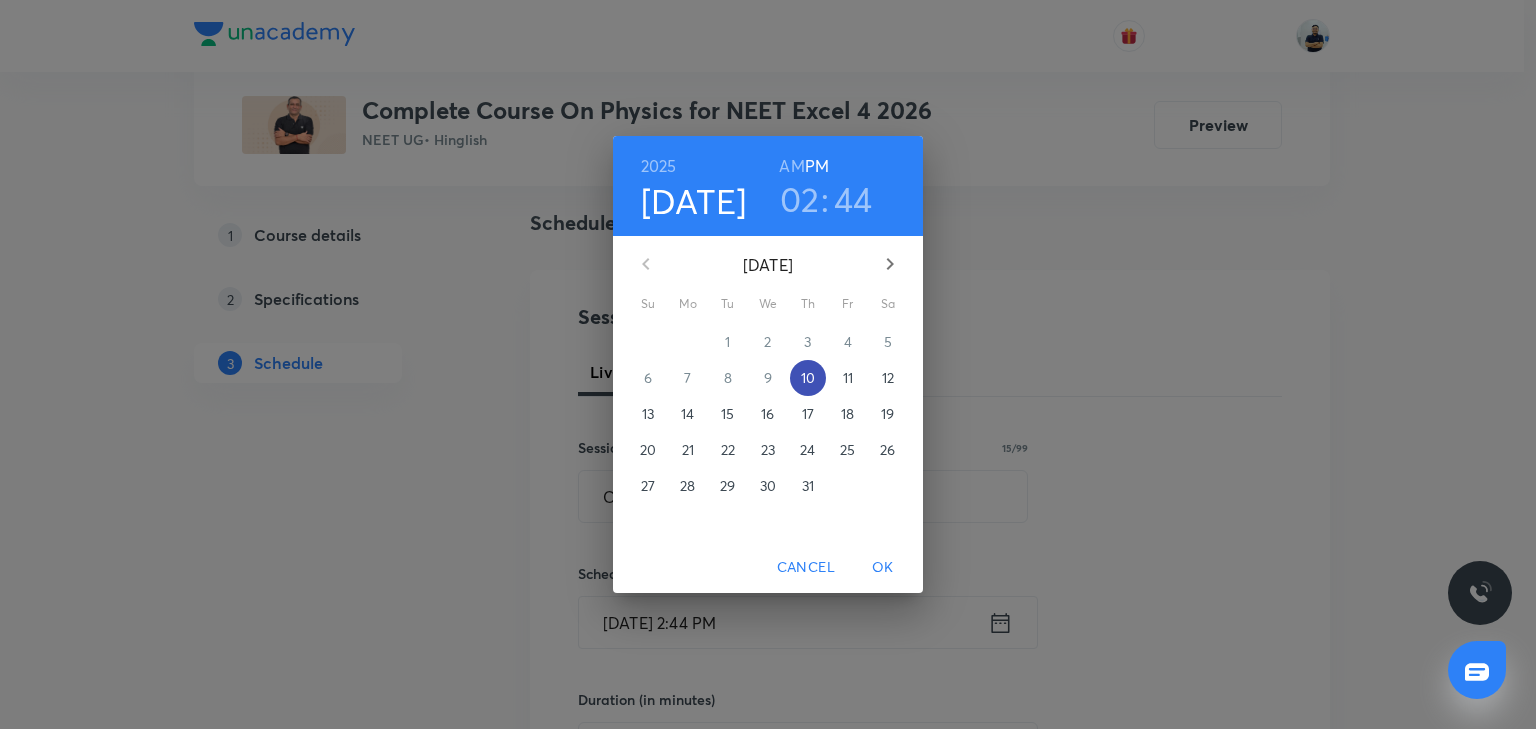 click on "10" at bounding box center [808, 378] 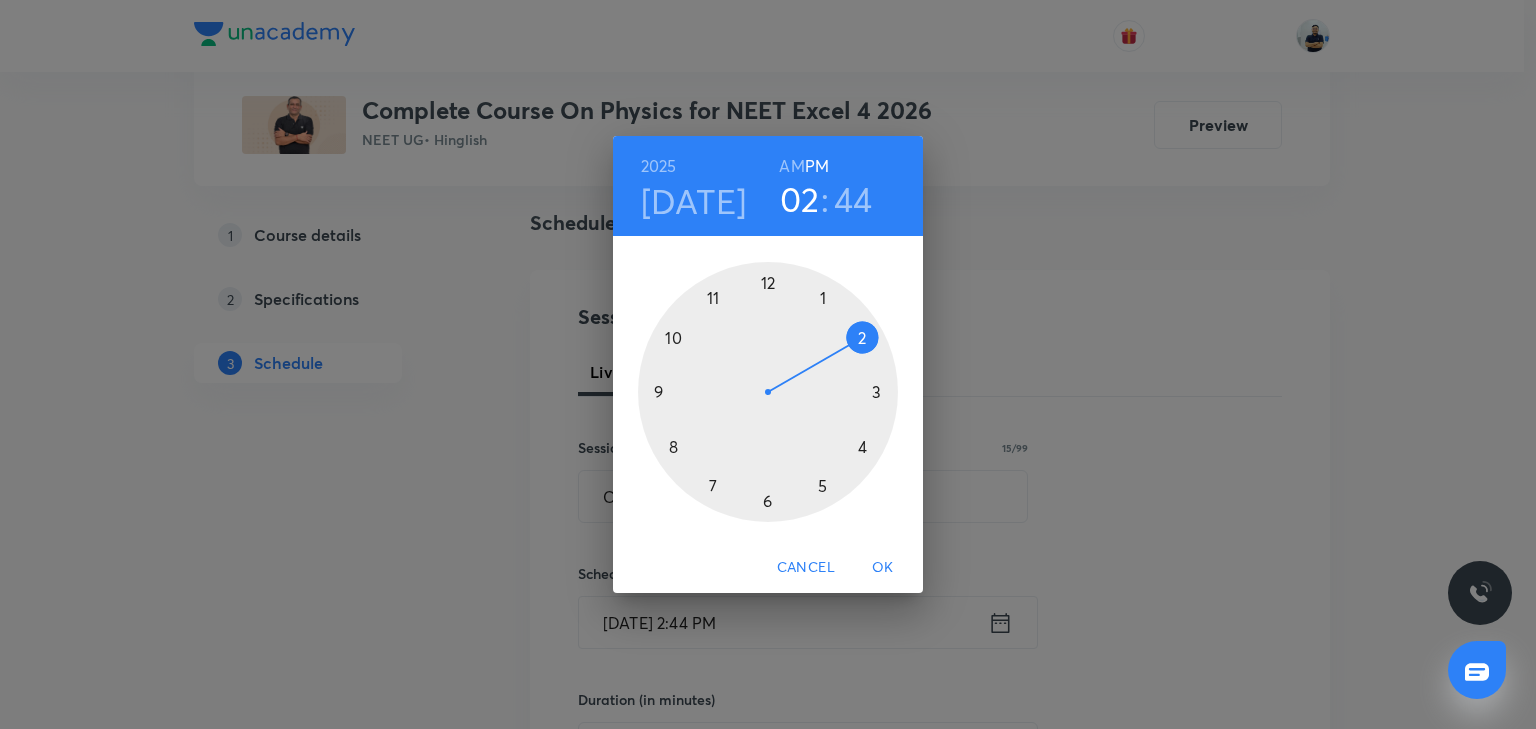 click at bounding box center [768, 392] 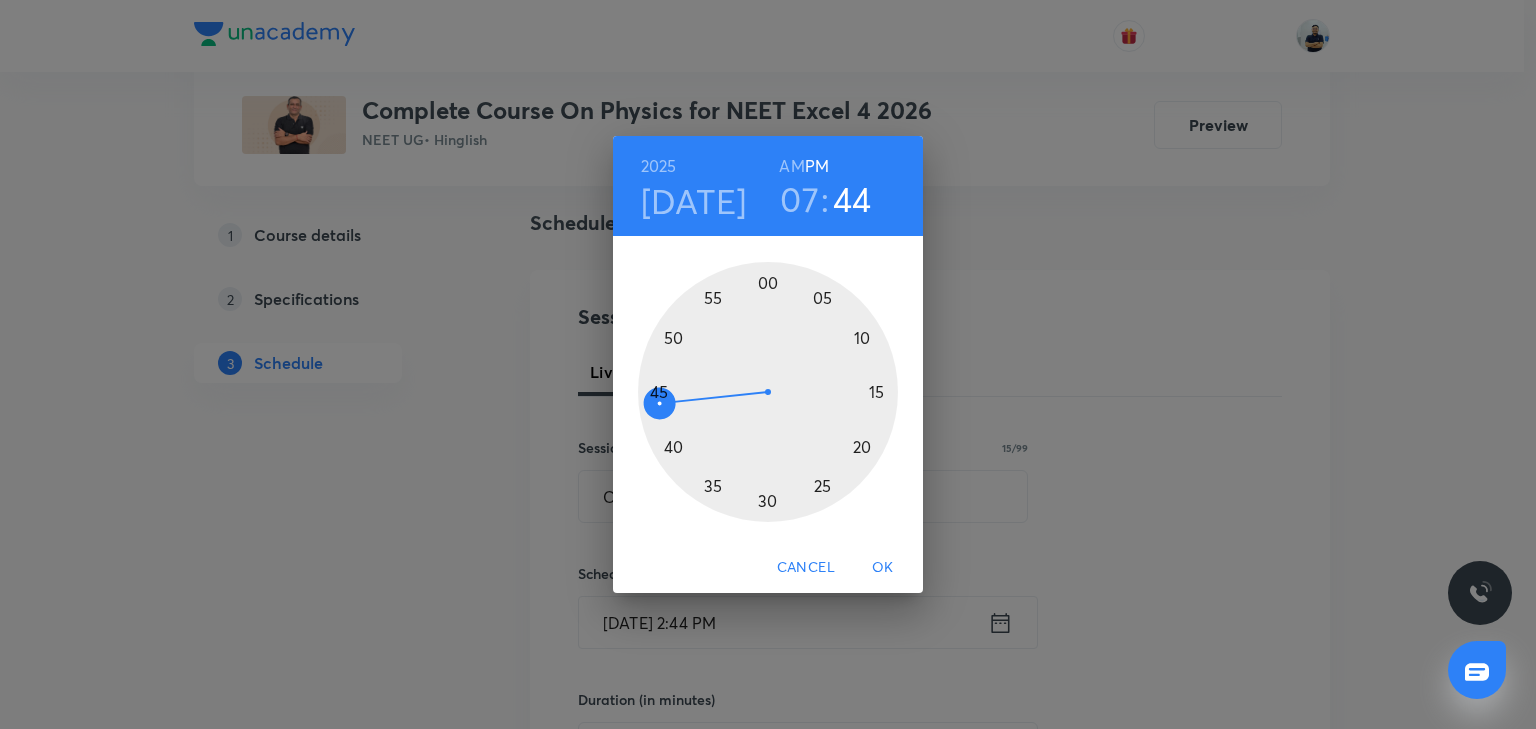 click at bounding box center (768, 392) 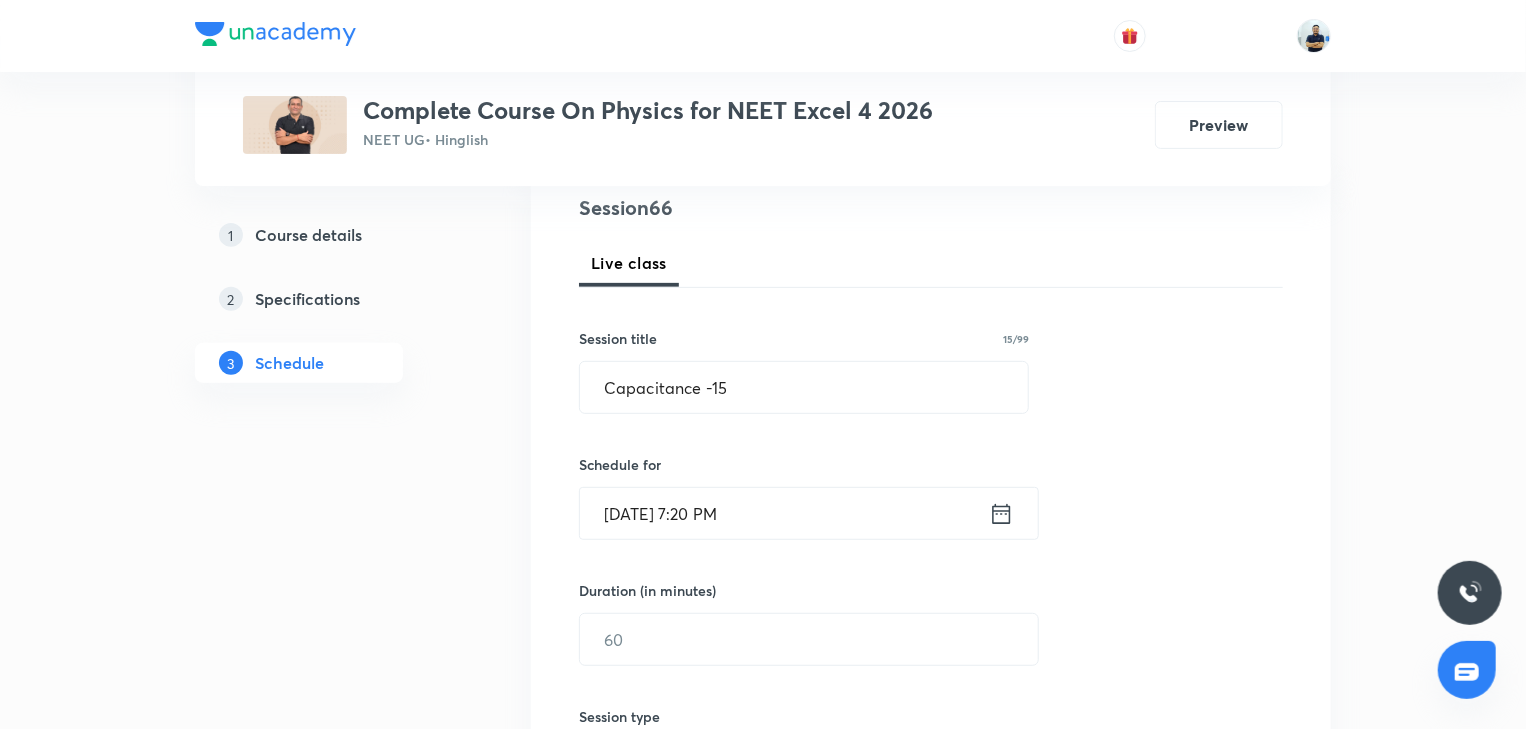 scroll, scrollTop: 280, scrollLeft: 0, axis: vertical 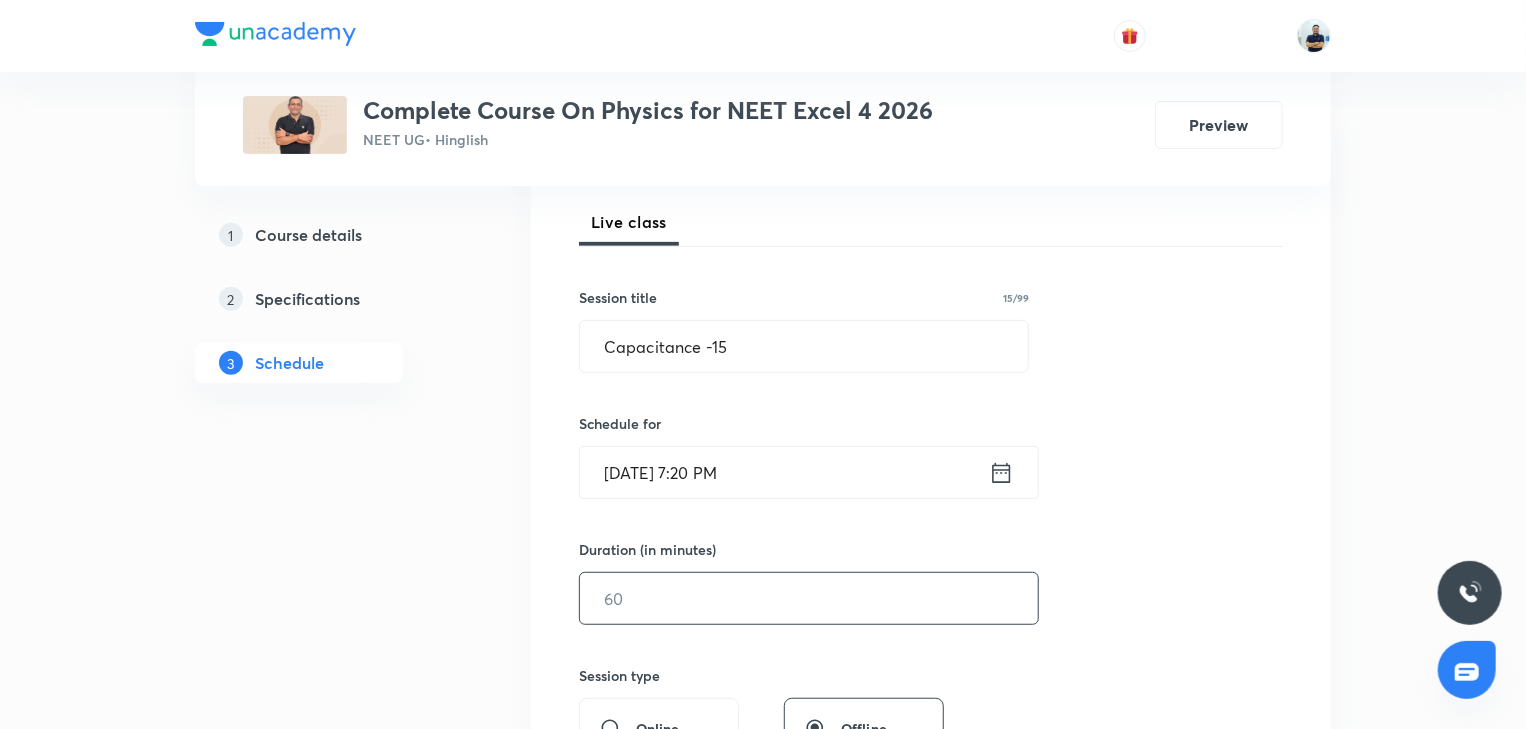 click at bounding box center [809, 598] 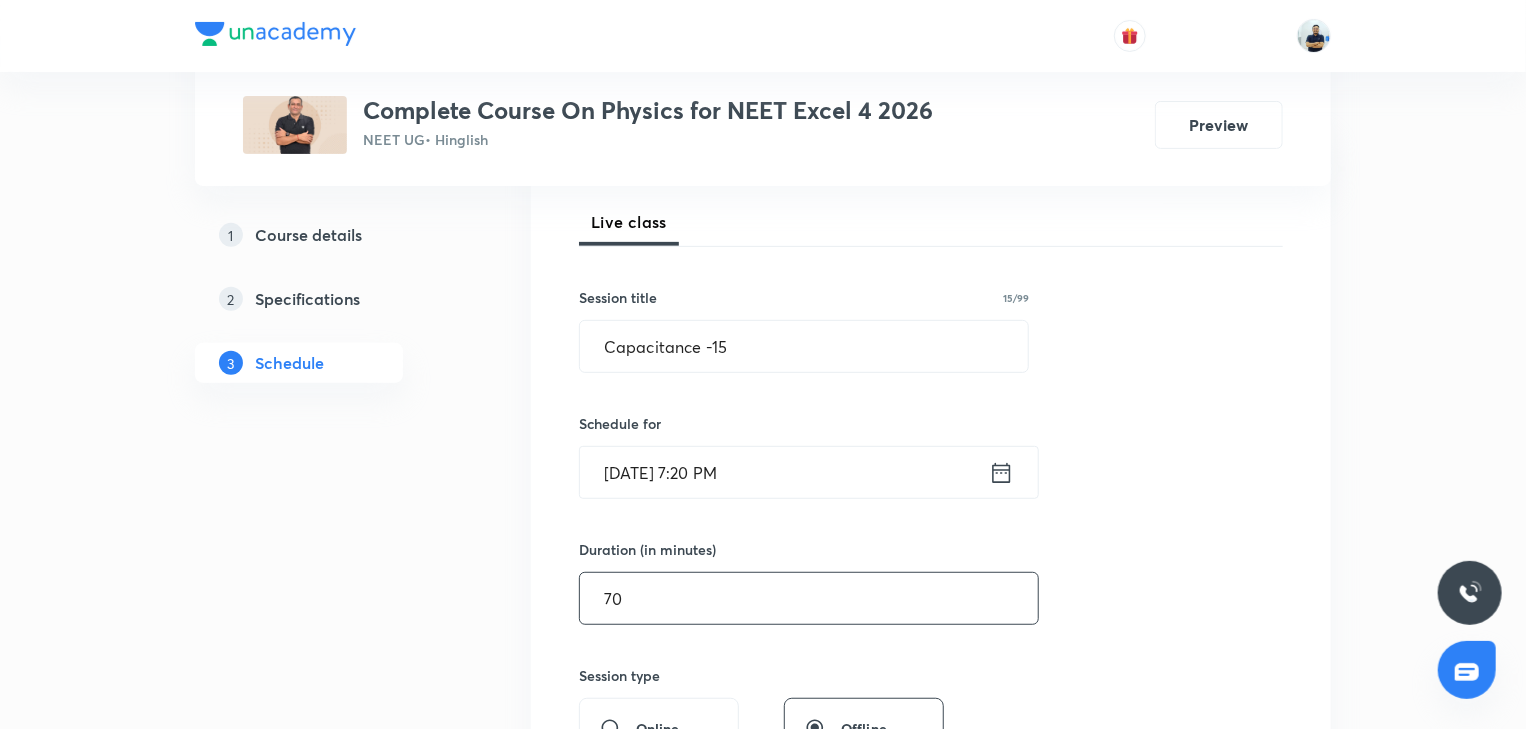 scroll, scrollTop: 840, scrollLeft: 0, axis: vertical 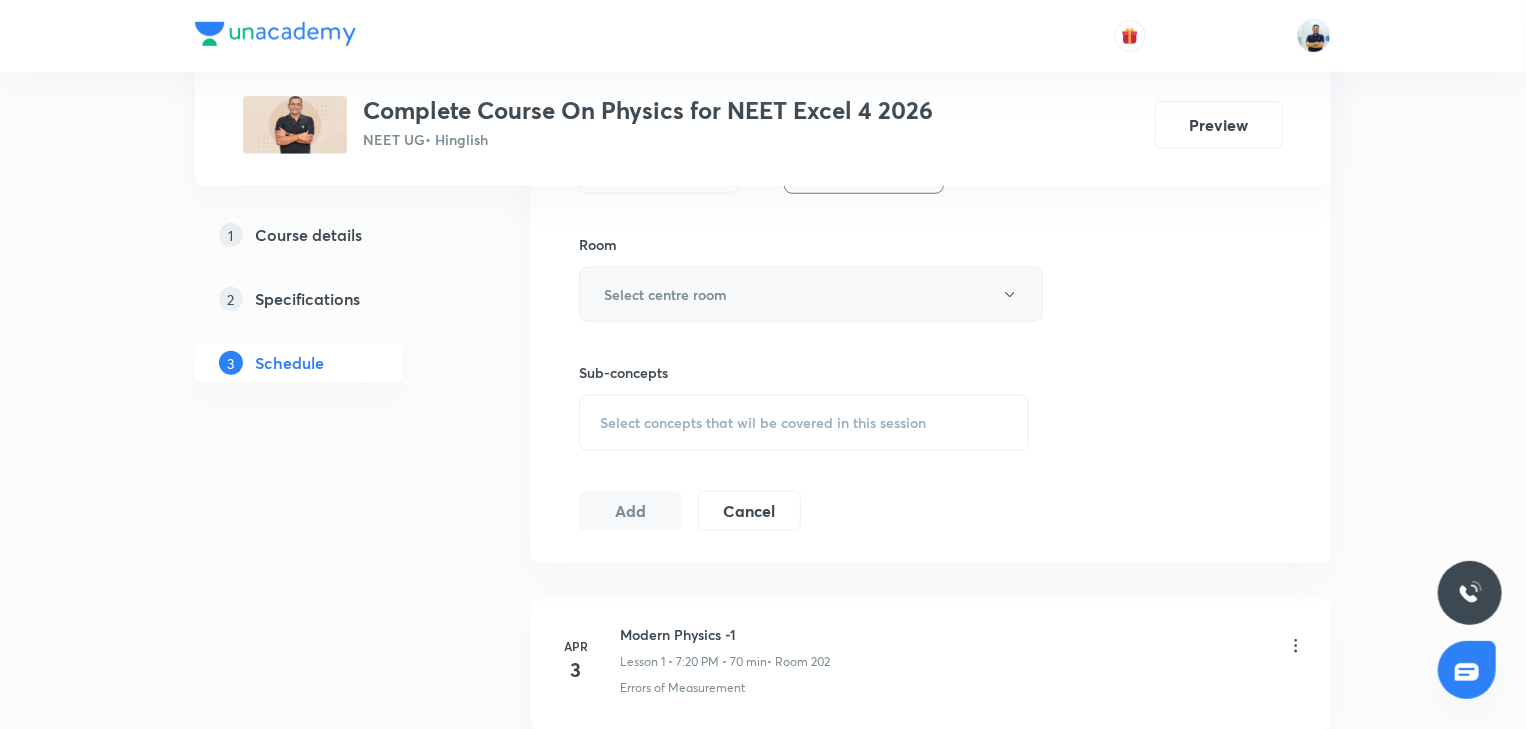 type on "70" 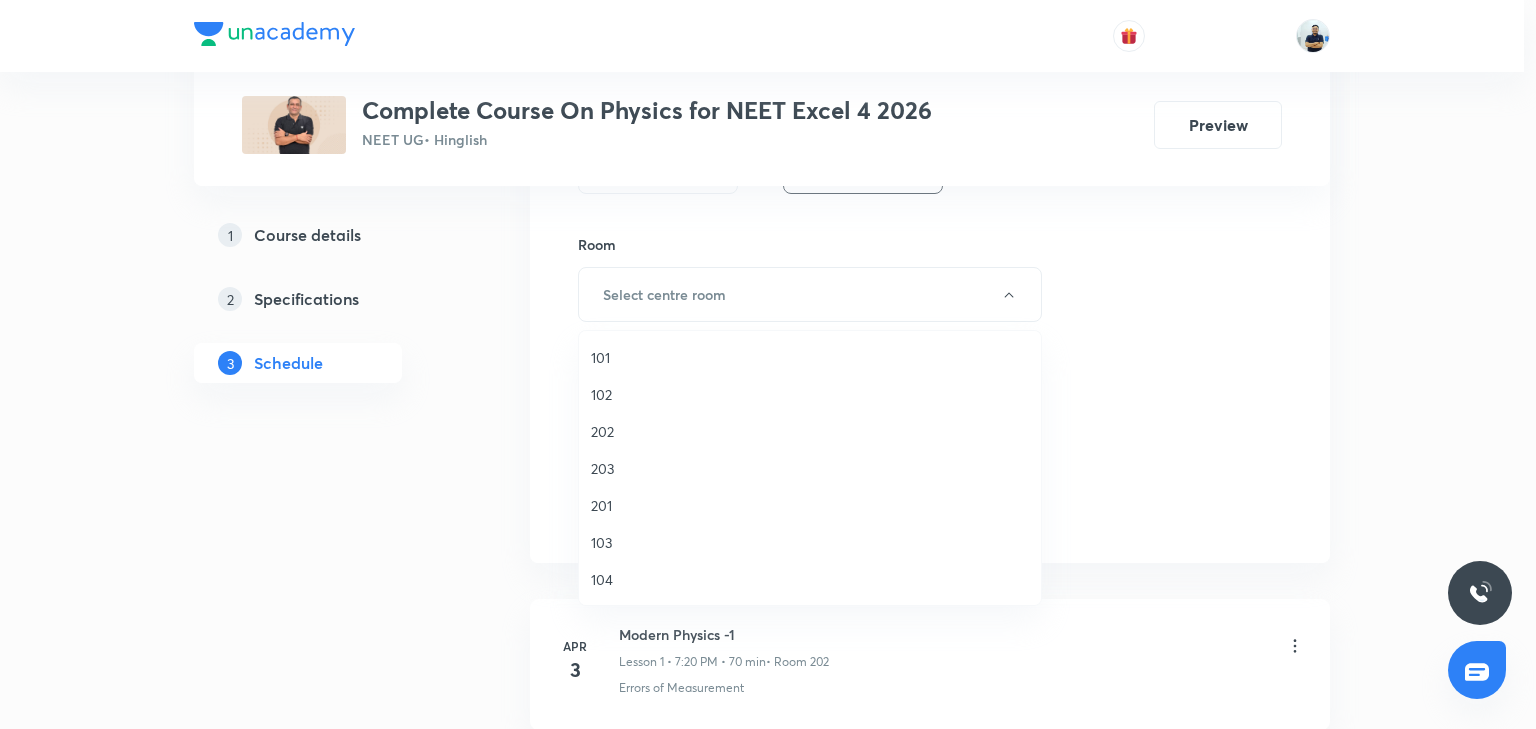 click on "202" at bounding box center (810, 431) 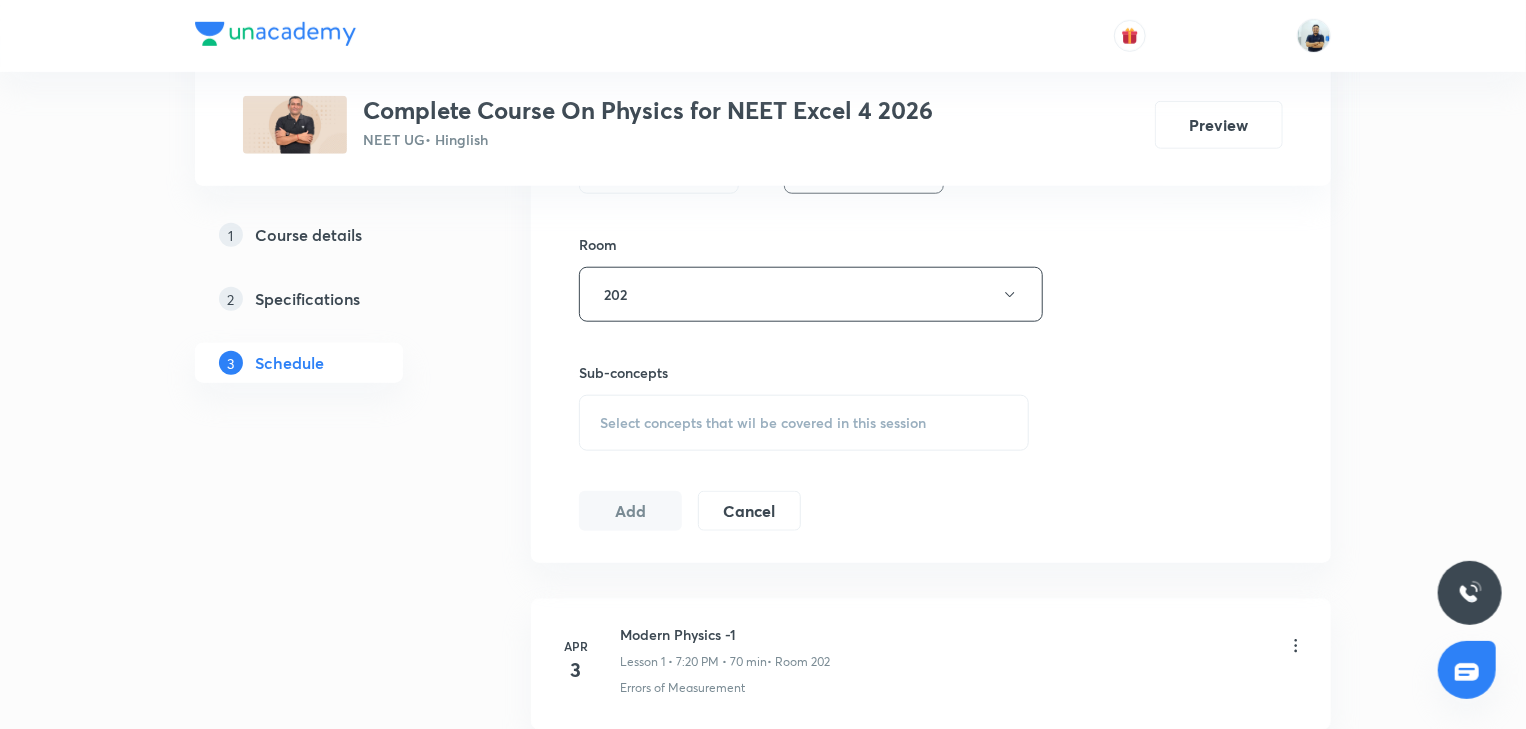 click on "Select concepts that wil be covered in this session" at bounding box center (763, 423) 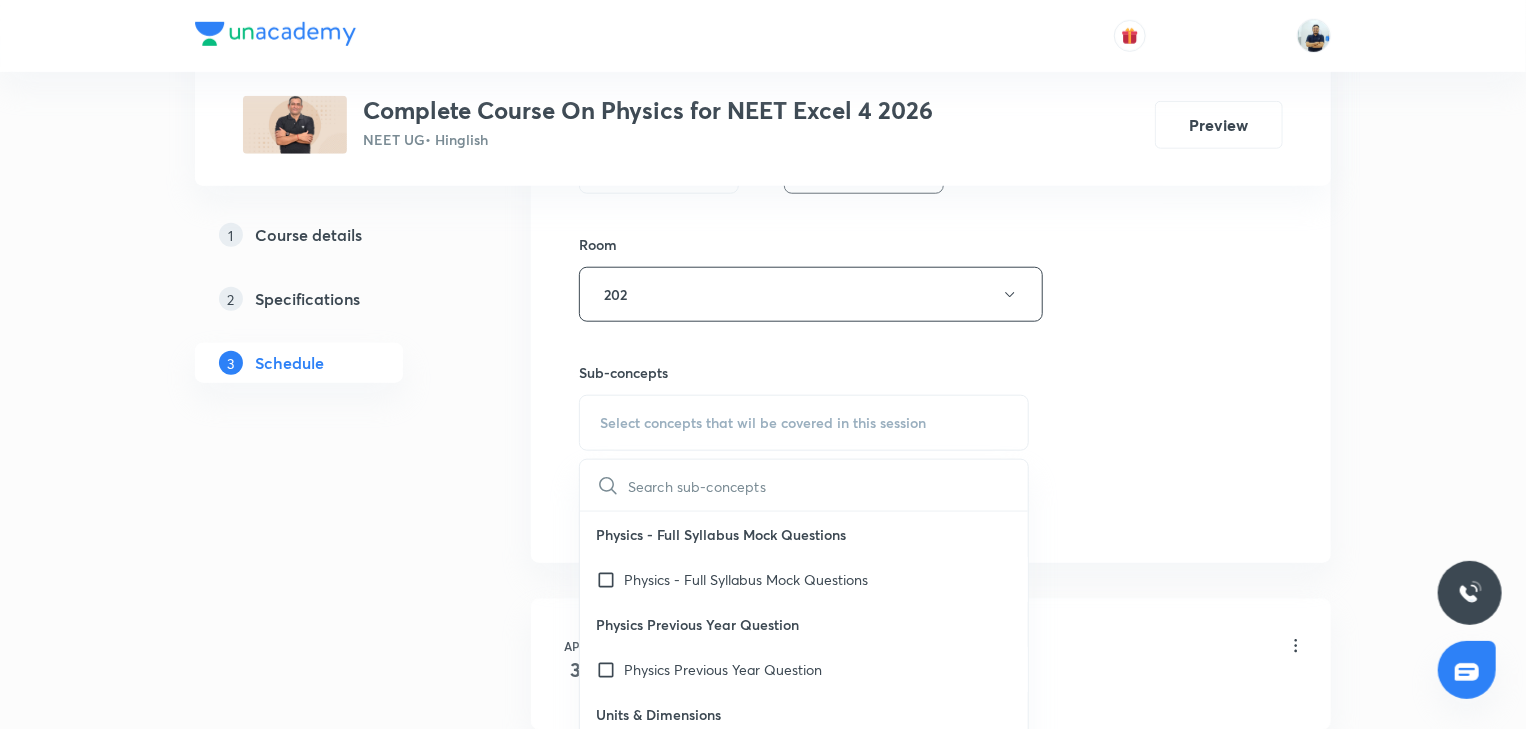 scroll, scrollTop: 560, scrollLeft: 0, axis: vertical 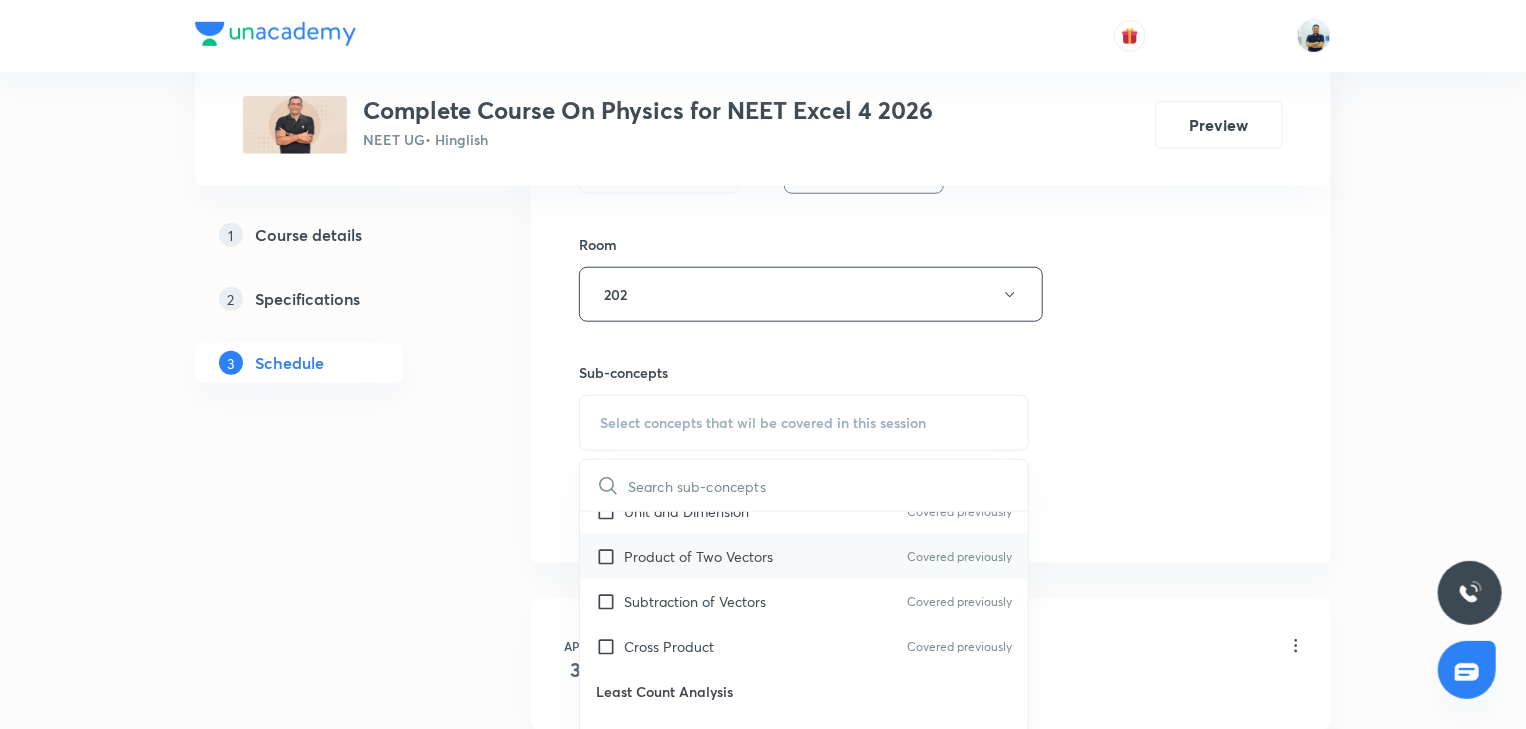 drag, startPoint x: 656, startPoint y: 595, endPoint x: 656, endPoint y: 572, distance: 23 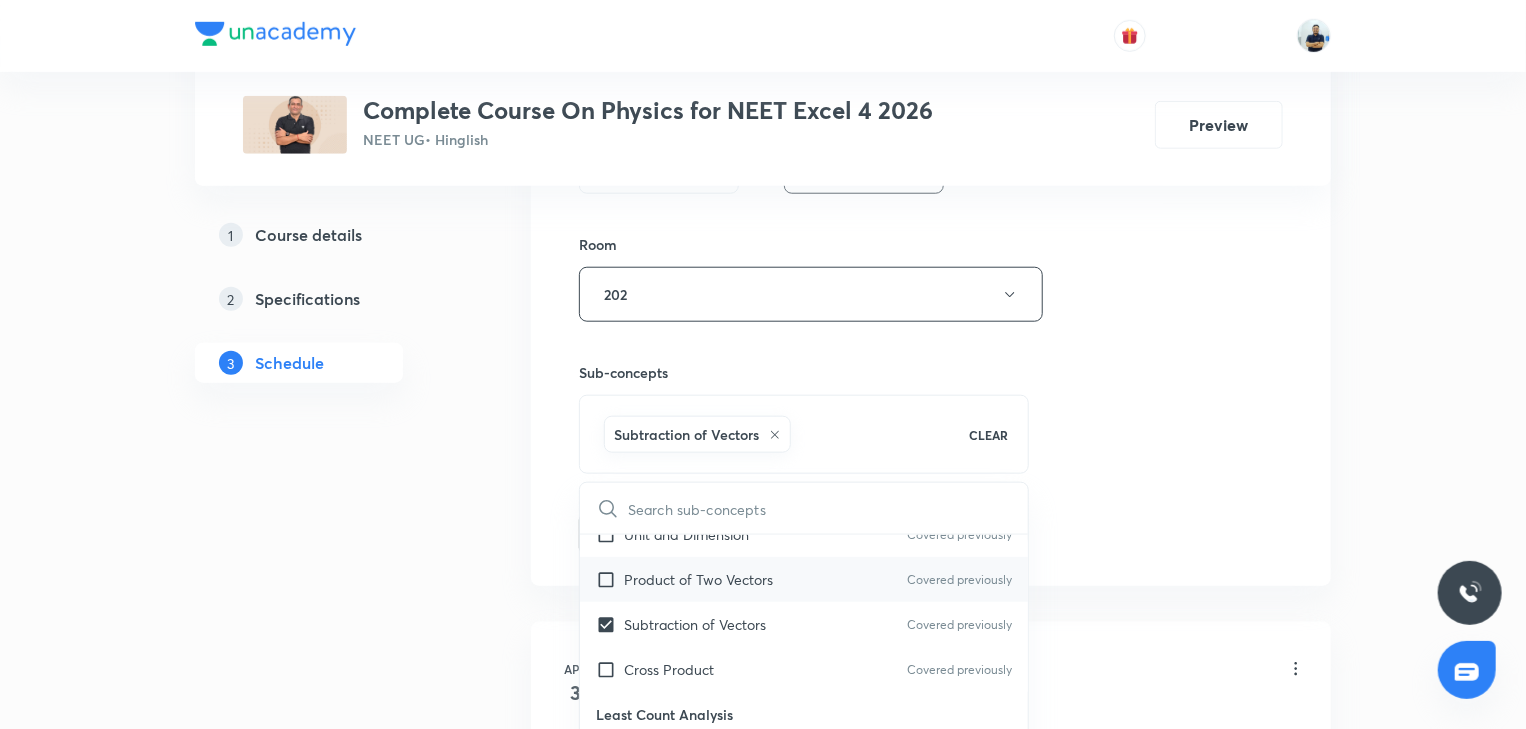 click on "Product of Two Vectors" at bounding box center (698, 579) 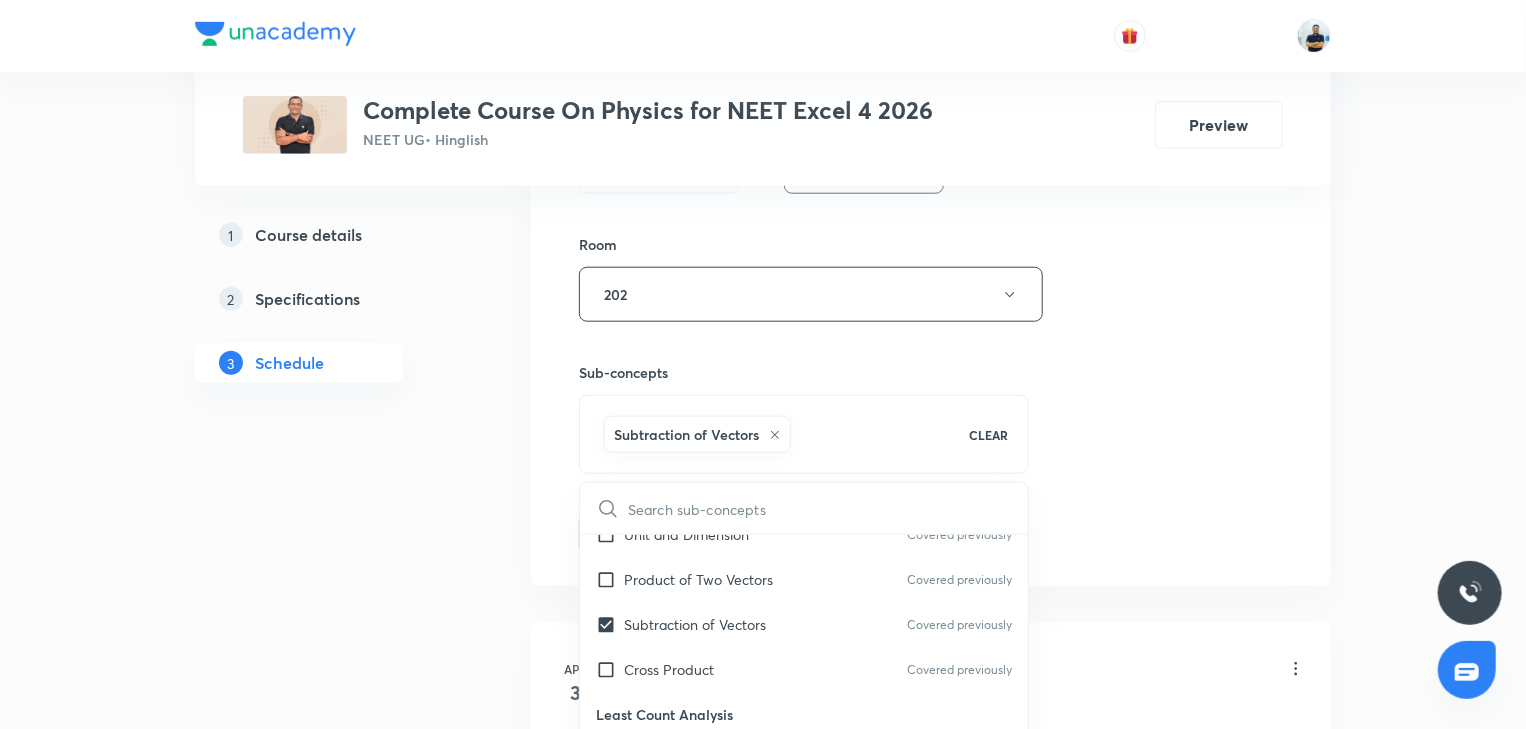 checkbox on "true" 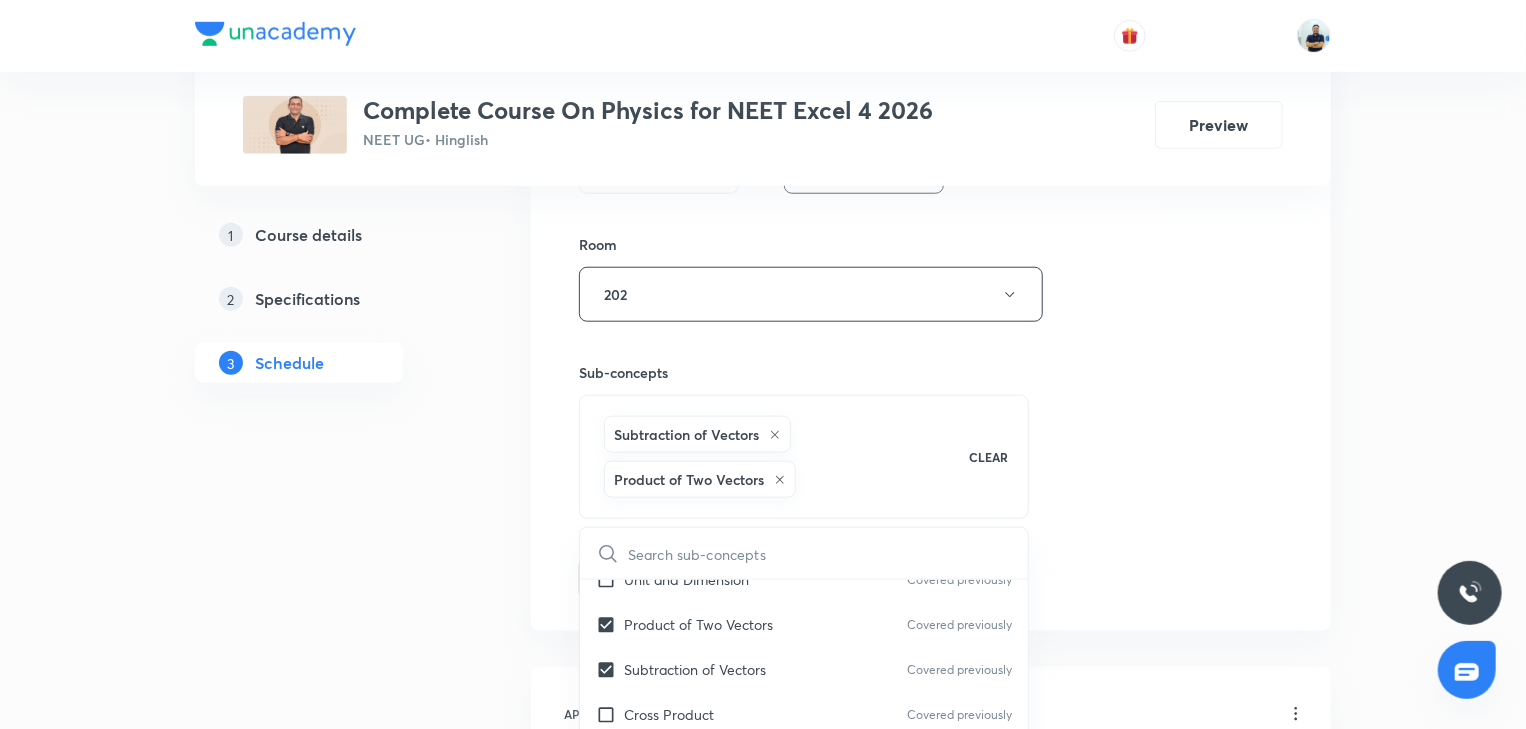 click on "Session  66 Live class Session title 15/99 Capacitance -15 ​ Schedule for Jul 10, 2025, 7:20 PM ​ Duration (in minutes) 70 ​   Session type Online Offline Room 202 Sub-concepts Subtraction of Vectors Product of Two Vectors CLEAR ​ Physics - Full Syllabus Mock Questions Physics - Full Syllabus Mock Questions Physics Previous Year Question Physics Previous Year Question Units & Dimensions Physical quantity Covered previously Applications of Dimensional Analysis Covered previously Significant Figures Units of Physical Quantities System of Units Dimensions of Some Mathematical Functions Covered previously Unit and Dimension Covered previously Product of Two Vectors Covered previously Subtraction of Vectors Covered previously Cross Product Covered previously Least Count Analysis Errors of Measurement Covered previously Vernier Callipers Covered previously Screw Gauge Covered previously Zero Error Covered previously Basic Mathematics Elementary Algebra Covered previously Elementary Trigonometry Functions" at bounding box center (931, 95) 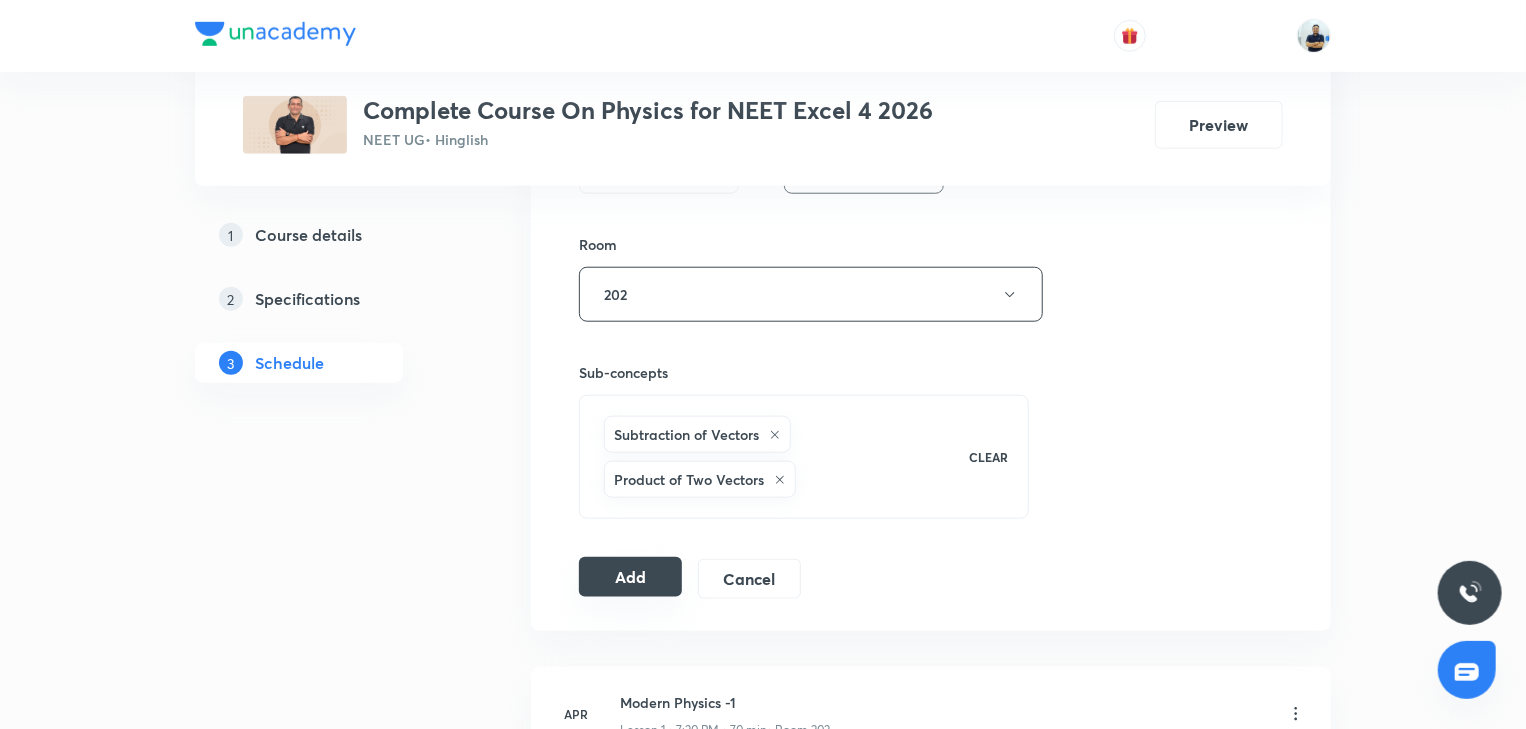 click on "Add" at bounding box center (630, 577) 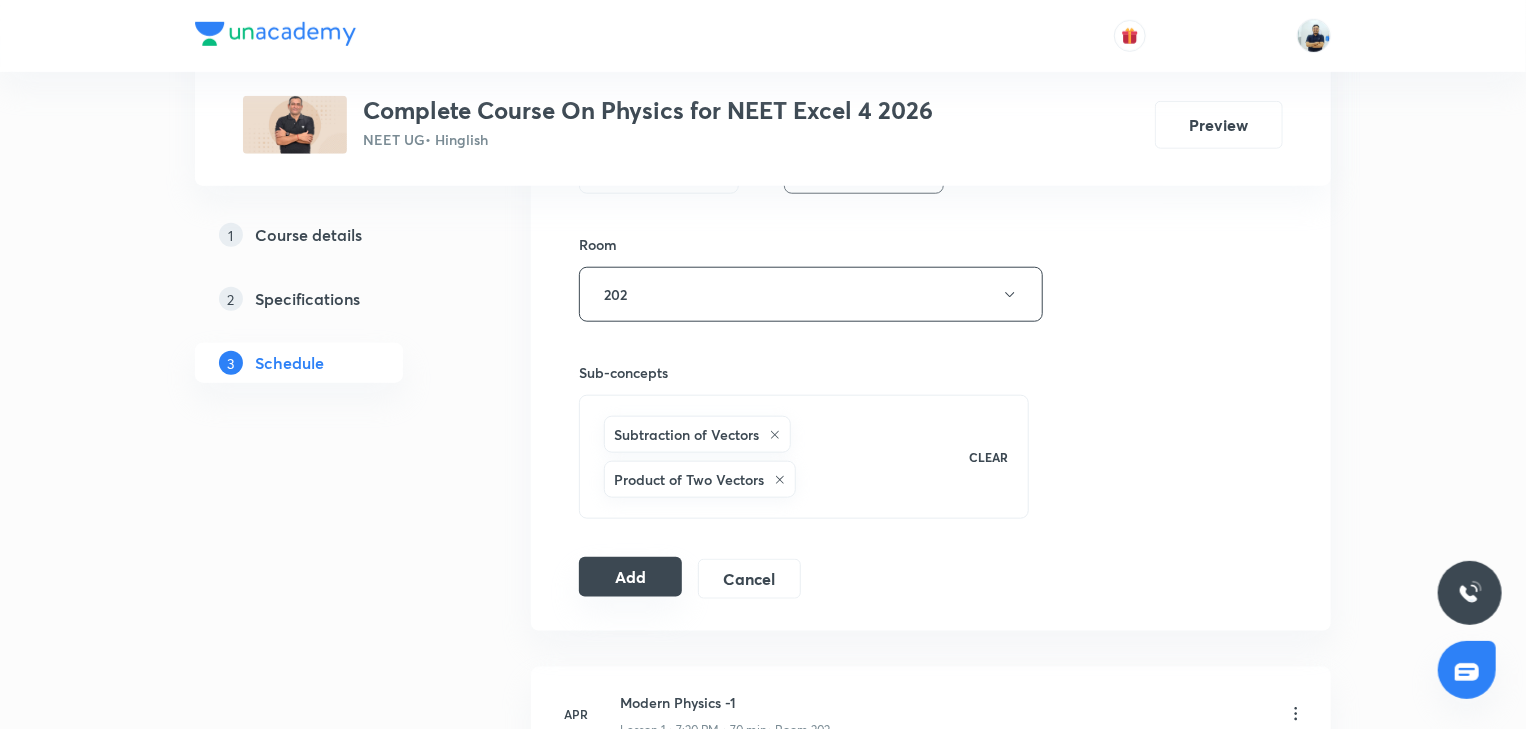 click on "Add" at bounding box center (630, 577) 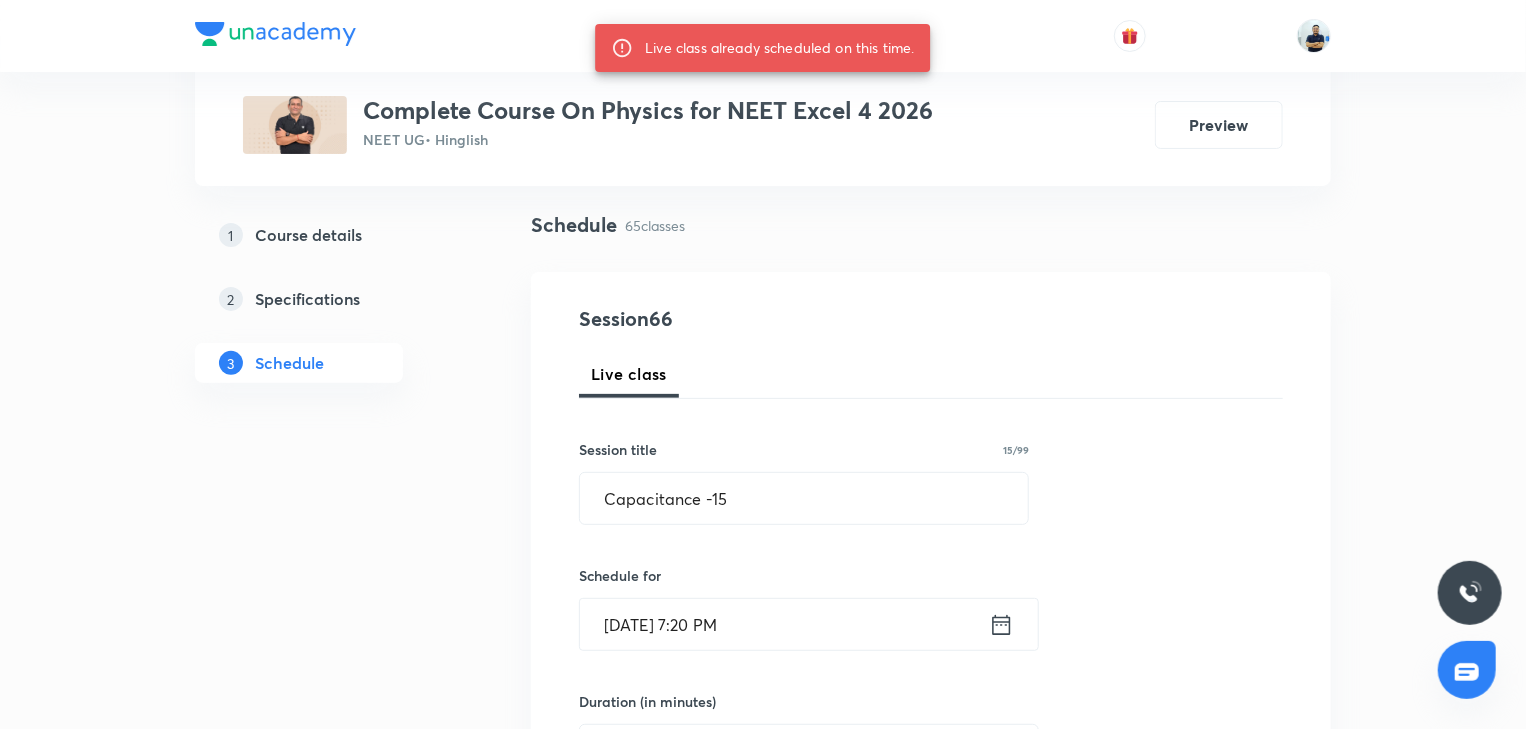 scroll, scrollTop: 130, scrollLeft: 0, axis: vertical 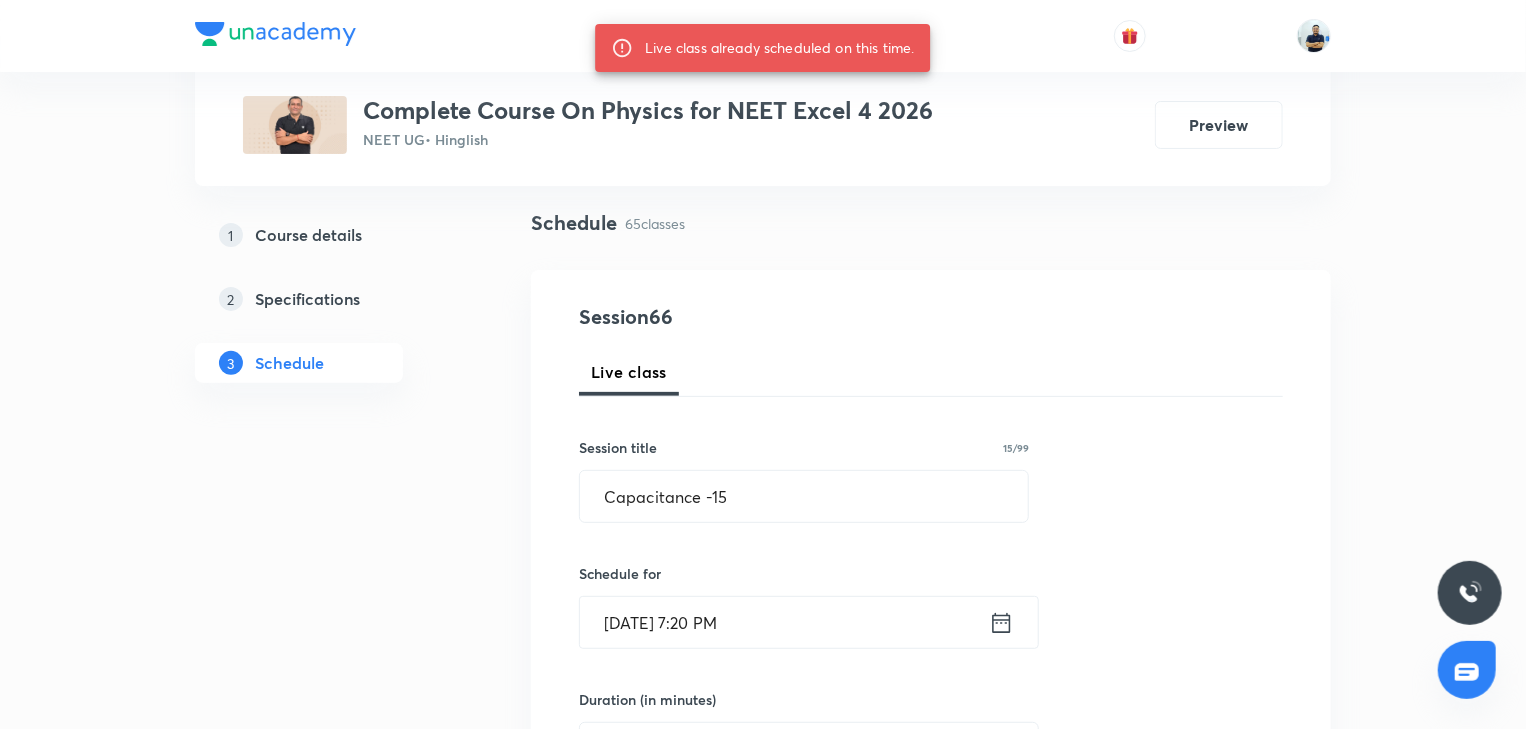 click on "Jul 10, 2025, 7:20 PM" at bounding box center (784, 622) 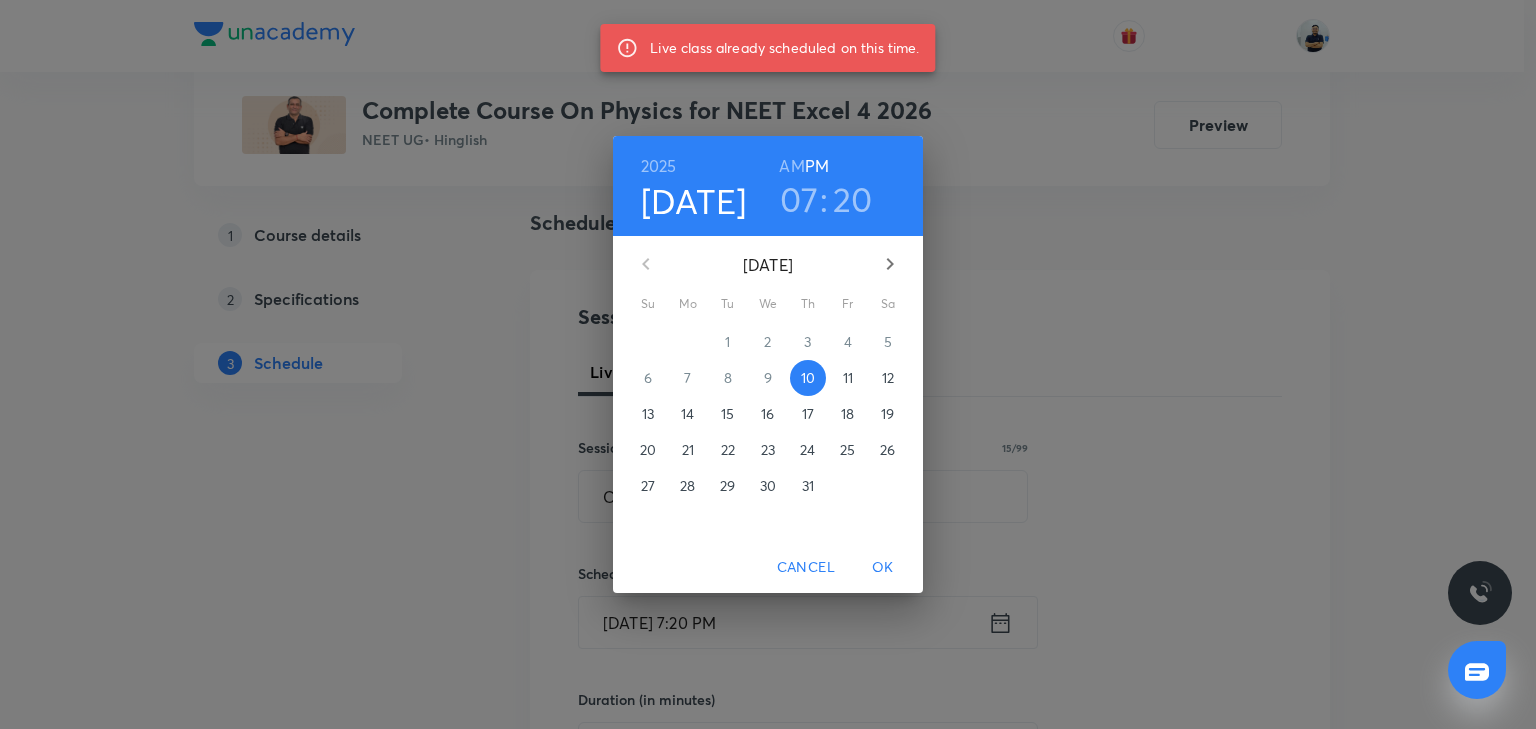 click on "11" at bounding box center [848, 378] 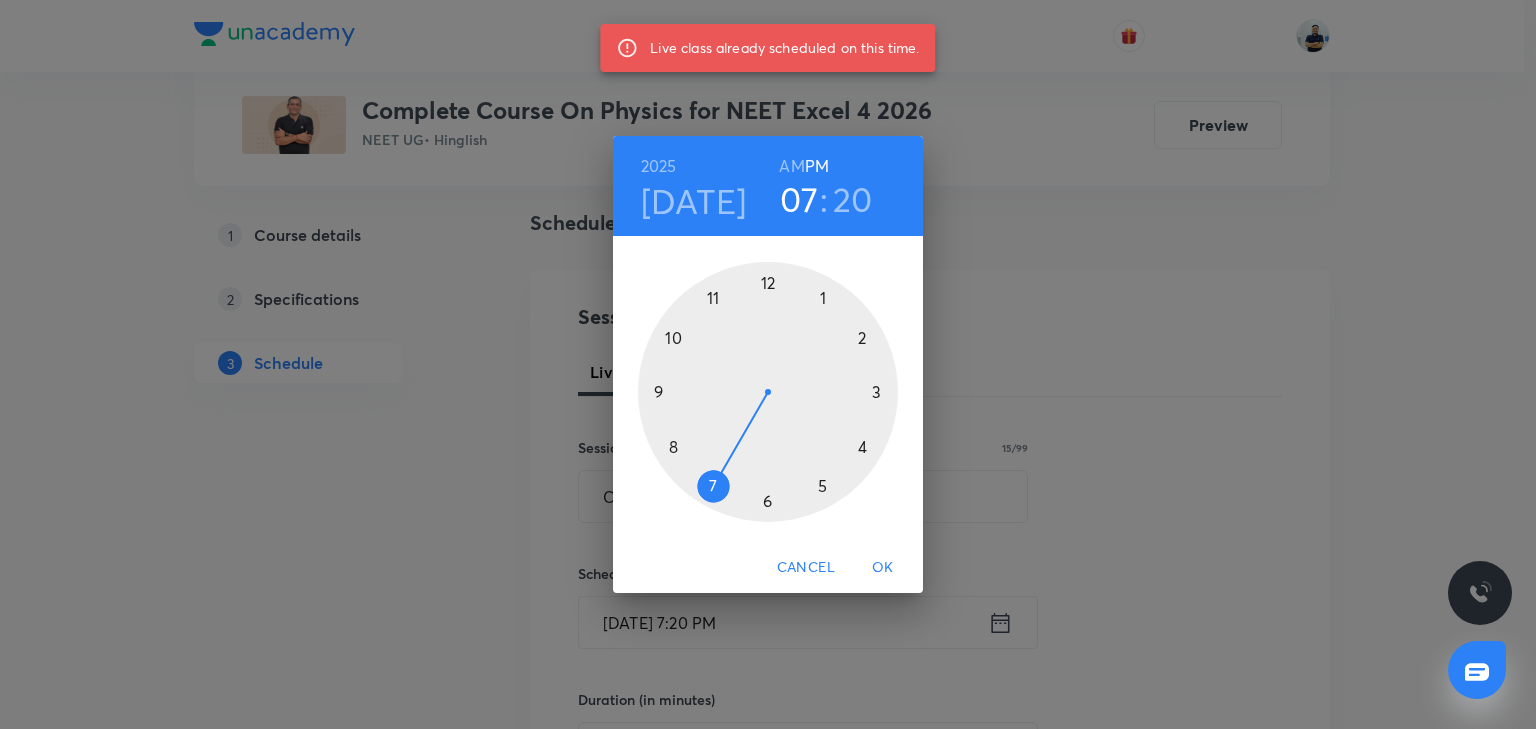click on "OK" at bounding box center (883, 567) 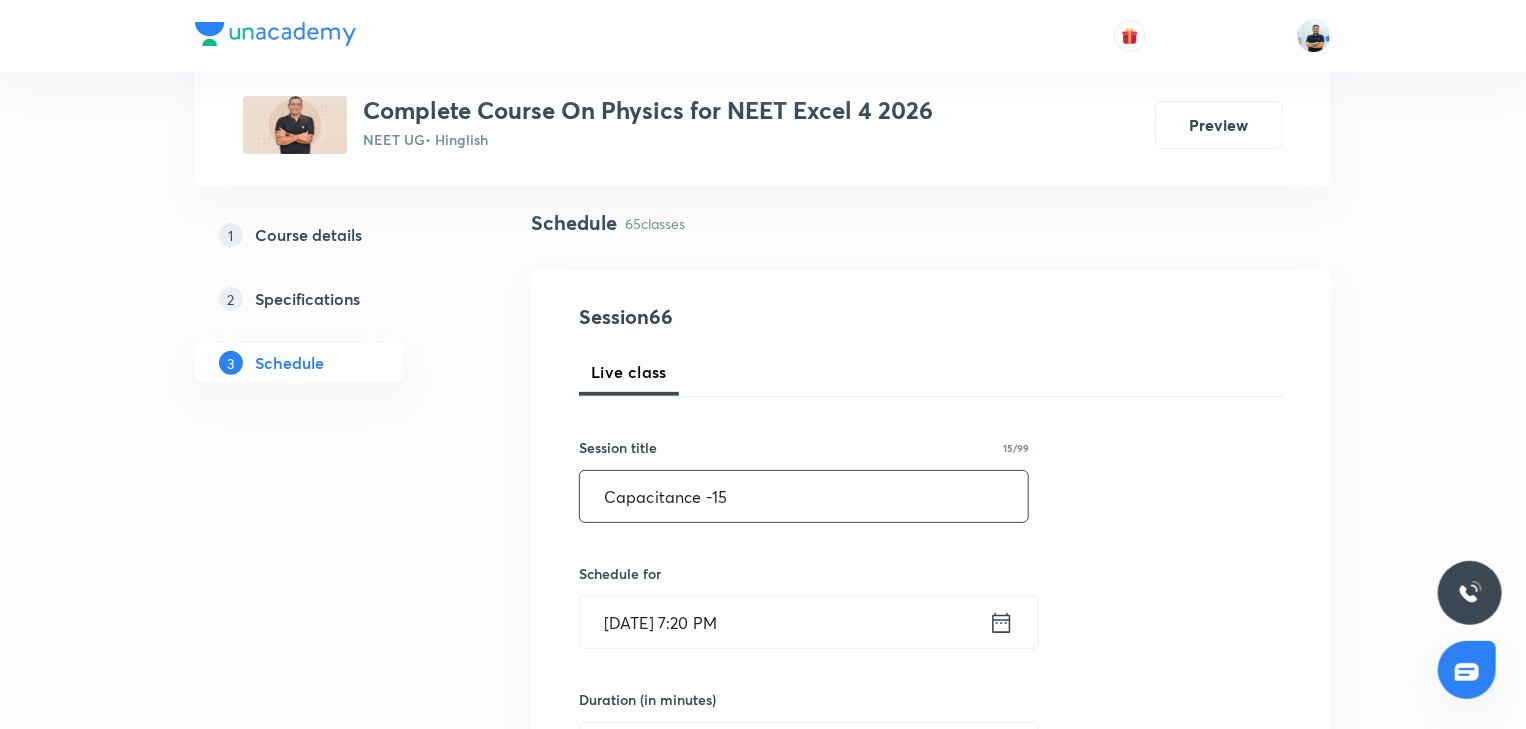 drag, startPoint x: 744, startPoint y: 500, endPoint x: 345, endPoint y: 541, distance: 401.10098 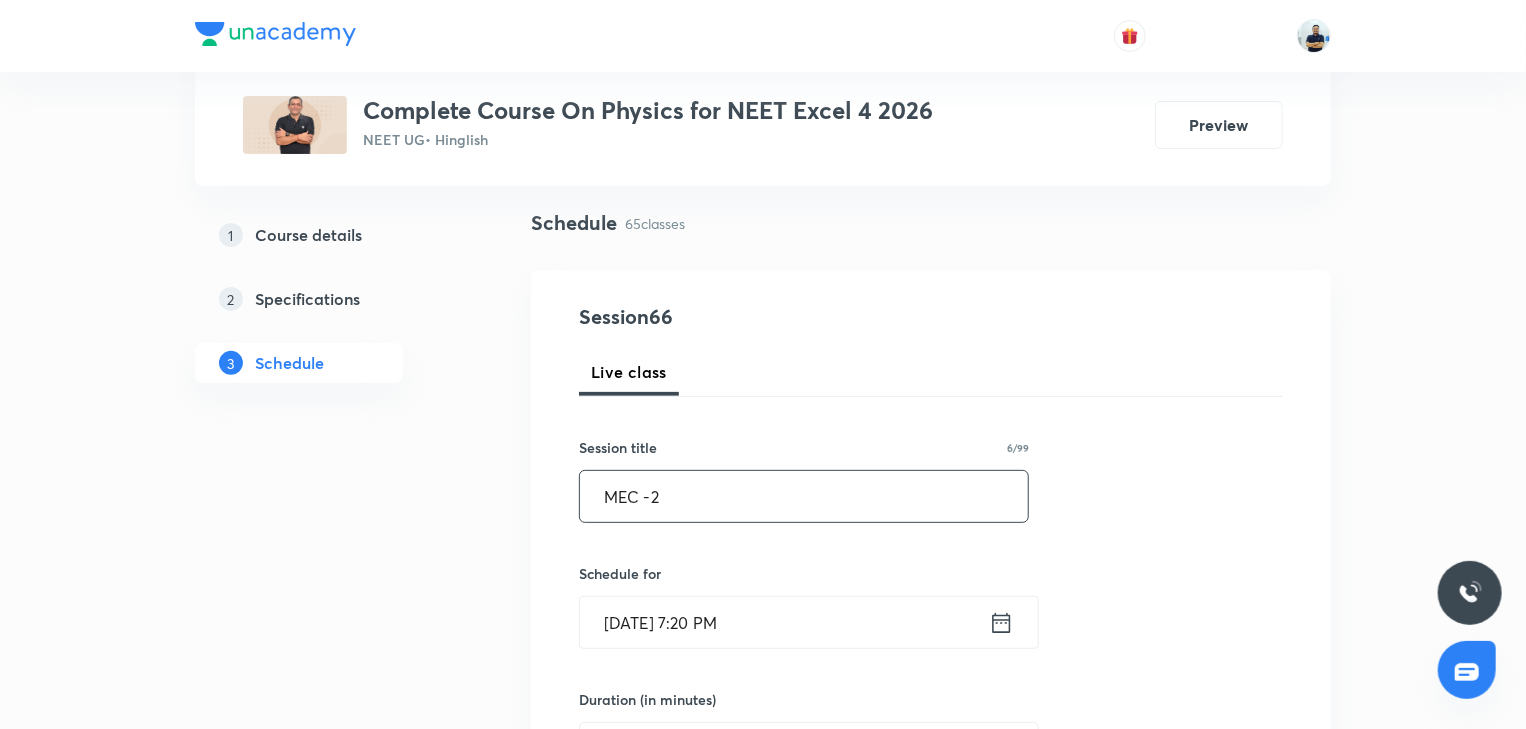 scroll, scrollTop: 690, scrollLeft: 0, axis: vertical 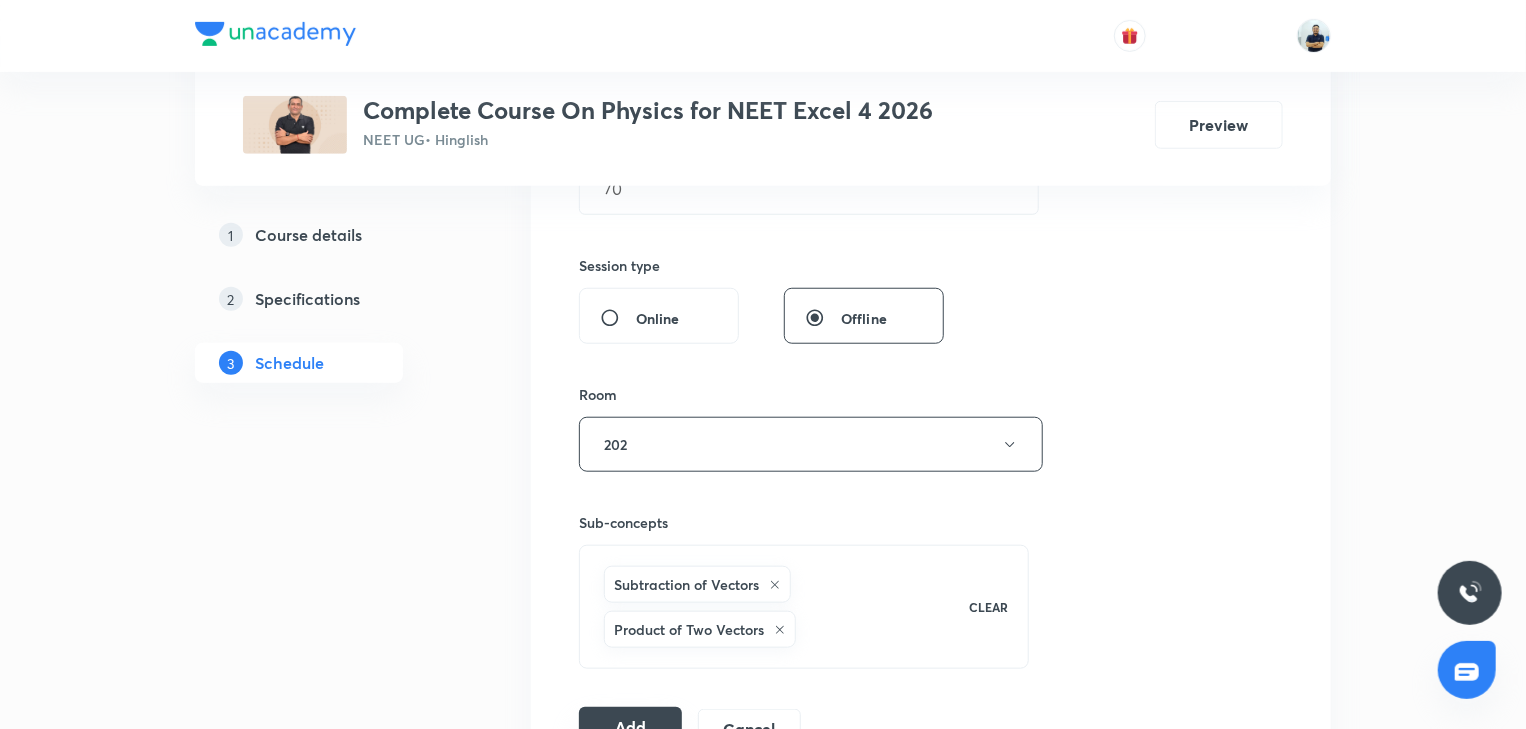 type on "MEC -2" 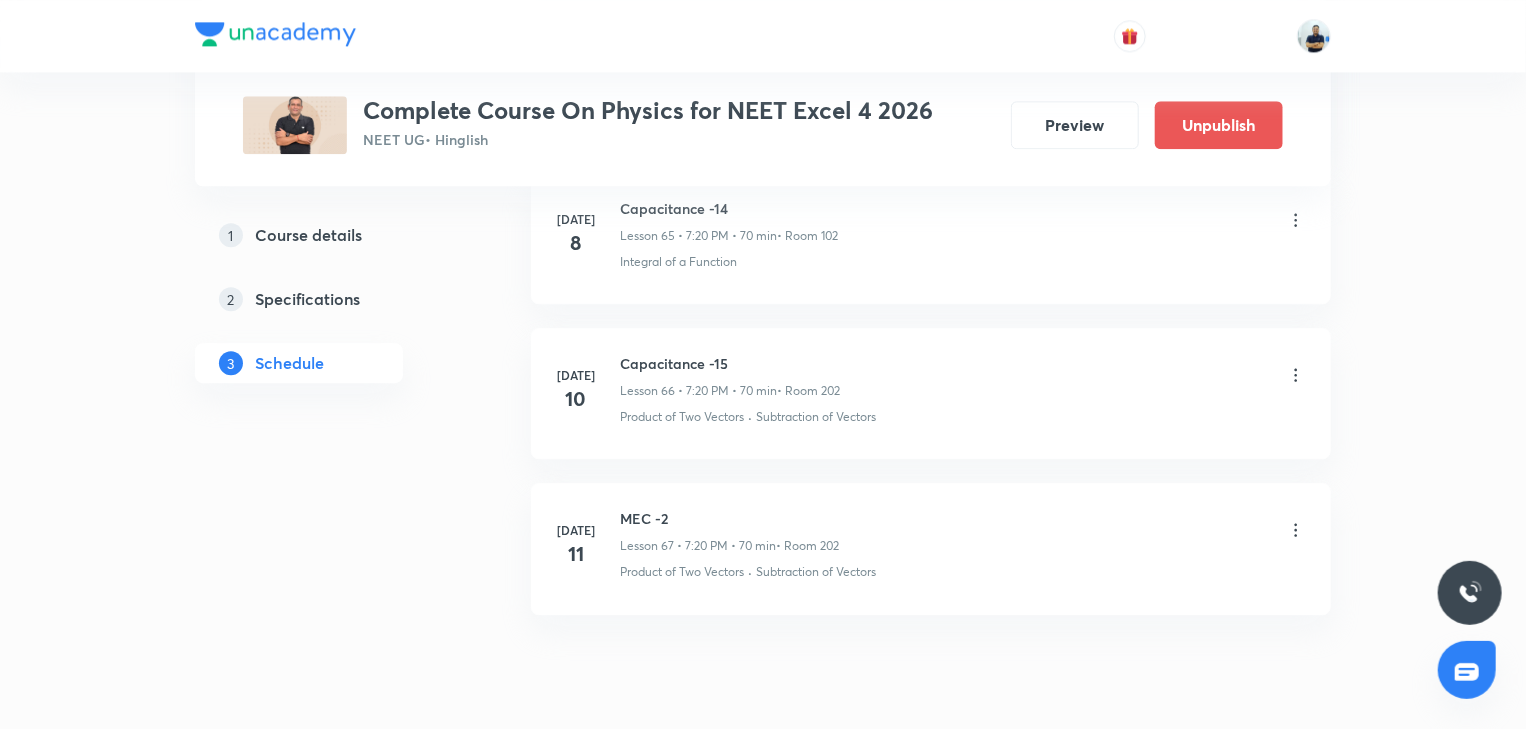 scroll, scrollTop: 10323, scrollLeft: 0, axis: vertical 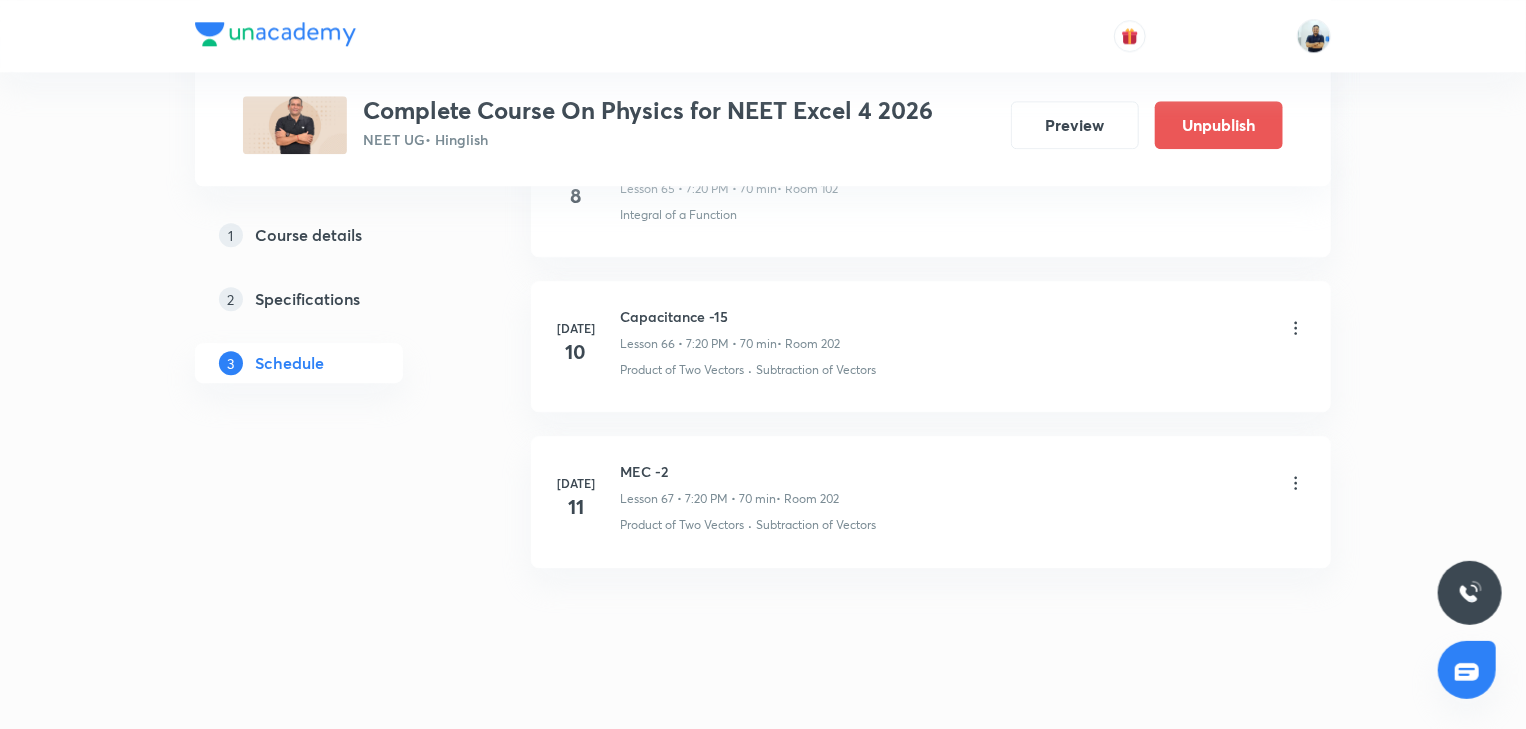 click 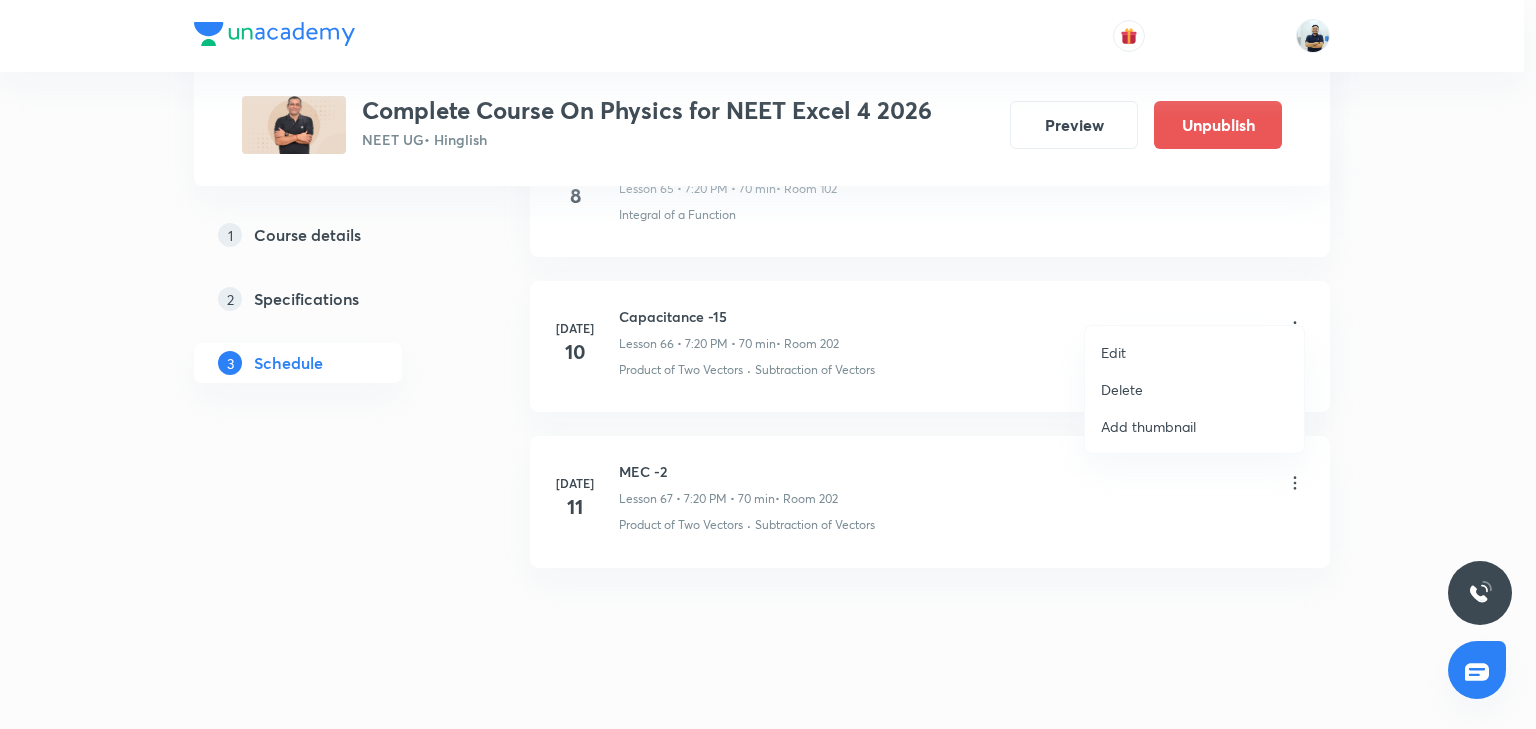 click on "Edit" at bounding box center [1194, 352] 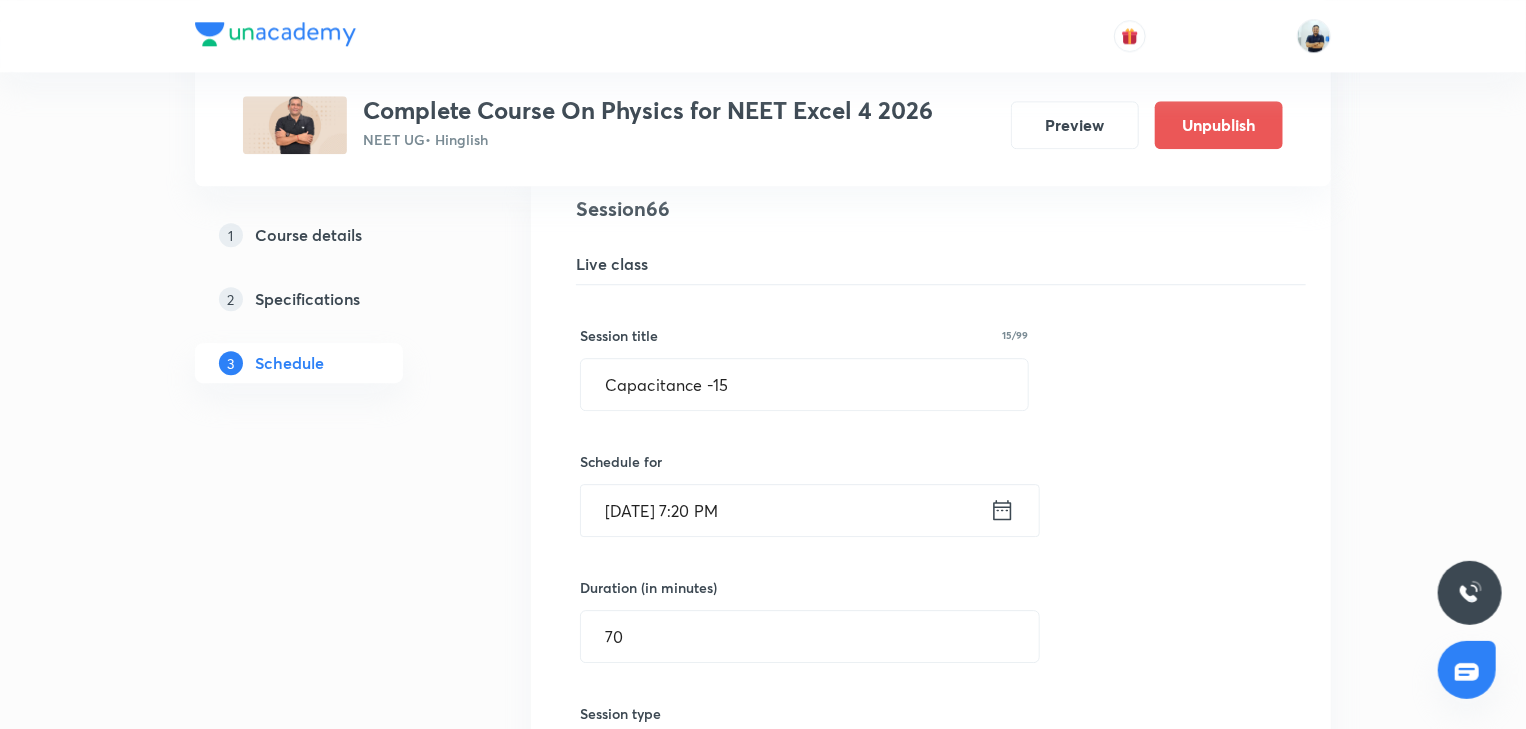 drag, startPoint x: 379, startPoint y: 388, endPoint x: 264, endPoint y: 388, distance: 115 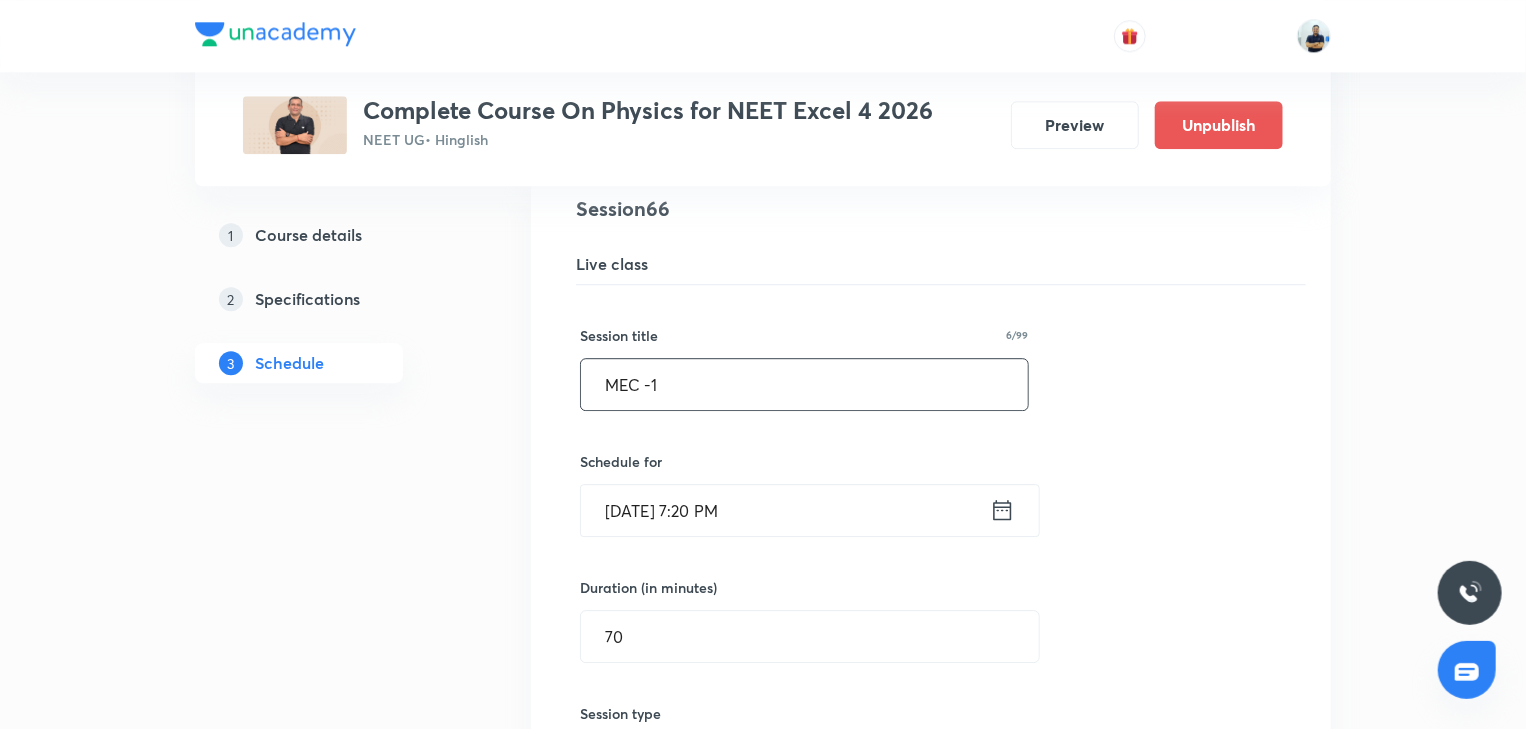 scroll, scrollTop: 11134, scrollLeft: 0, axis: vertical 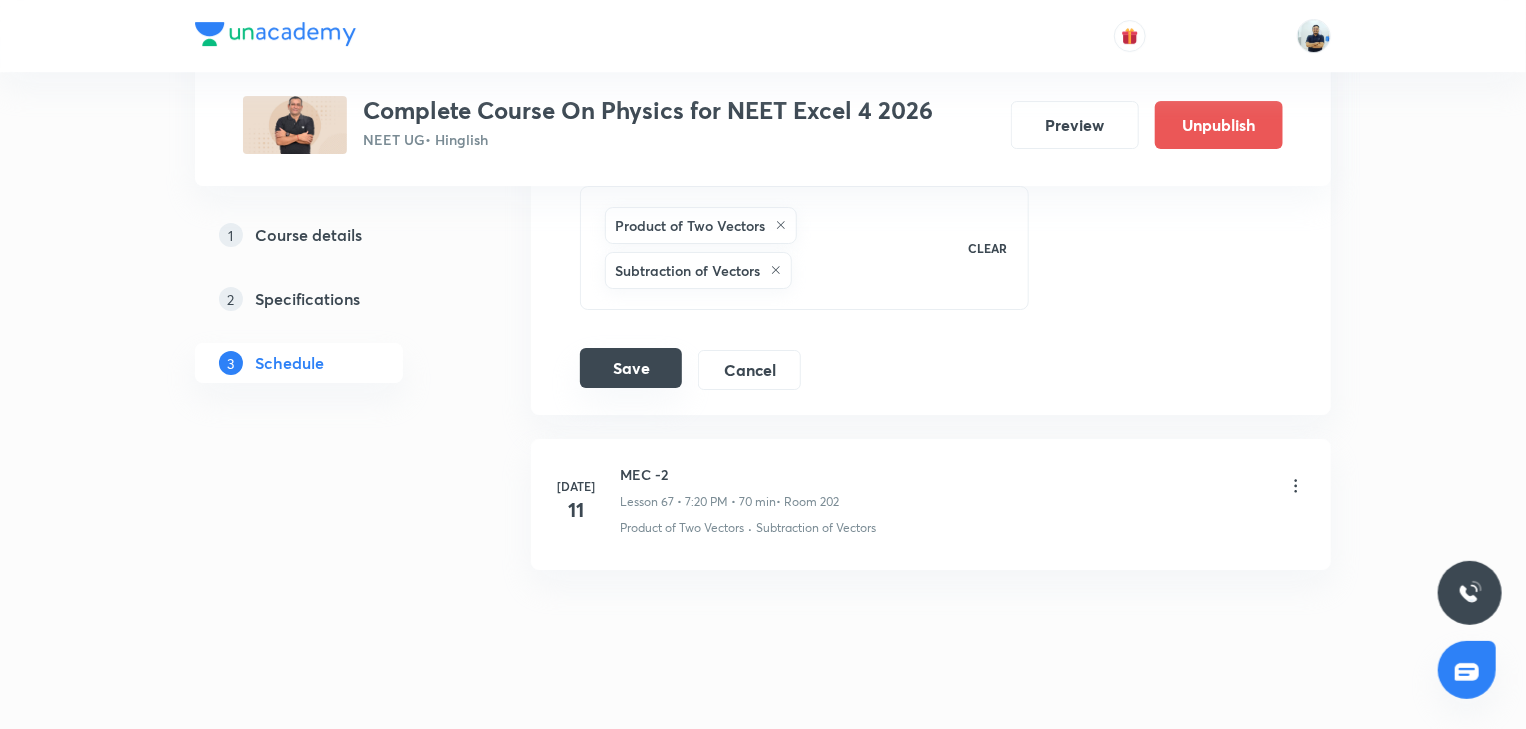 type on "MEC -1" 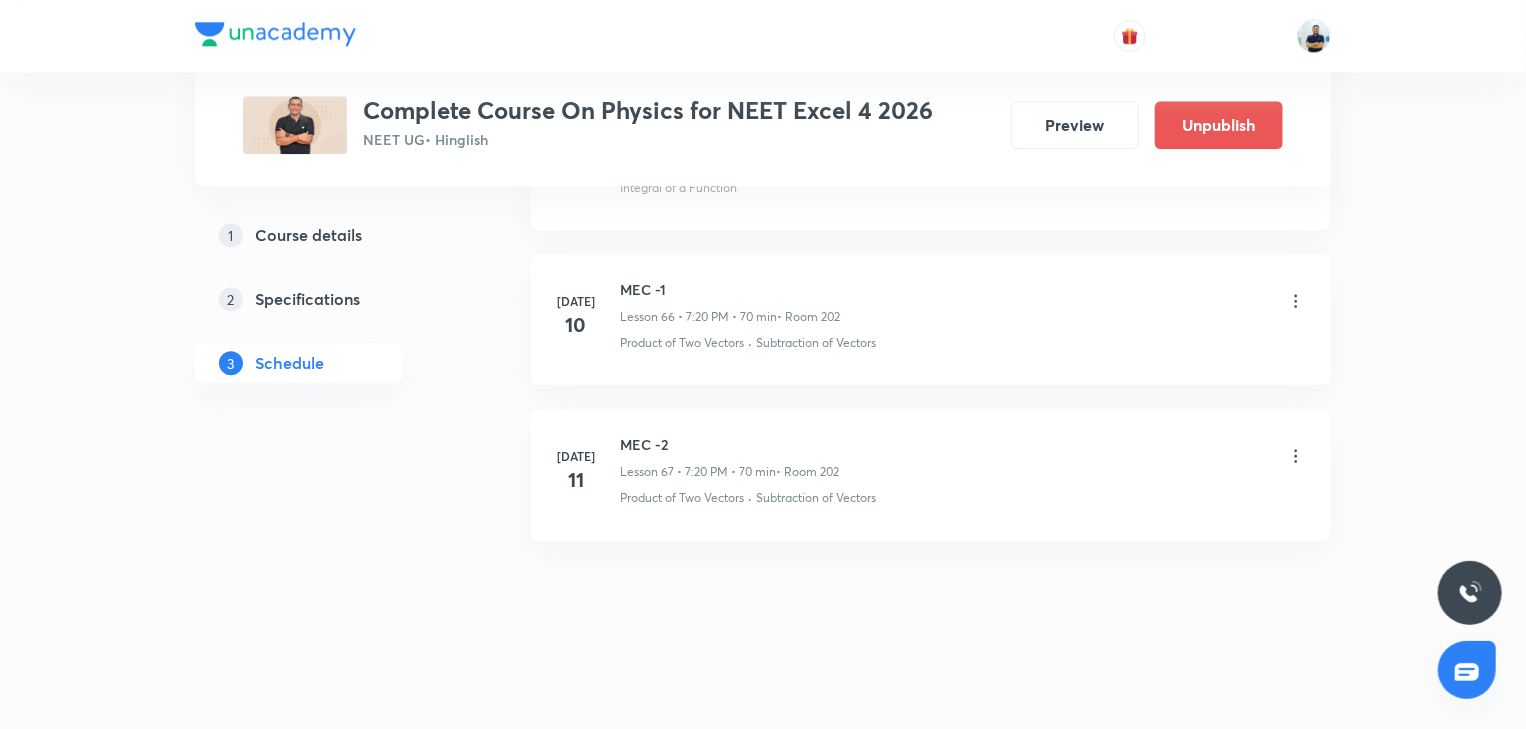 scroll, scrollTop: 10323, scrollLeft: 0, axis: vertical 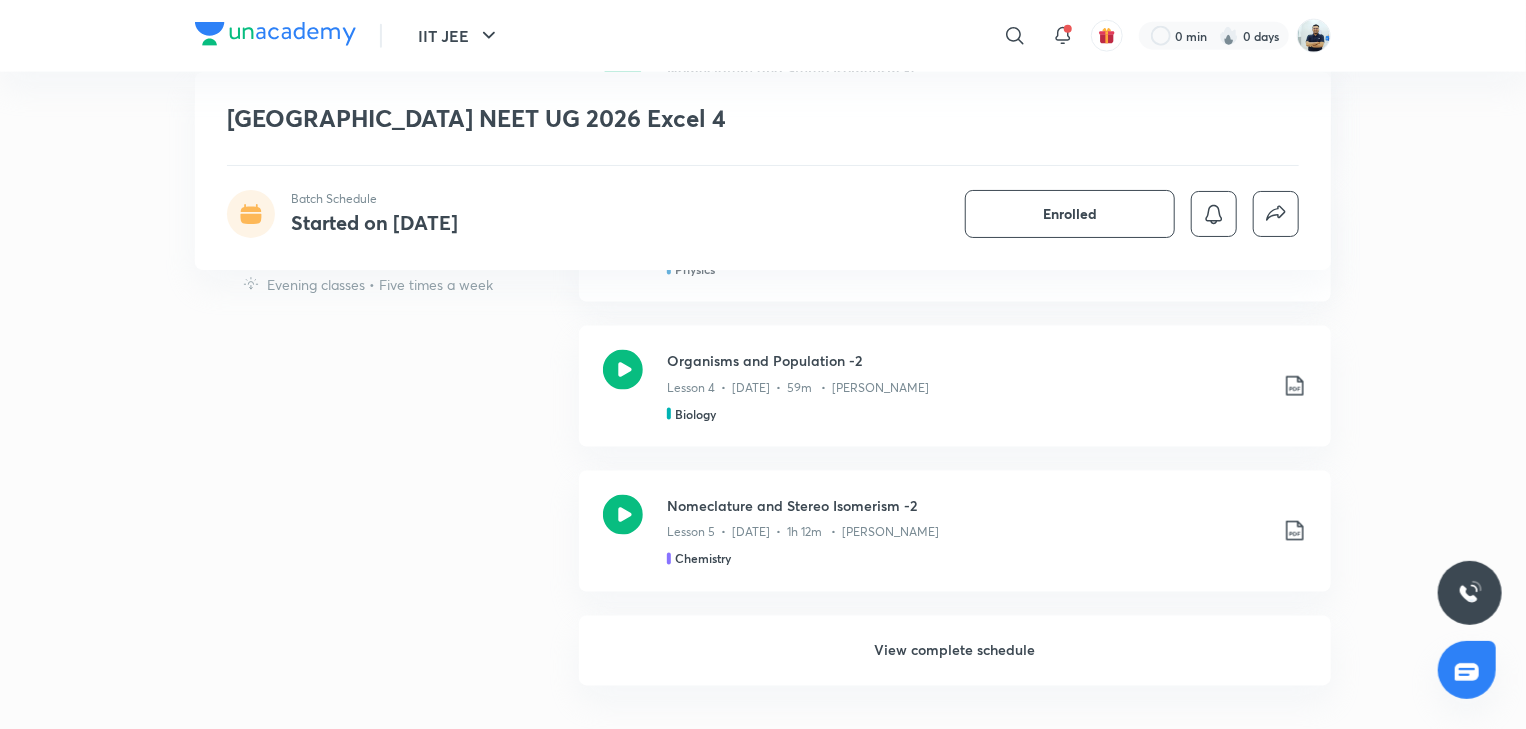 click on "View complete schedule" at bounding box center (955, 651) 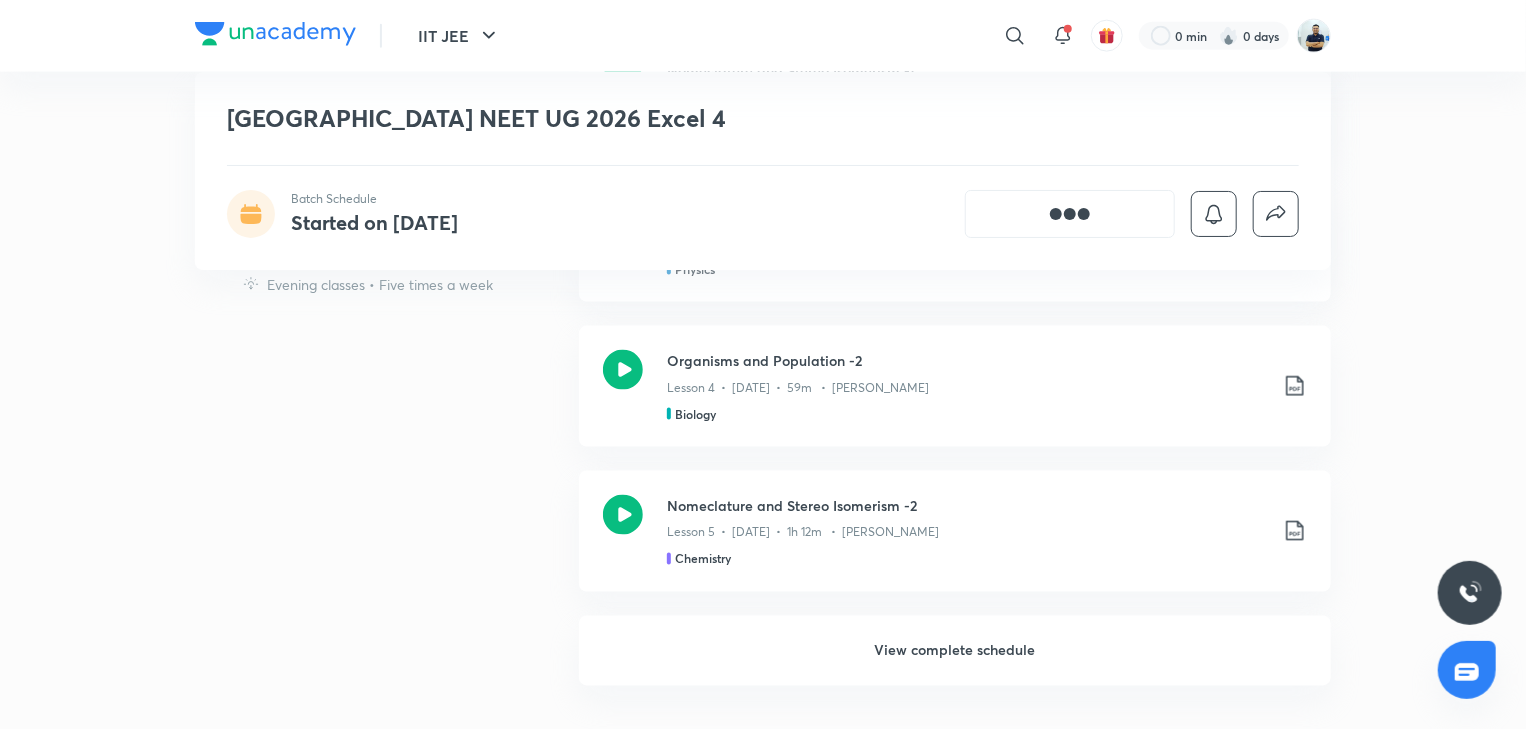 click on "View complete schedule" at bounding box center [955, 651] 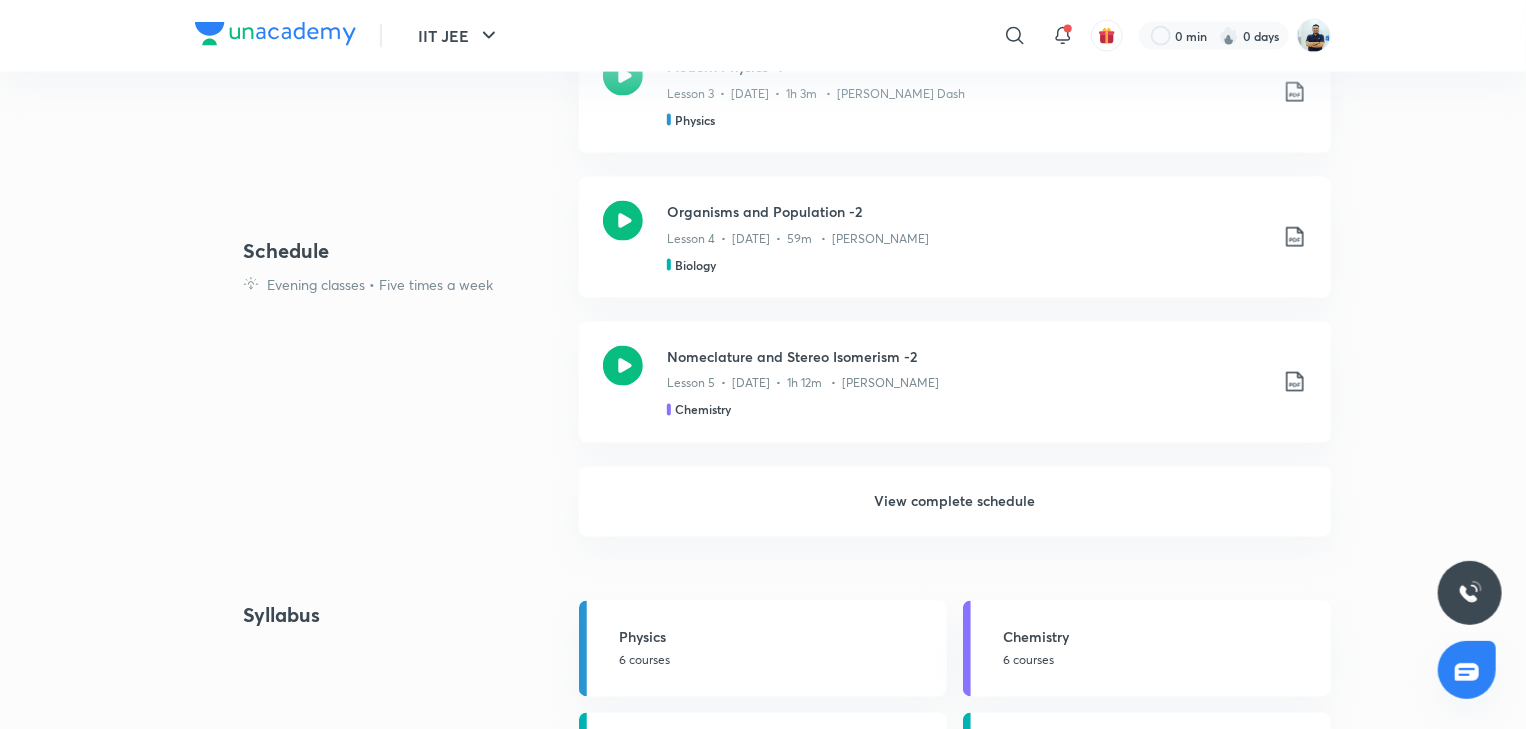scroll, scrollTop: 0, scrollLeft: 0, axis: both 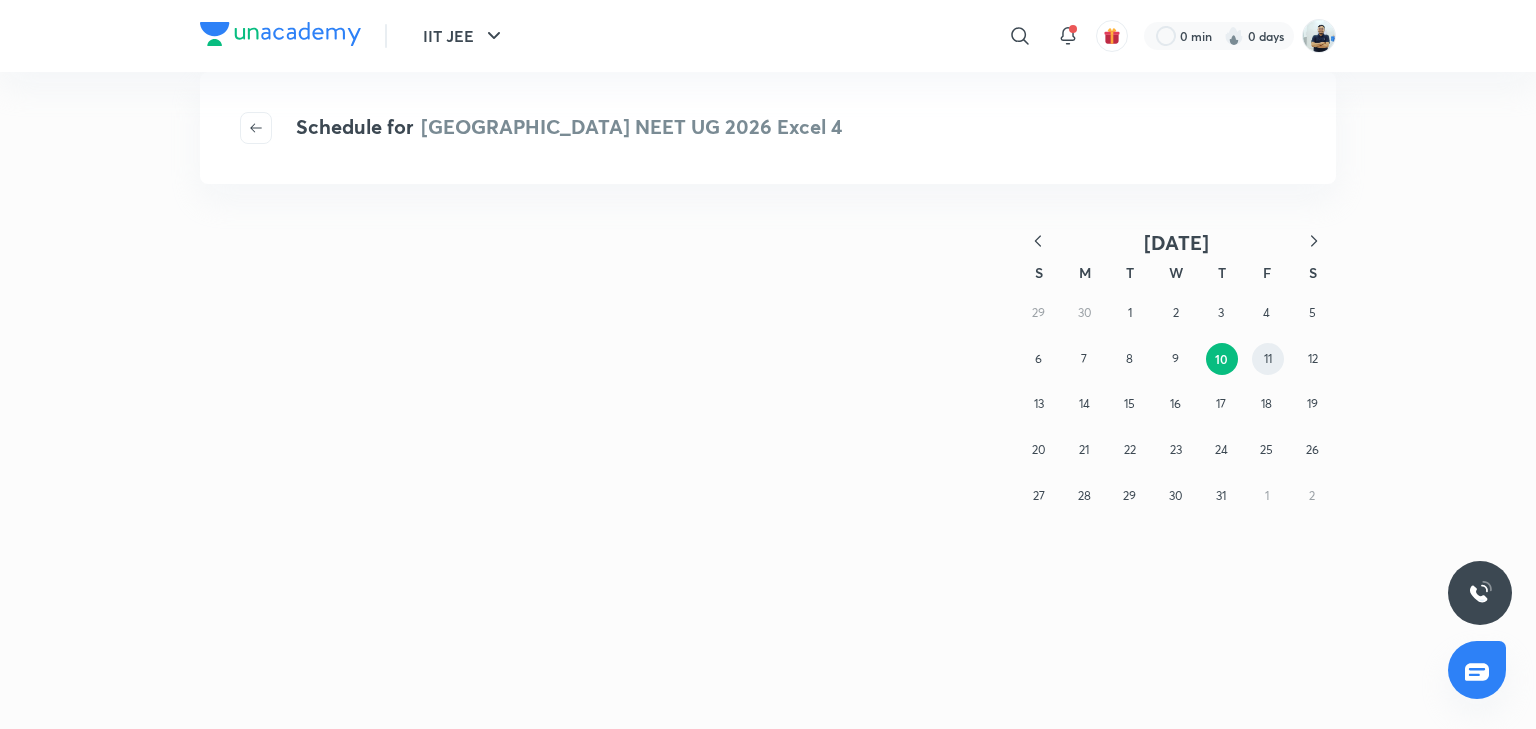 click on "11" at bounding box center (1268, 358) 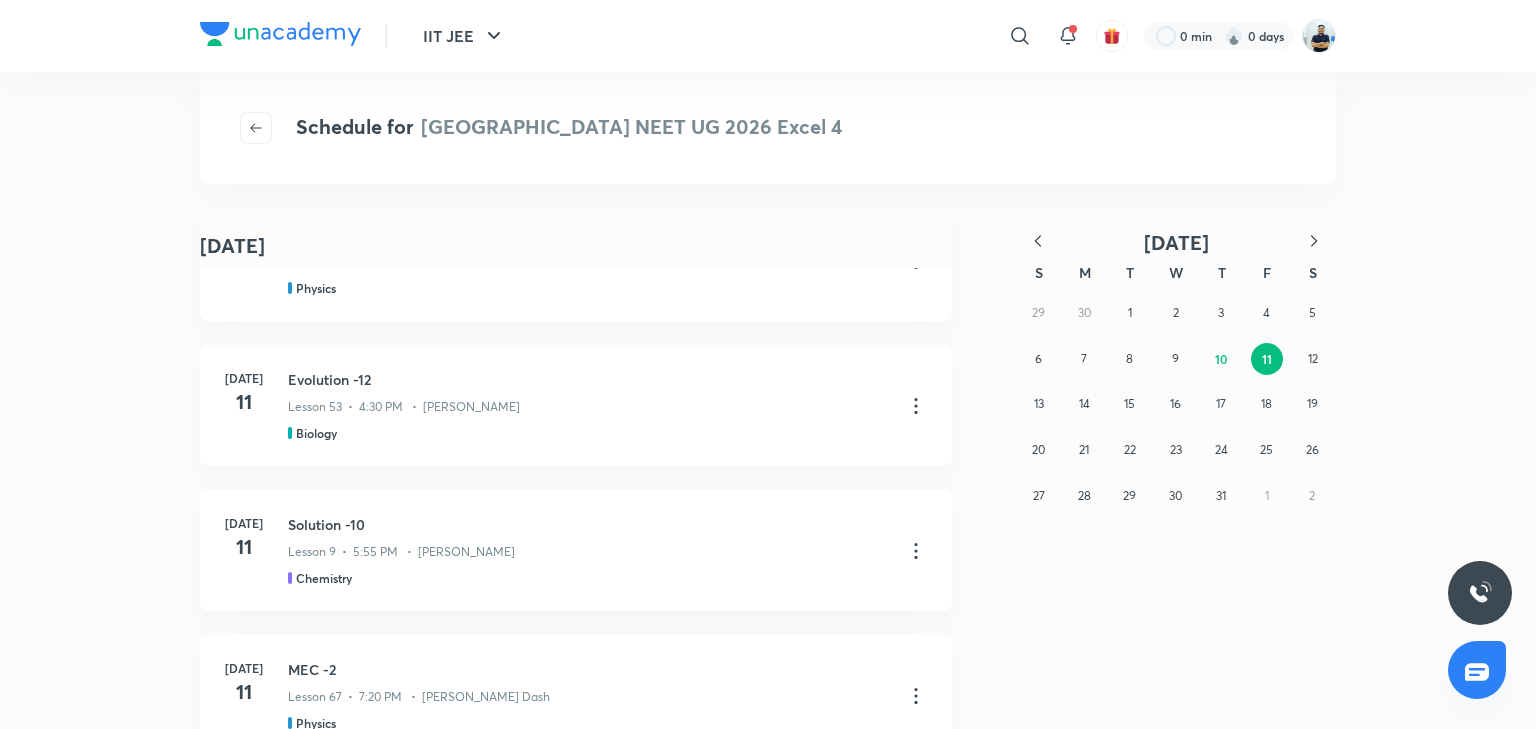 scroll, scrollTop: 746, scrollLeft: 0, axis: vertical 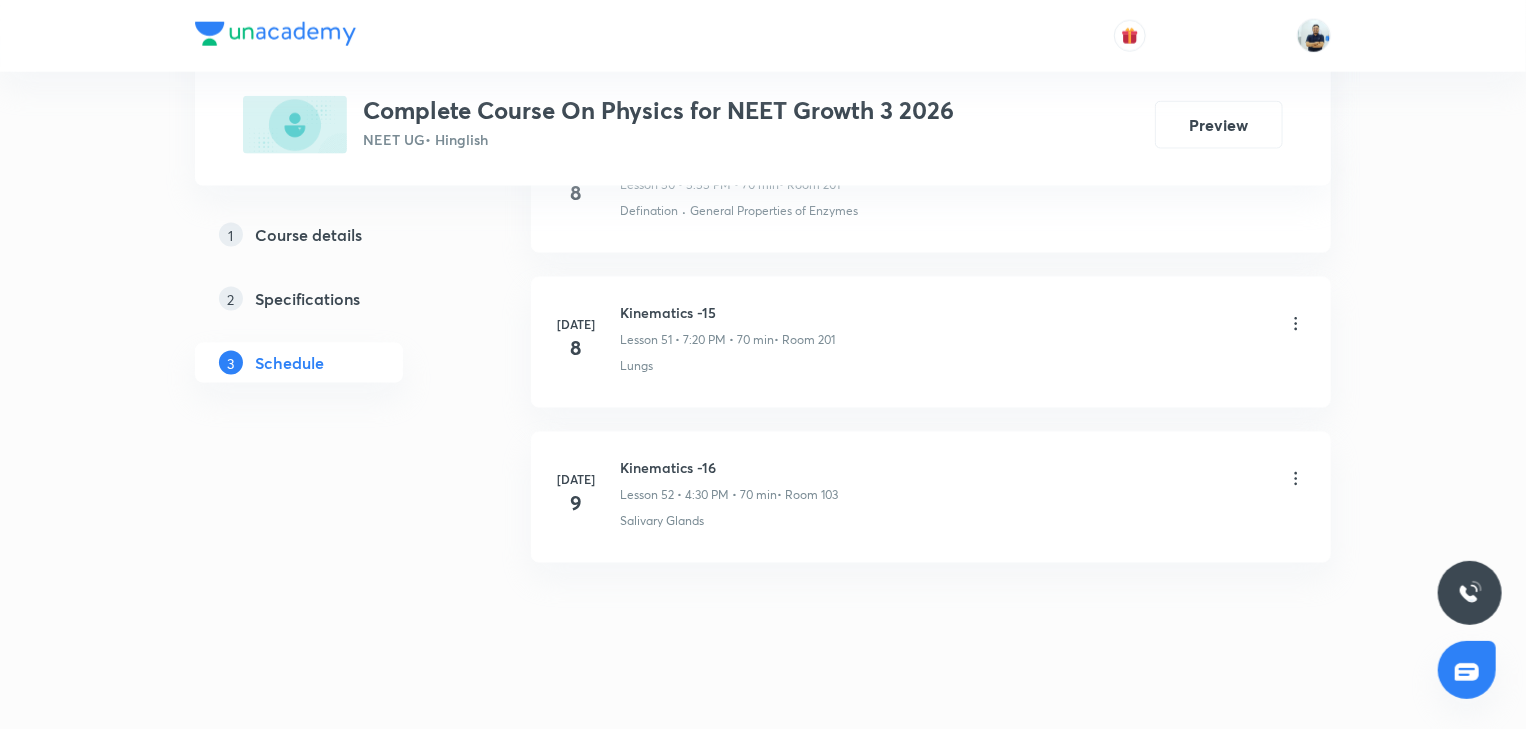 click on "Kinematics -16" at bounding box center (729, 467) 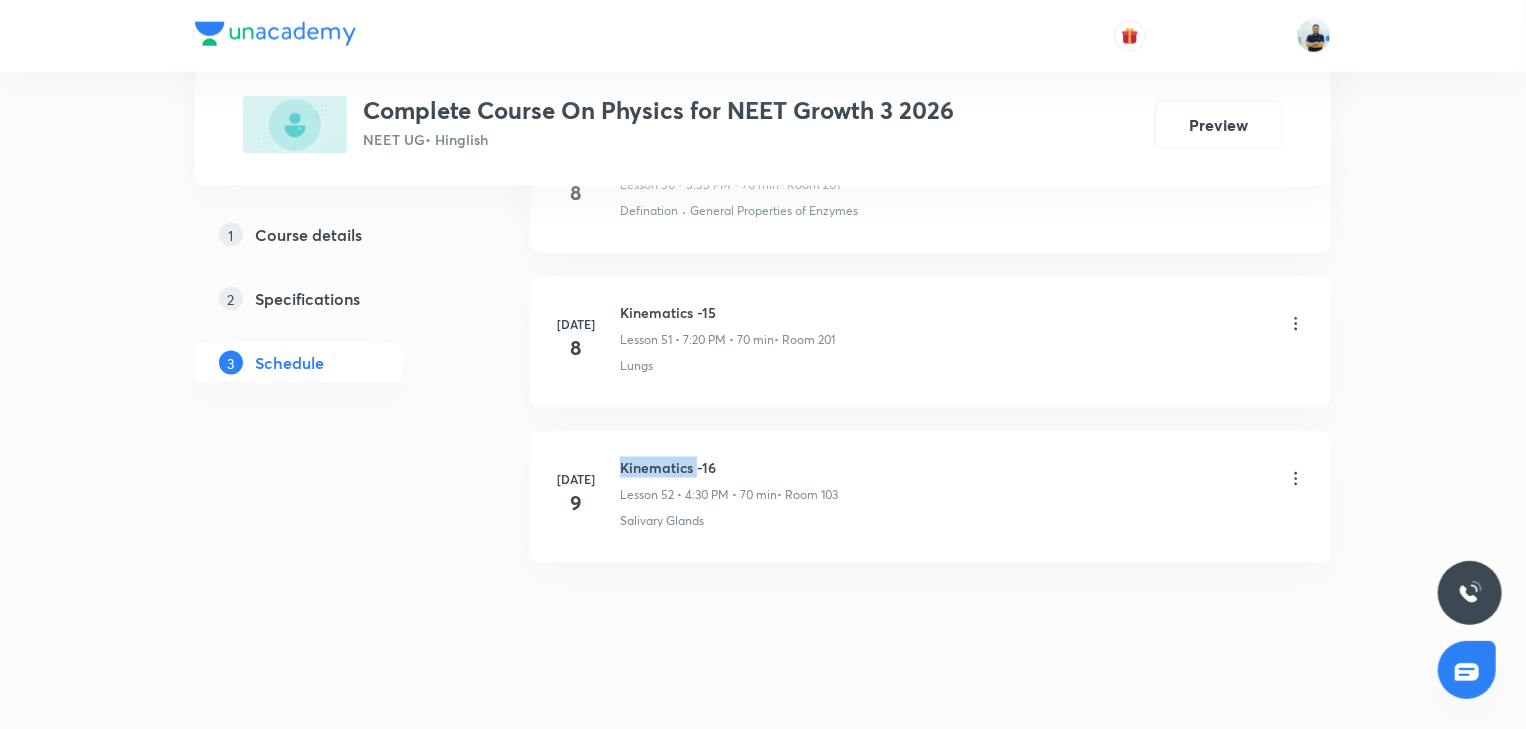 click on "Kinematics -16" at bounding box center (729, 467) 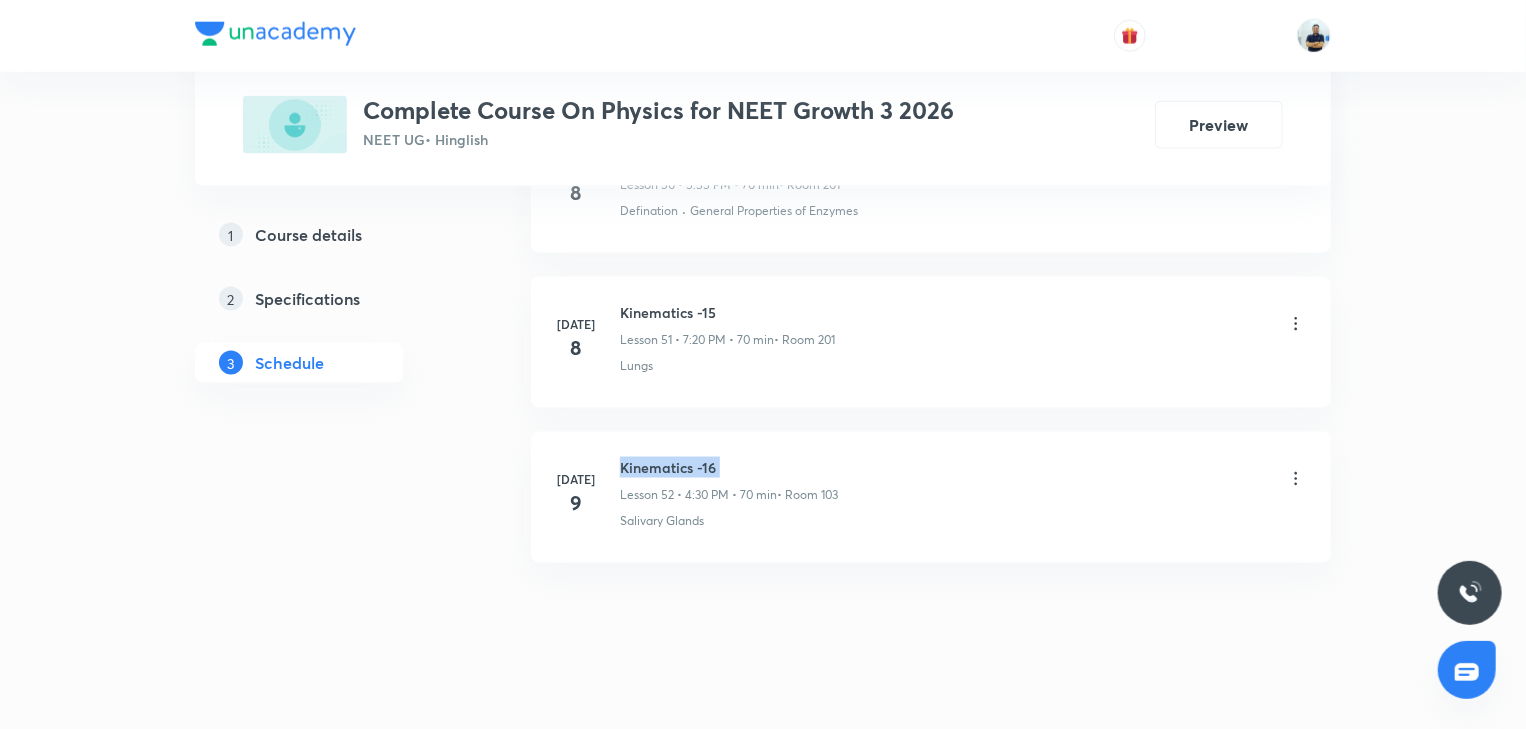 click on "Kinematics -16" at bounding box center [729, 467] 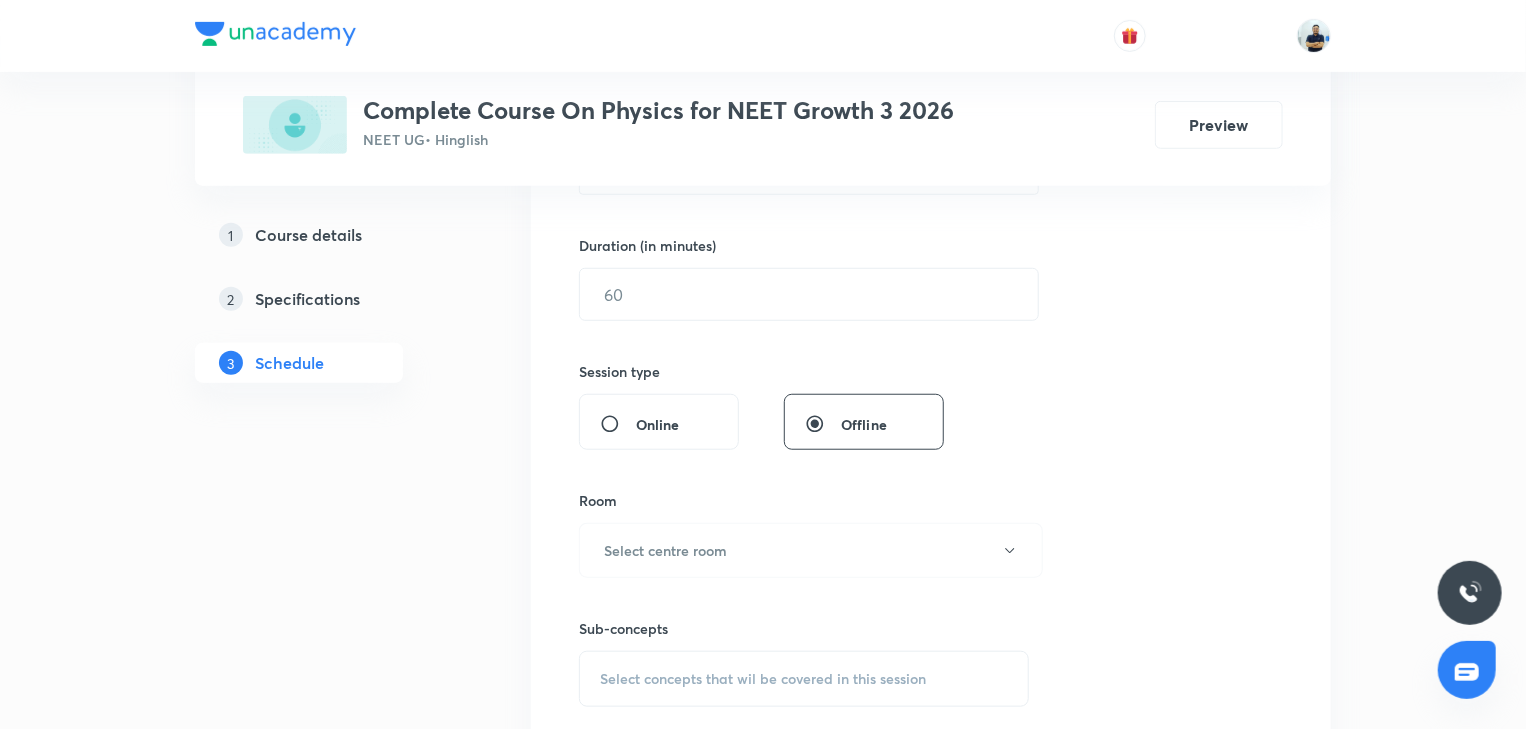 scroll, scrollTop: 0, scrollLeft: 0, axis: both 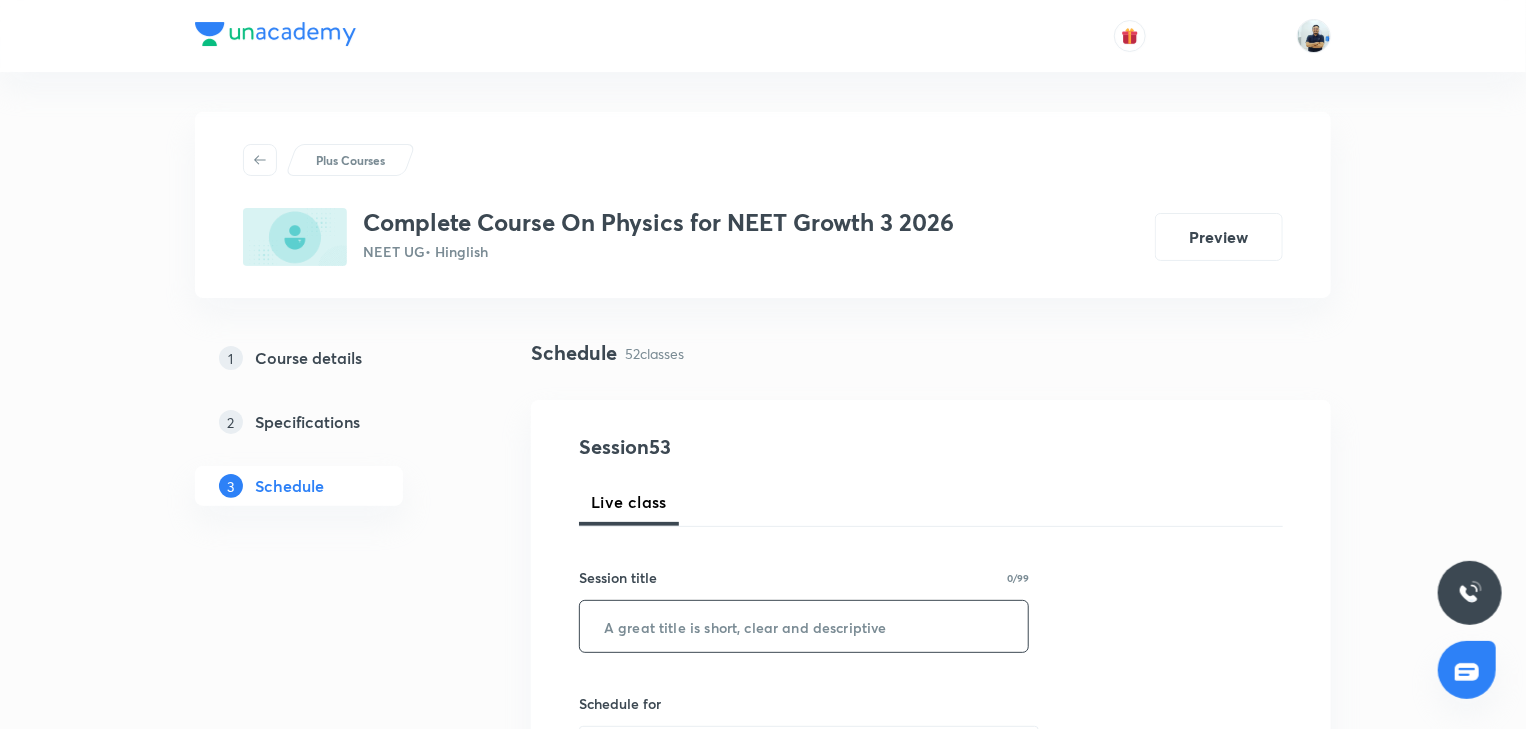 click at bounding box center [804, 626] 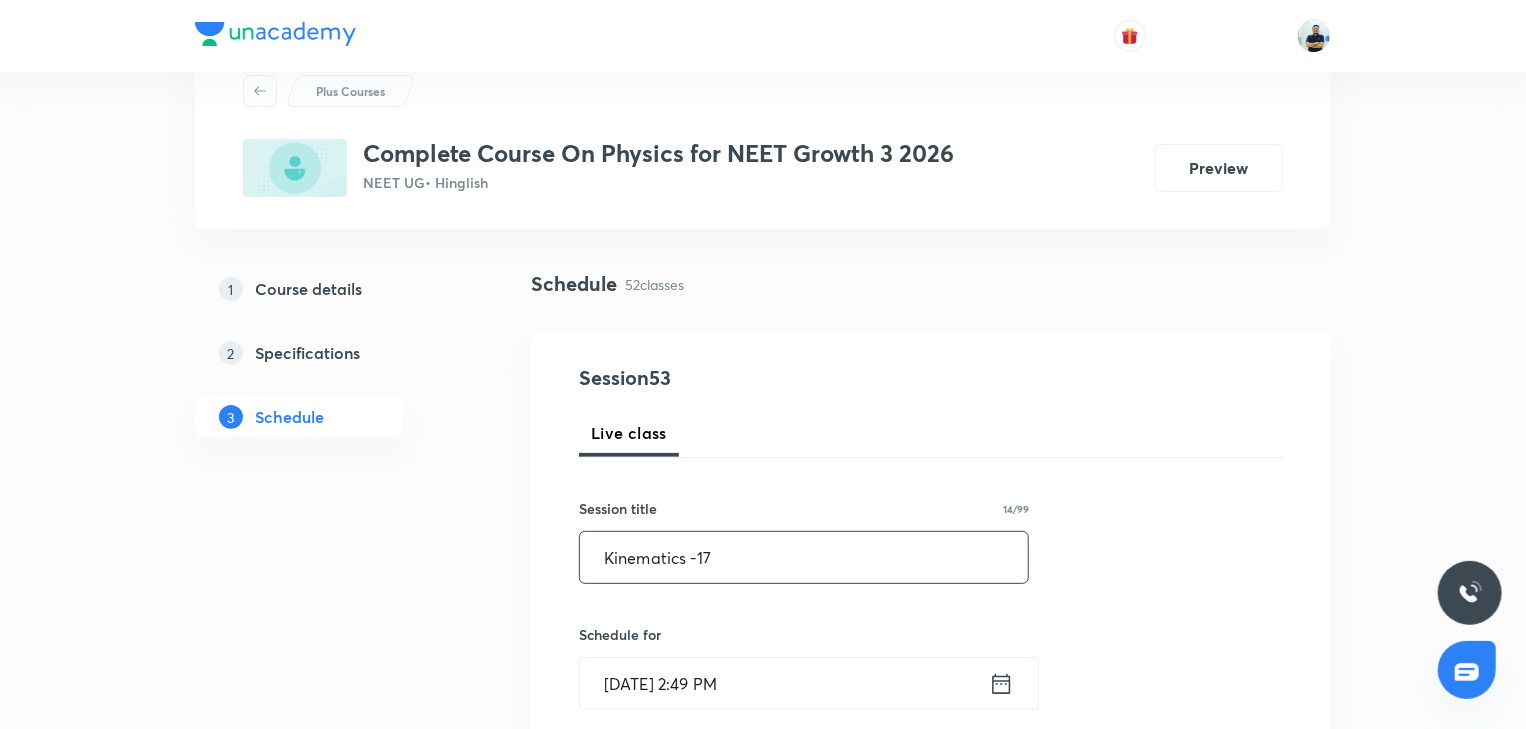 scroll, scrollTop: 74, scrollLeft: 0, axis: vertical 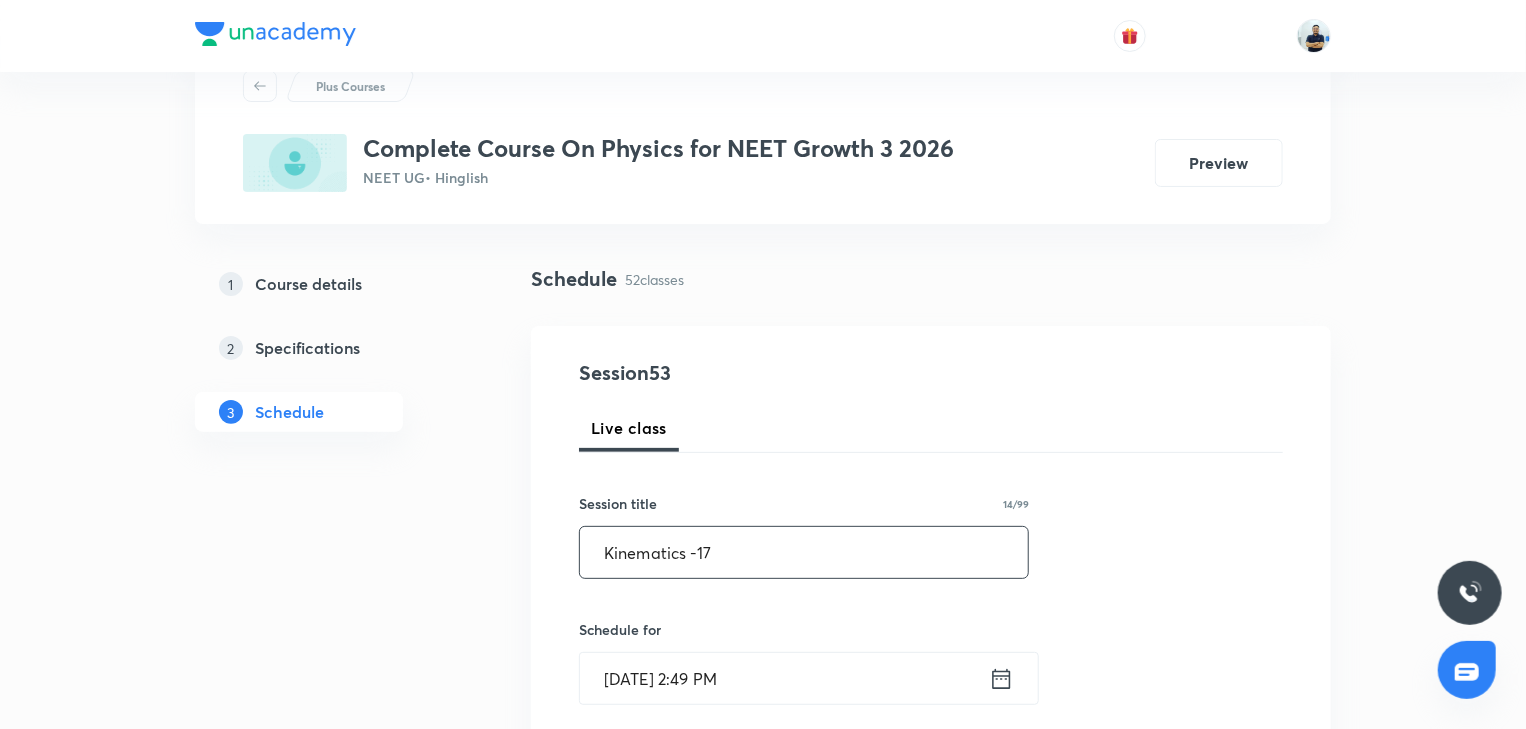 type on "Kinematics -17" 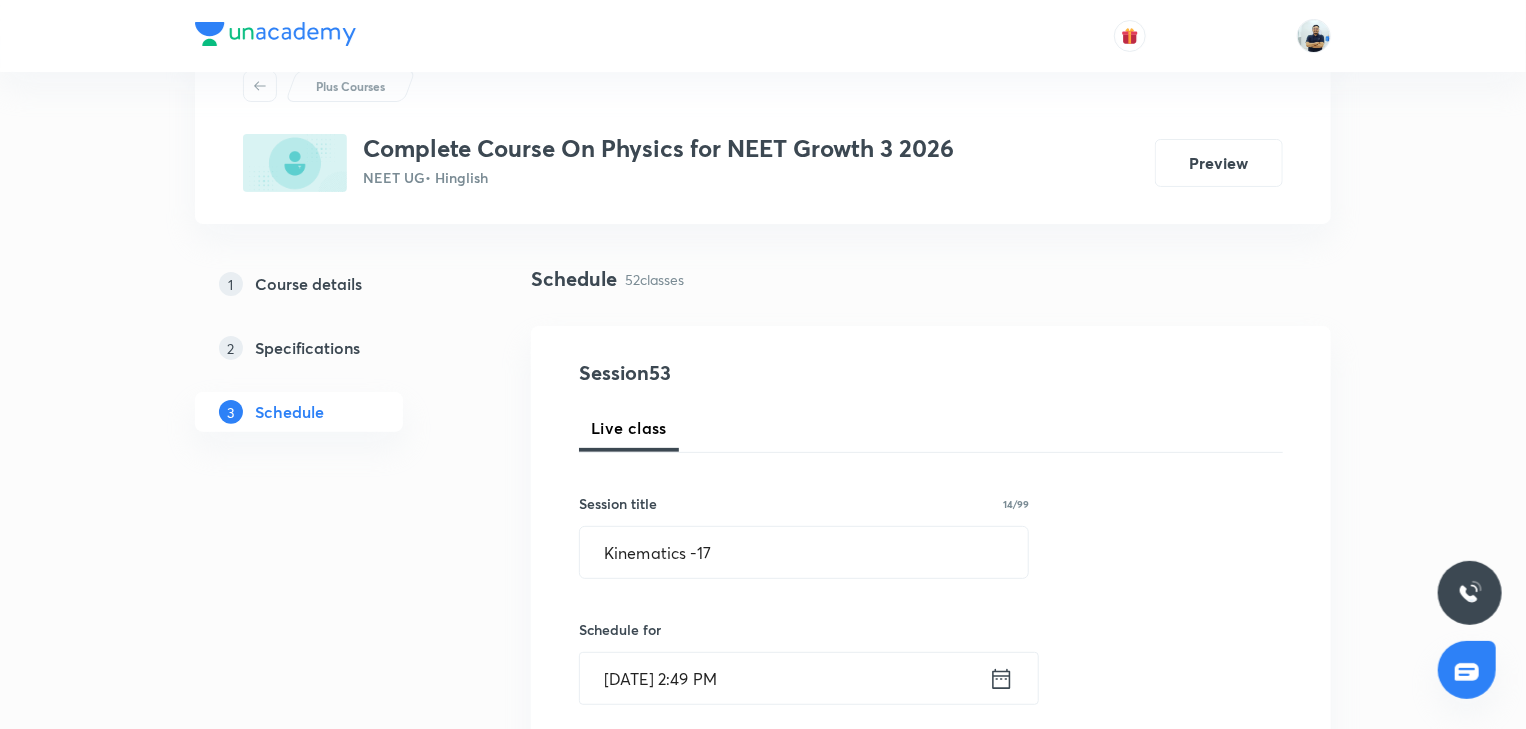 click on "[DATE] 2:49 PM" at bounding box center [784, 678] 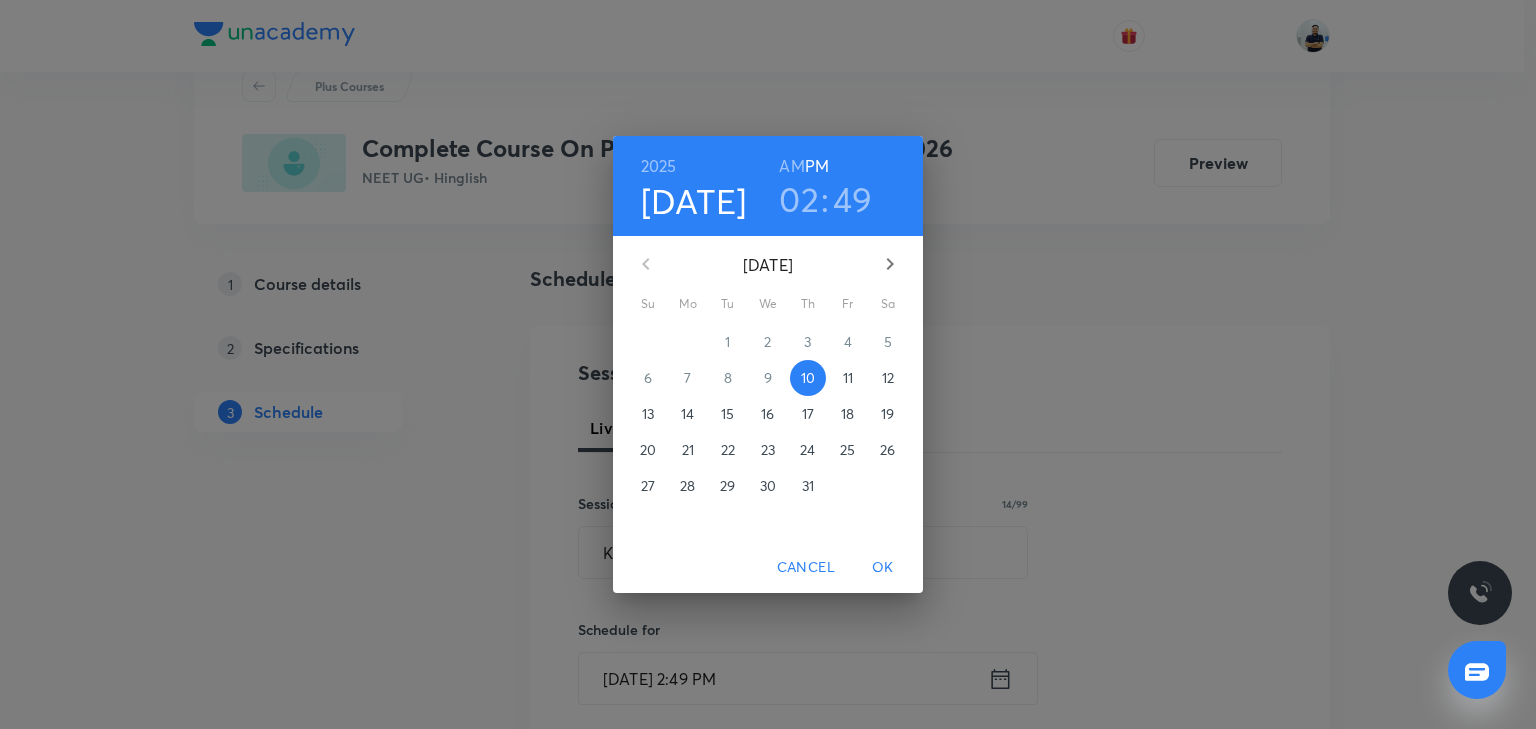 click on "02" at bounding box center (799, 199) 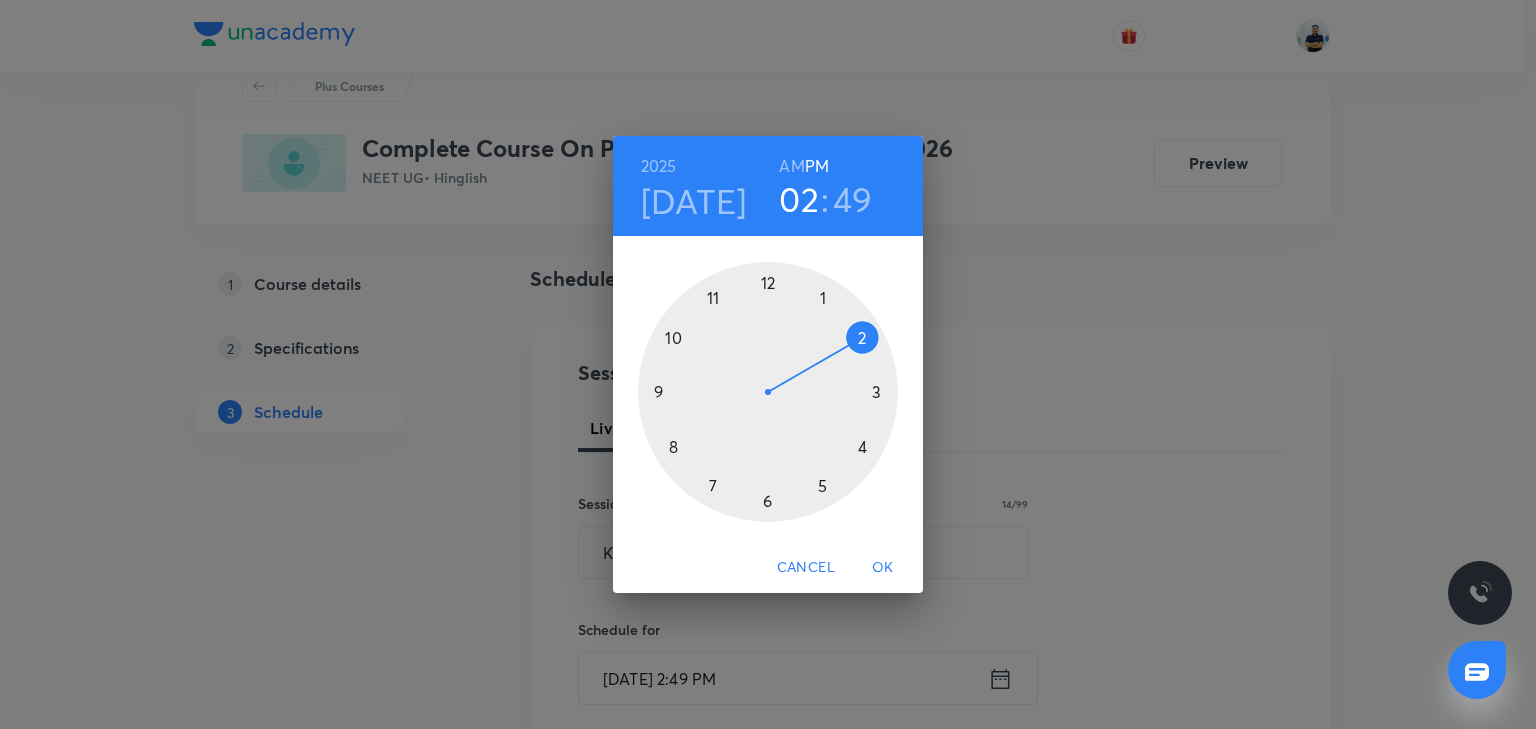 drag, startPoint x: 819, startPoint y: 491, endPoint x: 818, endPoint y: 477, distance: 14.035668 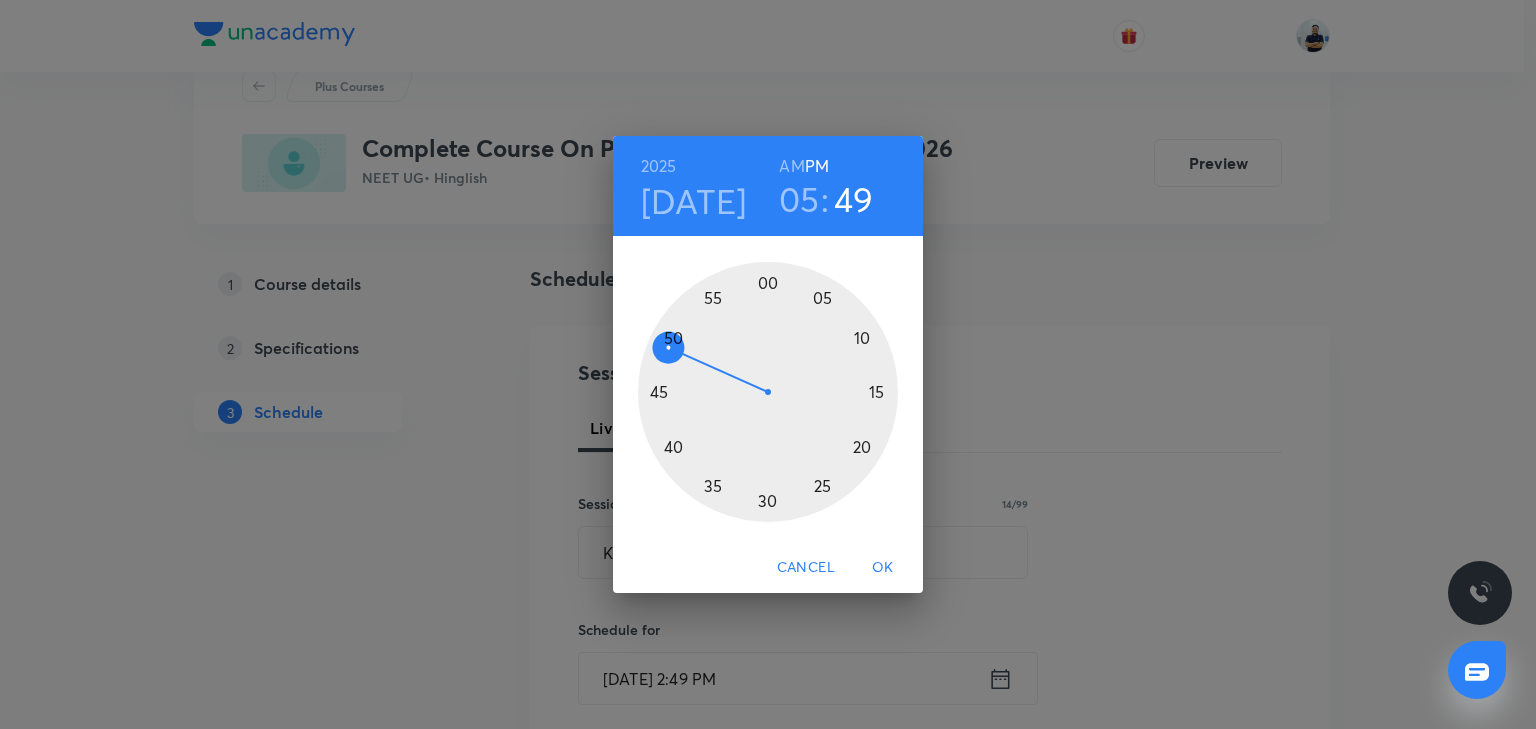 click at bounding box center (768, 392) 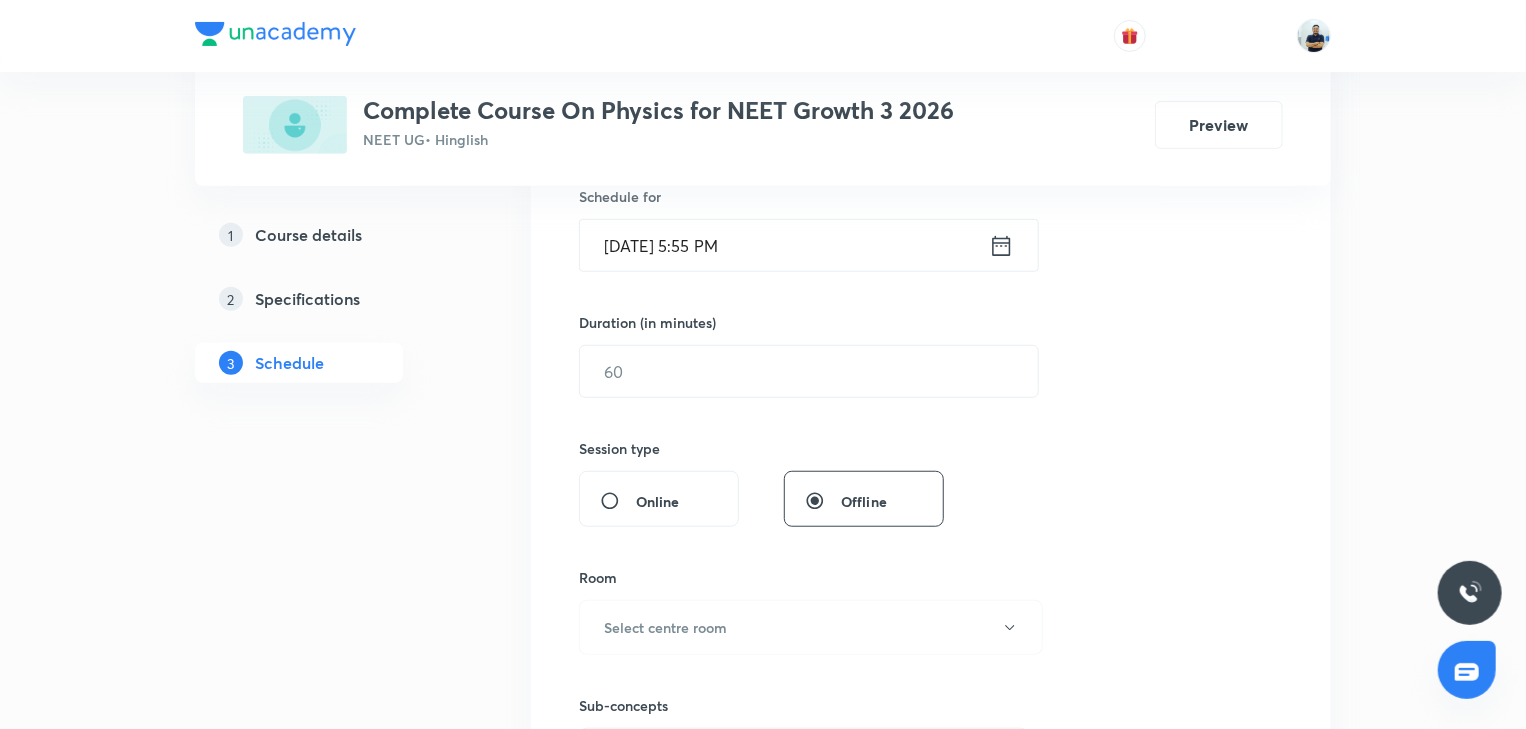 scroll, scrollTop: 616, scrollLeft: 0, axis: vertical 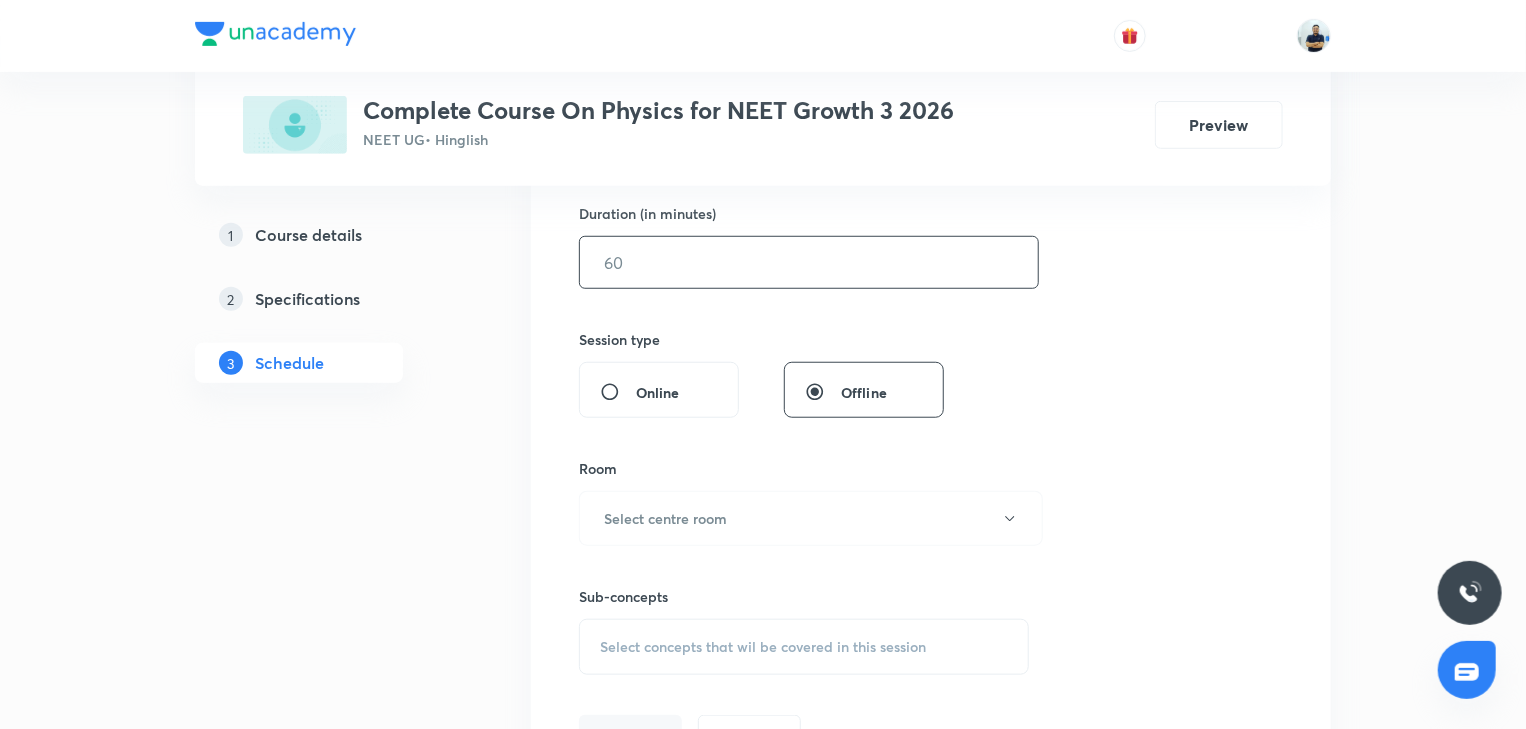 click at bounding box center (809, 262) 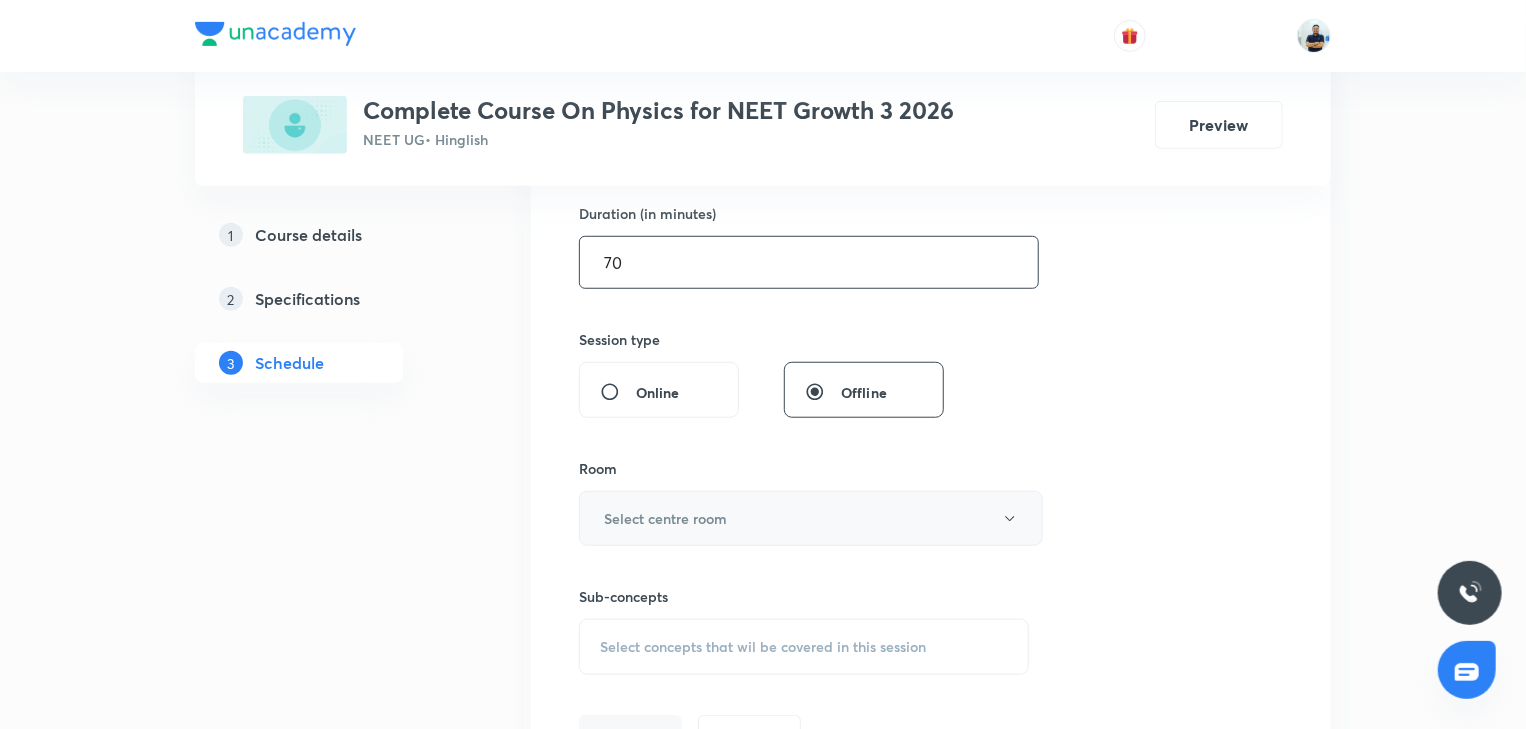 type on "70" 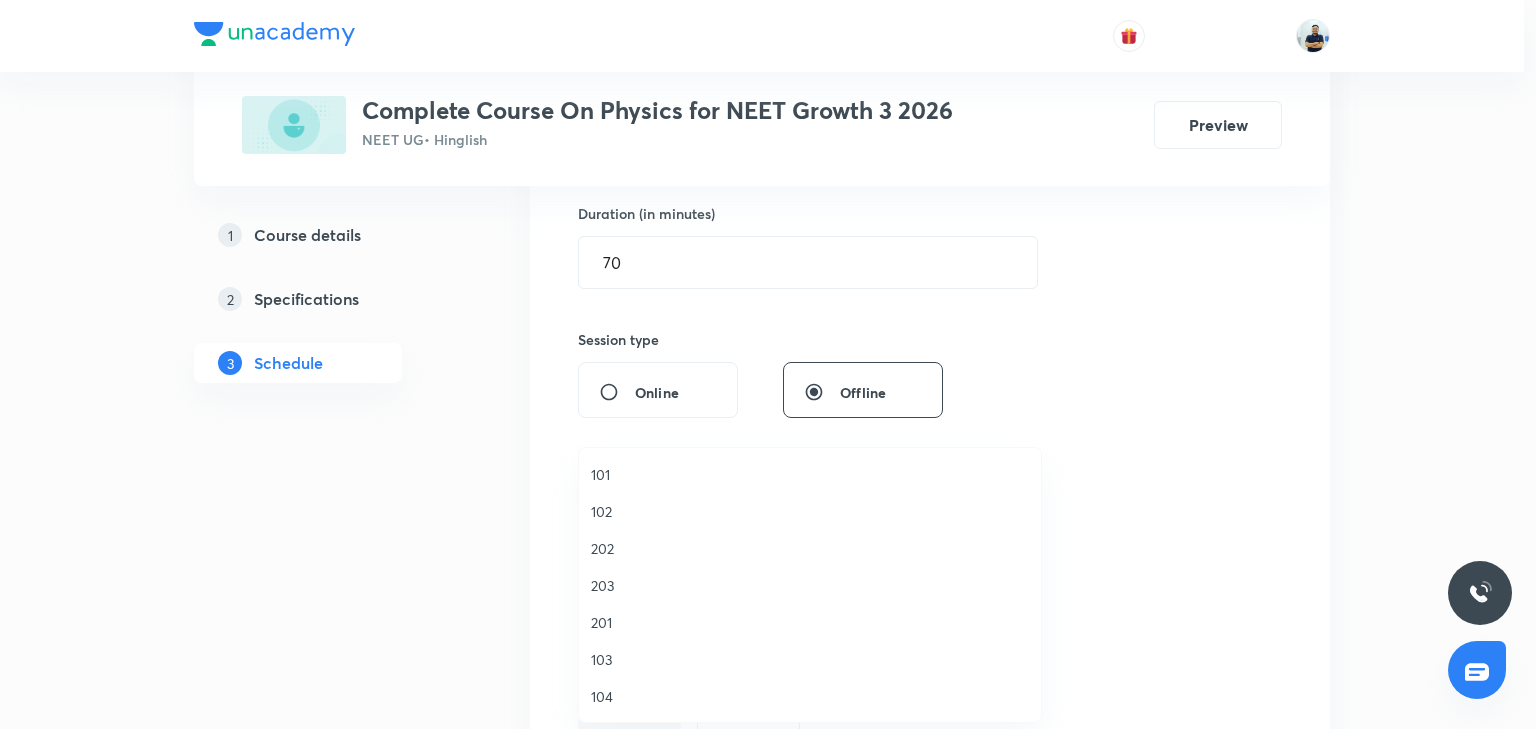 drag, startPoint x: 619, startPoint y: 628, endPoint x: 635, endPoint y: 609, distance: 24.839485 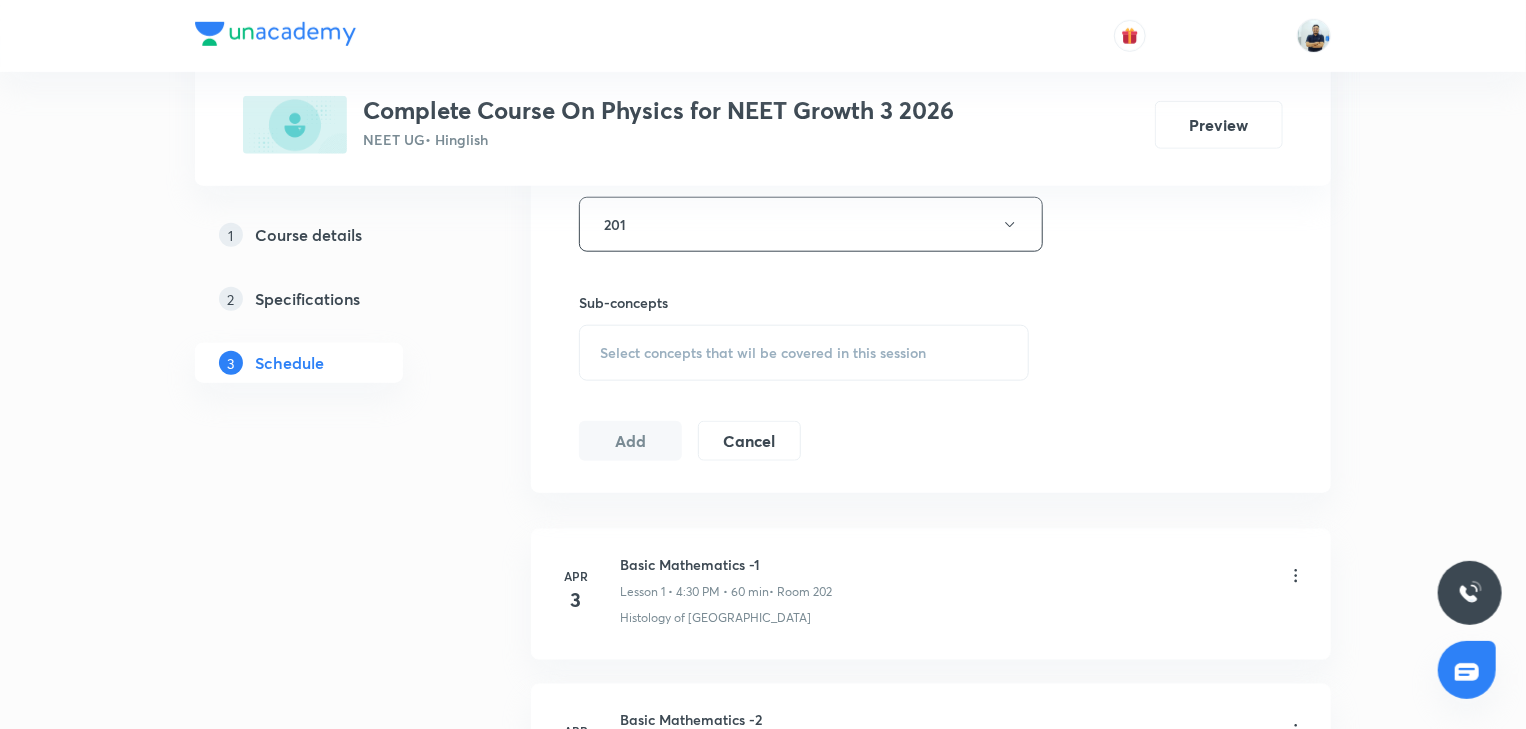 scroll, scrollTop: 914, scrollLeft: 0, axis: vertical 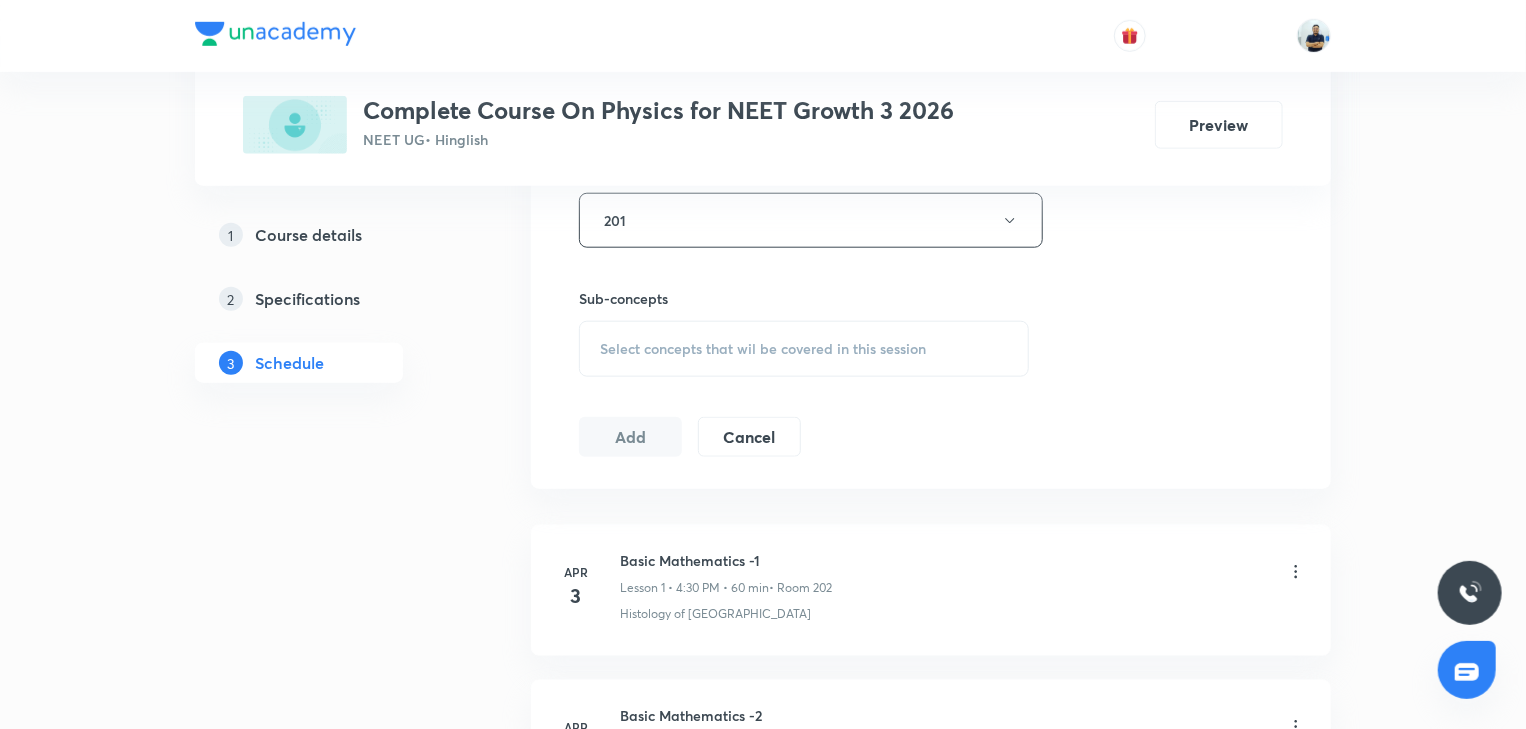 click on "Select concepts that wil be covered in this session" at bounding box center [804, 349] 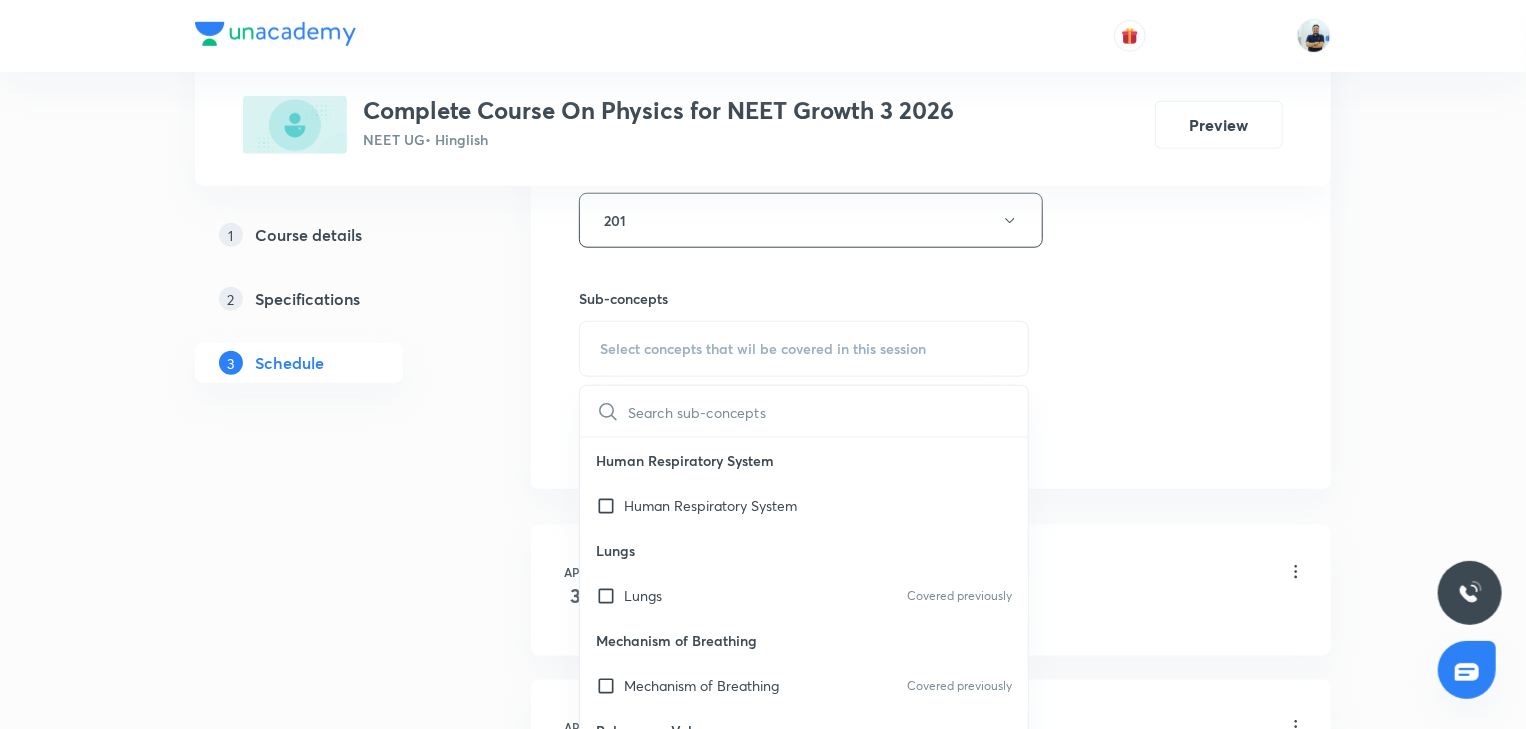 scroll, scrollTop: 1120, scrollLeft: 0, axis: vertical 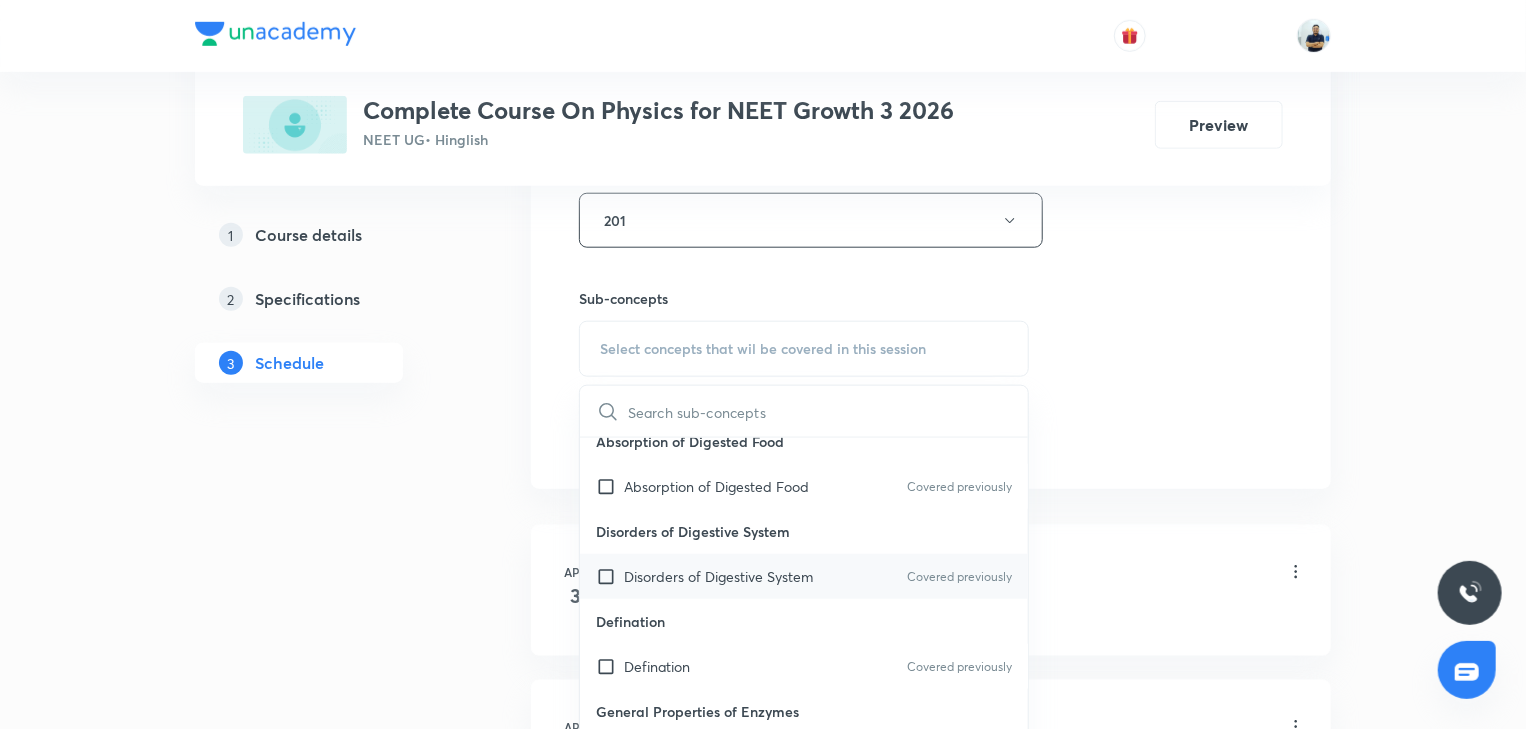 click on "Disorders of Digestive System Covered previously" at bounding box center [804, 576] 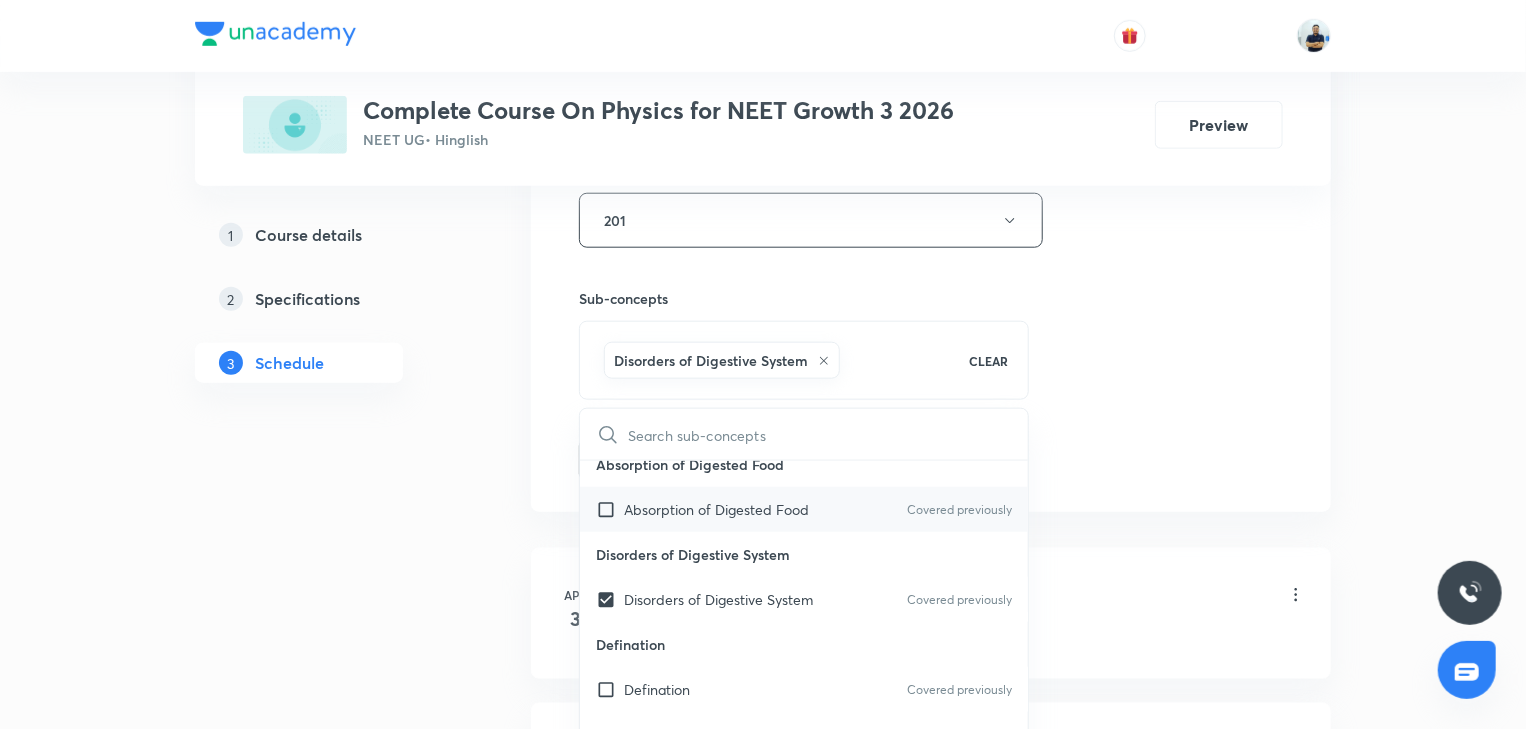 click on "Absorption of Digested Food Covered previously" at bounding box center [804, 509] 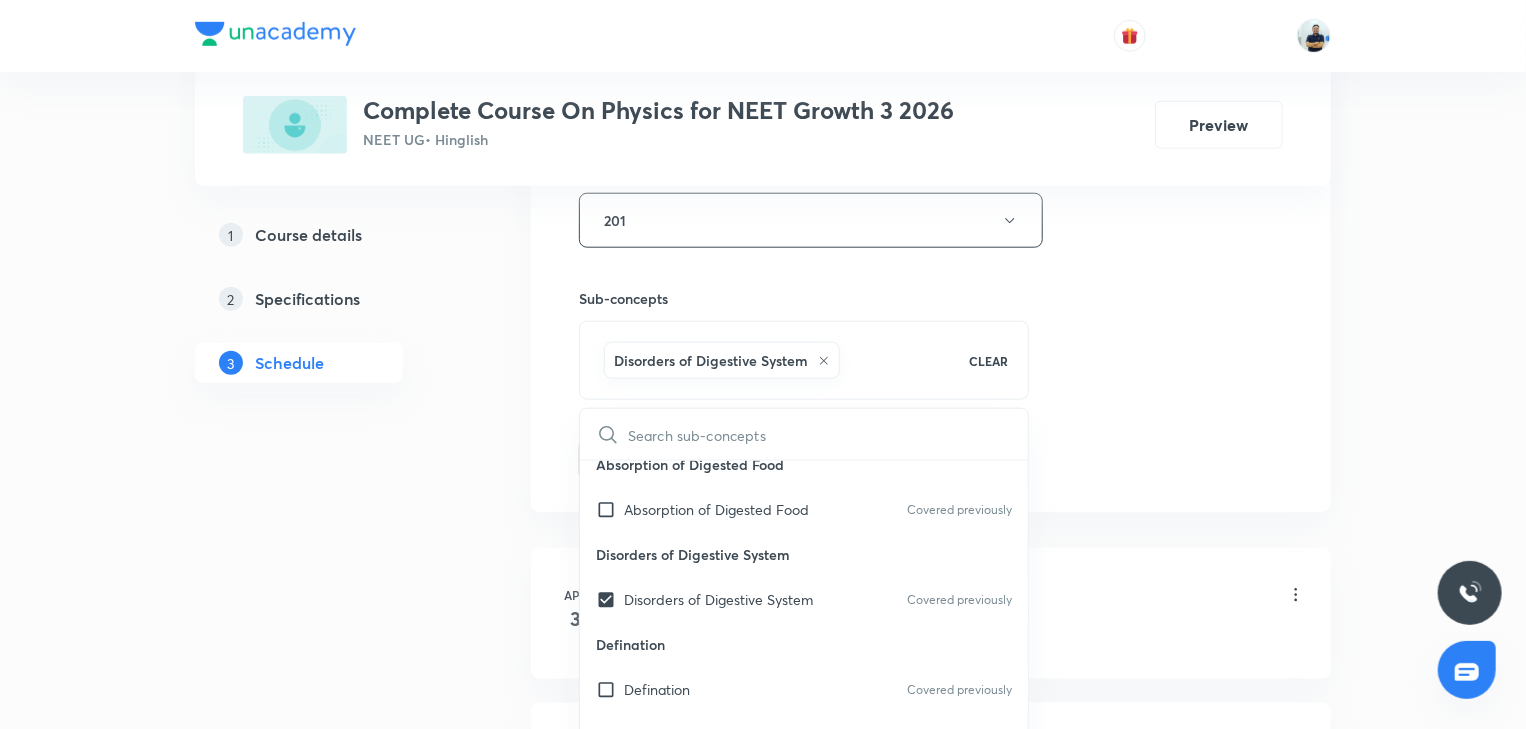 checkbox on "true" 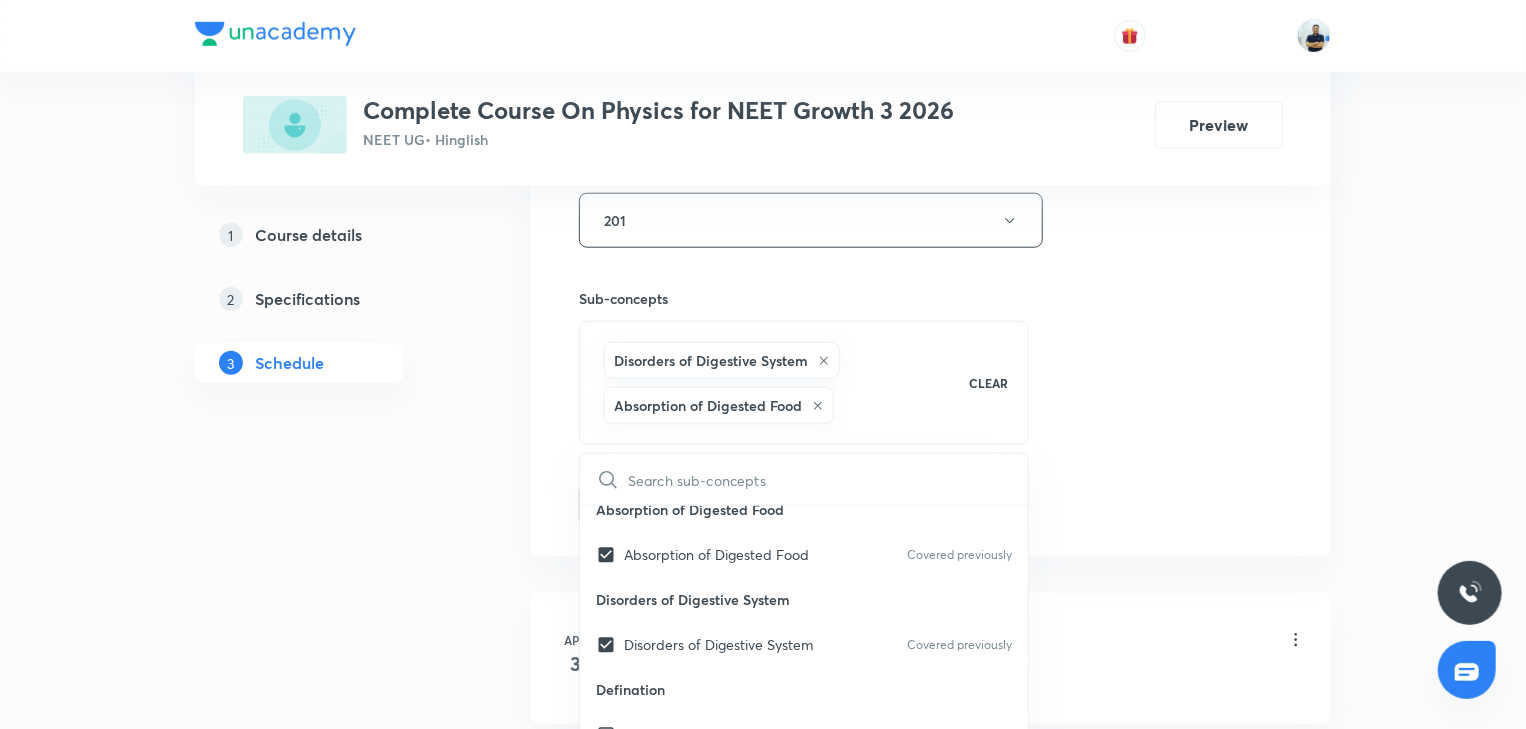 click on "Session  53 Live class Session title 14/99 Kinematics -17 ​ Schedule for Jul 10, 2025, 5:55 PM ​ Duration (in minutes) 70 ​   Session type Online Offline Room 201 Sub-concepts Disorders of Digestive System Absorption of Digested Food CLEAR ​ Human Respiratory System Human Respiratory System Lungs Lungs Covered previously Mechanism of Breathing Mechanism of Breathing Covered previously Pulmonary Volumes Pulmonary Volumes Covered previously Exchange of Gases Exchange of Gases Covered previously Transport of Gas Transport of Gas Covered previously Regulation of Respiration Regulation of Respiration Covered previously Salivary Glands Salivary Glands Covered previously Histology of Alimentary Canal Histology of Alimentary Canal Covered previously Liver Liver Covered previously Pancreas Pancreas Covered previously Physiology of Digestion Physiology of Digestion Covered previously Absorption of Digested Food Absorption of Digested Food Covered previously Disorders of Digestive System Covered previously Drugs" at bounding box center [931, 21] 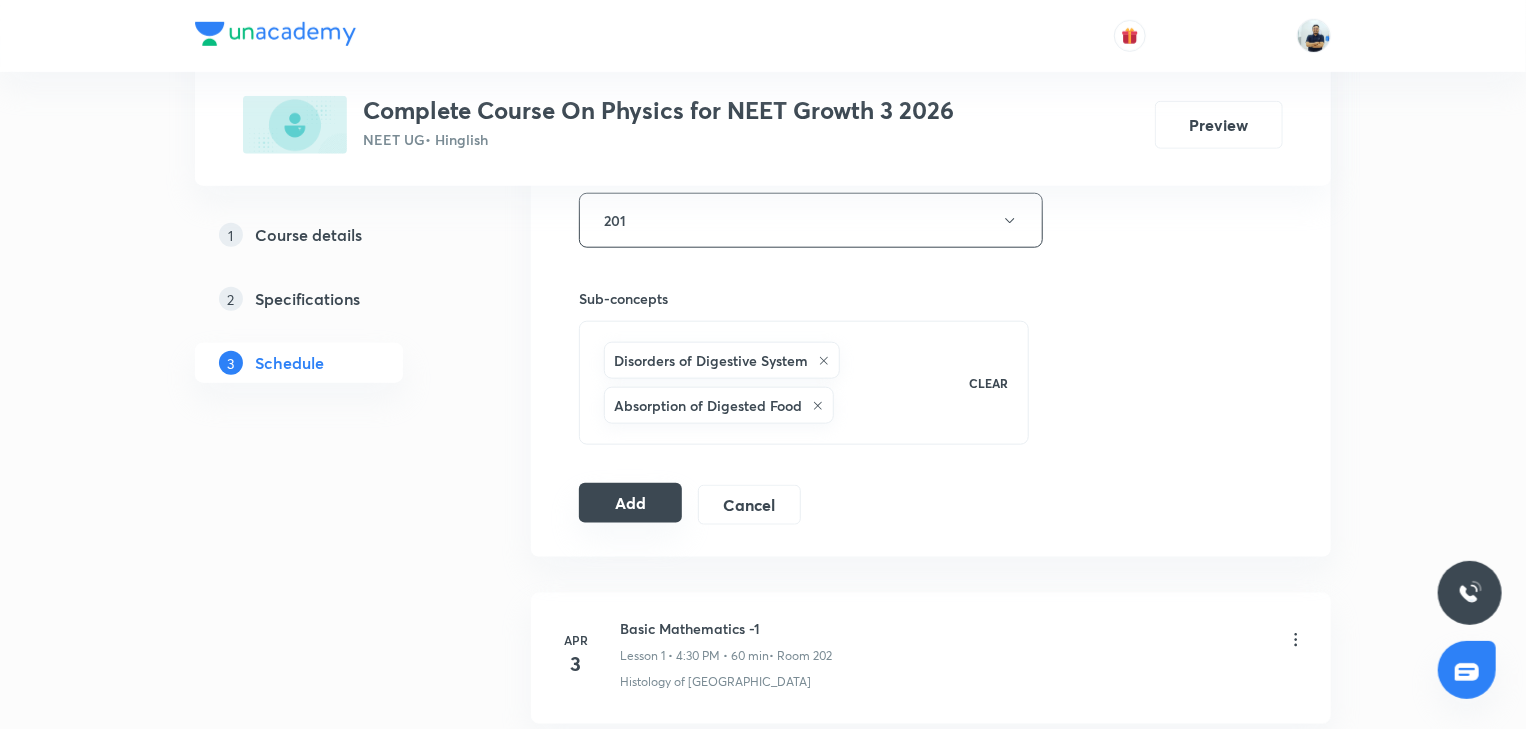 click on "Add" at bounding box center (630, 503) 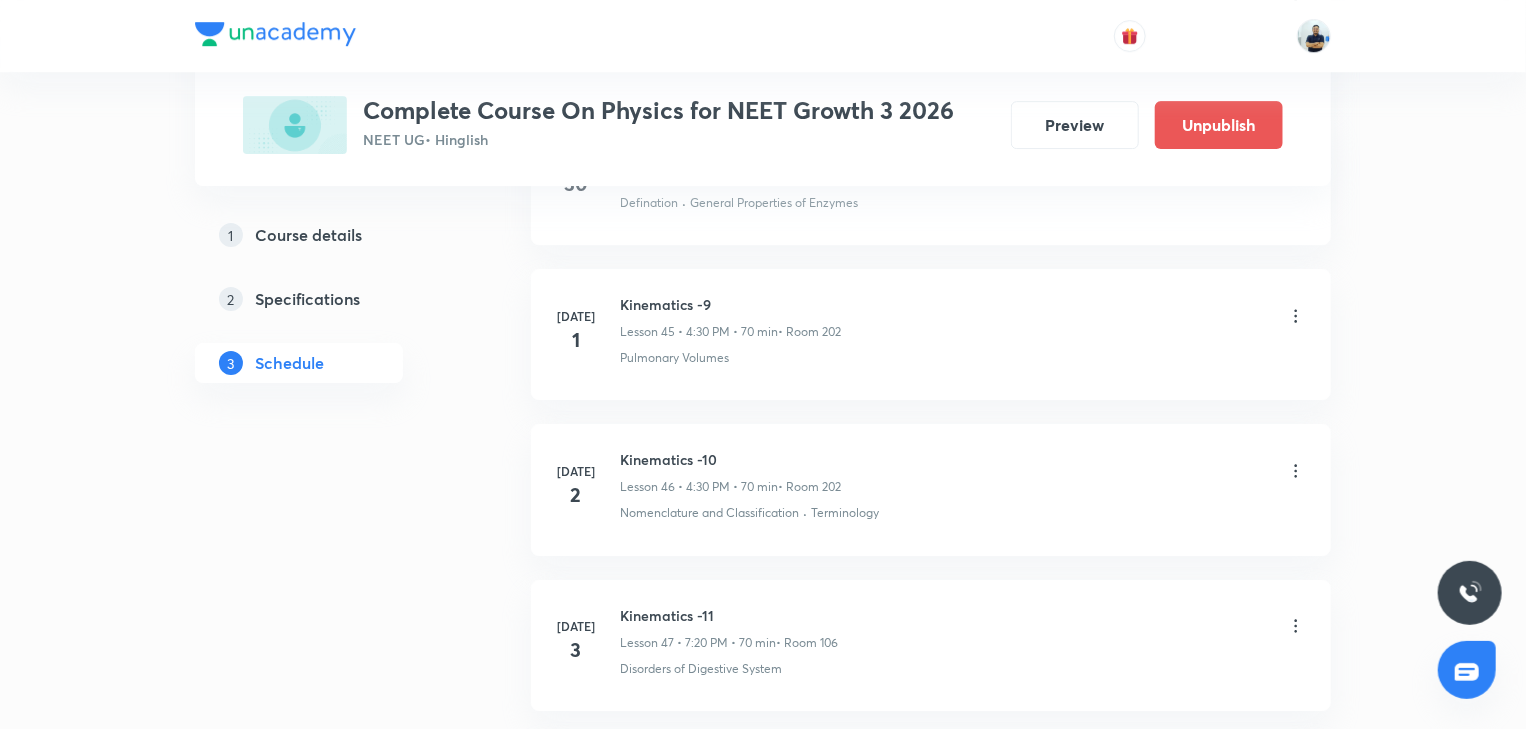 scroll, scrollTop: 8153, scrollLeft: 0, axis: vertical 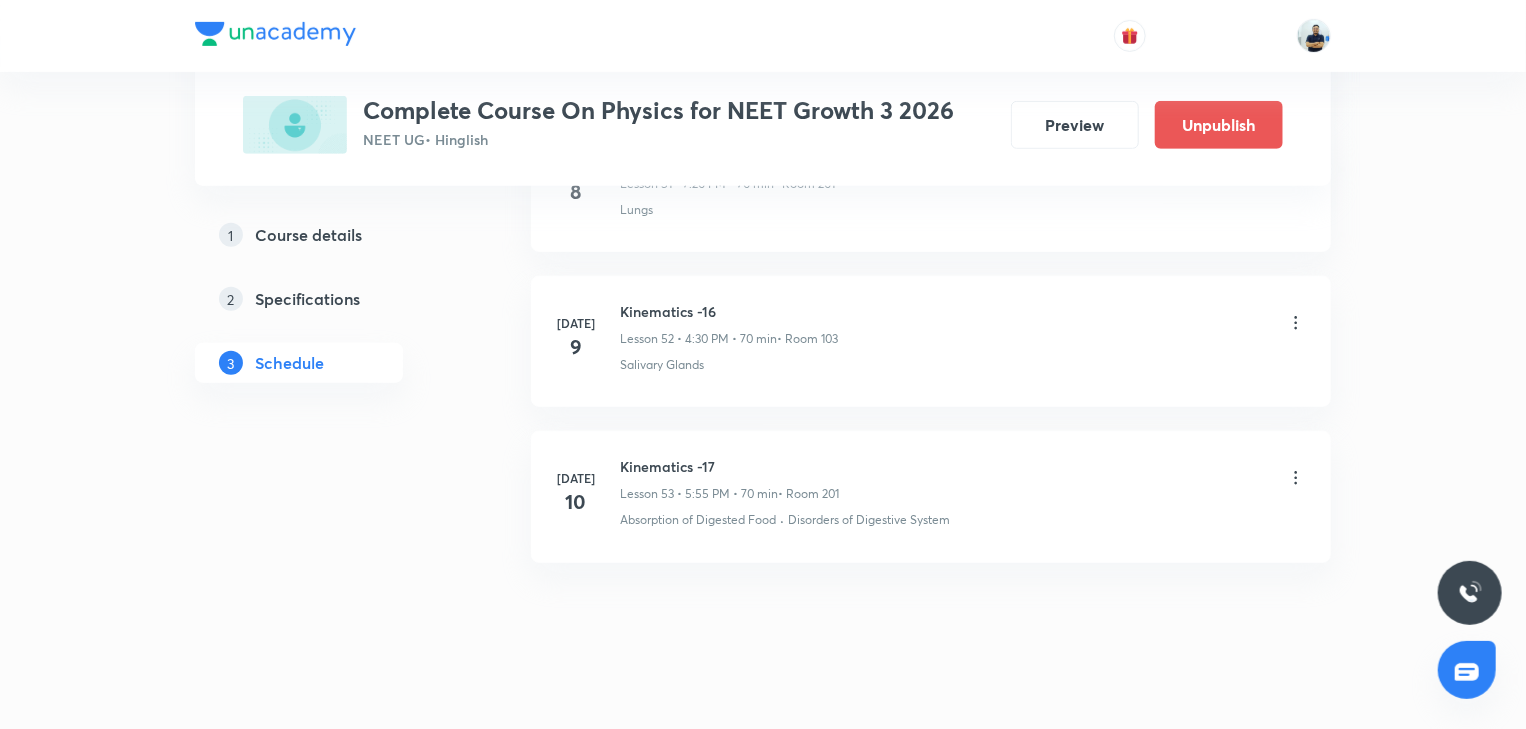 click on "Kinematics -17" at bounding box center (729, 466) 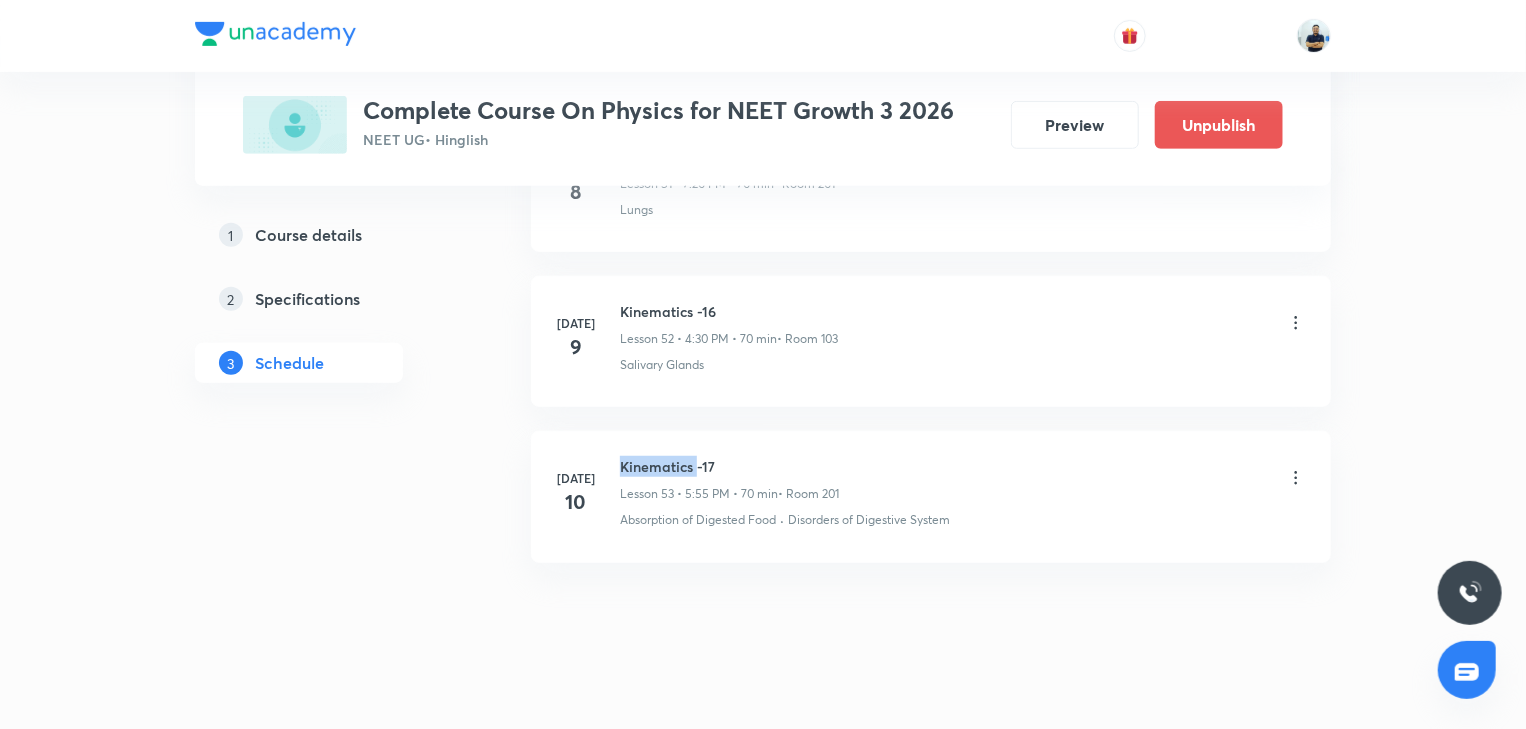 click on "Kinematics -17" at bounding box center (729, 466) 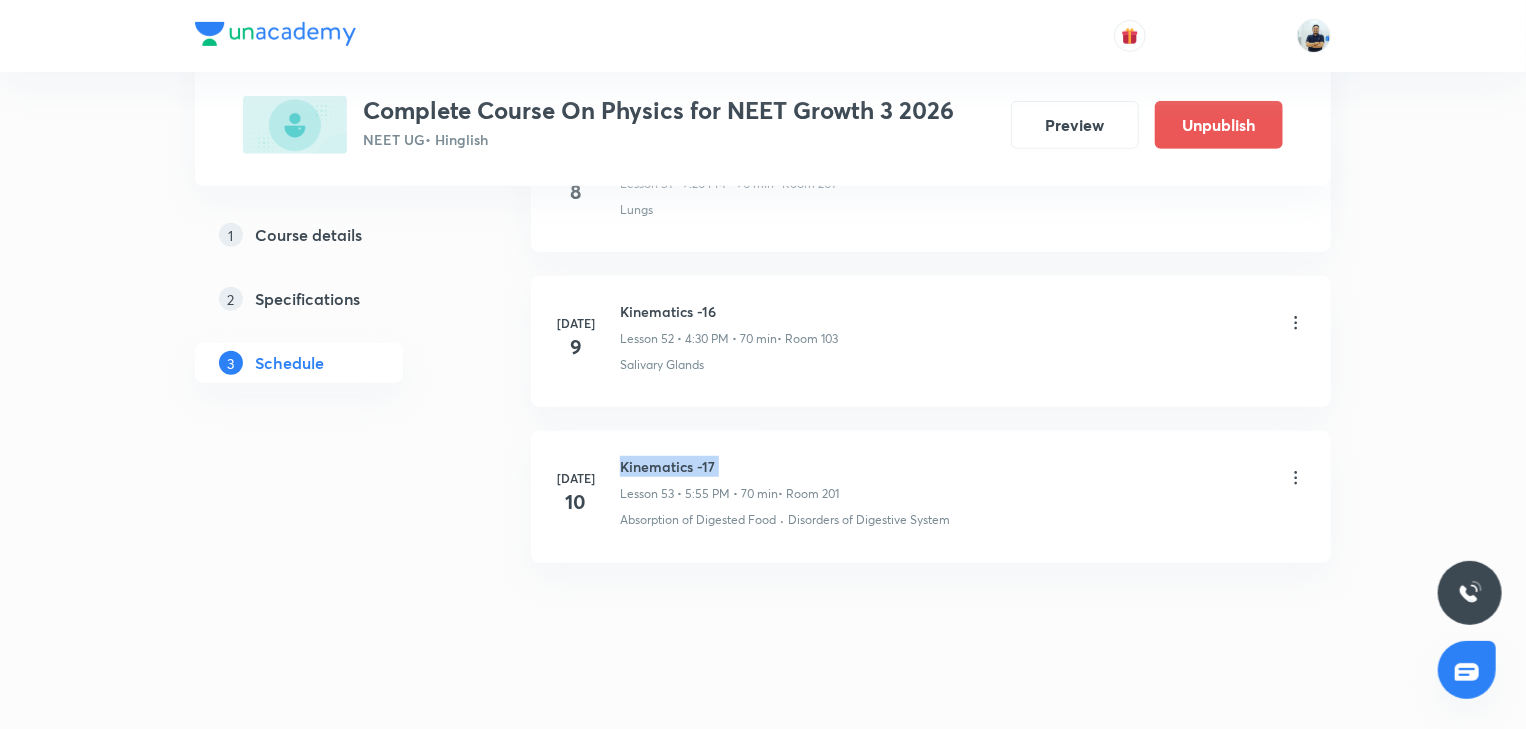 click on "Kinematics -17" at bounding box center (729, 466) 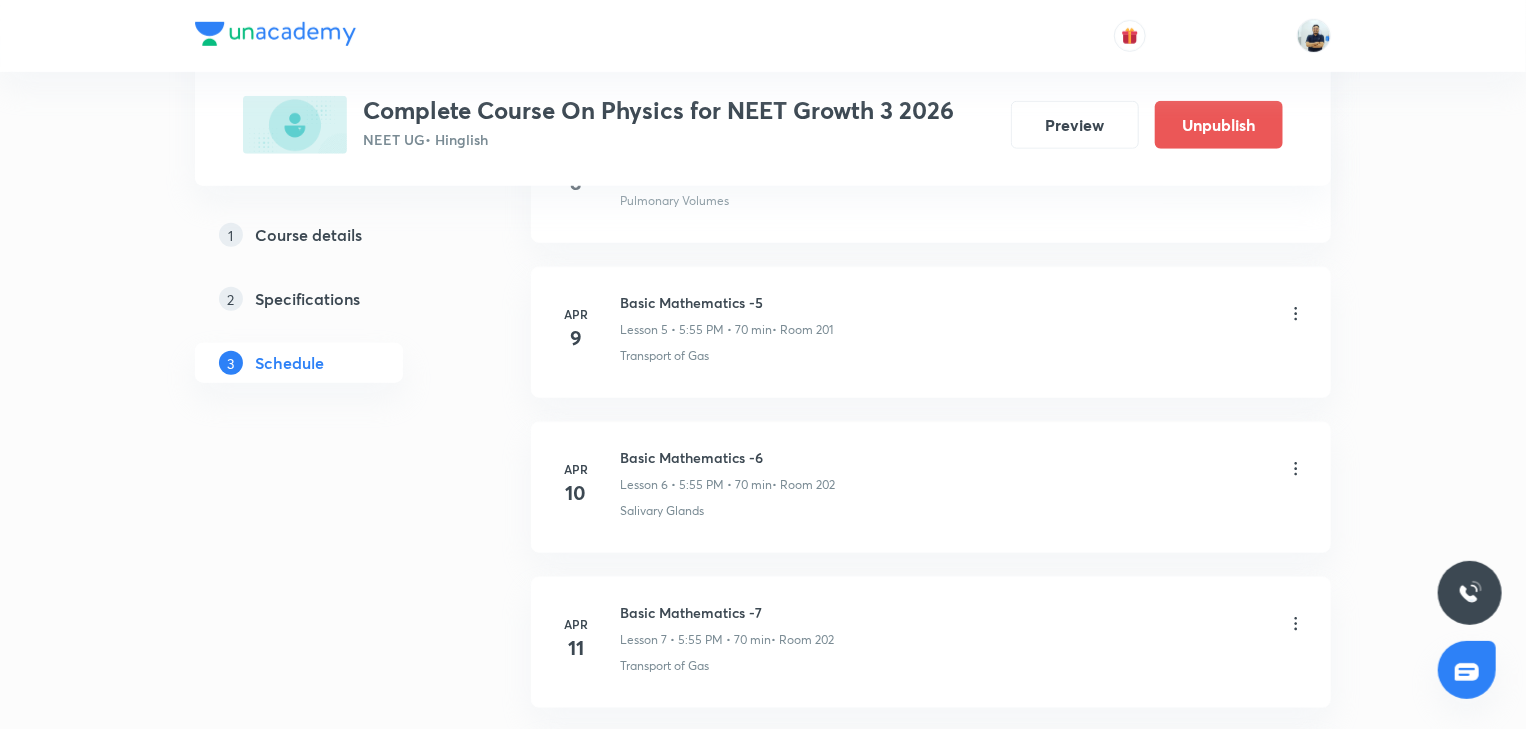 scroll, scrollTop: 0, scrollLeft: 0, axis: both 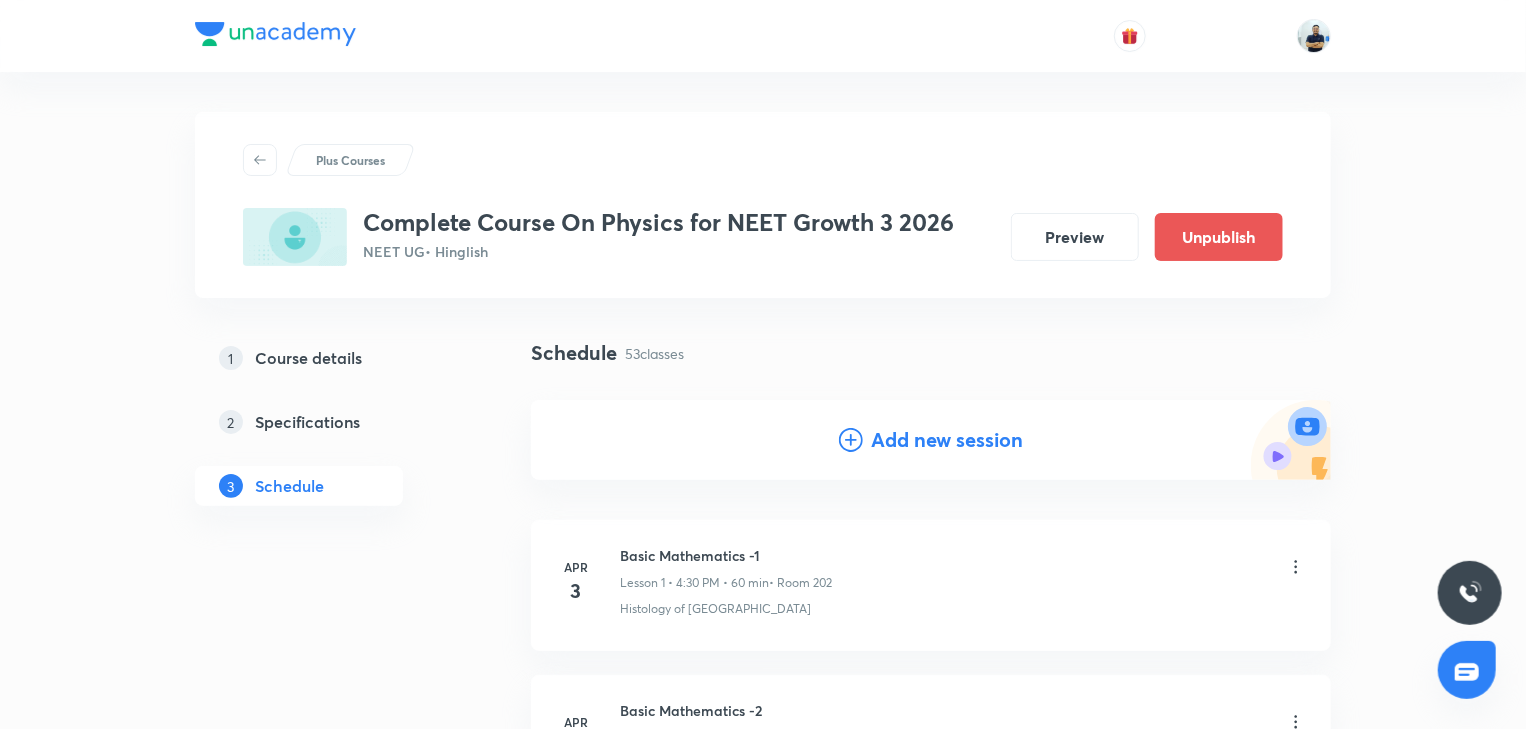 click on "Add new session" at bounding box center [947, 440] 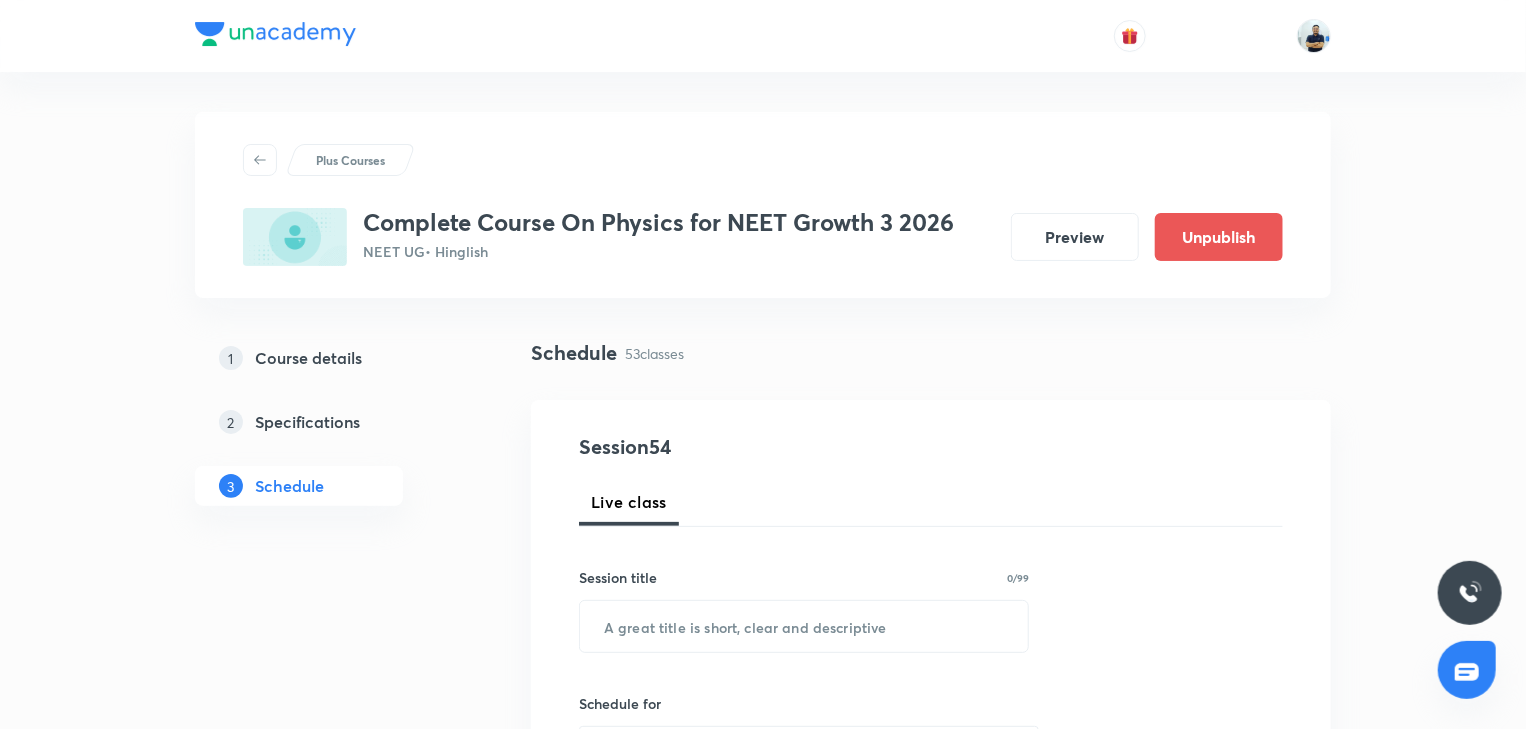click on "Session title 0/99 ​" at bounding box center (804, 610) 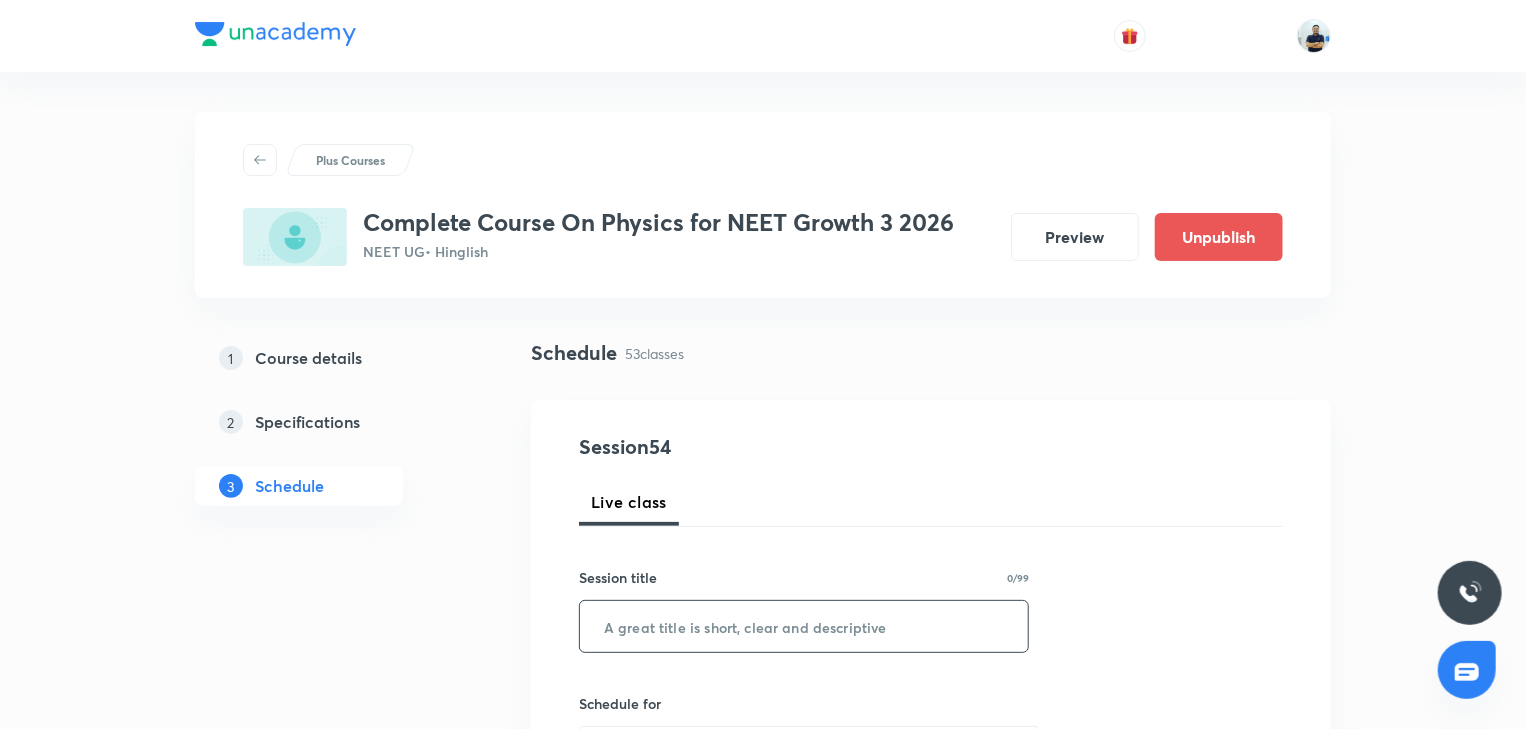 click at bounding box center (804, 626) 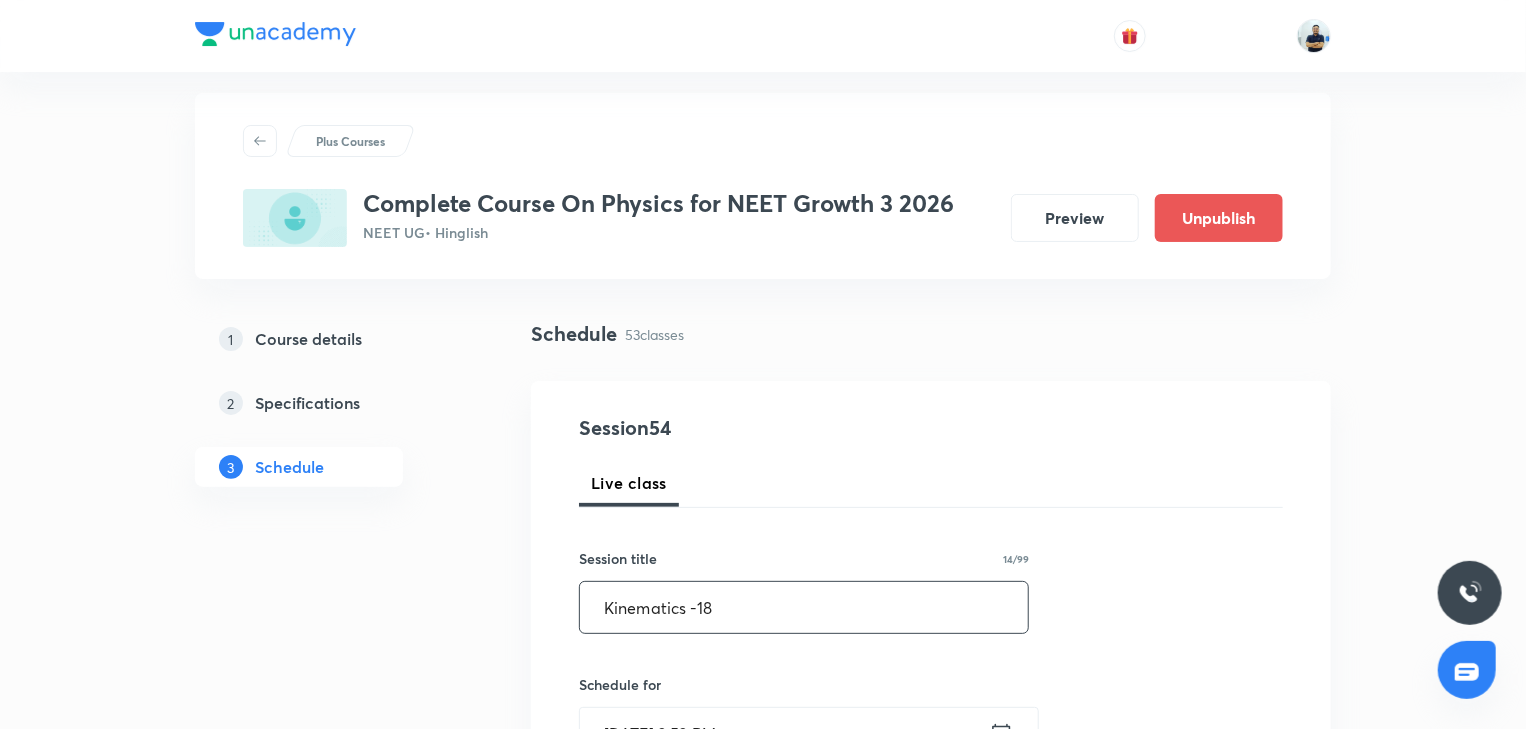 scroll, scrollTop: 37, scrollLeft: 0, axis: vertical 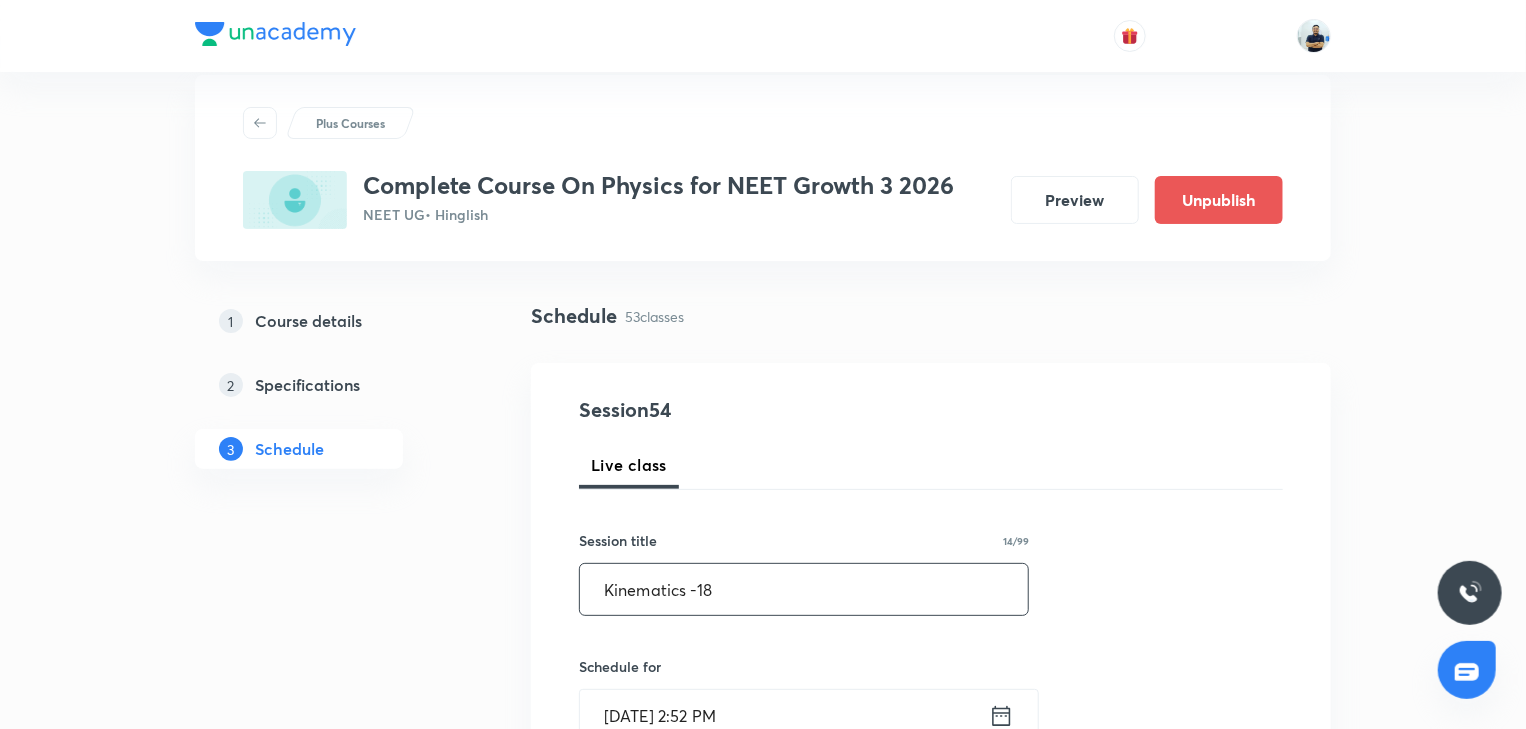 type on "Kinematics -18" 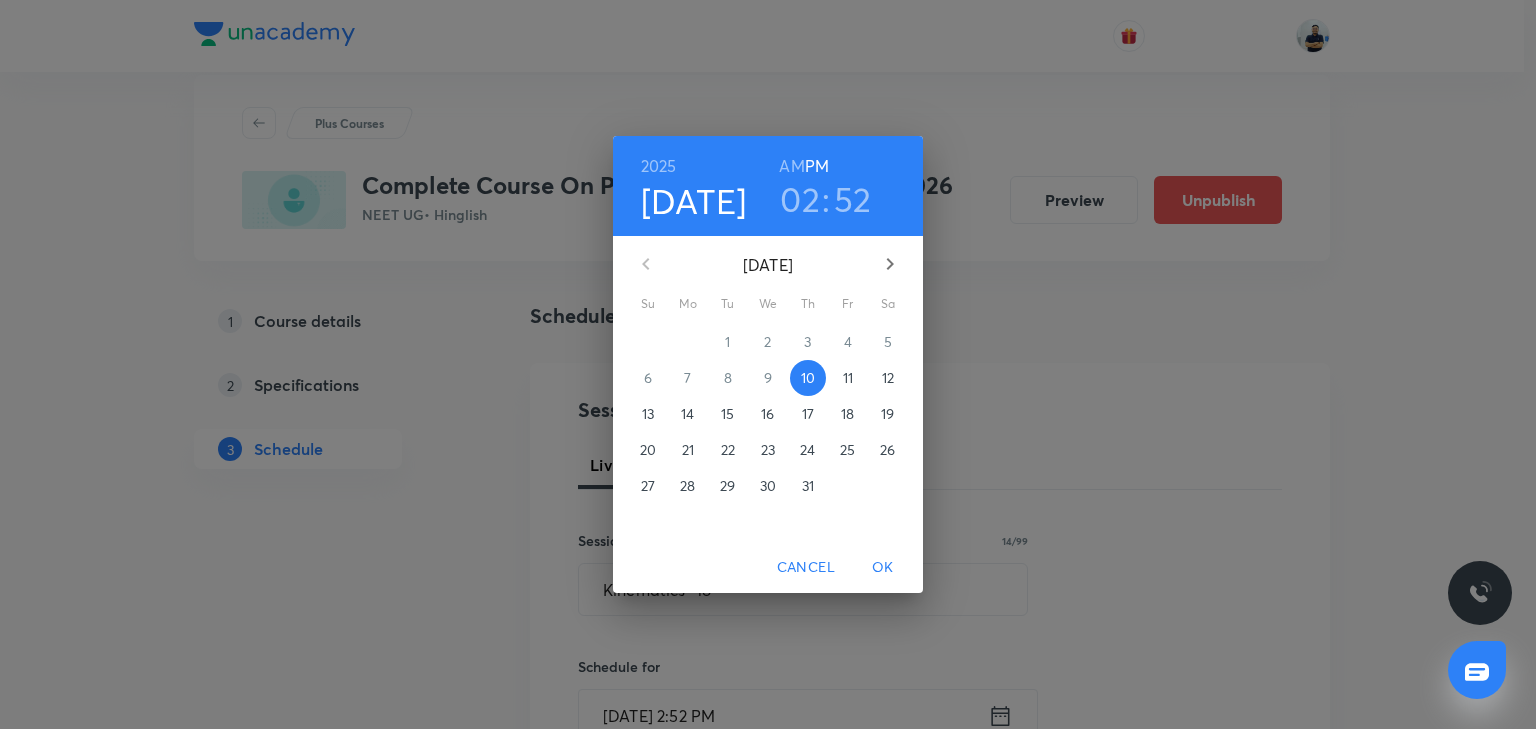click on "11" at bounding box center (848, 378) 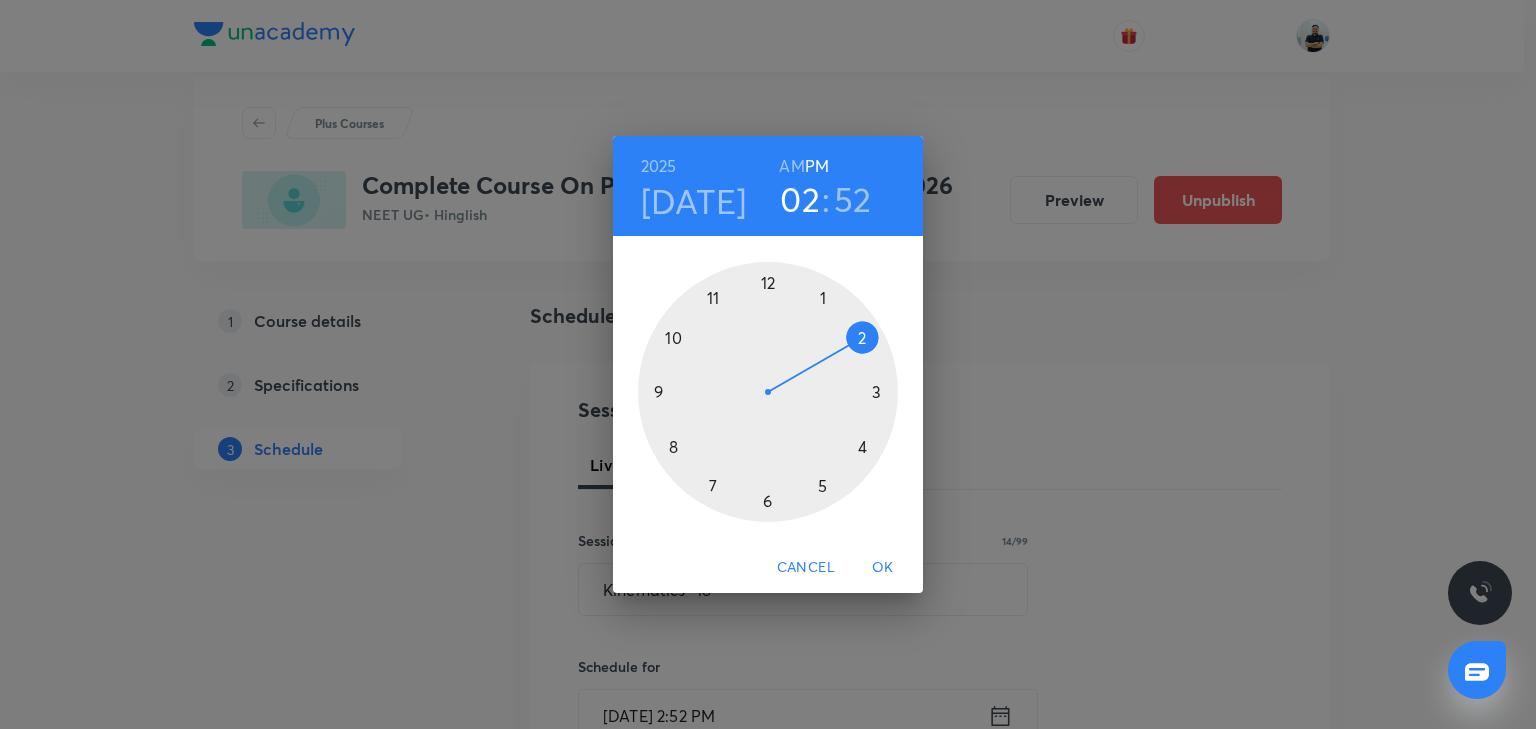 click at bounding box center [768, 392] 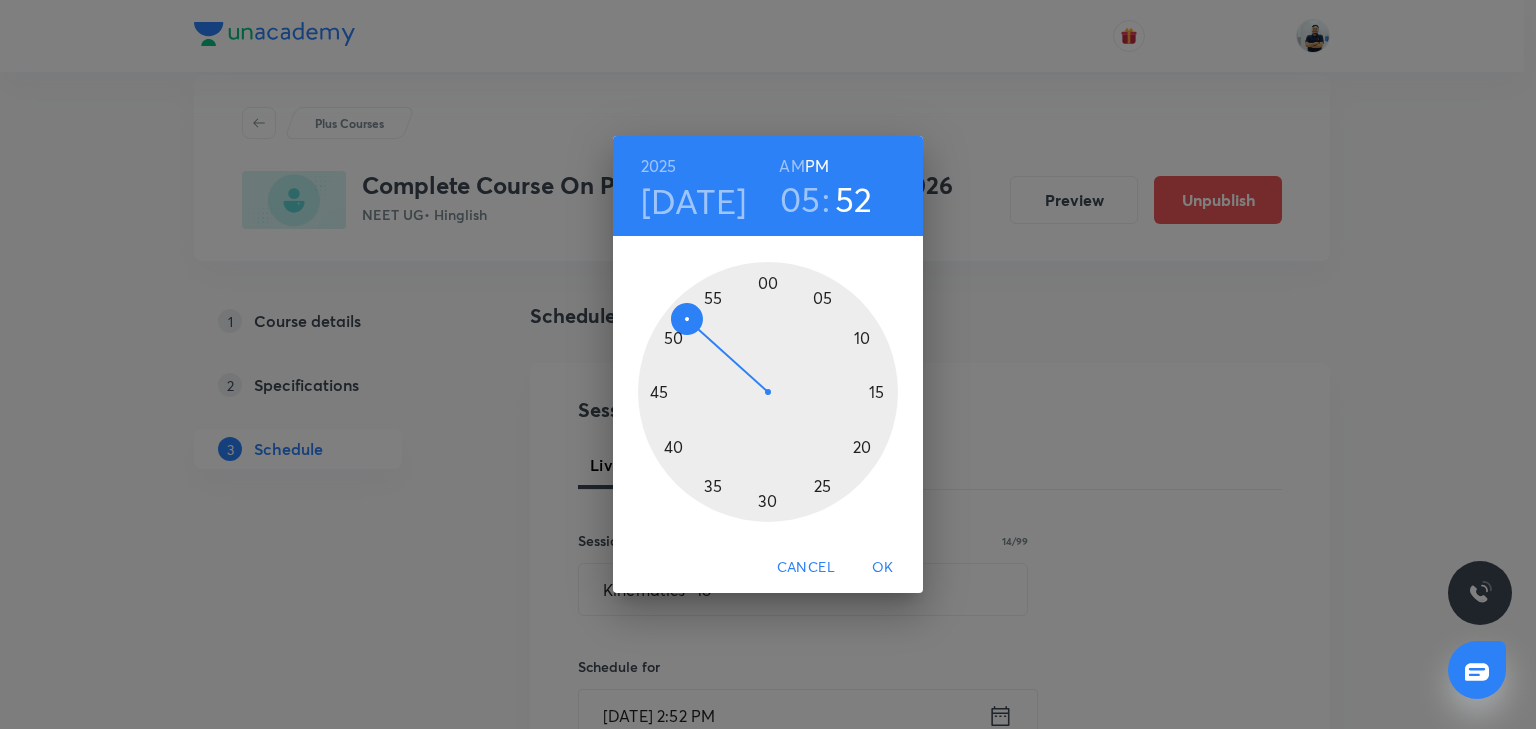 click at bounding box center (768, 392) 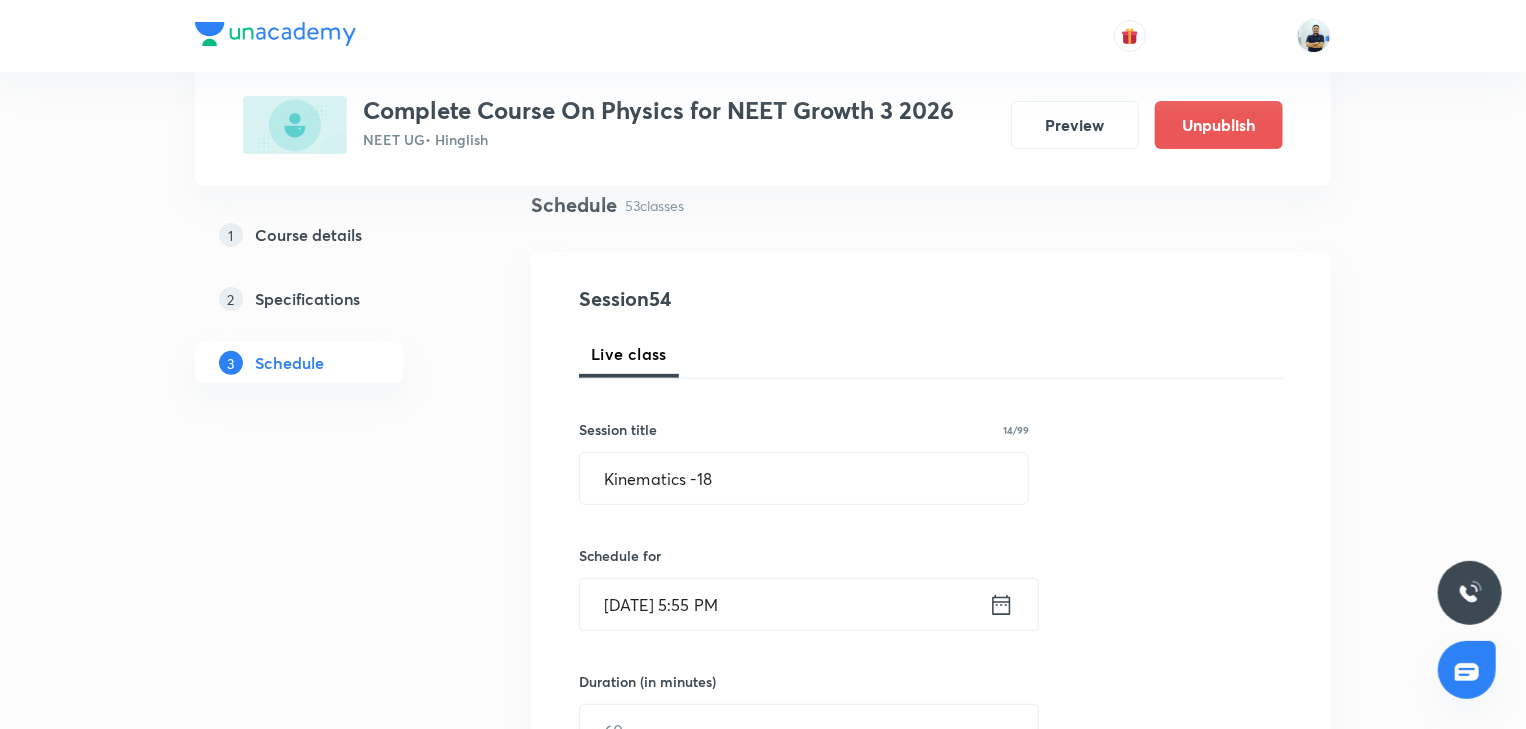 scroll, scrollTop: 149, scrollLeft: 0, axis: vertical 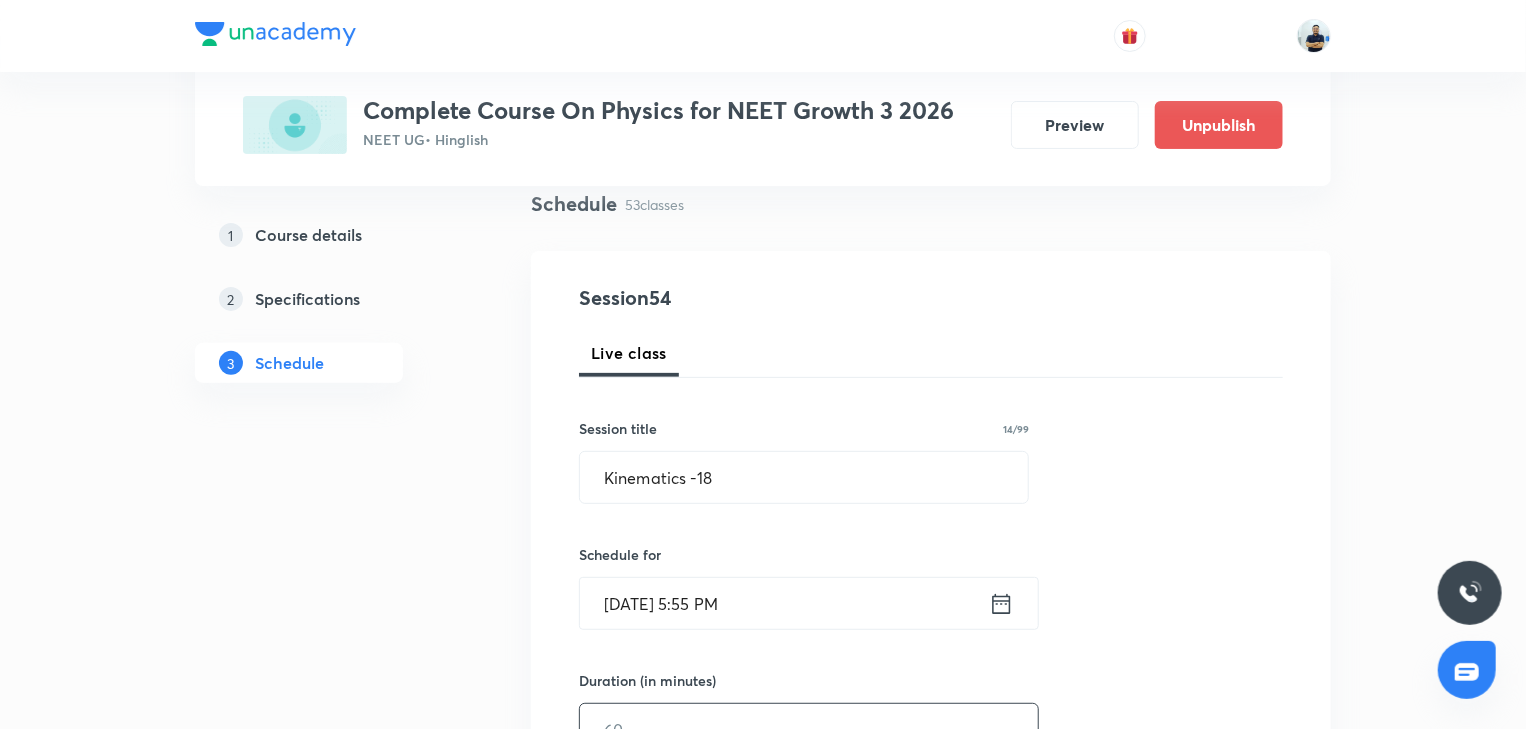 click at bounding box center (809, 729) 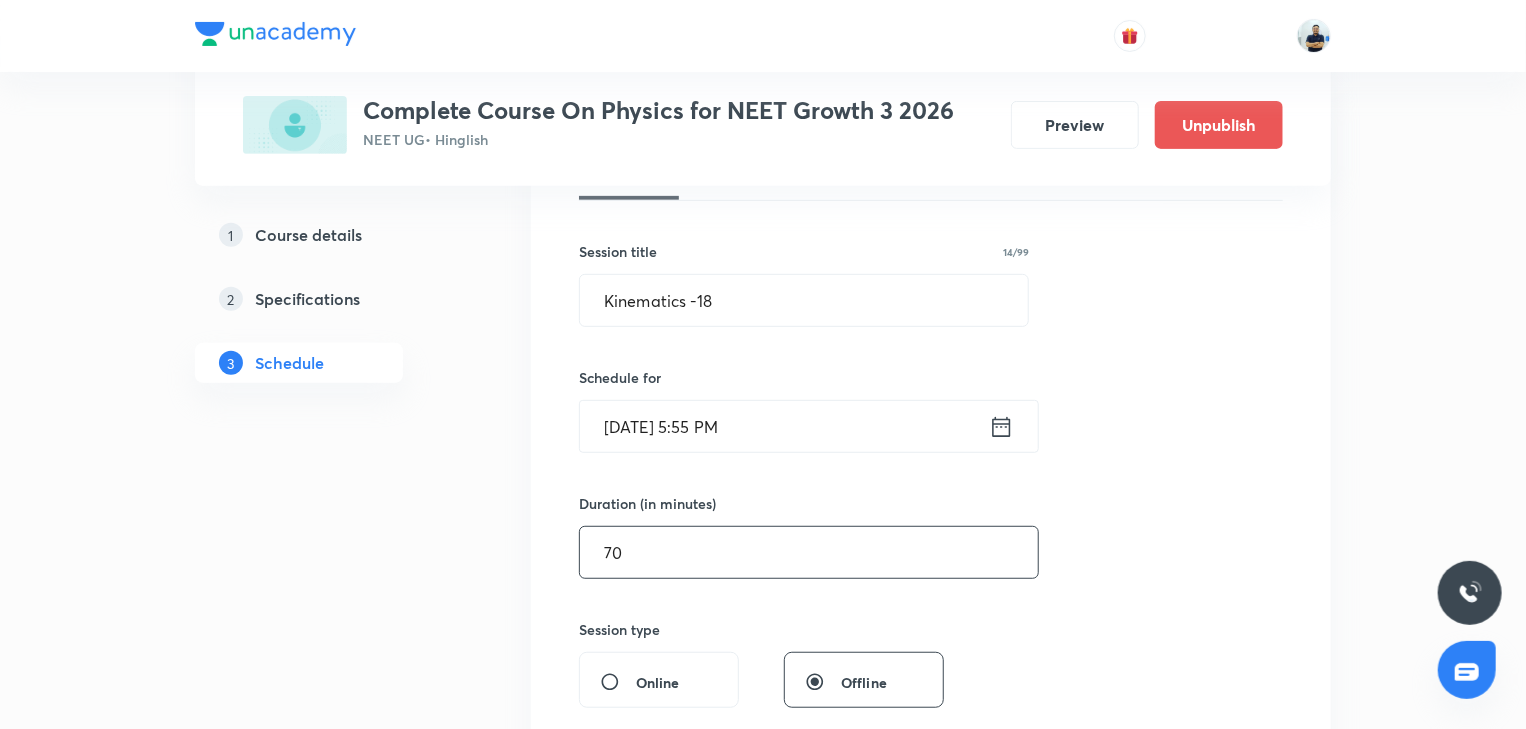 scroll, scrollTop: 522, scrollLeft: 0, axis: vertical 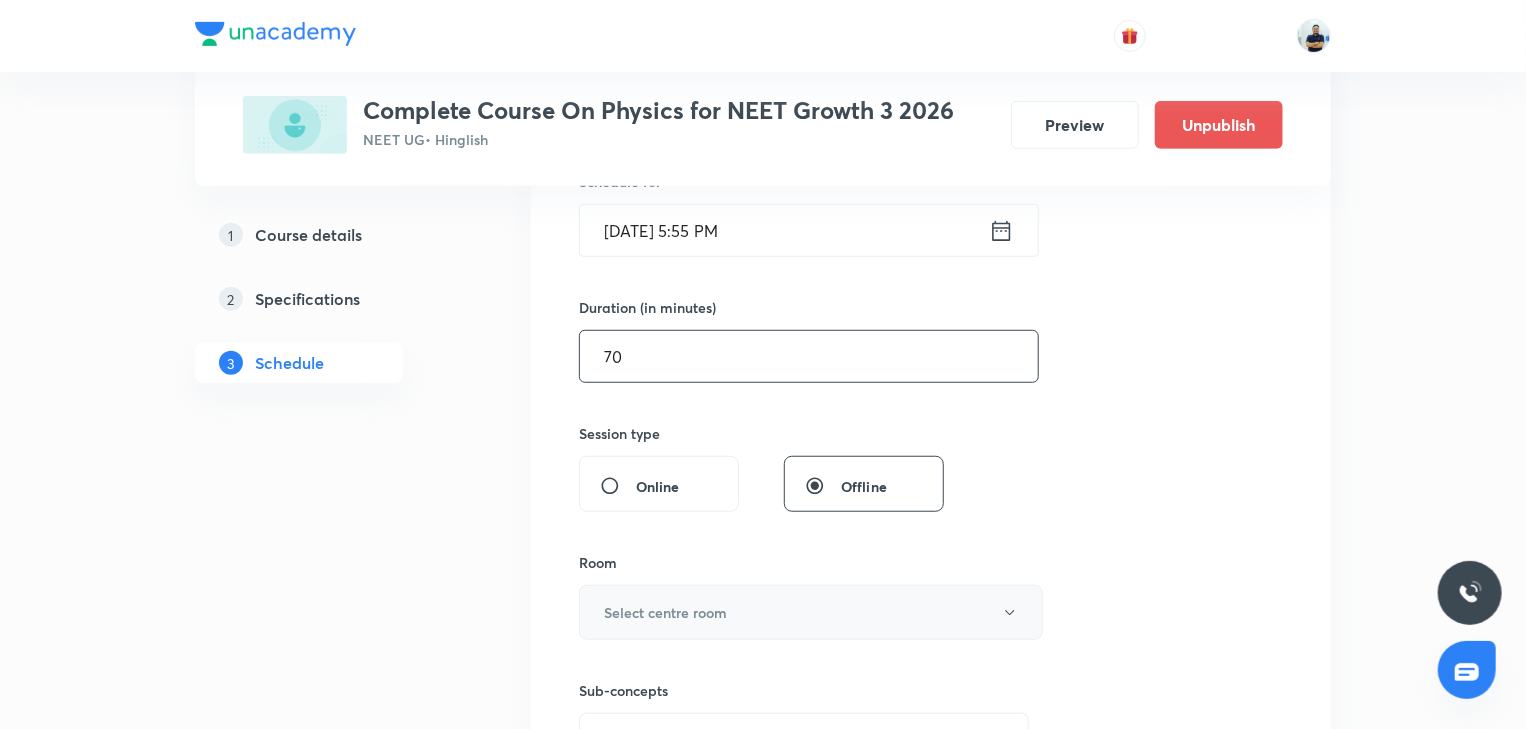 type on "70" 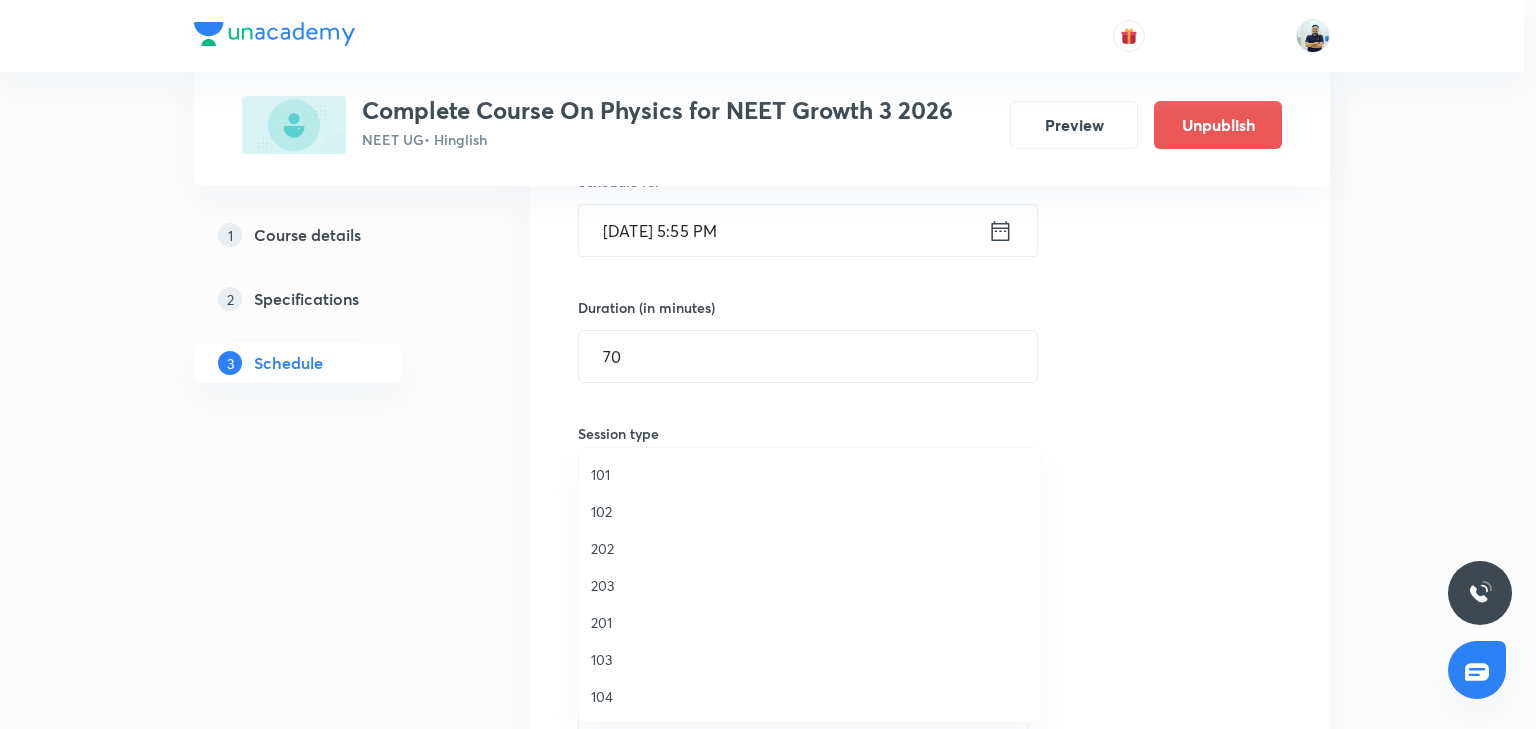 click on "201" at bounding box center [810, 622] 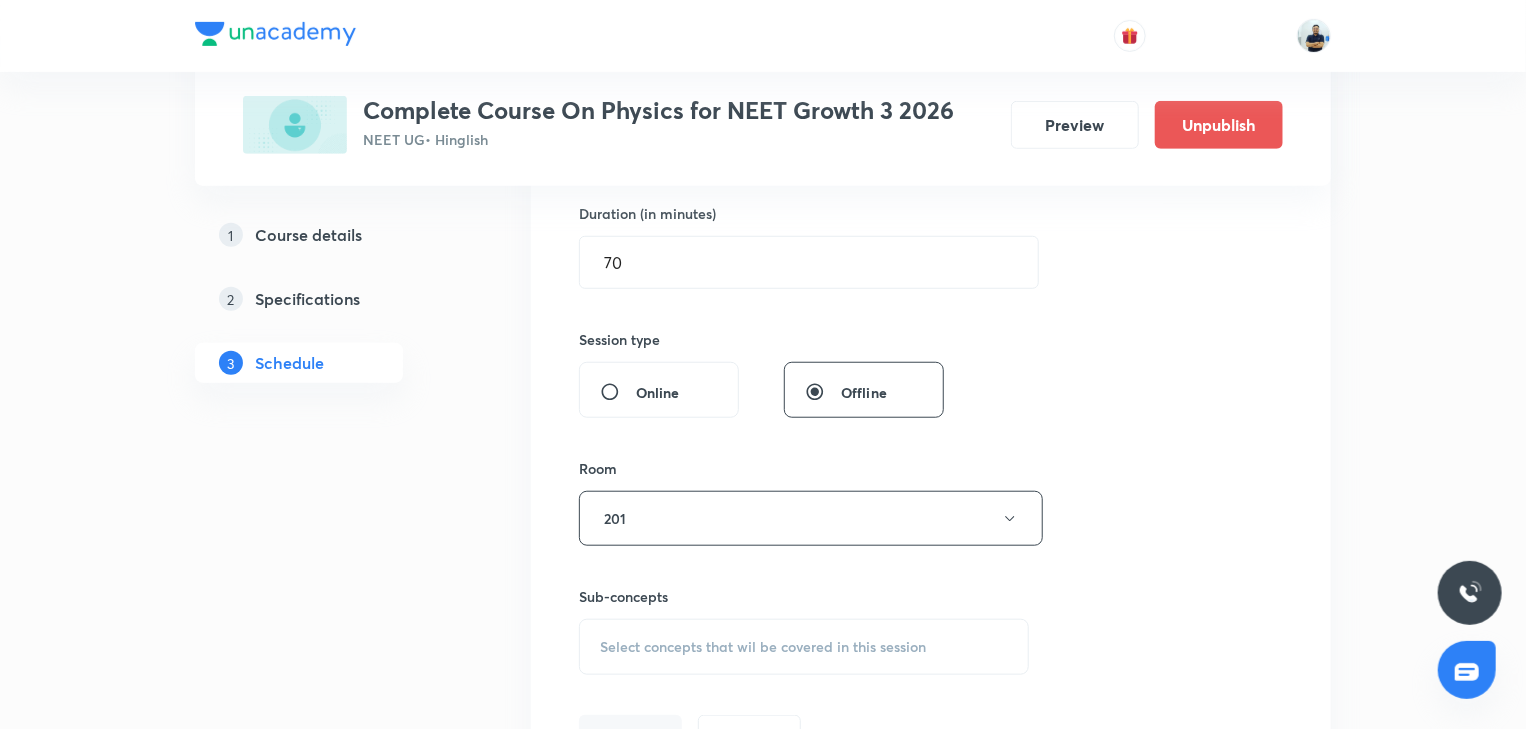 click on "Select concepts that wil be covered in this session" at bounding box center (804, 647) 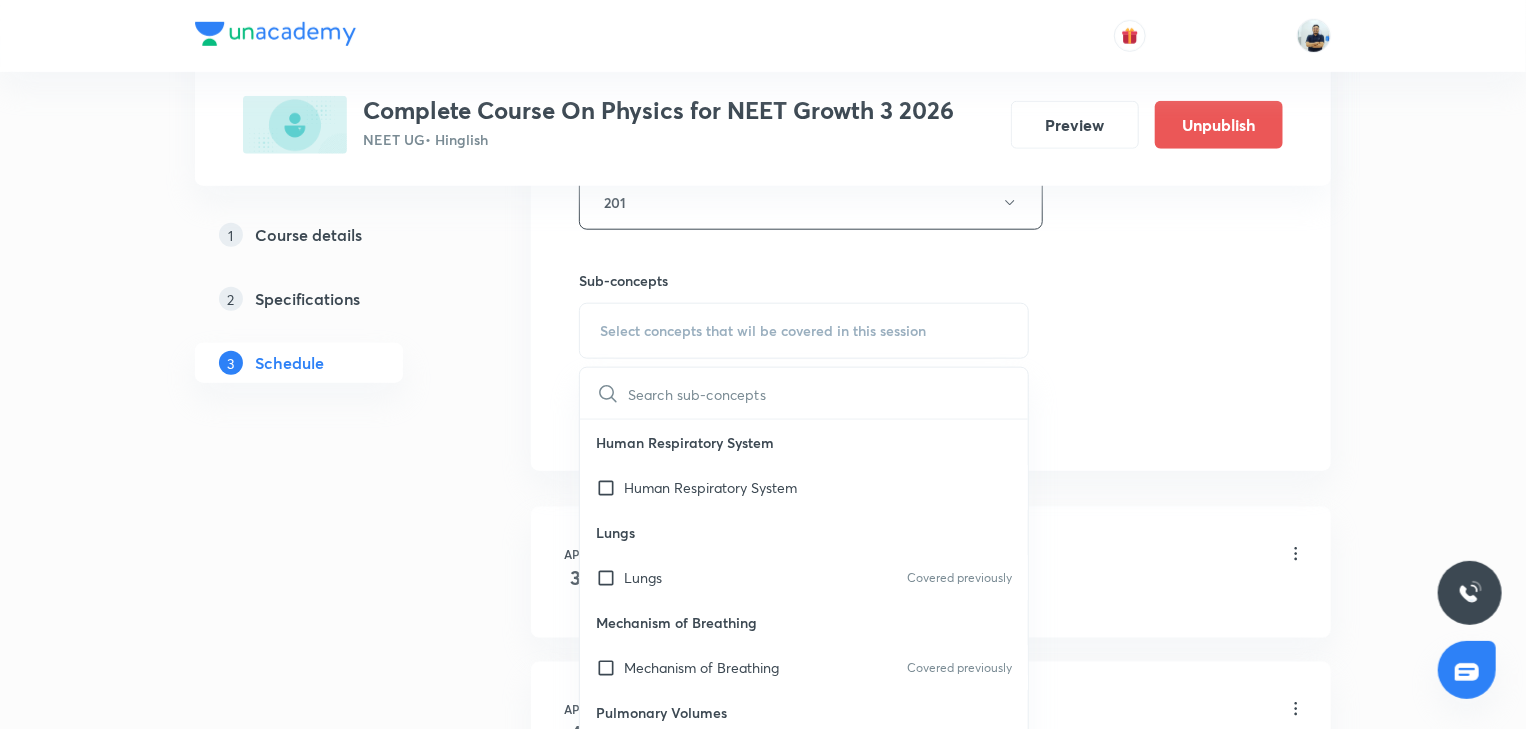 scroll, scrollTop: 937, scrollLeft: 0, axis: vertical 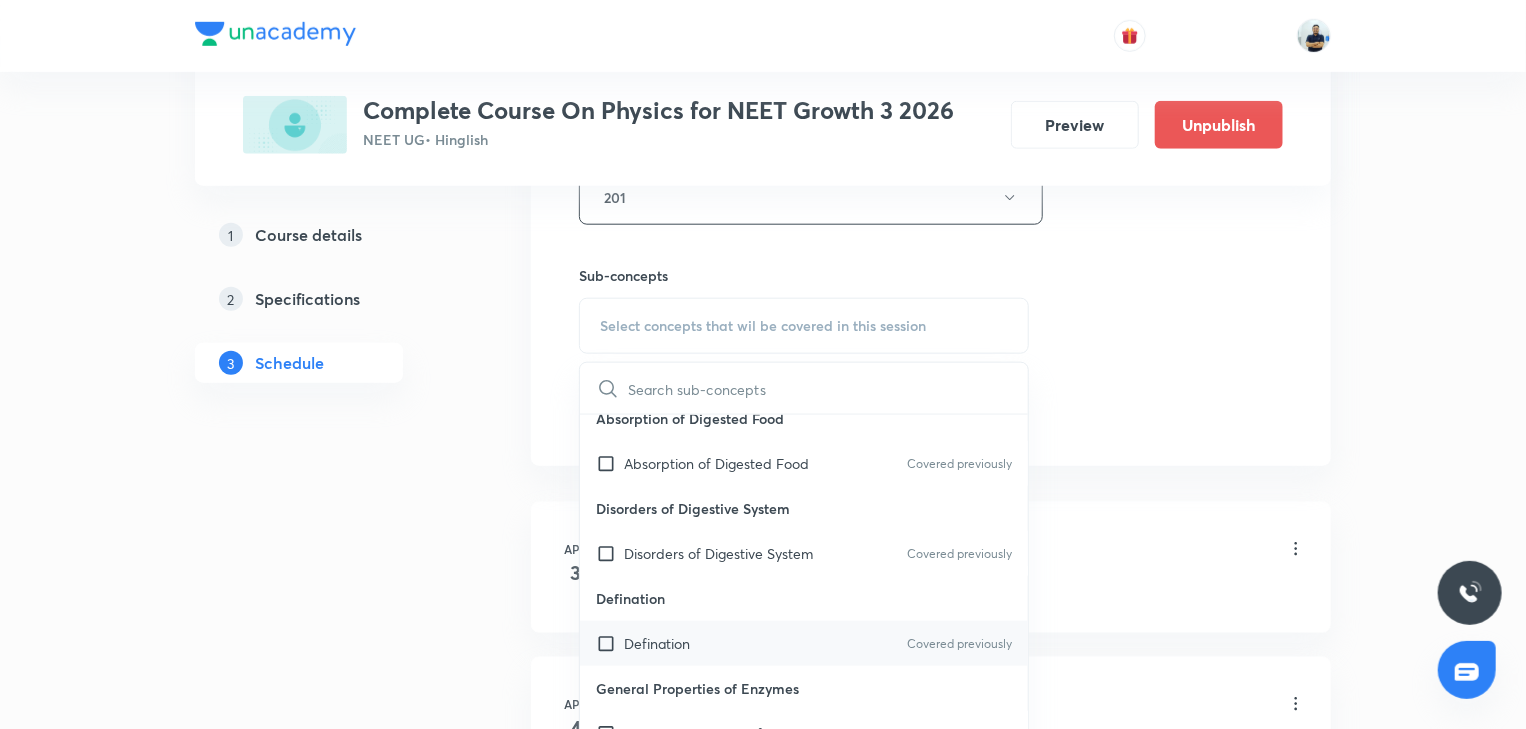 click on "Defination" at bounding box center [657, 643] 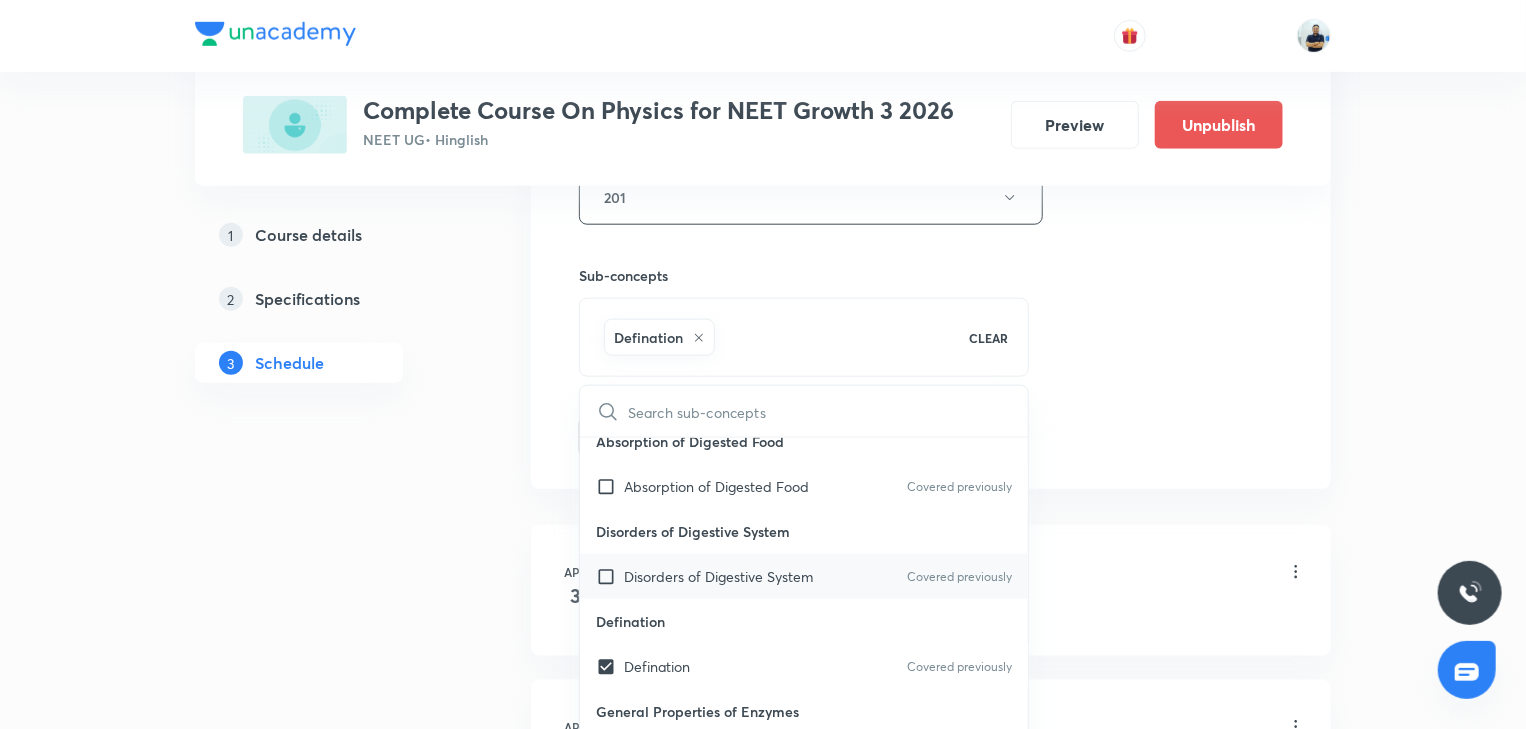 checkbox on "true" 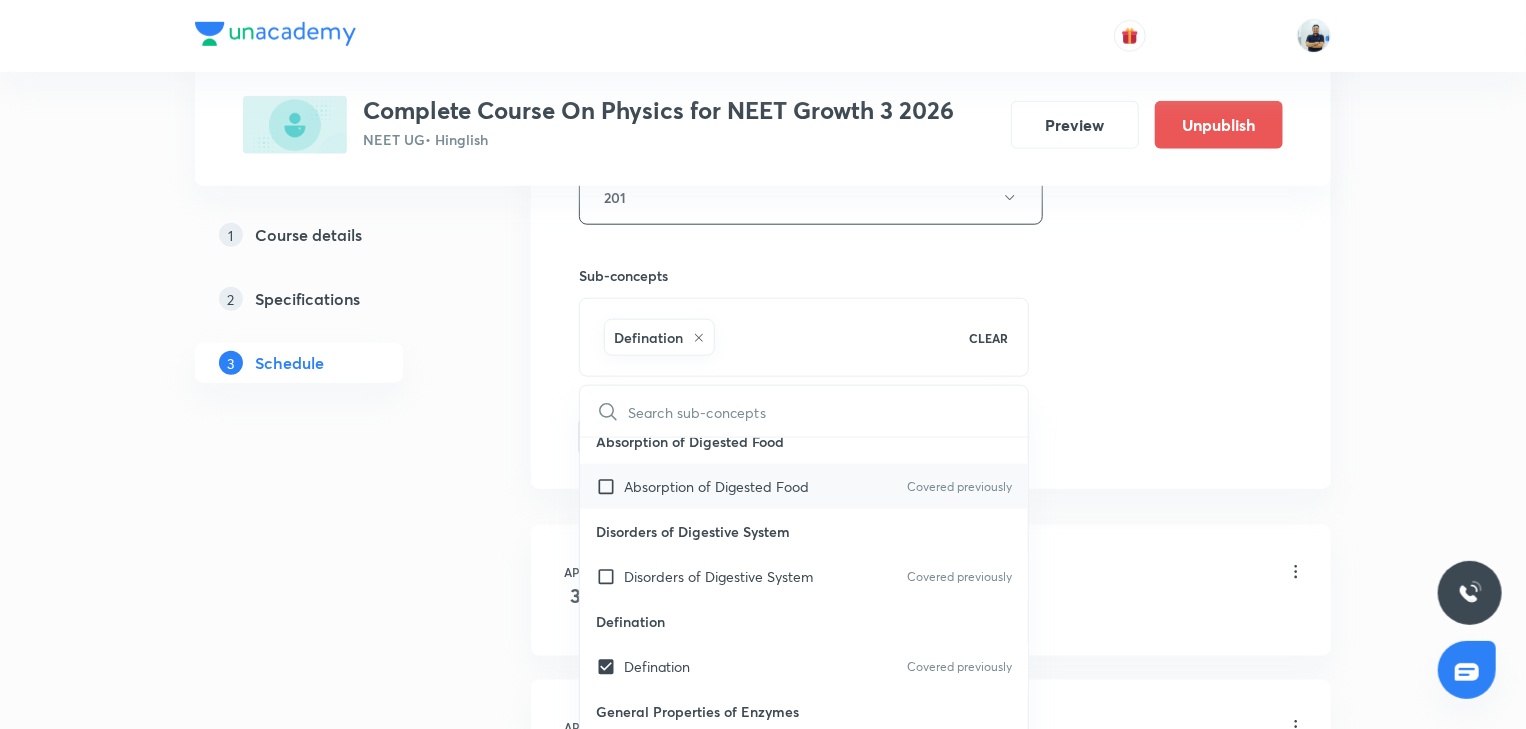 checkbox on "true" 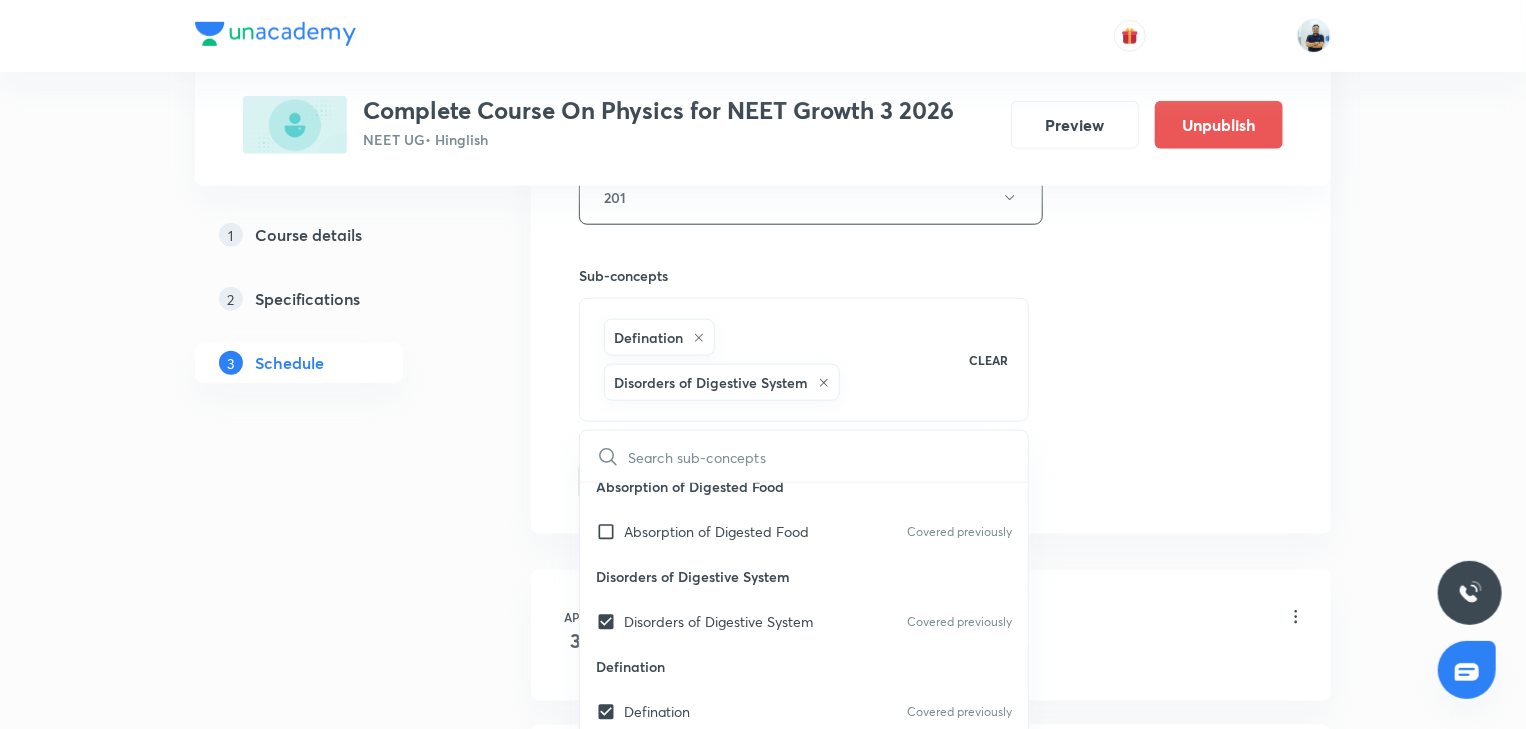 click on "Session  54 Live class Session title 14/99 Kinematics -18 ​ Schedule for Jul 11, 2025, 5:55 PM ​ Duration (in minutes) 70 ​   Session type Online Offline Room 201 Sub-concepts Defination Disorders of Digestive System CLEAR ​ Human Respiratory System Human Respiratory System Lungs Lungs Covered previously Mechanism of Breathing Mechanism of Breathing Covered previously Pulmonary Volumes Pulmonary Volumes Covered previously Exchange of Gases Exchange of Gases Covered previously Transport of Gas Transport of Gas Covered previously Regulation of Respiration Regulation of Respiration Covered previously Salivary Glands Salivary Glands Covered previously Histology of Alimentary Canal Histology of Alimentary Canal Covered previously Liver Liver Covered previously Pancreas Pancreas Covered previously Physiology of Digestion Physiology of Digestion Covered previously Absorption of Digested Food Absorption of Digested Food Covered previously Disorders of Digestive System Disorders of Digestive System Defination" at bounding box center (931, -2) 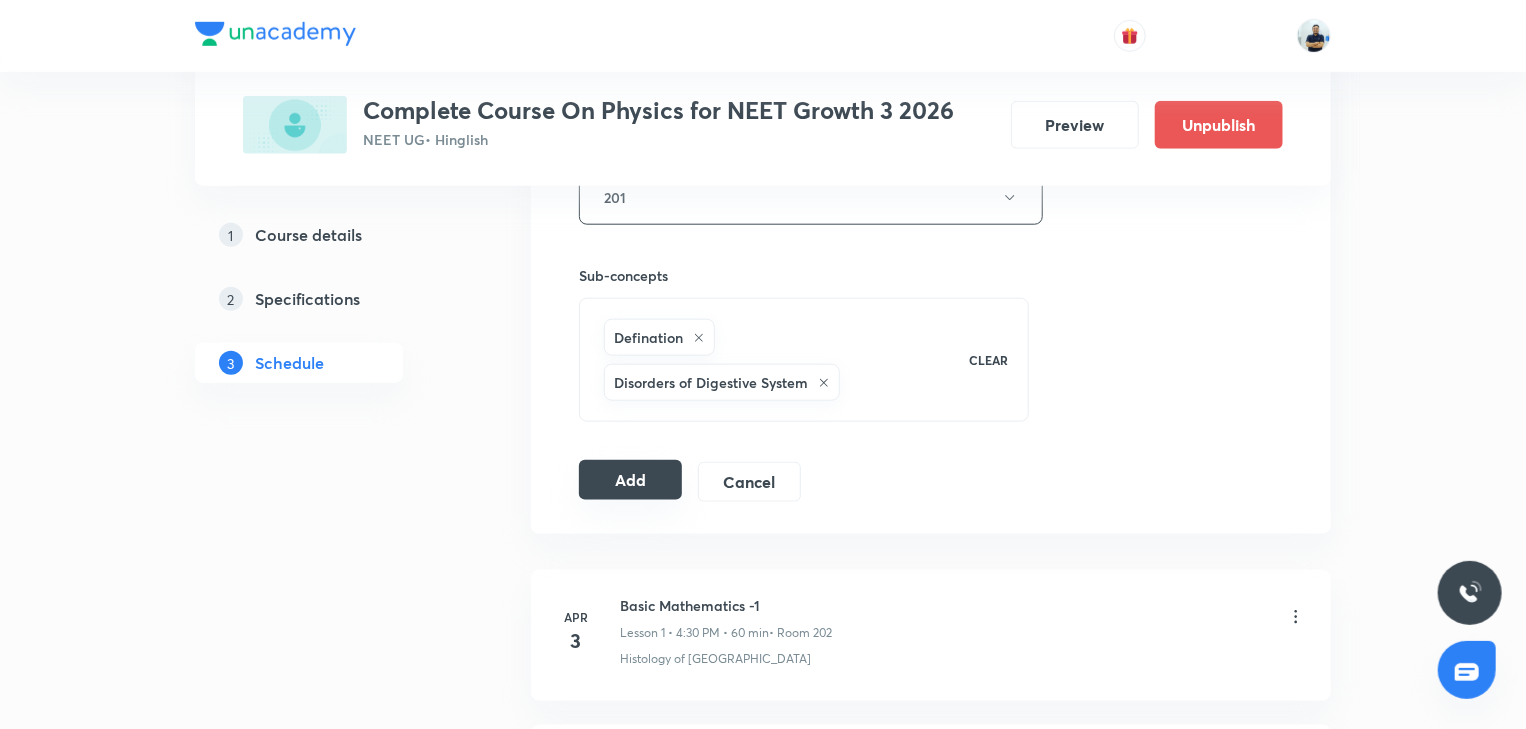 click on "Add" at bounding box center [630, 480] 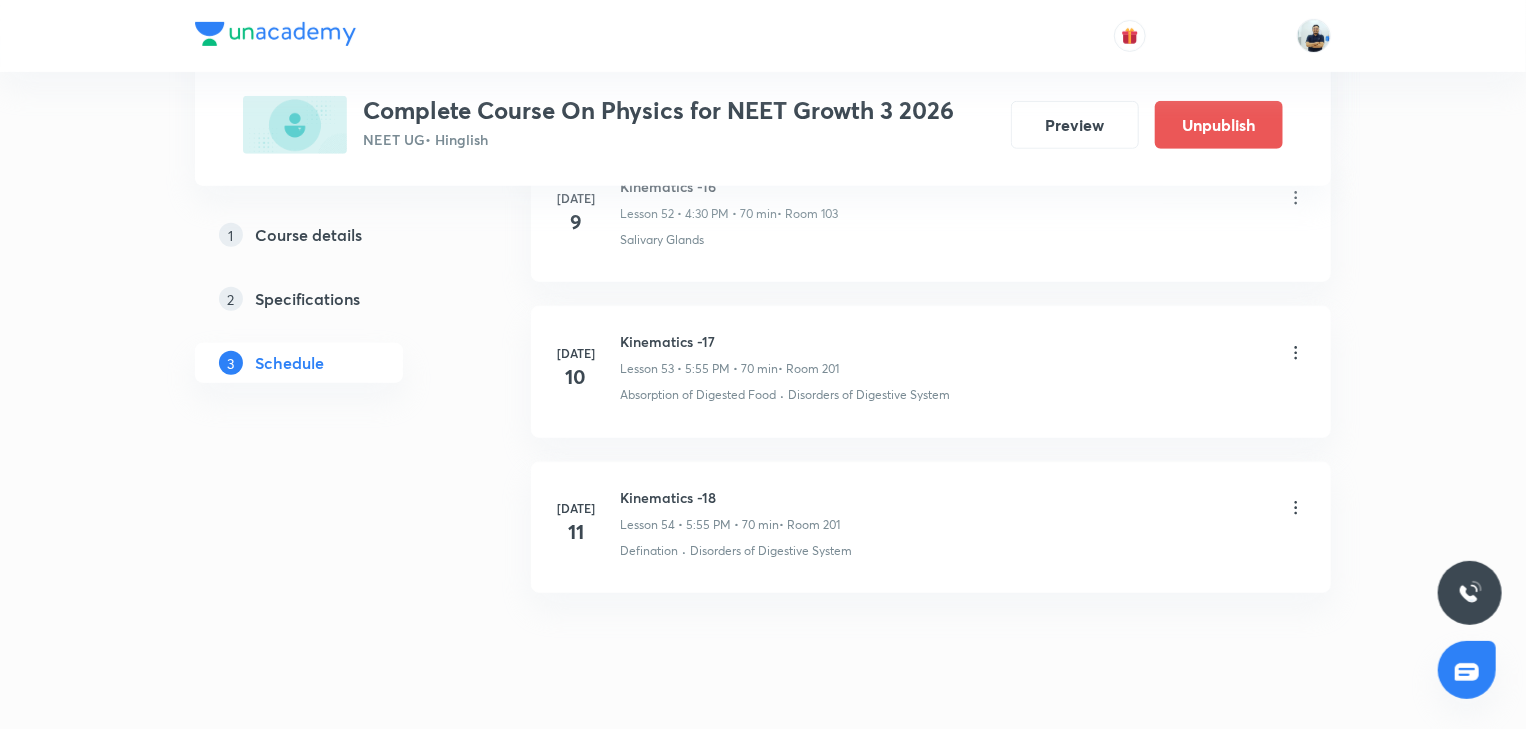 scroll, scrollTop: 8308, scrollLeft: 0, axis: vertical 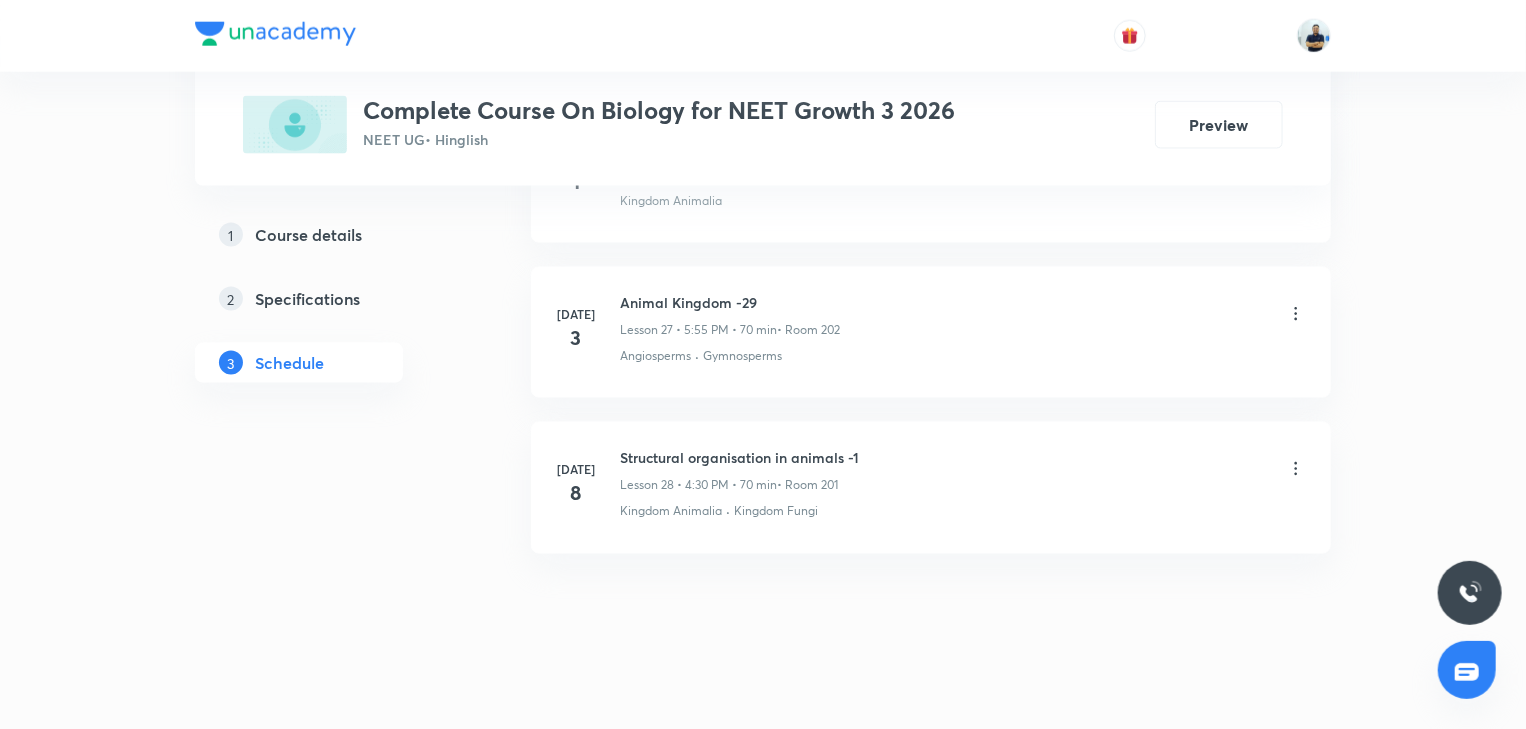 click on "Structural organisation in animals -1" at bounding box center [739, 457] 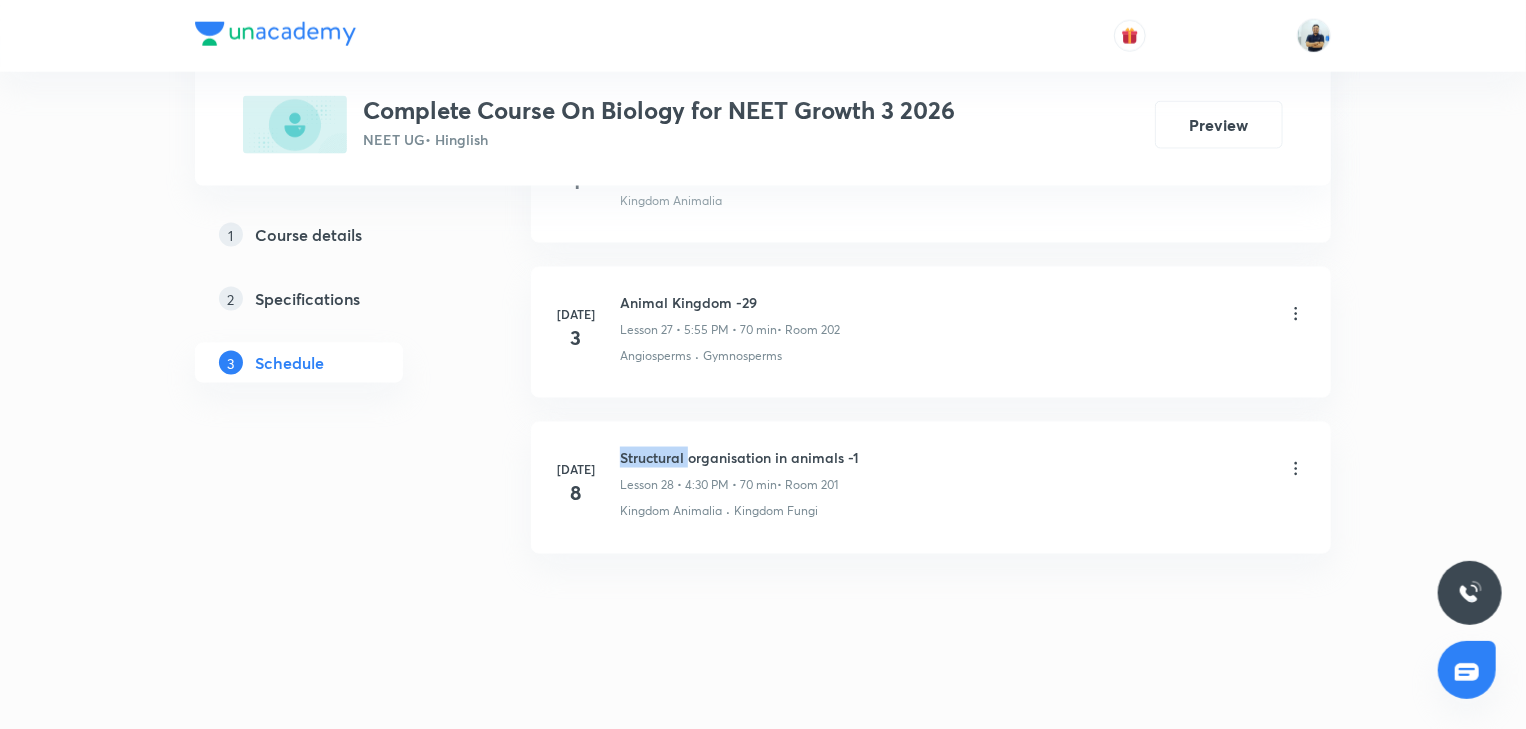 click on "Structural organisation in animals -1" at bounding box center (739, 457) 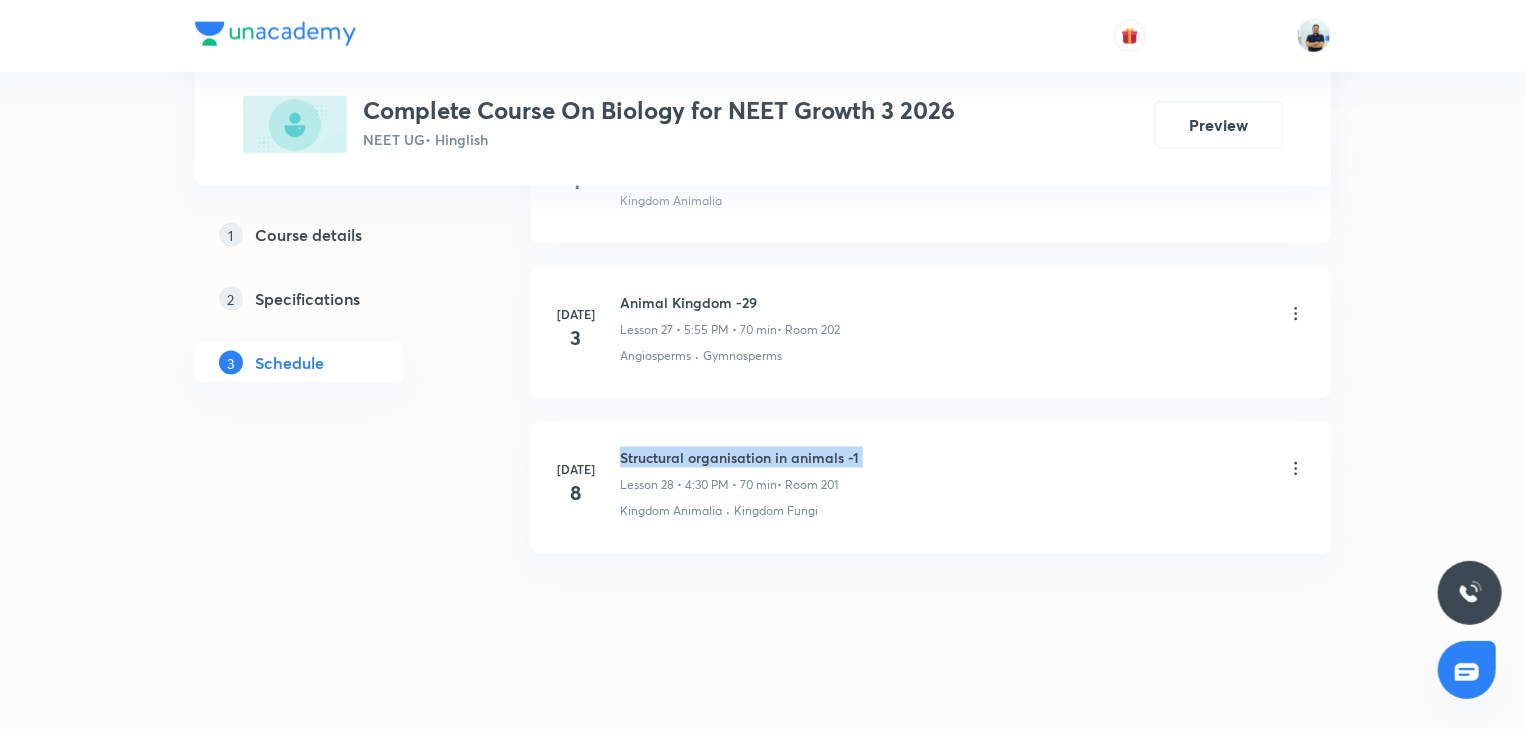 click on "Structural organisation in animals -1" at bounding box center [739, 457] 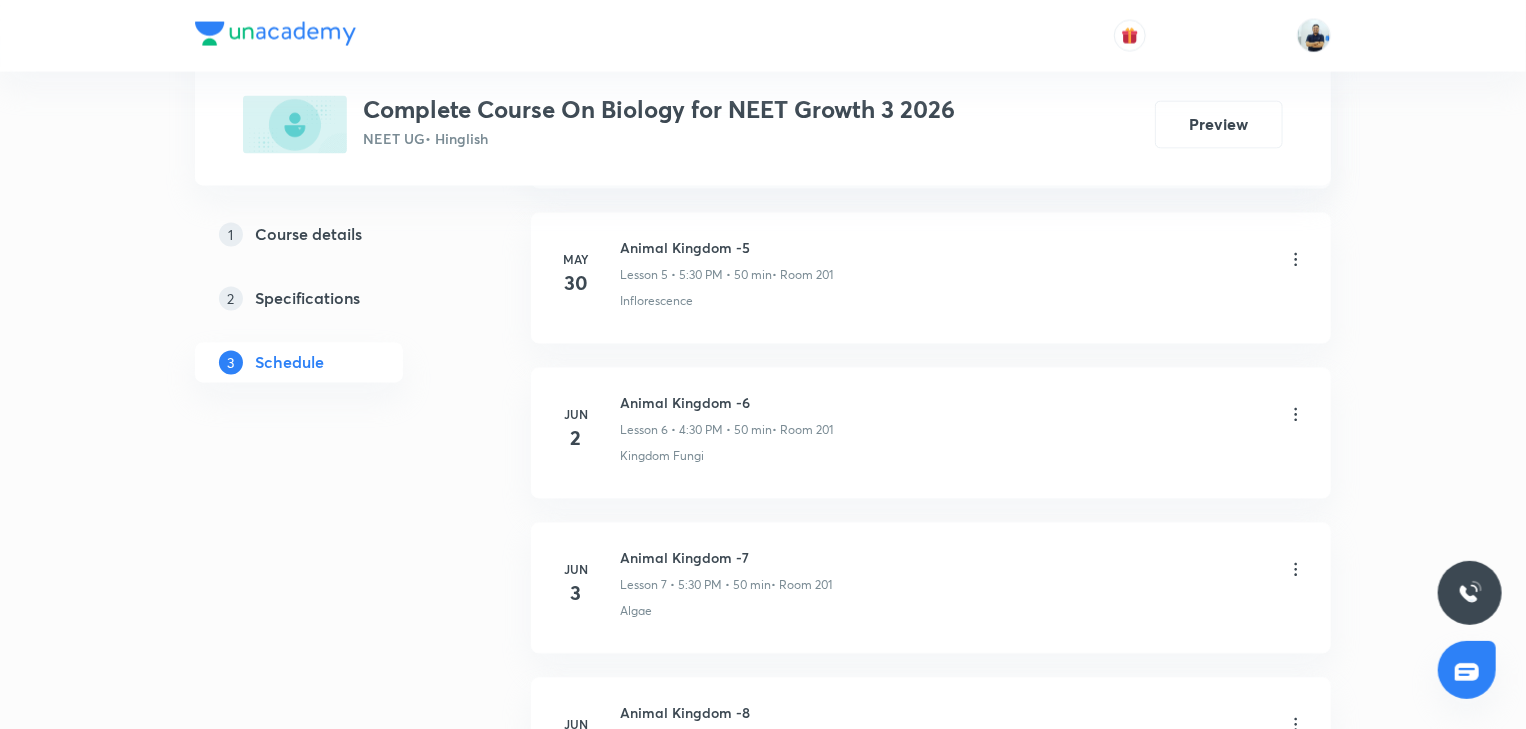 scroll, scrollTop: 0, scrollLeft: 0, axis: both 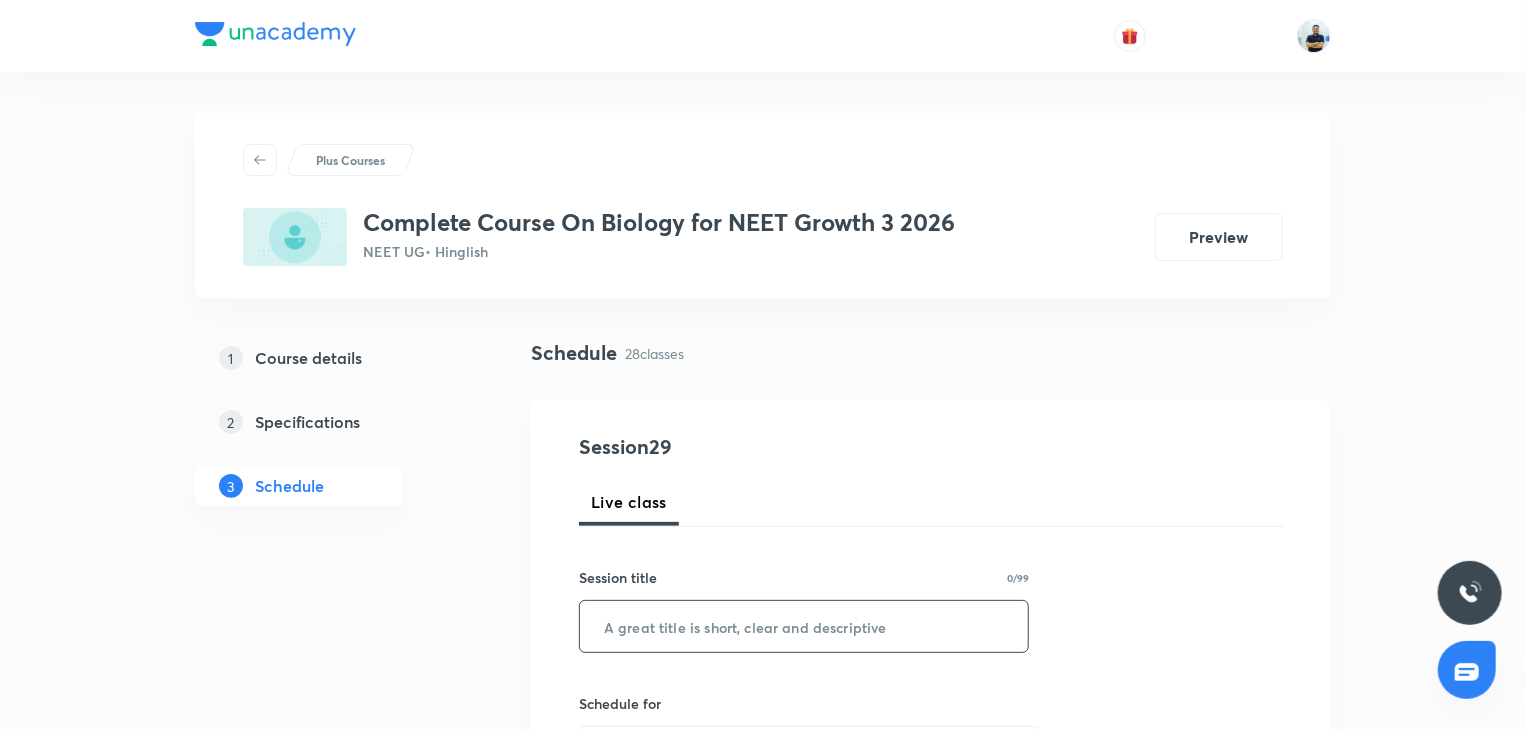 click at bounding box center [804, 626] 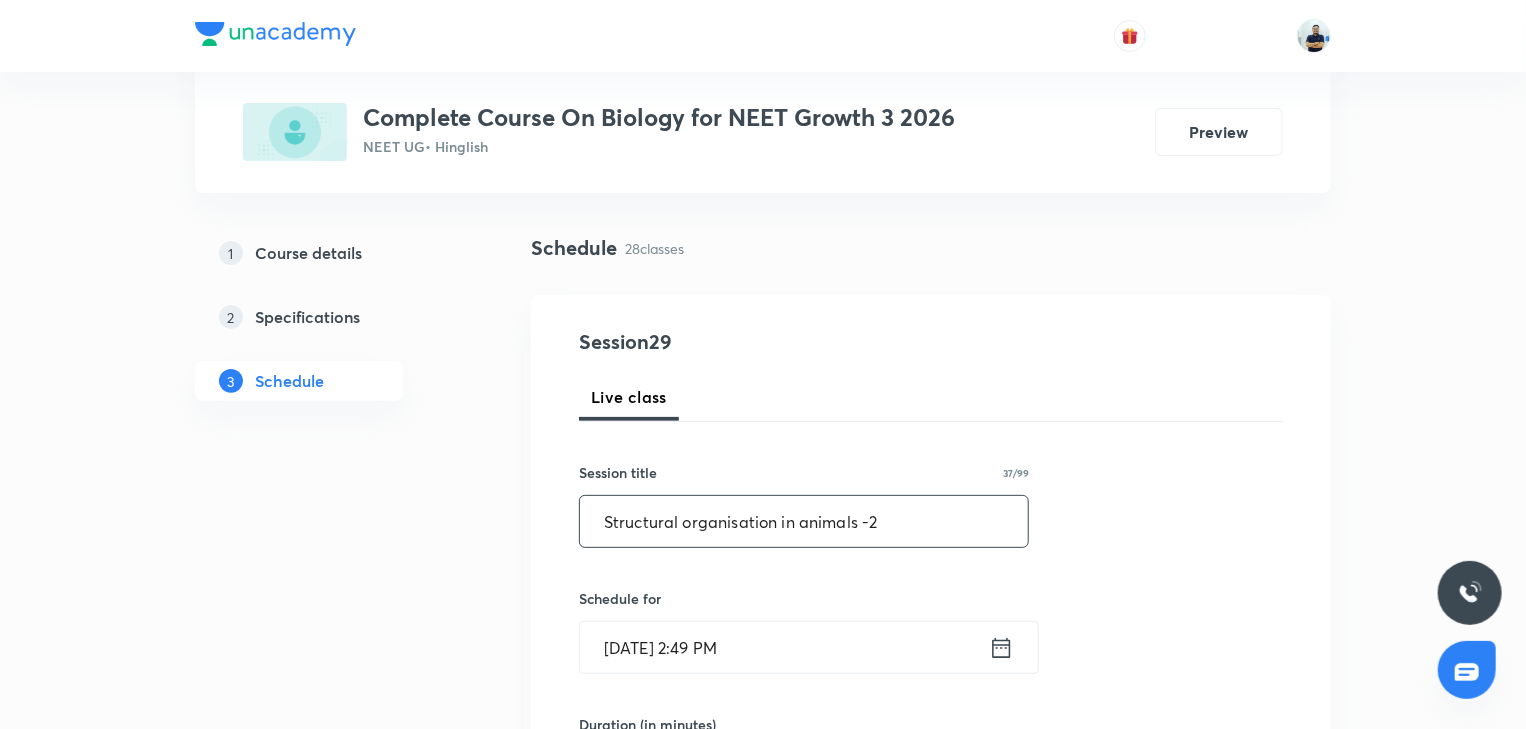 scroll, scrollTop: 130, scrollLeft: 0, axis: vertical 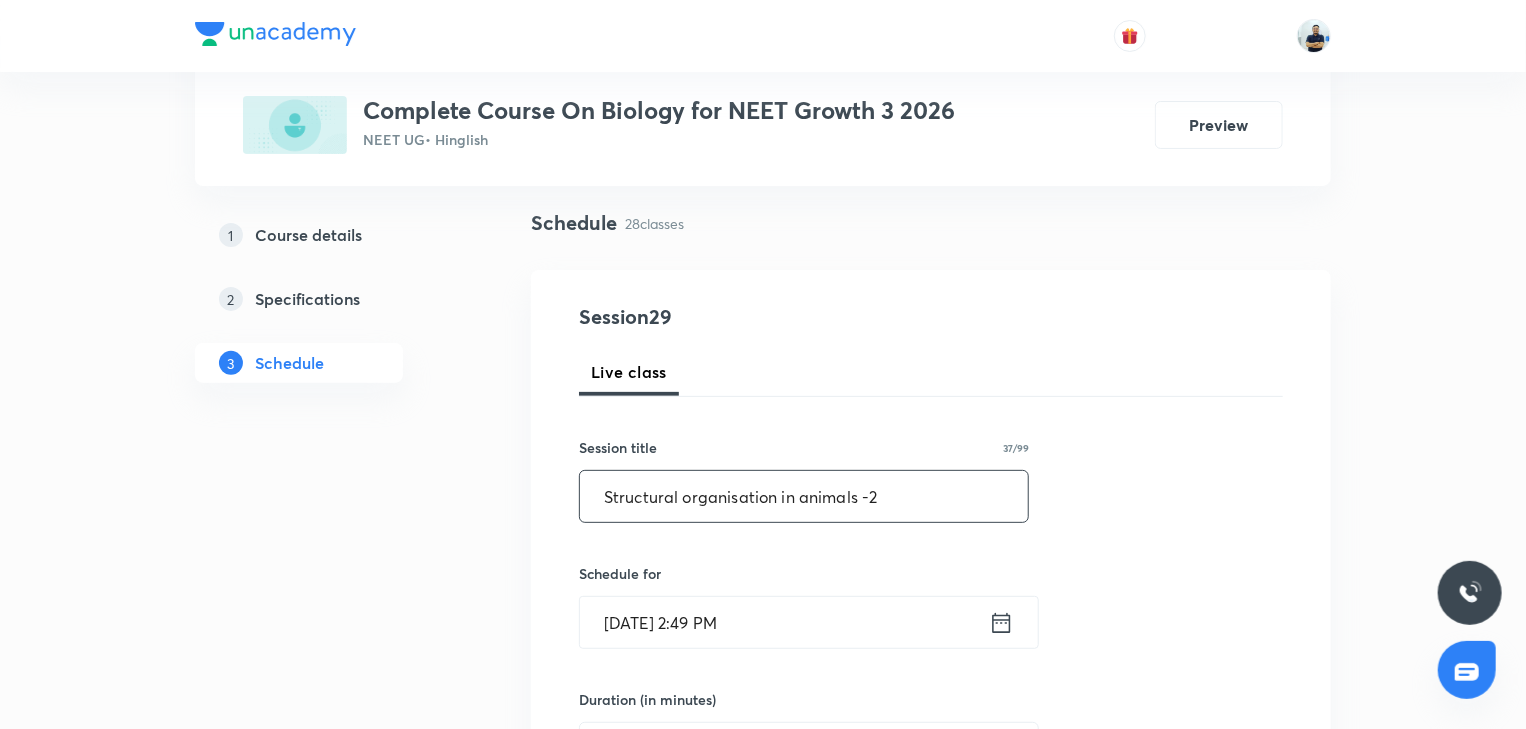 type on "Structural organisation in animals -2" 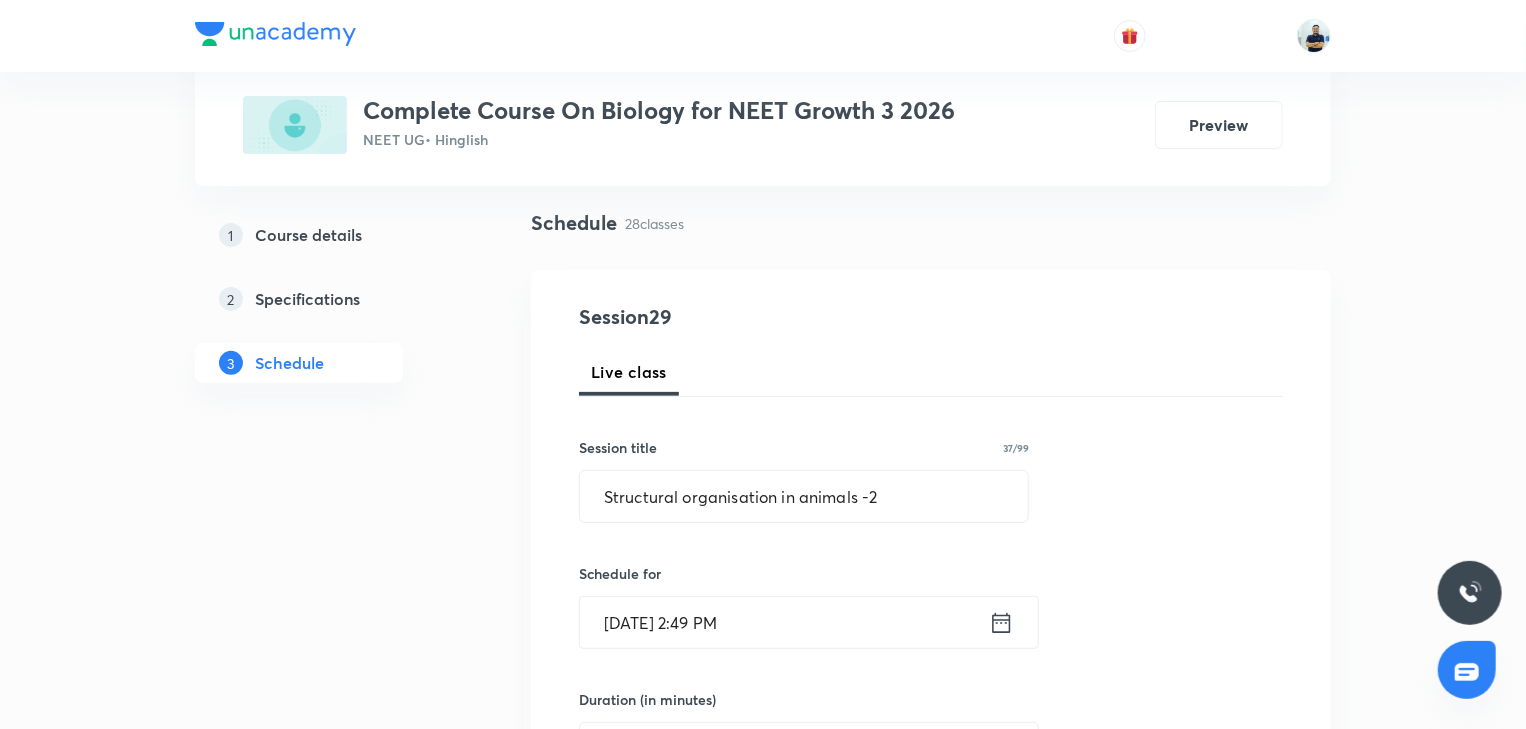 click on "[DATE] 2:49 PM" at bounding box center [784, 622] 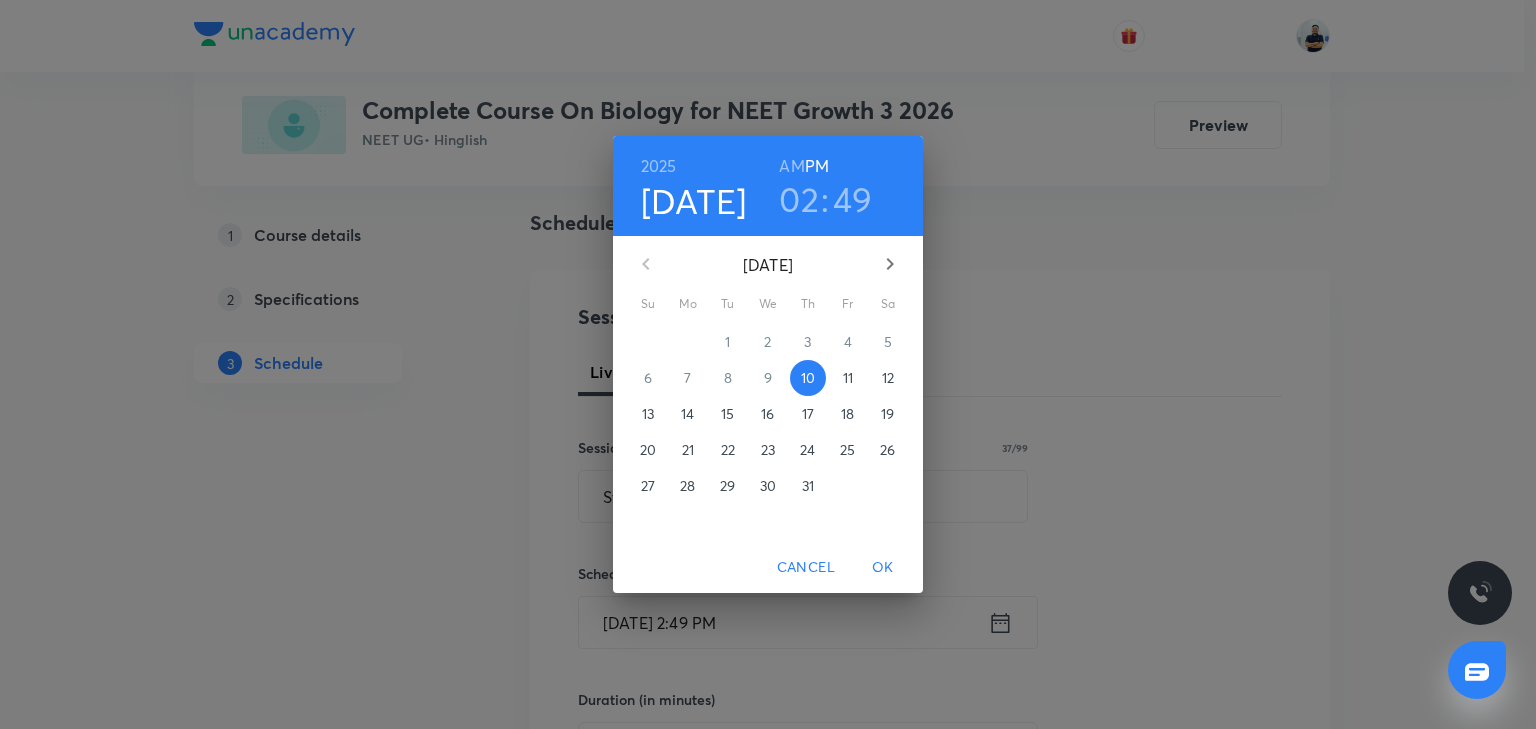 click on "02" at bounding box center [799, 199] 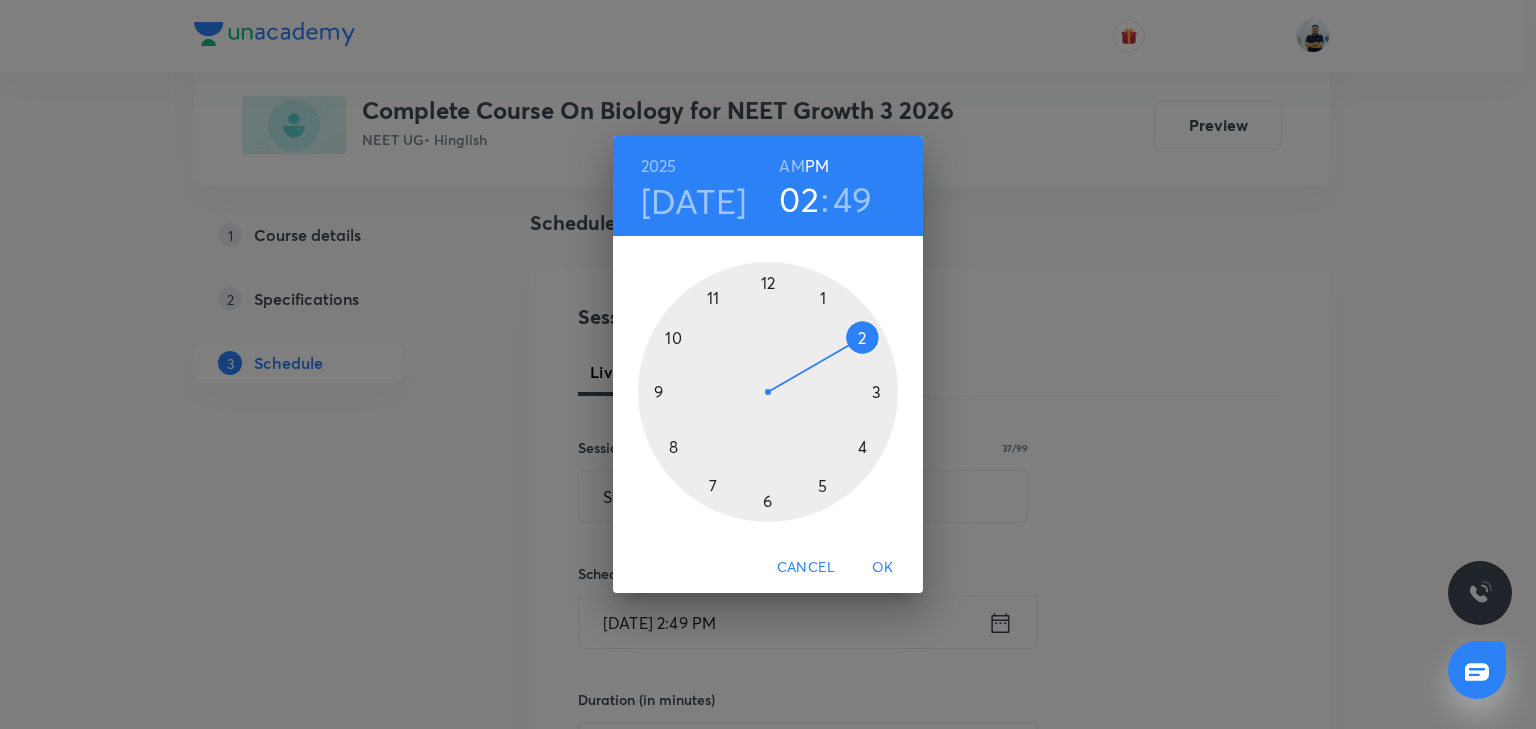 click at bounding box center (768, 392) 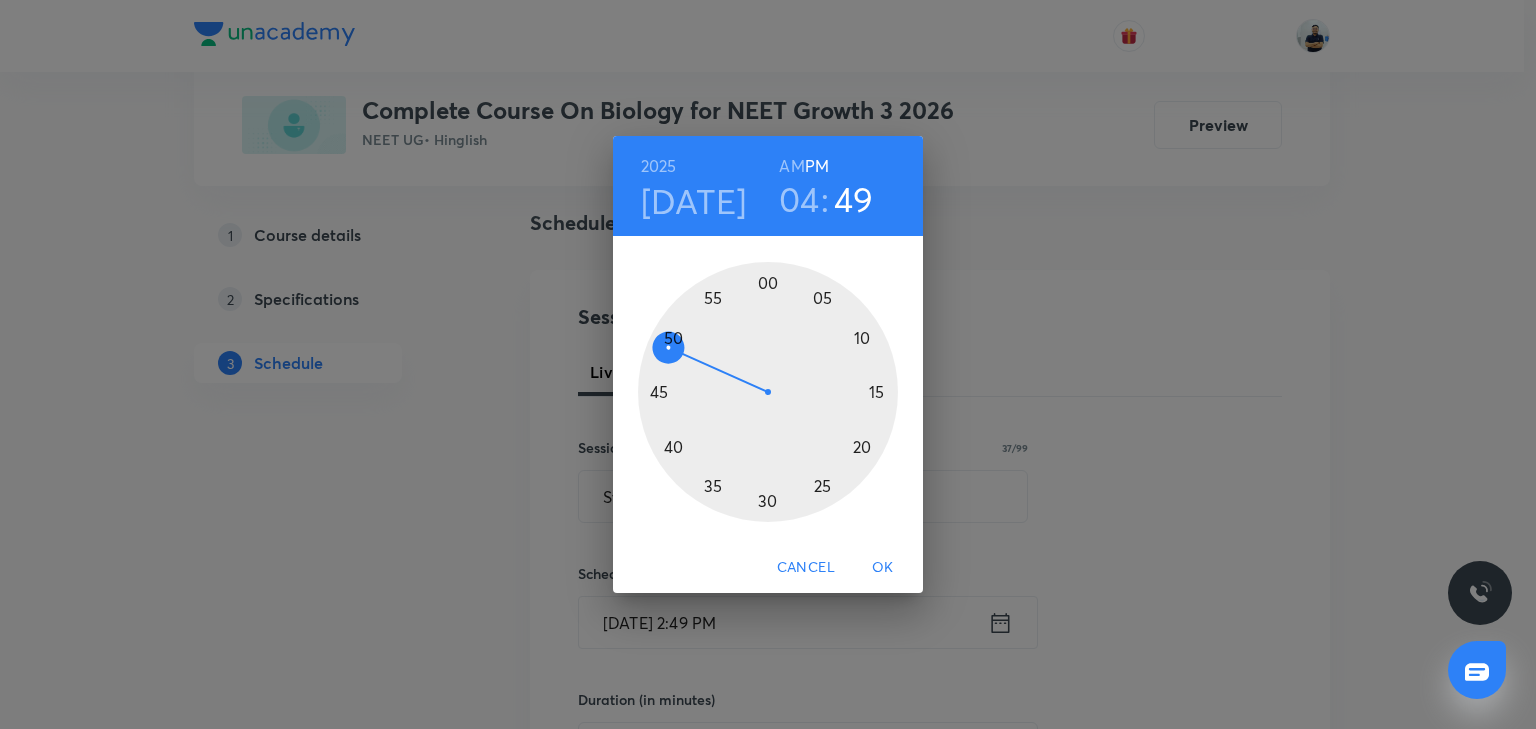 click at bounding box center (768, 392) 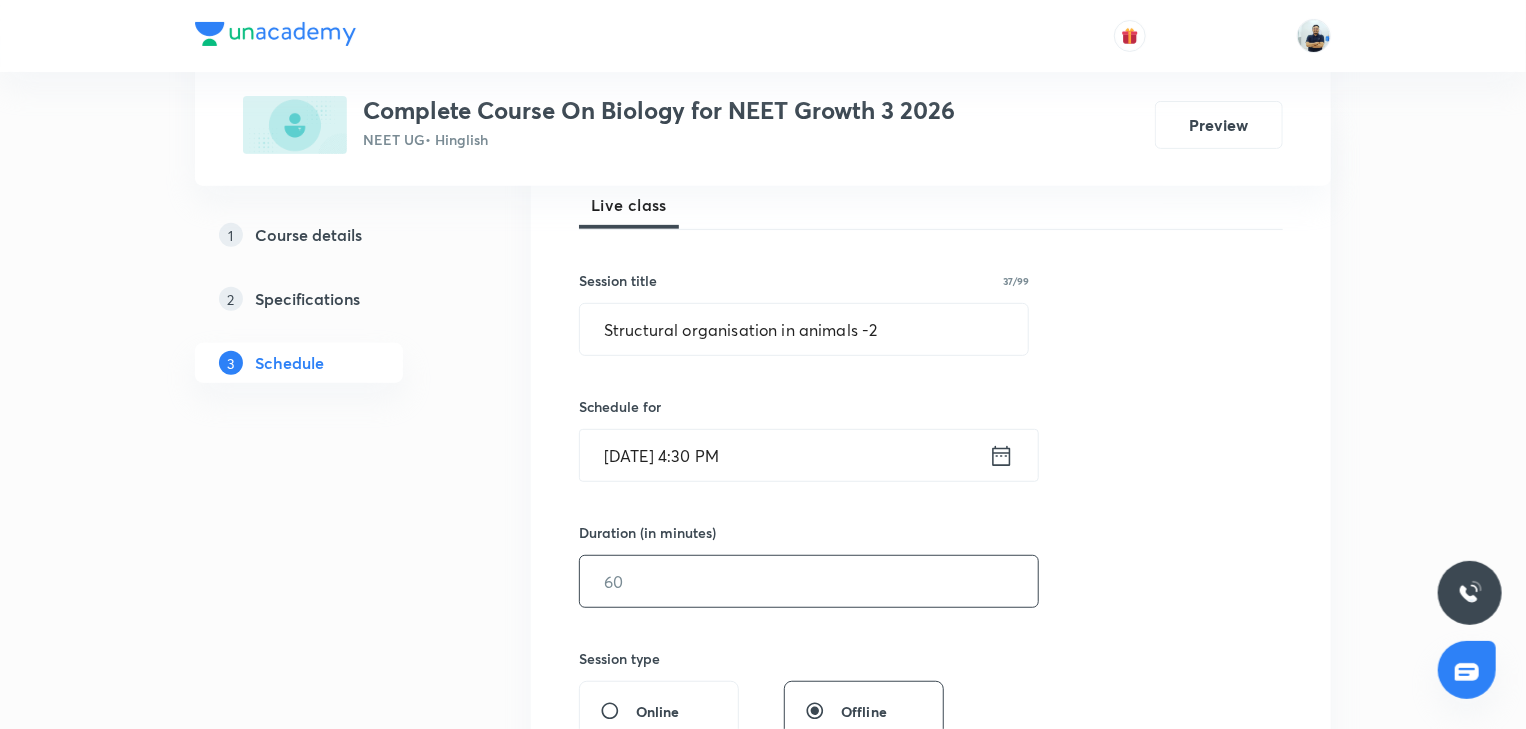 scroll, scrollTop: 298, scrollLeft: 0, axis: vertical 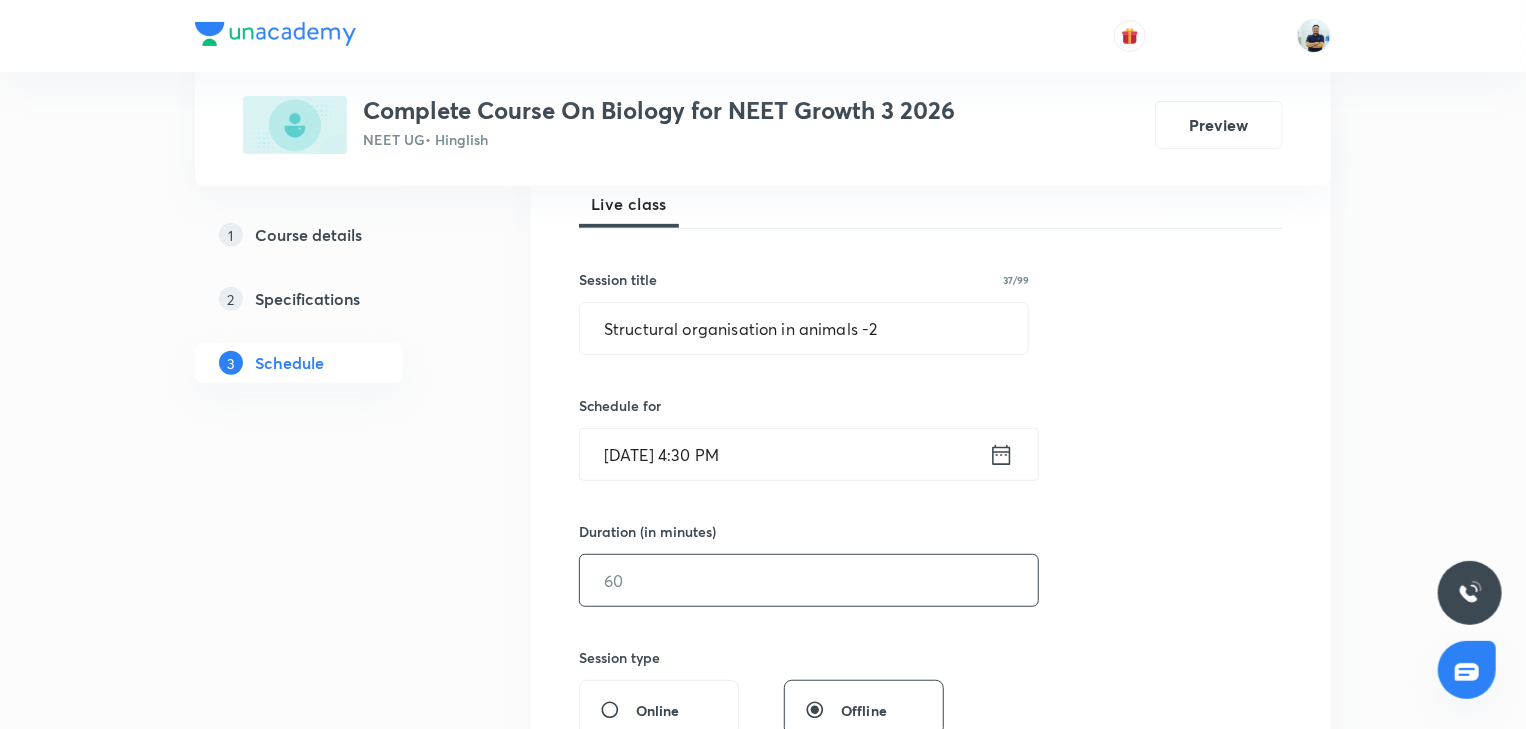 click at bounding box center [809, 580] 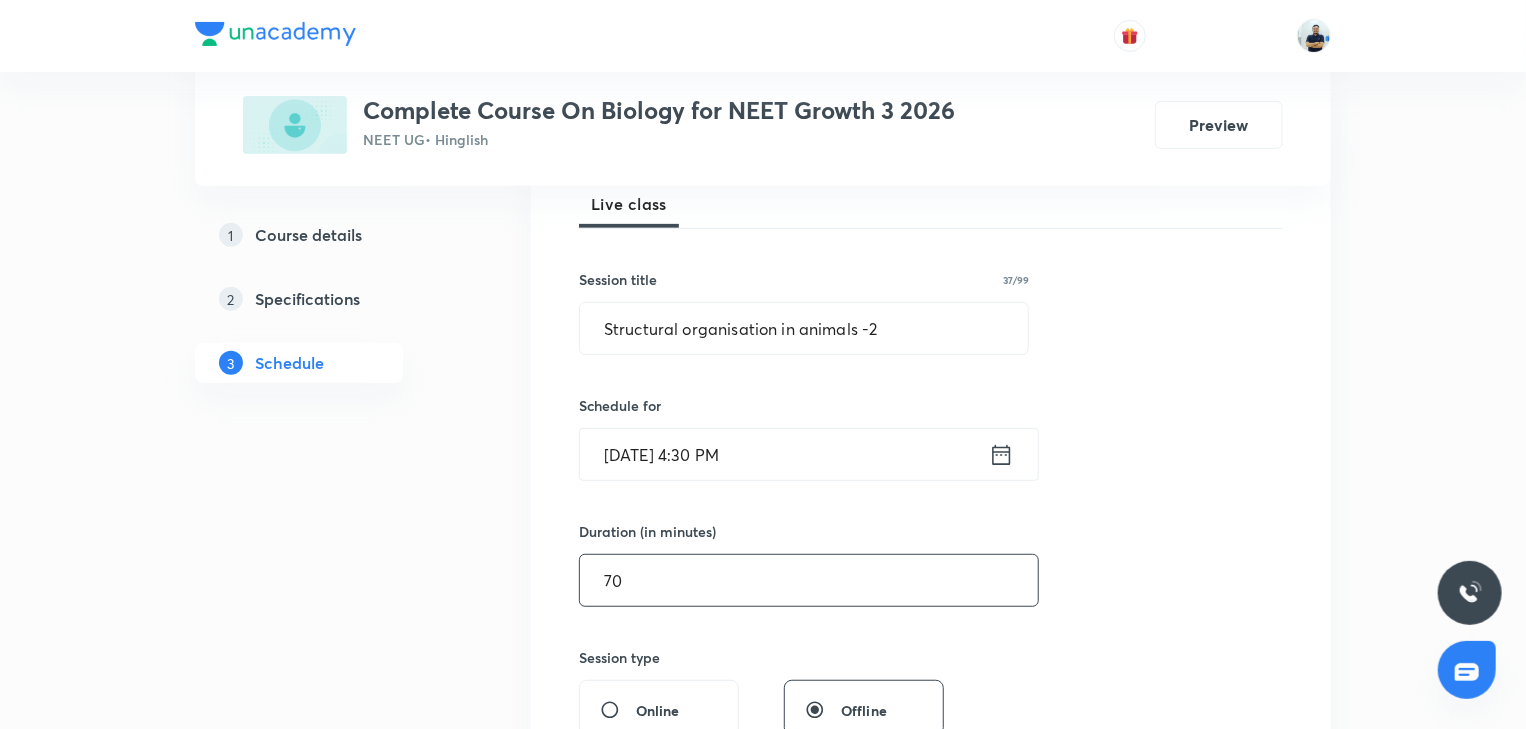 scroll, scrollTop: 858, scrollLeft: 0, axis: vertical 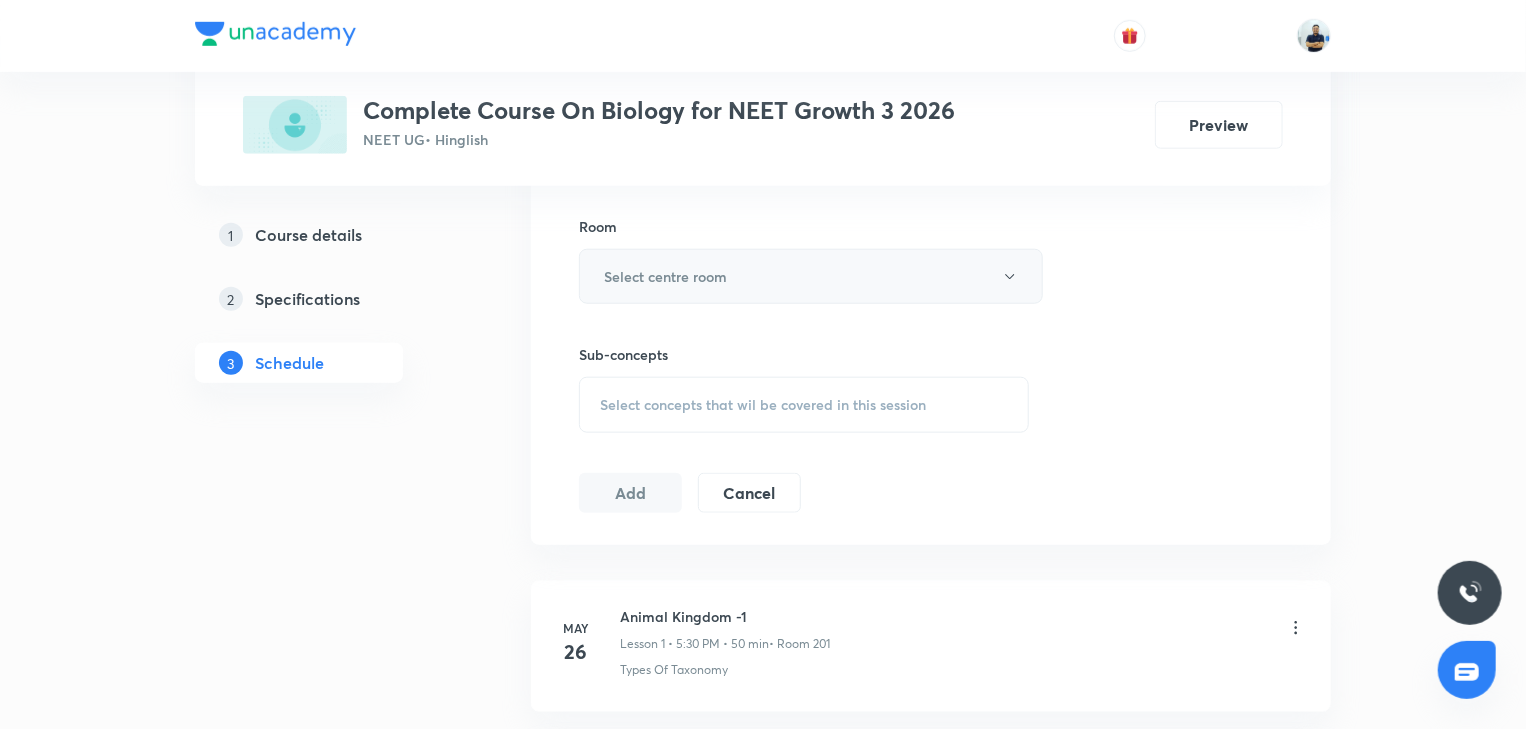 type on "70" 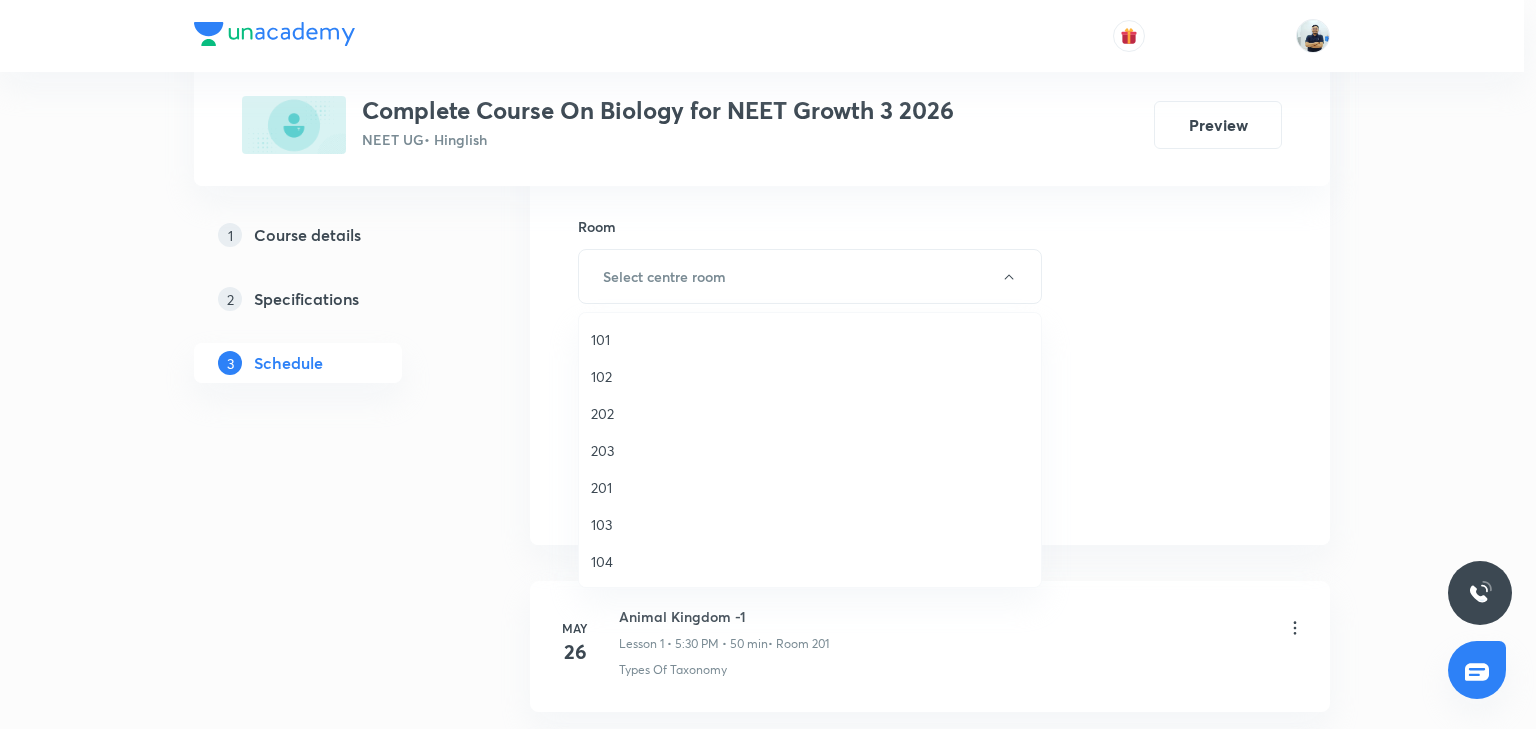 click on "201" at bounding box center [810, 487] 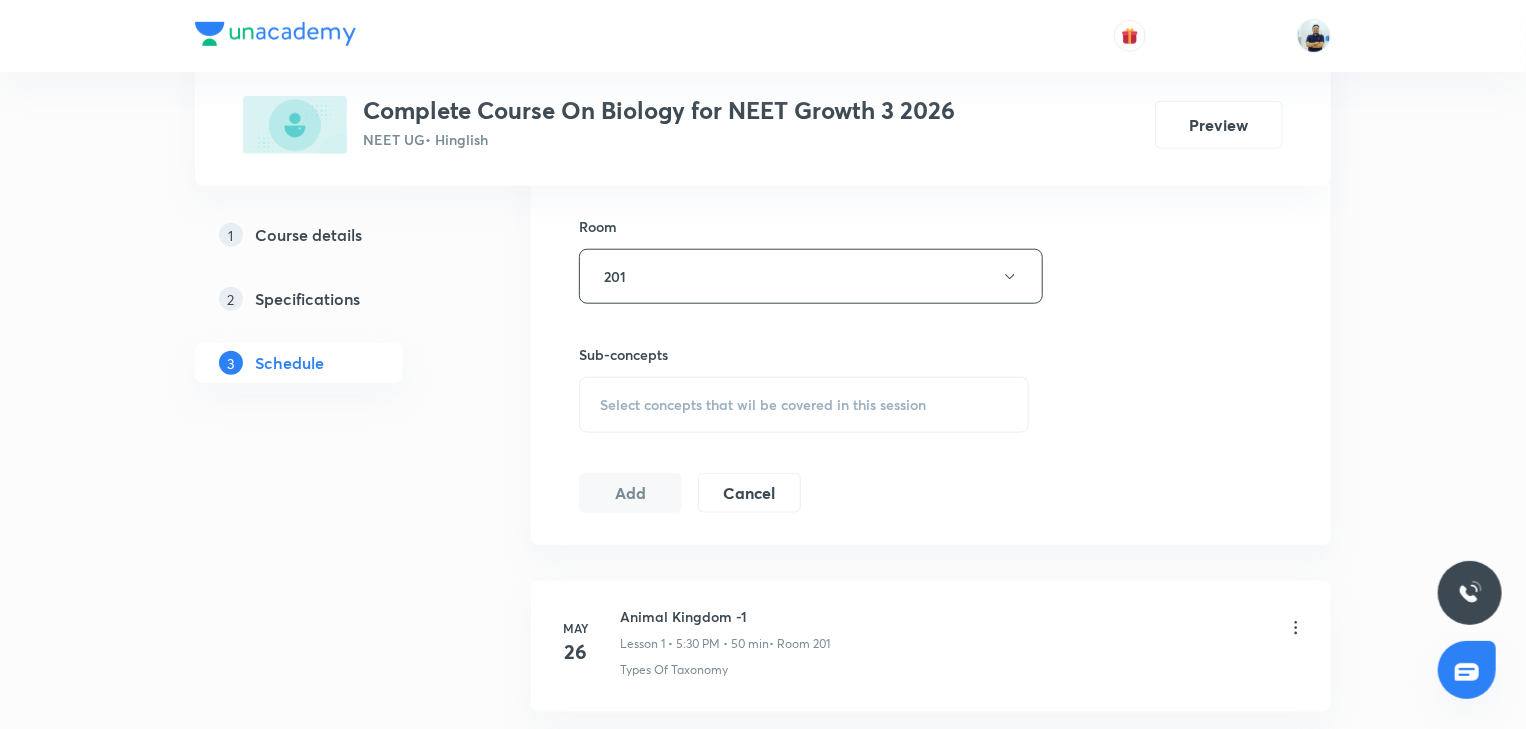 click on "Select concepts that wil be covered in this session" at bounding box center [804, 405] 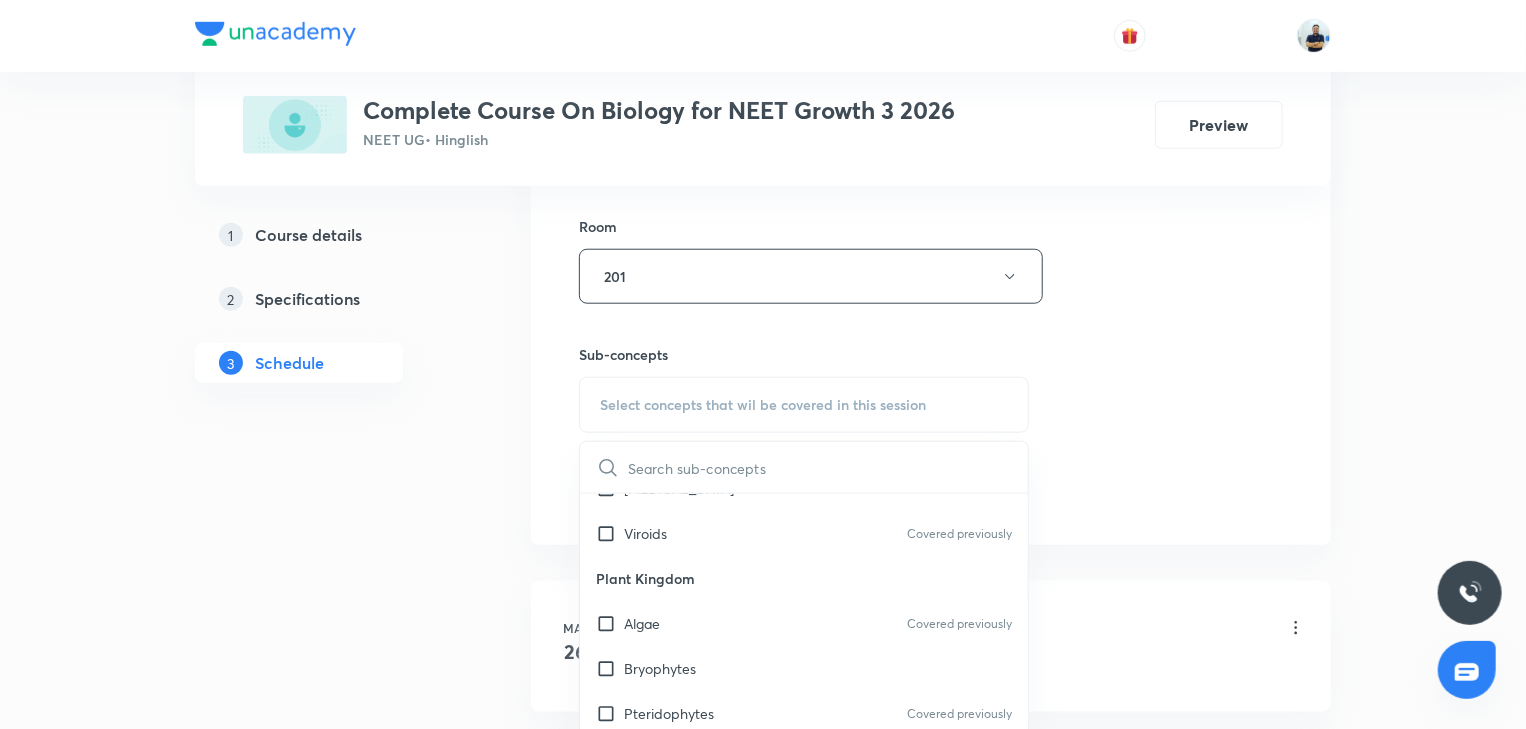 scroll, scrollTop: 1120, scrollLeft: 0, axis: vertical 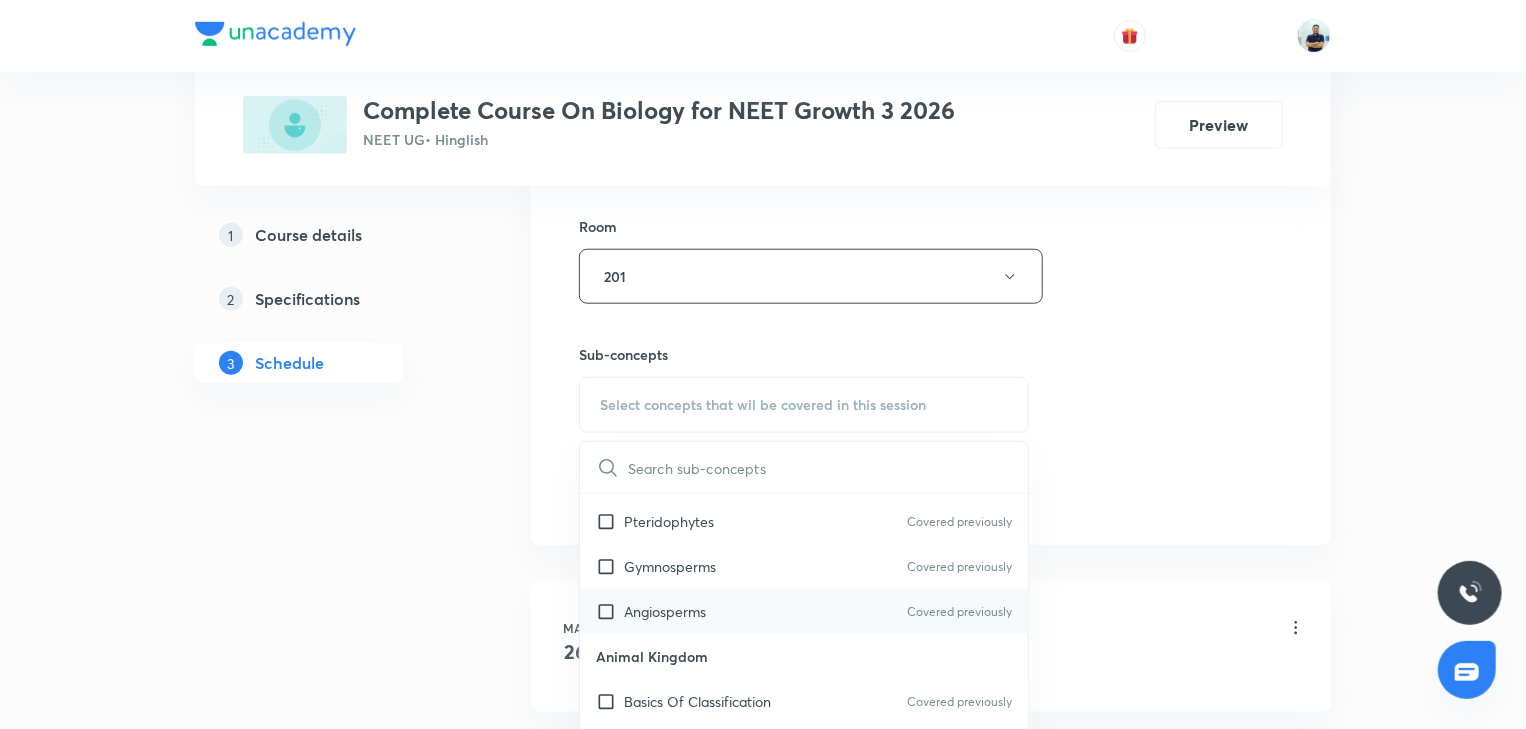 click on "Angiosperms" at bounding box center (665, 611) 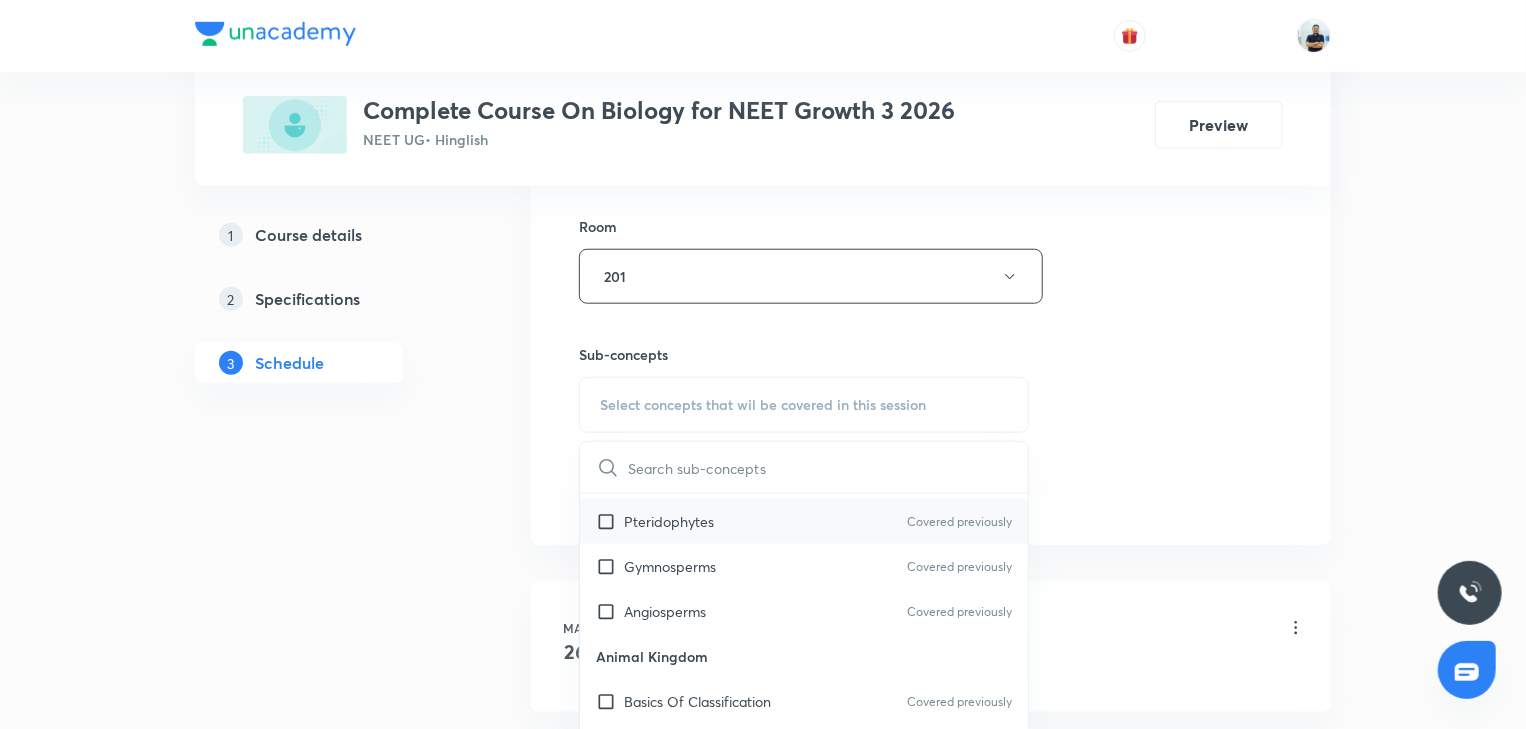 checkbox on "true" 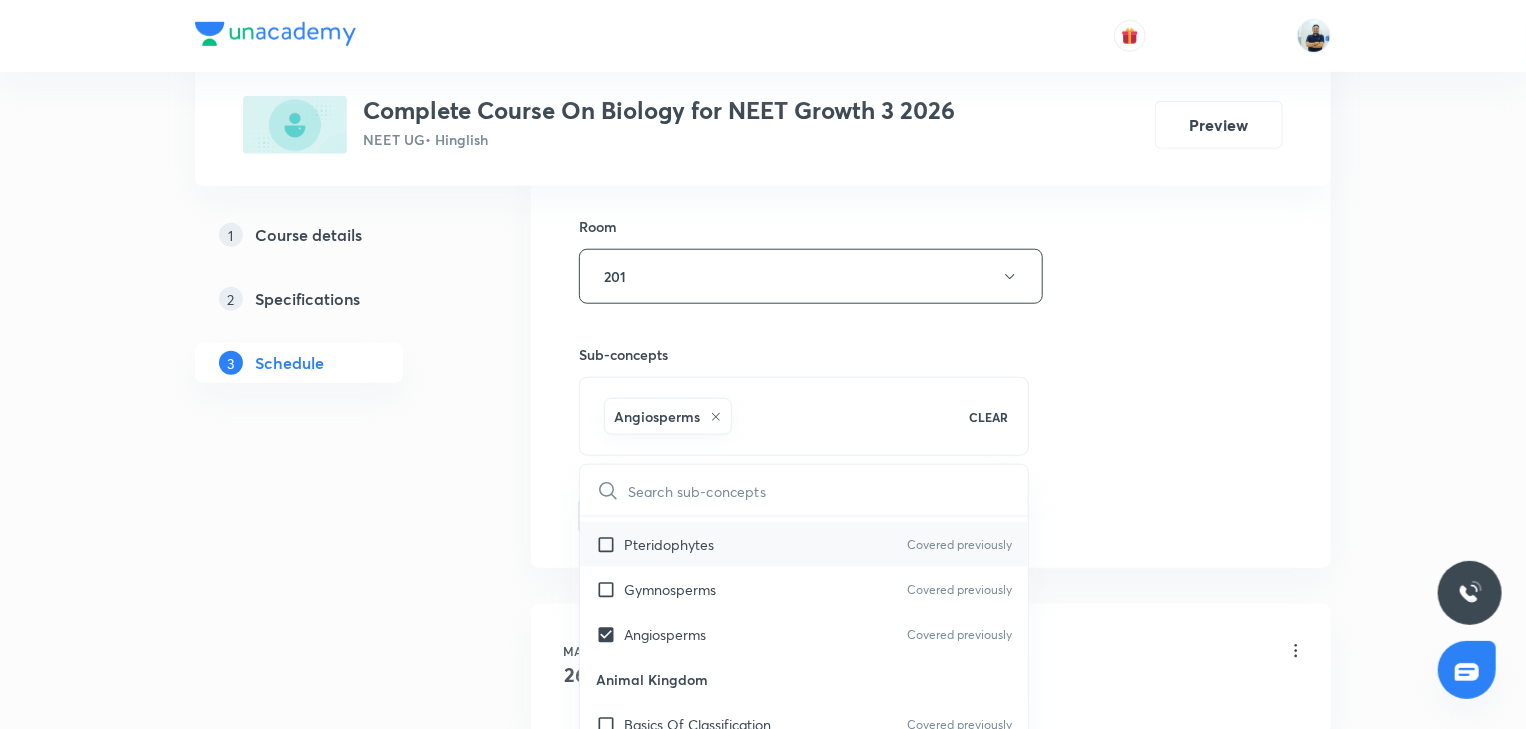 click on "Pteridophytes Covered previously" at bounding box center (804, 544) 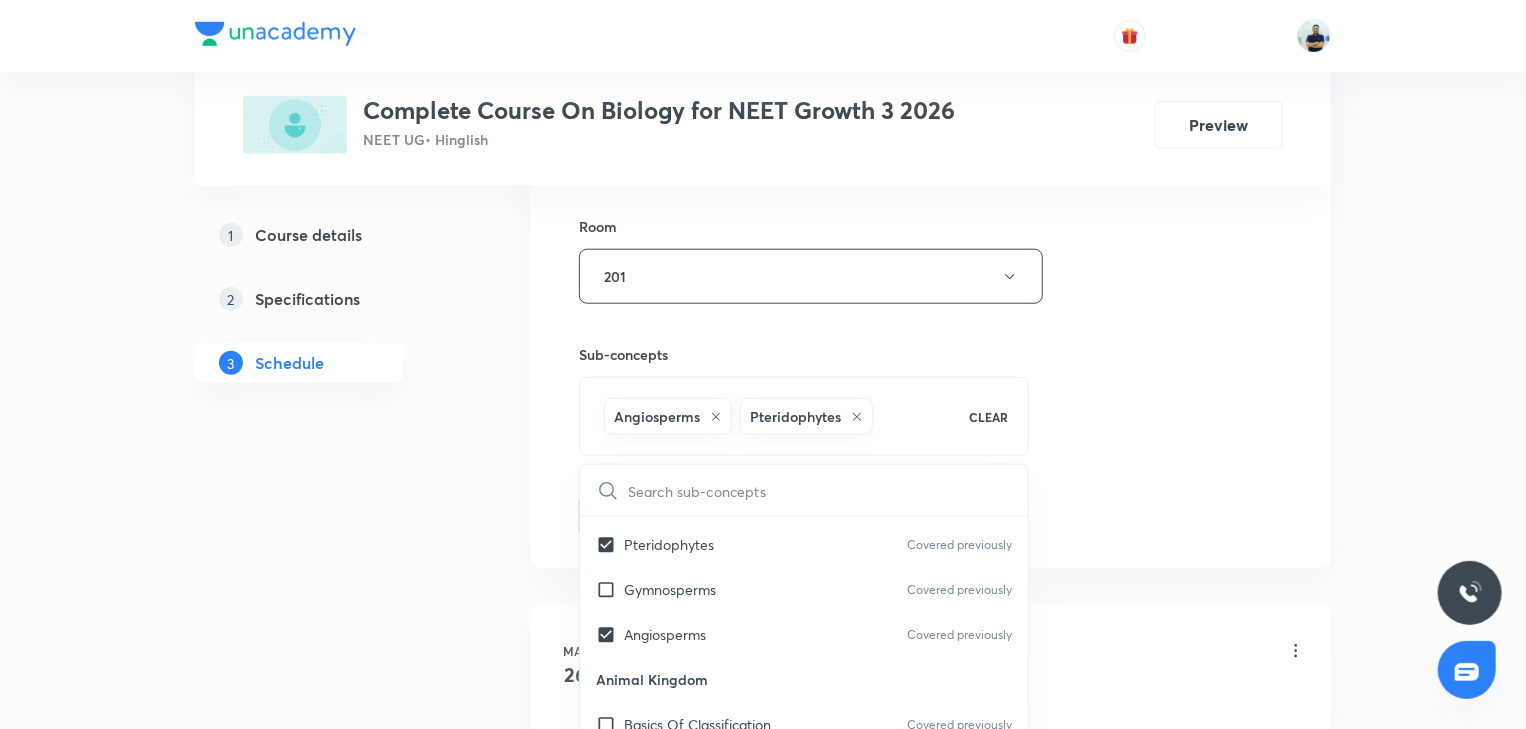 checkbox on "true" 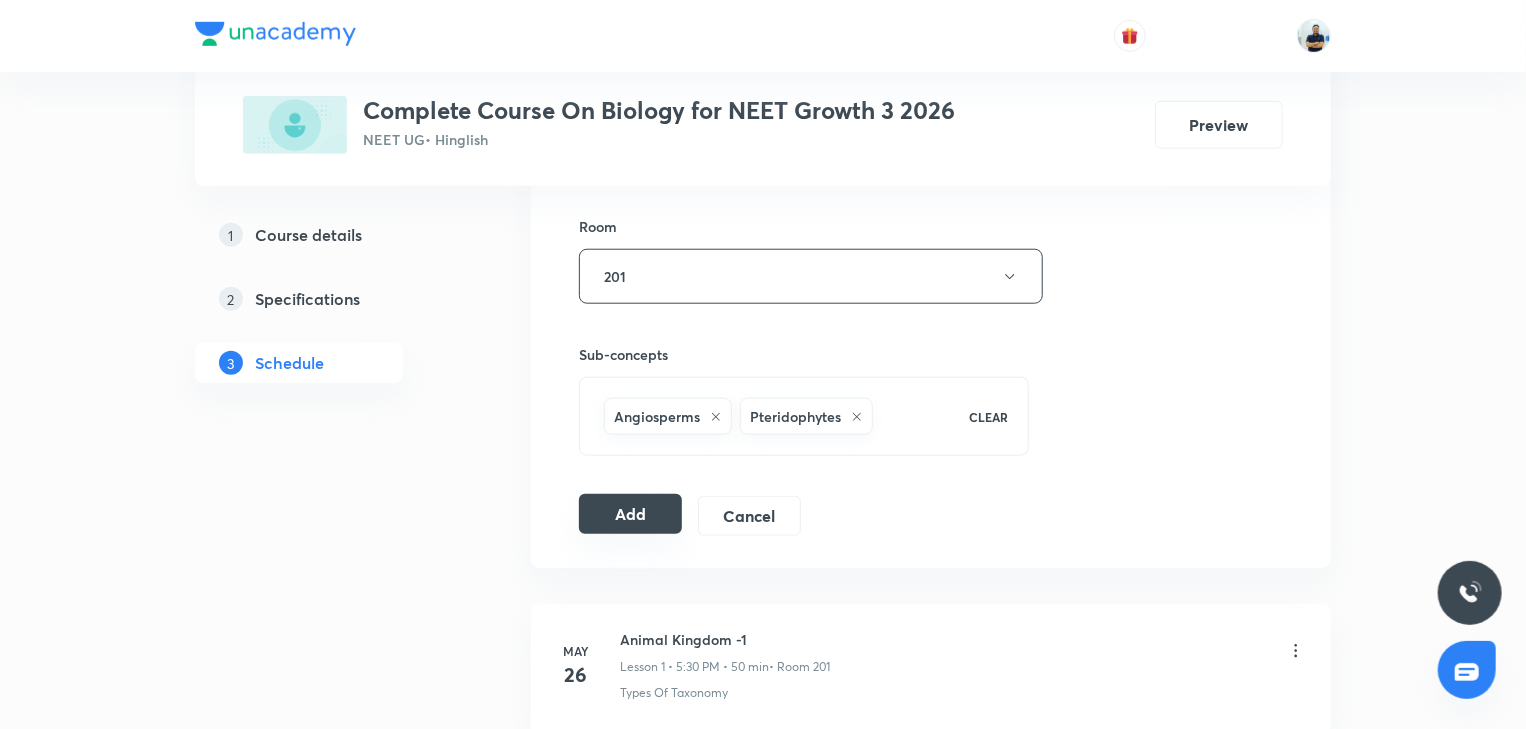 click on "Add" at bounding box center [630, 514] 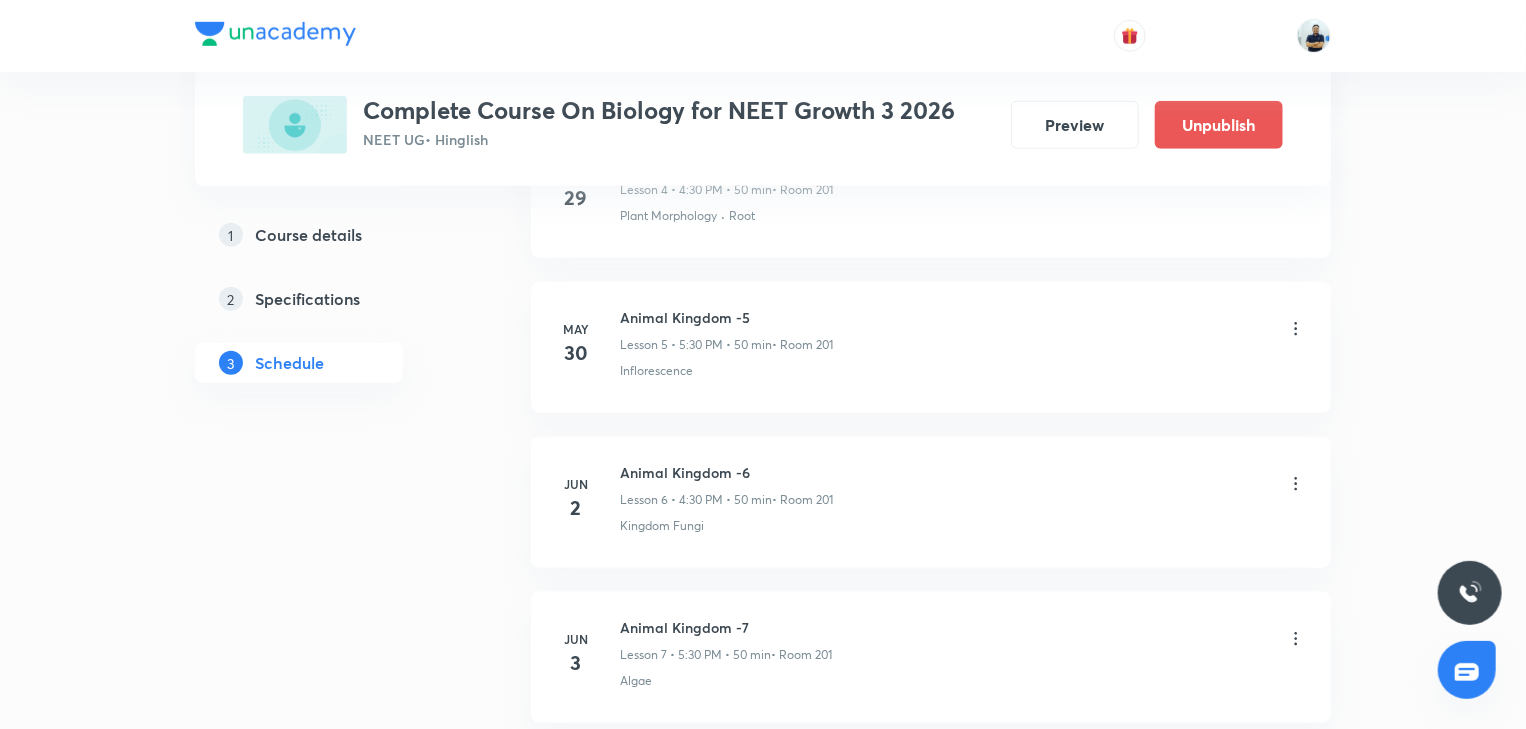 scroll, scrollTop: 4444, scrollLeft: 0, axis: vertical 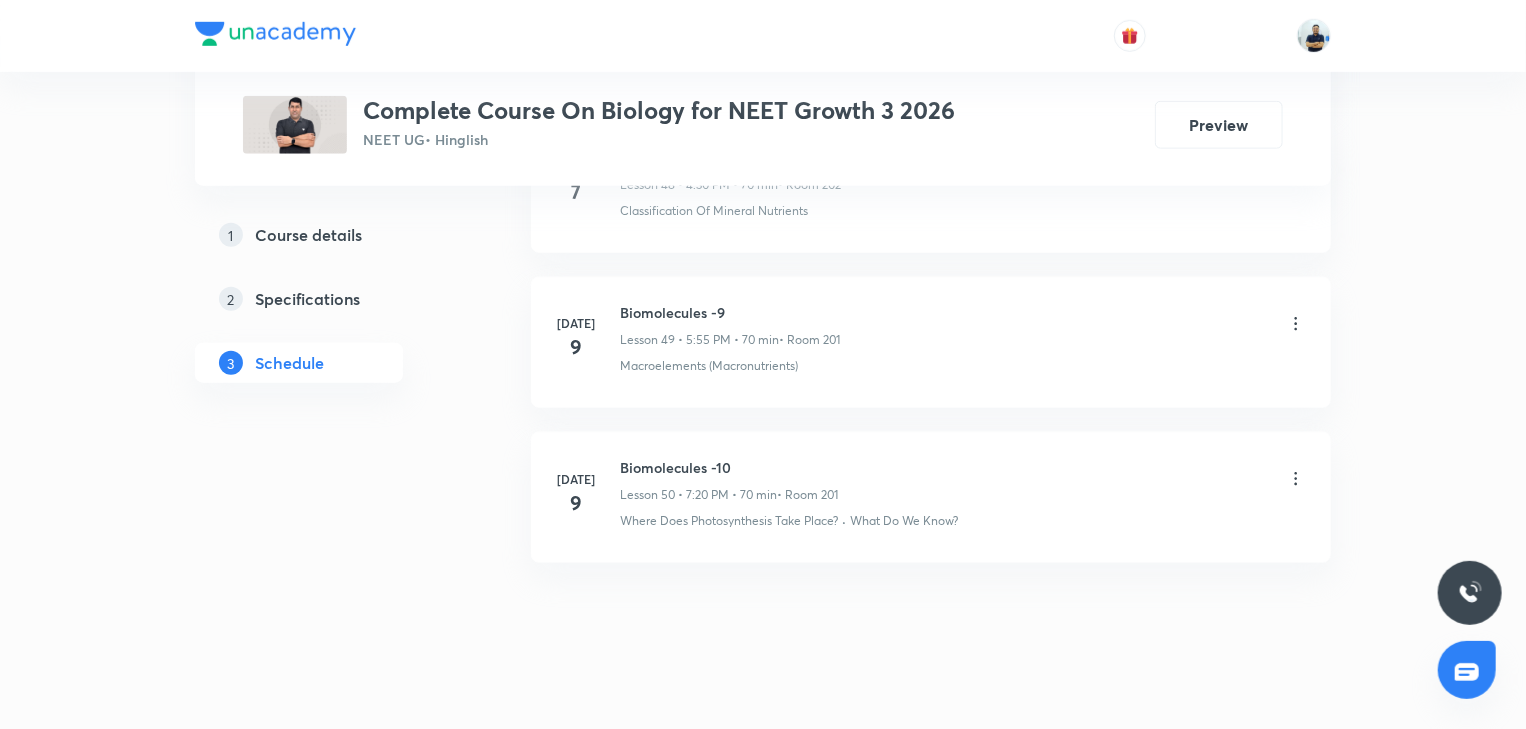 click on "Biomolecules -10" at bounding box center [729, 467] 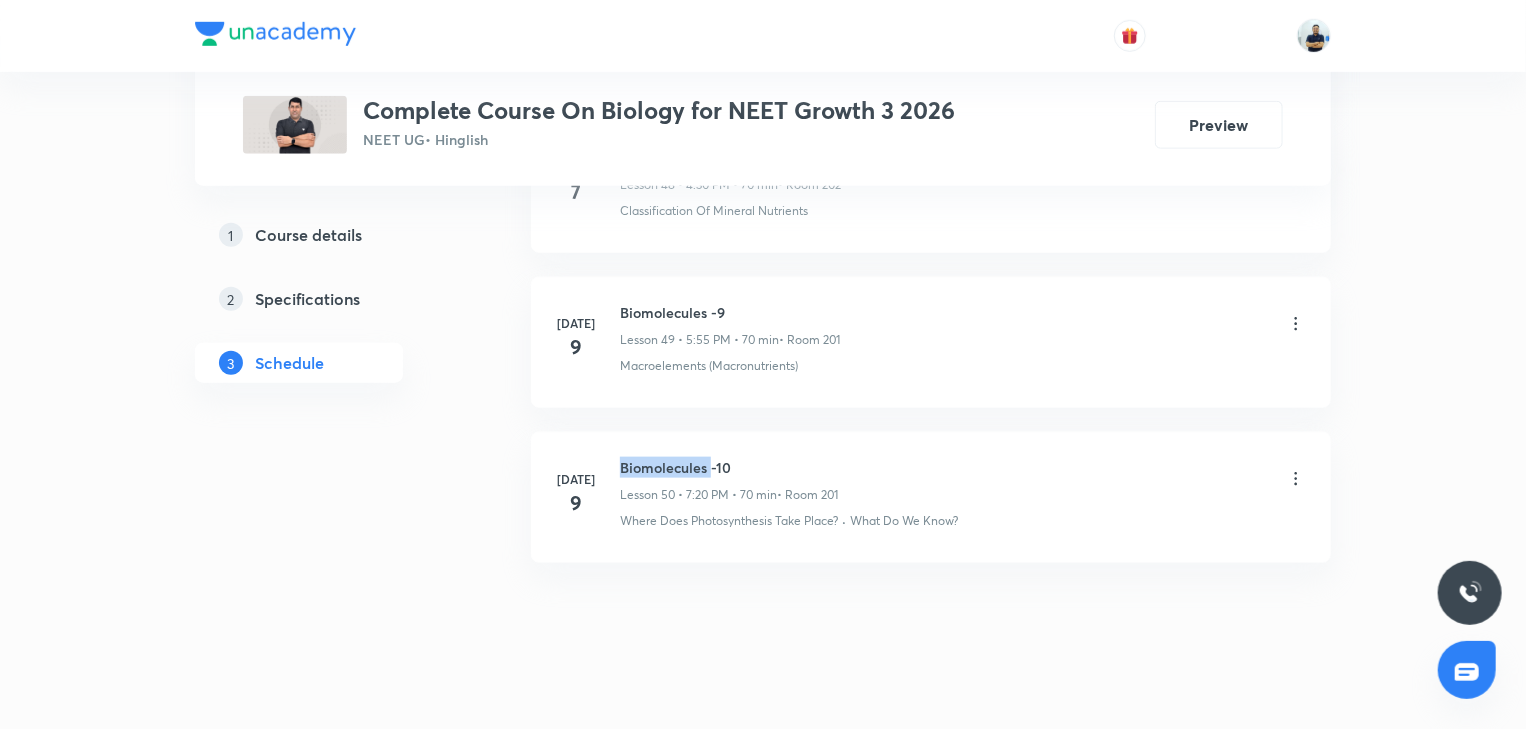 click on "Biomolecules -10" at bounding box center (729, 467) 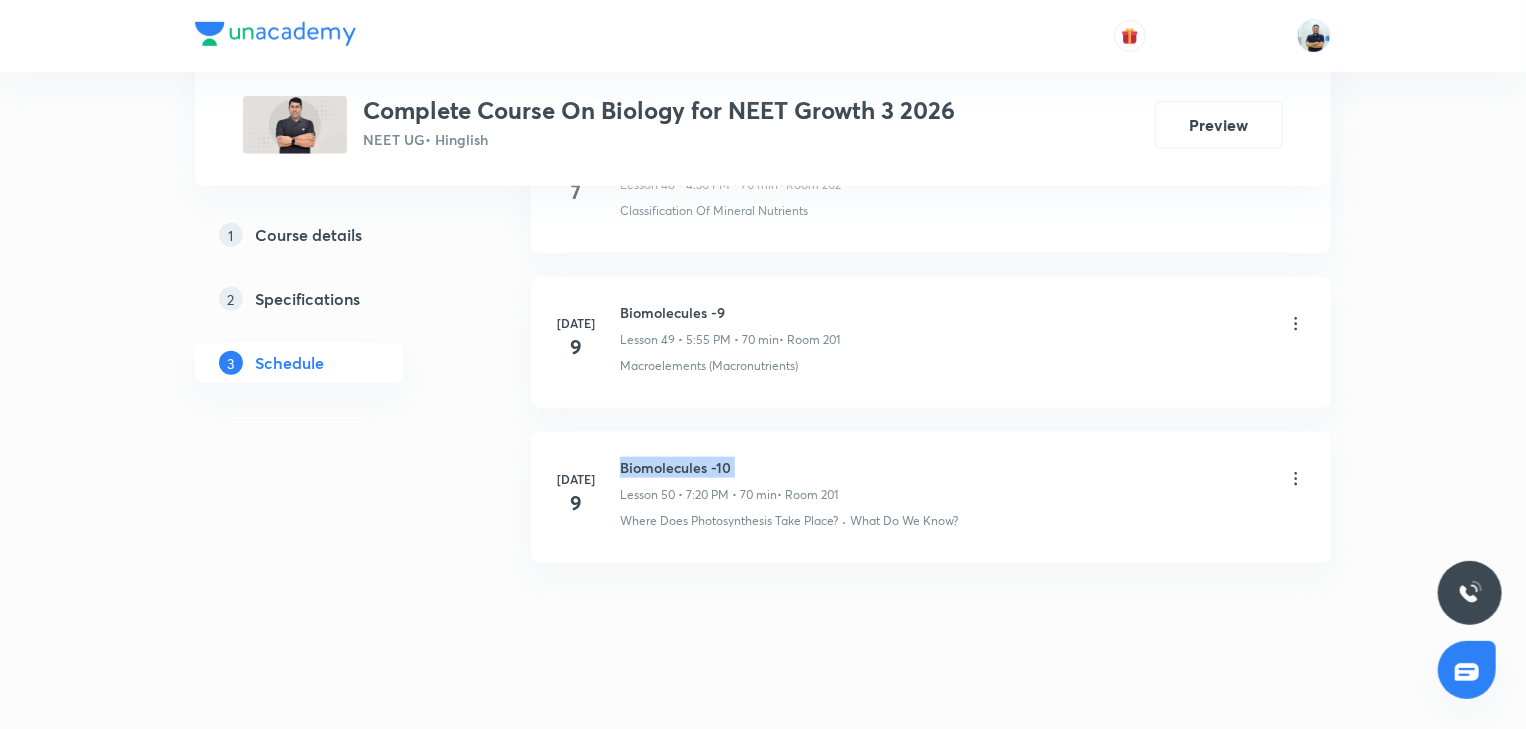click on "Biomolecules -10" at bounding box center (729, 467) 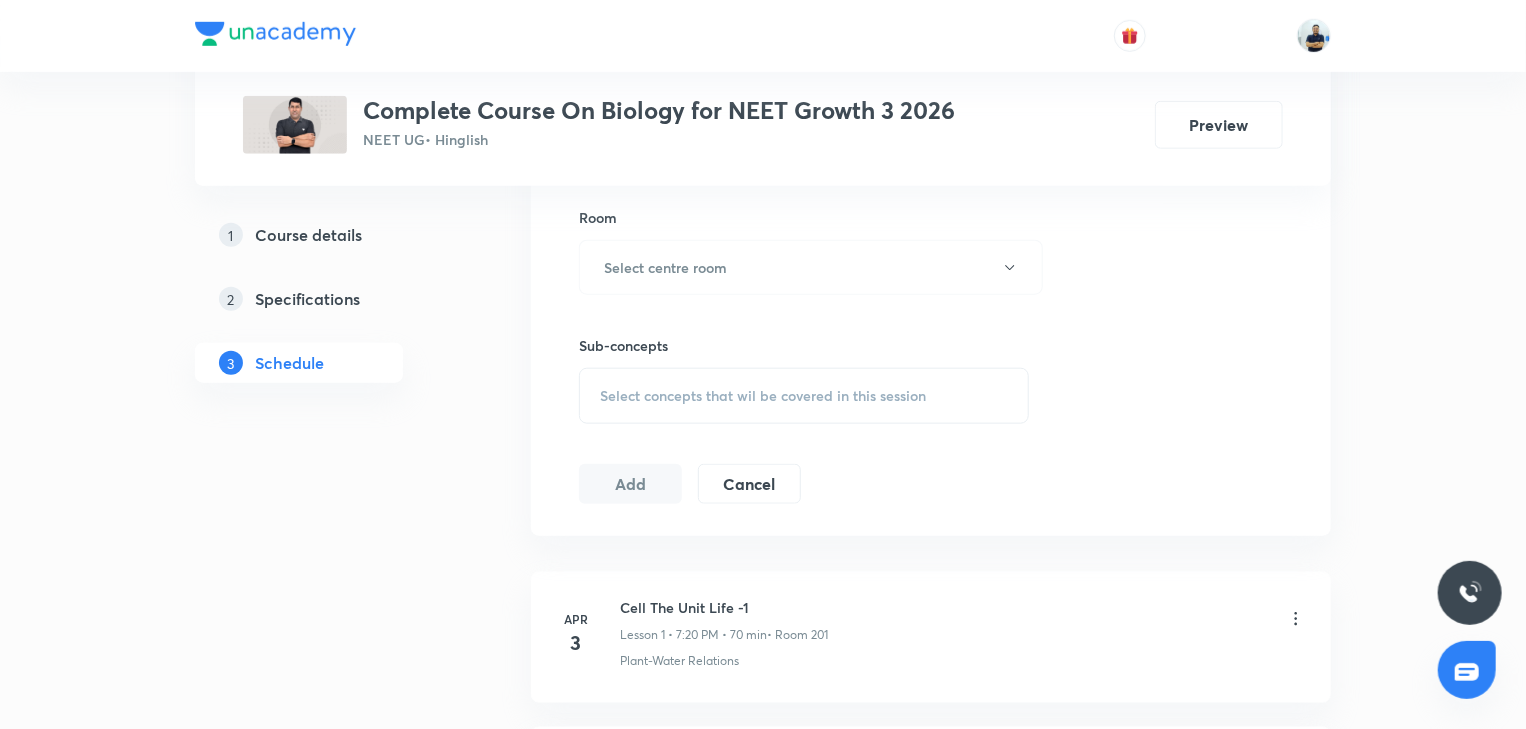 scroll, scrollTop: 0, scrollLeft: 0, axis: both 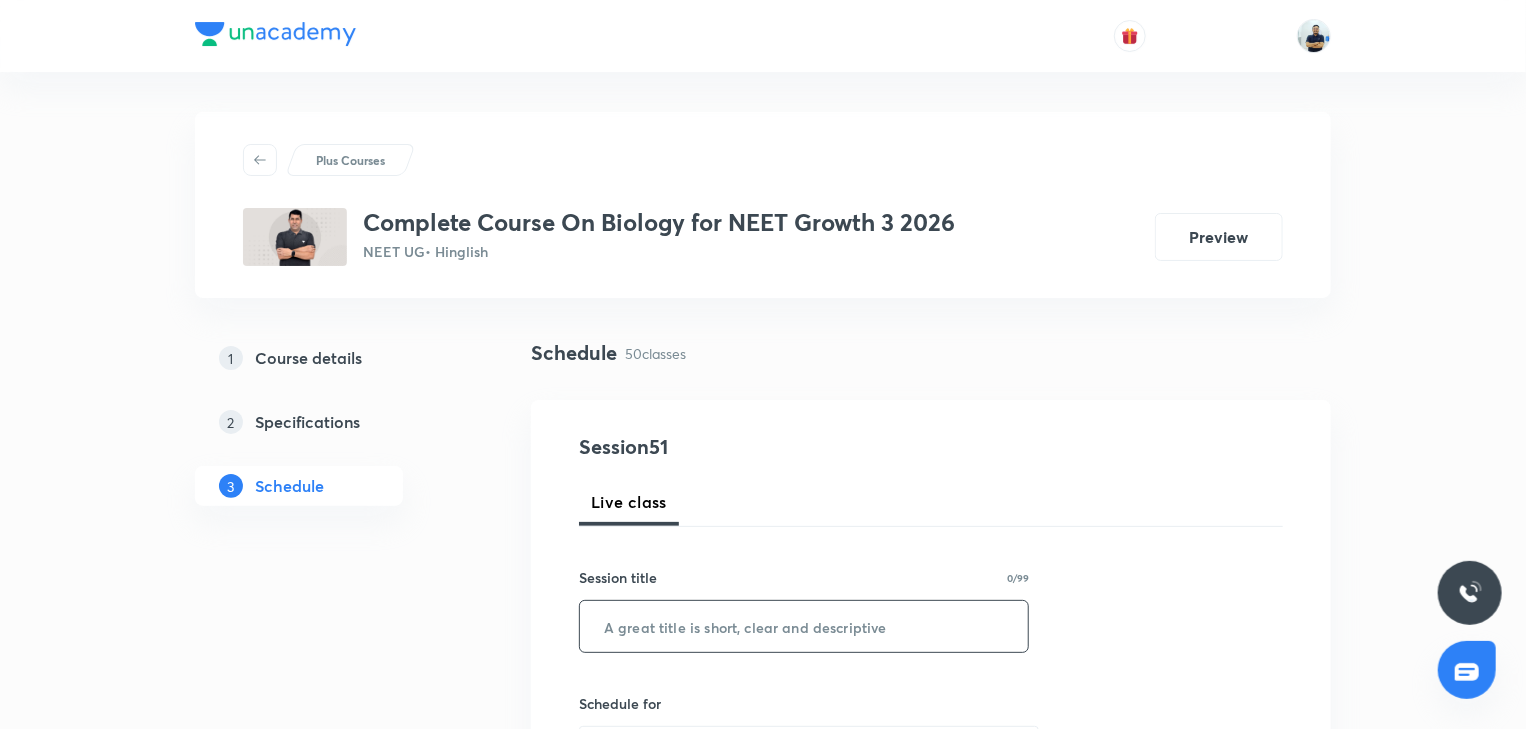 click at bounding box center (804, 626) 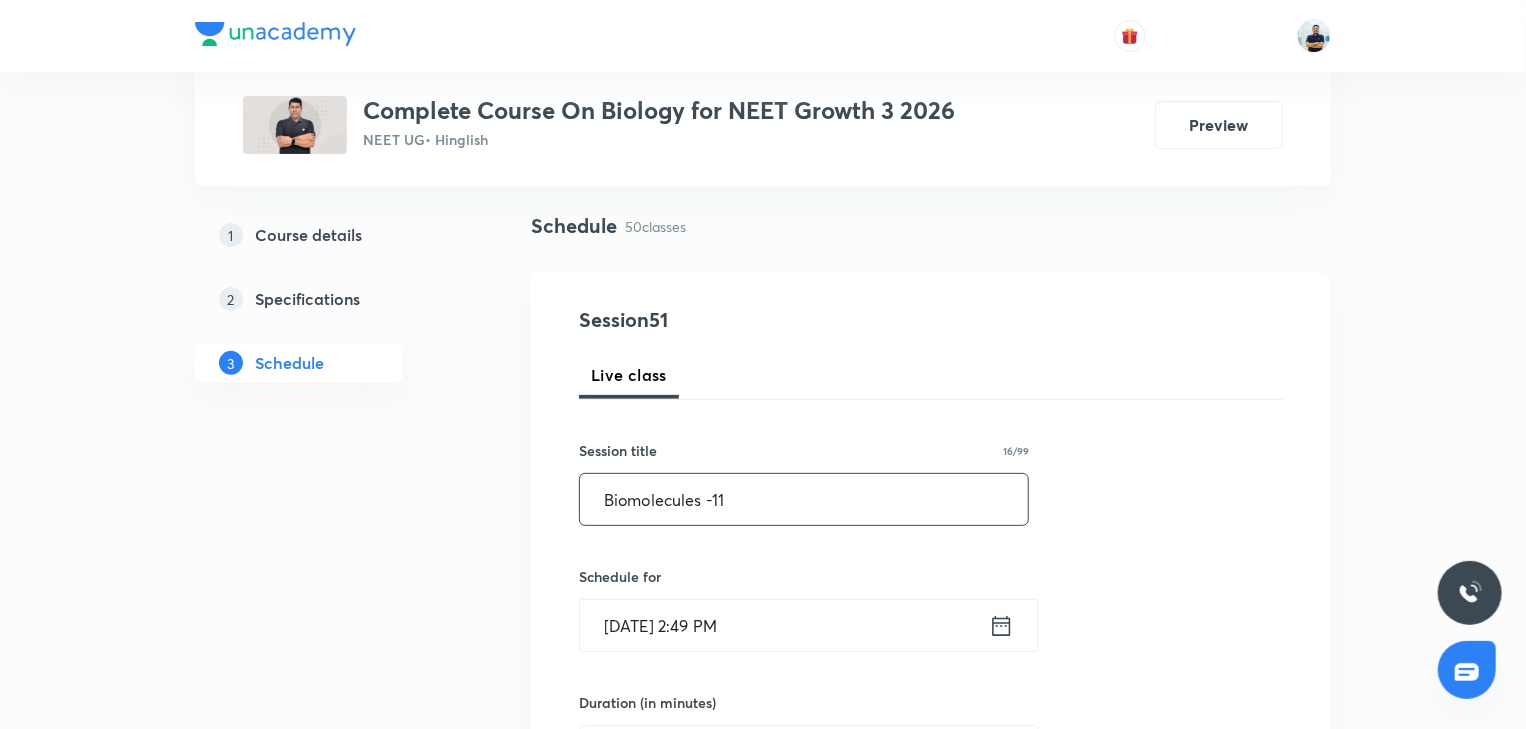 scroll, scrollTop: 130, scrollLeft: 0, axis: vertical 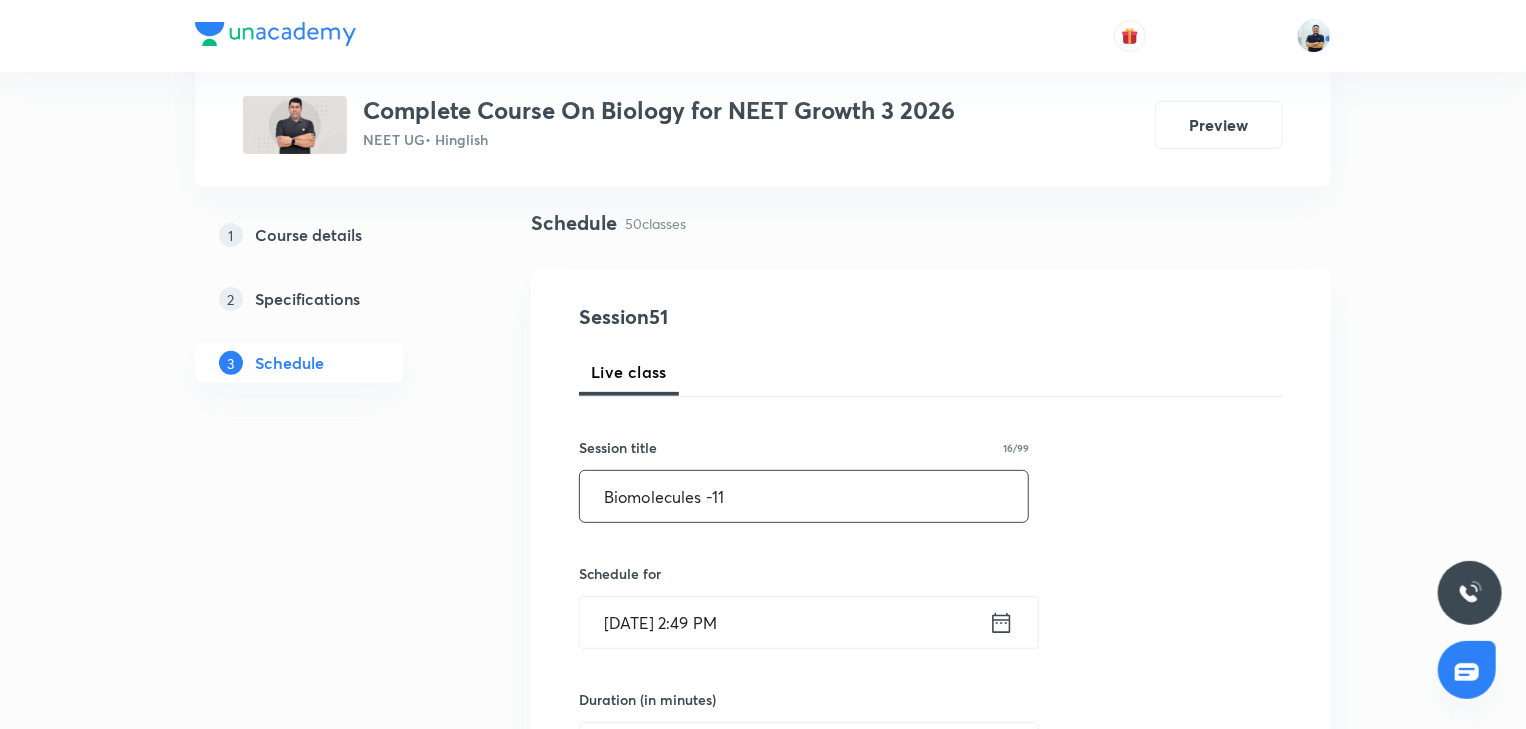 type on "Biomolecules -11" 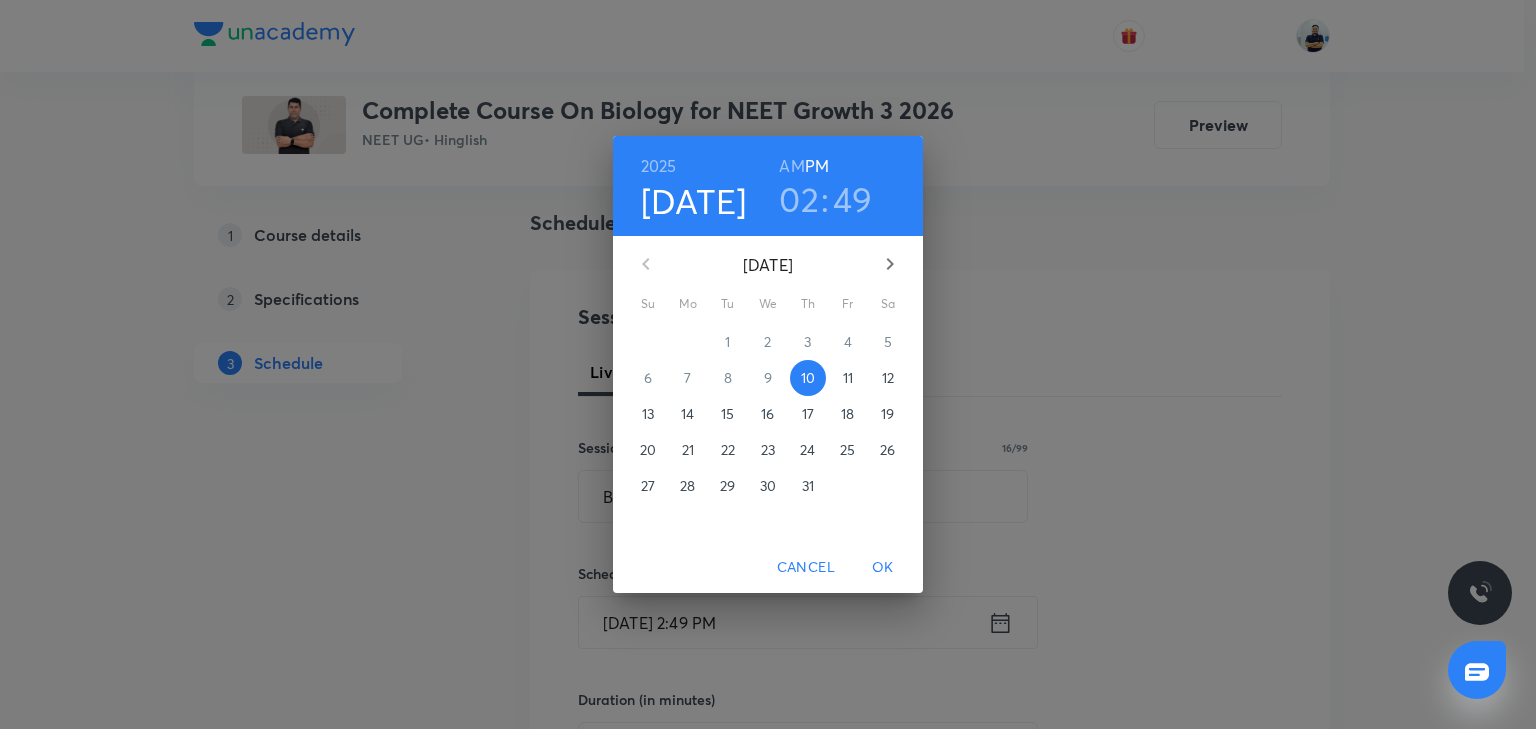 click on "11" at bounding box center (848, 378) 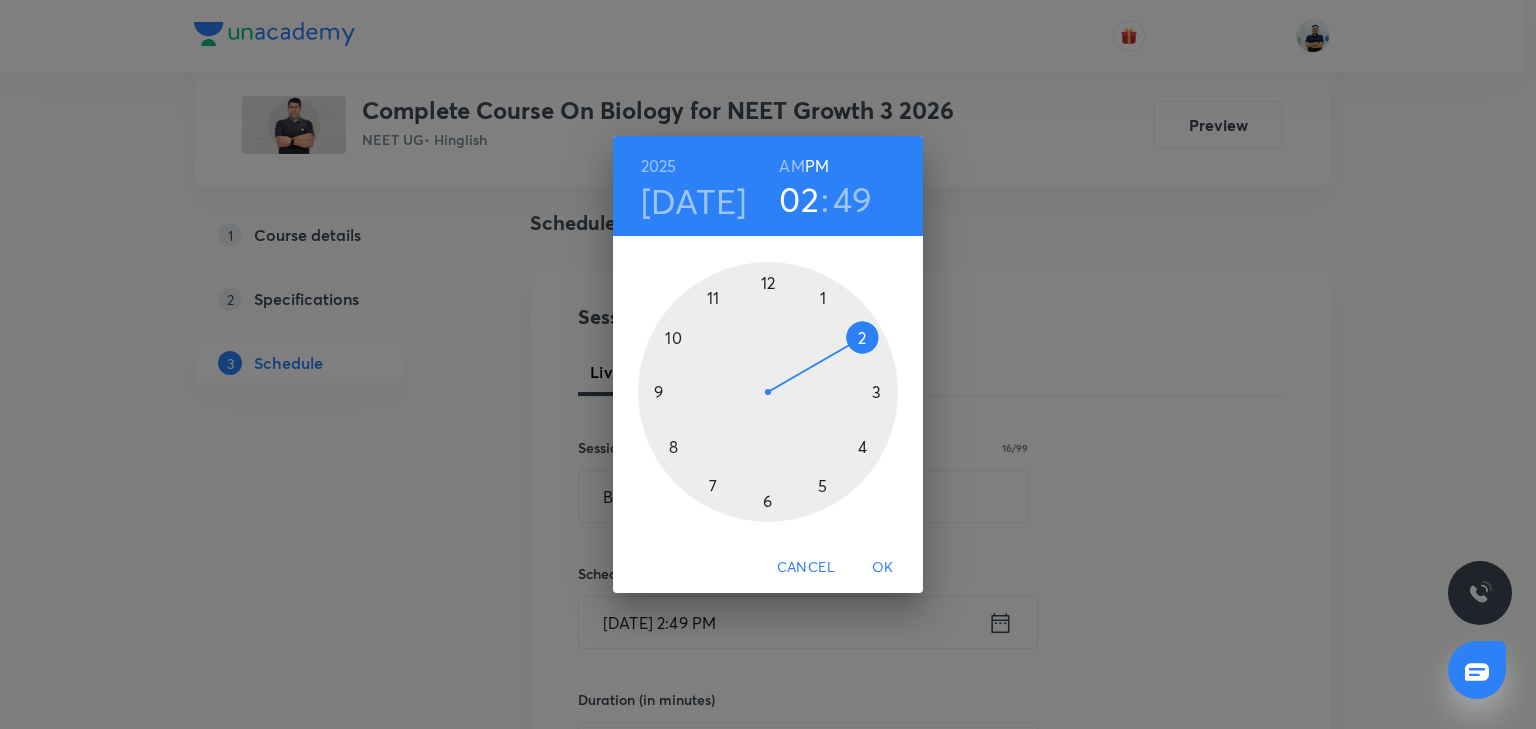 click at bounding box center (768, 392) 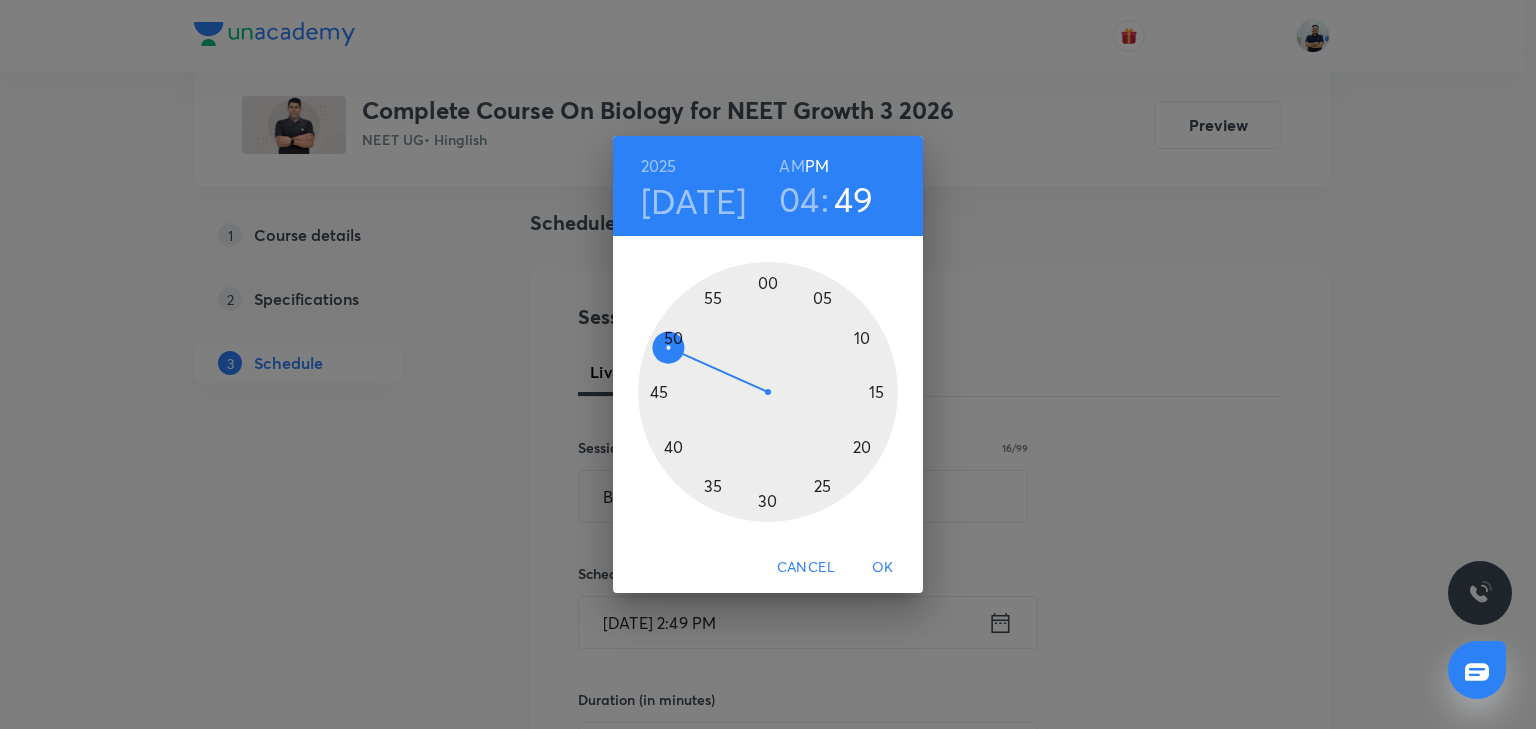 click at bounding box center (768, 392) 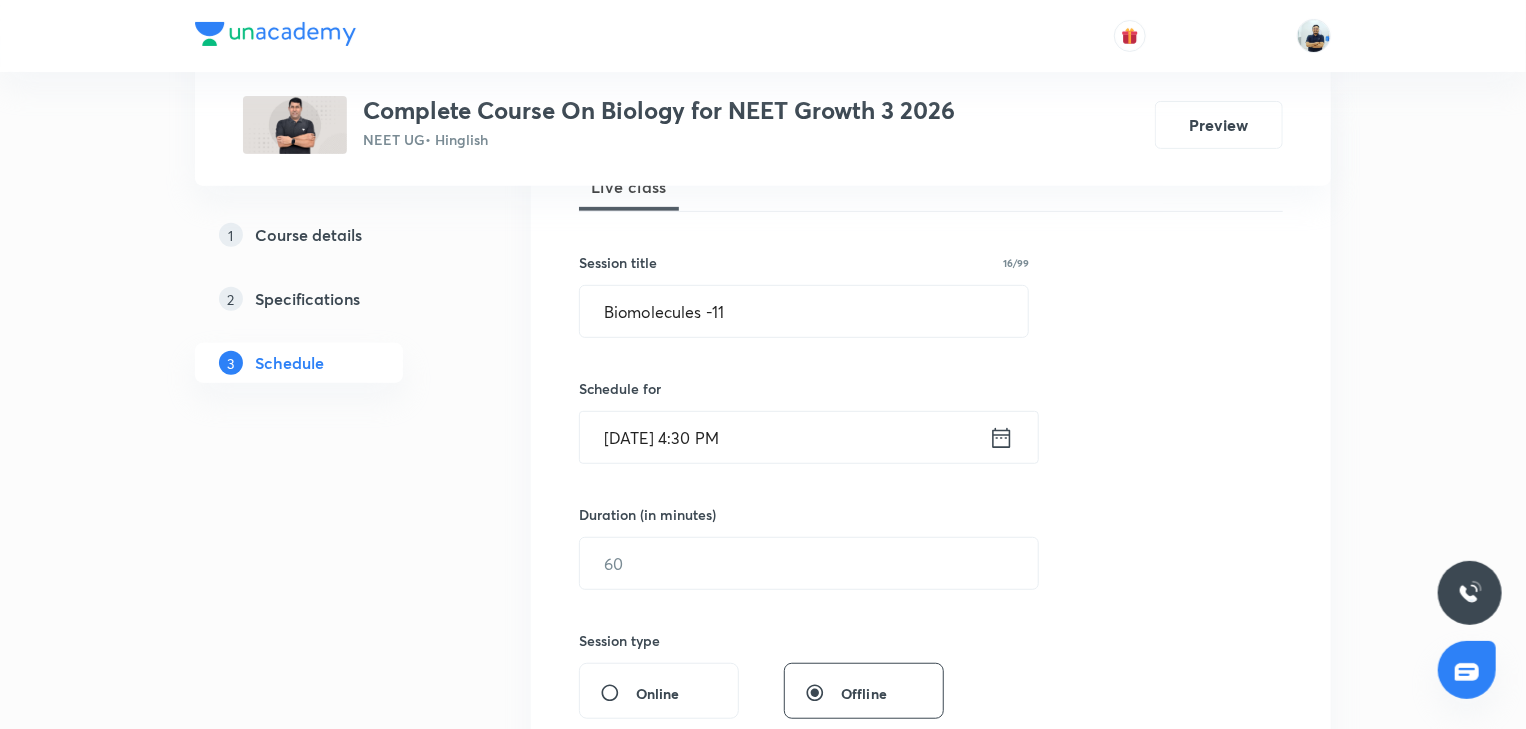 scroll, scrollTop: 317, scrollLeft: 0, axis: vertical 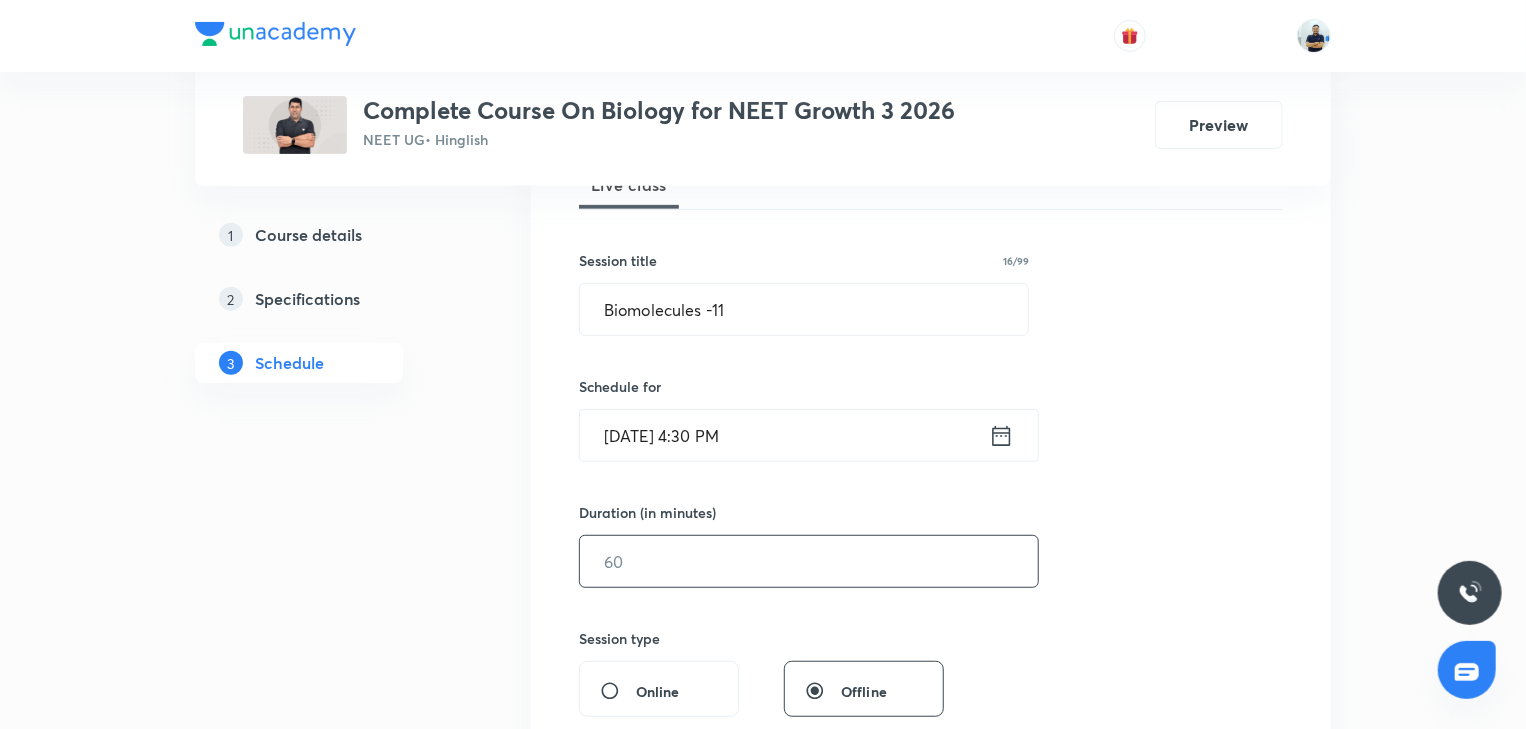 click at bounding box center [809, 561] 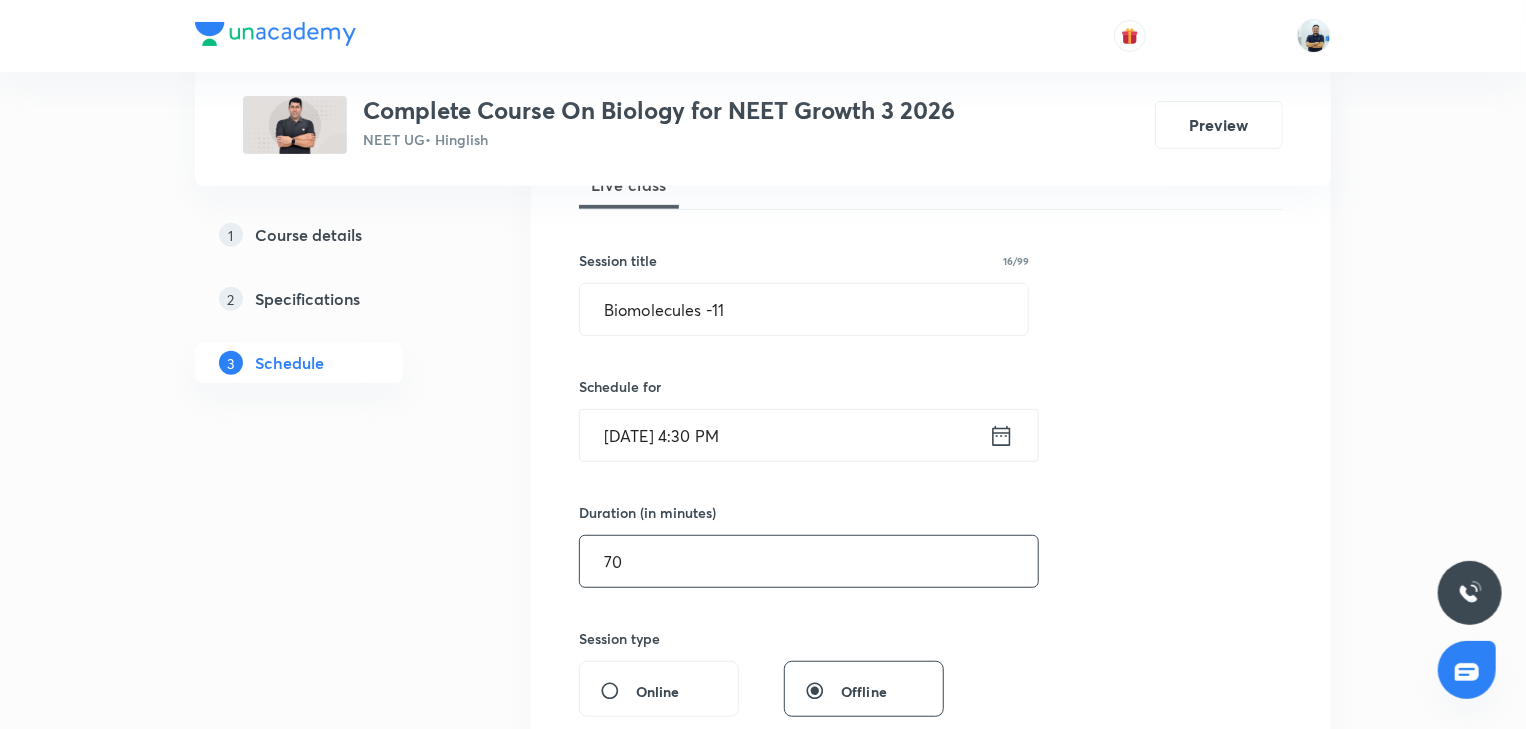 scroll, scrollTop: 877, scrollLeft: 0, axis: vertical 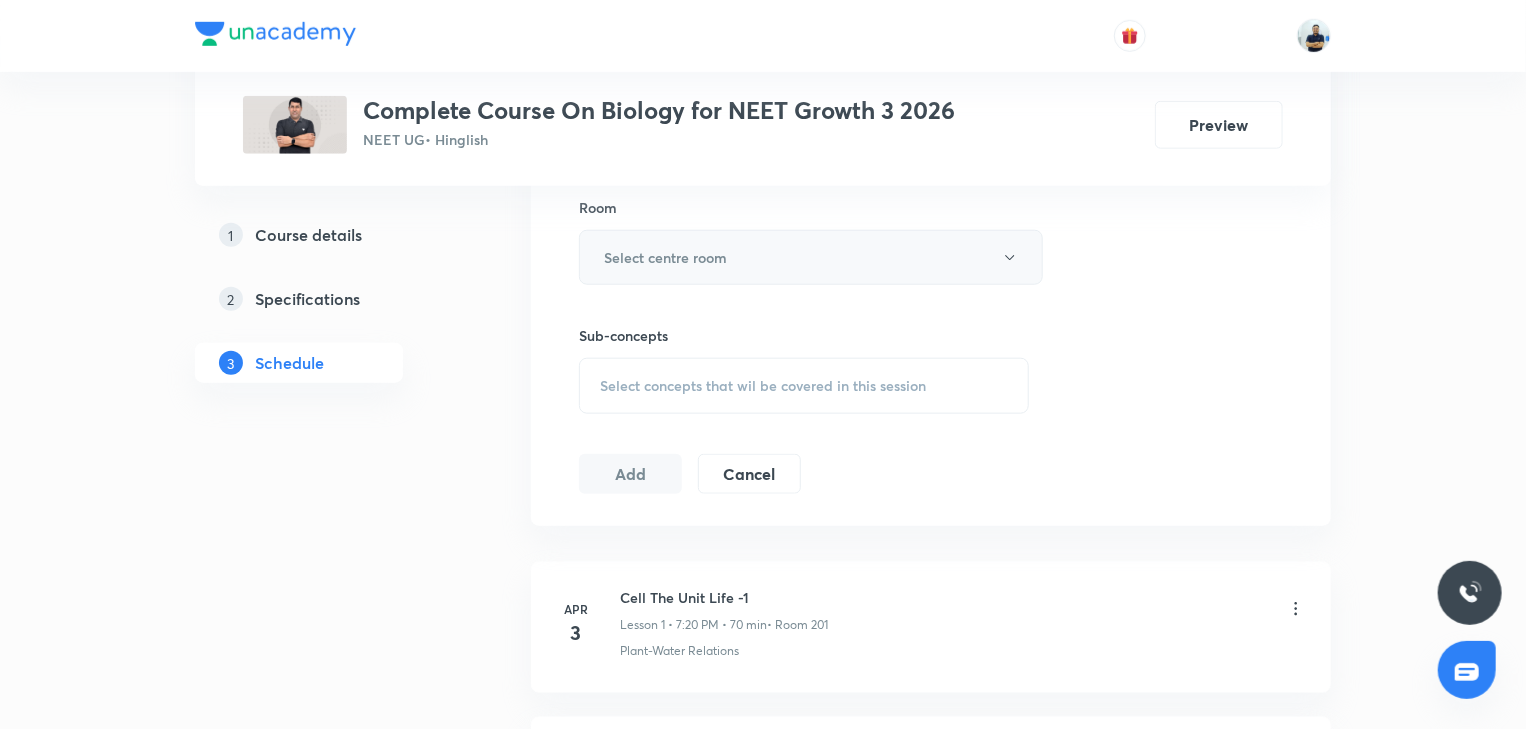 type on "70" 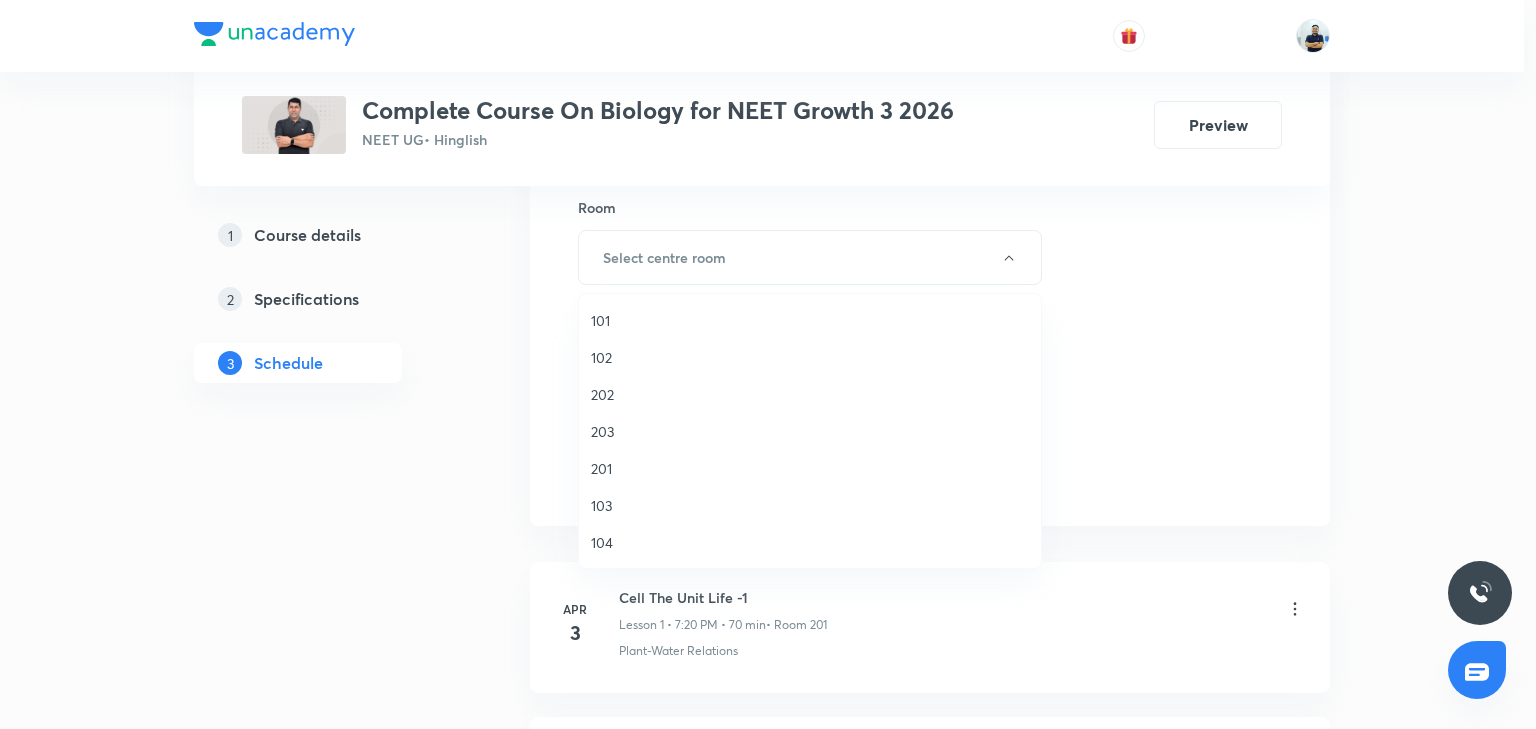 click on "201" at bounding box center [810, 468] 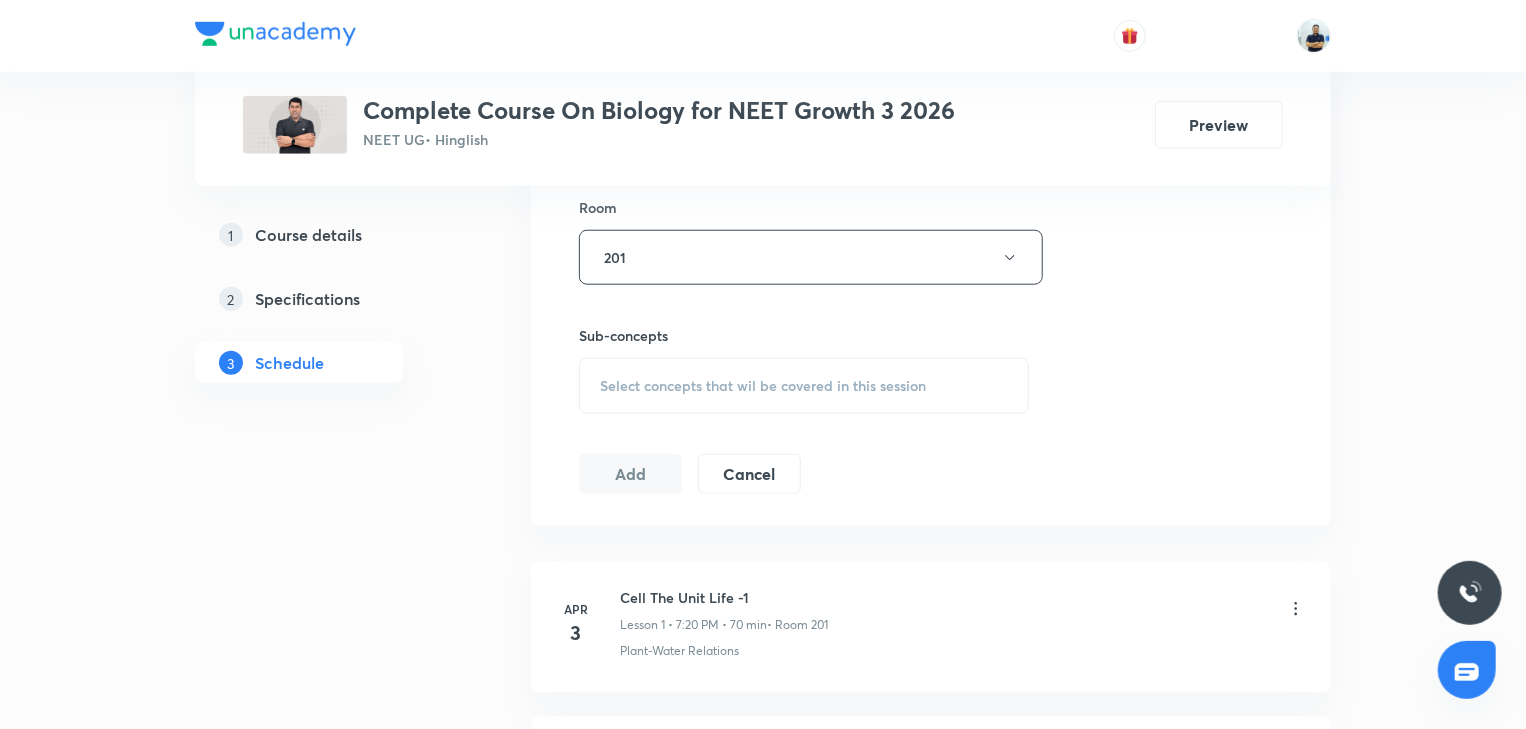 click on "Select concepts that wil be covered in this session" at bounding box center [763, 386] 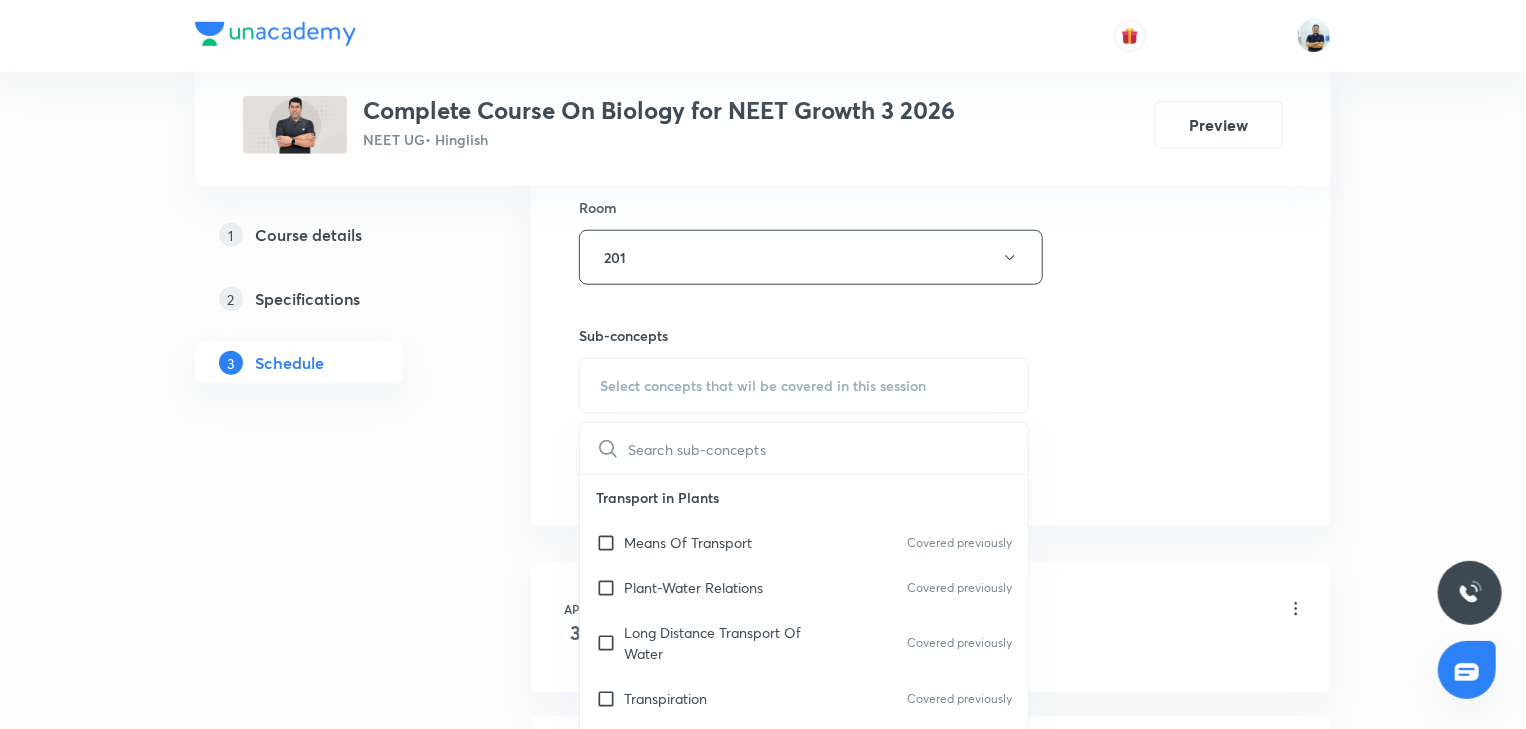 scroll, scrollTop: 560, scrollLeft: 0, axis: vertical 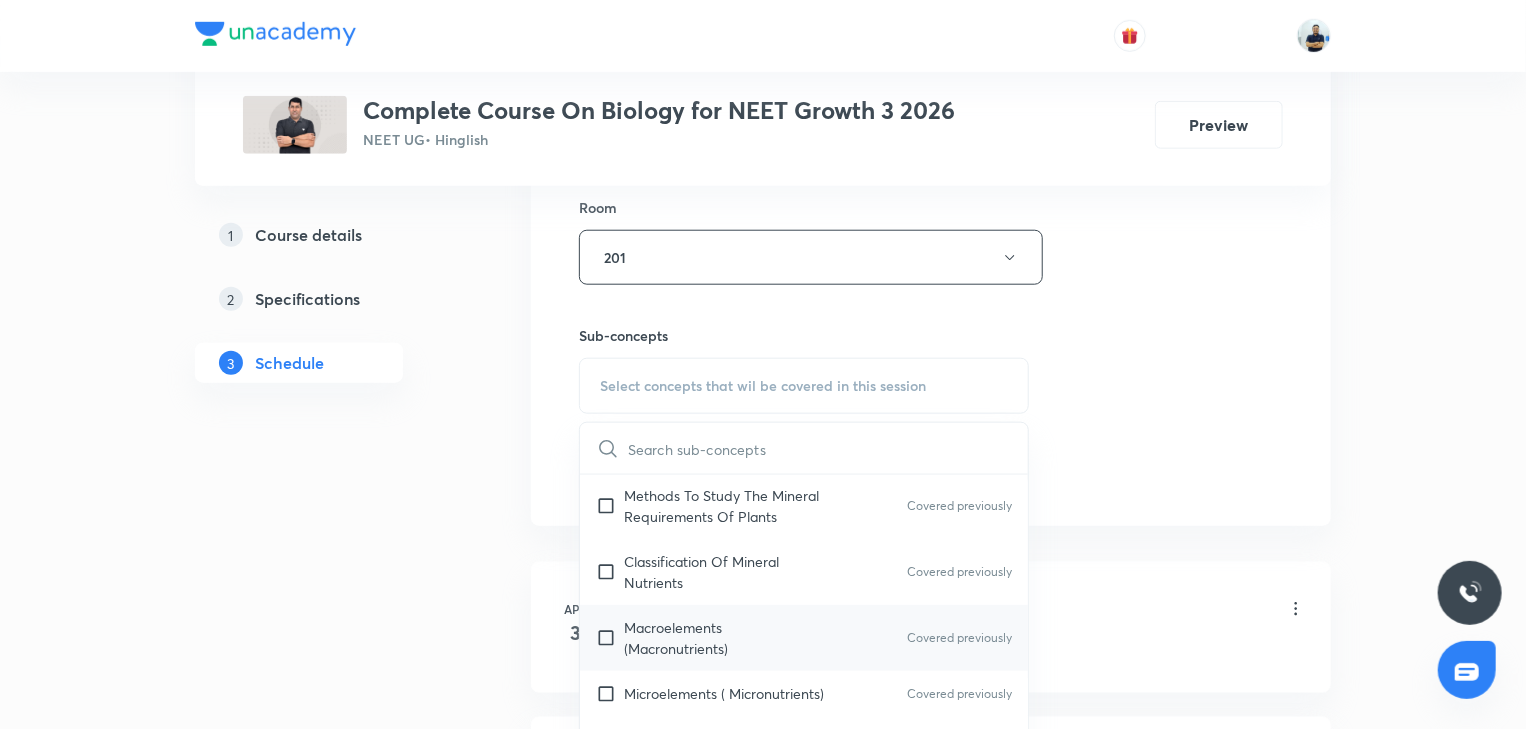 click on "Macroelements (Macronutrients) Covered previously" at bounding box center (804, 638) 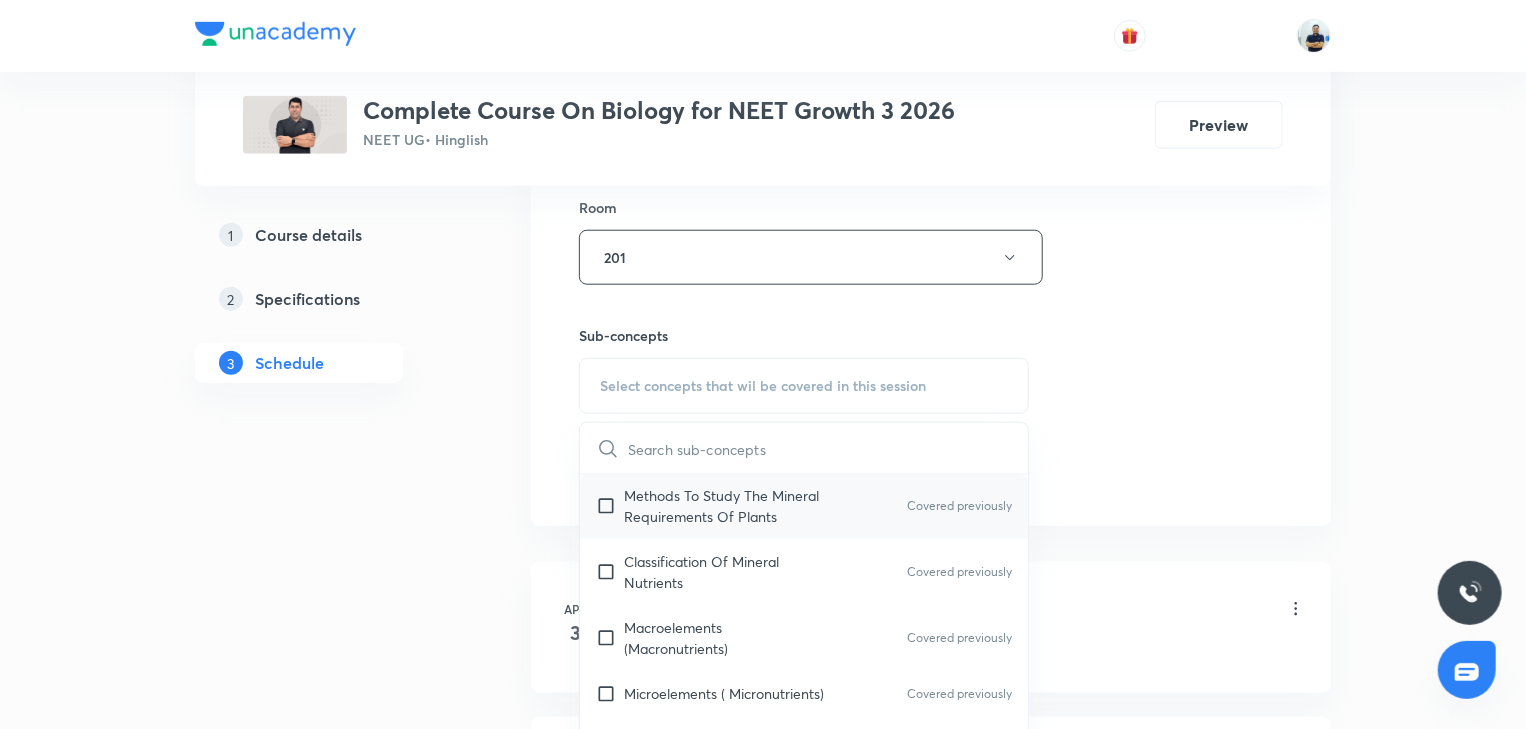 checkbox on "true" 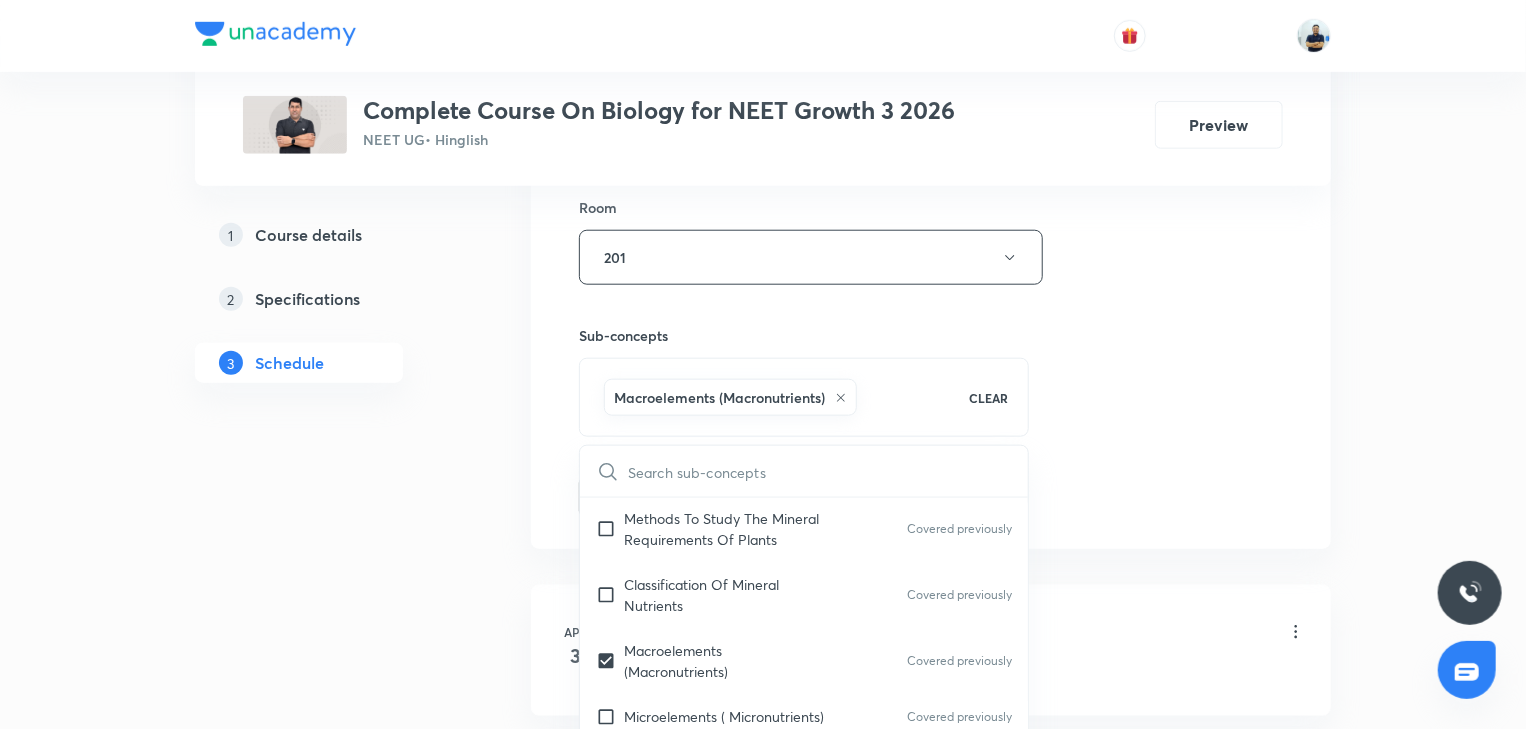 click on "Session  51 Live class Session title 16/99 Biomolecules -11 ​ Schedule for Jul 11, 2025, 4:30 PM ​ Duration (in minutes) 70 ​   Session type Online Offline Room 201 Sub-concepts Macroelements (Macronutrients) CLEAR ​ Transport in Plants Means Of Transport Covered previously Plant-Water Relations Covered previously Long Distance Transport Of Water Covered previously Transpiration Covered previously Uptake And Transport Of Mineral Nutrients Covered previously Phloem Transport: Flow From Source To Sink Guttation Bleeding Phloem Transport (Food Transport) Covered previously Mineral Nutrition Methods To Study The Mineral Requirements Of Plants Covered previously Classification Of Mineral Nutrients Covered previously Macroelements (Macronutrients) Covered previously Microelements ( Micronutrients) Covered previously Non-Essential Mineral Elements Covered previously Essential Mineral Elements Covered previously Mechanism Of Absorption Of Elements Covered previously Translocation Of Solutes Covered previously" at bounding box center [931, 36] 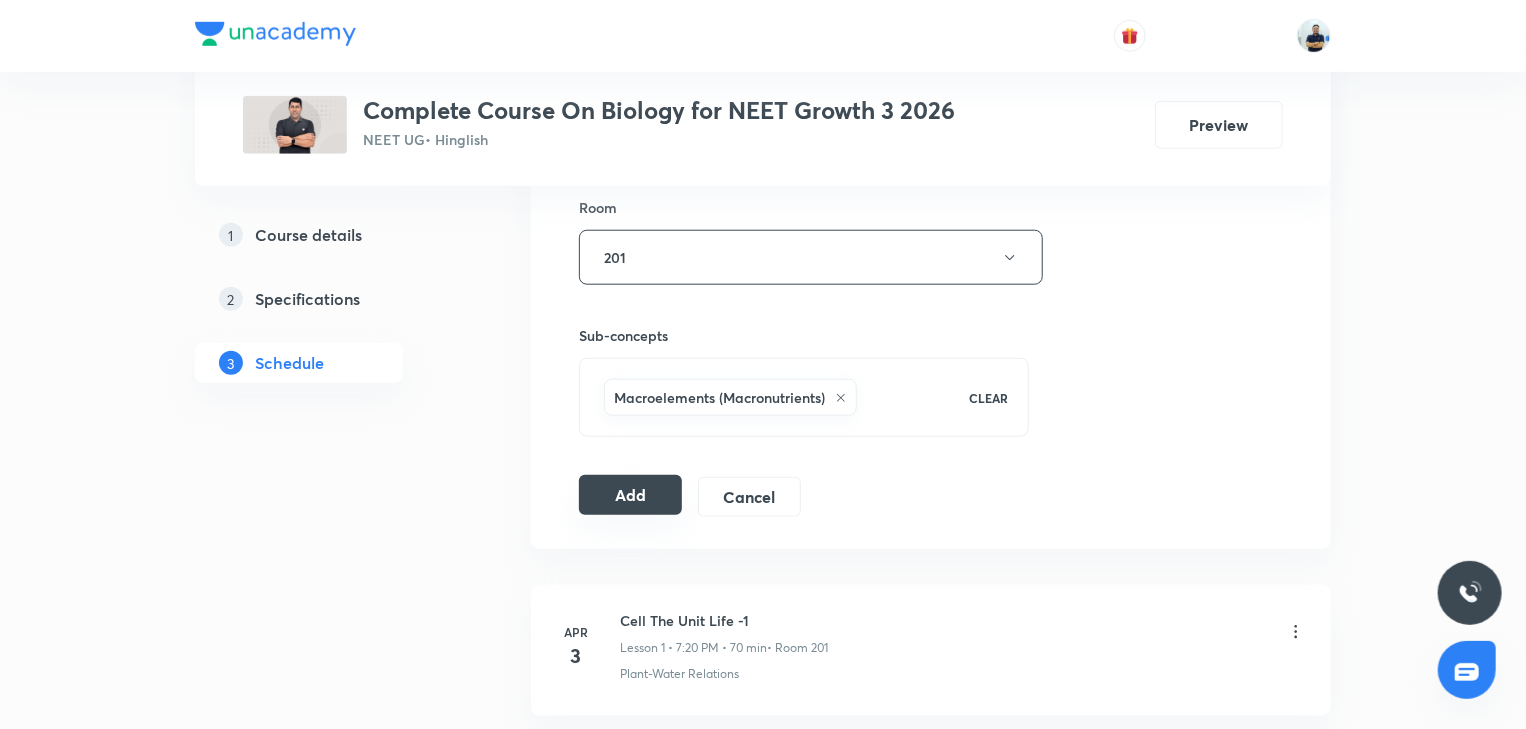 click on "Add" at bounding box center (630, 495) 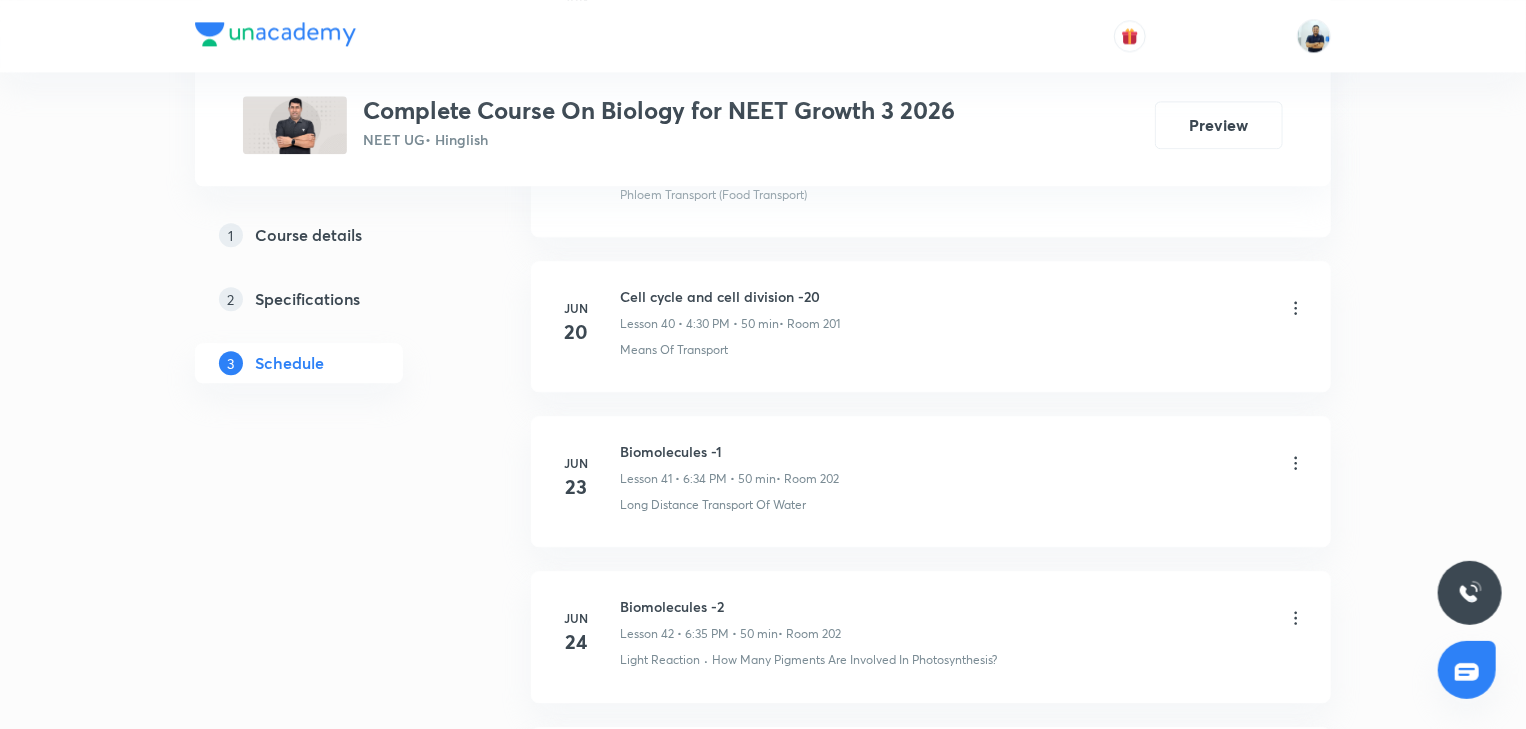 scroll, scrollTop: 7692, scrollLeft: 0, axis: vertical 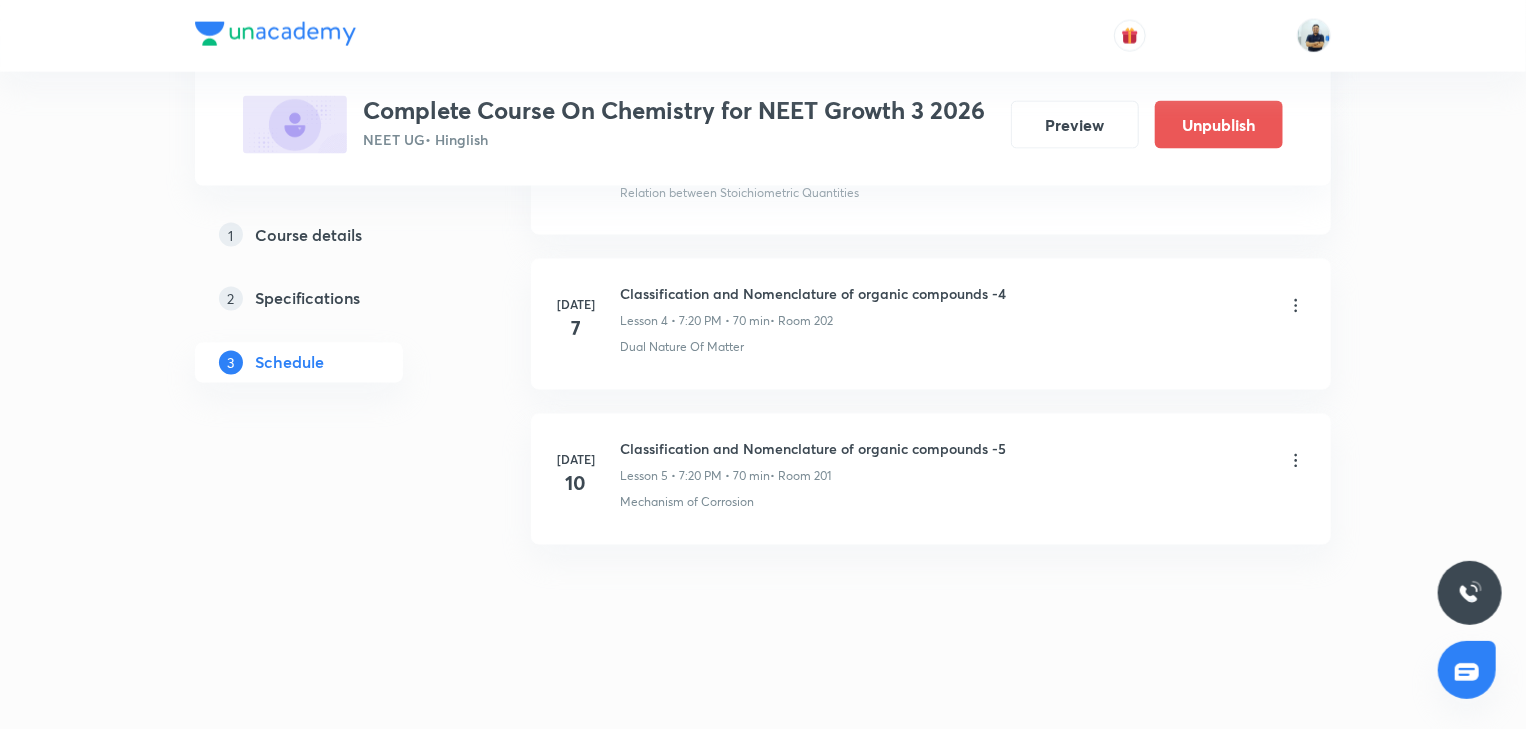click on "Classification and Nomenclature of organic compounds -5" at bounding box center [813, 449] 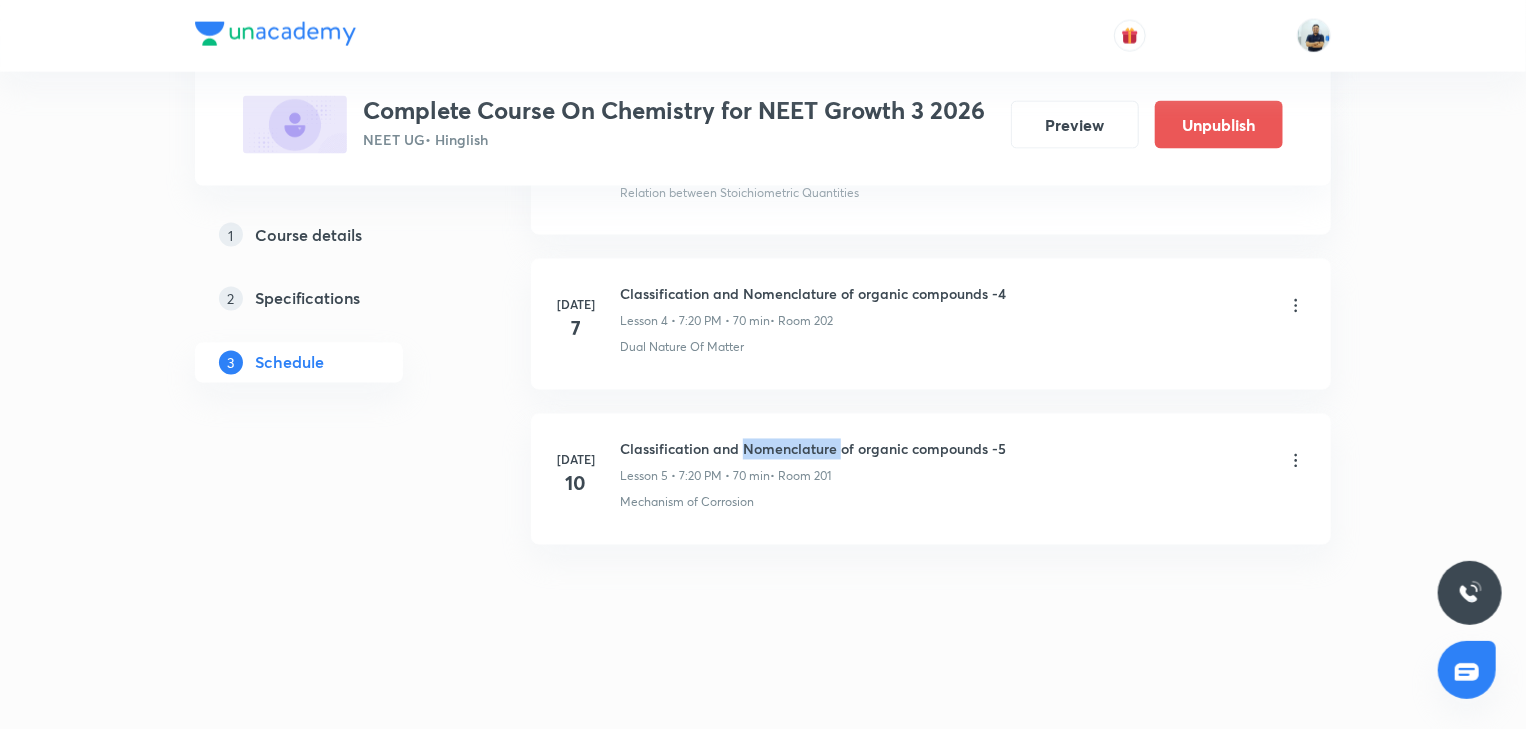 click on "Classification and Nomenclature of organic compounds -5" at bounding box center [813, 449] 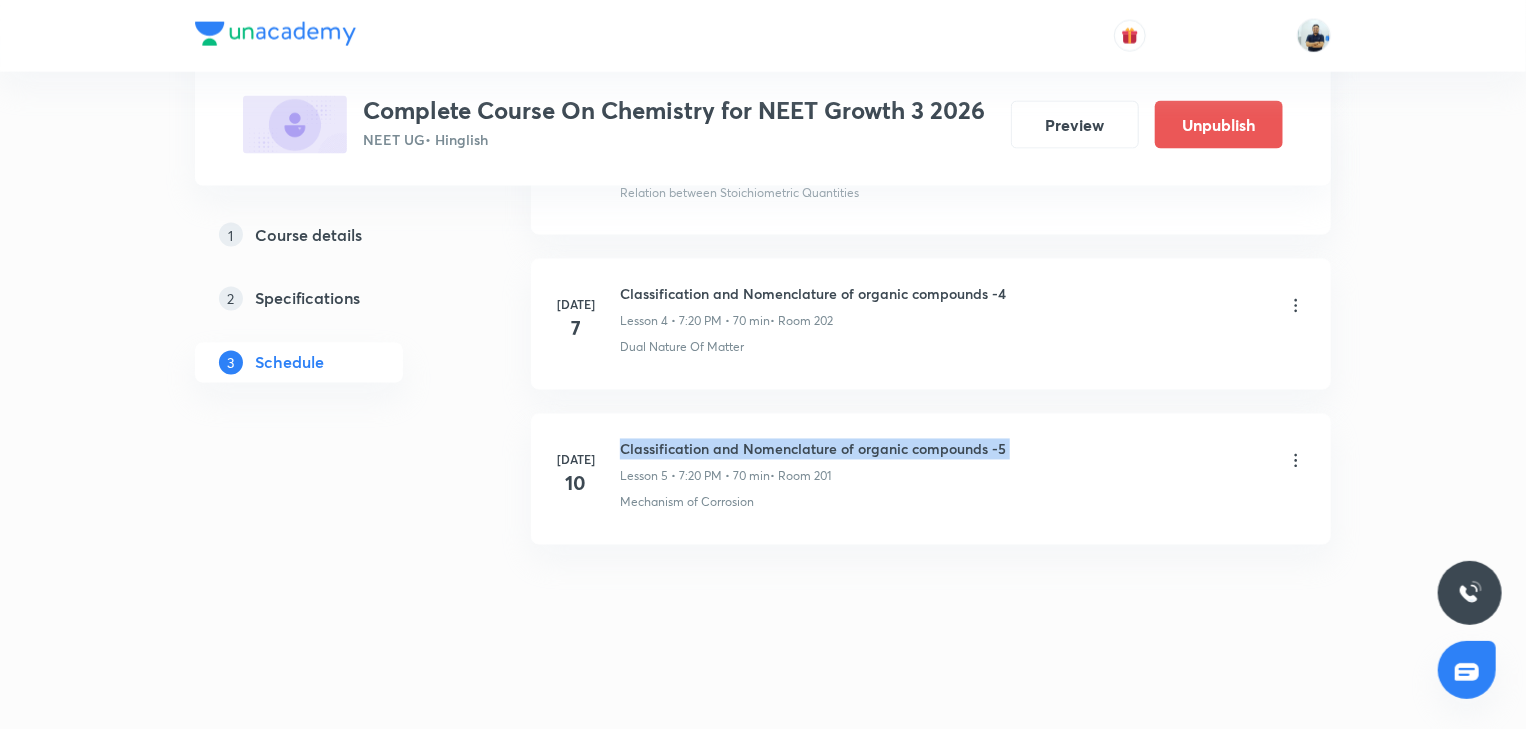 click on "Classification and Nomenclature of organic compounds -5" at bounding box center [813, 449] 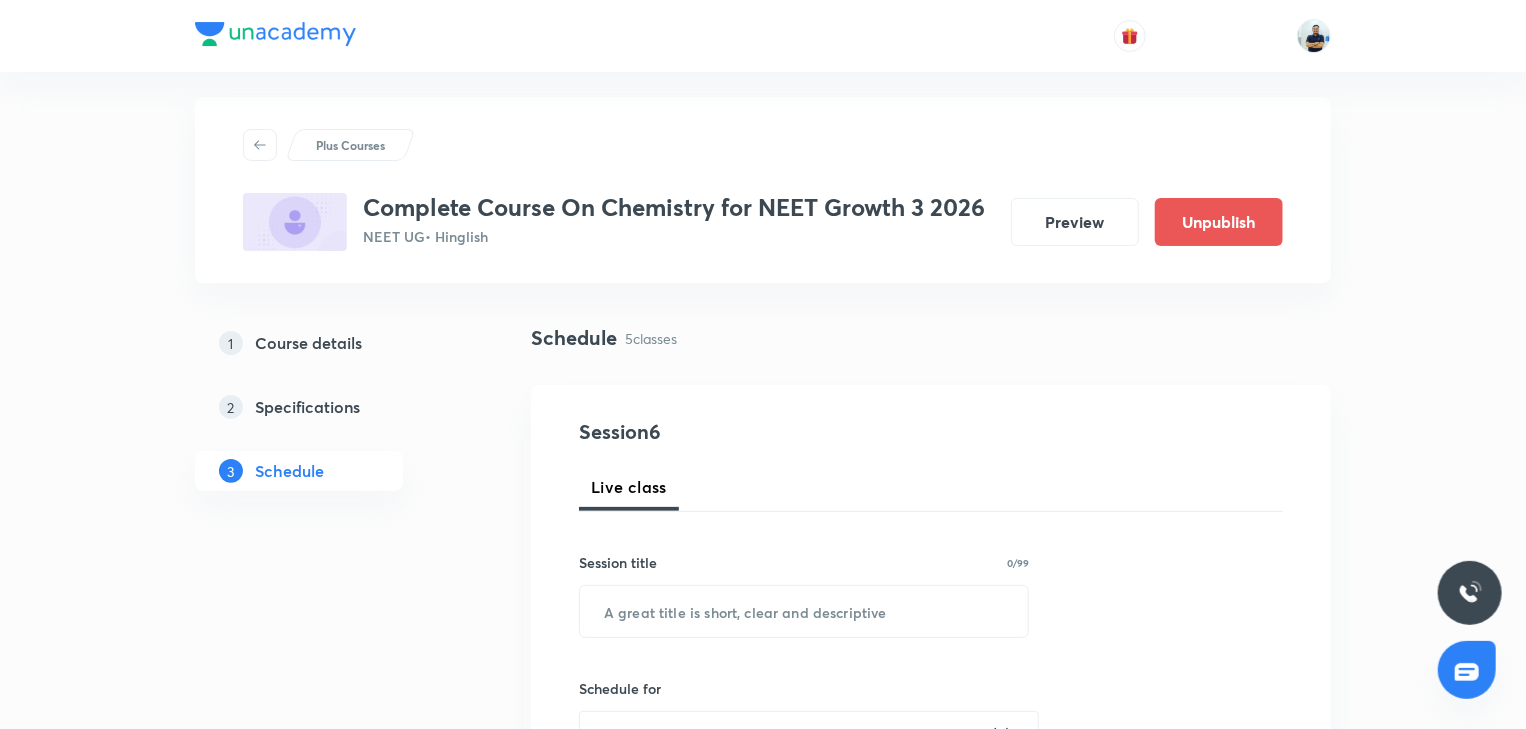 scroll, scrollTop: 0, scrollLeft: 0, axis: both 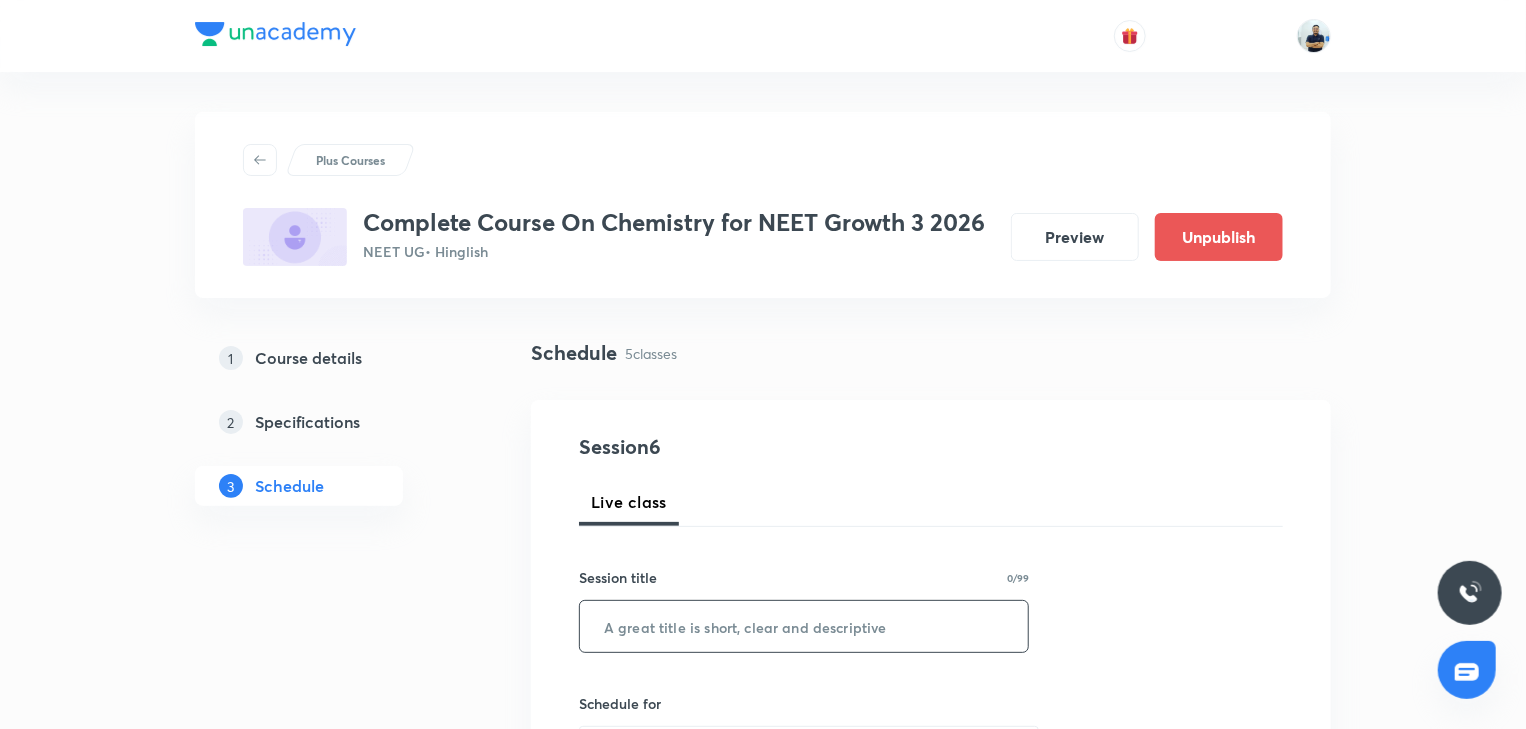 click at bounding box center (804, 626) 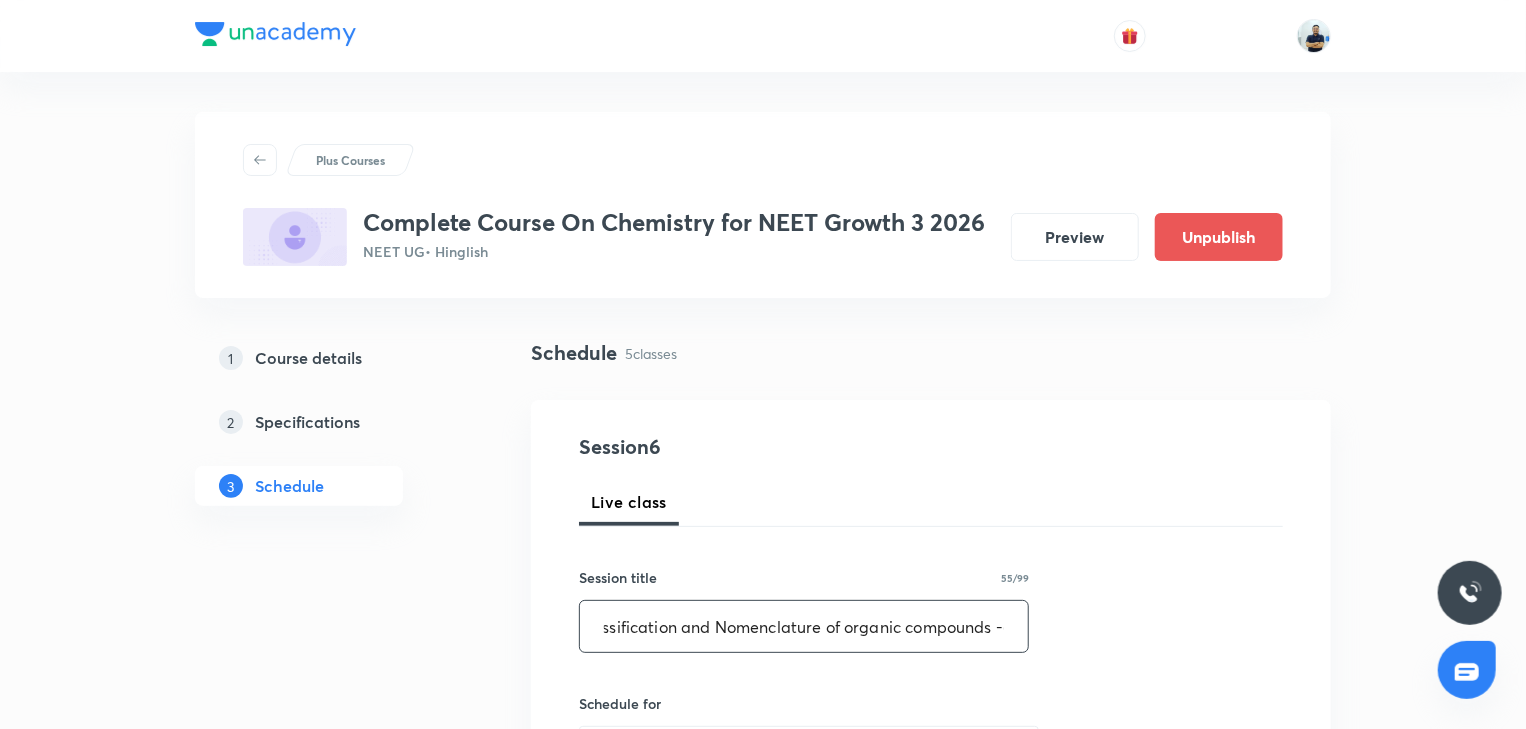 scroll, scrollTop: 0, scrollLeft: 38, axis: horizontal 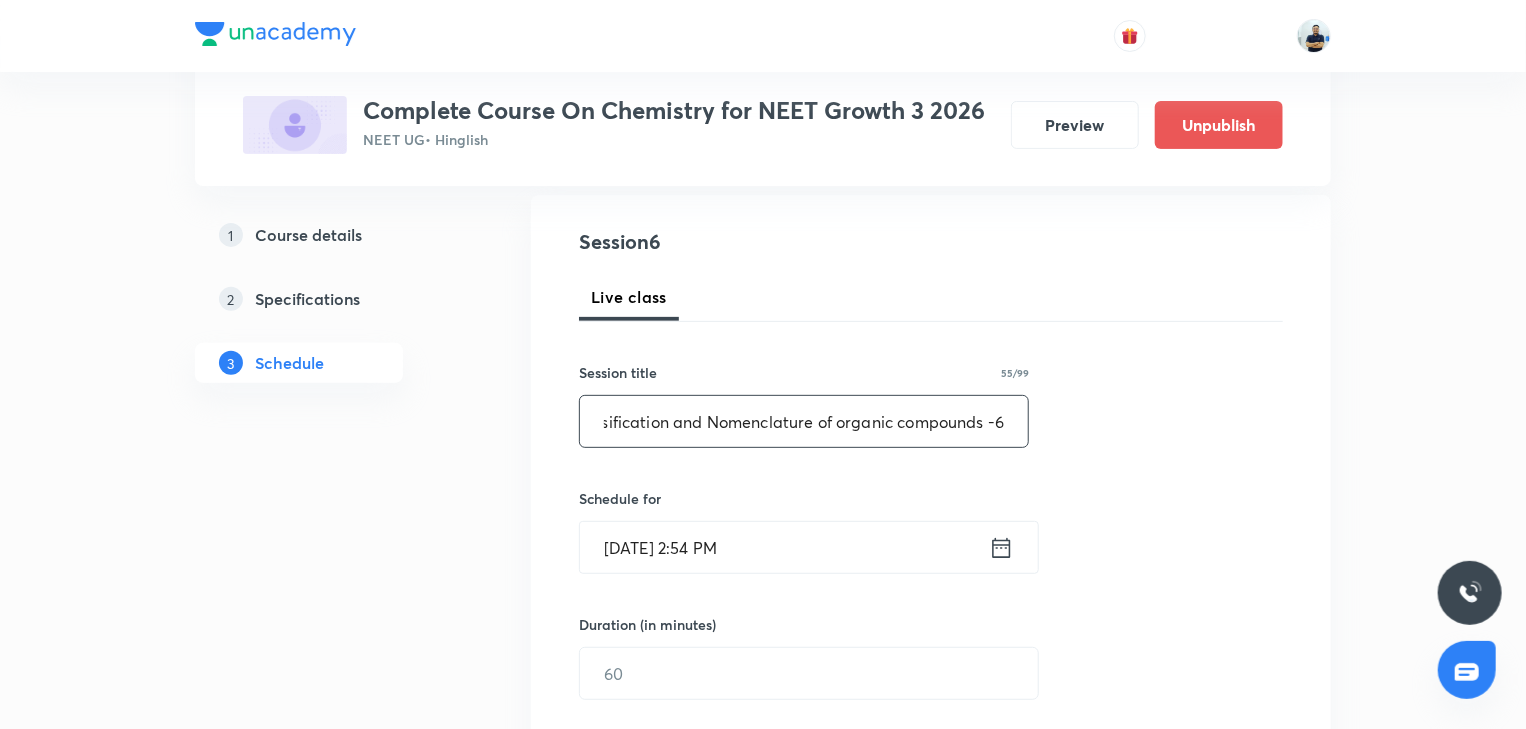 type on "Classification and Nomenclature of organic compounds -6" 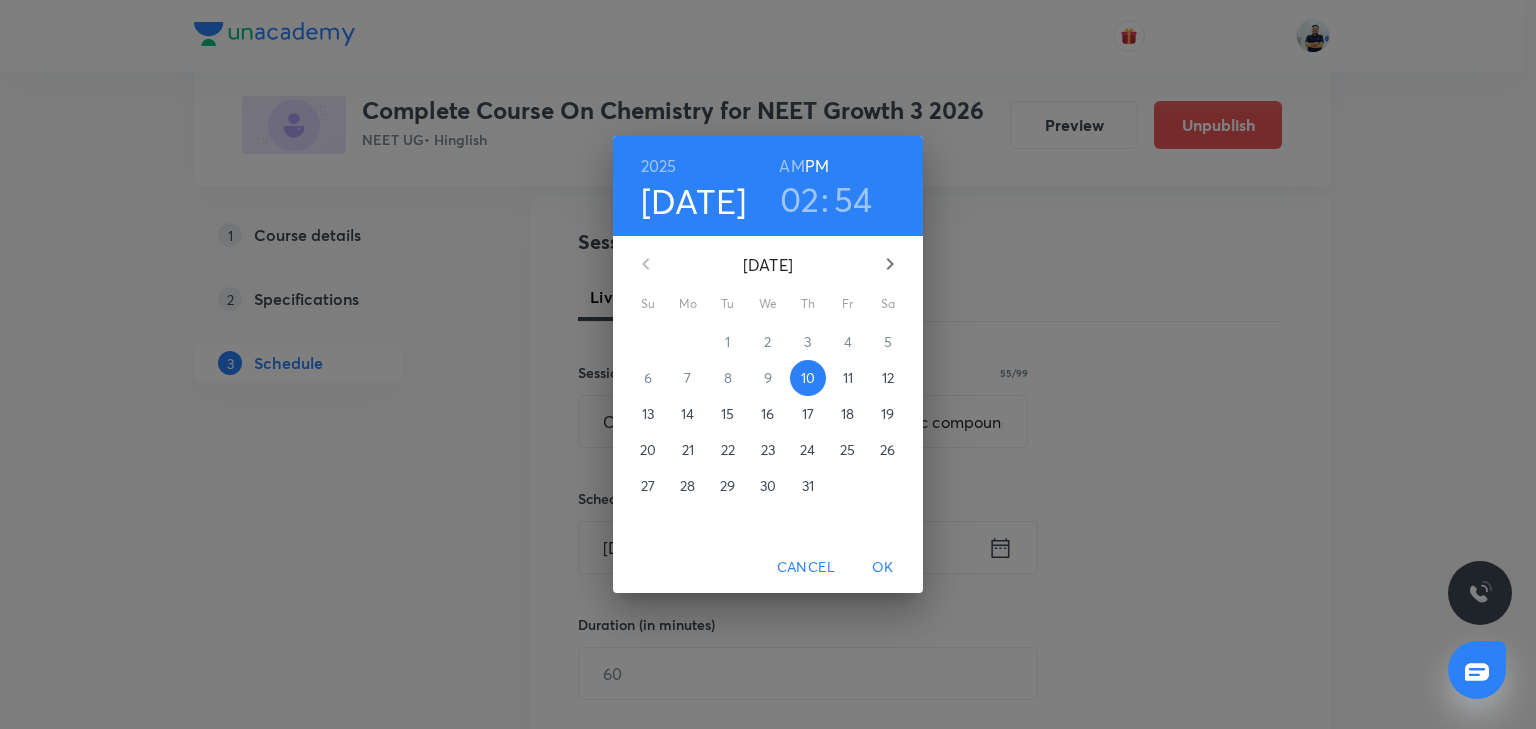 click on "02" at bounding box center [800, 199] 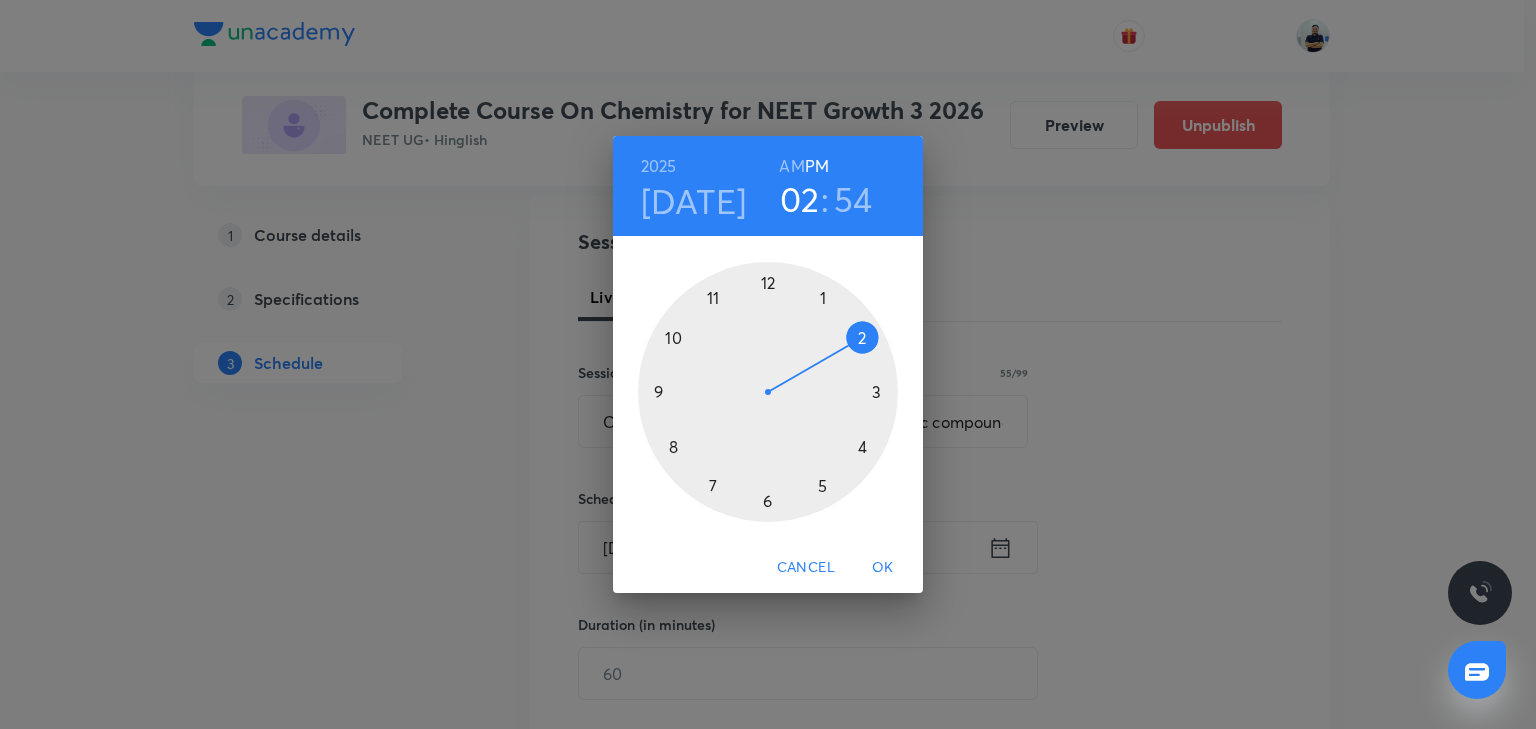 click at bounding box center (768, 392) 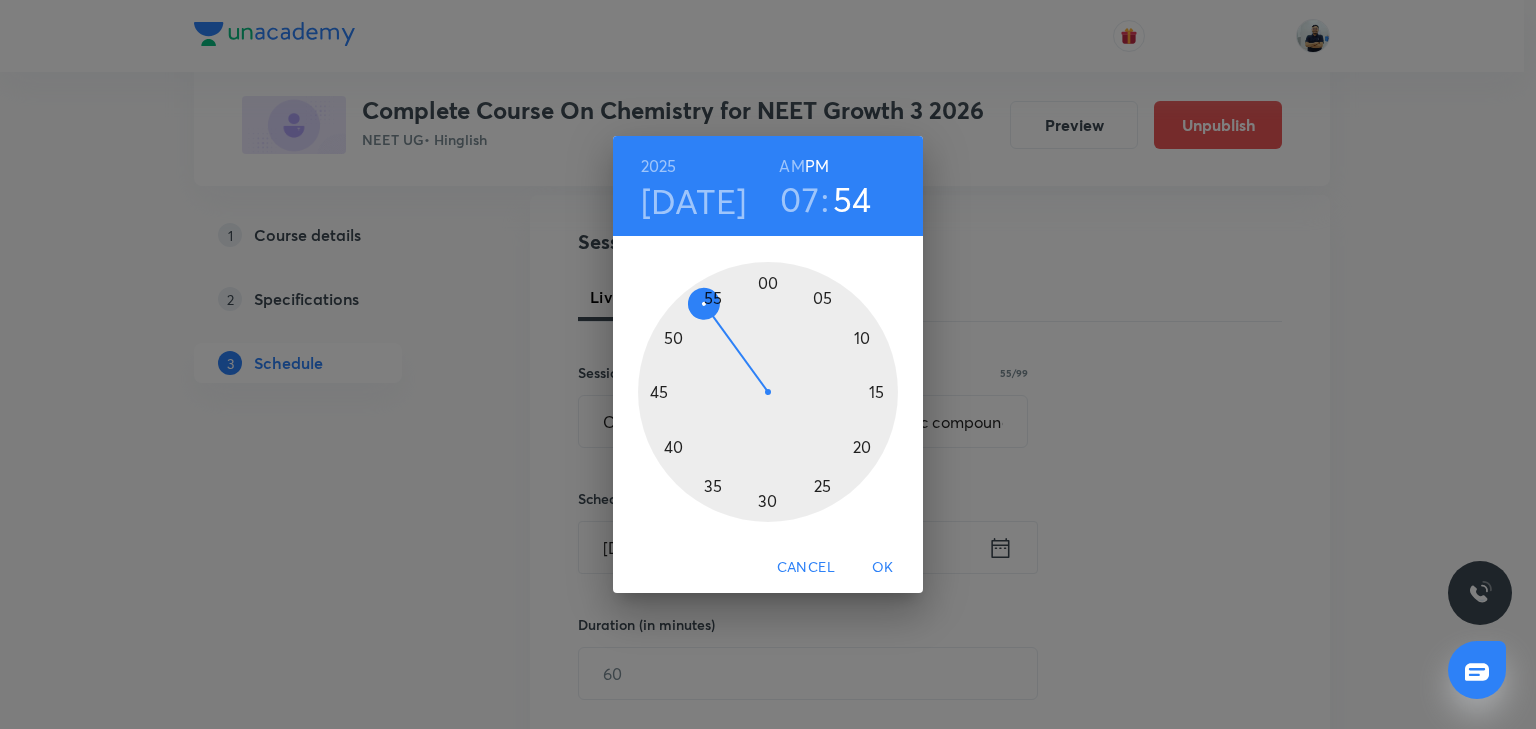 click at bounding box center (768, 392) 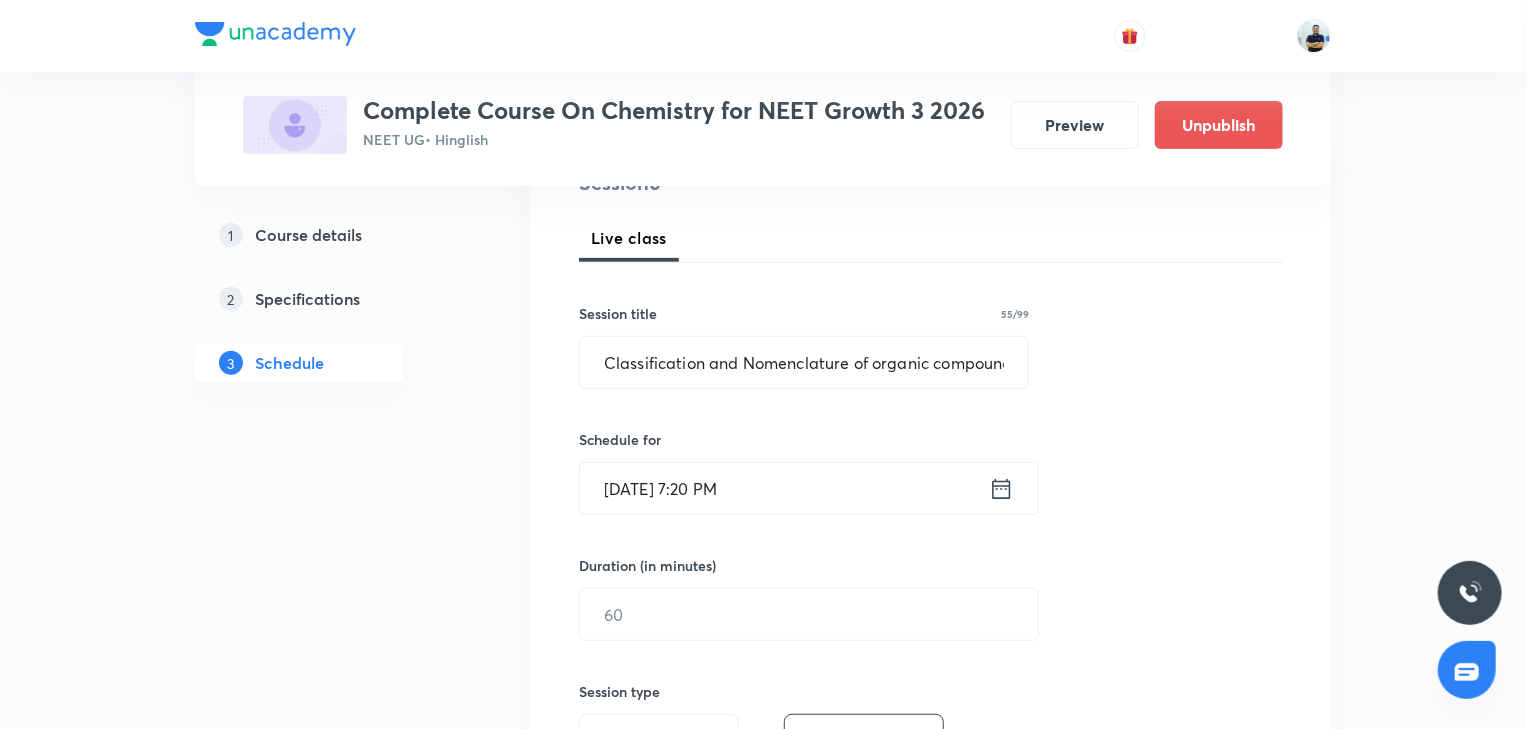 scroll, scrollTop: 354, scrollLeft: 0, axis: vertical 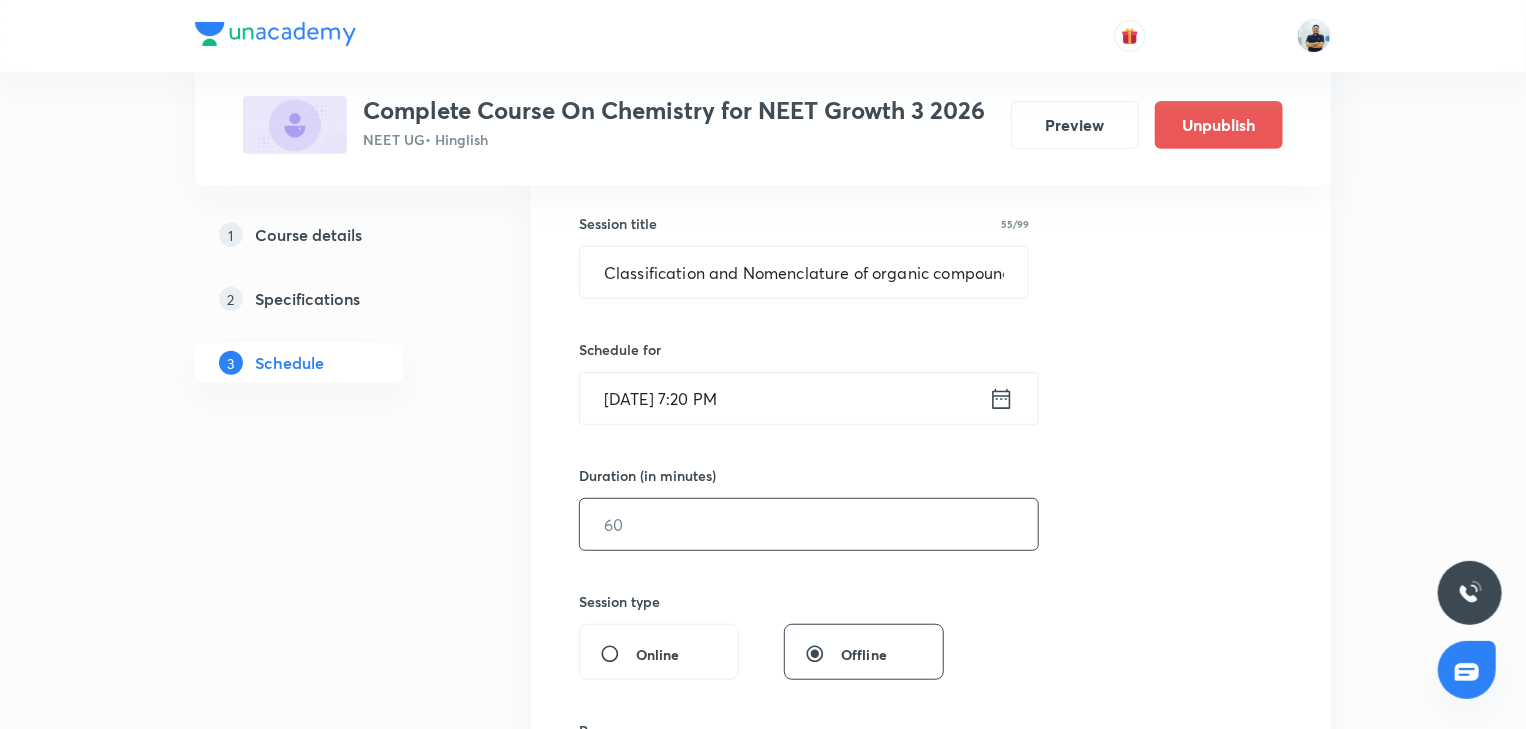 click at bounding box center [809, 524] 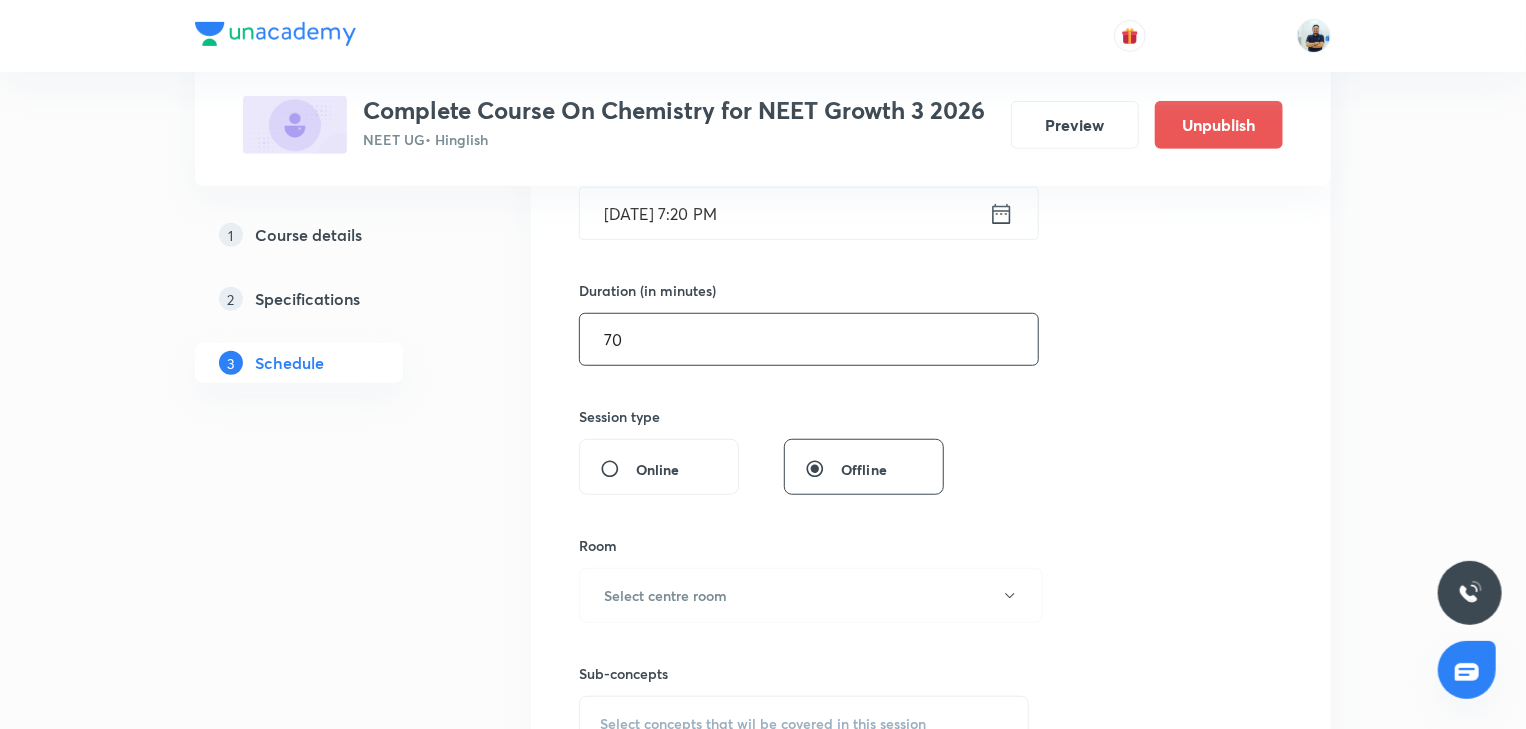 scroll, scrollTop: 560, scrollLeft: 0, axis: vertical 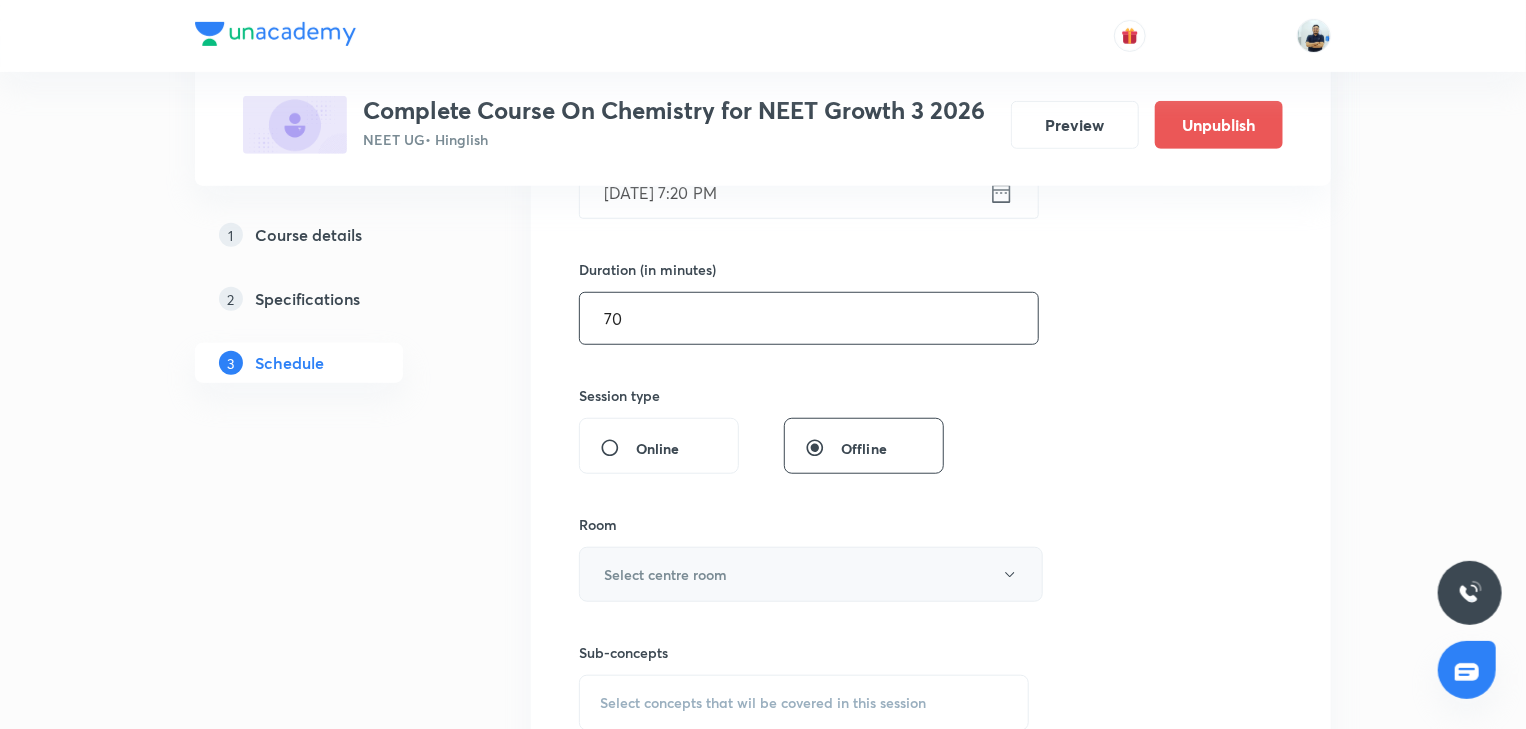 type on "70" 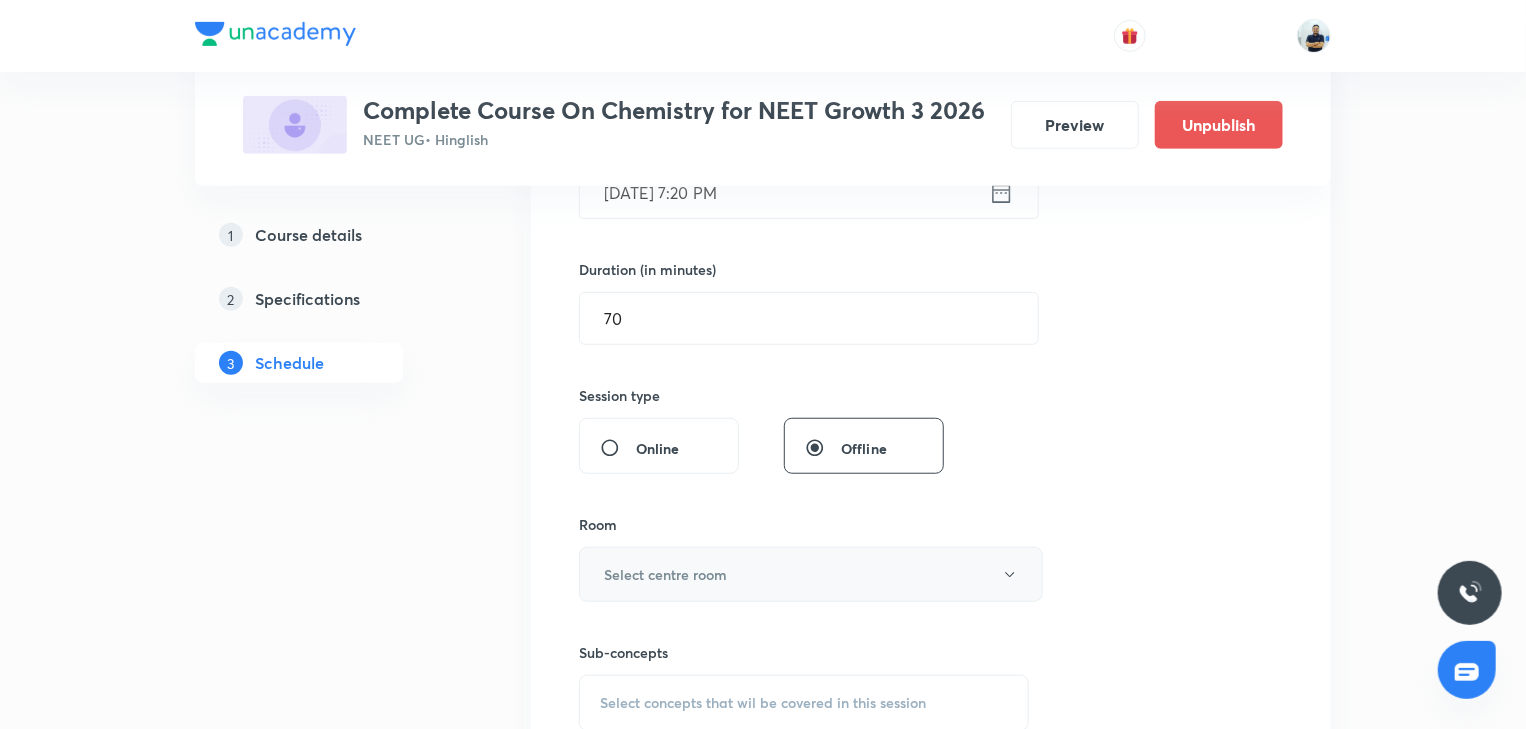 click on "Select centre room" at bounding box center (665, 574) 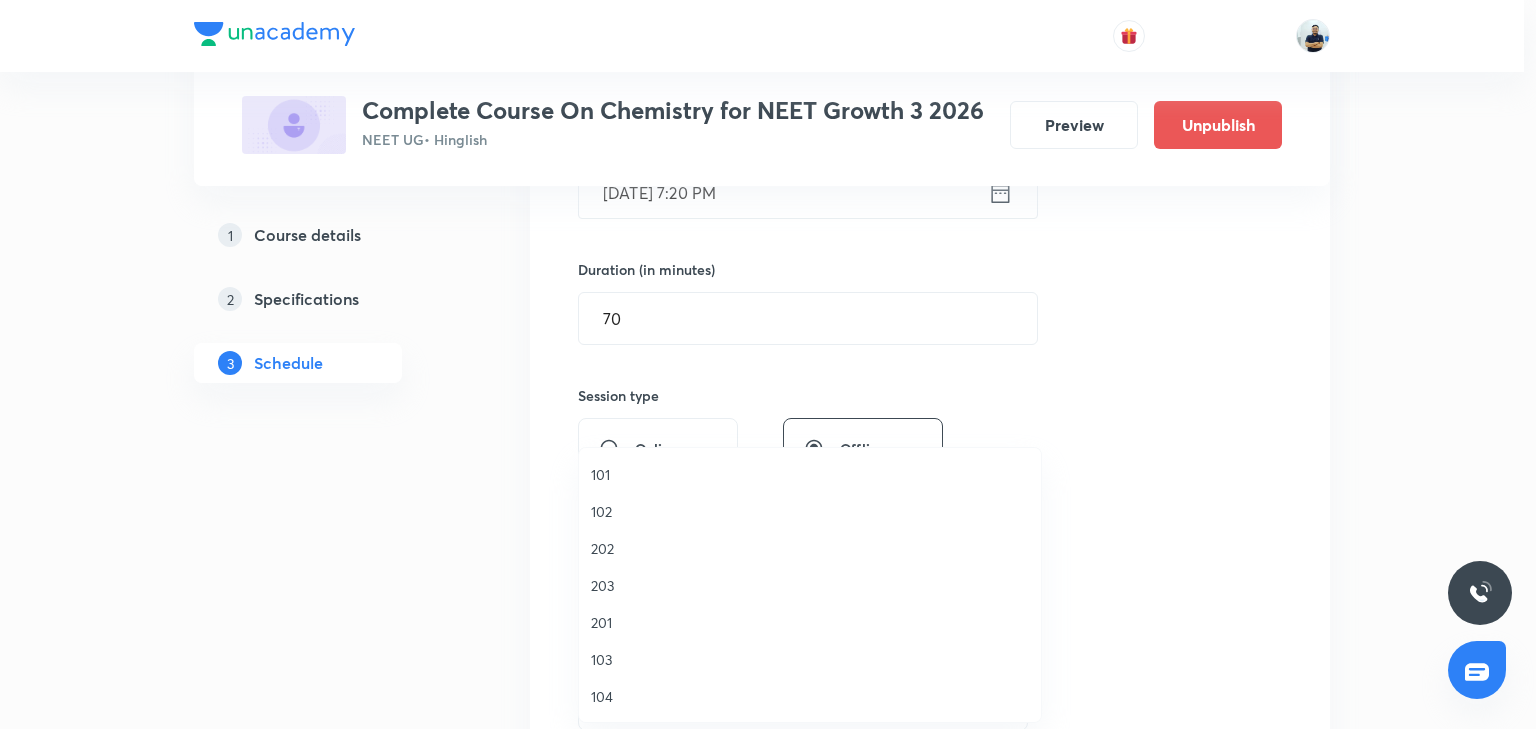 click on "202" at bounding box center [810, 548] 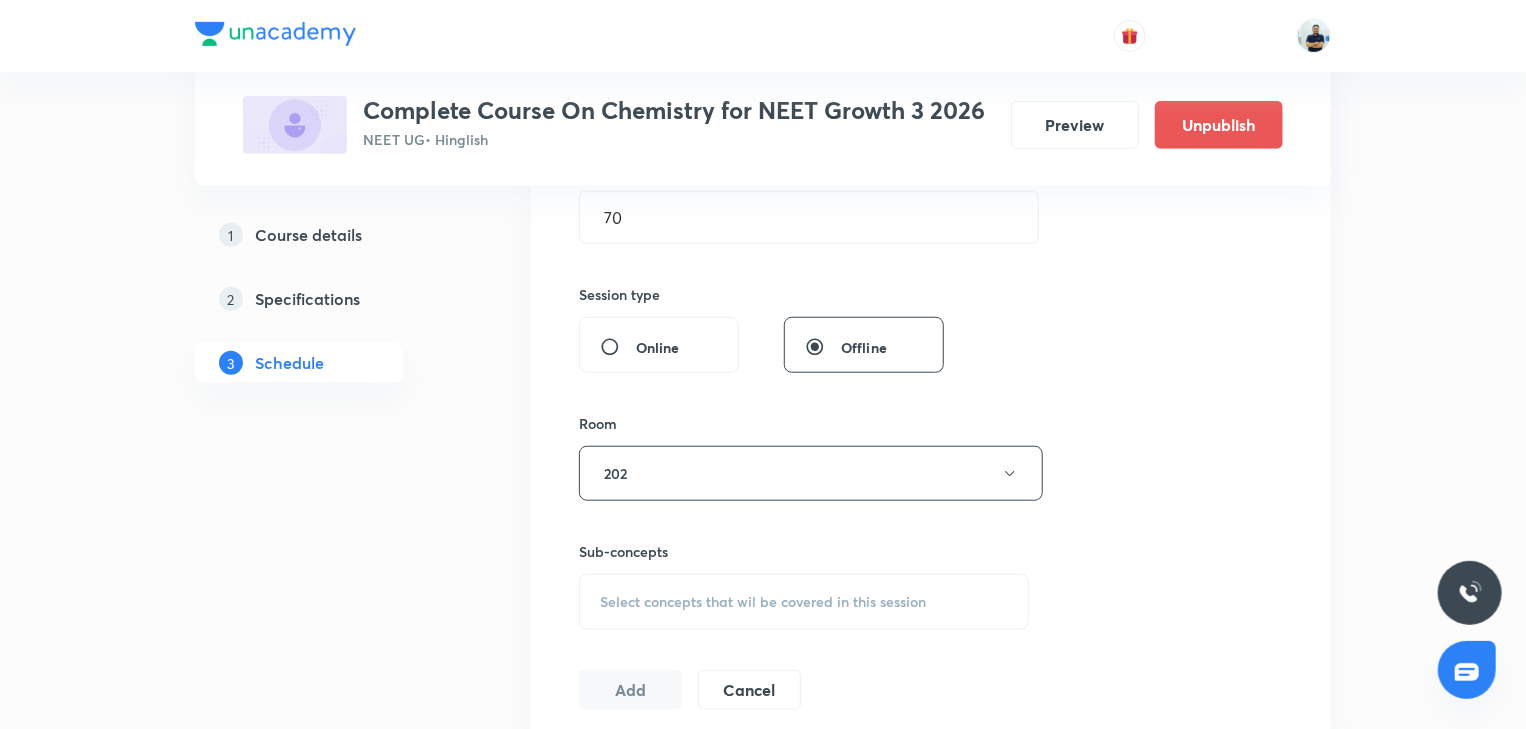 scroll, scrollTop: 802, scrollLeft: 0, axis: vertical 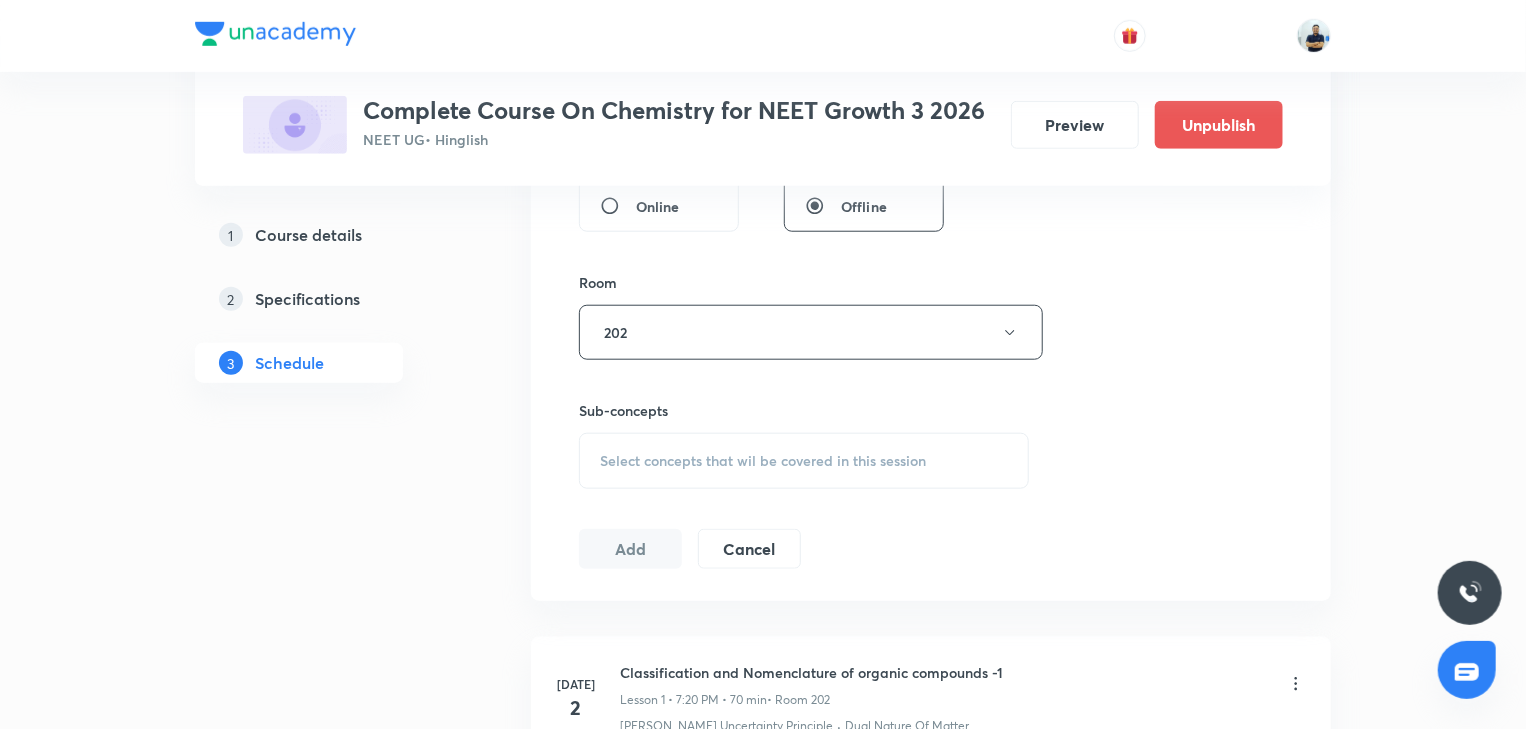 click on "Select concepts that wil be covered in this session" at bounding box center (804, 461) 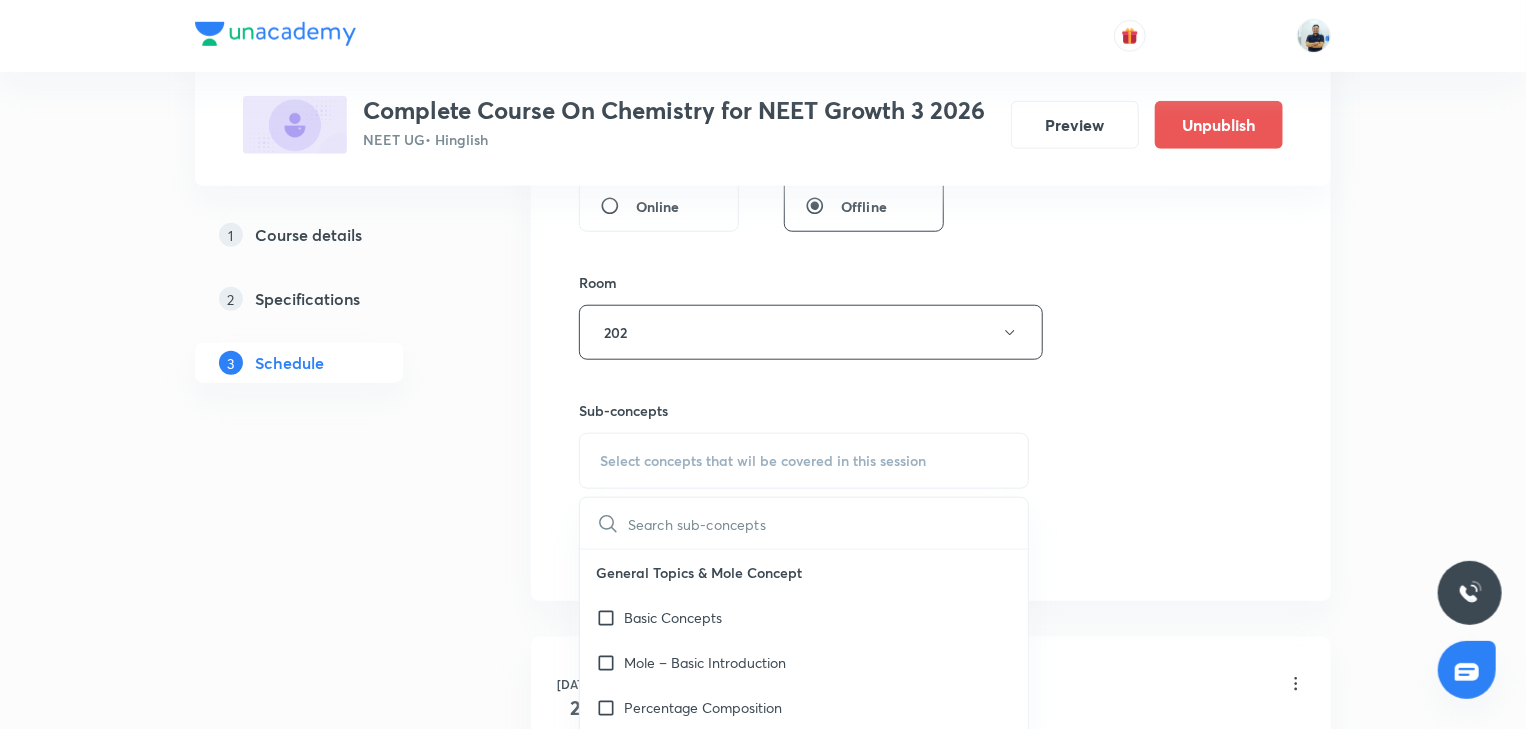 scroll, scrollTop: 560, scrollLeft: 0, axis: vertical 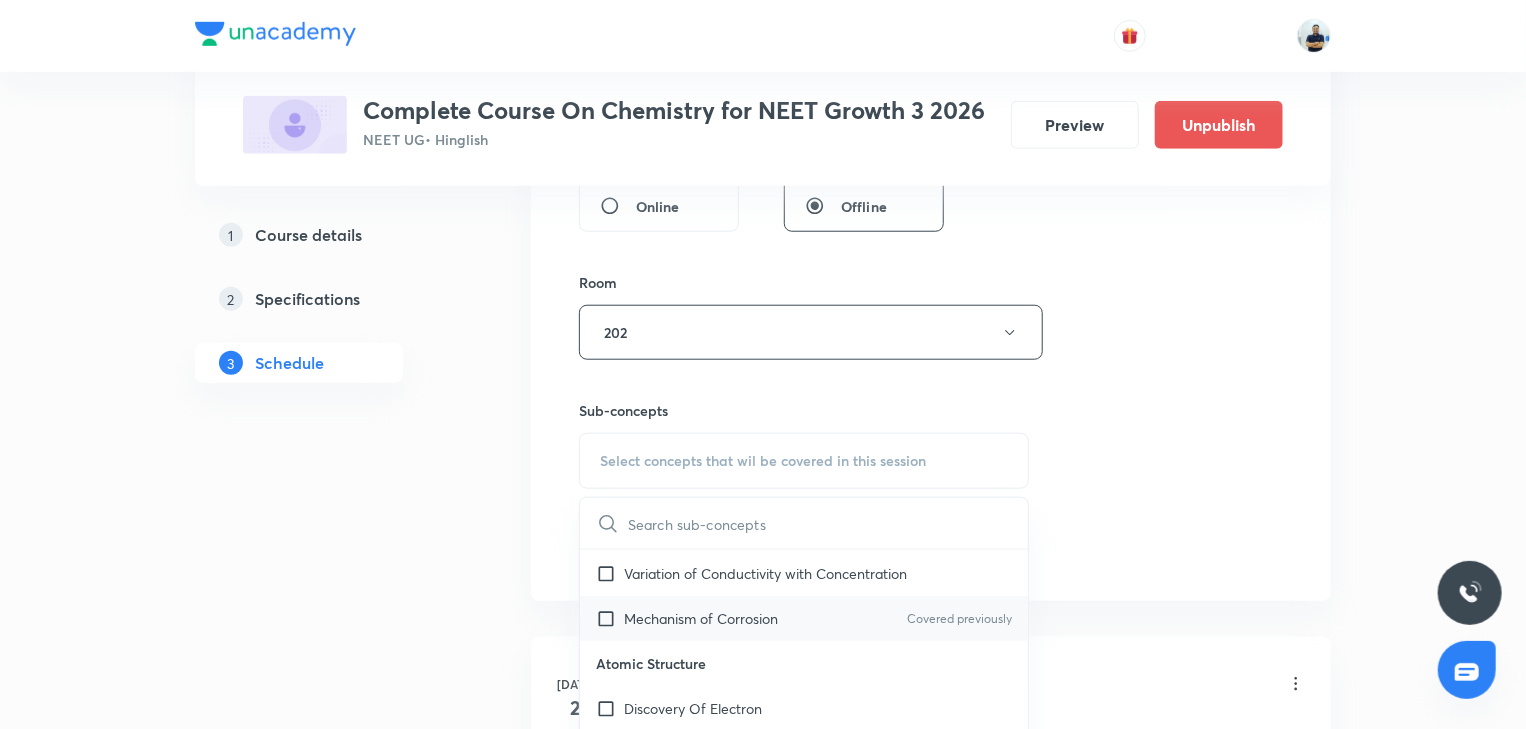 click on "Mechanism of Corrosion" at bounding box center [701, 618] 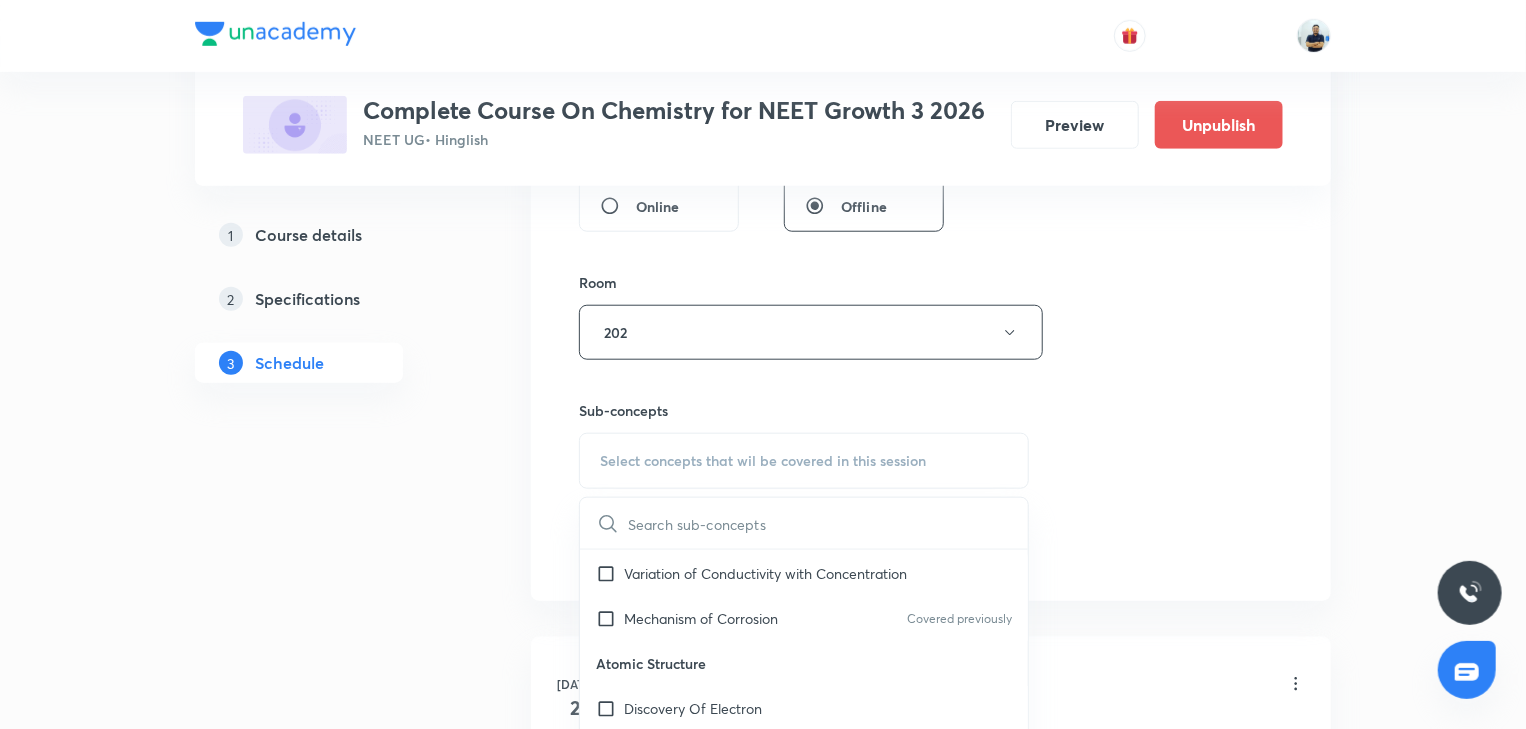 checkbox on "true" 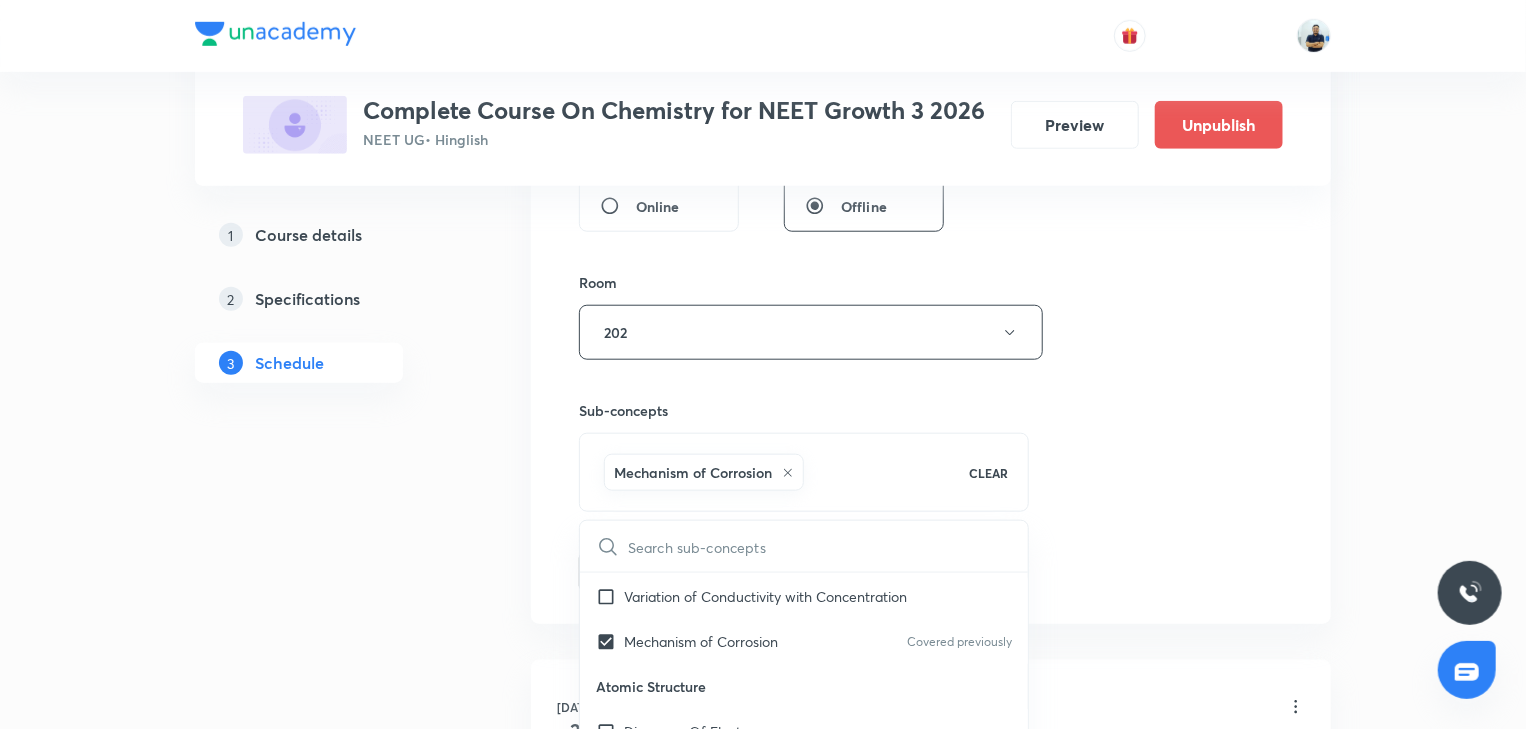 click on "Session  6 Live class Session title 55/99 Classification and Nomenclature of organic compounds -6 ​ Schedule for Jul 10, 2025, 7:20 PM ​ Duration (in minutes) 70 ​   Session type Online Offline Room 202 Sub-concepts Mechanism of Corrosion CLEAR ​ General Topics & Mole Concept Basic Concepts Mole – Basic Introduction Percentage Composition Stoichiometry Principle of Atom Conservation (POAC) Relation between Stoichiometric Quantities Covered previously Application of Mole Concept: Gravimetric Analysis Electronic Configuration Of Atoms (Hund's rule)  Quantum Numbers (Magnetic Quantum no.) Quantum Numbers(Pauli's Exclusion law) Mean Molar Mass or Molecular Mass Variation of Conductivity with Concentration Mechanism of Corrosion Covered previously Atomic Structure Discovery Of Electron Some Prerequisites of Physics Discovery Of Protons And Neutrons Atomic Models Representation Of Atom With Electrons And Neutrons Nature of Waves Nature Of Electromagnetic Radiation Planck’S Quantum Theory Quantum Numbers" at bounding box center (931, 111) 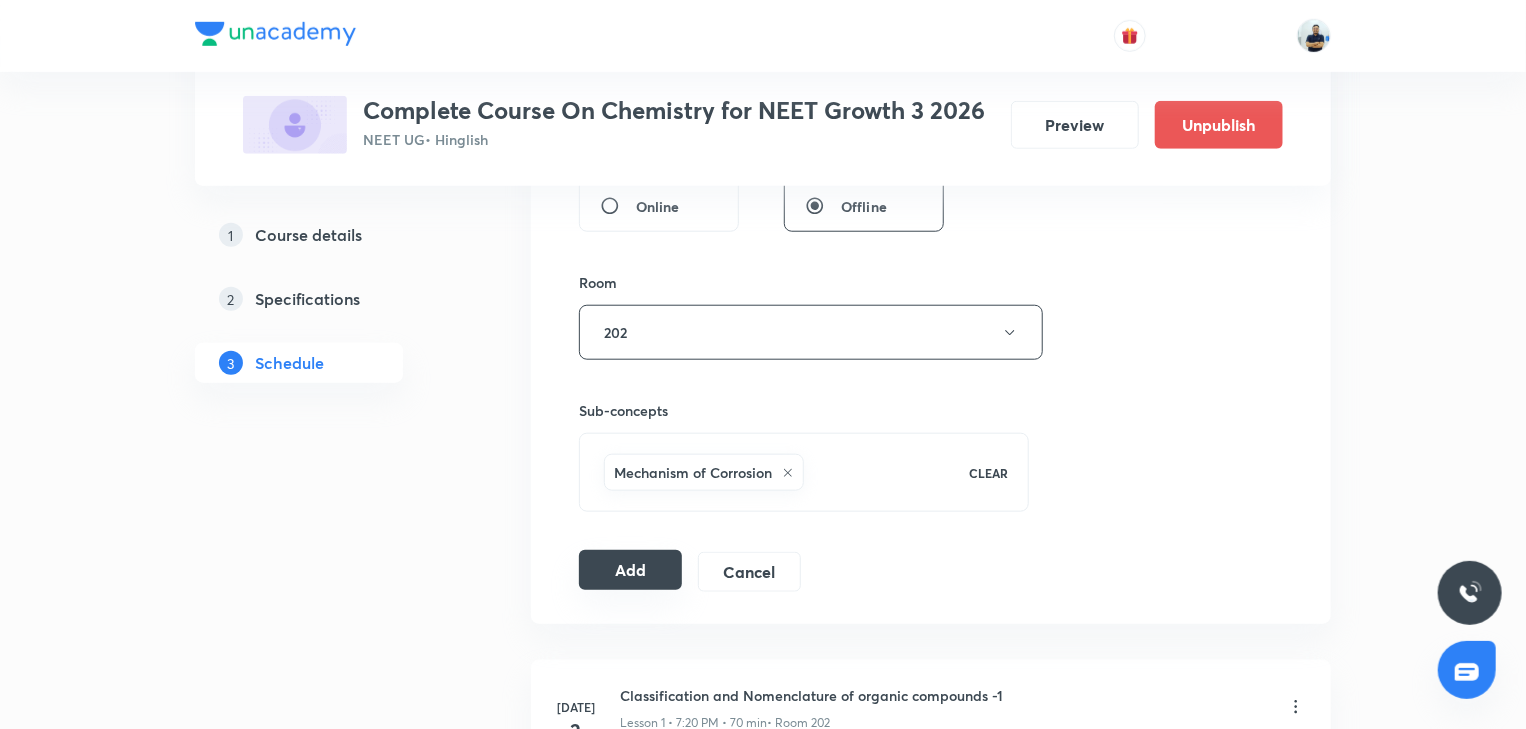 click on "Add" at bounding box center (630, 570) 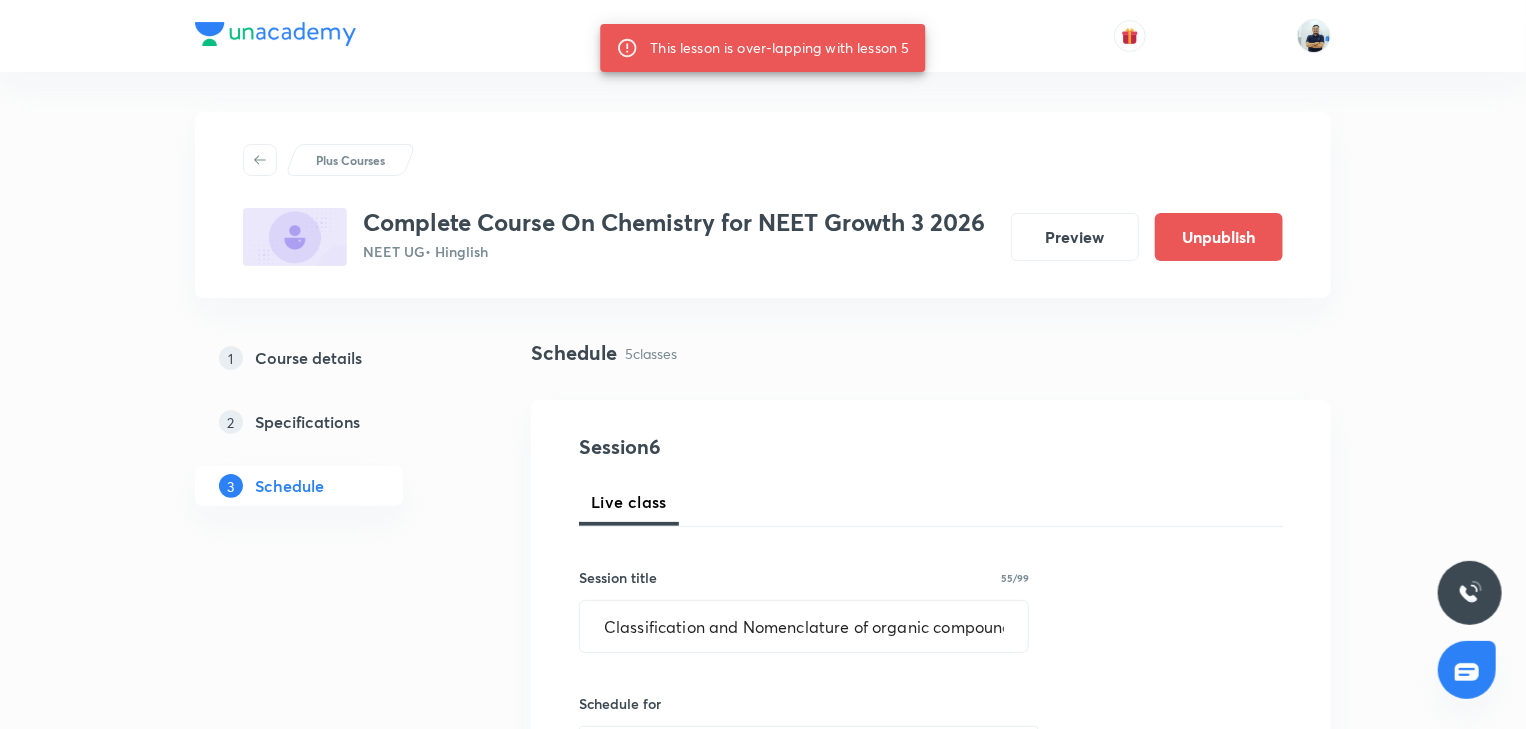 scroll, scrollTop: 560, scrollLeft: 0, axis: vertical 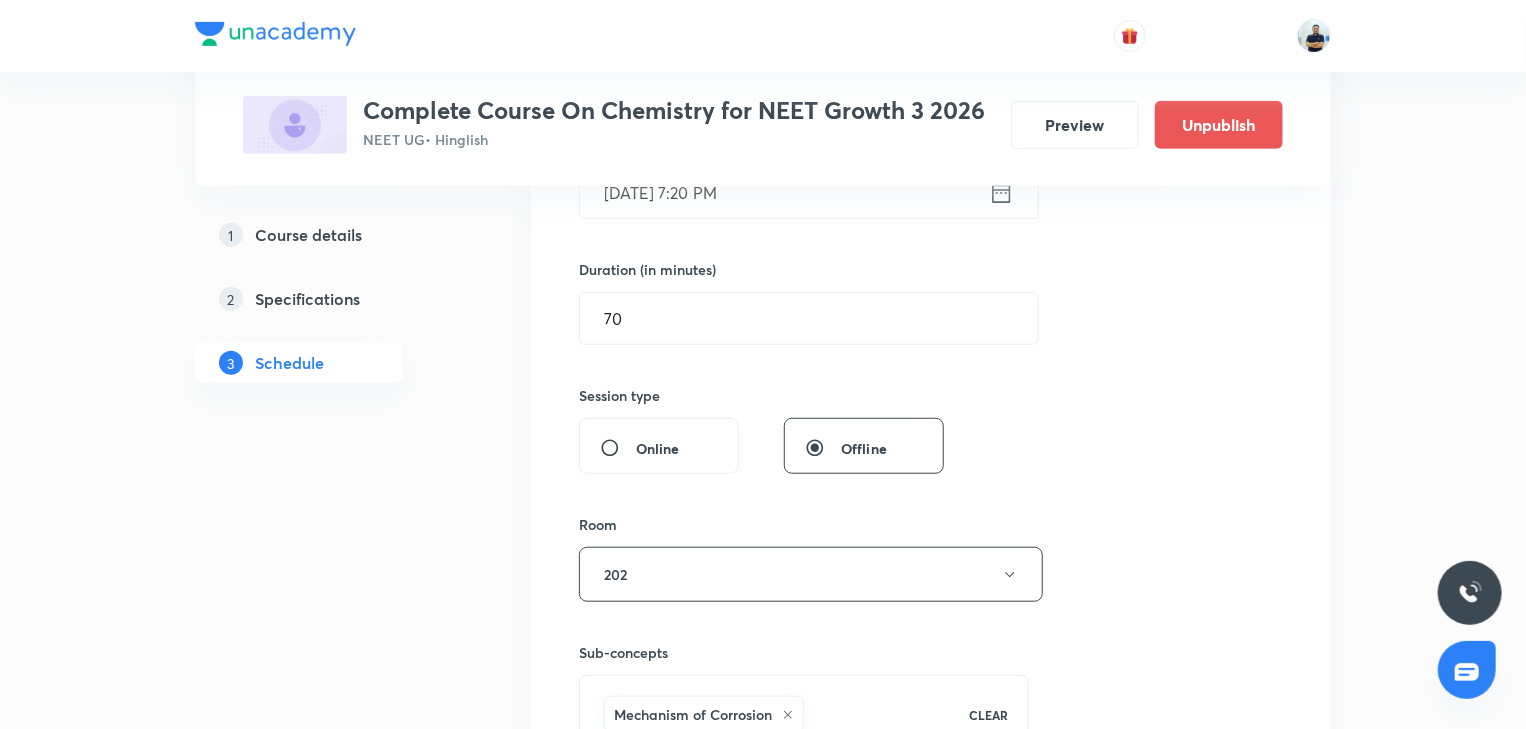 click on "Jul 10, 2025, 7:20 PM" at bounding box center [784, 192] 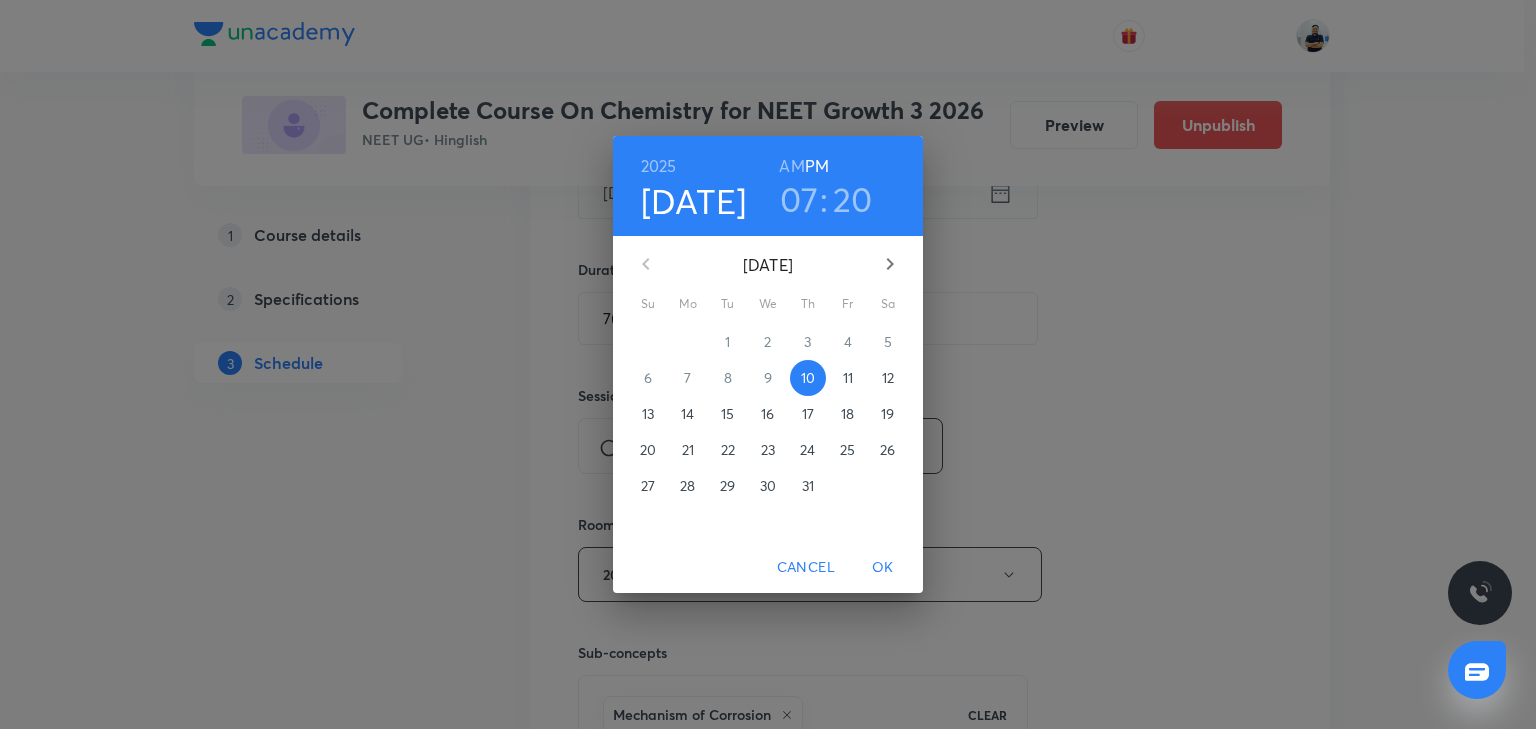 click on "11" at bounding box center [848, 378] 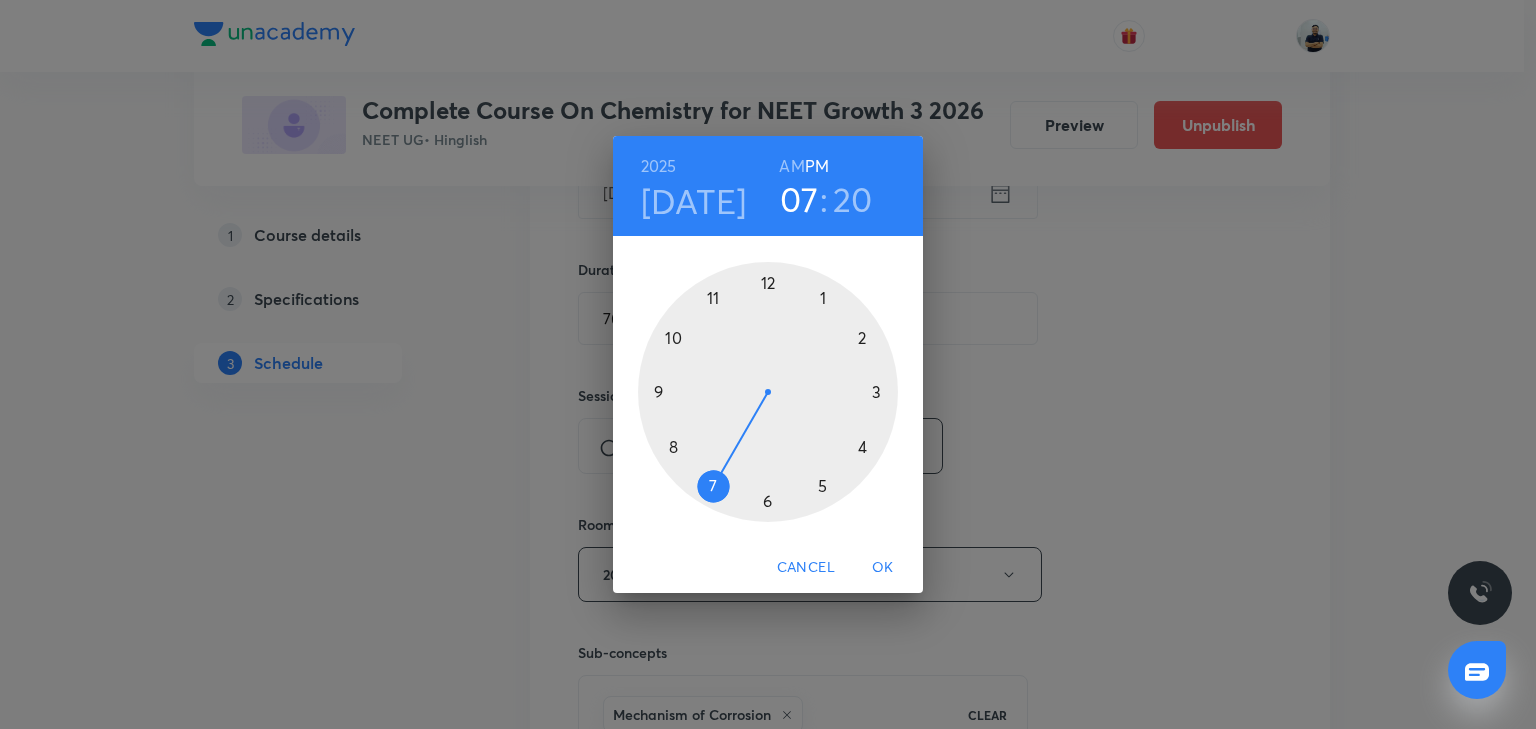 click on "OK" at bounding box center [883, 567] 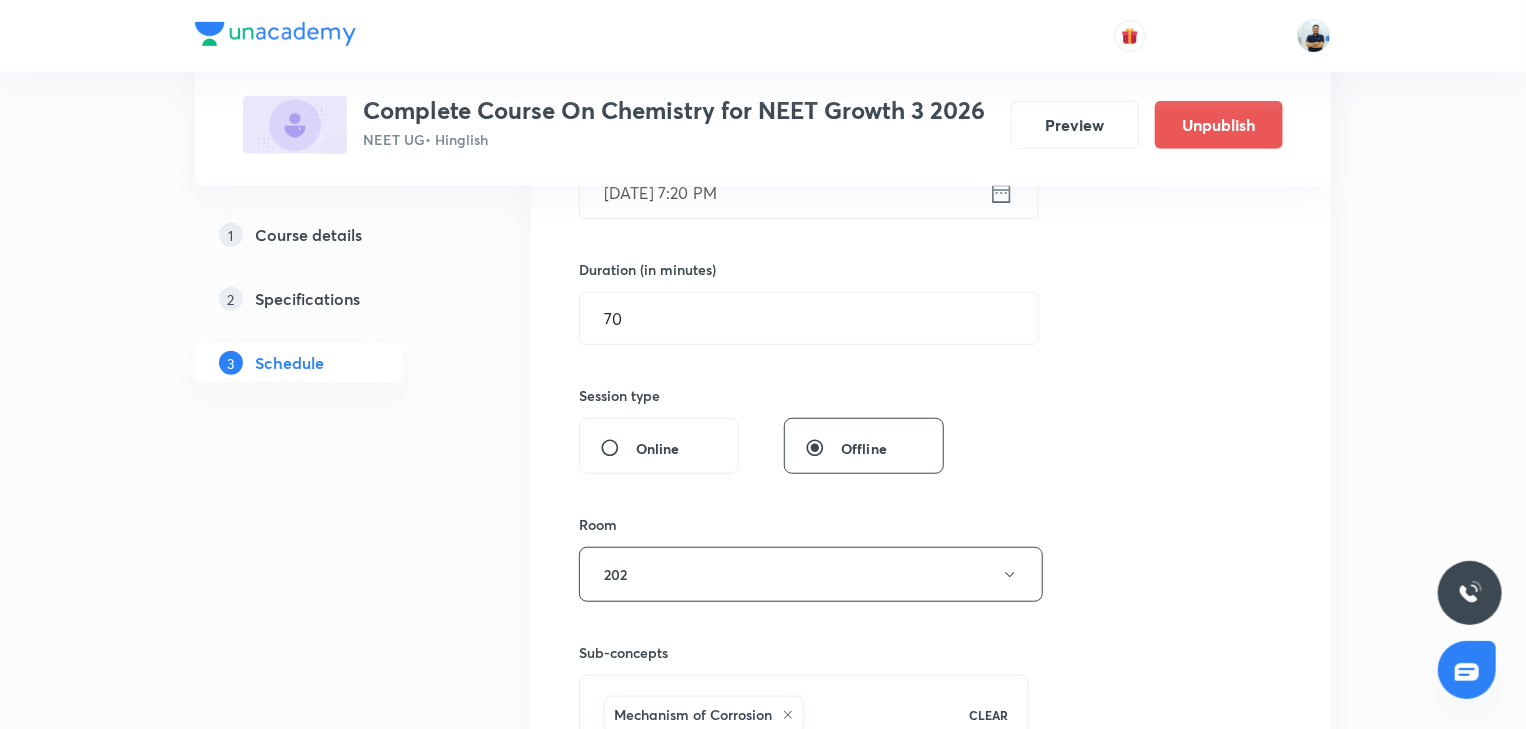scroll, scrollTop: 1120, scrollLeft: 0, axis: vertical 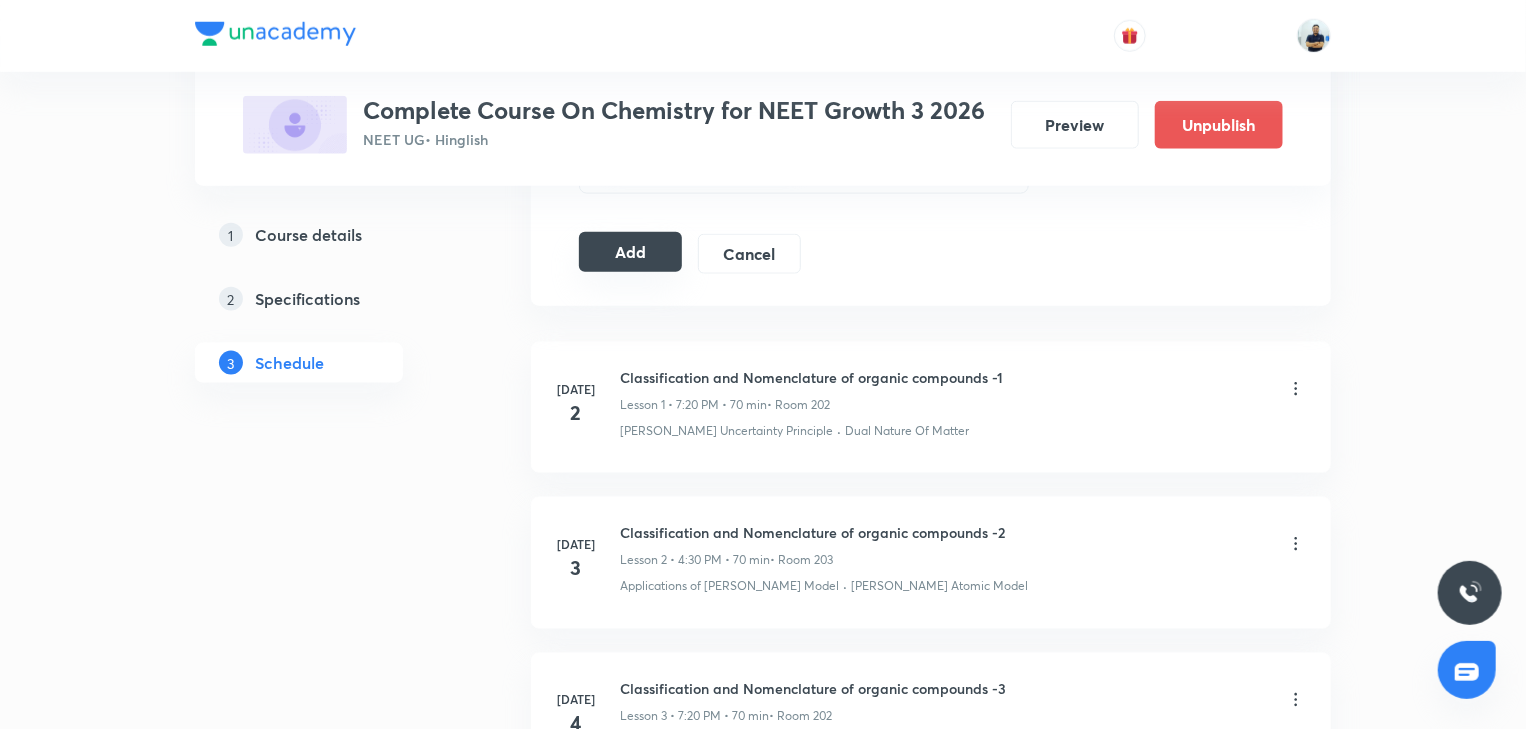 click on "Add" at bounding box center [630, 252] 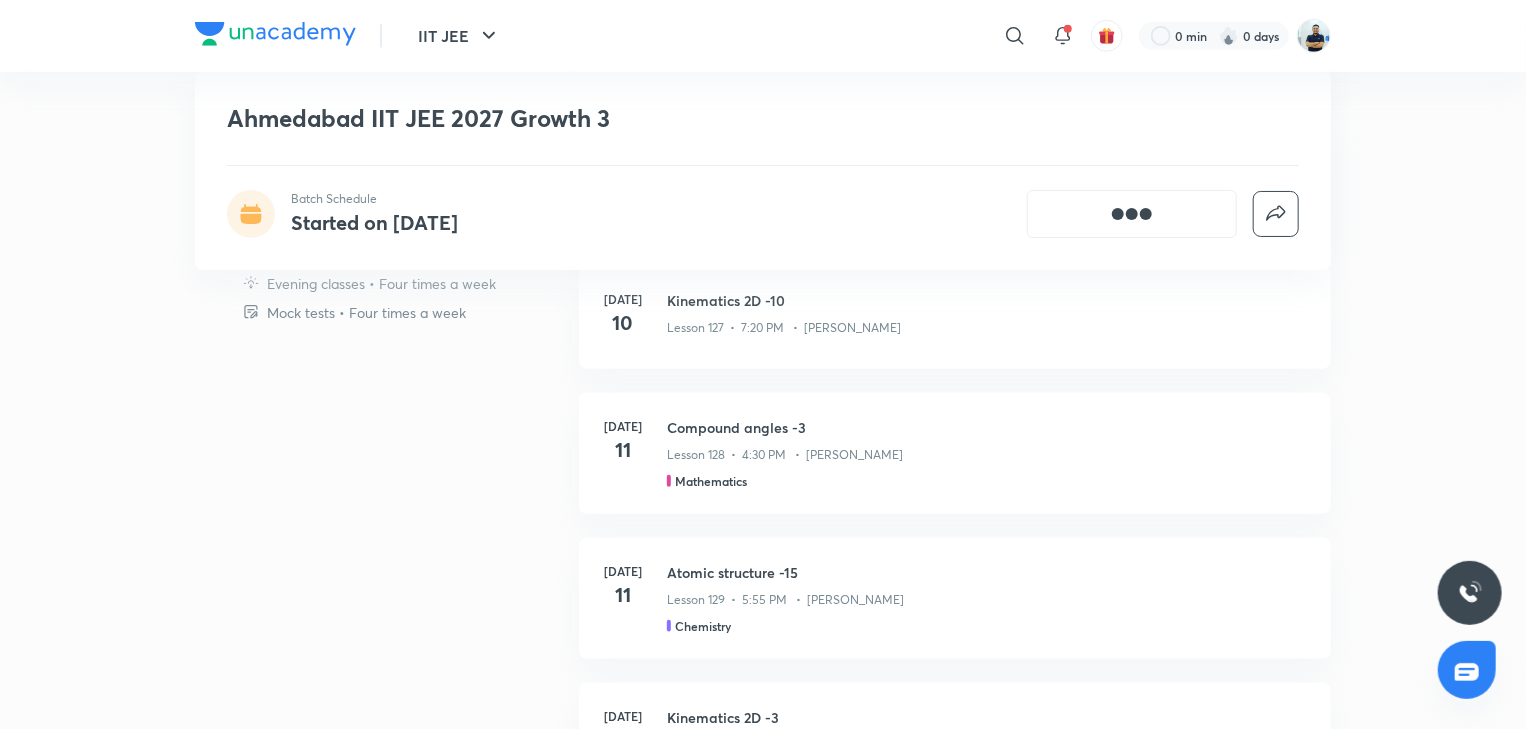 scroll, scrollTop: 754, scrollLeft: 0, axis: vertical 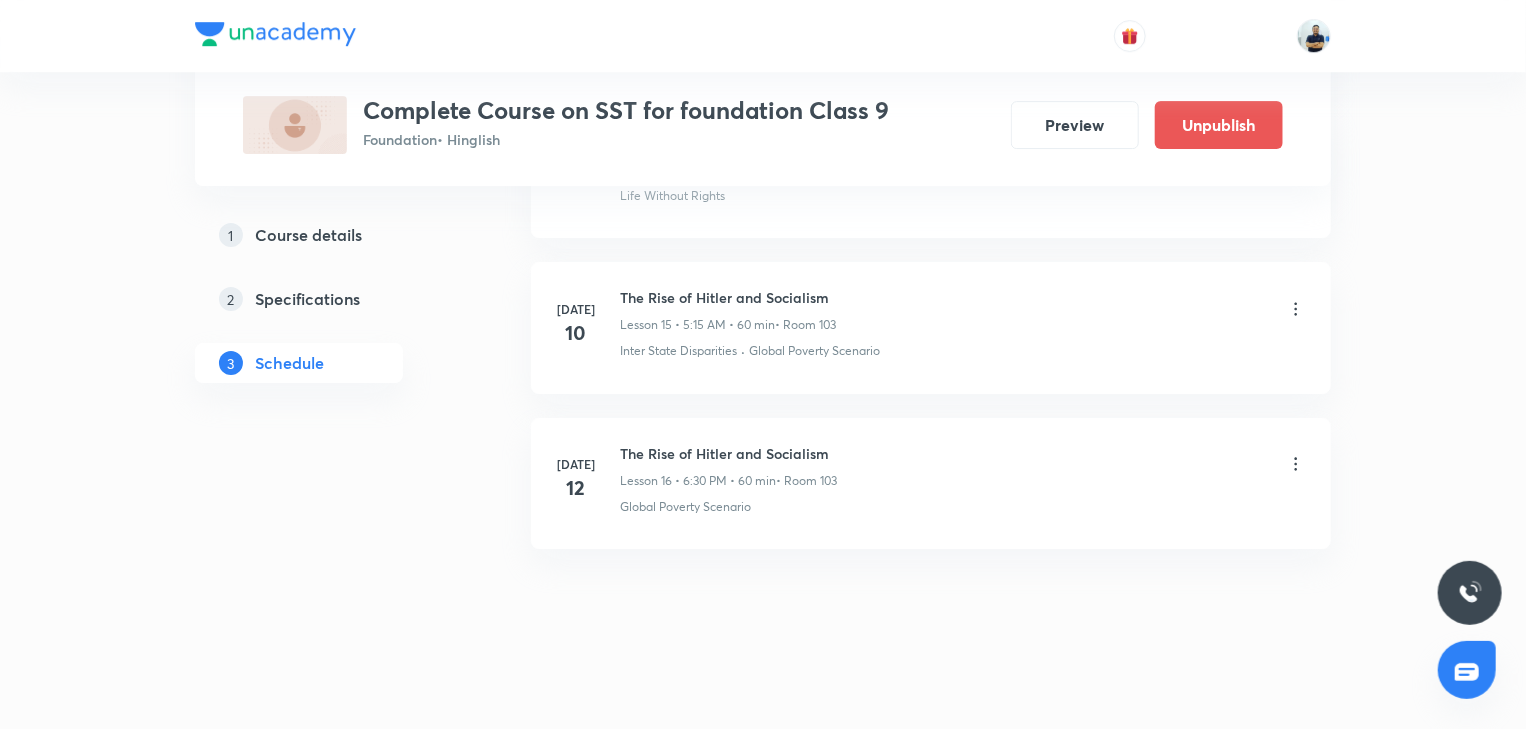 click on "The Rise of Hitler and Socialism" at bounding box center [728, 297] 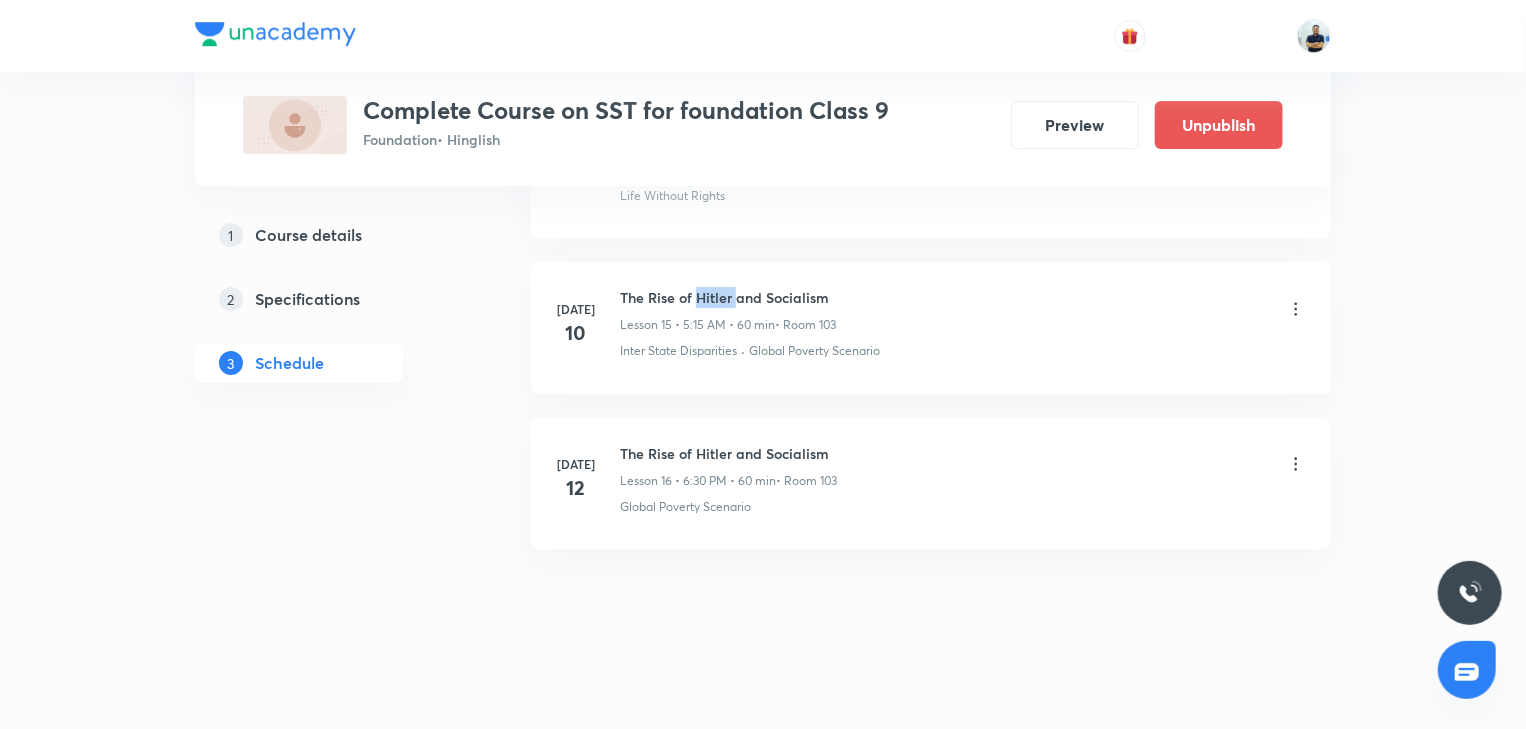 click on "The Rise of Hitler and Socialism" at bounding box center (728, 297) 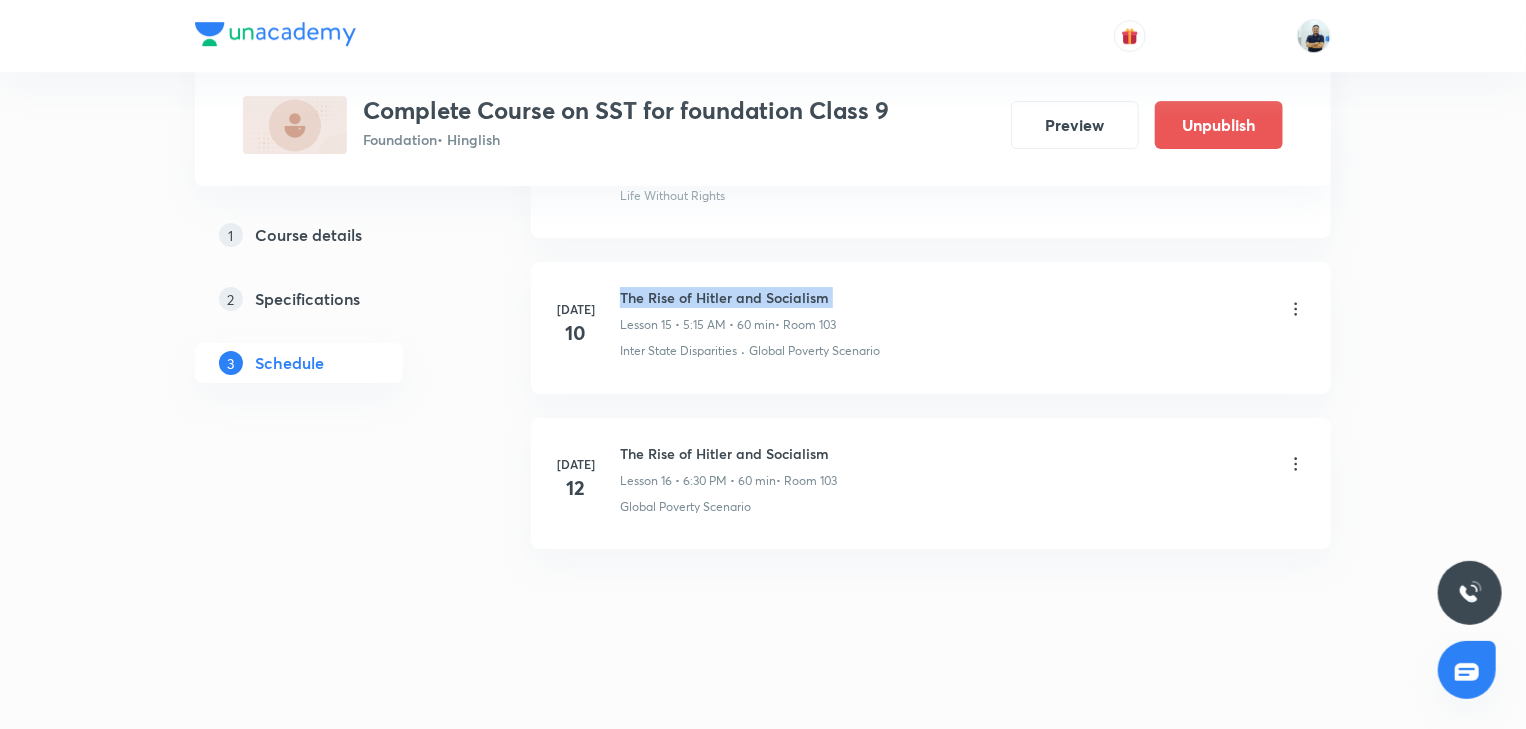 click on "The Rise of Hitler and Socialism" at bounding box center [728, 297] 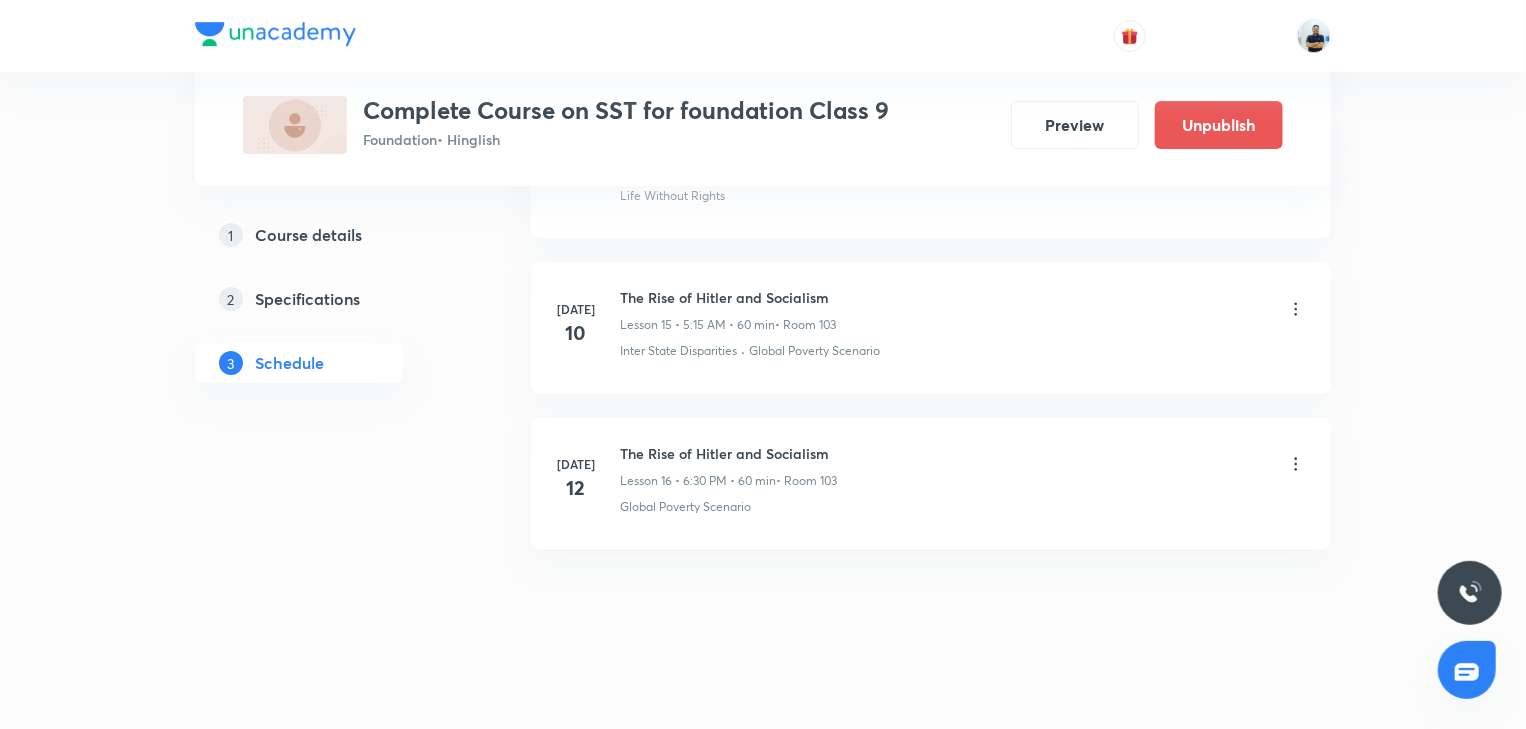 click 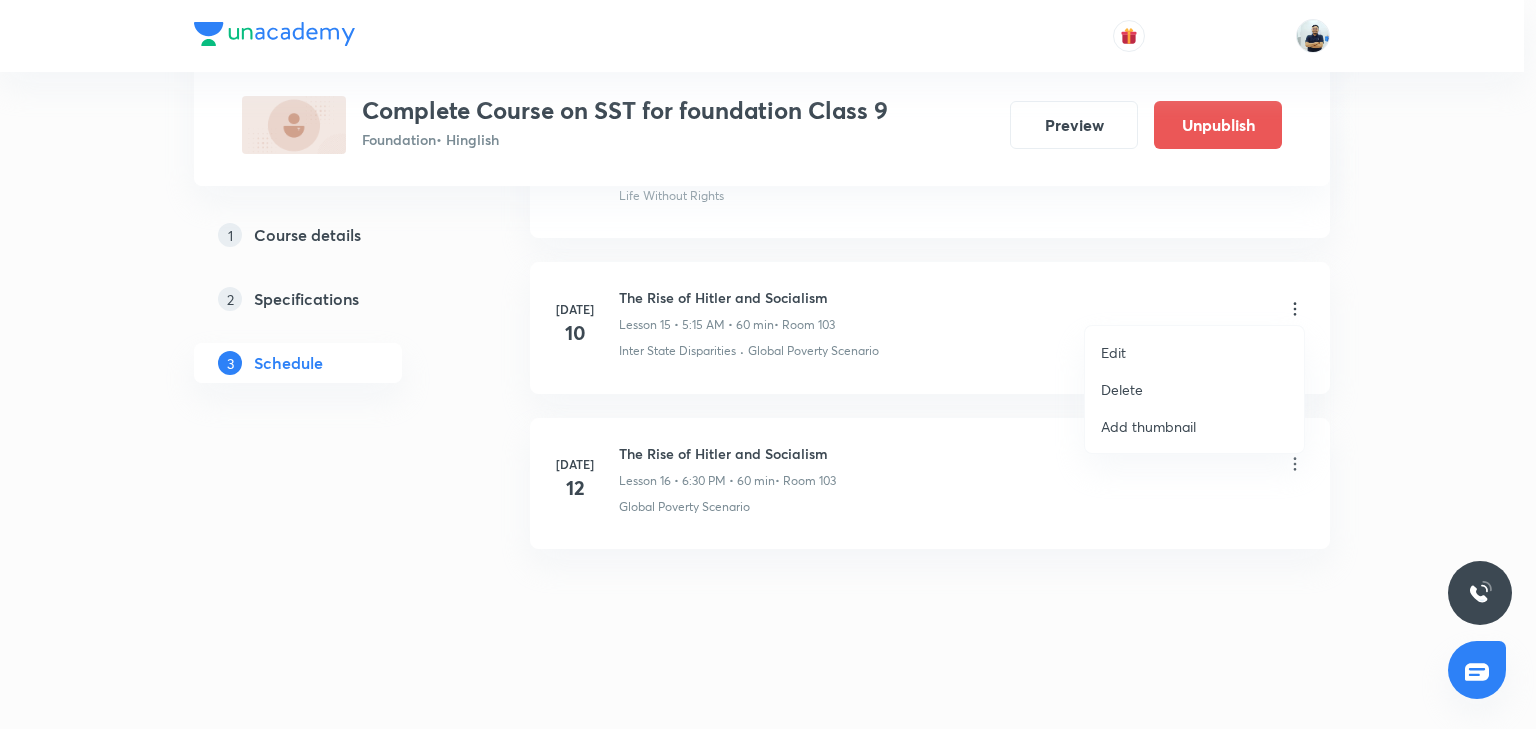 click on "Edit" at bounding box center [1194, 352] 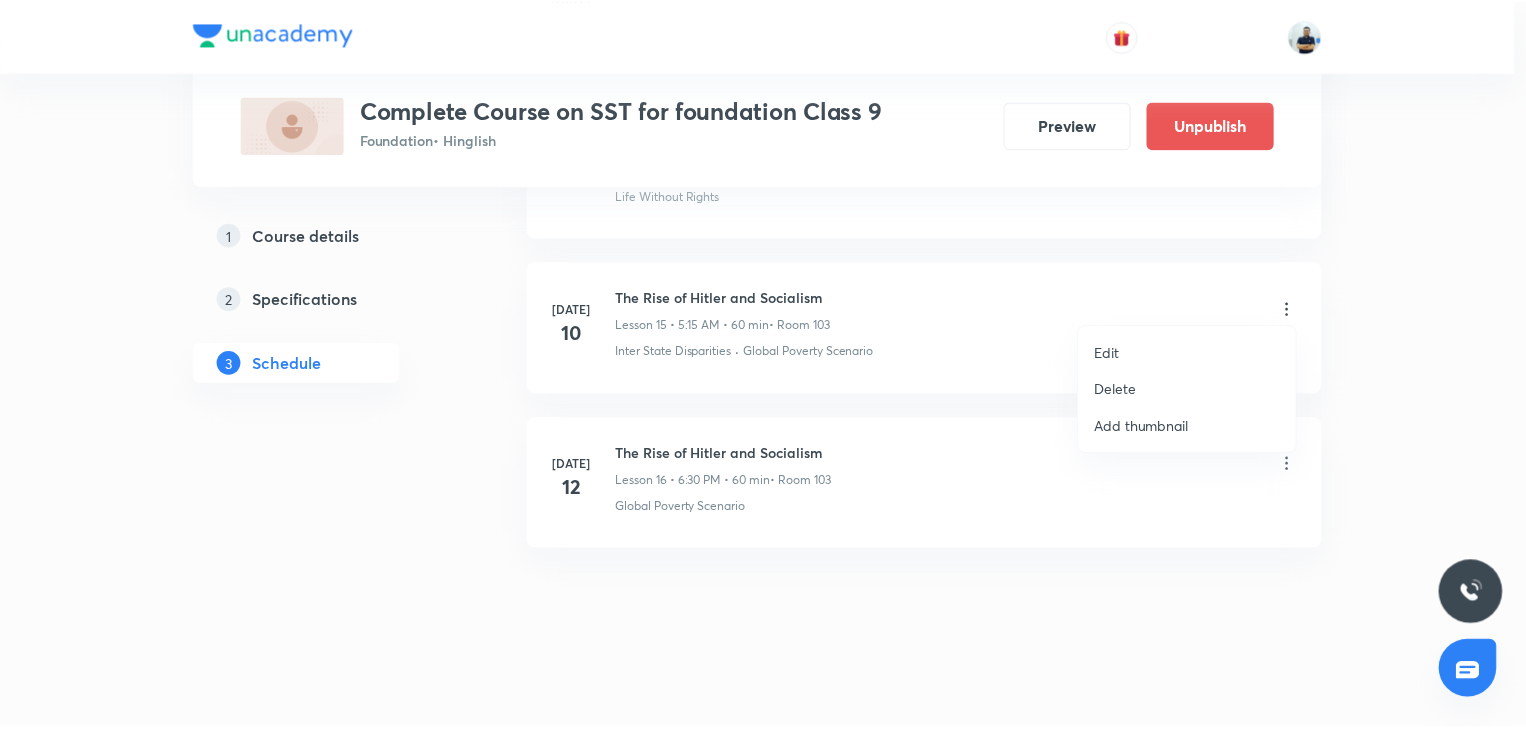 scroll, scrollTop: 3240, scrollLeft: 0, axis: vertical 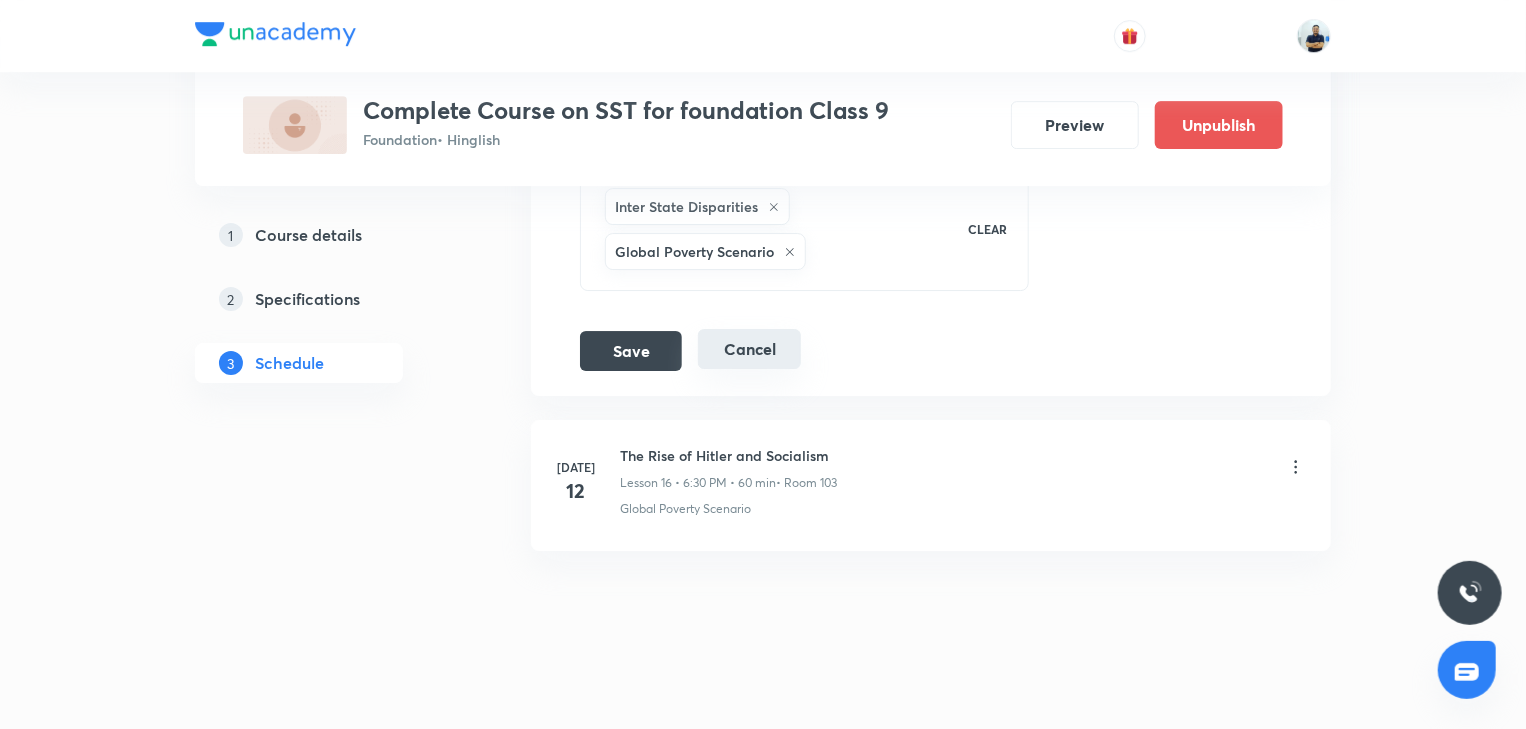 click on "Cancel" at bounding box center [749, 349] 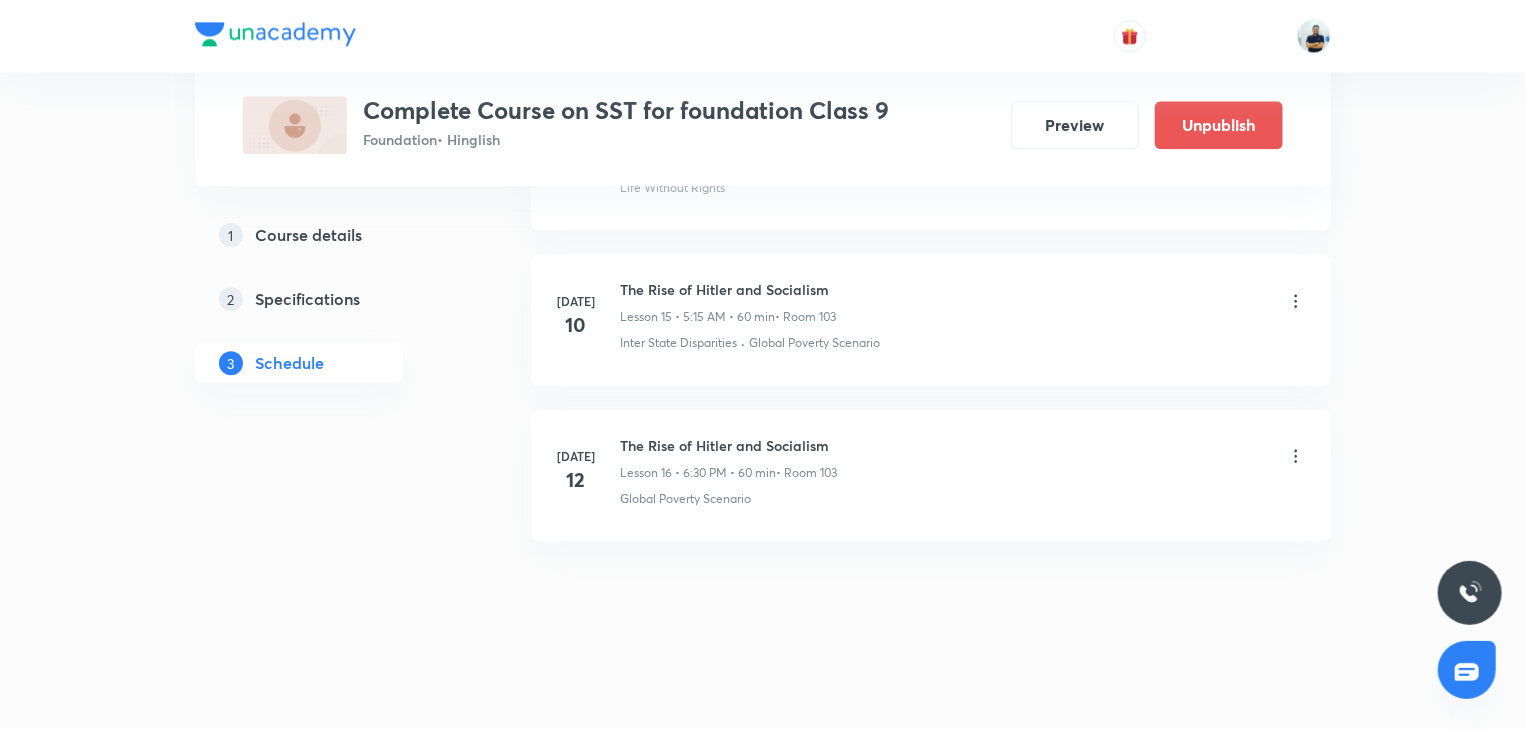 scroll, scrollTop: 2430, scrollLeft: 0, axis: vertical 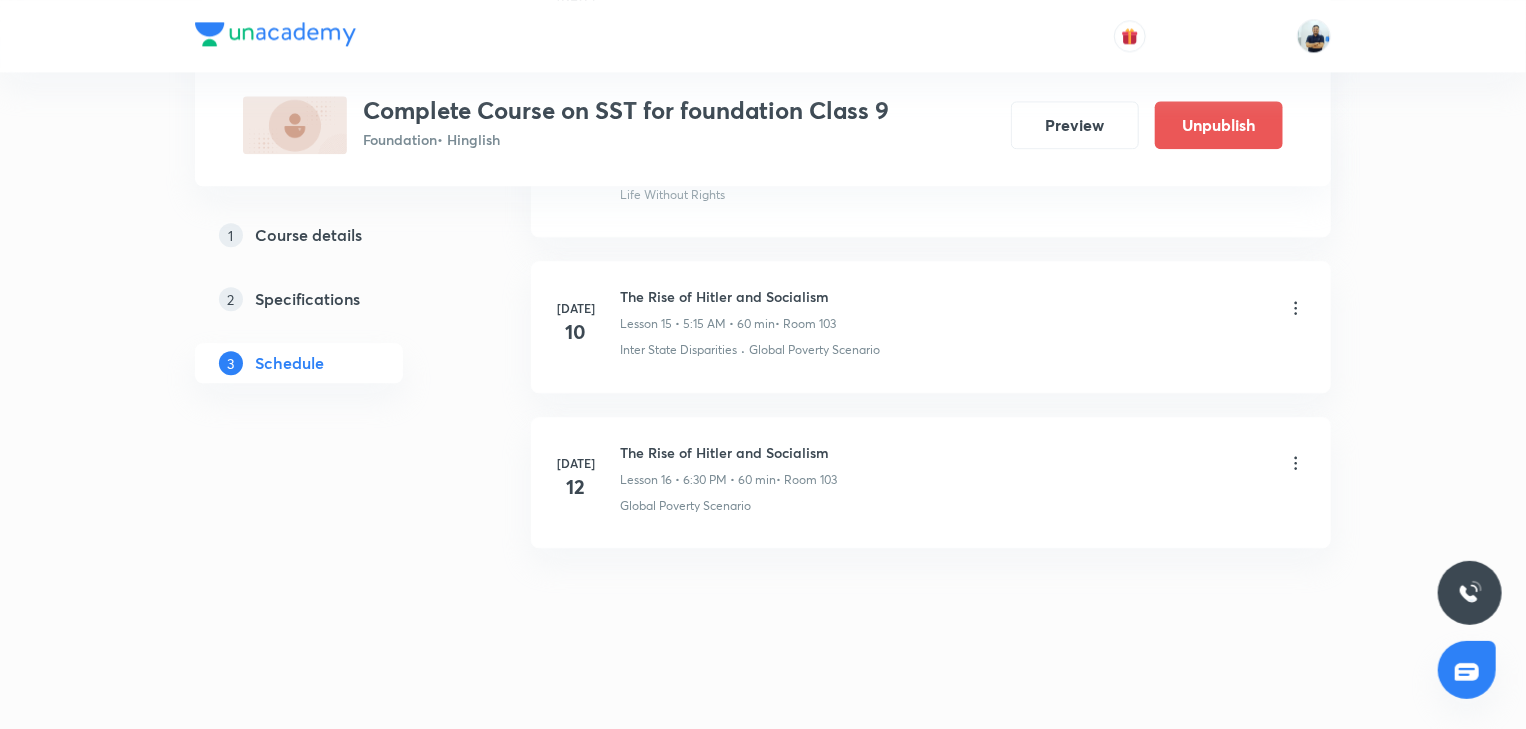 click 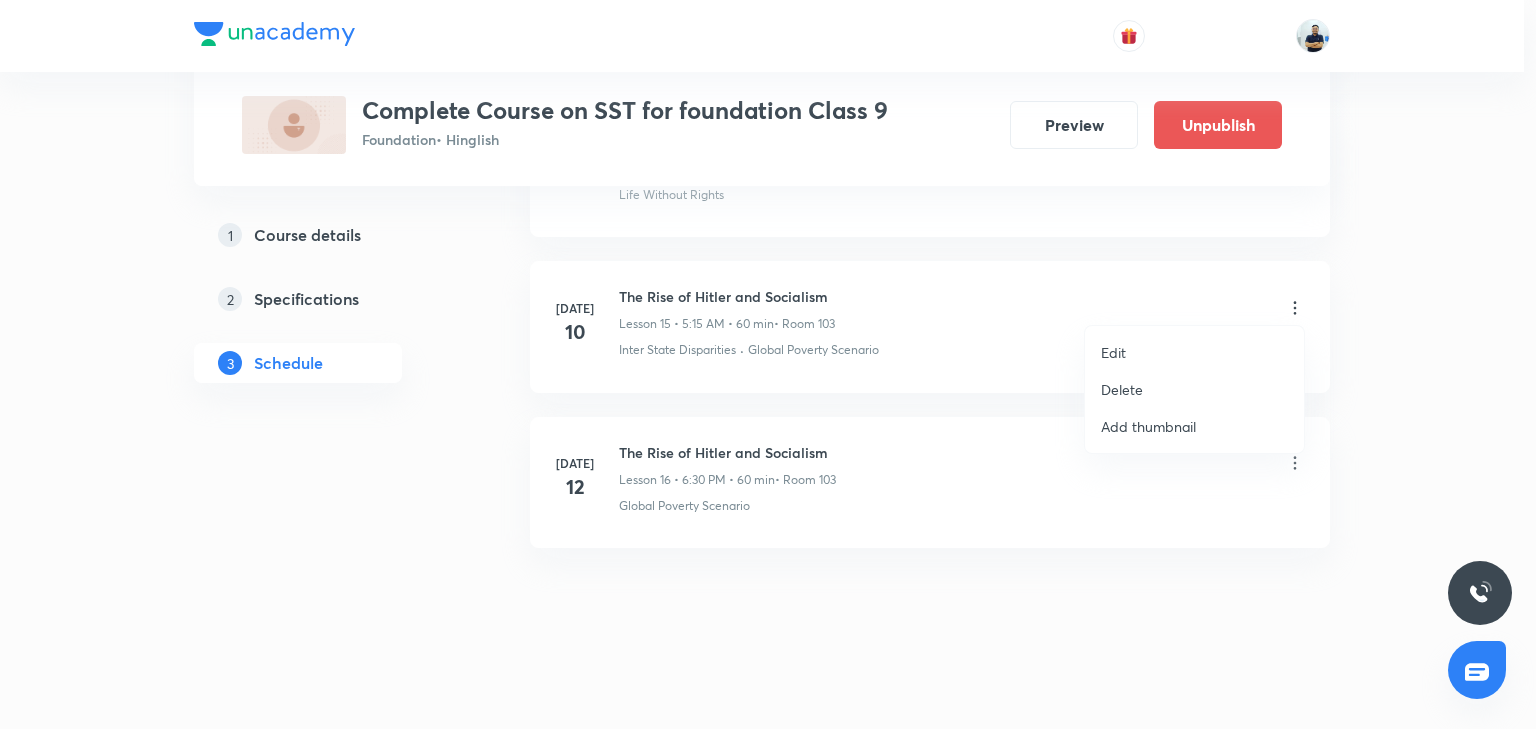 click on "Delete" at bounding box center (1194, 389) 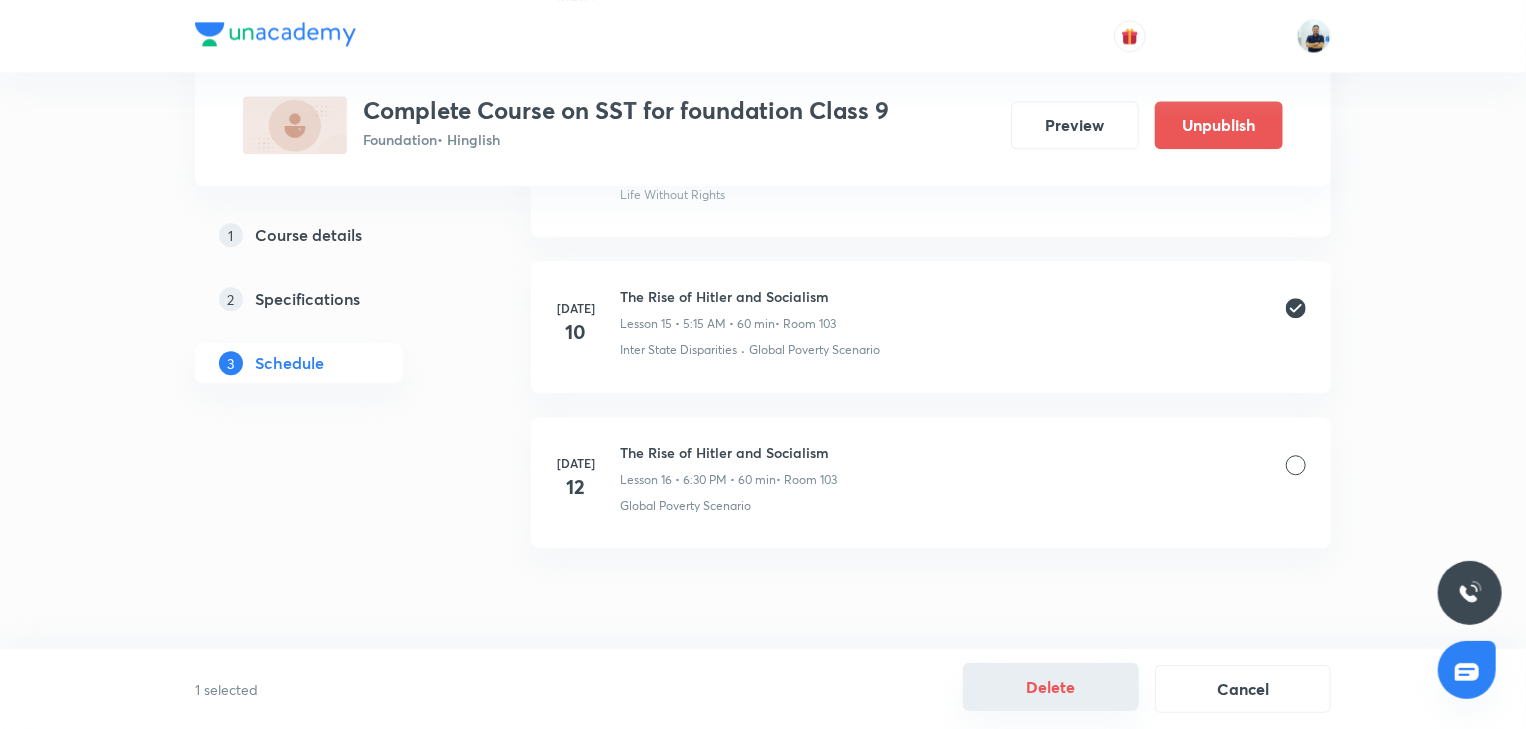 click on "Delete" at bounding box center [1051, 687] 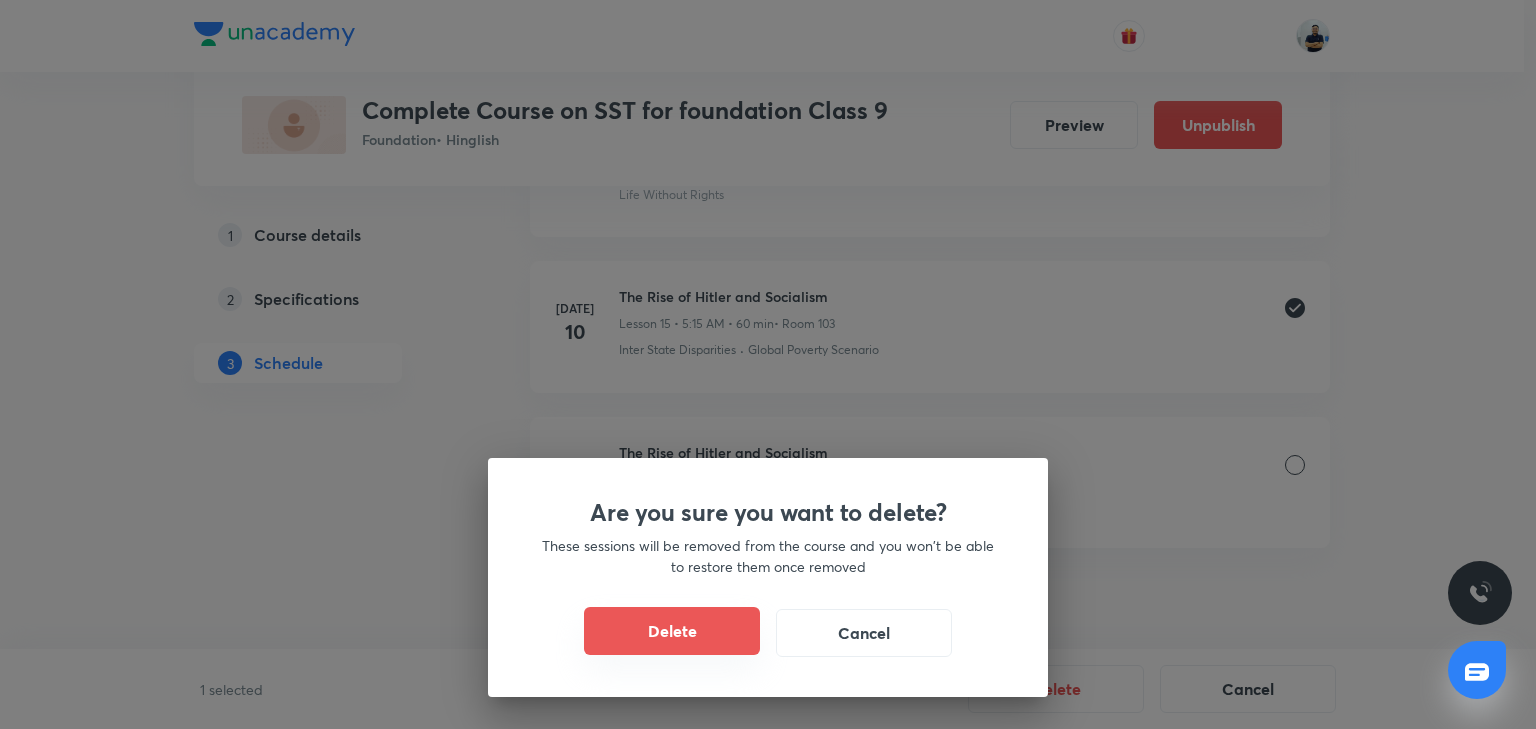 click on "Delete" at bounding box center [672, 631] 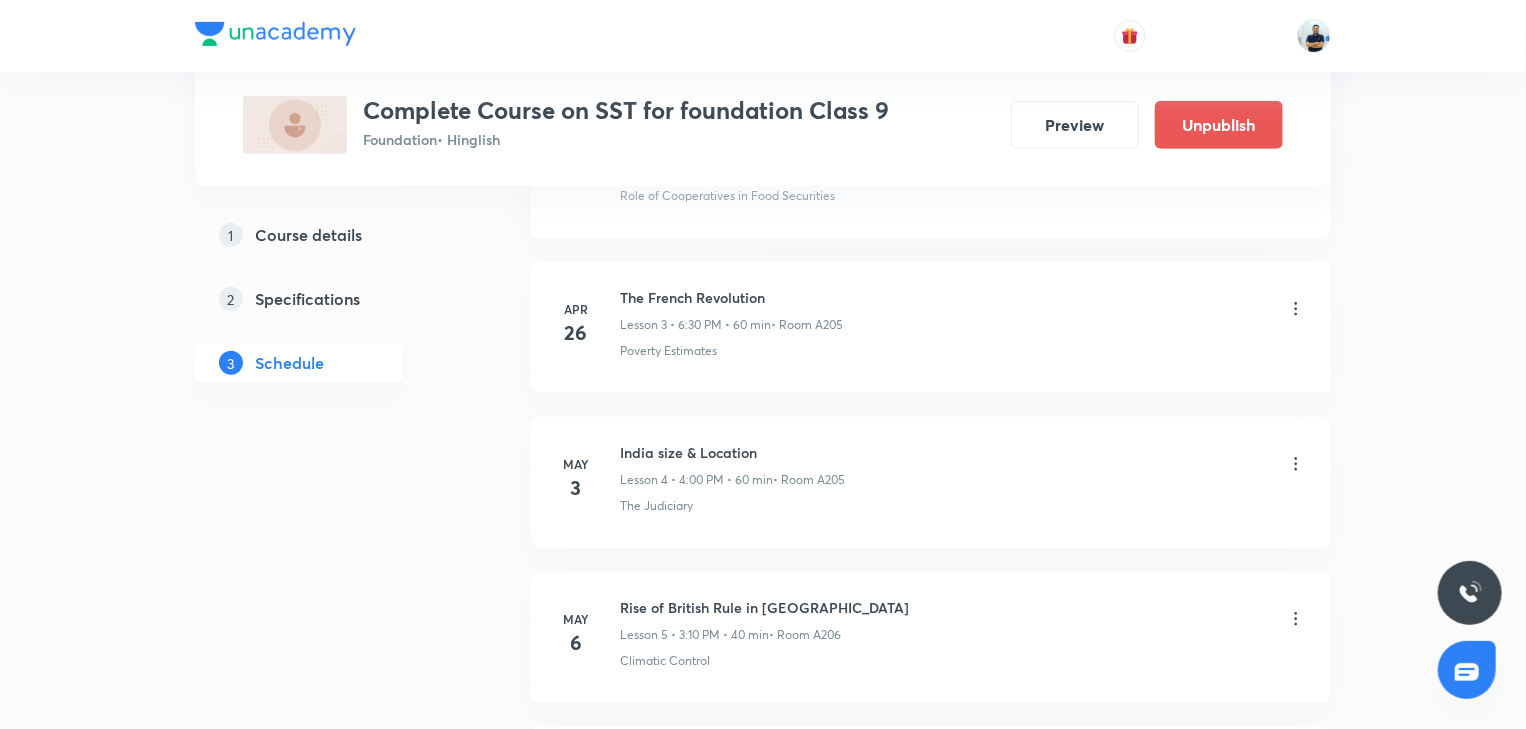 scroll, scrollTop: 0, scrollLeft: 0, axis: both 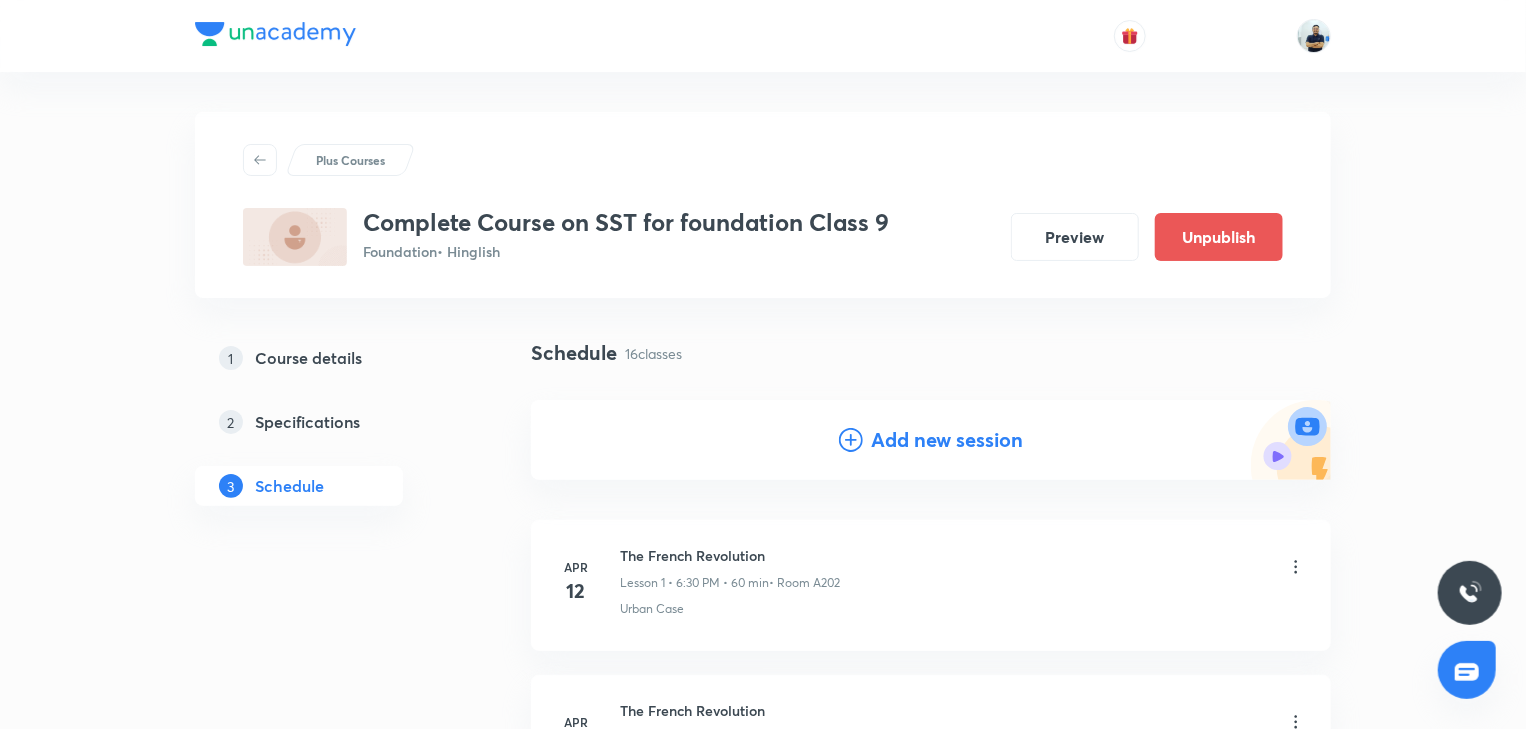 click on "Add new session" at bounding box center (947, 440) 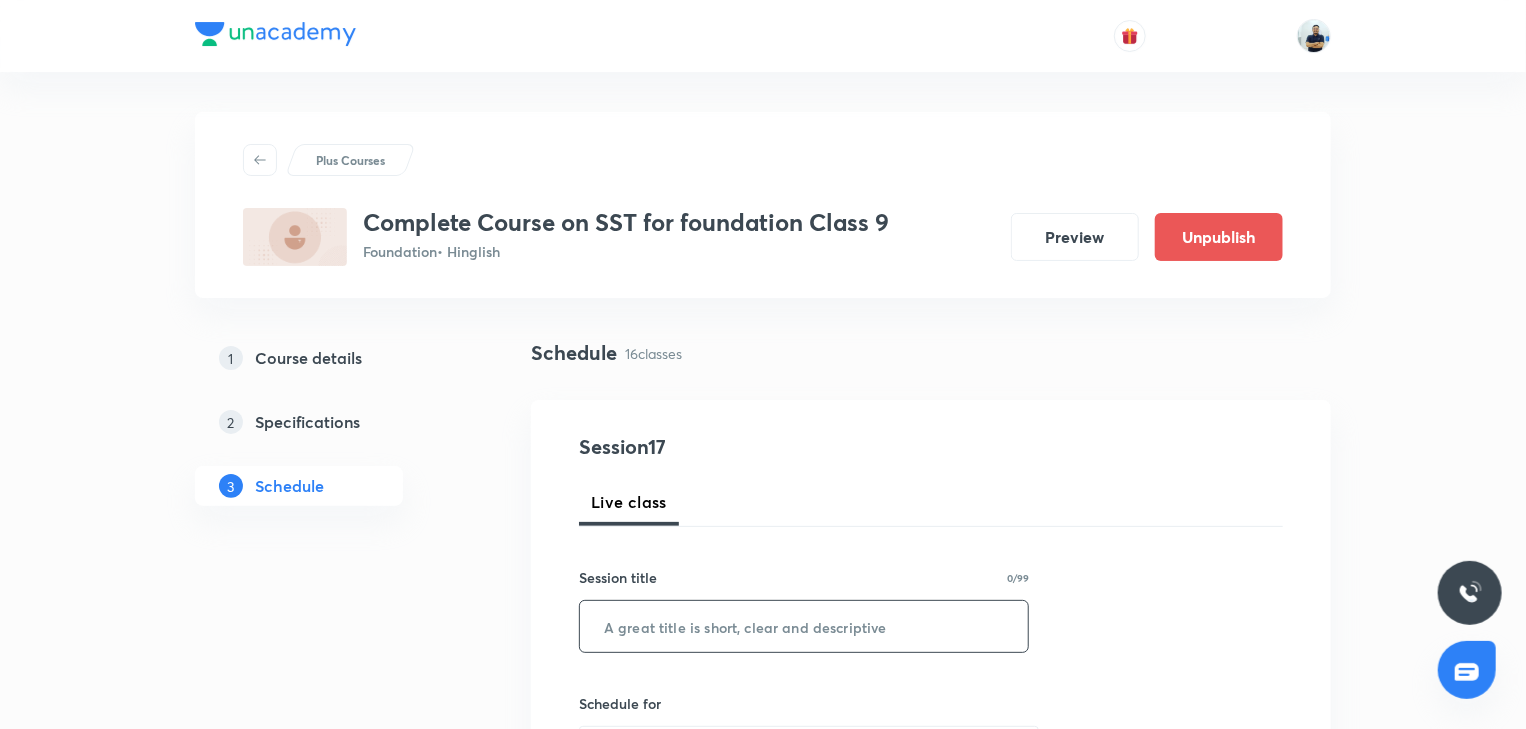 click at bounding box center [804, 626] 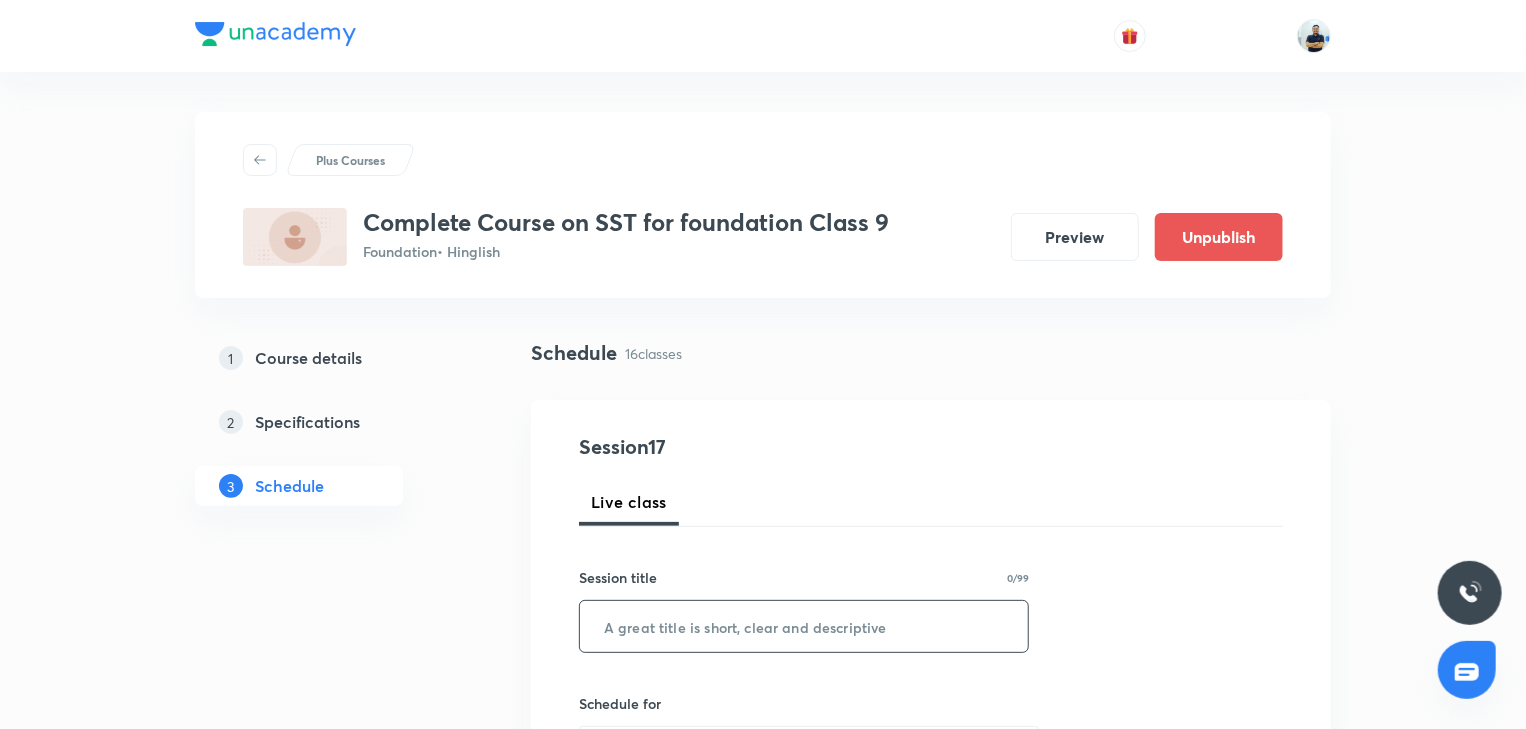 paste on "The Rise of Hitler and Socialism" 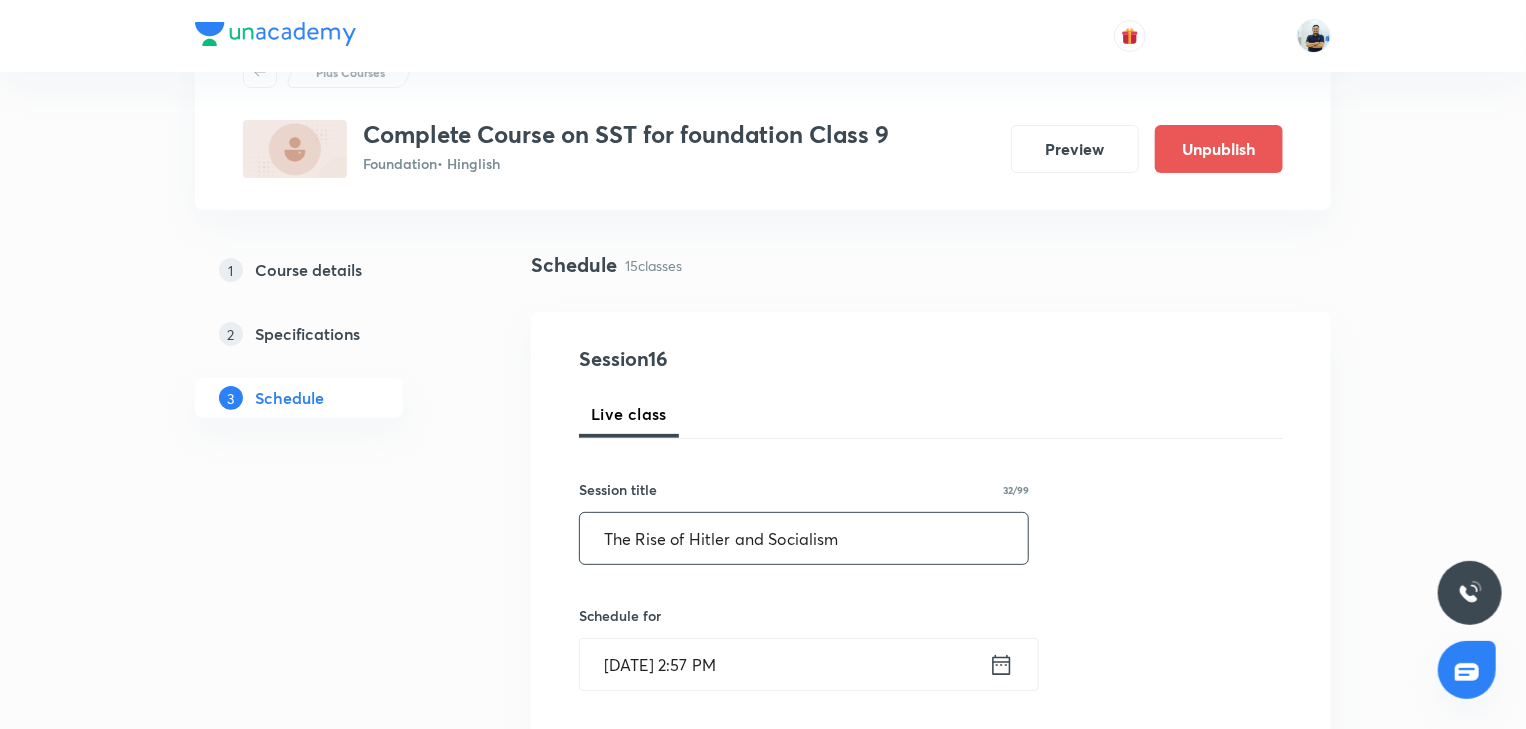 scroll, scrollTop: 112, scrollLeft: 0, axis: vertical 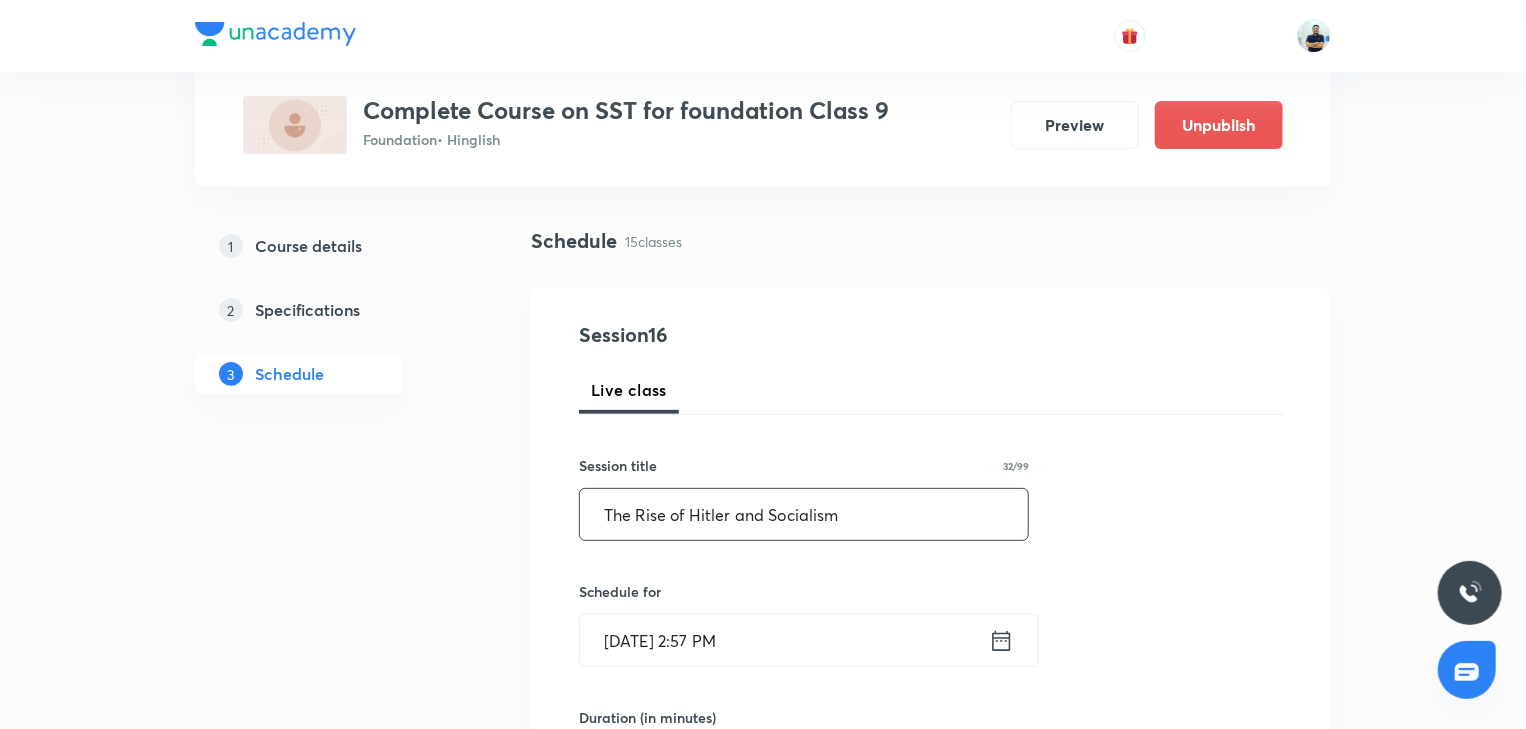 type on "The Rise of Hitler and Socialism" 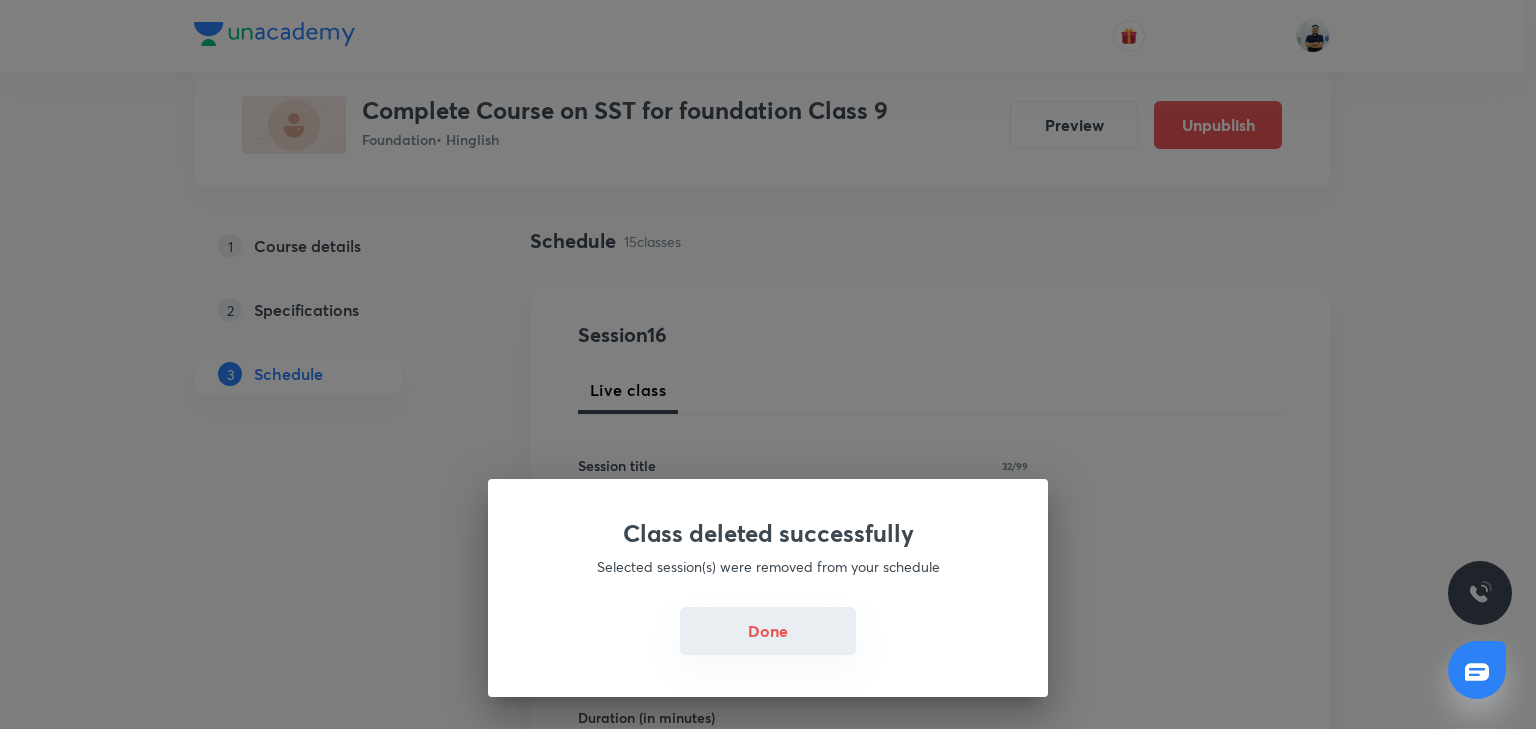 click on "Done" at bounding box center [768, 631] 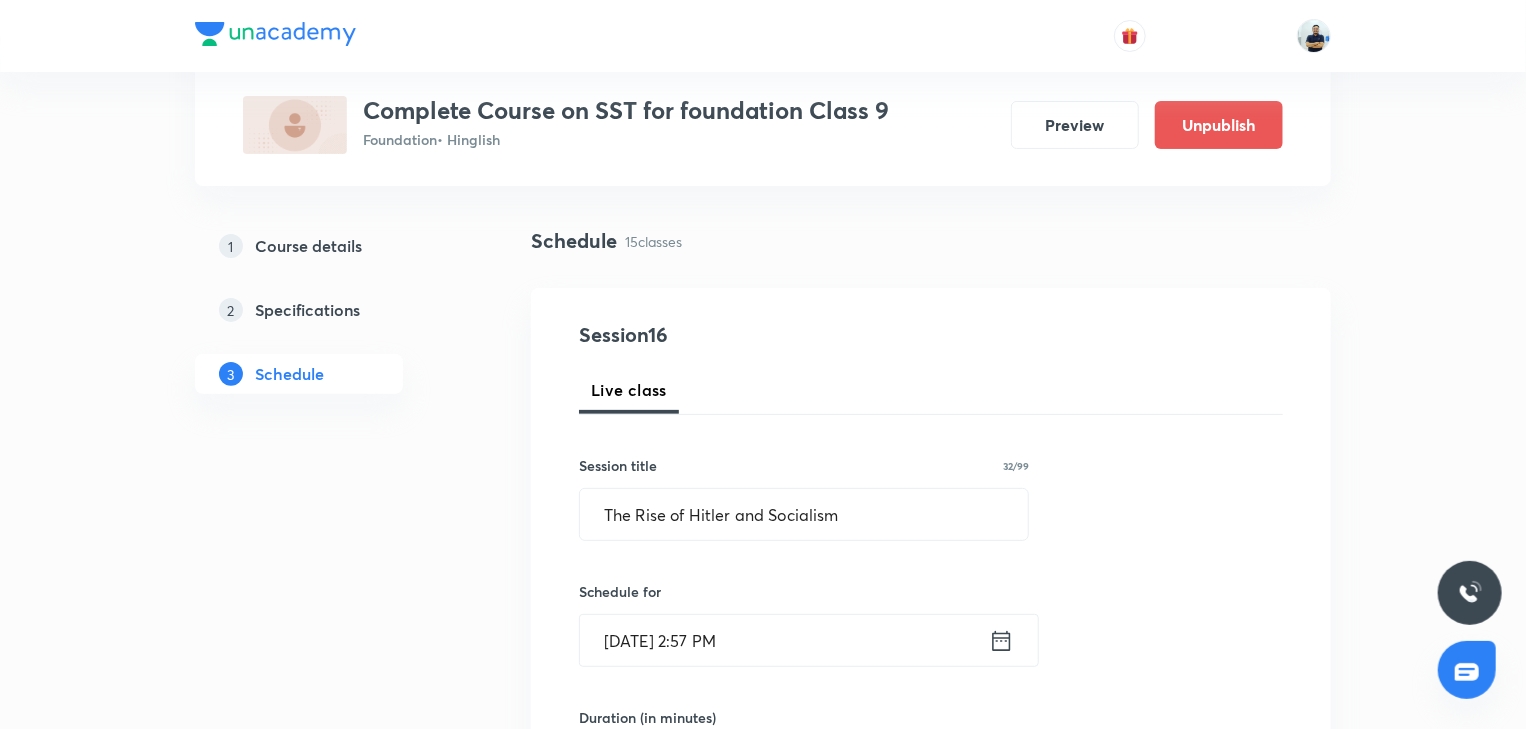 click on "Jul 10, 2025, 2:57 PM" at bounding box center [784, 640] 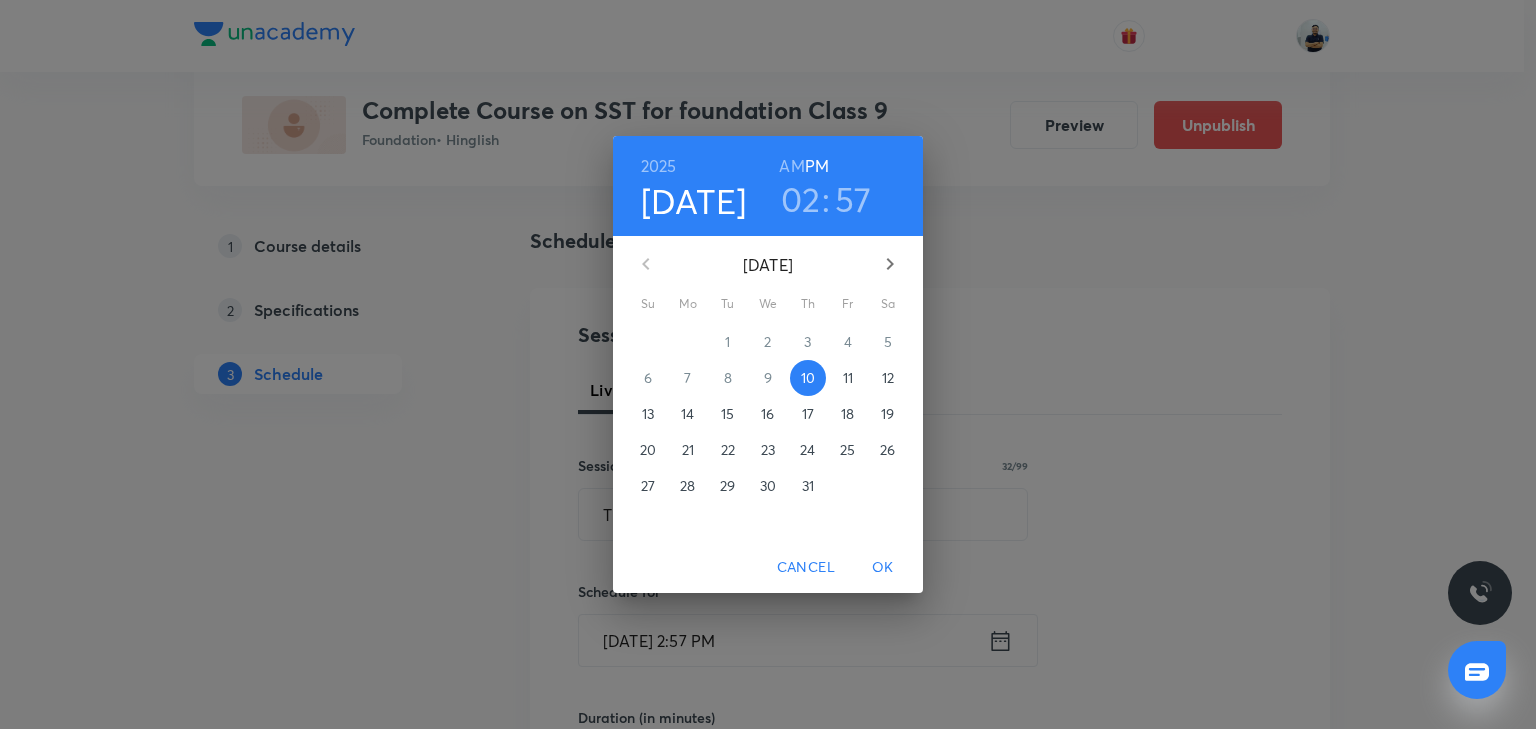 click on "02" at bounding box center [801, 199] 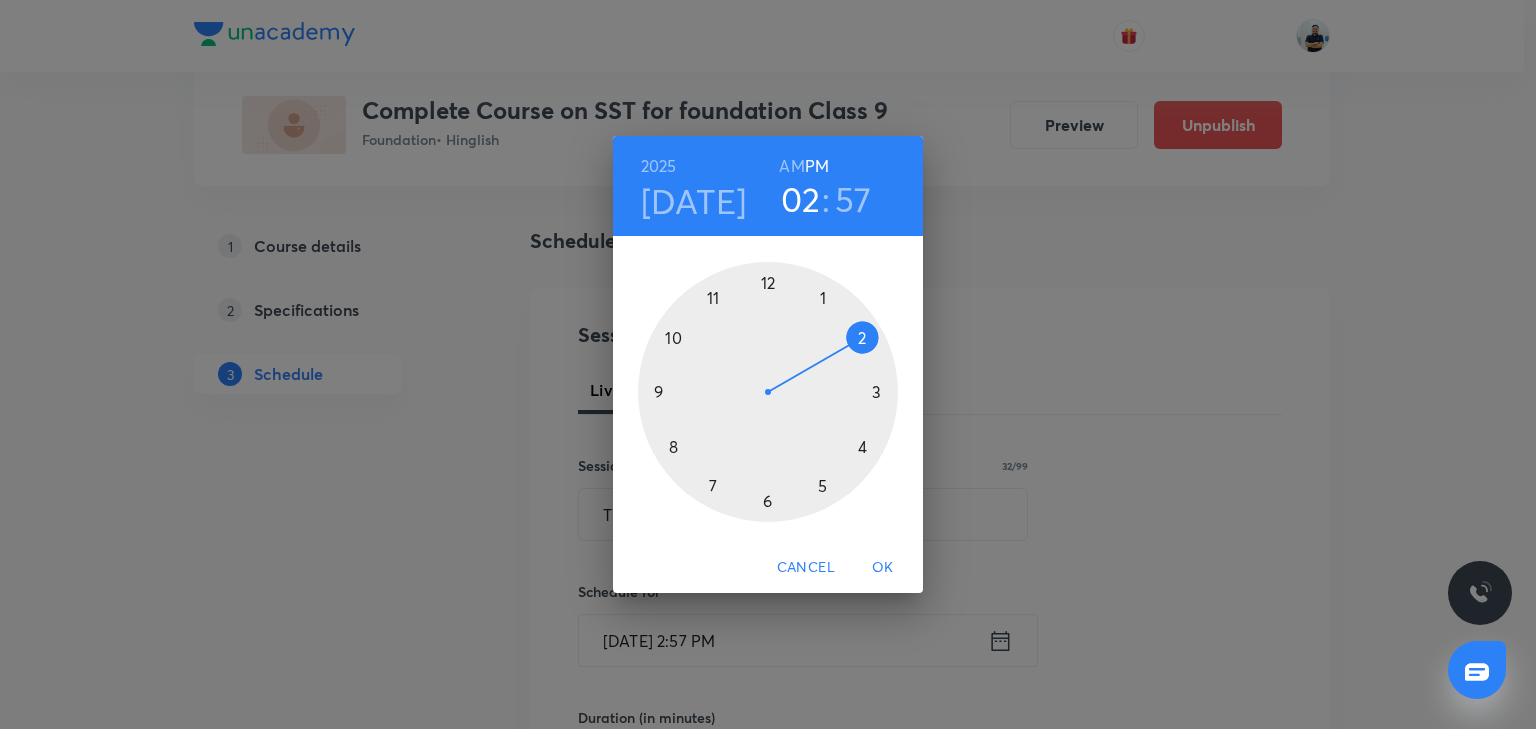 click at bounding box center [768, 392] 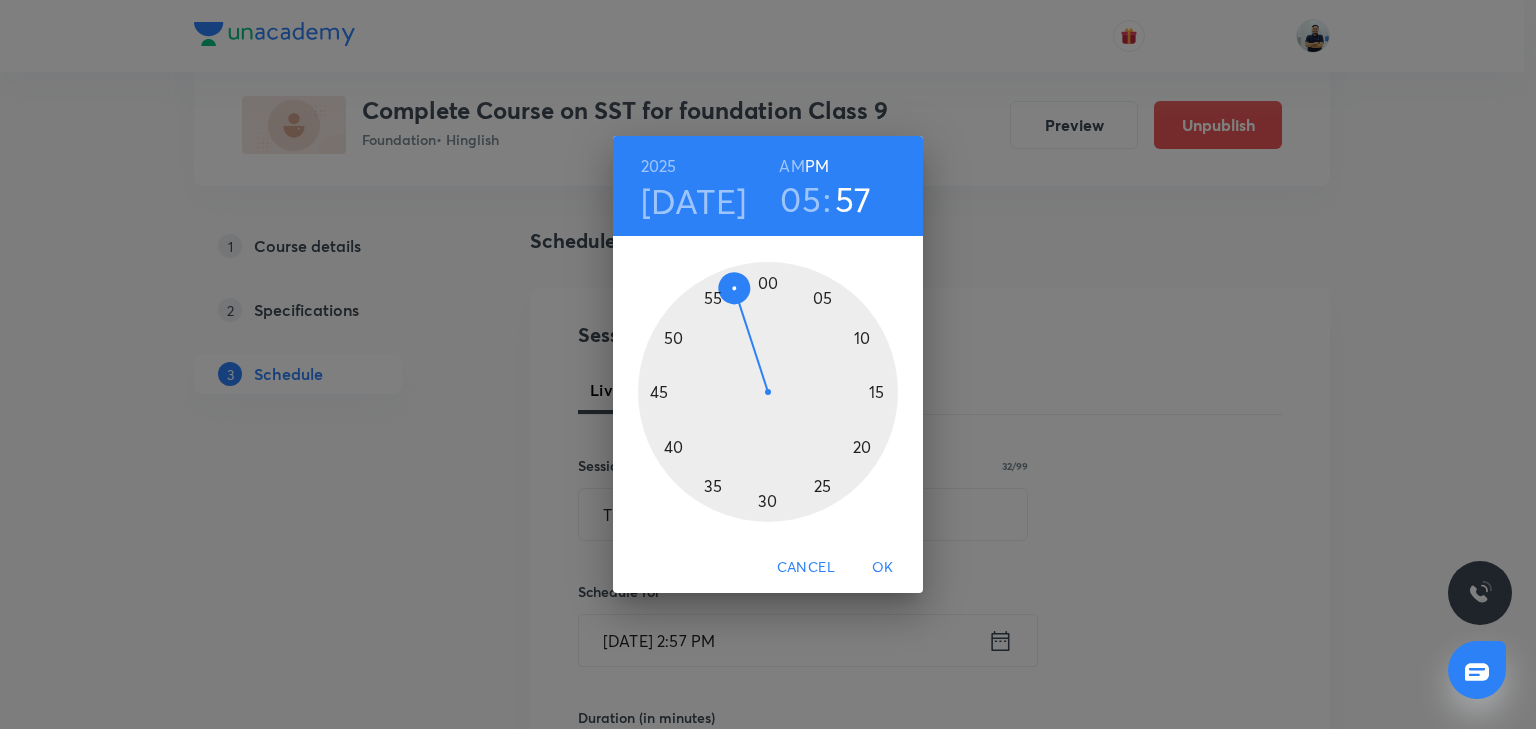 click at bounding box center [768, 392] 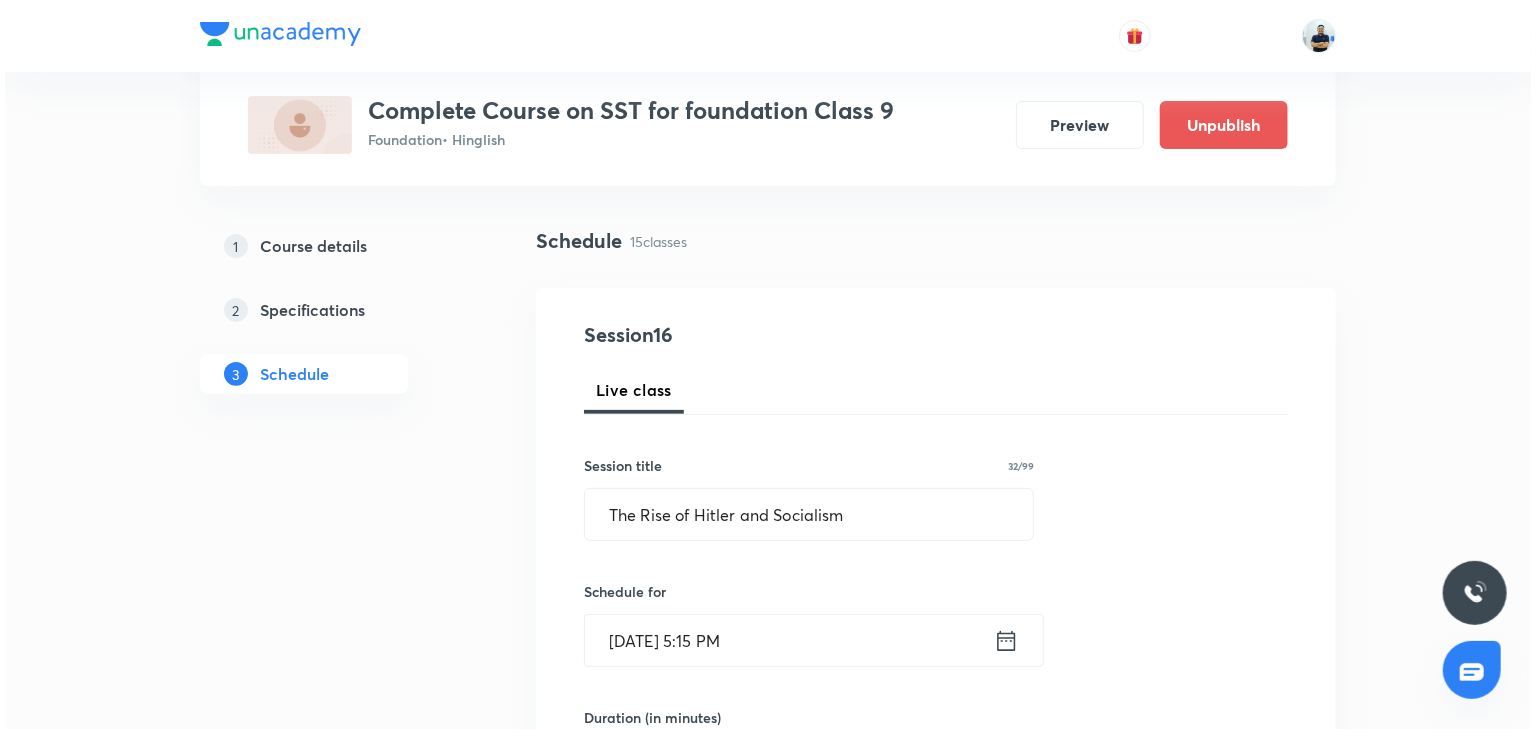 scroll, scrollTop: 672, scrollLeft: 0, axis: vertical 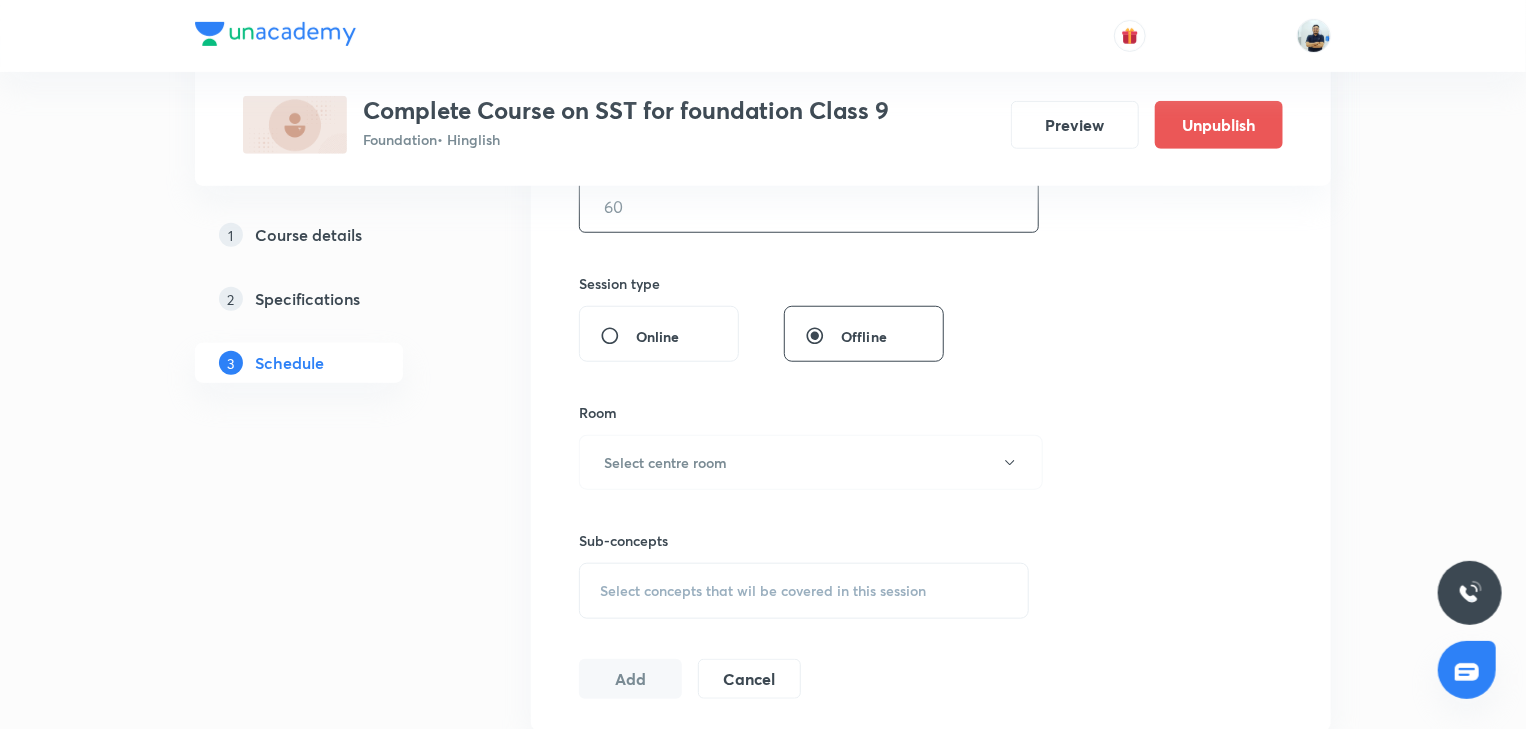 click at bounding box center [809, 206] 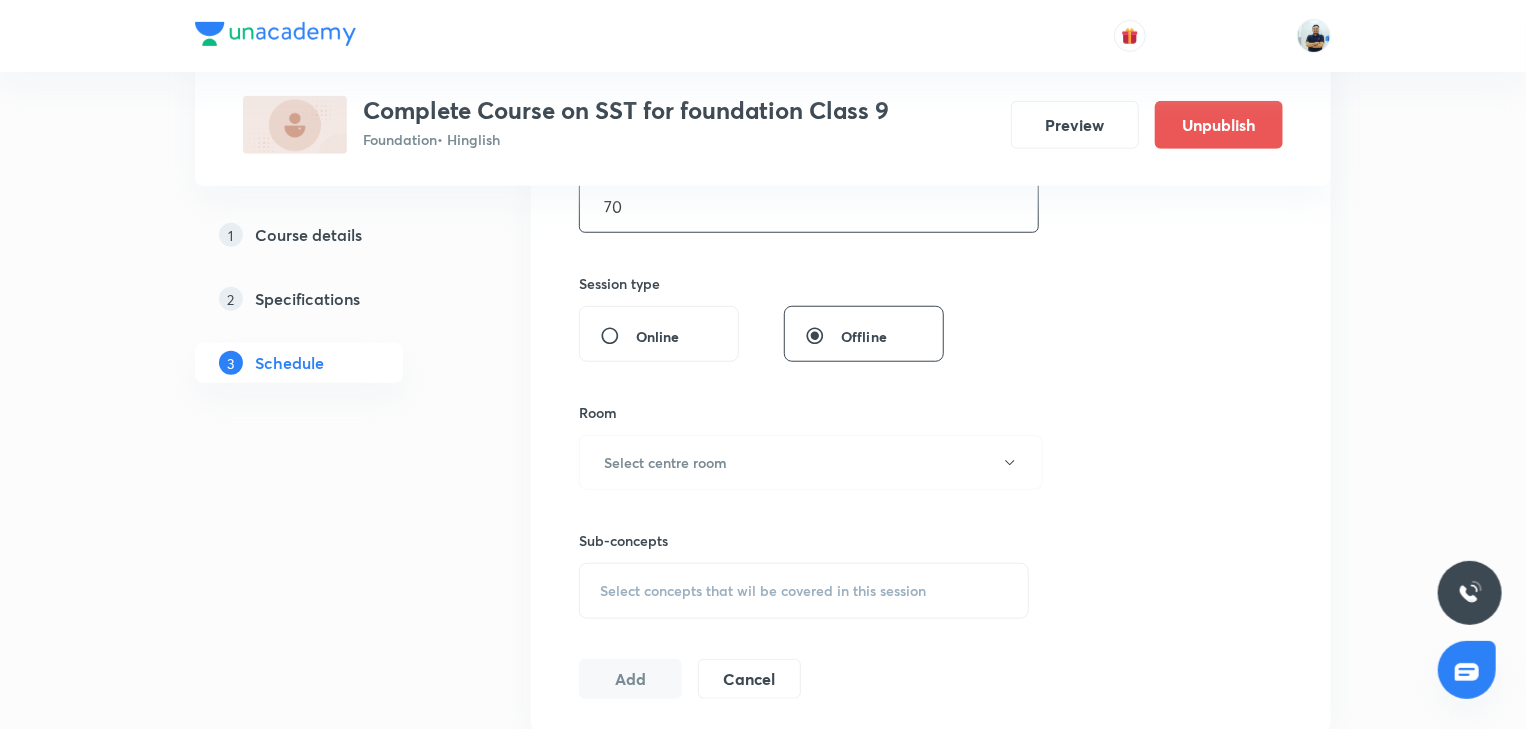 type on "7" 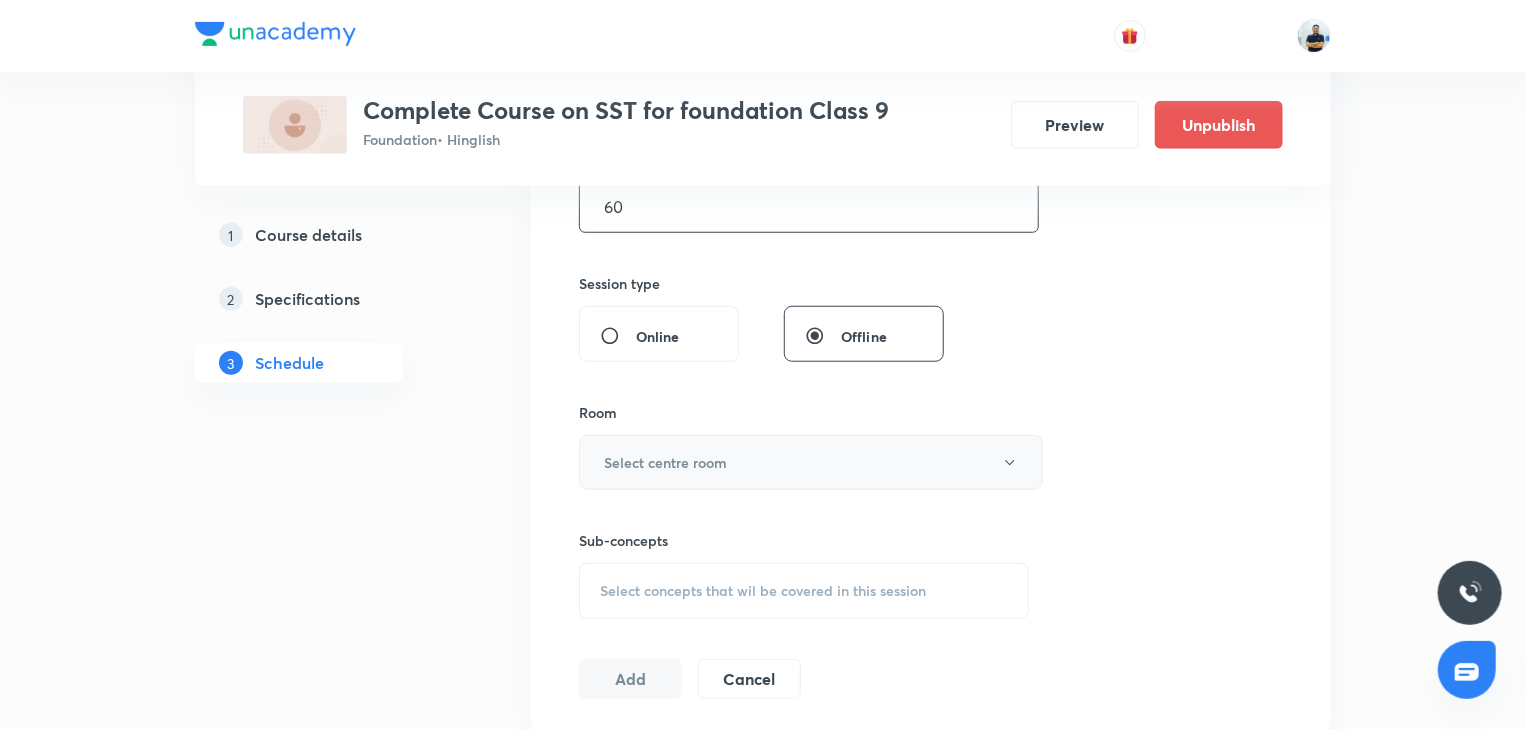 type on "60" 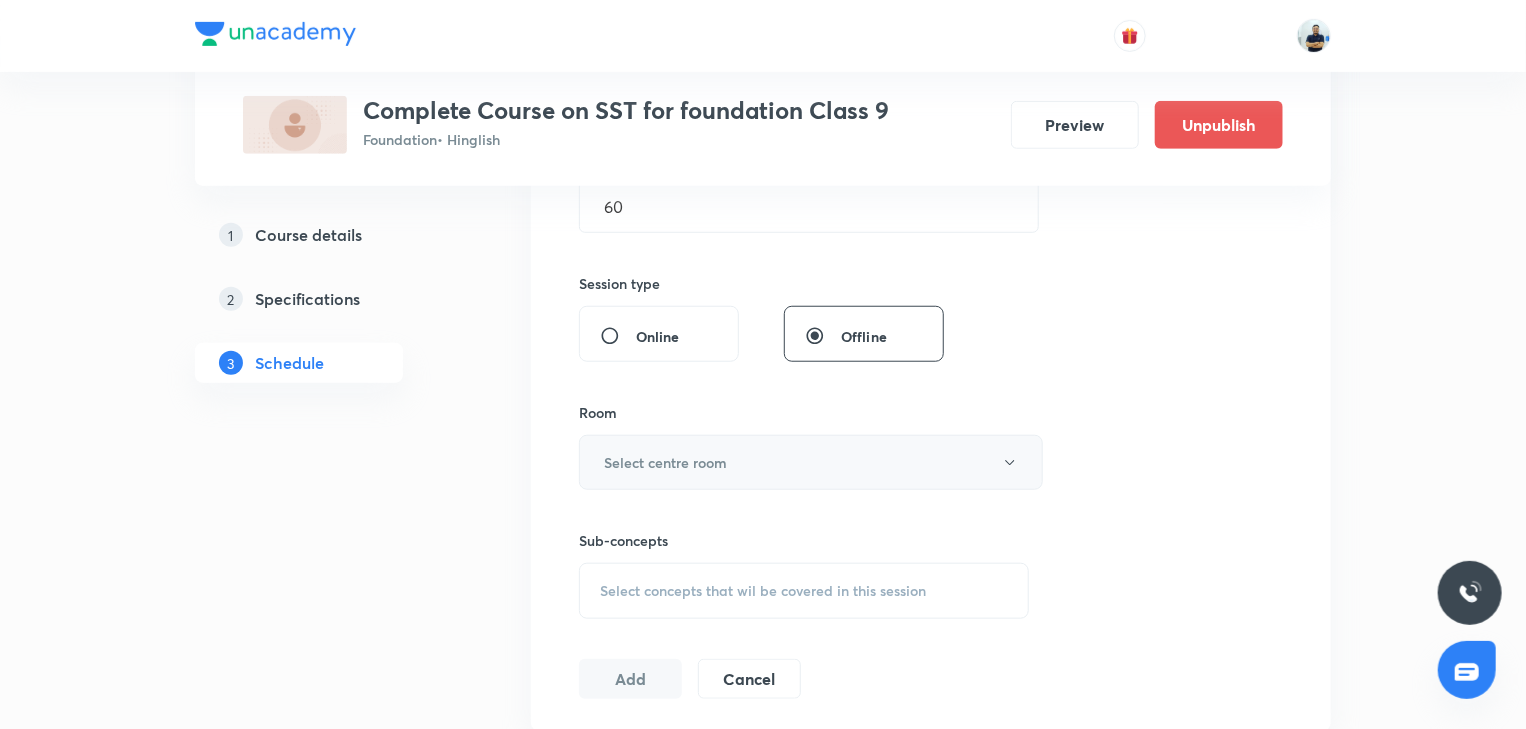 click on "Select centre room" at bounding box center (811, 462) 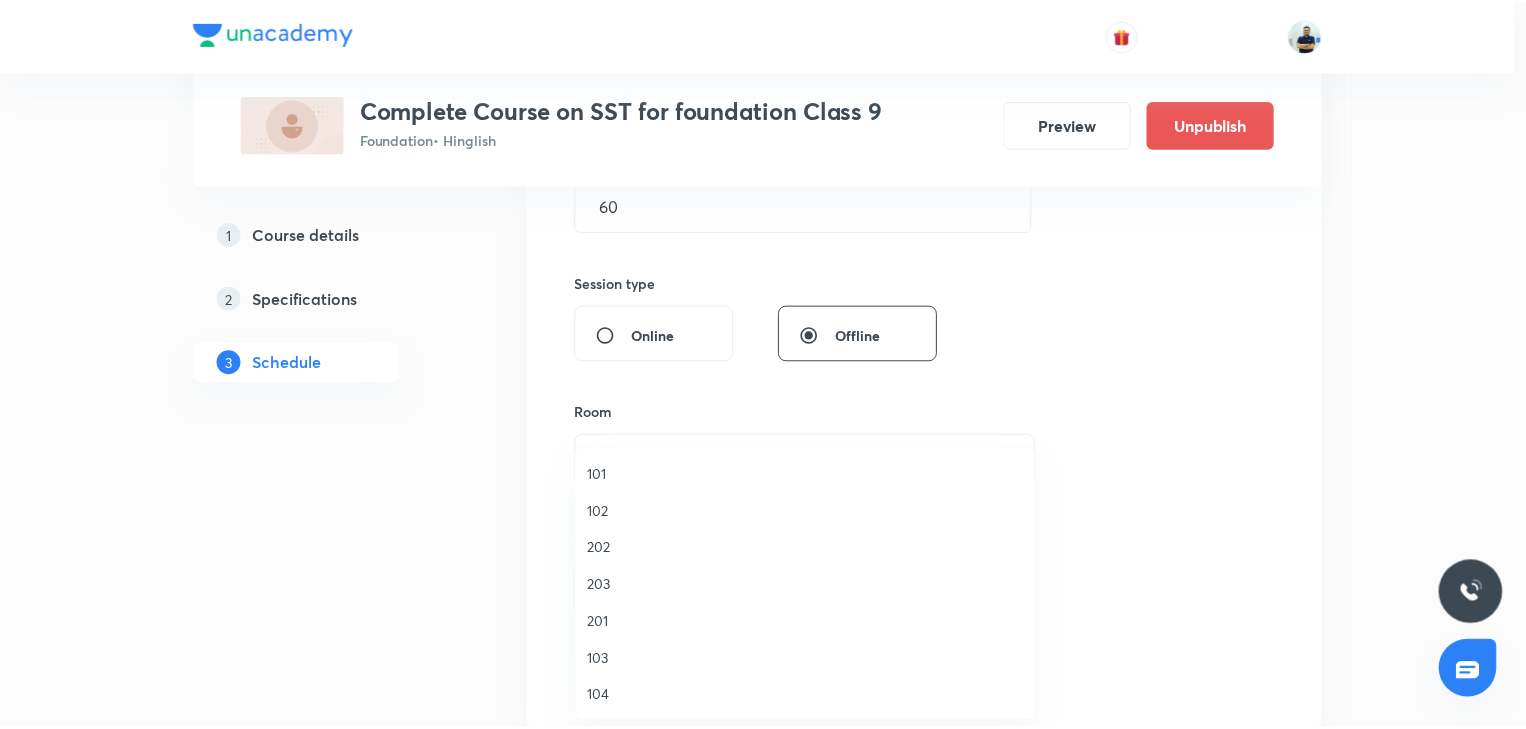scroll, scrollTop: 370, scrollLeft: 0, axis: vertical 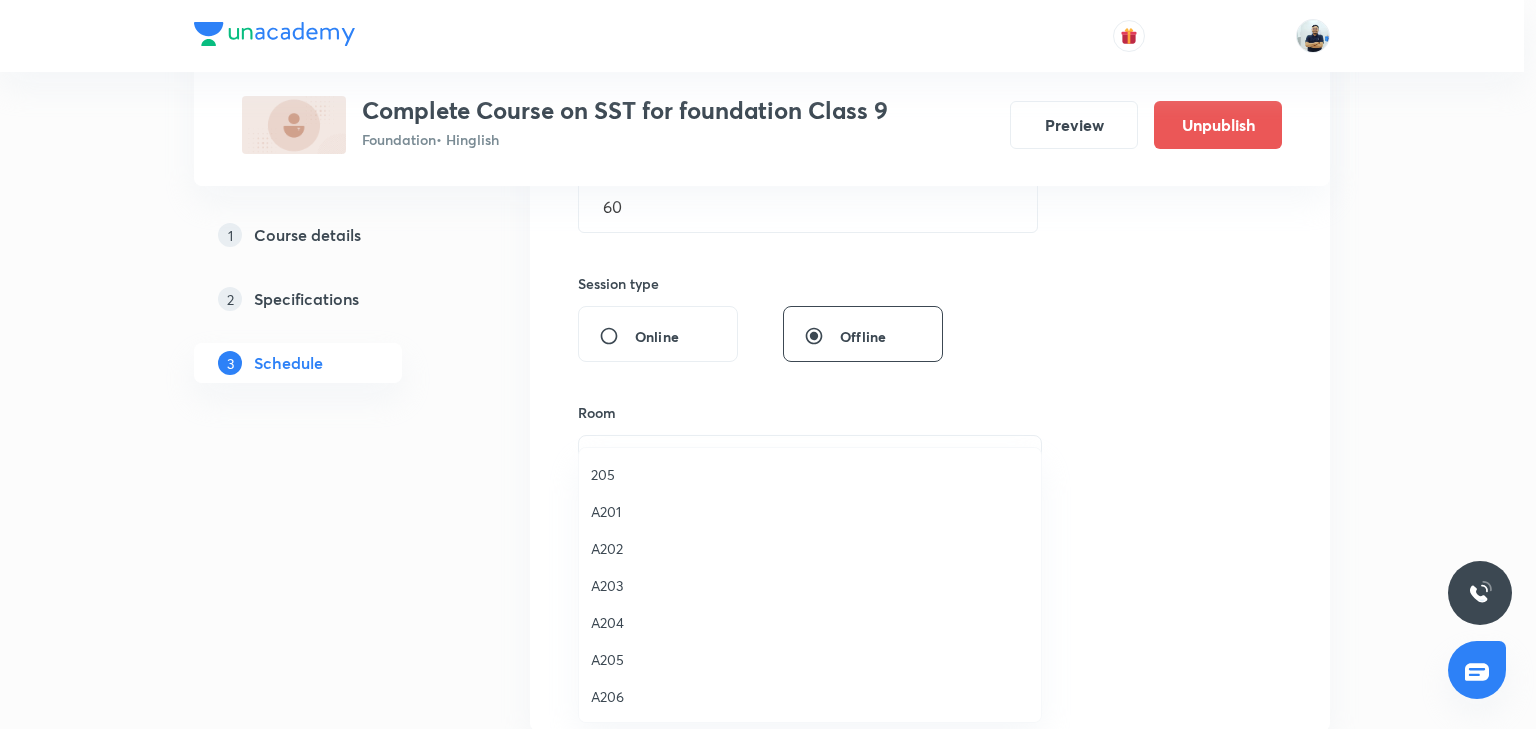 click on "A202" at bounding box center (810, 548) 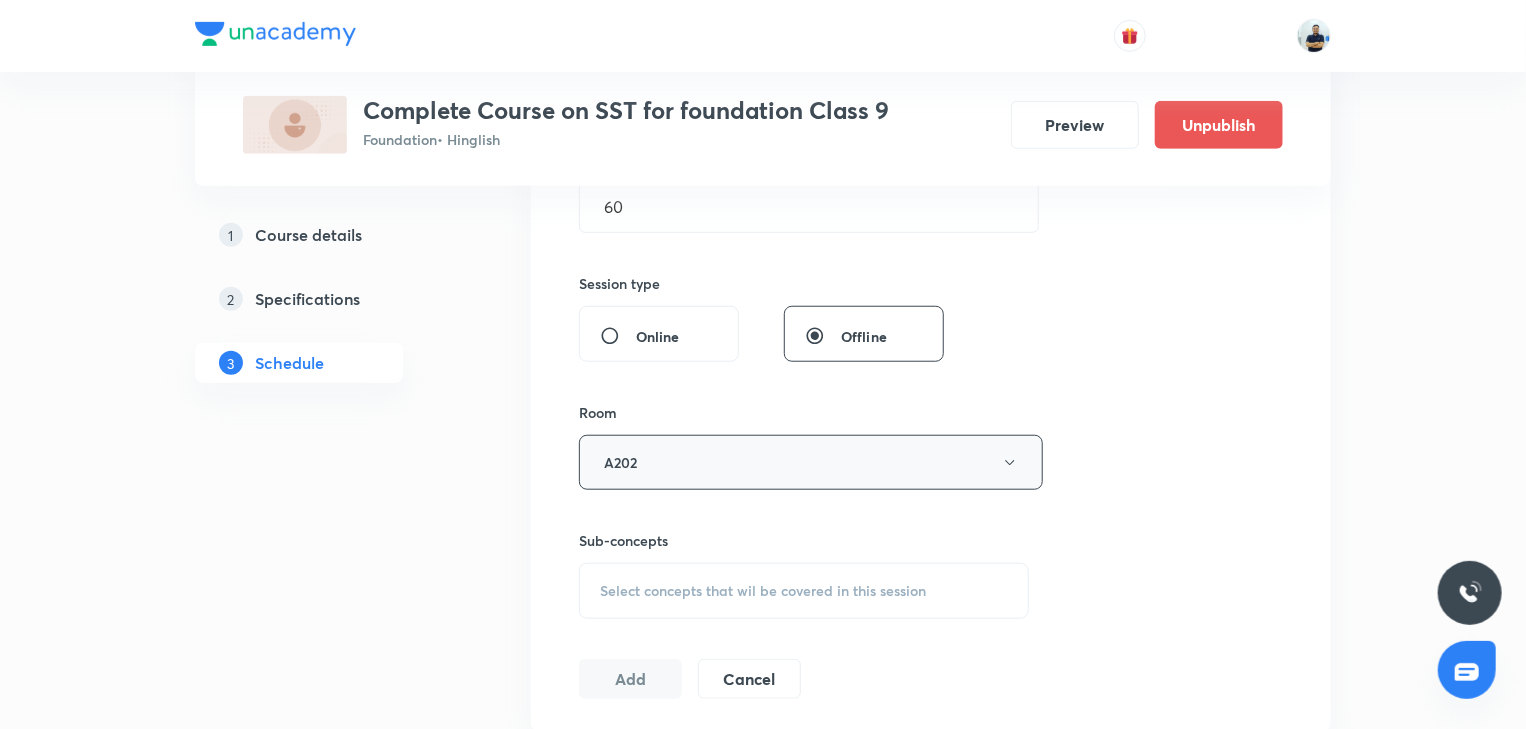 click on "A202" at bounding box center (811, 462) 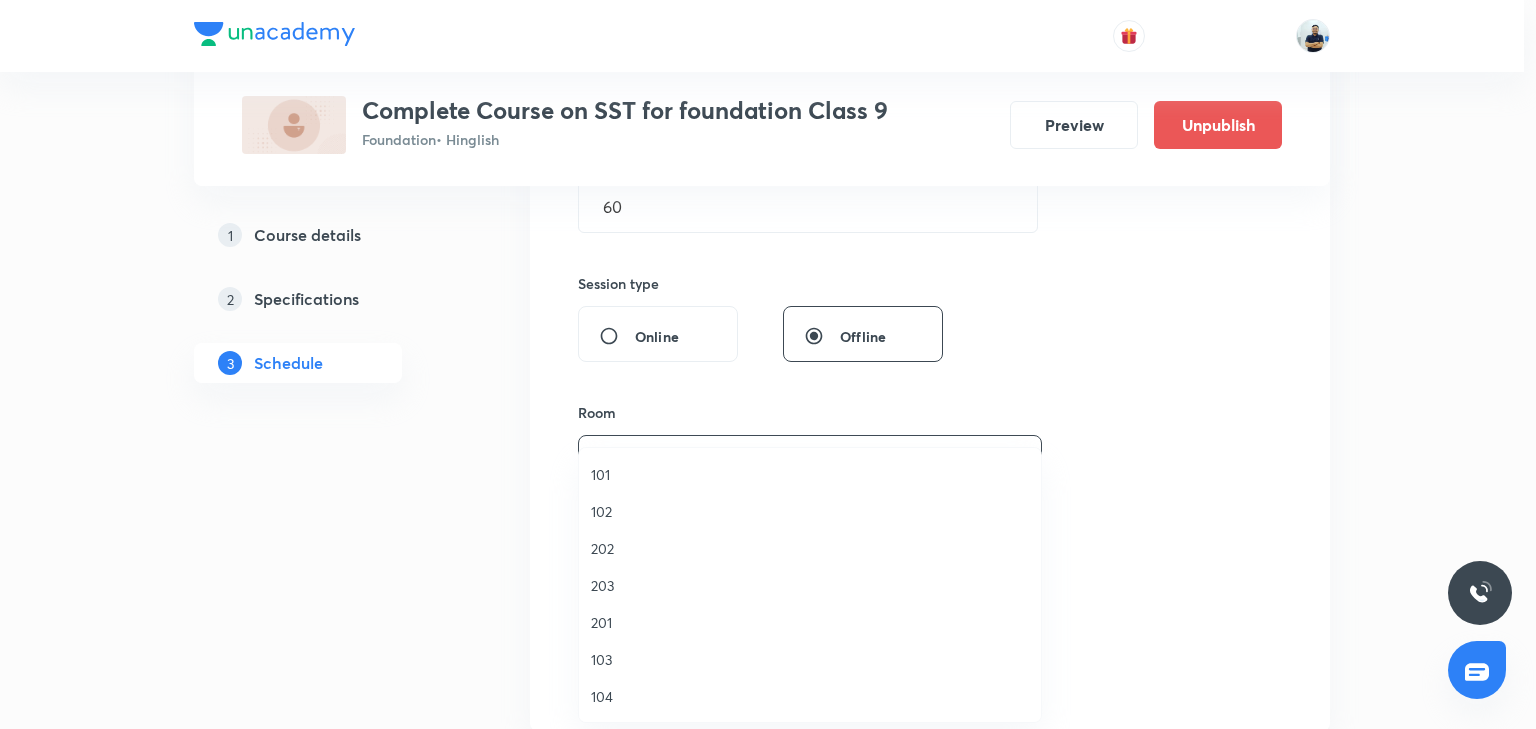 click on "202" at bounding box center [810, 548] 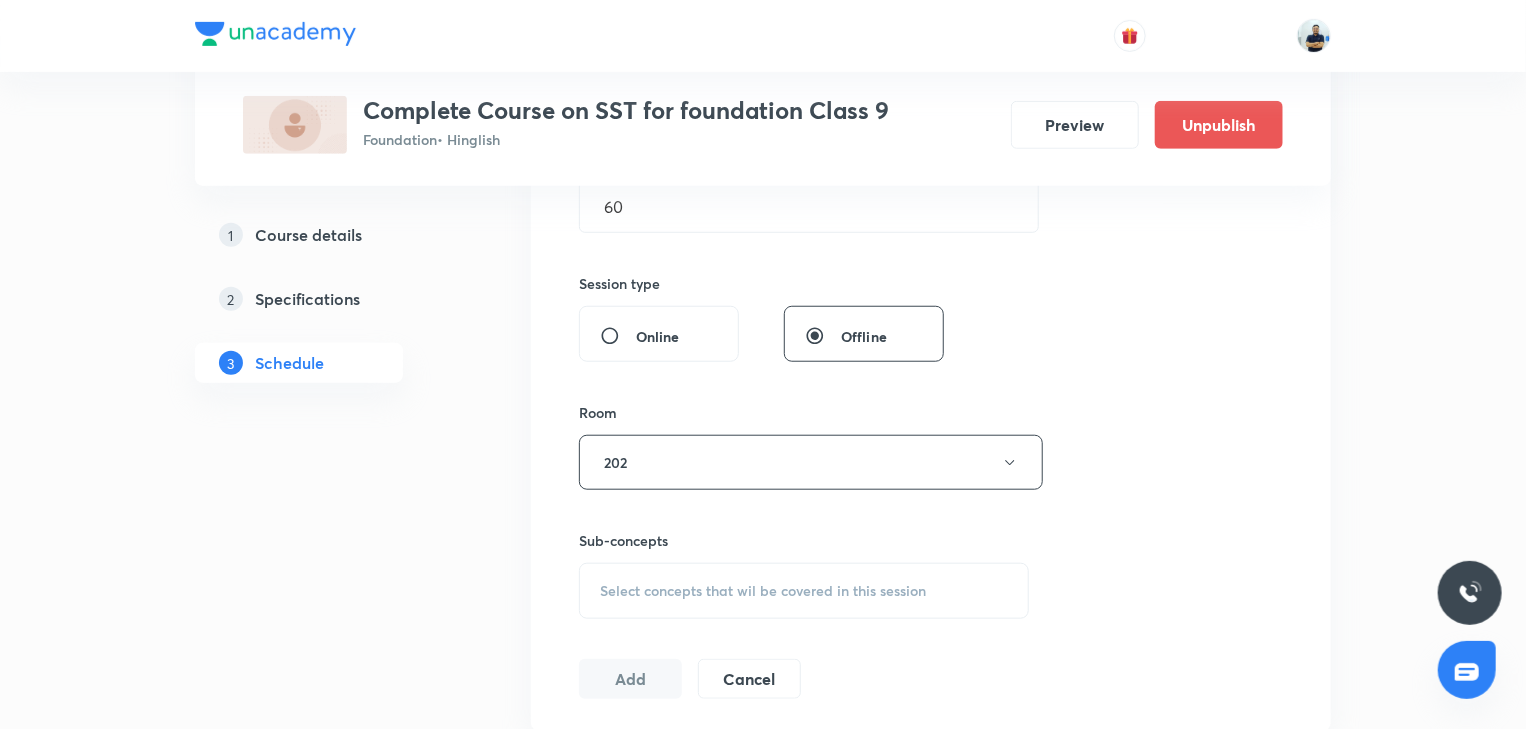 click on "Select concepts that wil be covered in this session" at bounding box center [763, 591] 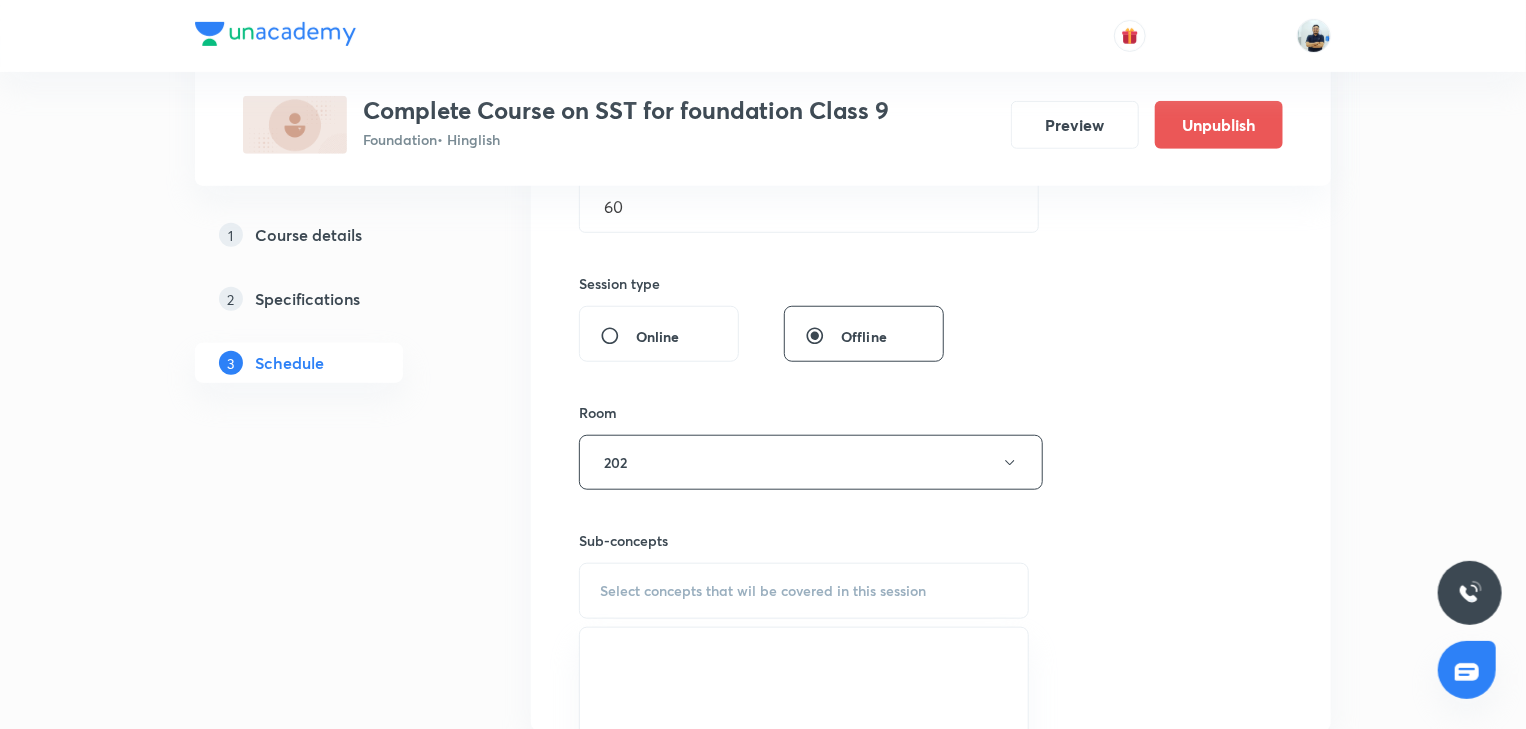 scroll, scrollTop: 1232, scrollLeft: 0, axis: vertical 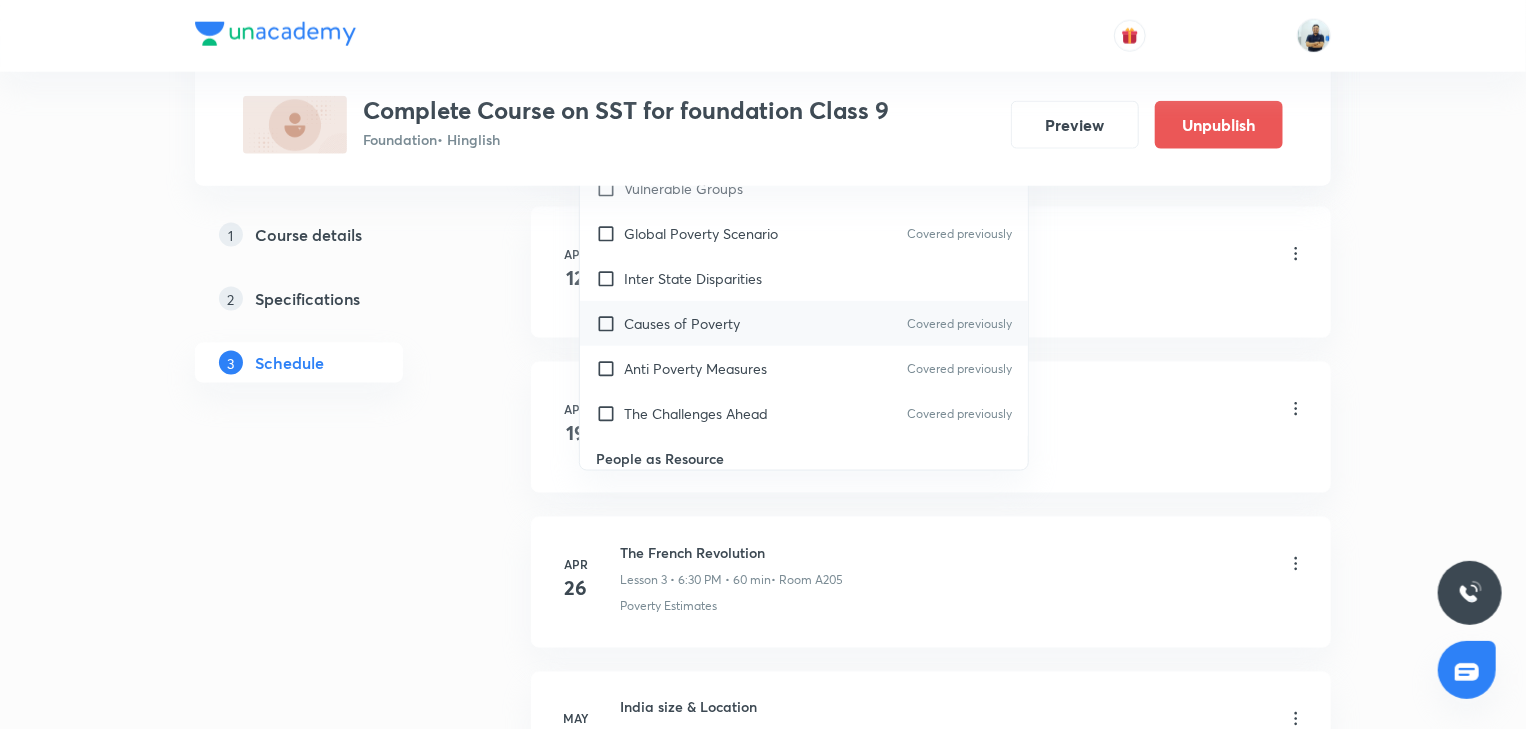click on "Causes of Poverty" at bounding box center (682, 323) 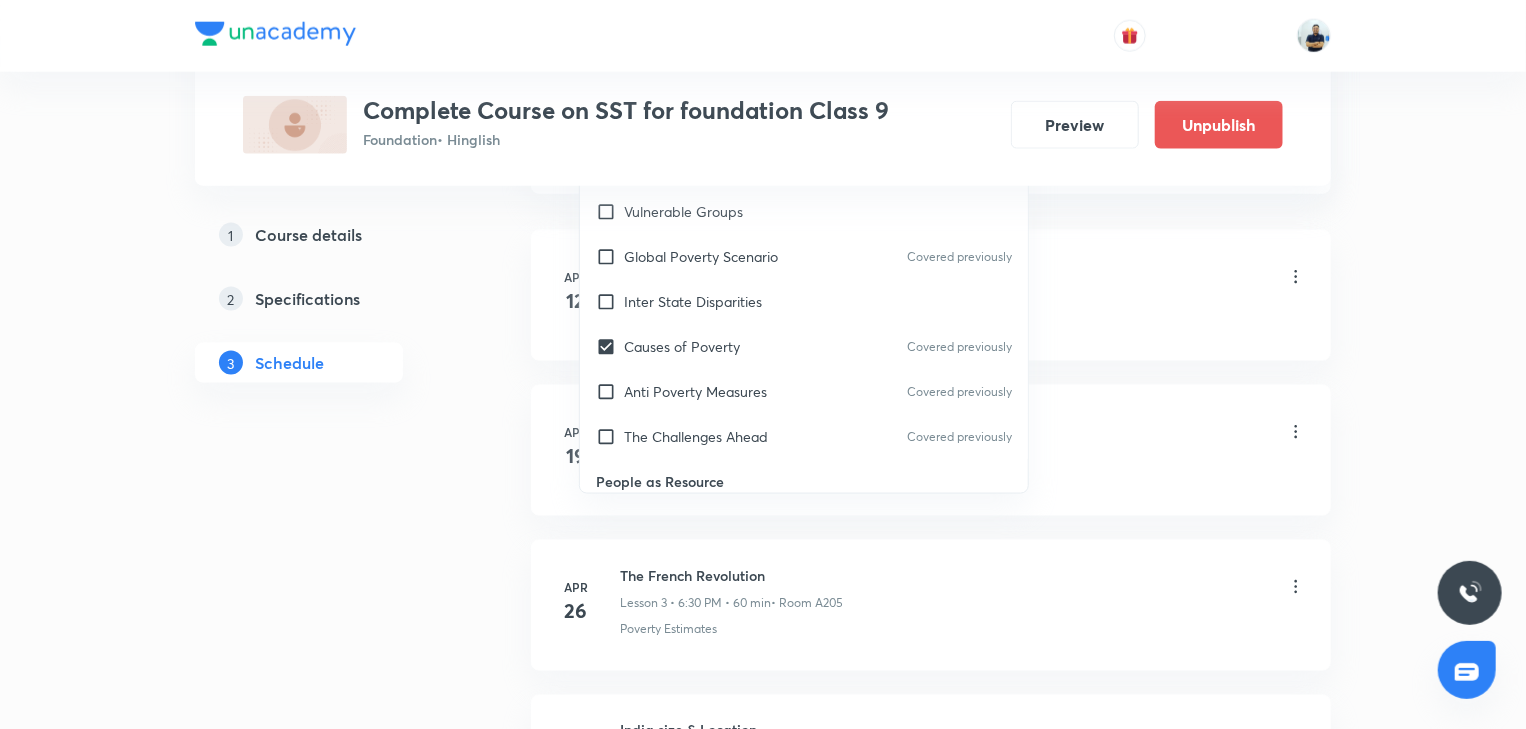click on "The French Revolution Lesson 1 • 6:30 PM • 60 min  • Room A202" at bounding box center [963, 278] 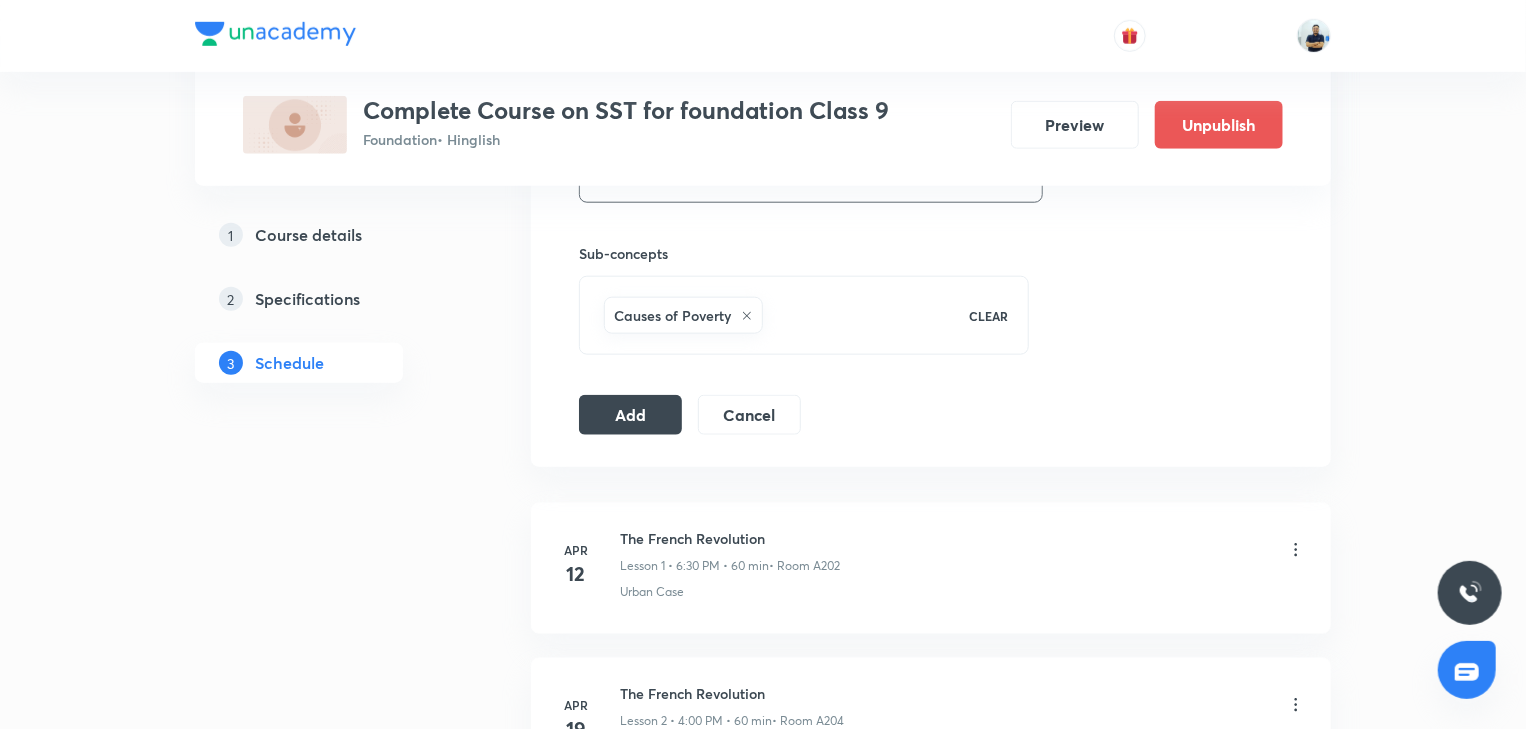 scroll, scrollTop: 952, scrollLeft: 0, axis: vertical 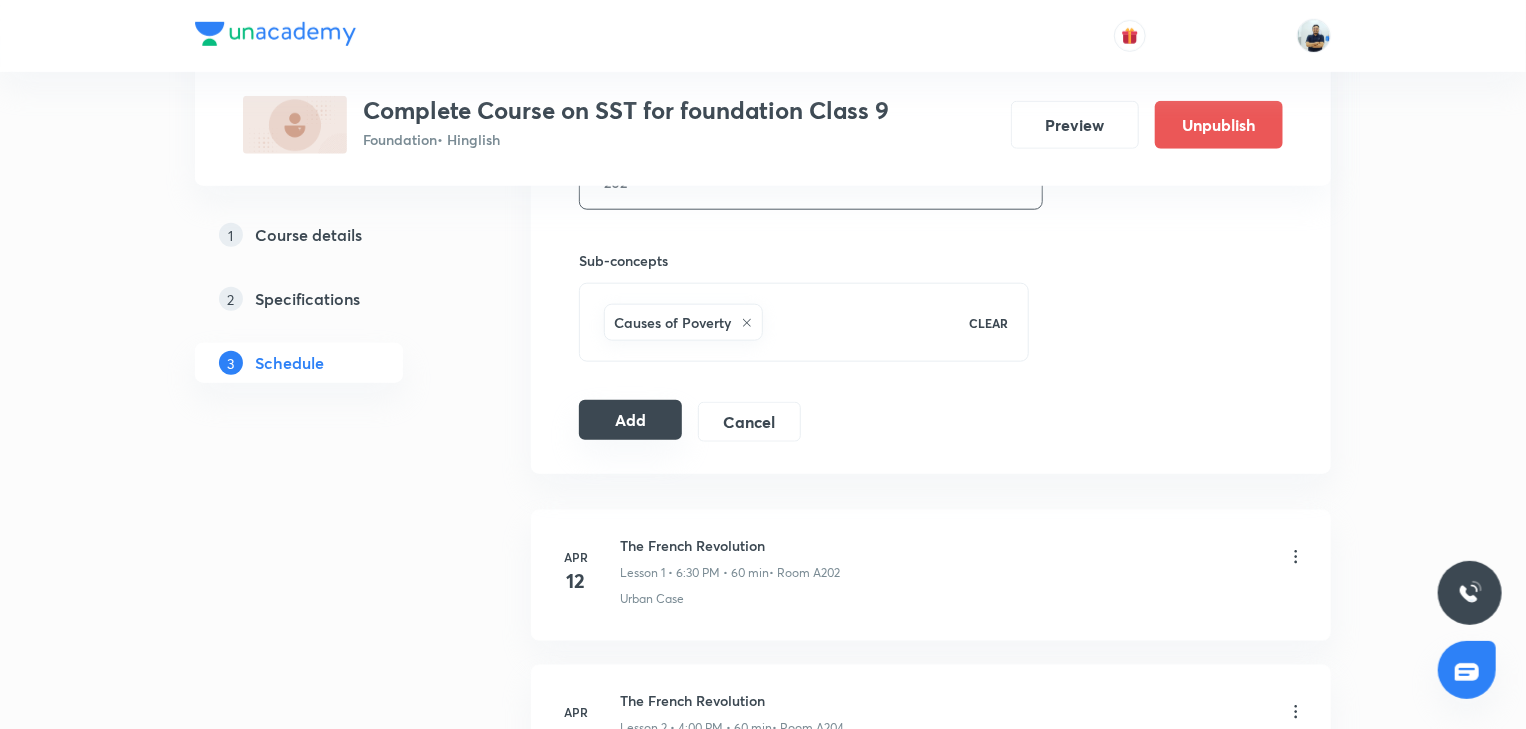 click on "Add" at bounding box center (630, 420) 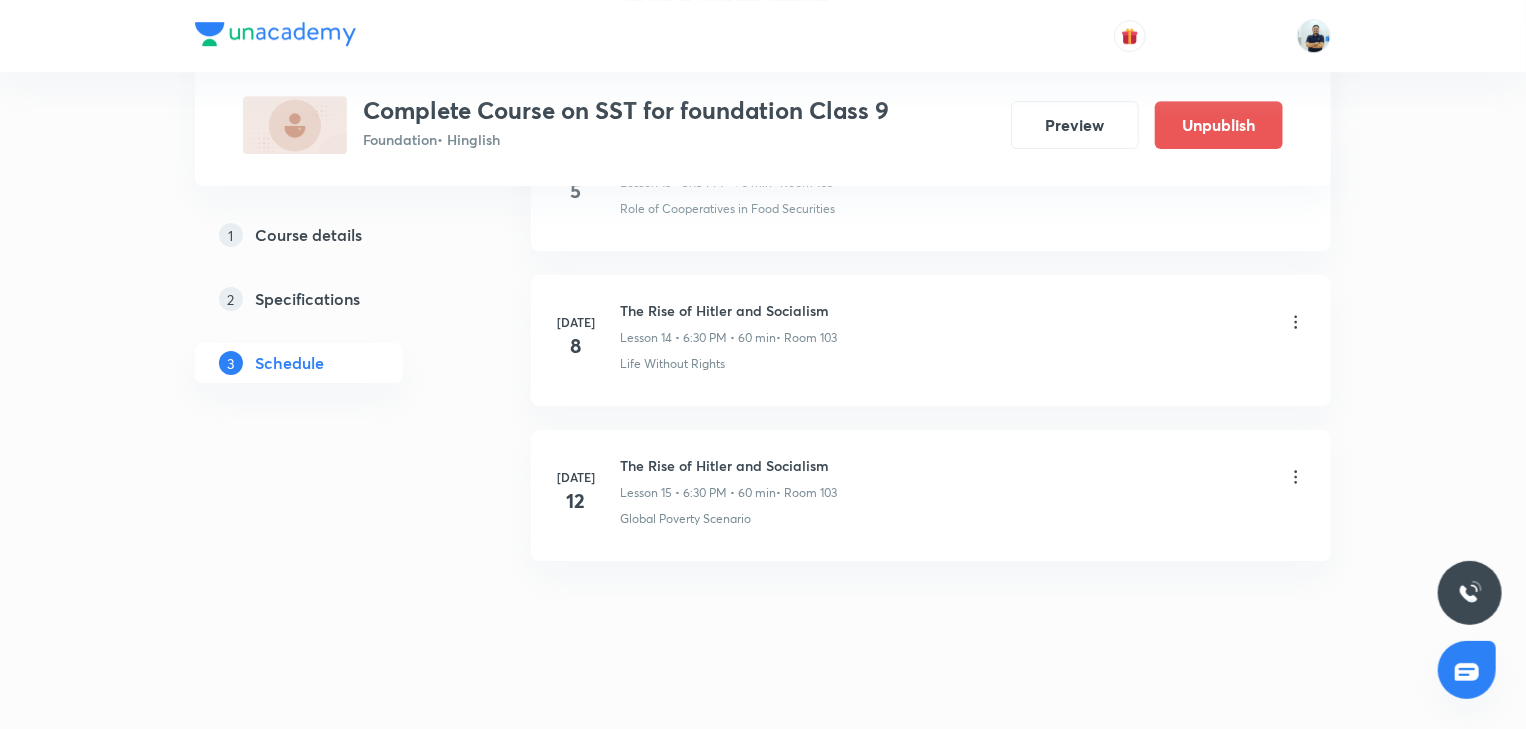 scroll, scrollTop: 3215, scrollLeft: 0, axis: vertical 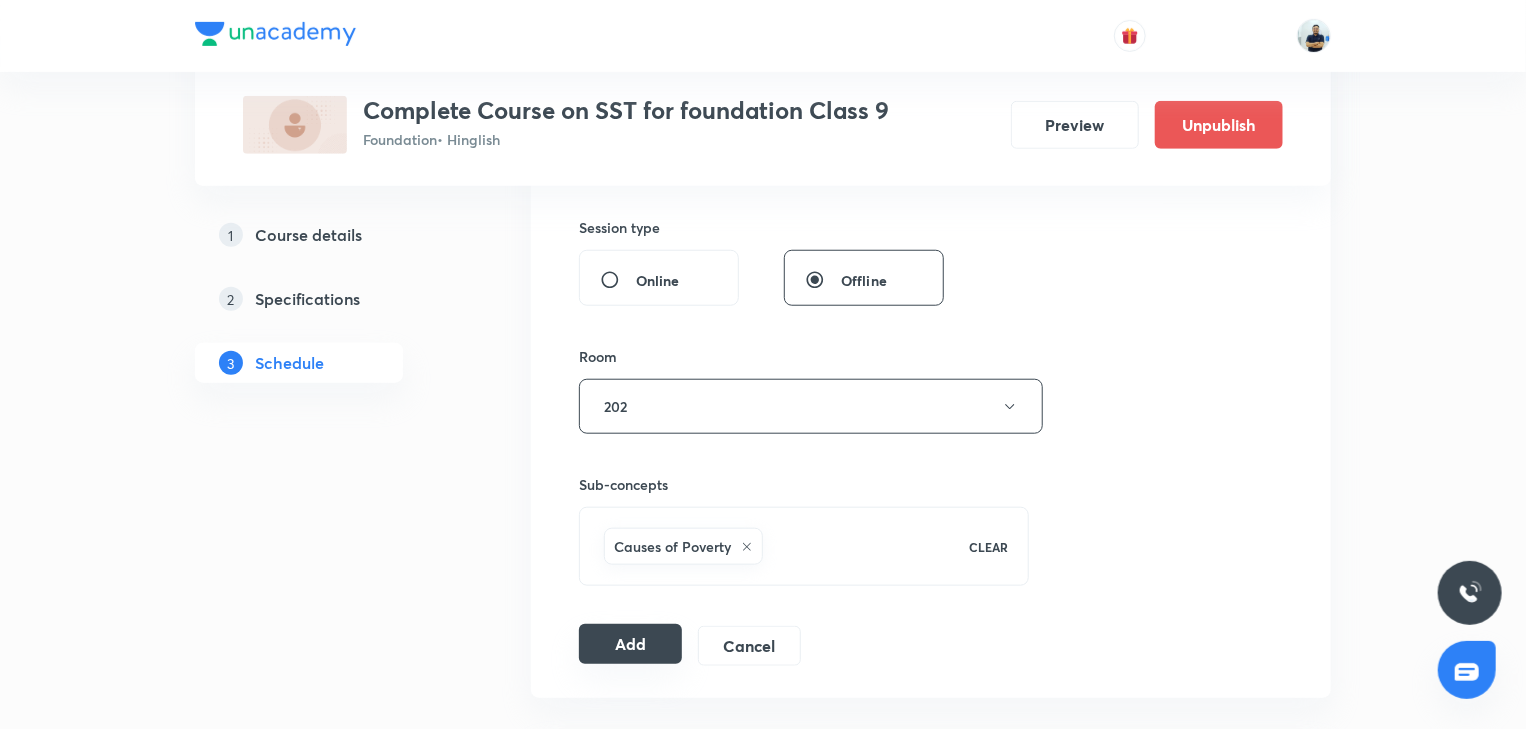 click on "Add" at bounding box center (630, 644) 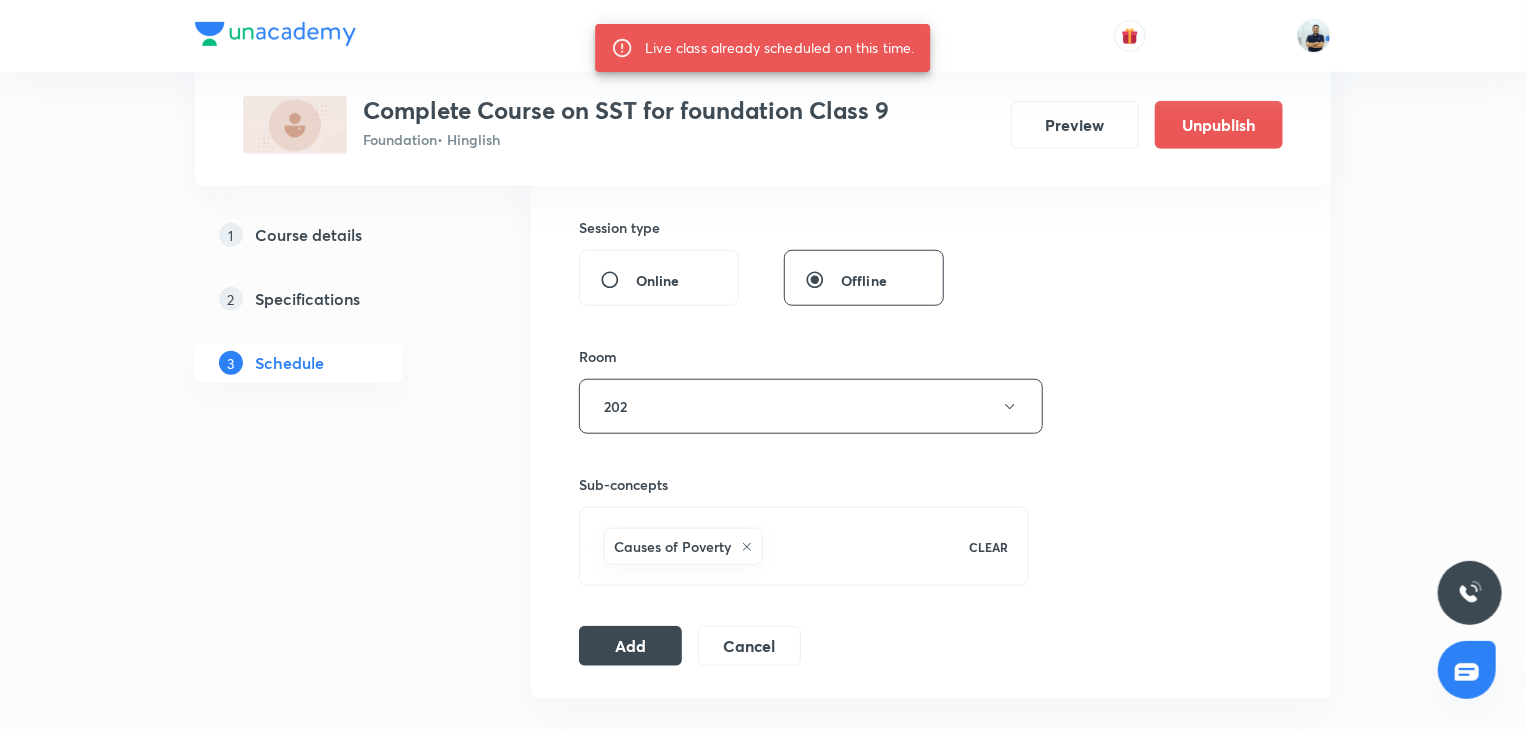 scroll, scrollTop: 168, scrollLeft: 0, axis: vertical 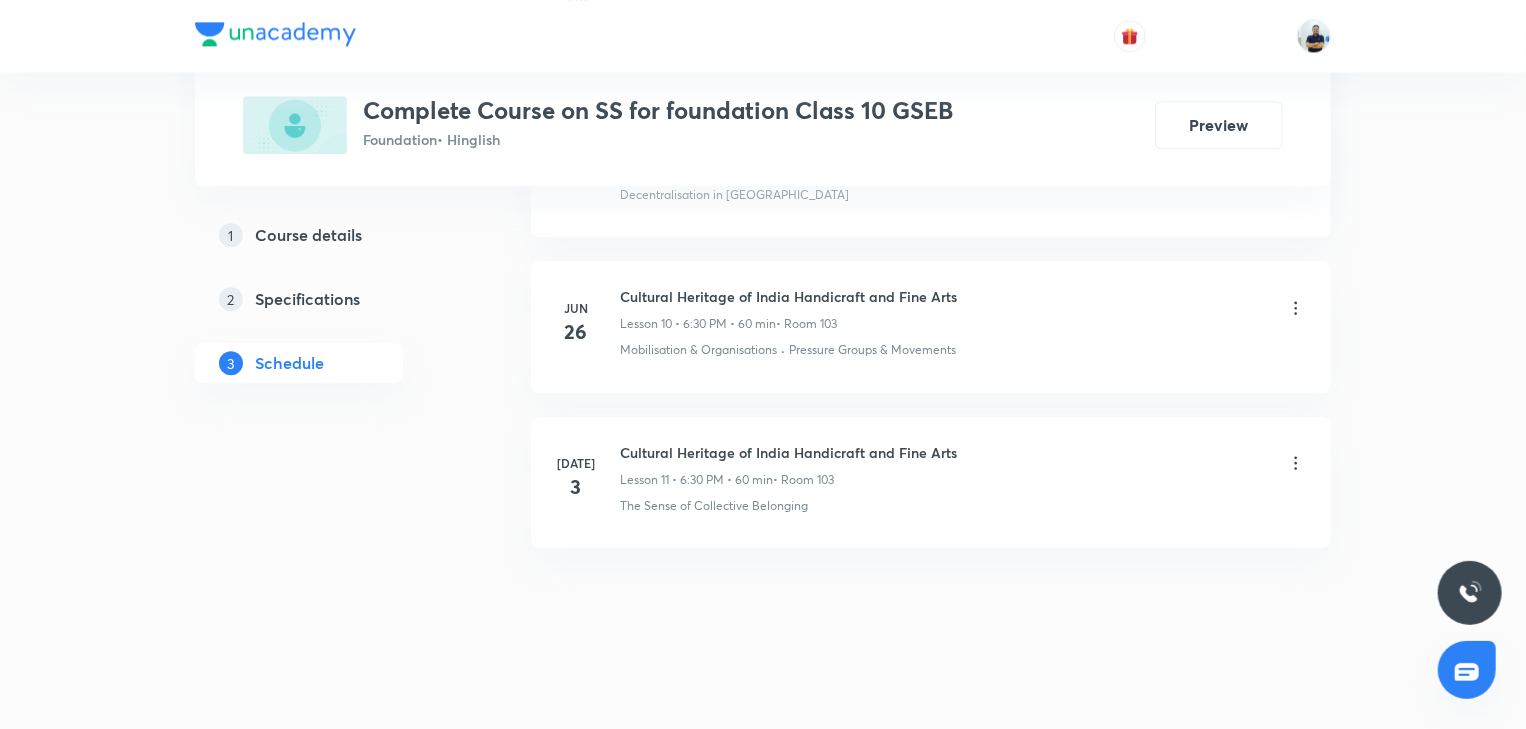 click on "Cultural Heritage of India Handicraft and Fine Arts" at bounding box center (788, 452) 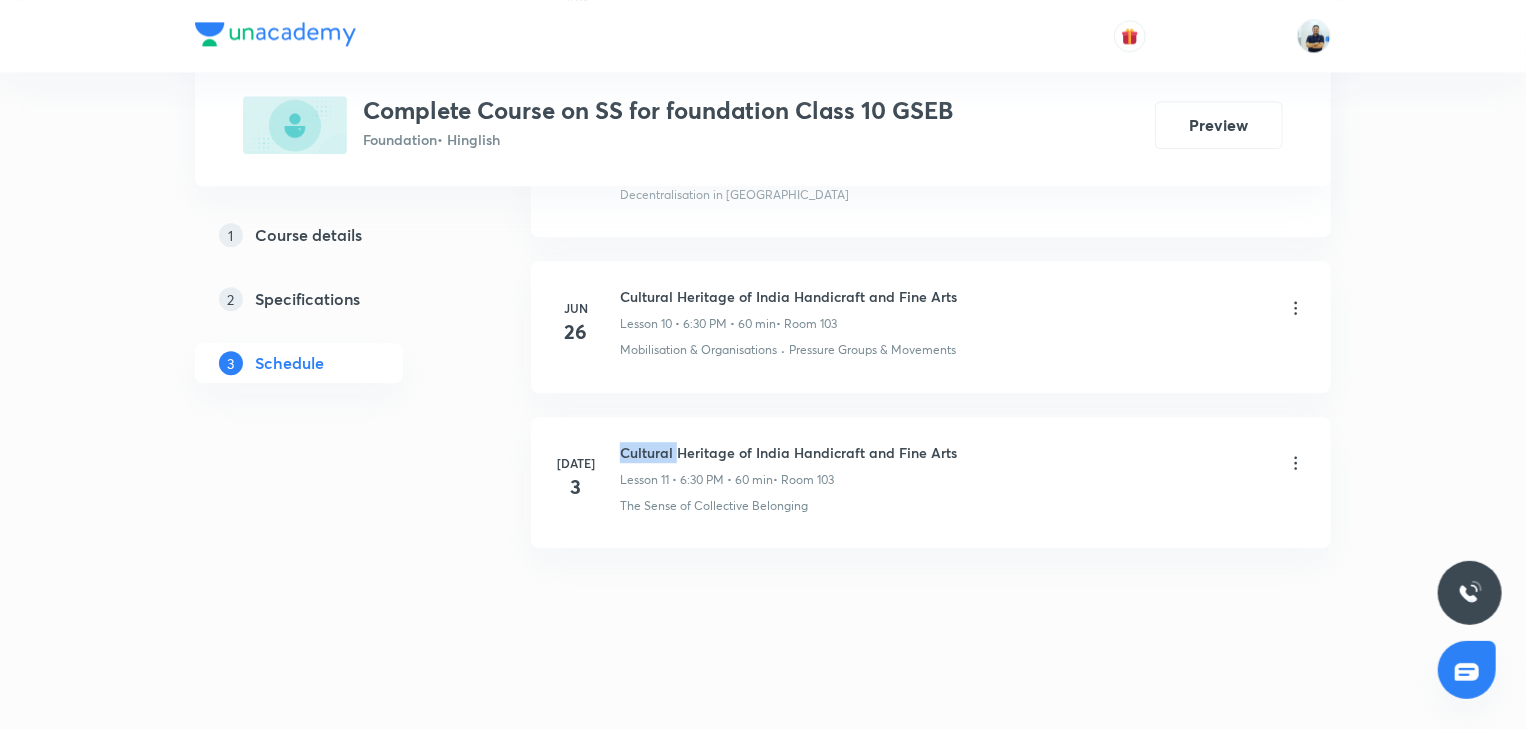 click on "Cultural Heritage of India Handicraft and Fine Arts" at bounding box center [788, 452] 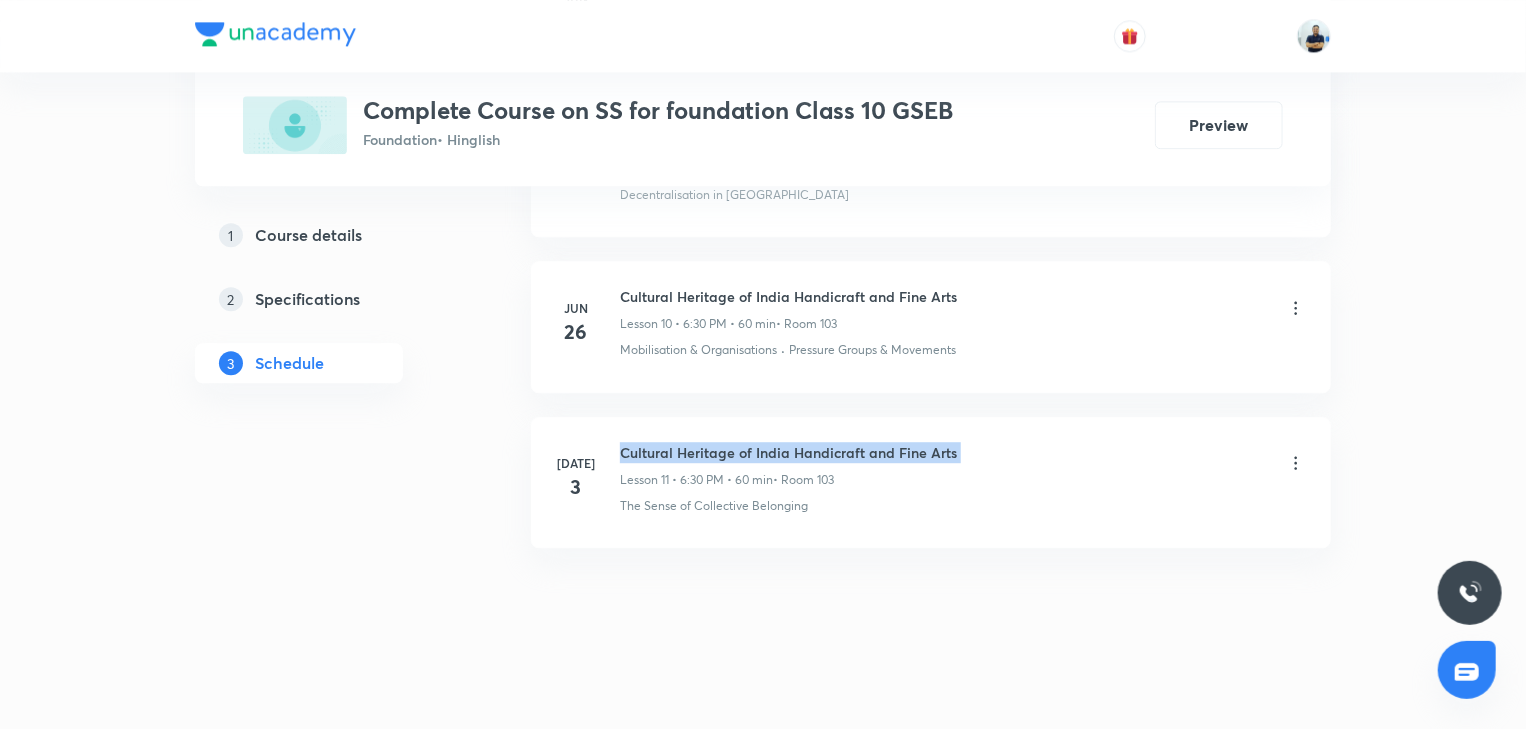 click on "Cultural Heritage of India Handicraft and Fine Arts" at bounding box center (788, 452) 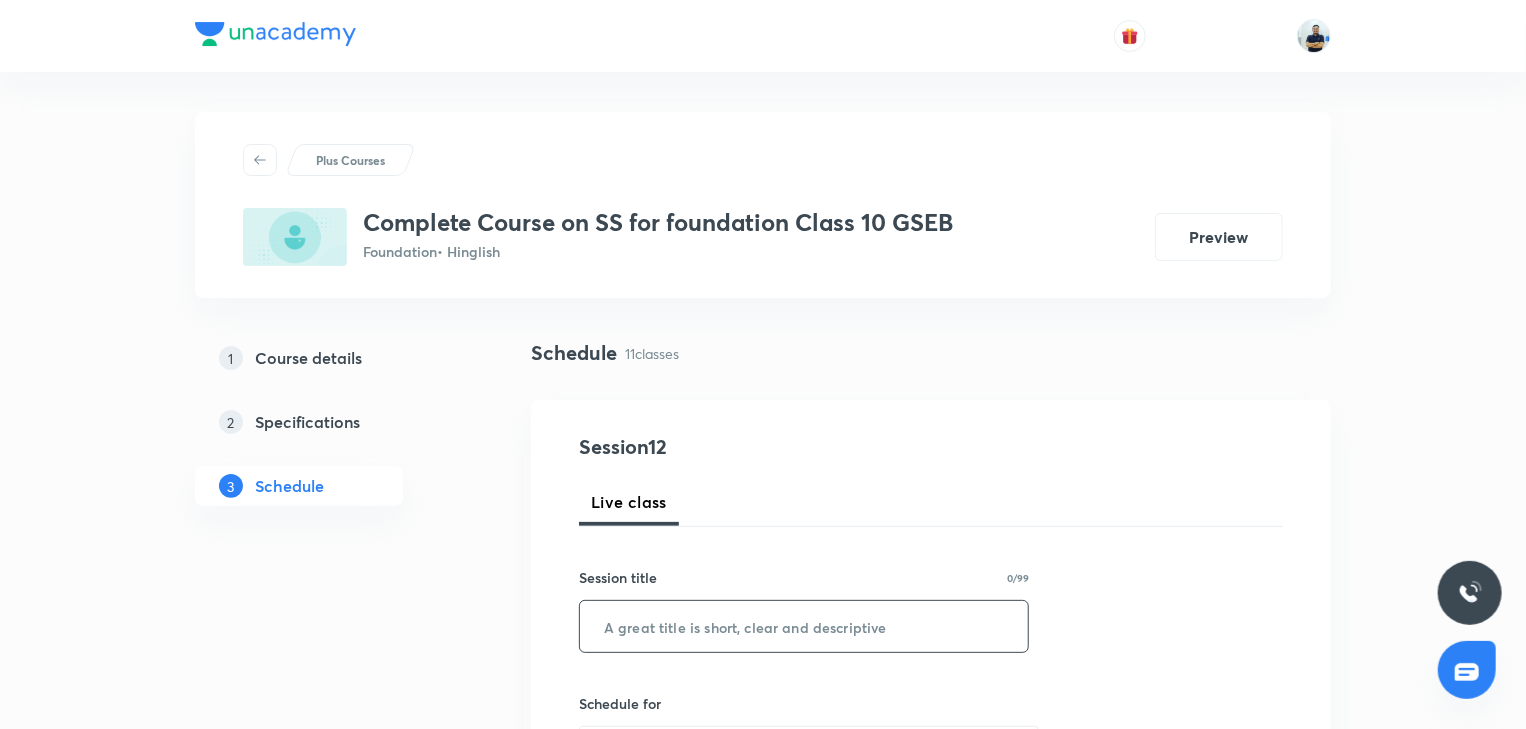 click at bounding box center [804, 626] 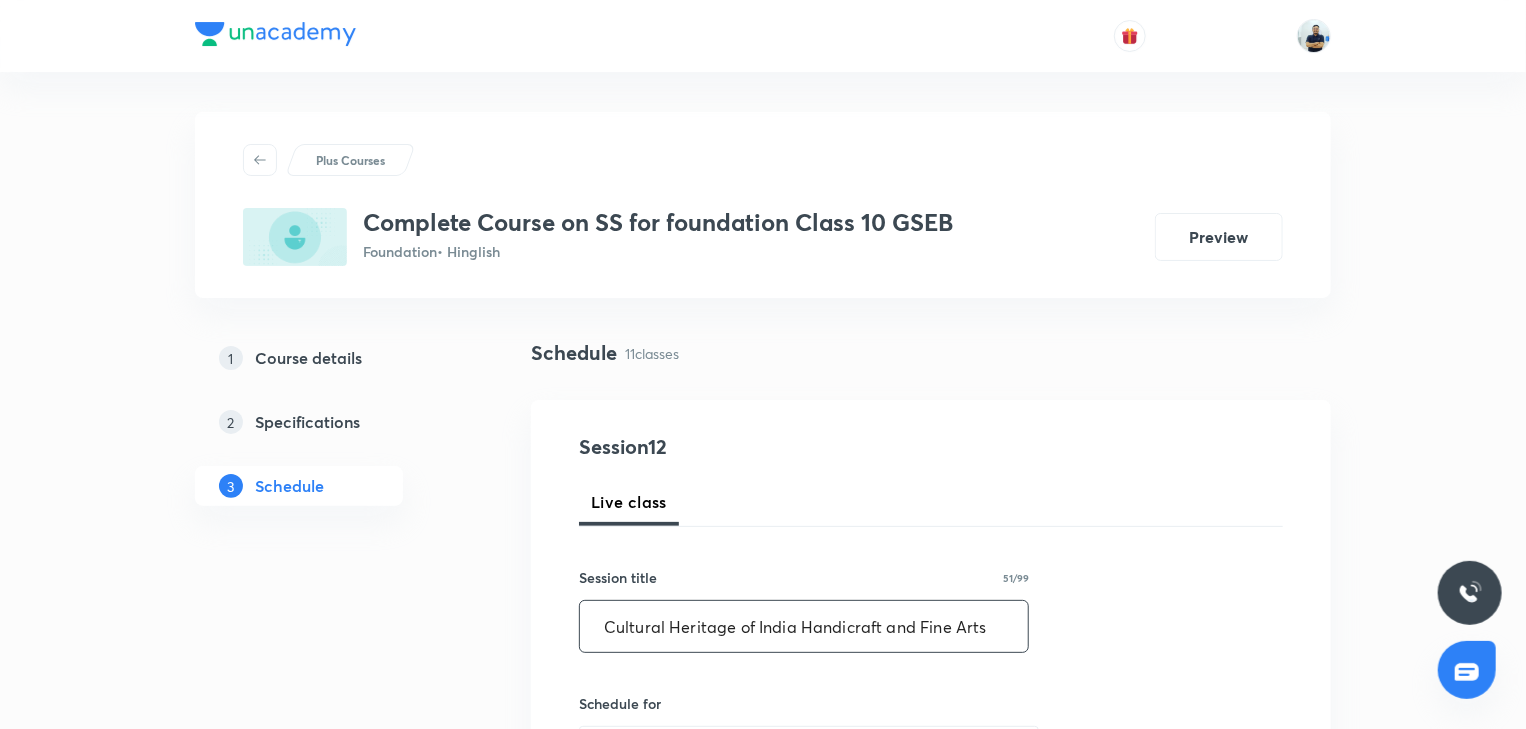 type on "Cultural Heritage of India Handicraft and Fine Arts" 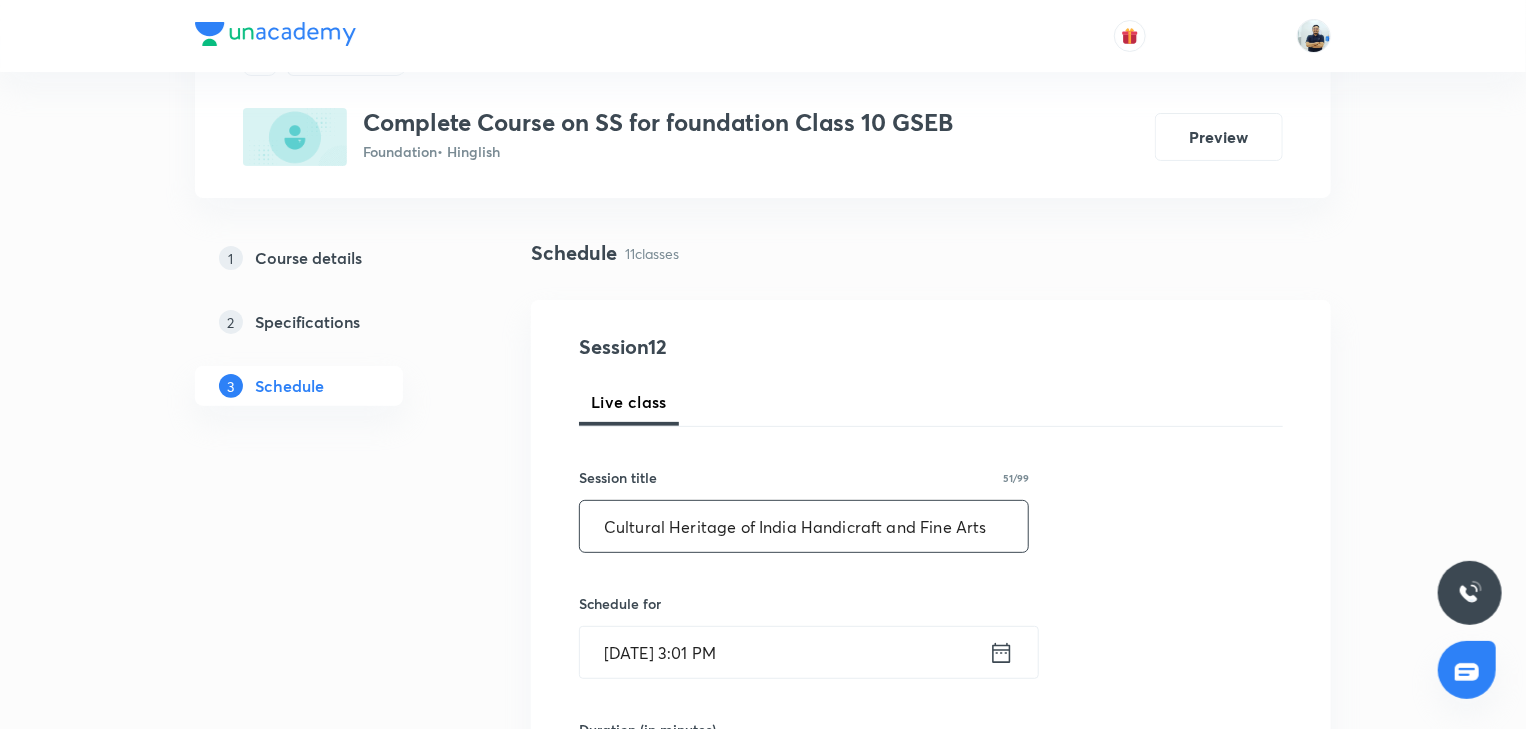scroll, scrollTop: 112, scrollLeft: 0, axis: vertical 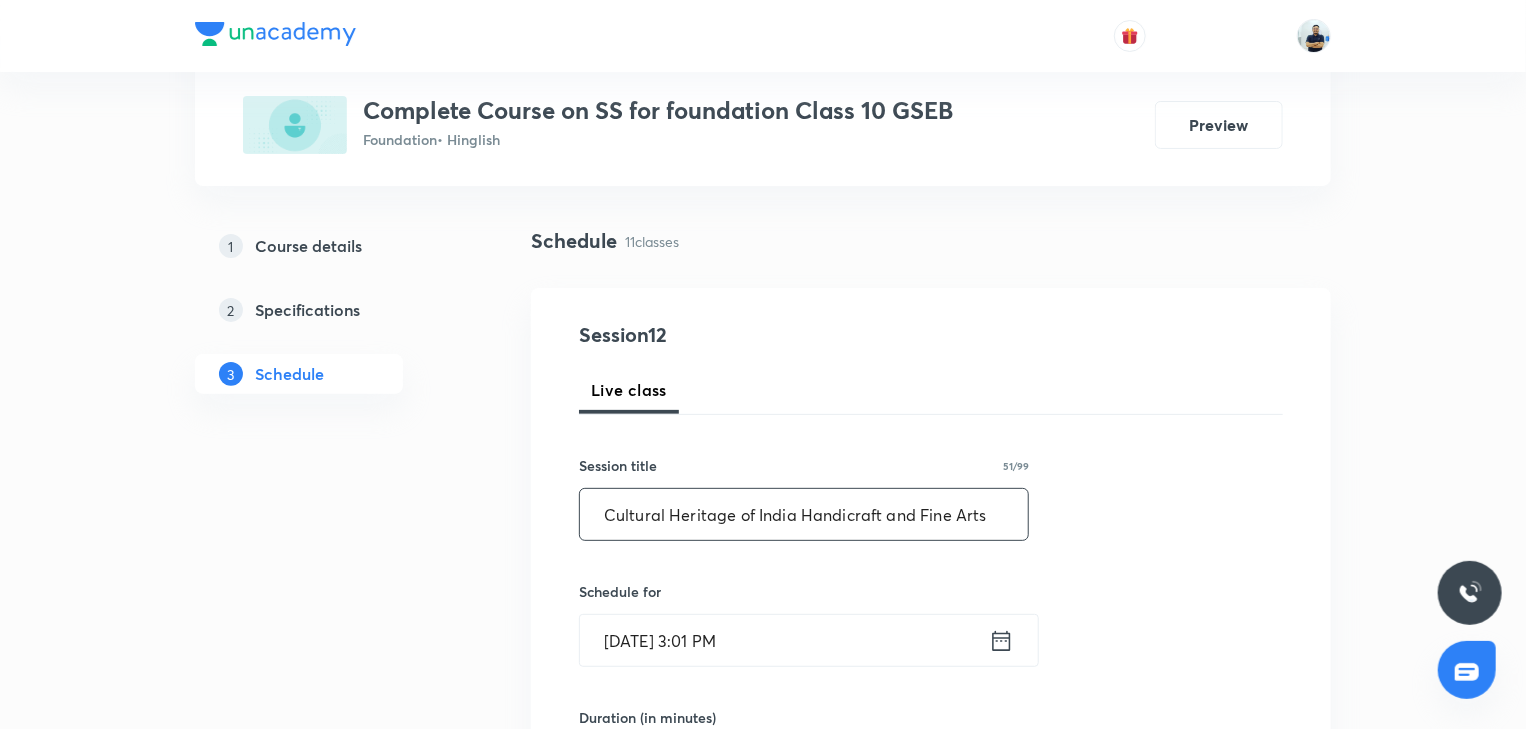 click on "Jul 10, 2025, 3:01 PM" at bounding box center (784, 640) 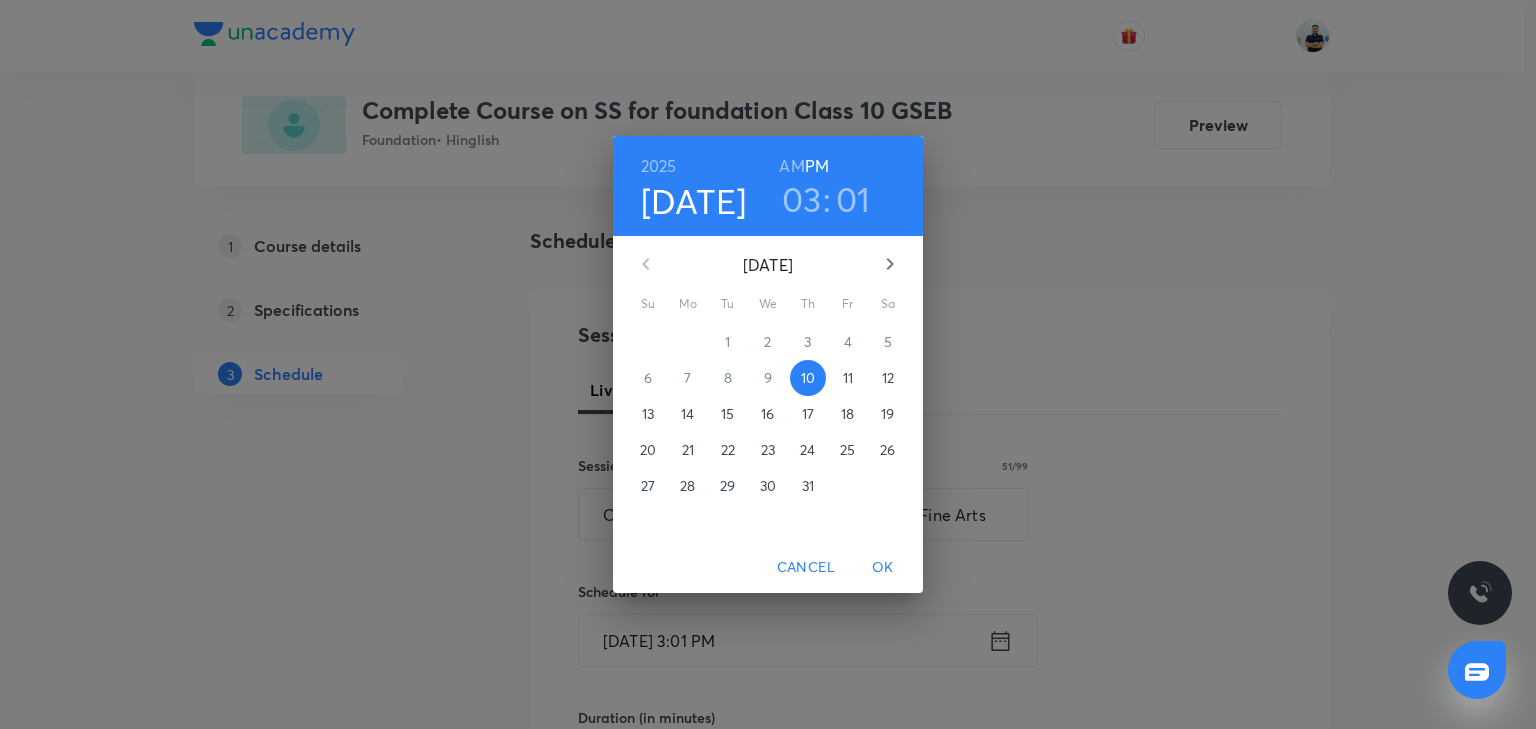 click on "03" at bounding box center (802, 199) 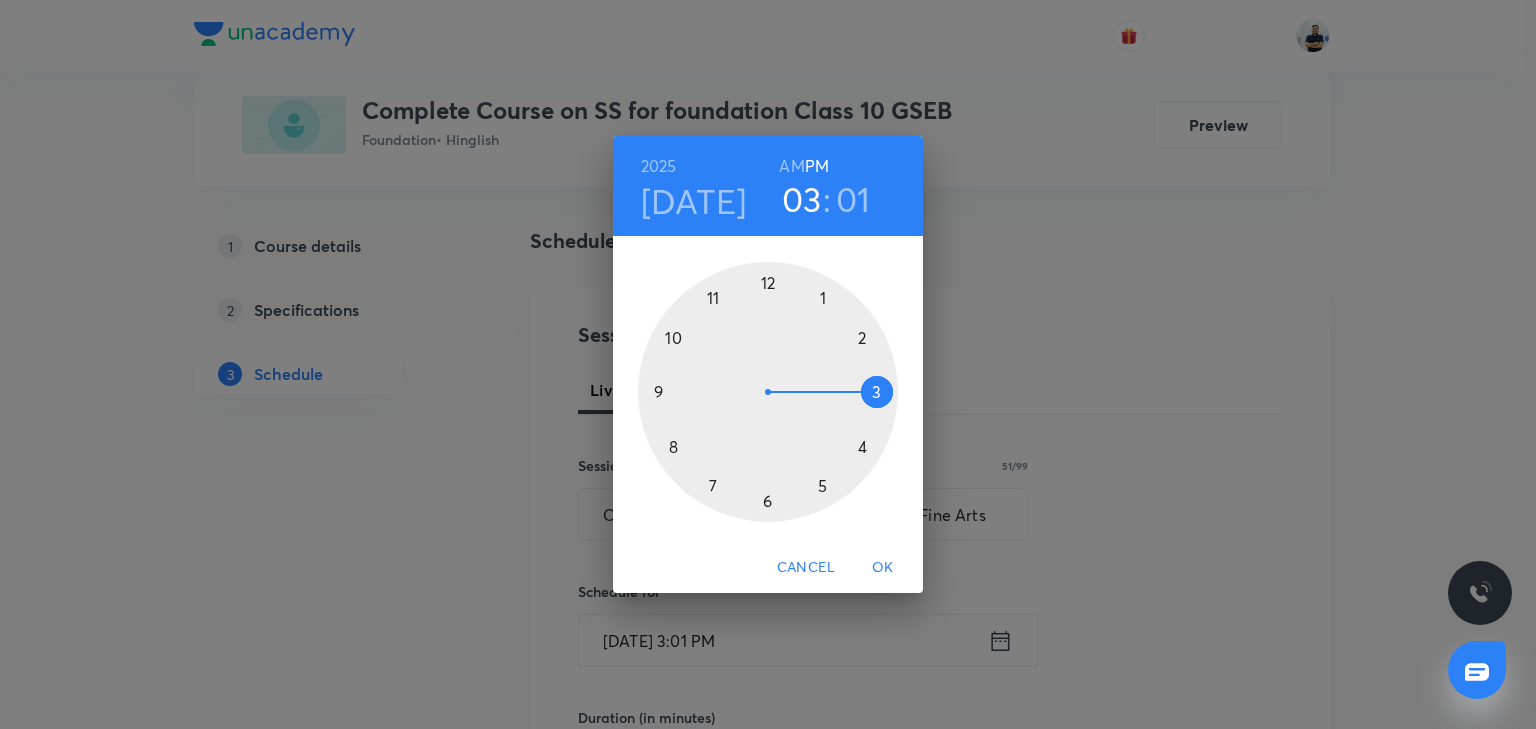 click at bounding box center [768, 392] 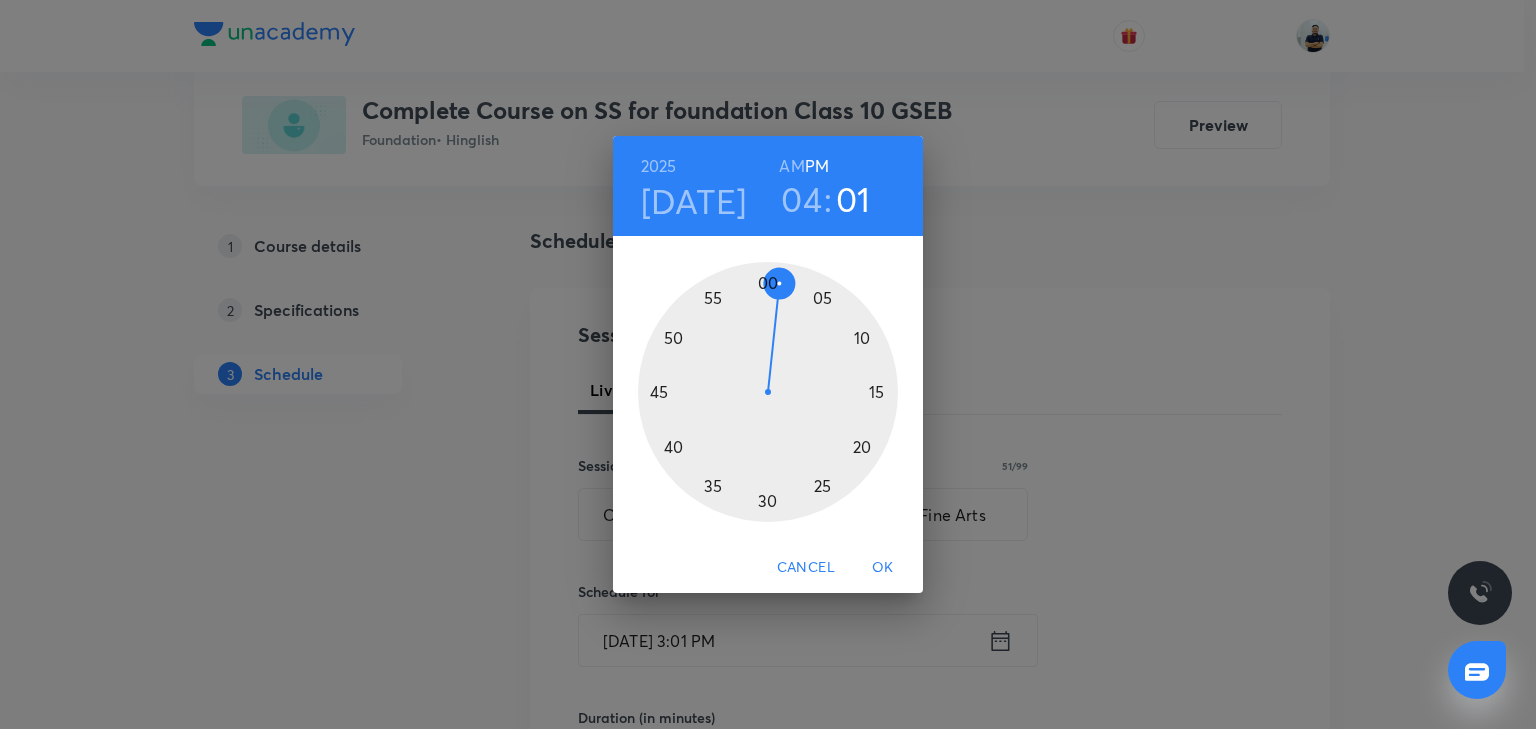 click at bounding box center [768, 392] 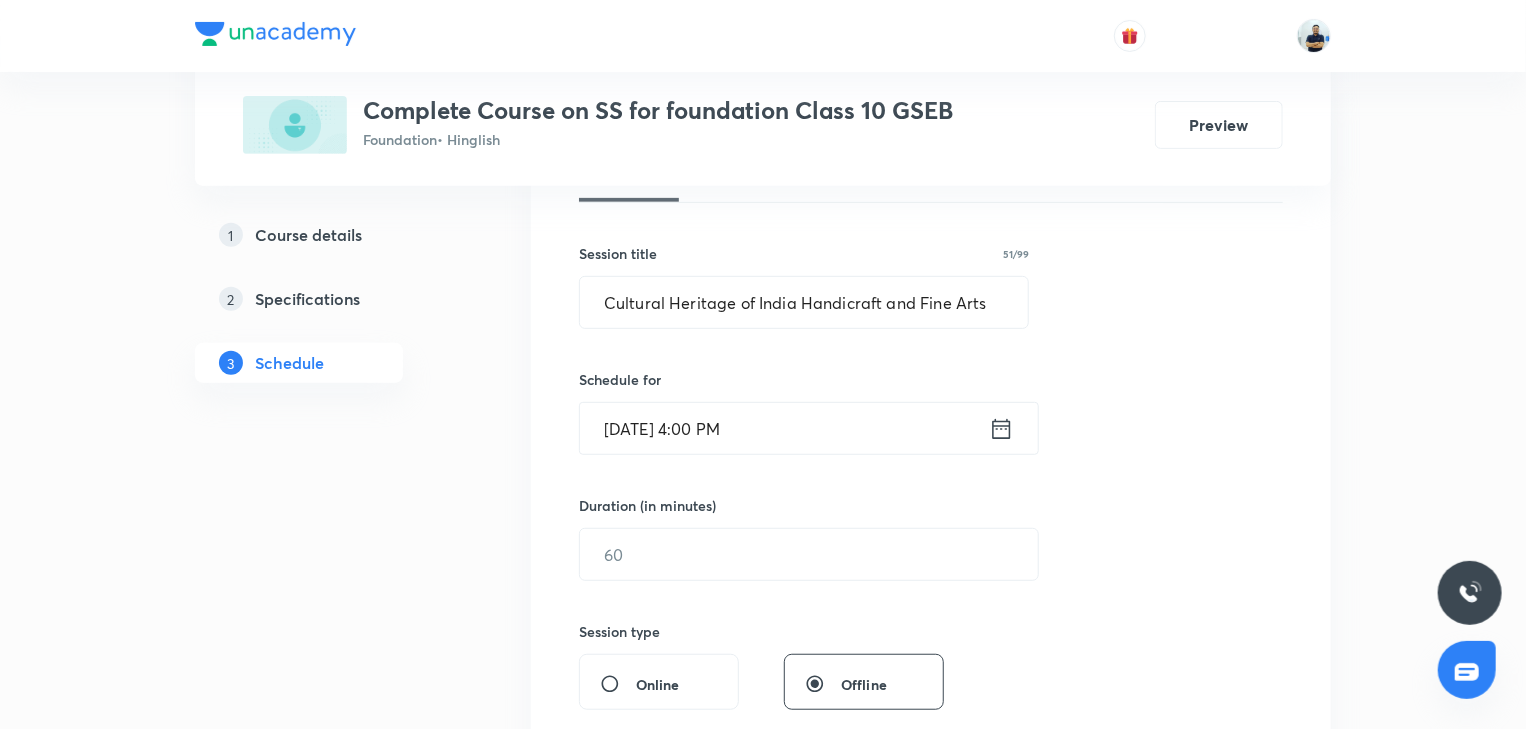 scroll, scrollTop: 336, scrollLeft: 0, axis: vertical 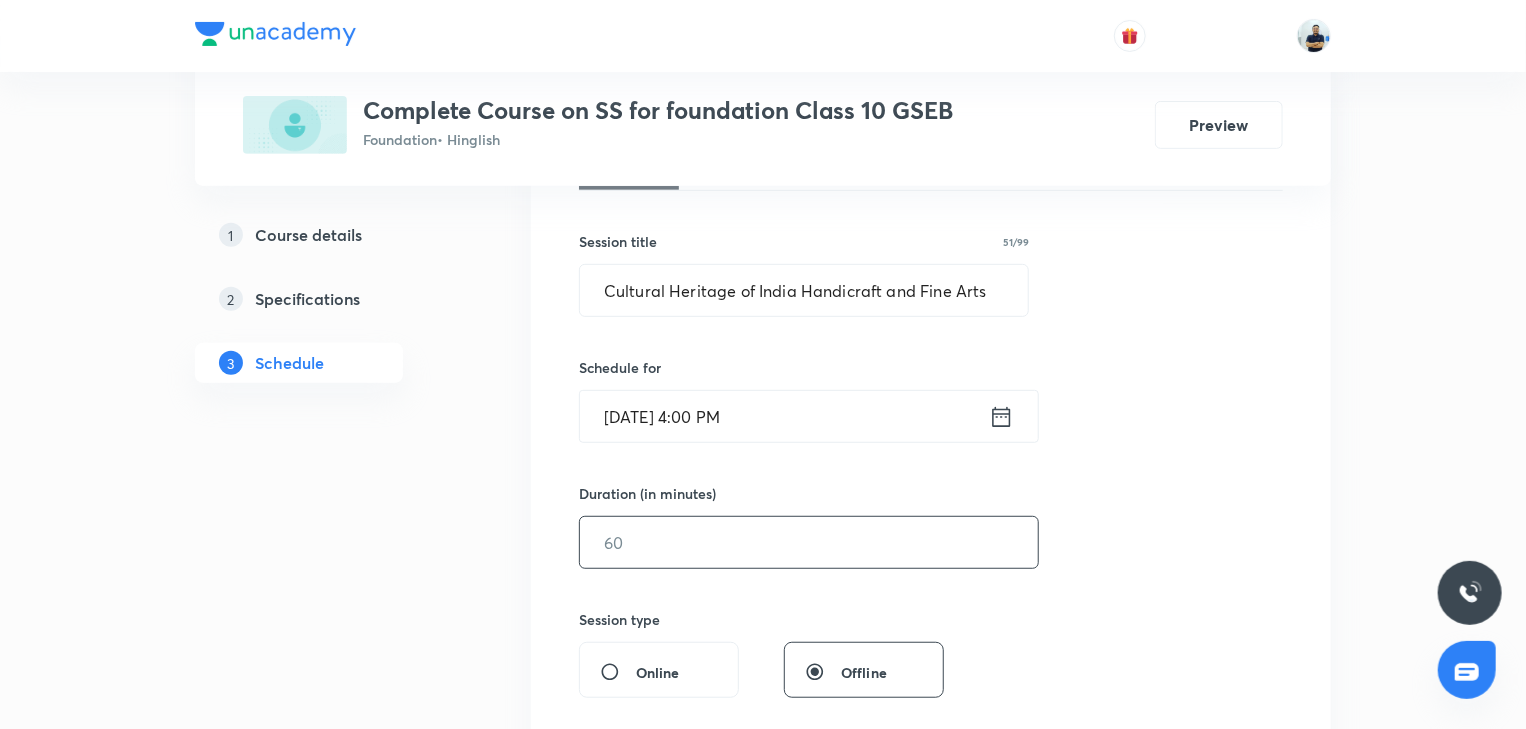 click at bounding box center (809, 542) 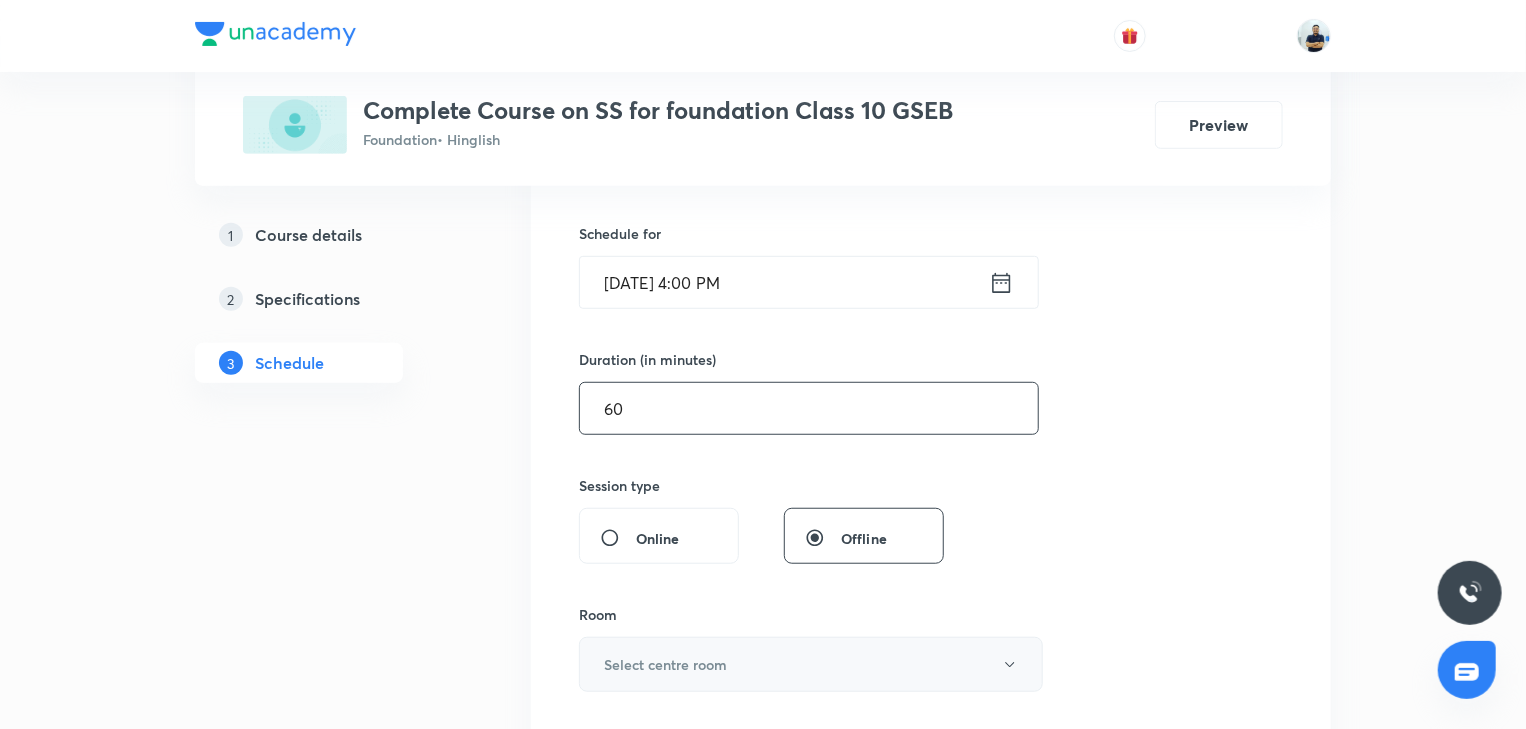 scroll, scrollTop: 485, scrollLeft: 0, axis: vertical 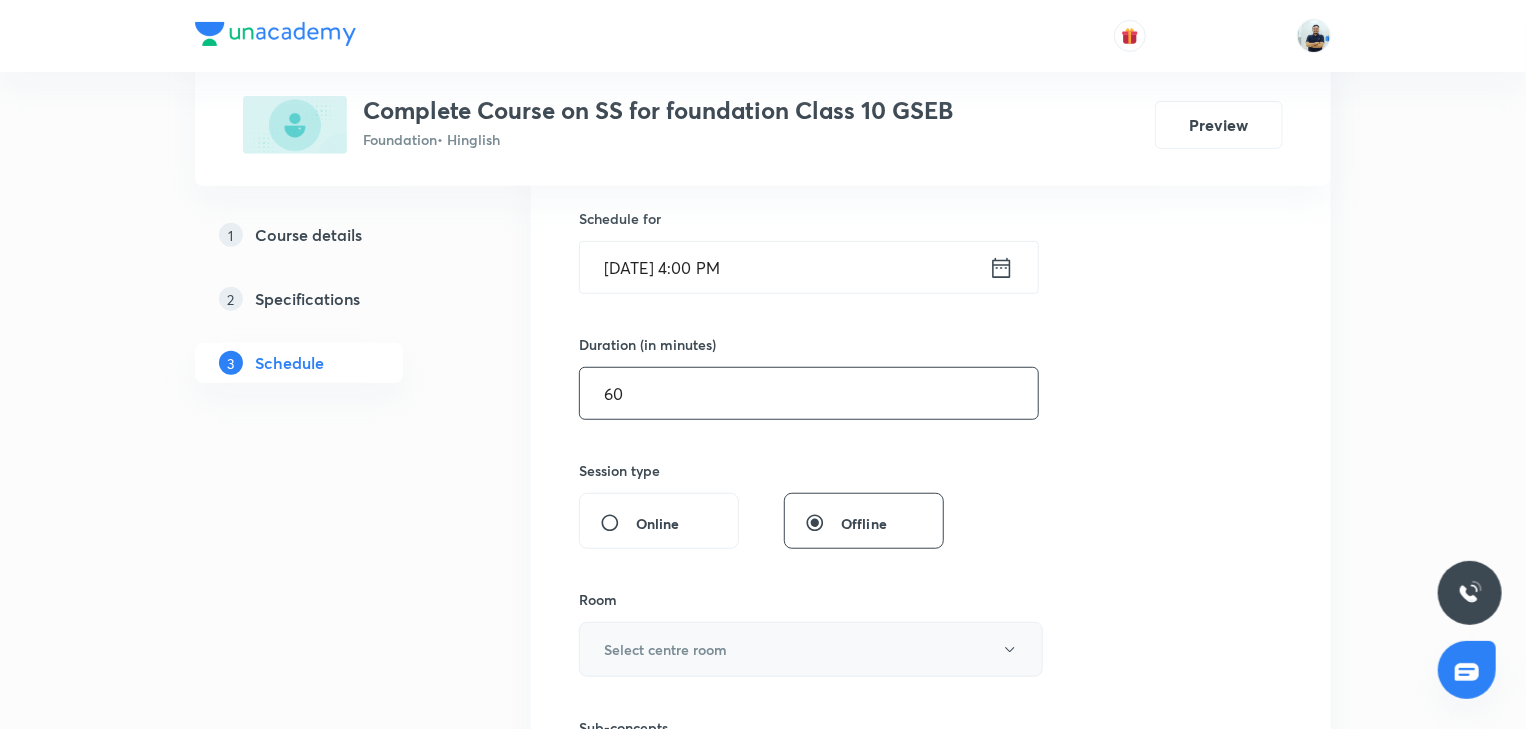 type on "60" 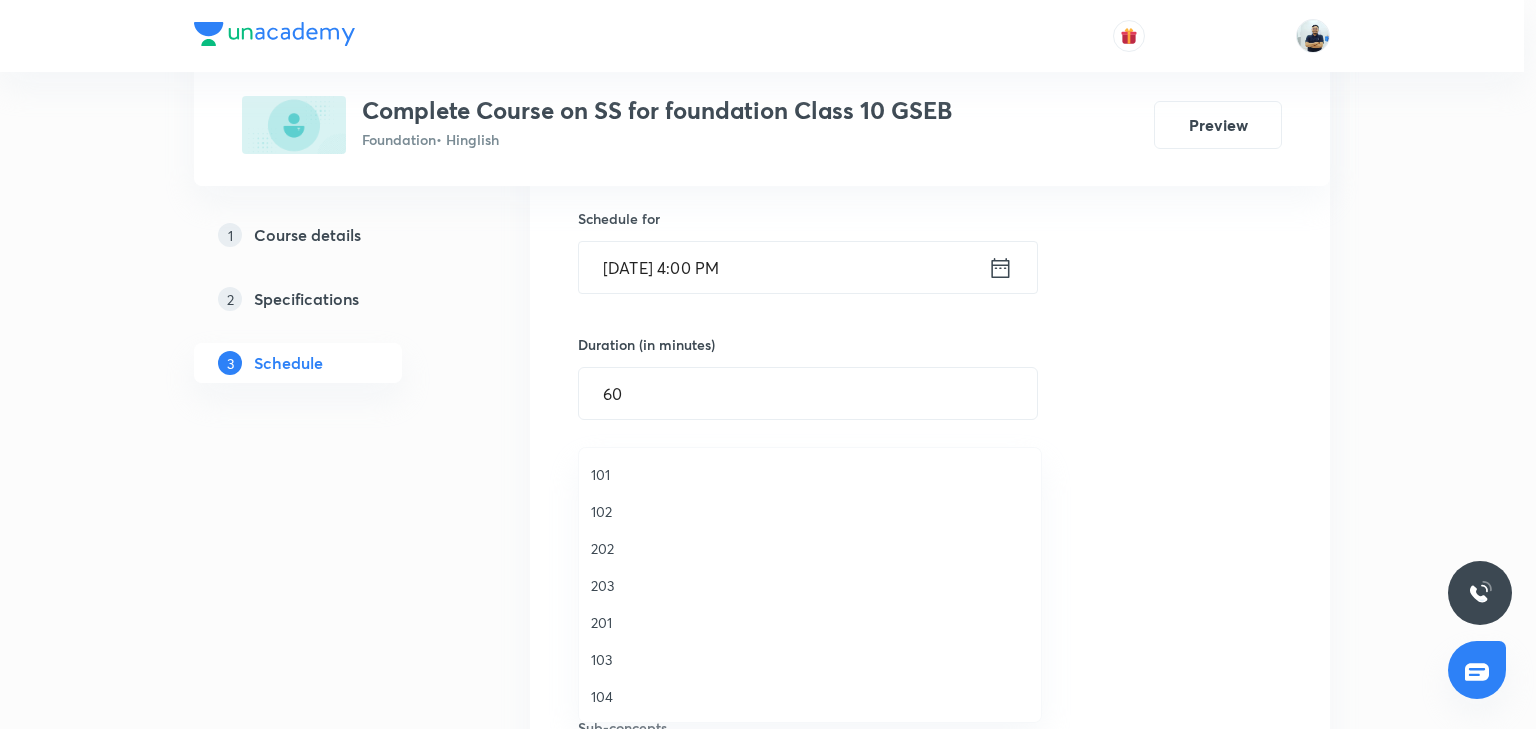 click on "103" at bounding box center [810, 659] 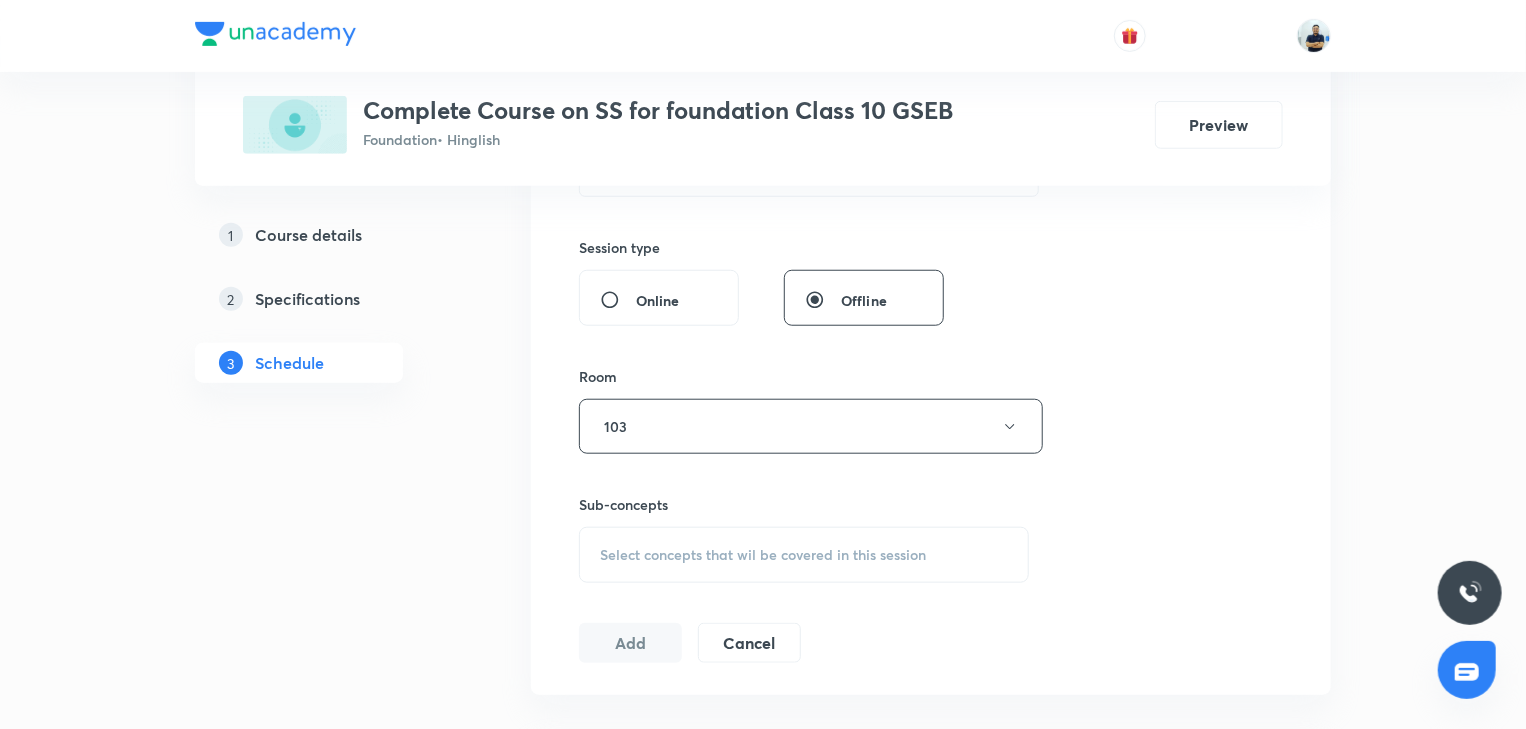 scroll, scrollTop: 709, scrollLeft: 0, axis: vertical 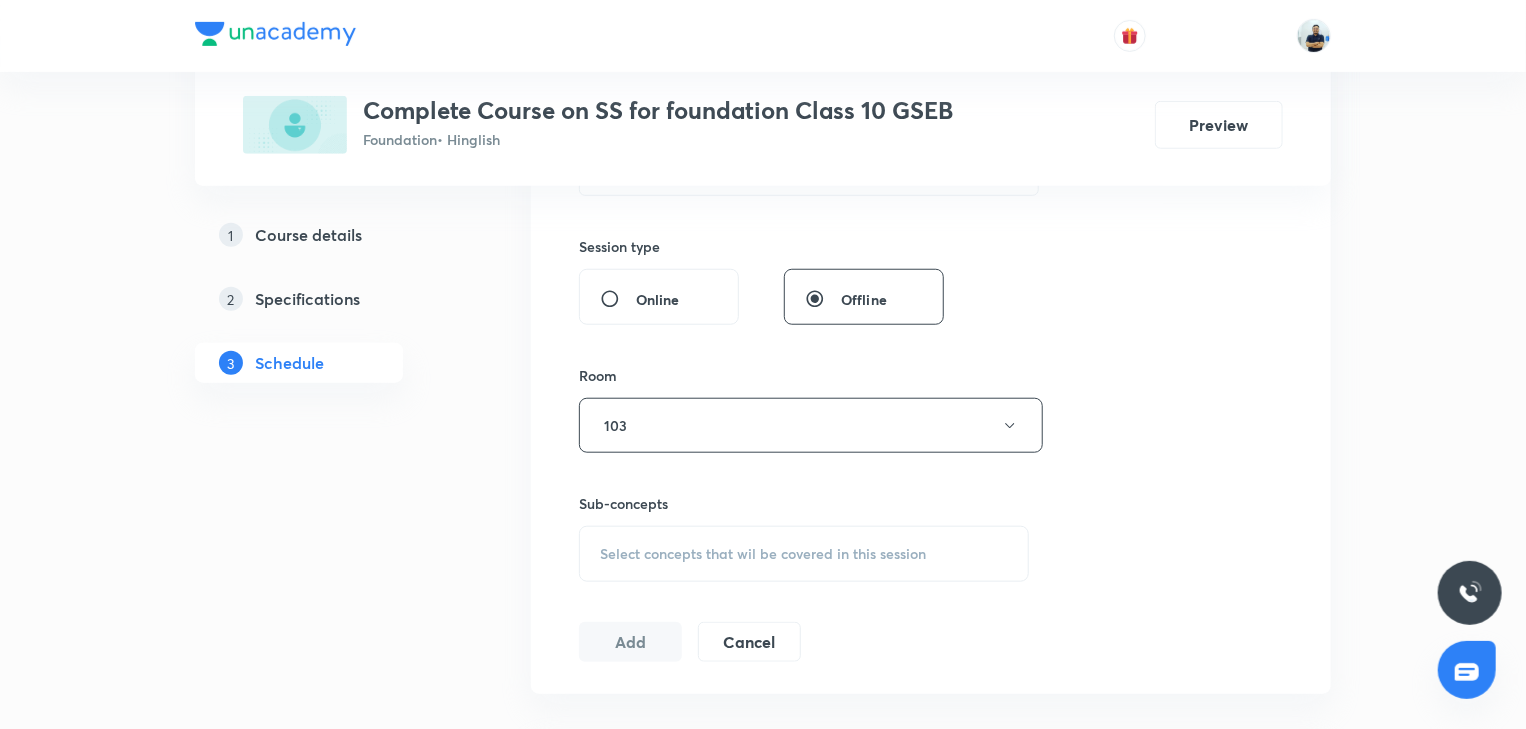 click on "Select concepts that wil be covered in this session" at bounding box center [763, 554] 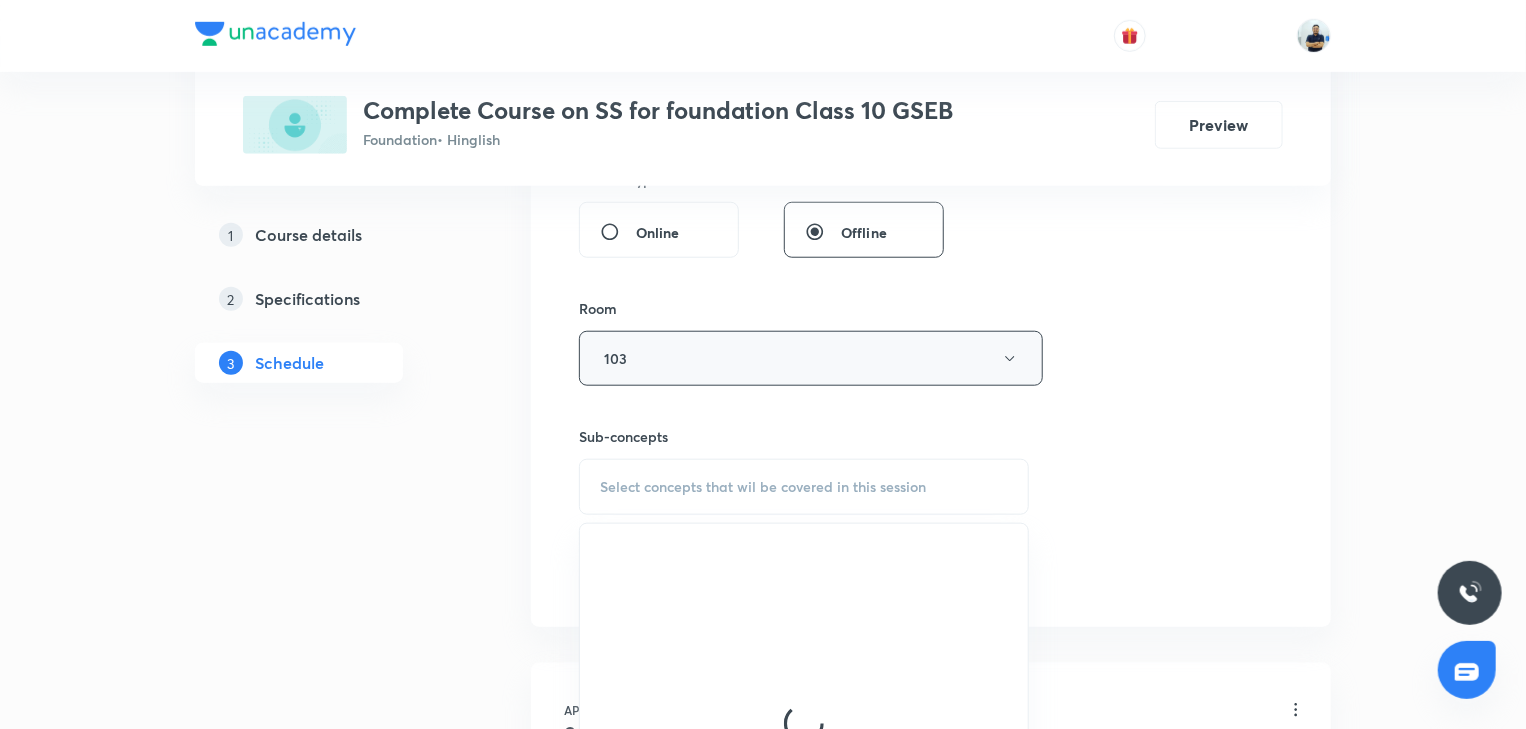scroll, scrollTop: 1120, scrollLeft: 0, axis: vertical 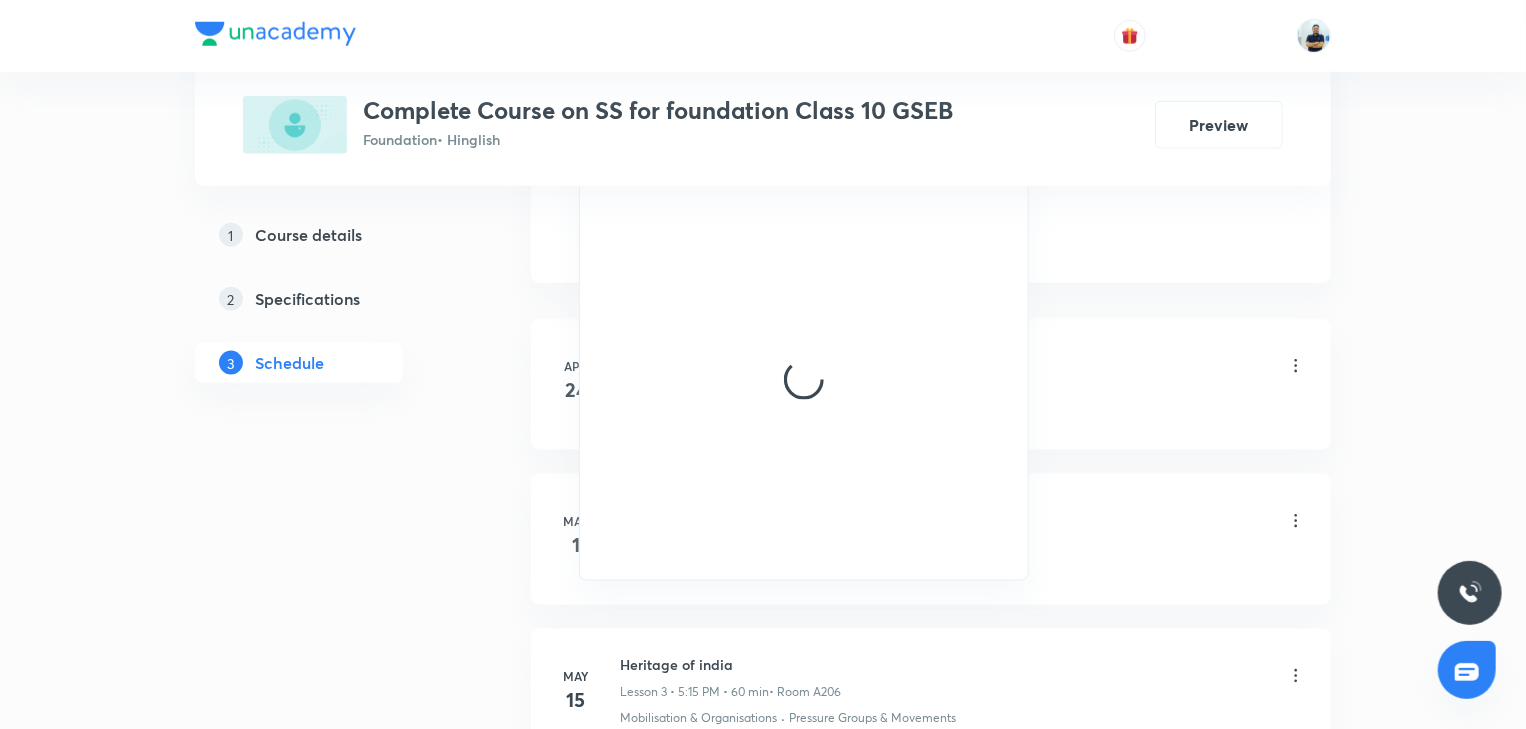 click on "Heritage of india Lesson 1 • 5:15 PM • 60 min  • Room A204" at bounding box center (963, 367) 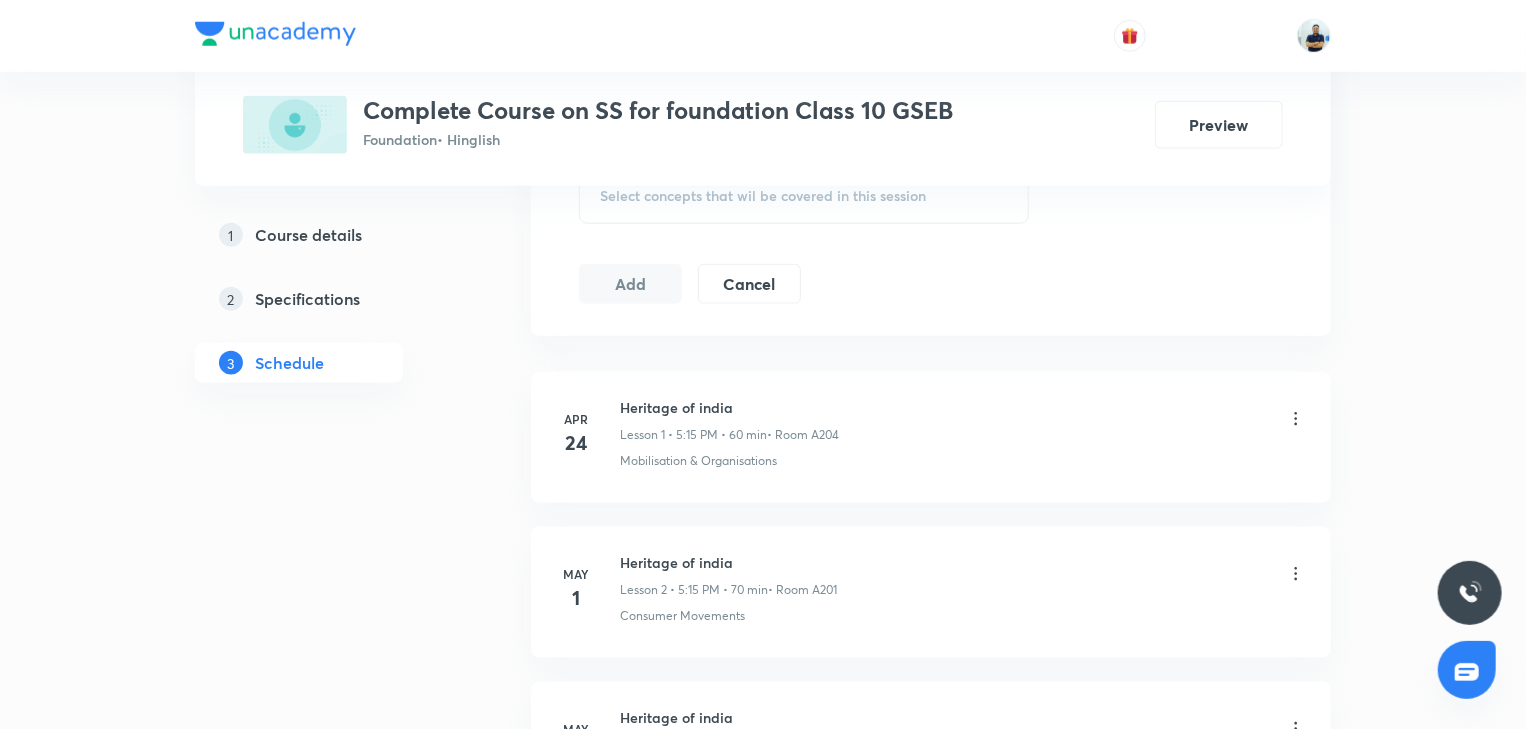 scroll, scrollTop: 1064, scrollLeft: 0, axis: vertical 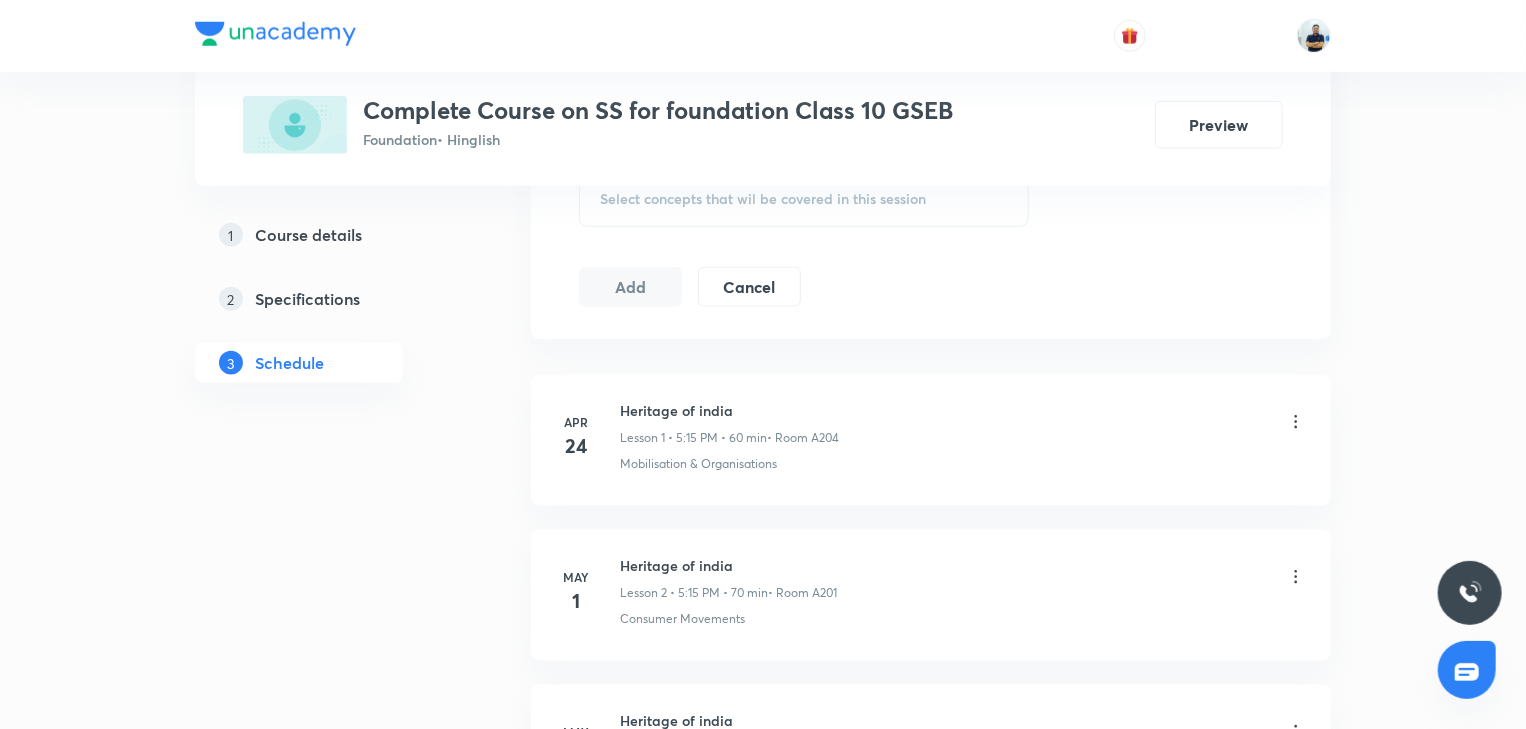 click on "Select concepts that wil be covered in this session" at bounding box center [763, 199] 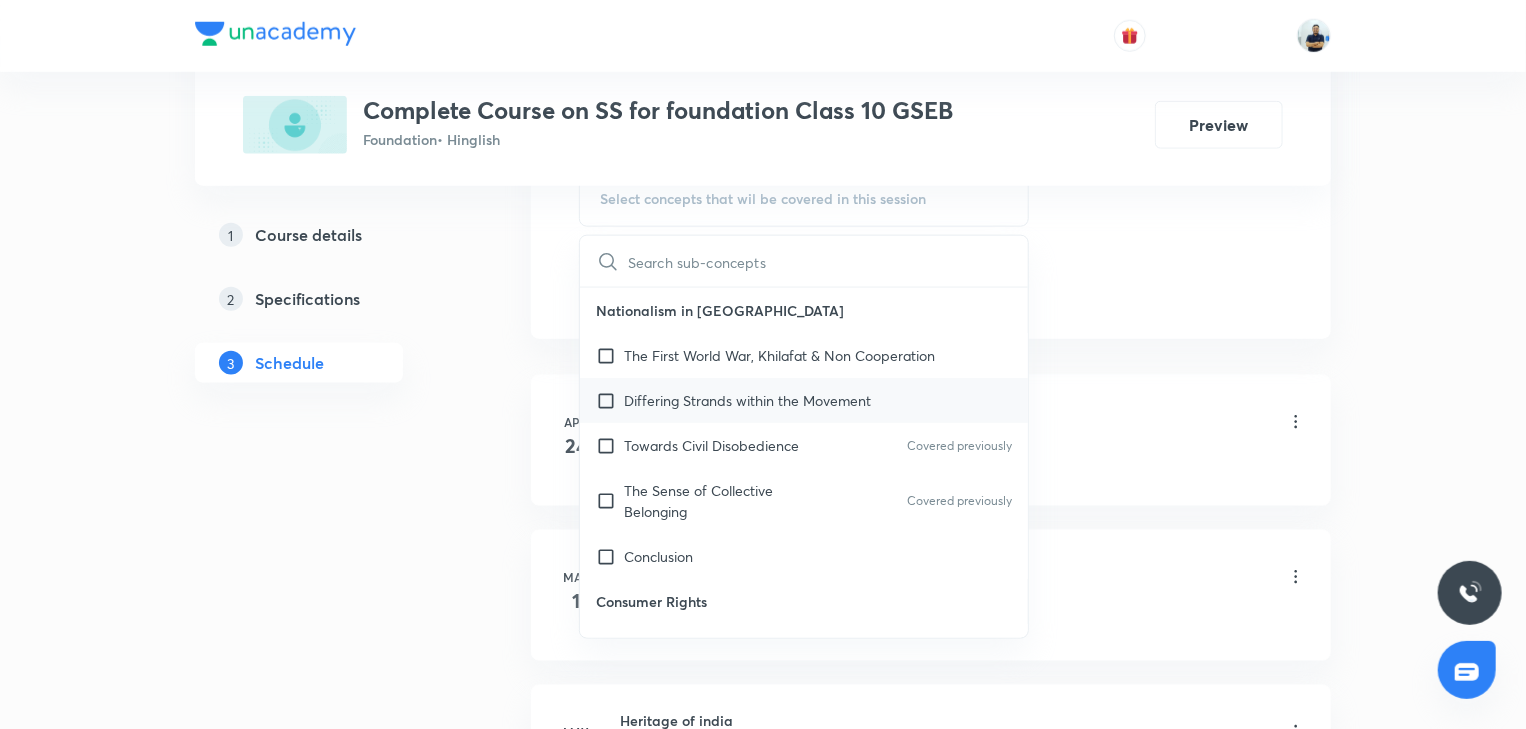 click on "Differing Strands within the Movement" at bounding box center [804, 400] 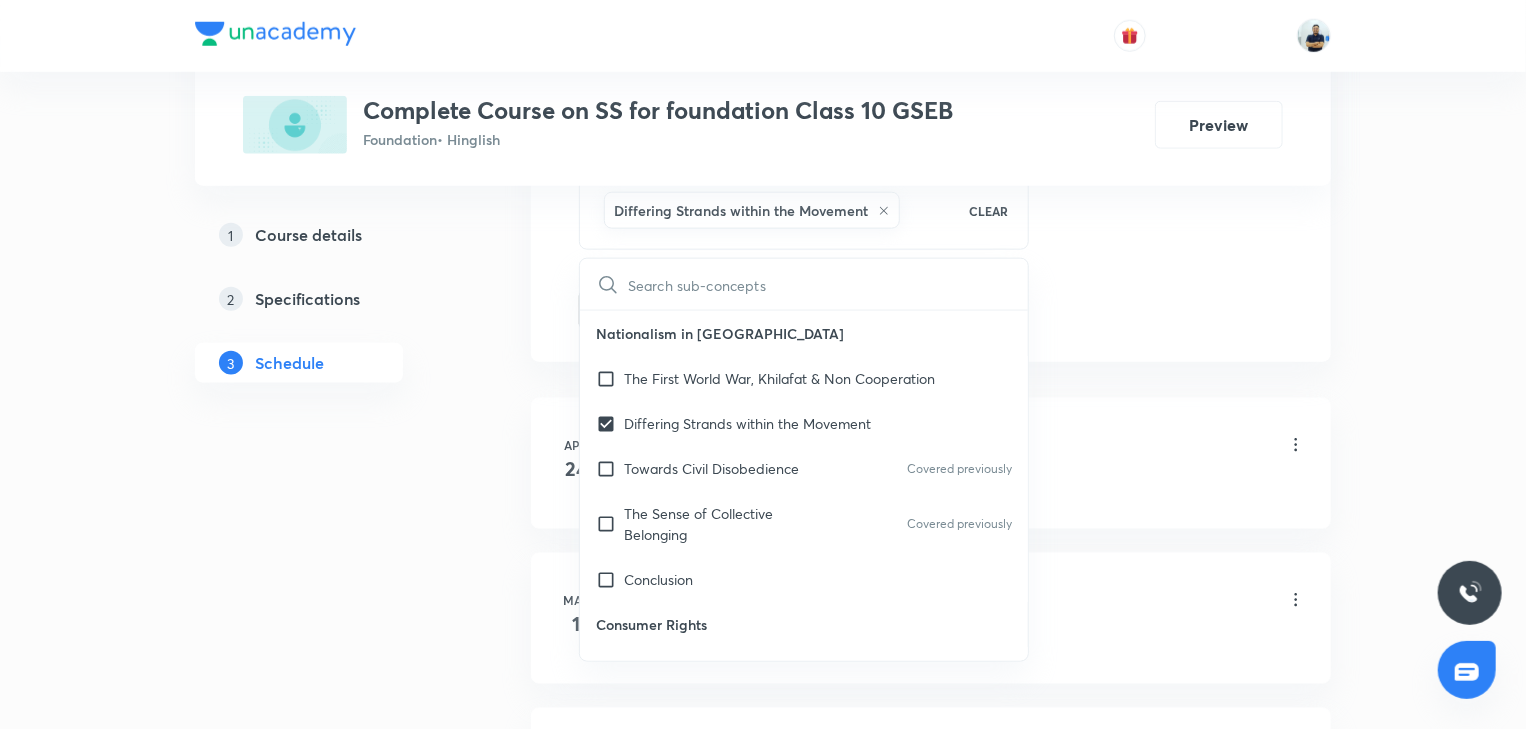 click on "Session  12 Live class Session title 51/99 Cultural Heritage of India Handicraft and Fine Arts ​ Schedule for Jul 10, 2025, 4:00 PM ​ Duration (in minutes) 60 ​   Session type Online Offline Room 103 Sub-concepts Differing Strands within the Movement CLEAR ​ Nationalism in India The First World War, Khilafat & Non Cooperation Differing Strands within the Movement Towards Civil Disobedience Covered previously The Sense of Collective Belonging Covered previously Conclusion Consumer Rights Consumer Movements Covered previously Globalisation & The Indian Economy Understanding Globalisation Impact of Globalisation In India Liberalization of Foreign Trade Money & Credit Modern Forms of Money Formal Sector Credit In India Money as a Medium of Exchange Covered previously Loan Activities in Banks Covered previously Sectors of Indian Economy Sectors of Economic Activities Classification Of Sectors Development Development Promises Income & Other Criteria Public Facilities Challenges of Democracy Federalism Add" at bounding box center [931, -151] 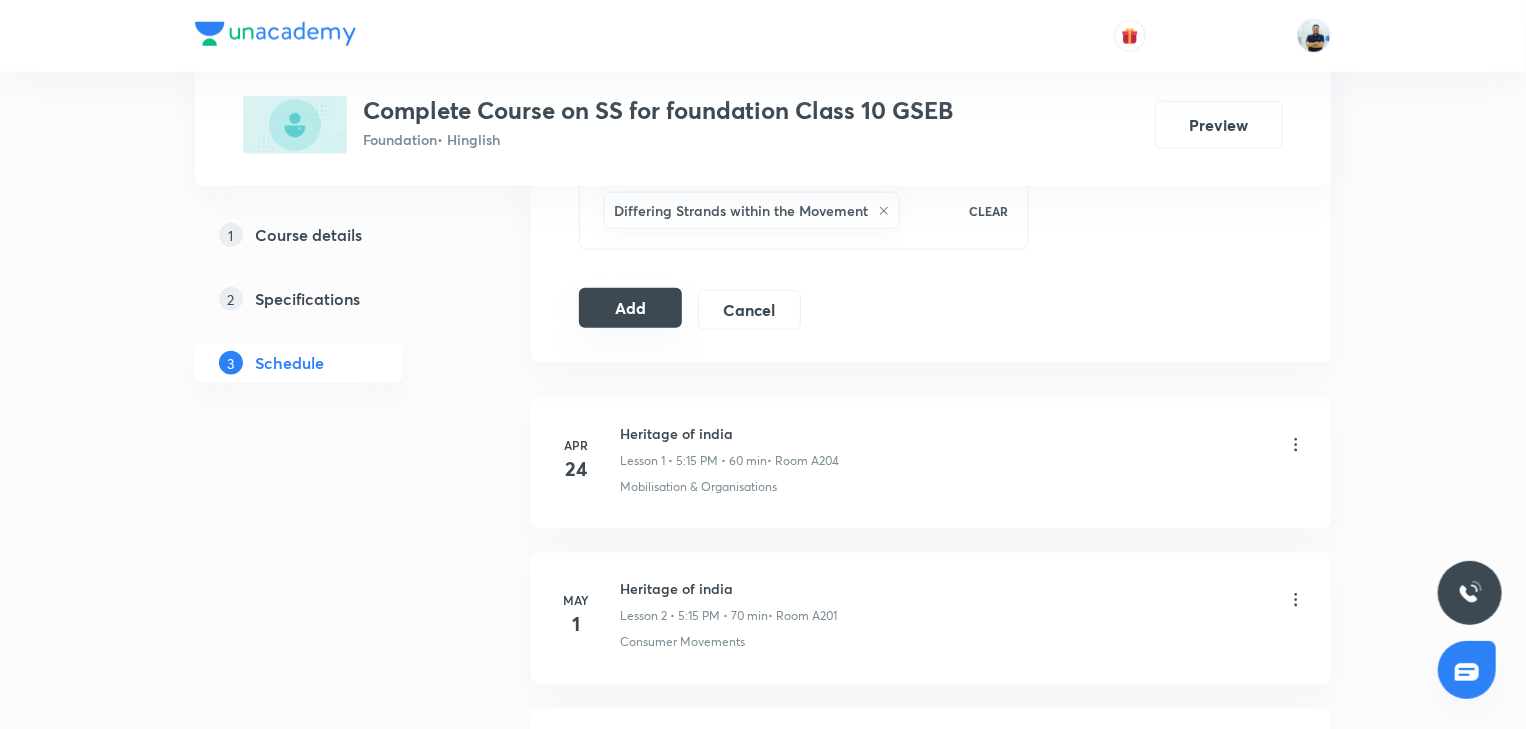 click on "Add" at bounding box center [630, 308] 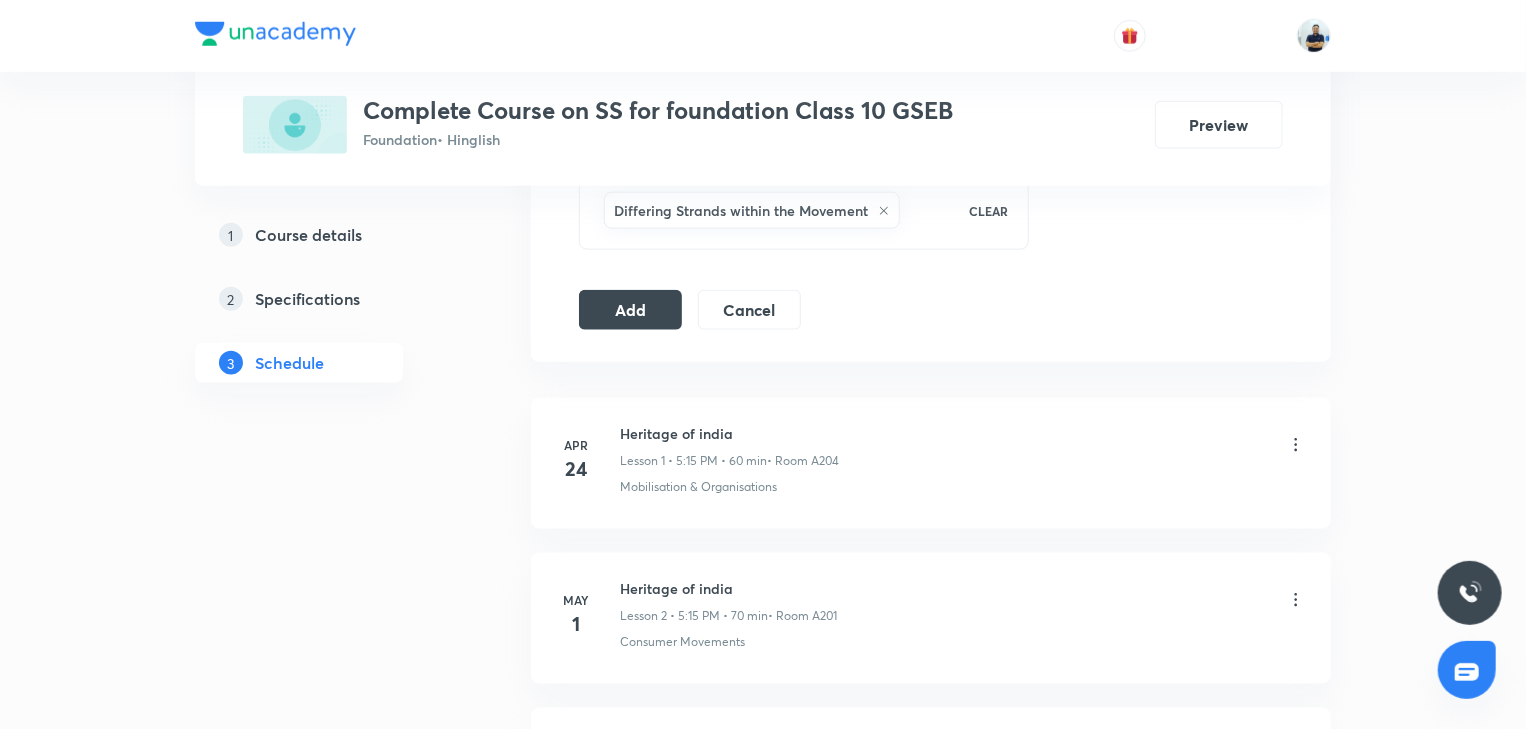 click on "Add" at bounding box center (630, 310) 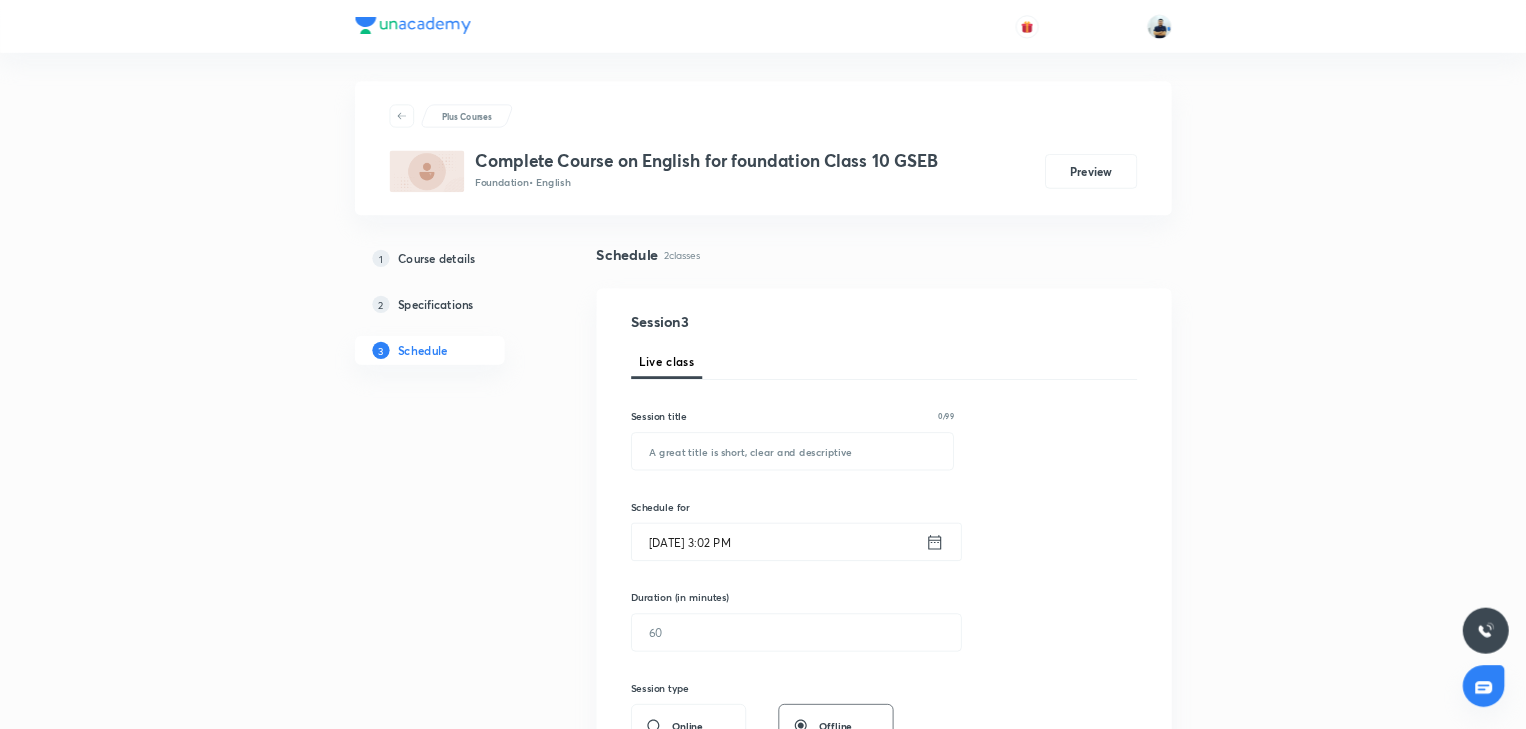 scroll, scrollTop: 0, scrollLeft: 0, axis: both 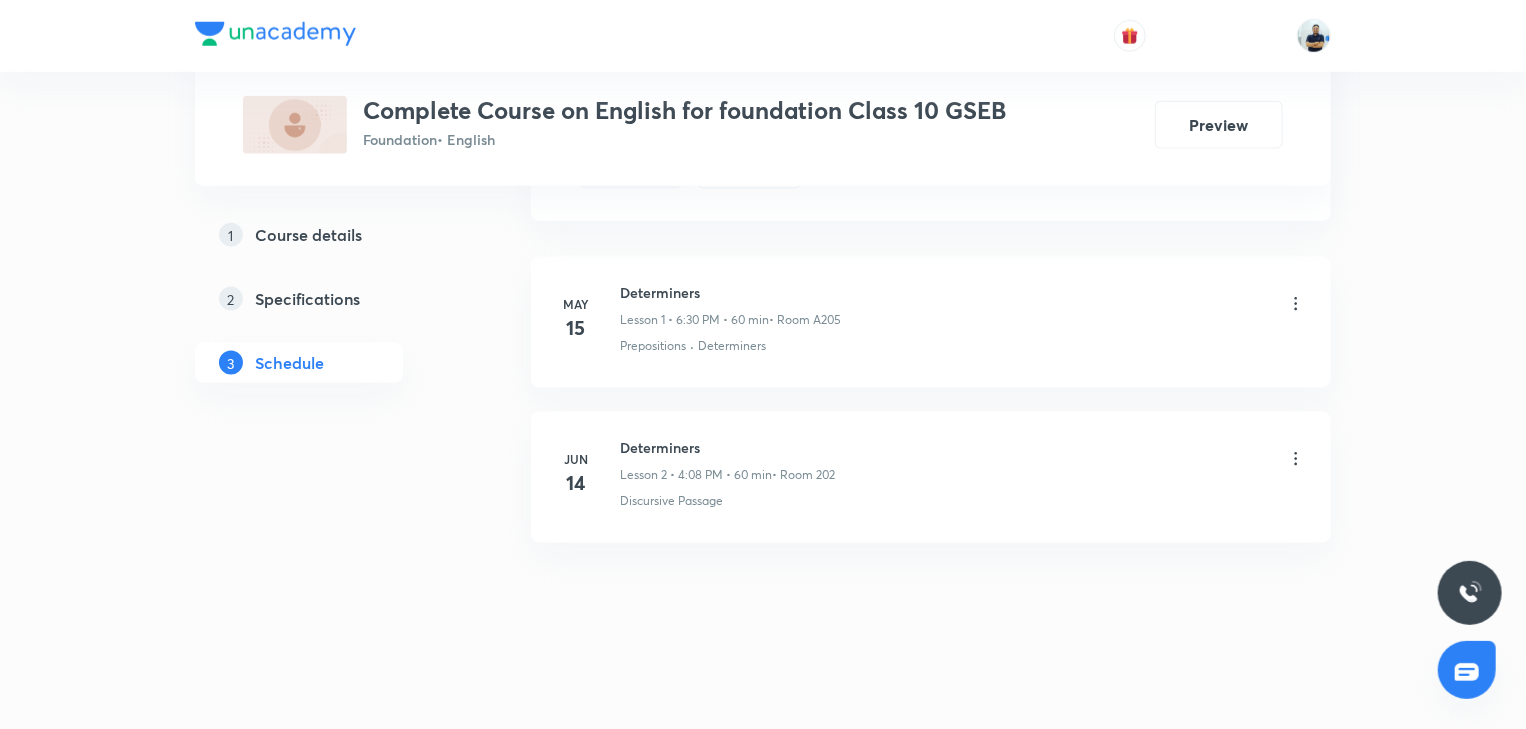 click on "Determiners" at bounding box center [727, 447] 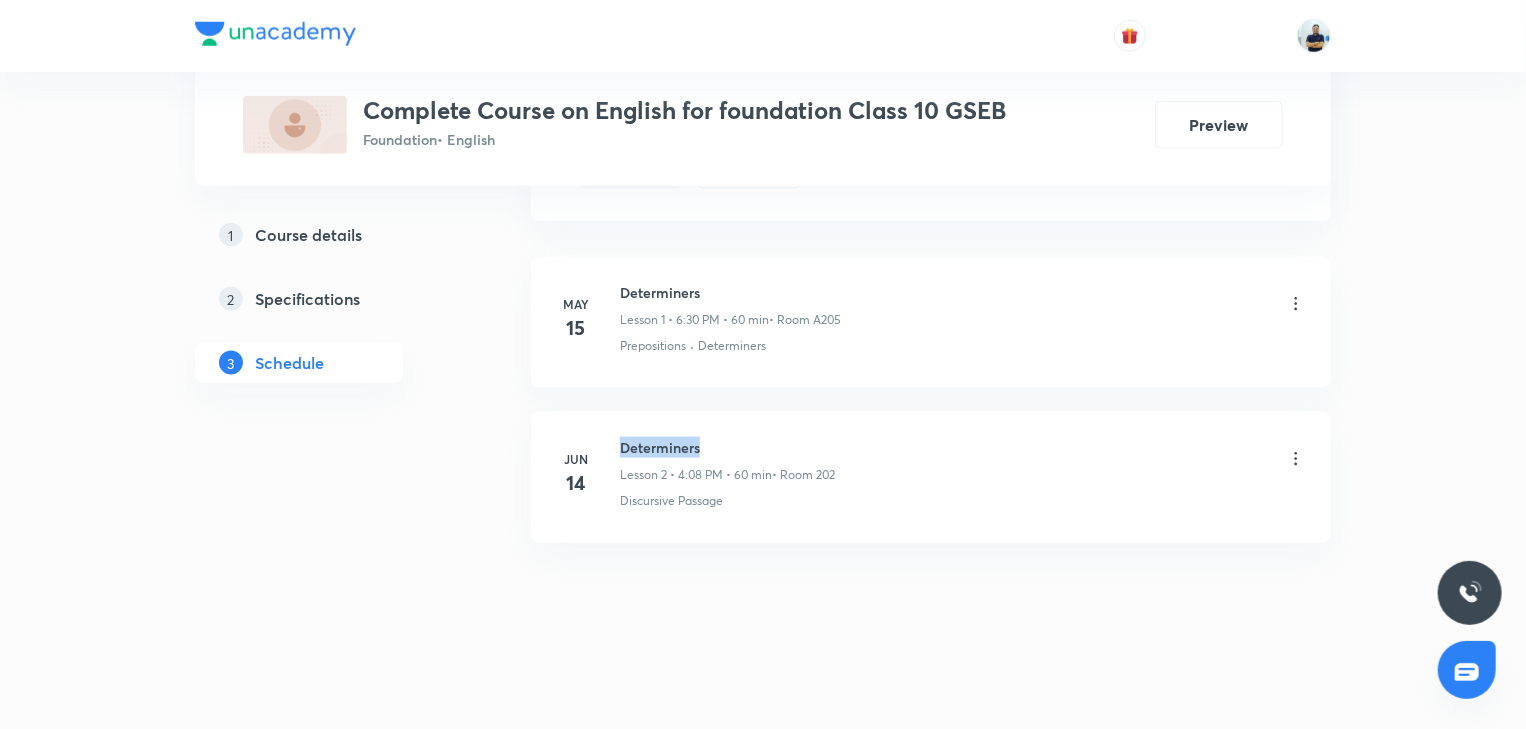 click on "Determiners" at bounding box center (727, 447) 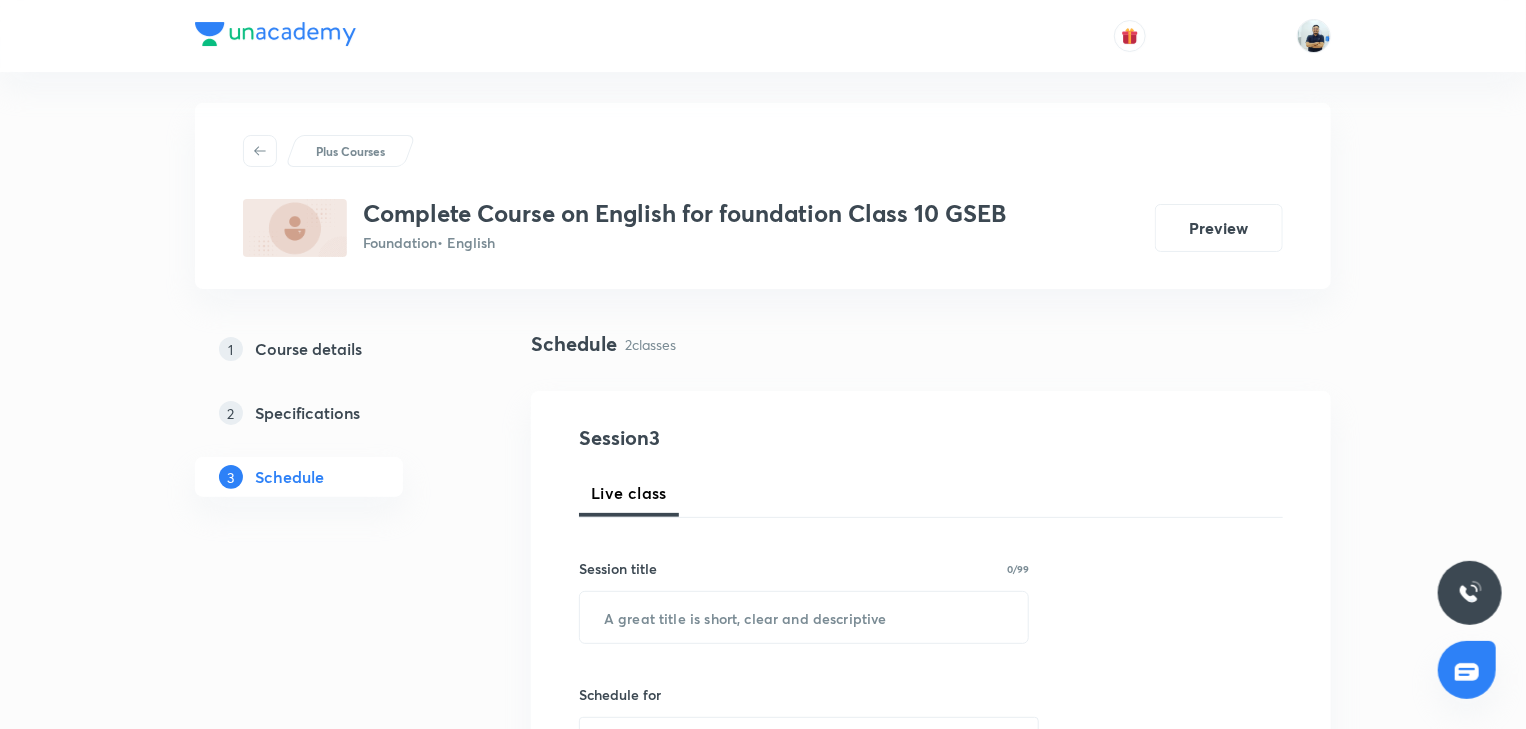scroll, scrollTop: 0, scrollLeft: 0, axis: both 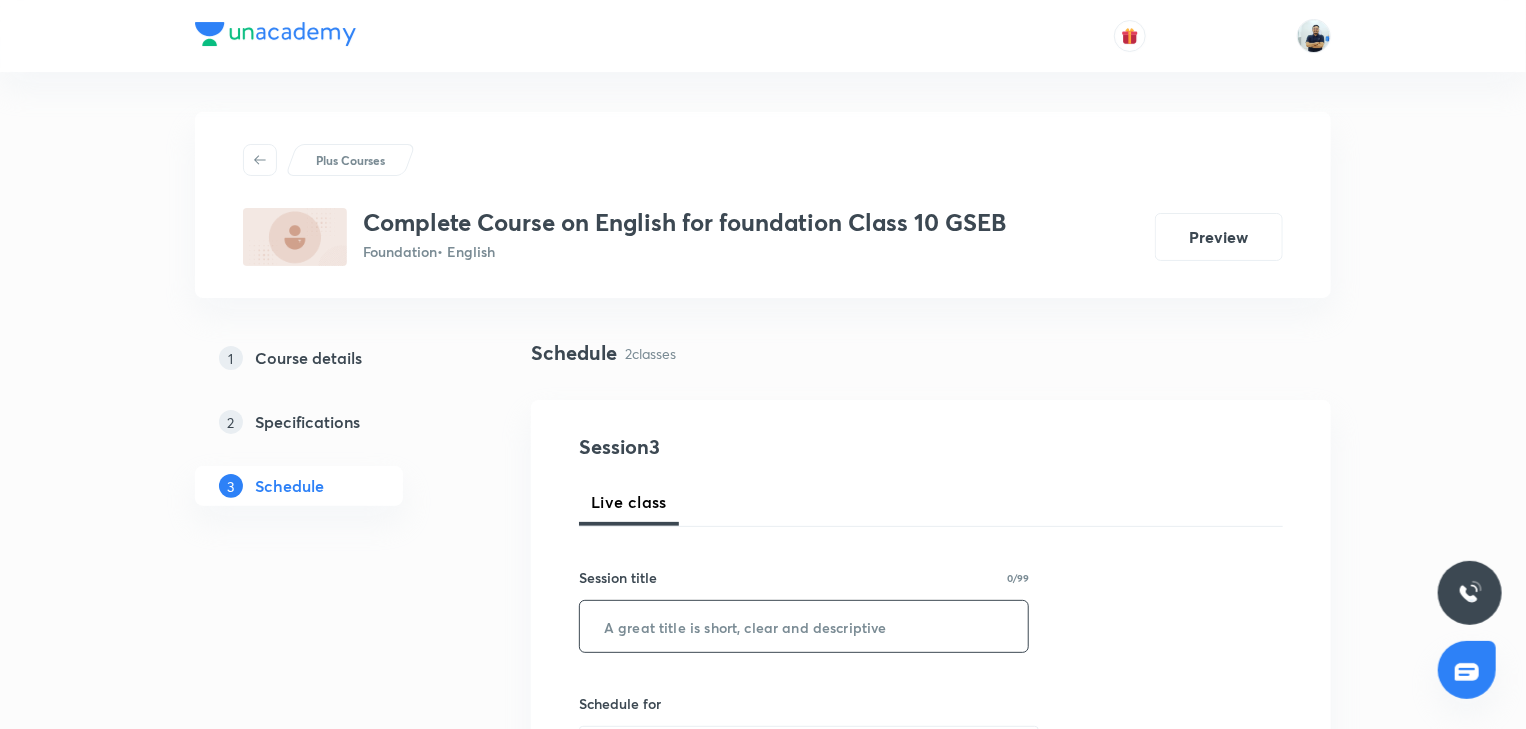 click at bounding box center [804, 626] 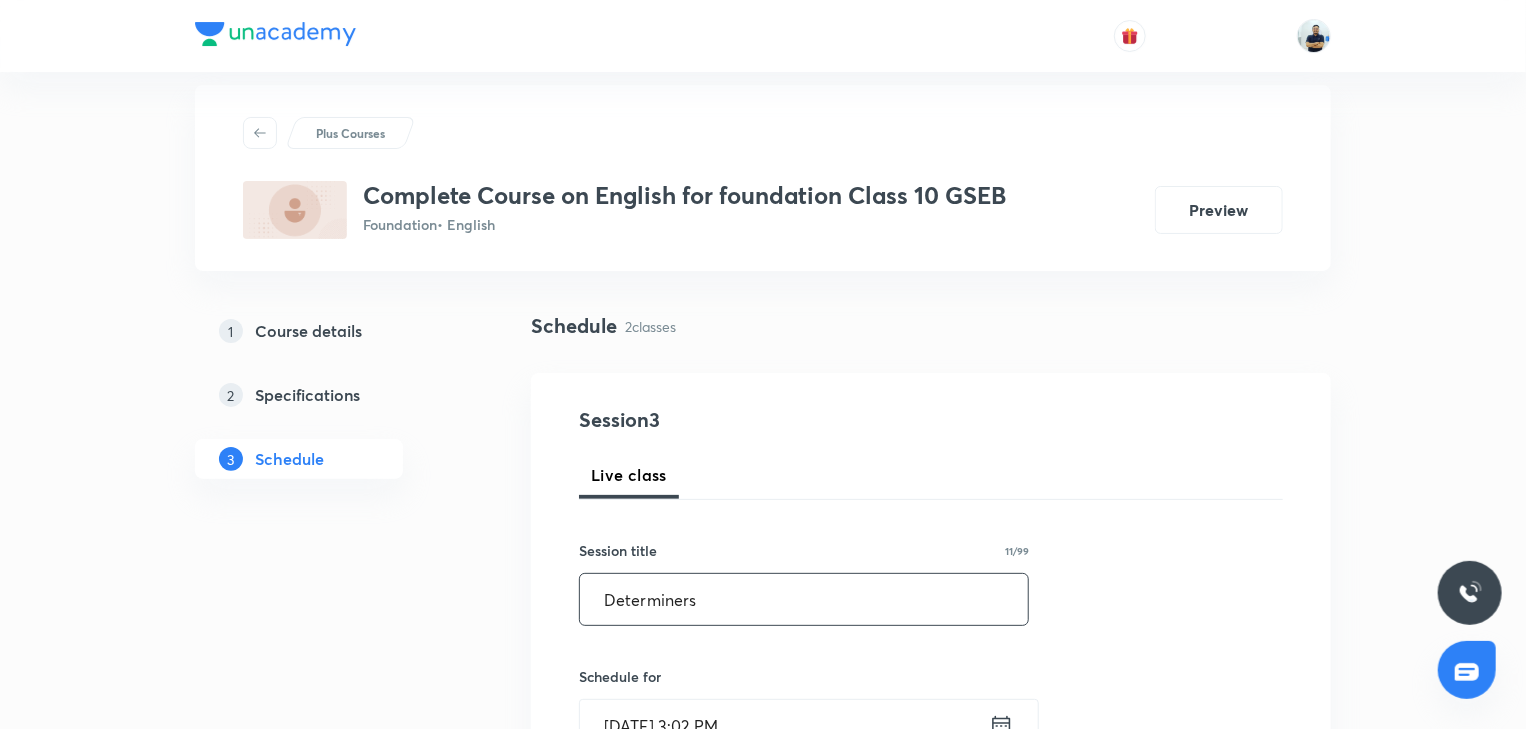scroll, scrollTop: 74, scrollLeft: 0, axis: vertical 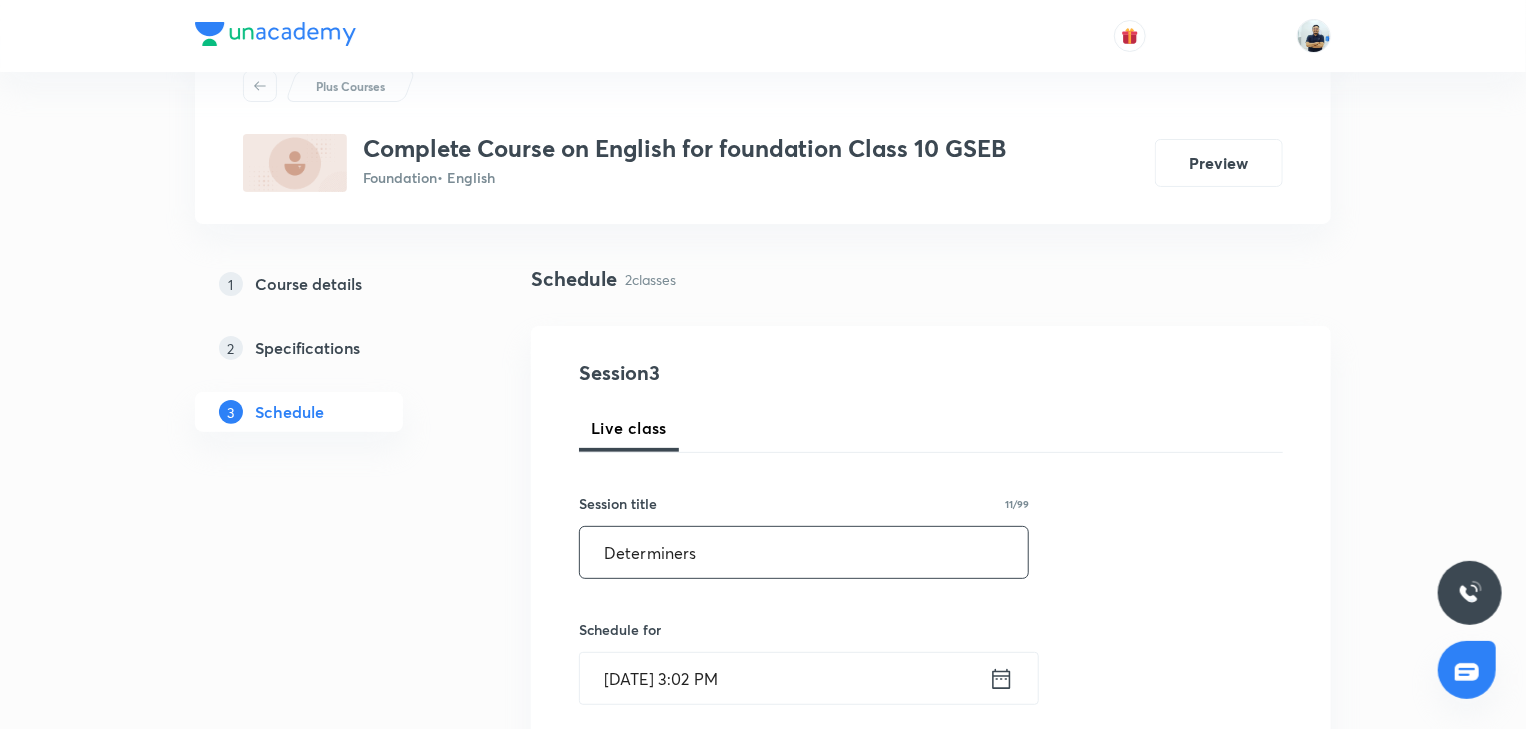 type on "Determiners" 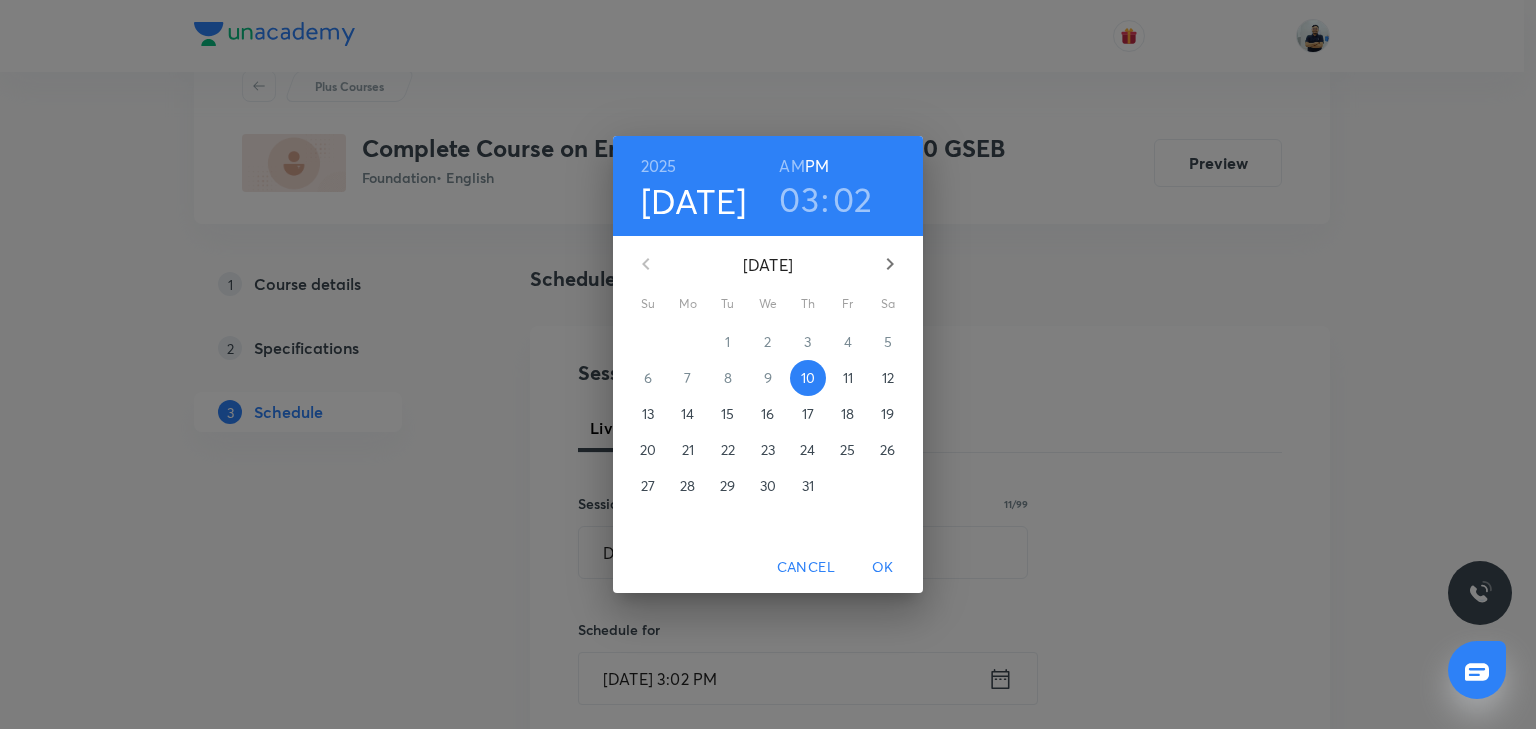 click on "03" at bounding box center [799, 199] 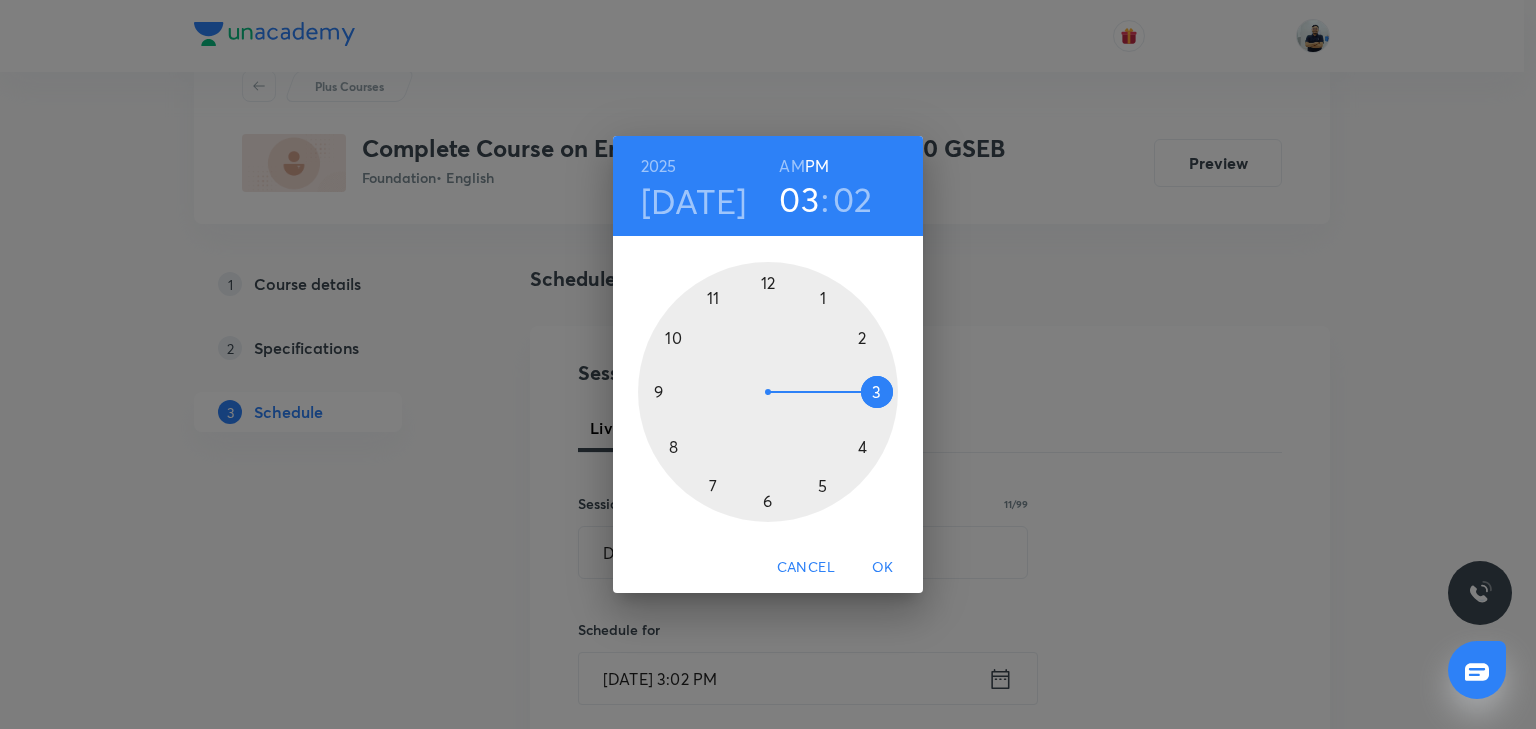 click at bounding box center (768, 392) 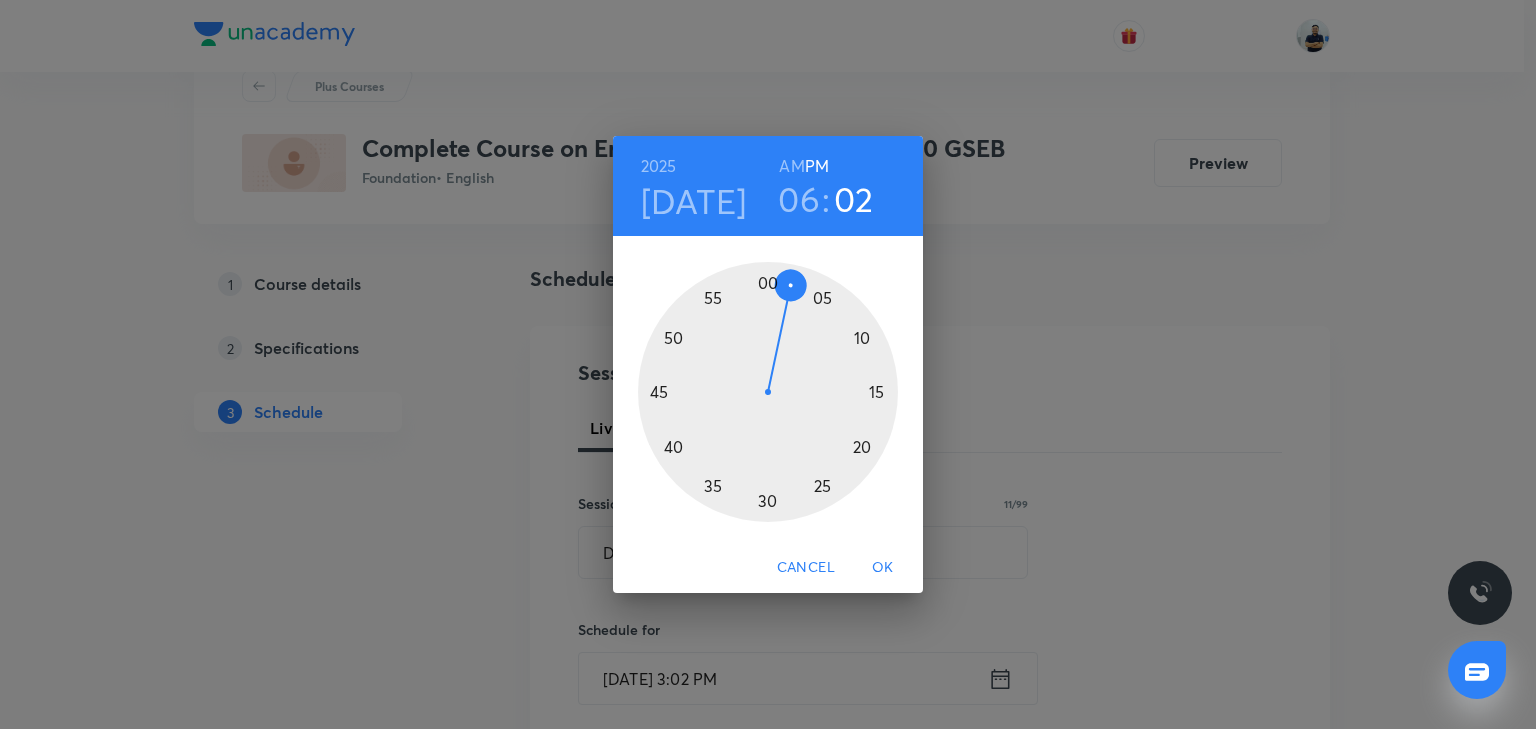 click at bounding box center (768, 392) 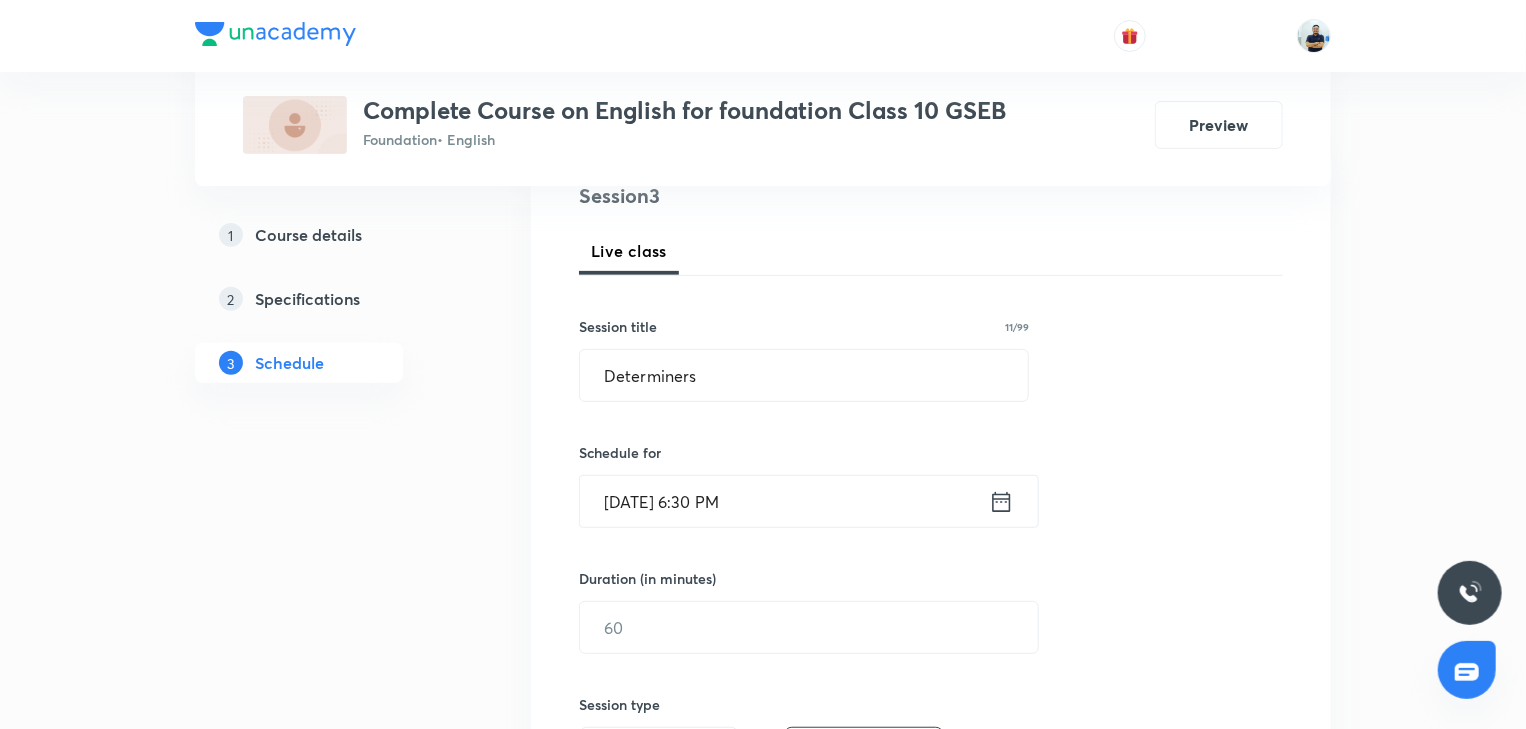 scroll, scrollTop: 261, scrollLeft: 0, axis: vertical 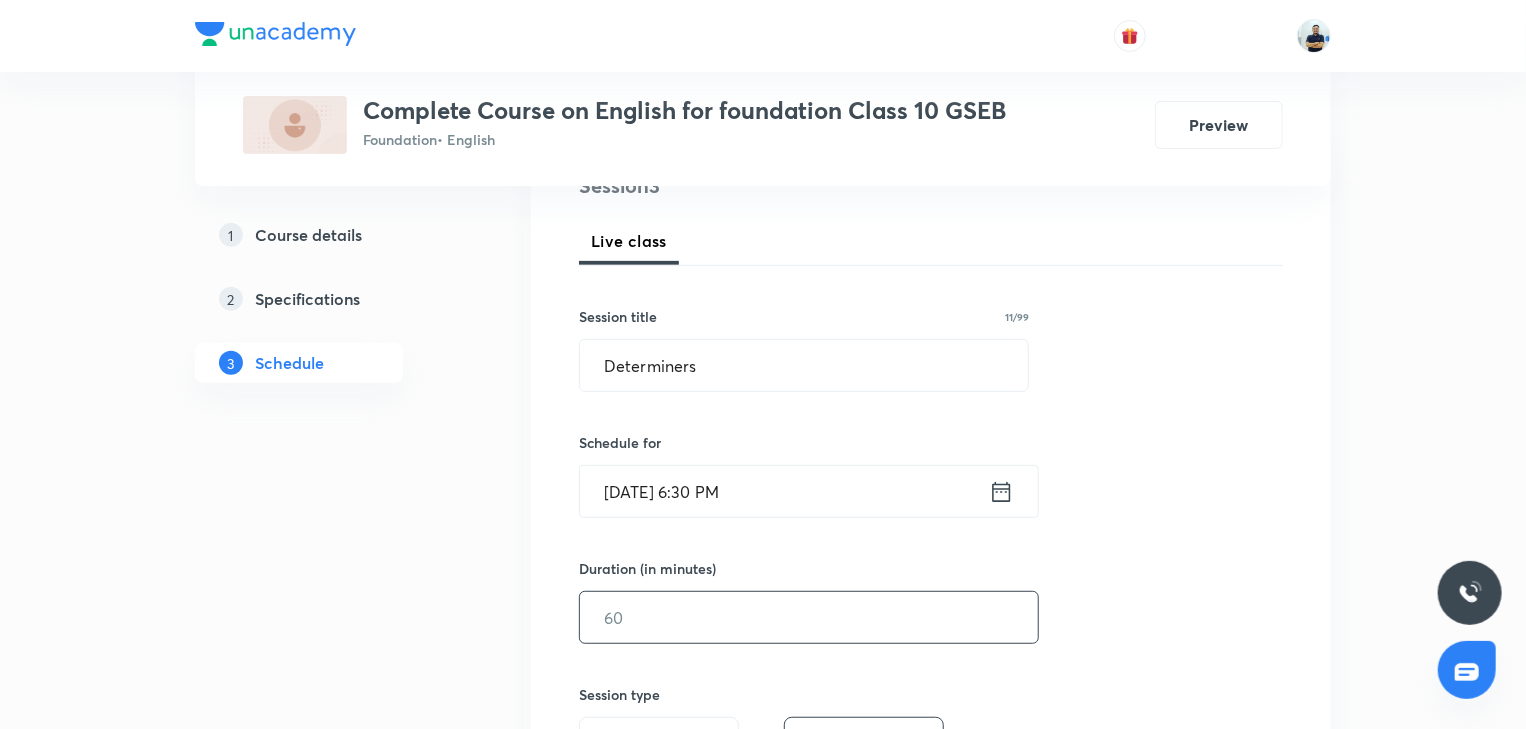 click at bounding box center (809, 617) 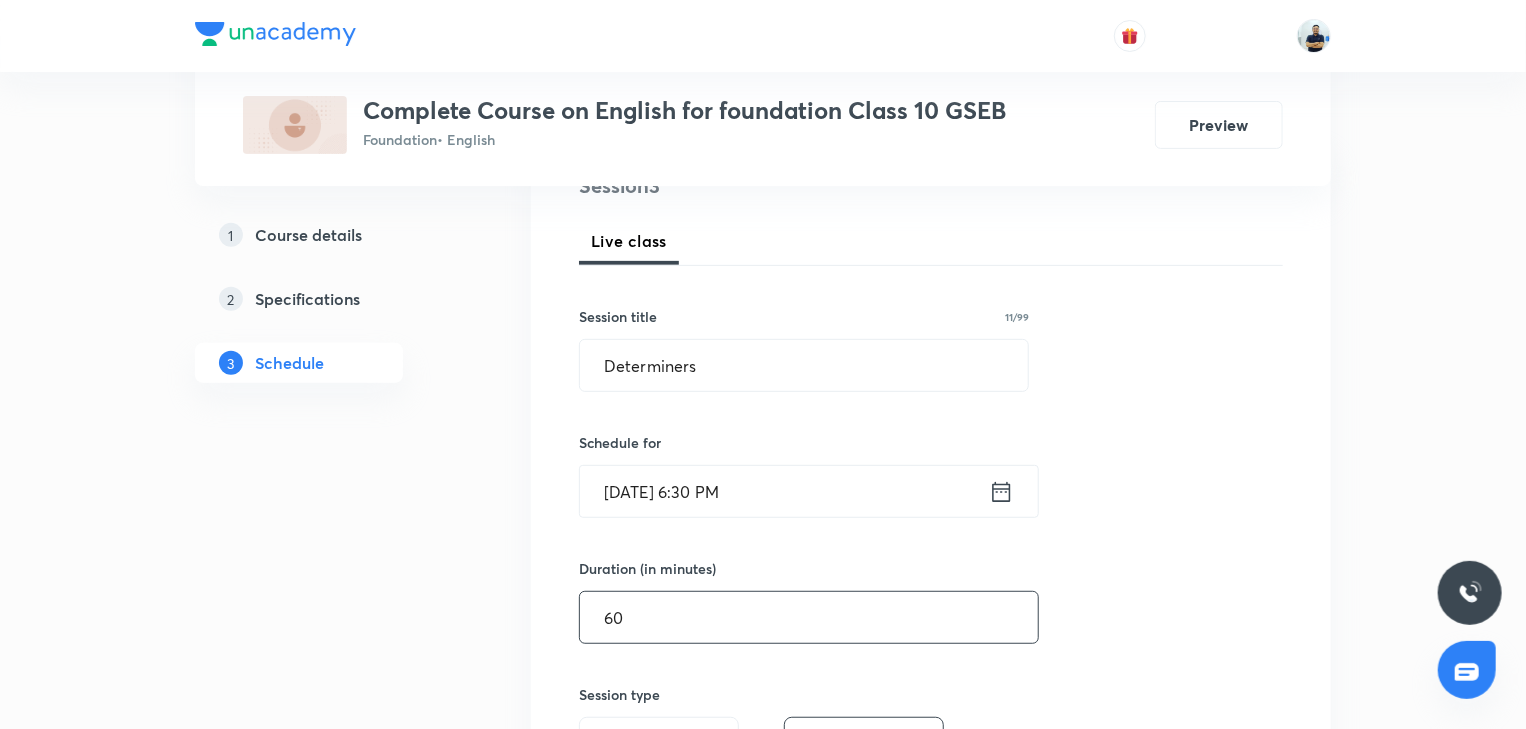 type on "60" 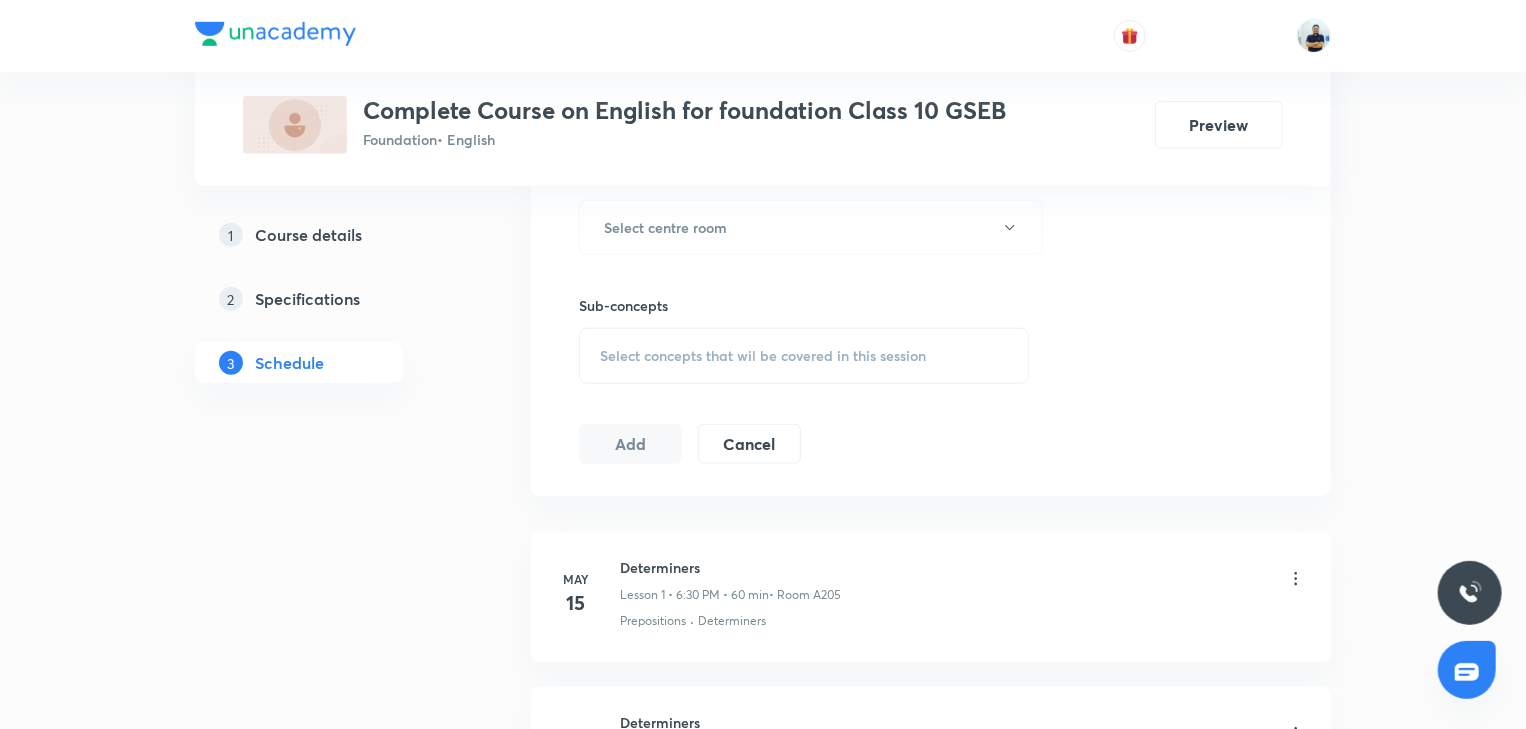 scroll, scrollTop: 896, scrollLeft: 0, axis: vertical 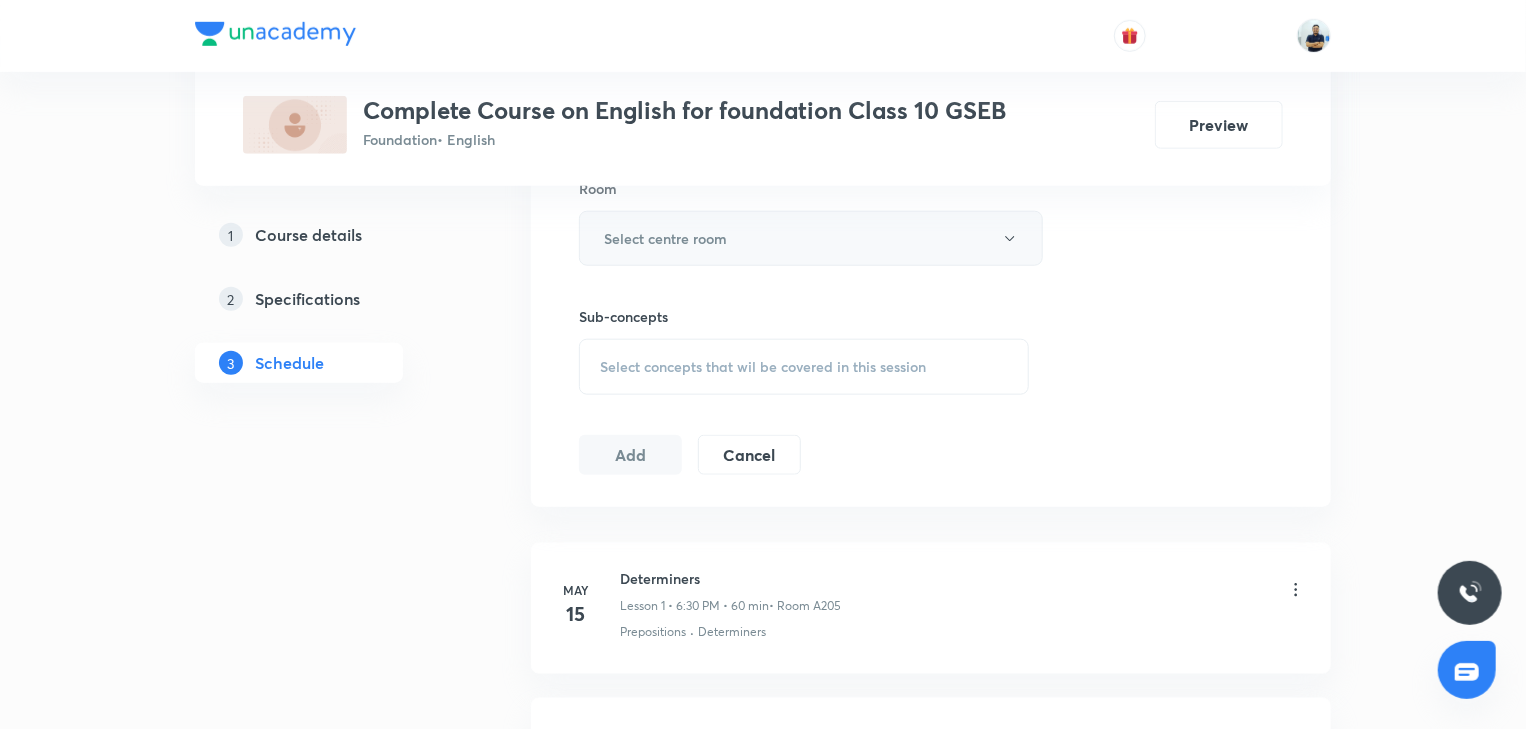 click on "Select centre room" at bounding box center (811, 238) 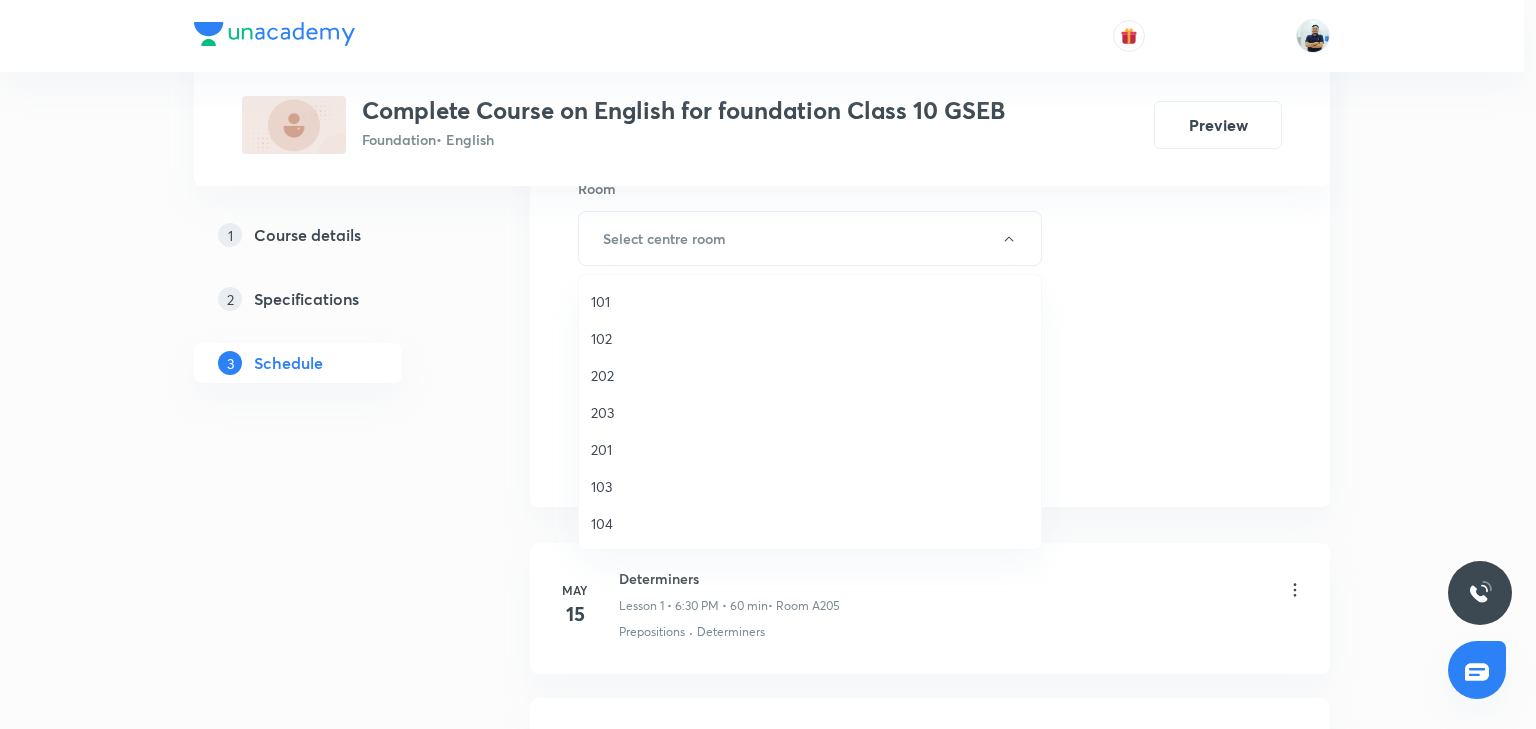 click on "103" at bounding box center [810, 486] 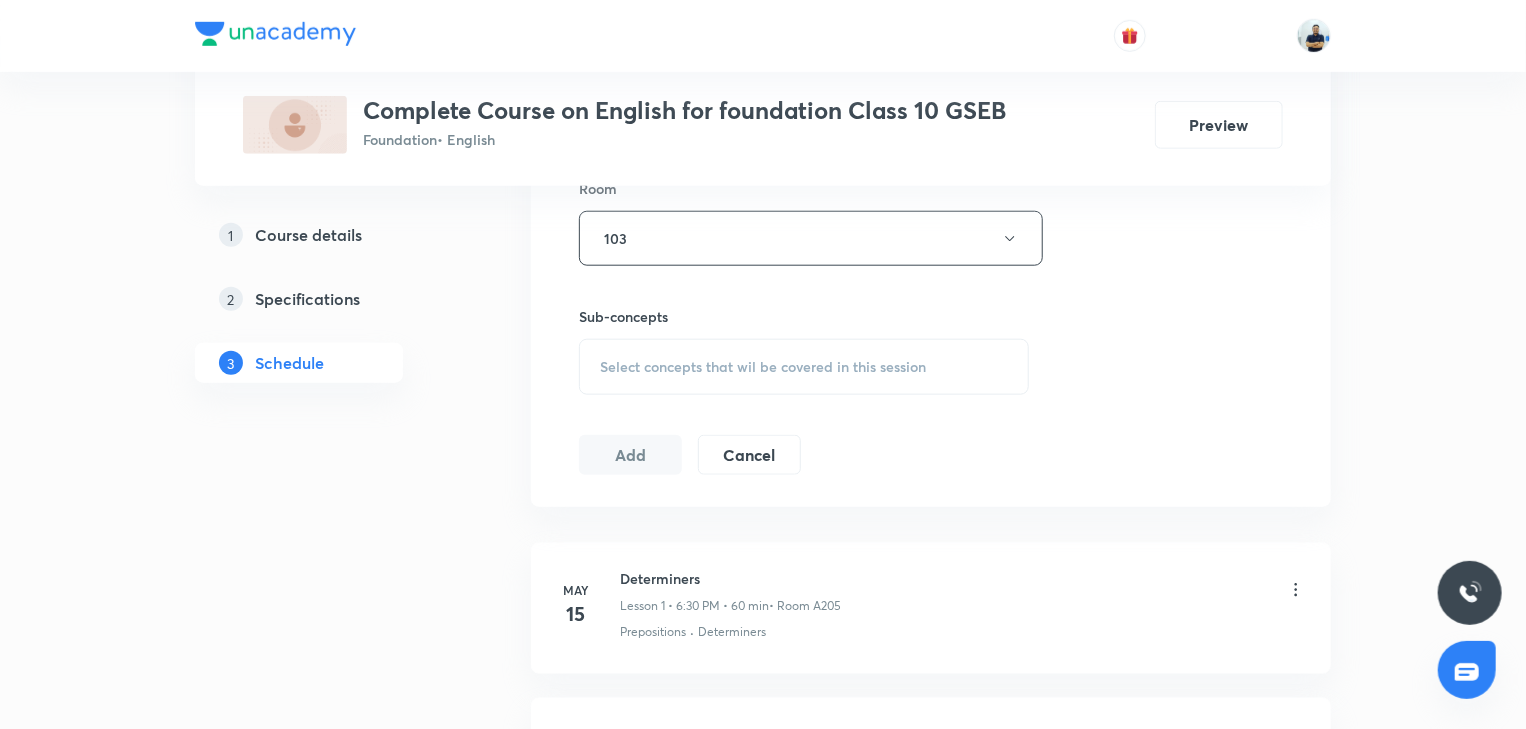 click on "Select concepts that wil be covered in this session" at bounding box center (763, 367) 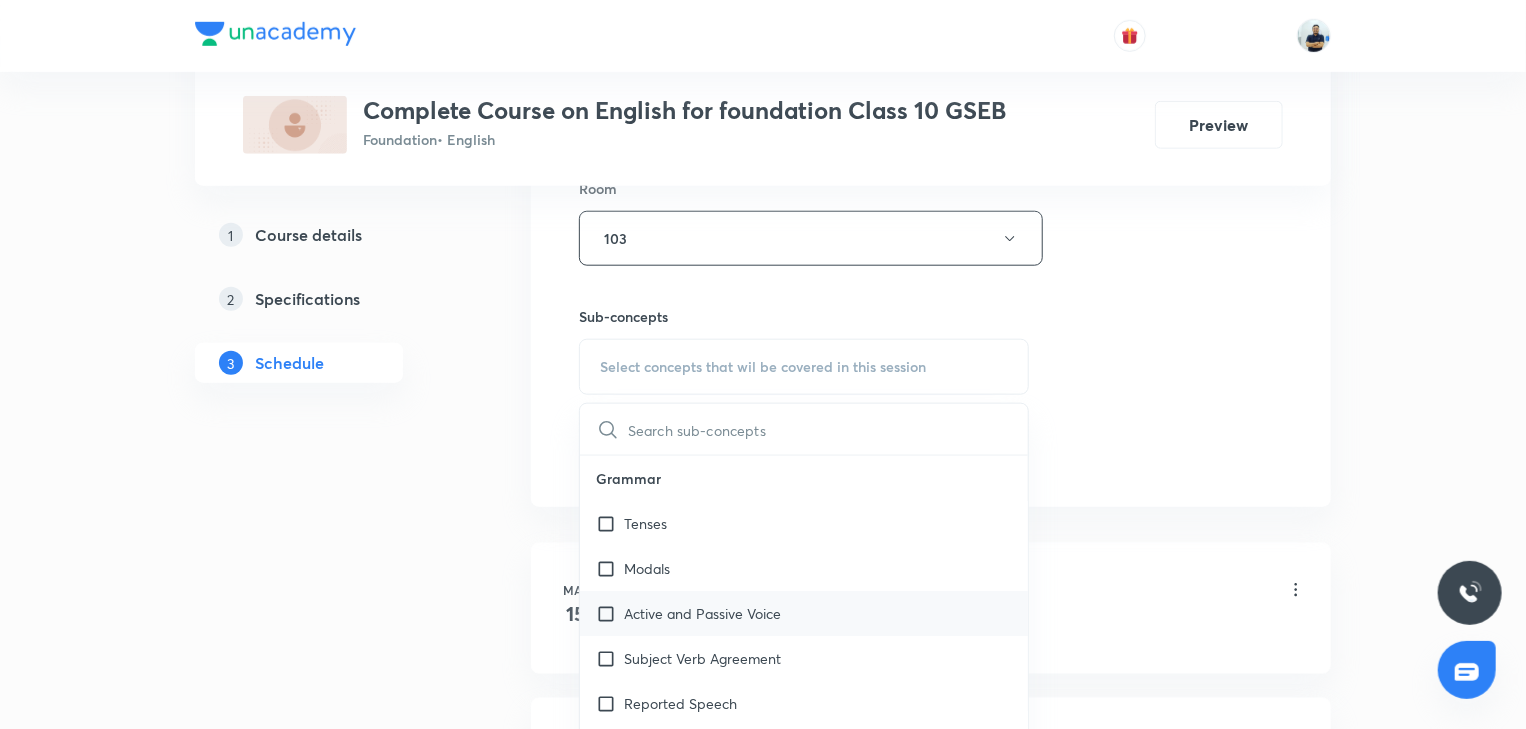 scroll, scrollTop: 560, scrollLeft: 0, axis: vertical 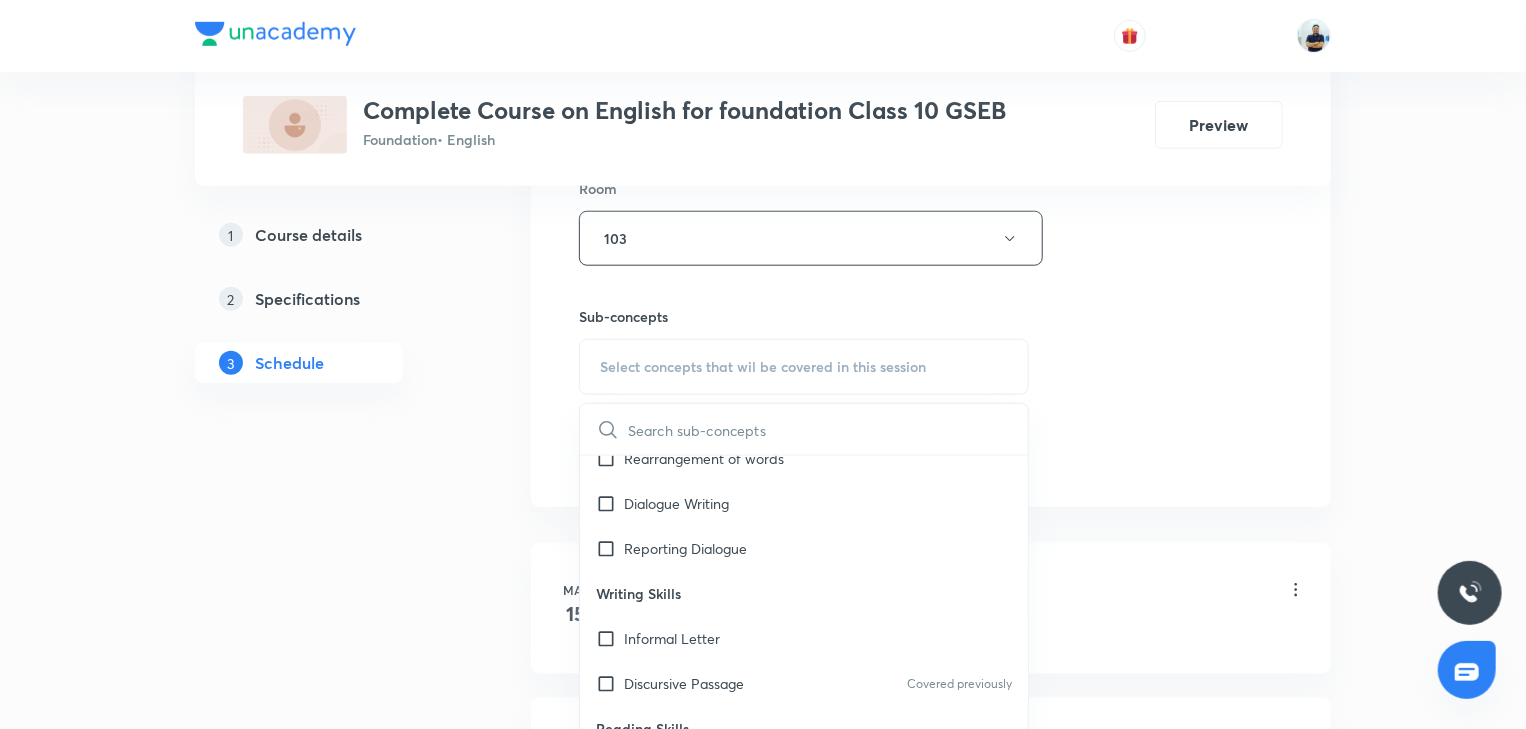 click on "Informal Letter" at bounding box center (672, 638) 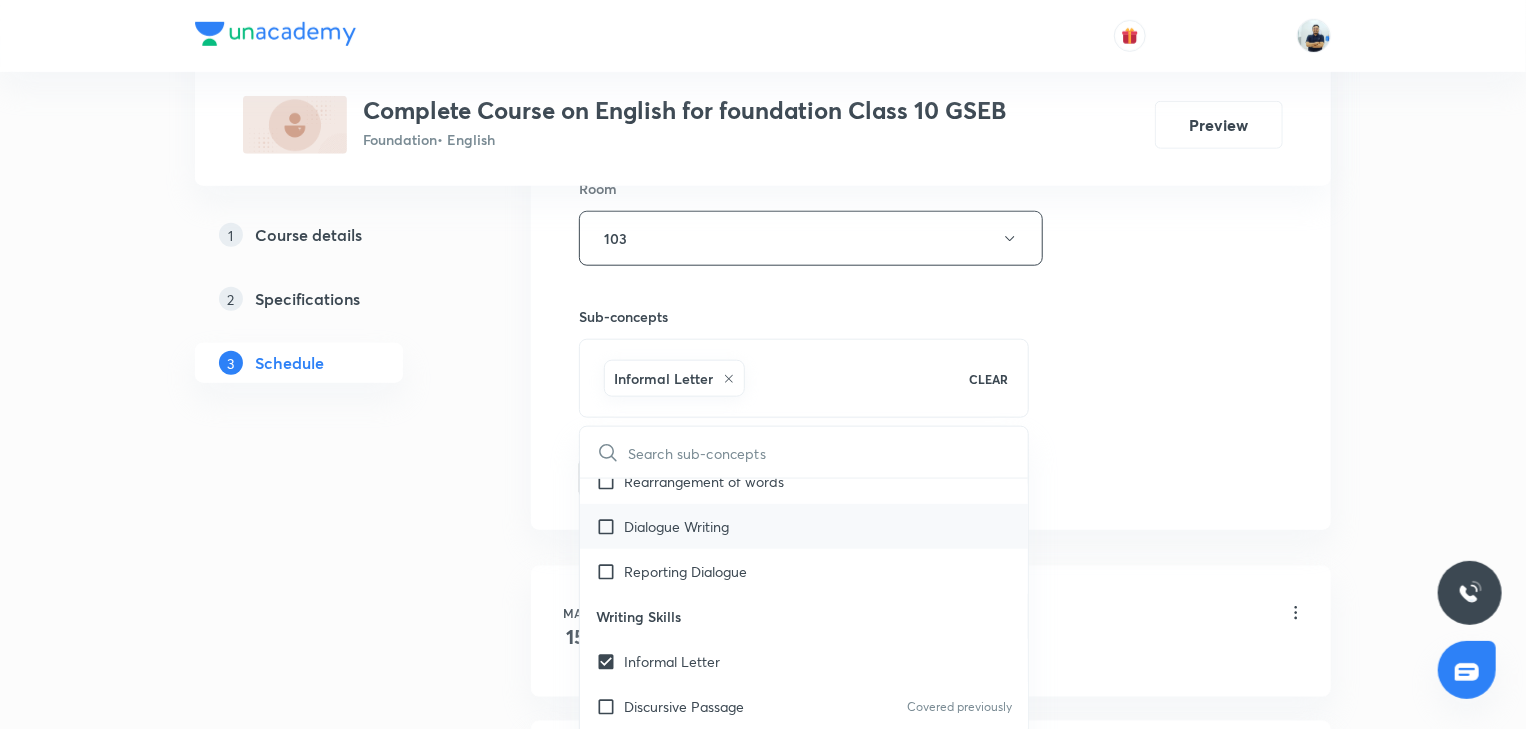 click on "Dialogue Writing" at bounding box center [804, 526] 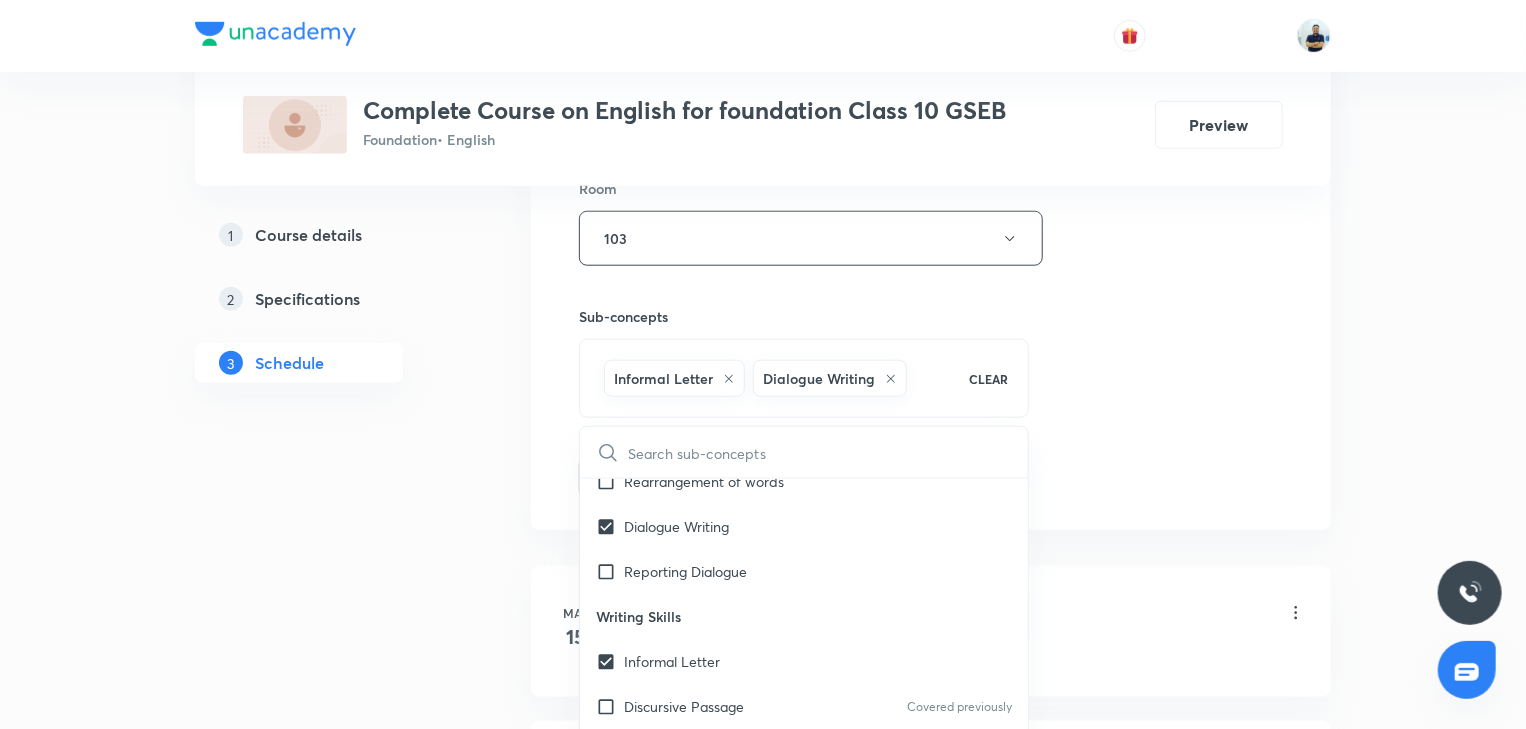 click on "Session  3 Live class Session title 11/99 Determiners ​ Schedule for Jul 10, 2025, 6:30 PM ​ Duration (in minutes) 60 ​   Session type Online Offline Room 103 Sub-concepts Informal Letter Dialogue Writing CLEAR ​ Grammar Tenses Modals Active and Passive Voice Subject Verb Agreement Reported Speech Clauses Determiners Covered previously Prepositions Covered previously Gap Filling Editing Omission Rearrangement of words Dialogue Writing Reporting Dialogue Writing Skills Informal Letter Discursive Passage Covered previously Reading Skills Factual Passage Discursive Passage Literature Poetry Prose Drama Add Cancel" at bounding box center [931, 17] 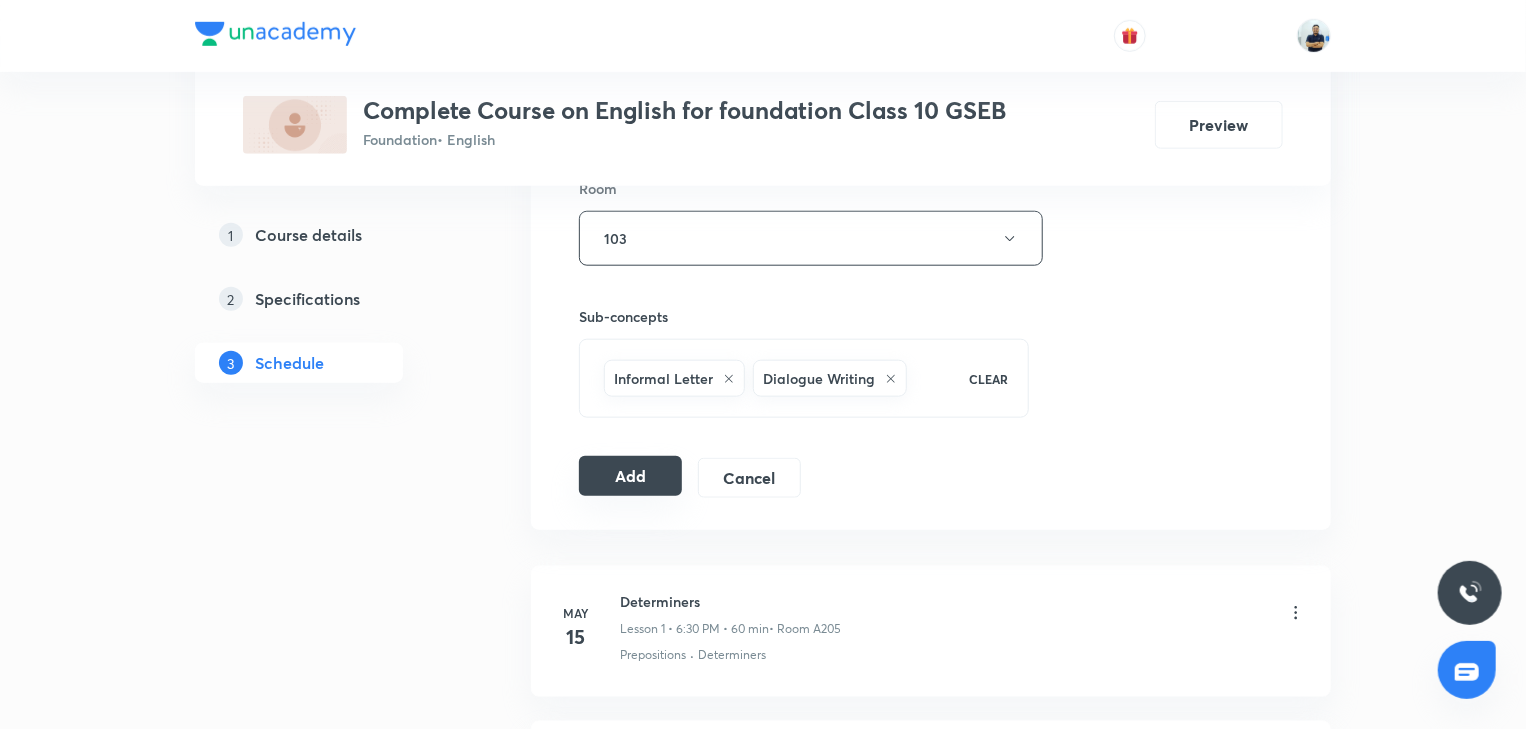 click on "Add" at bounding box center [630, 476] 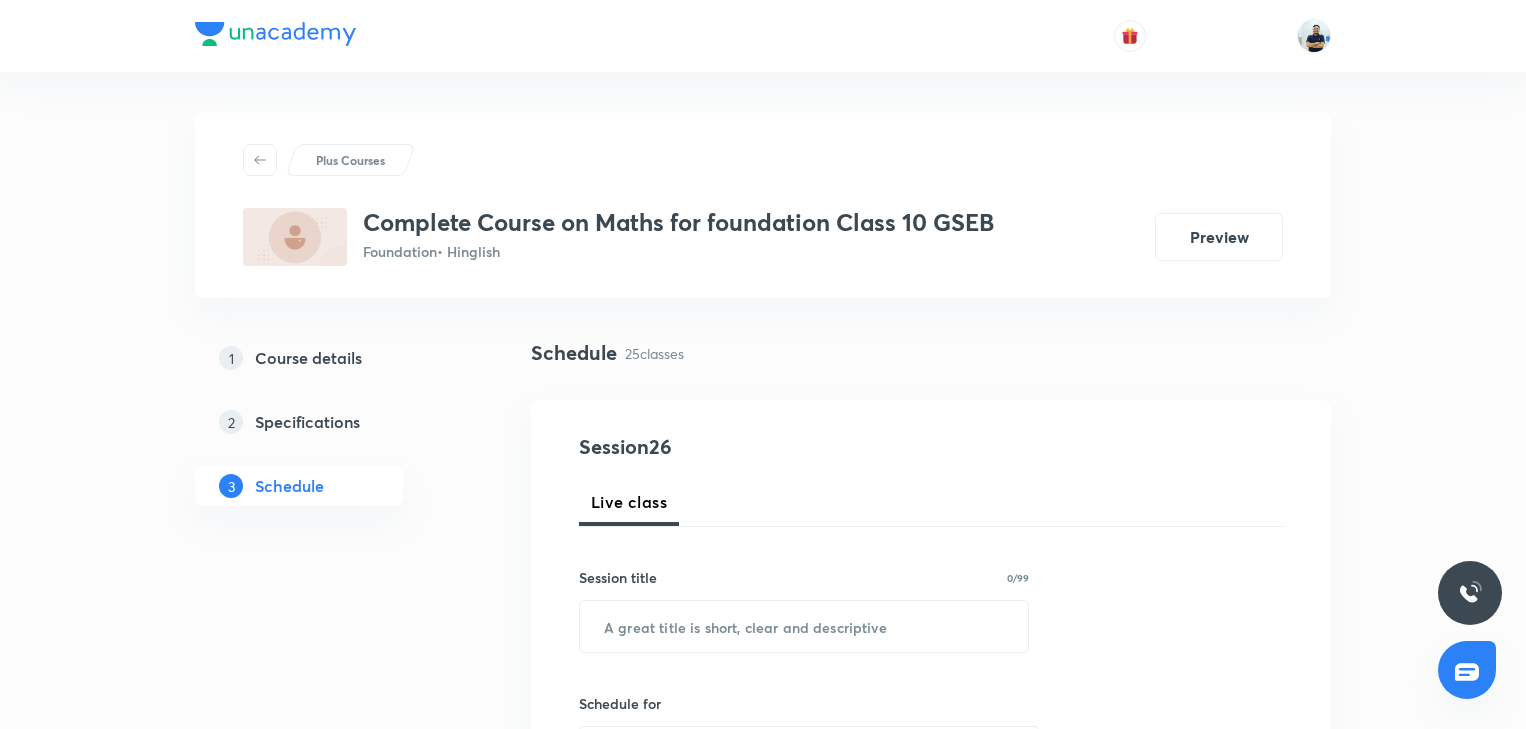 scroll, scrollTop: 4743, scrollLeft: 0, axis: vertical 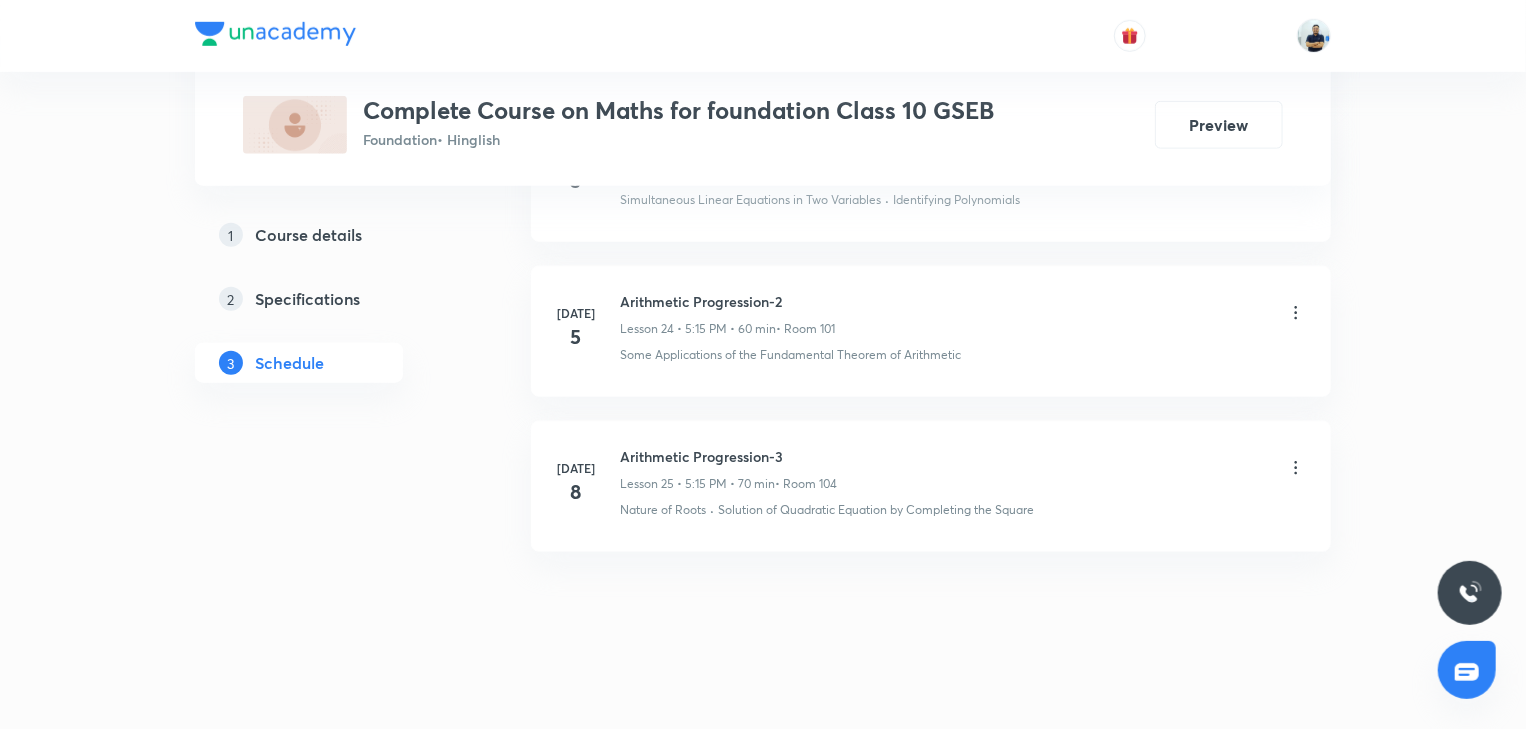click on "Arithmetic Progression-3" at bounding box center (728, 456) 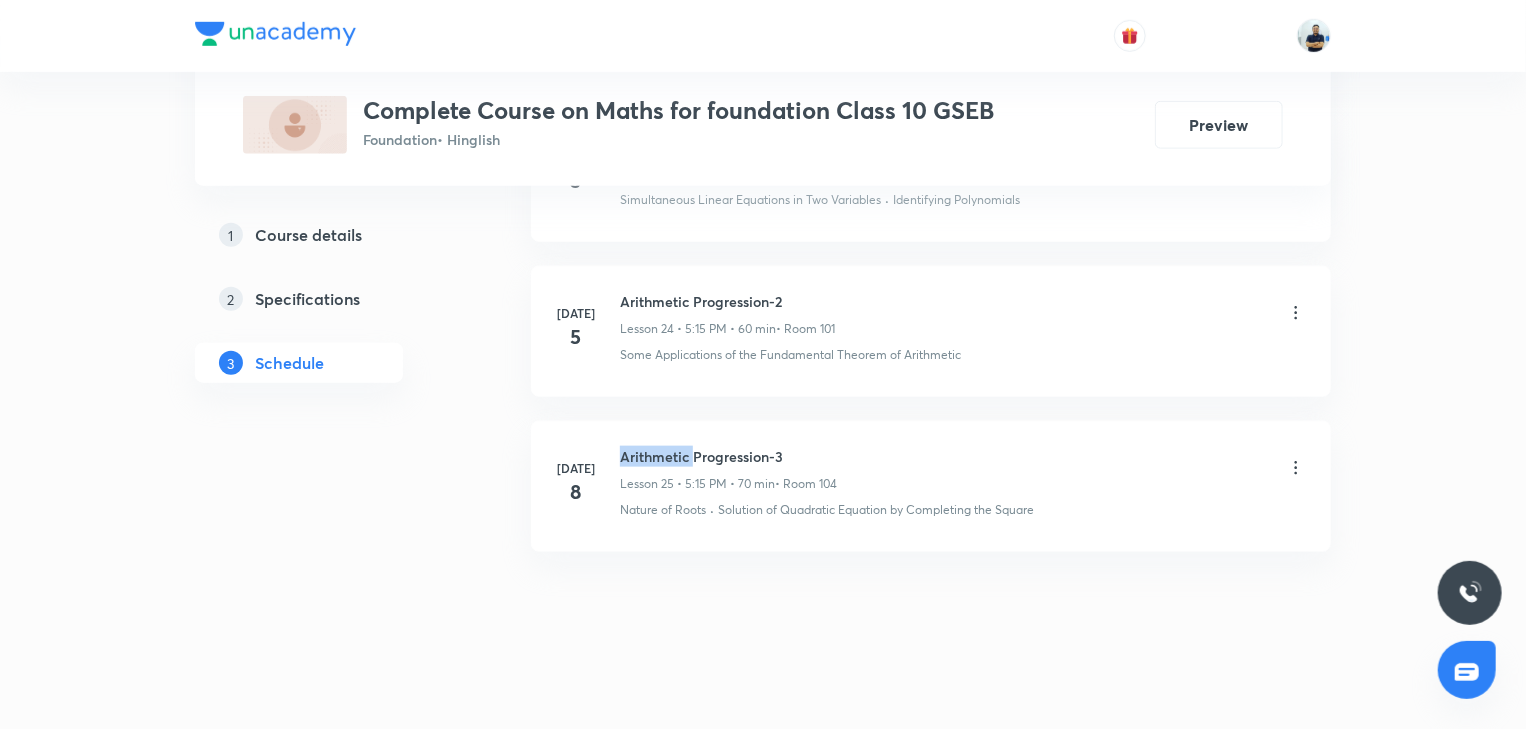 click on "Arithmetic Progression-3" at bounding box center [728, 456] 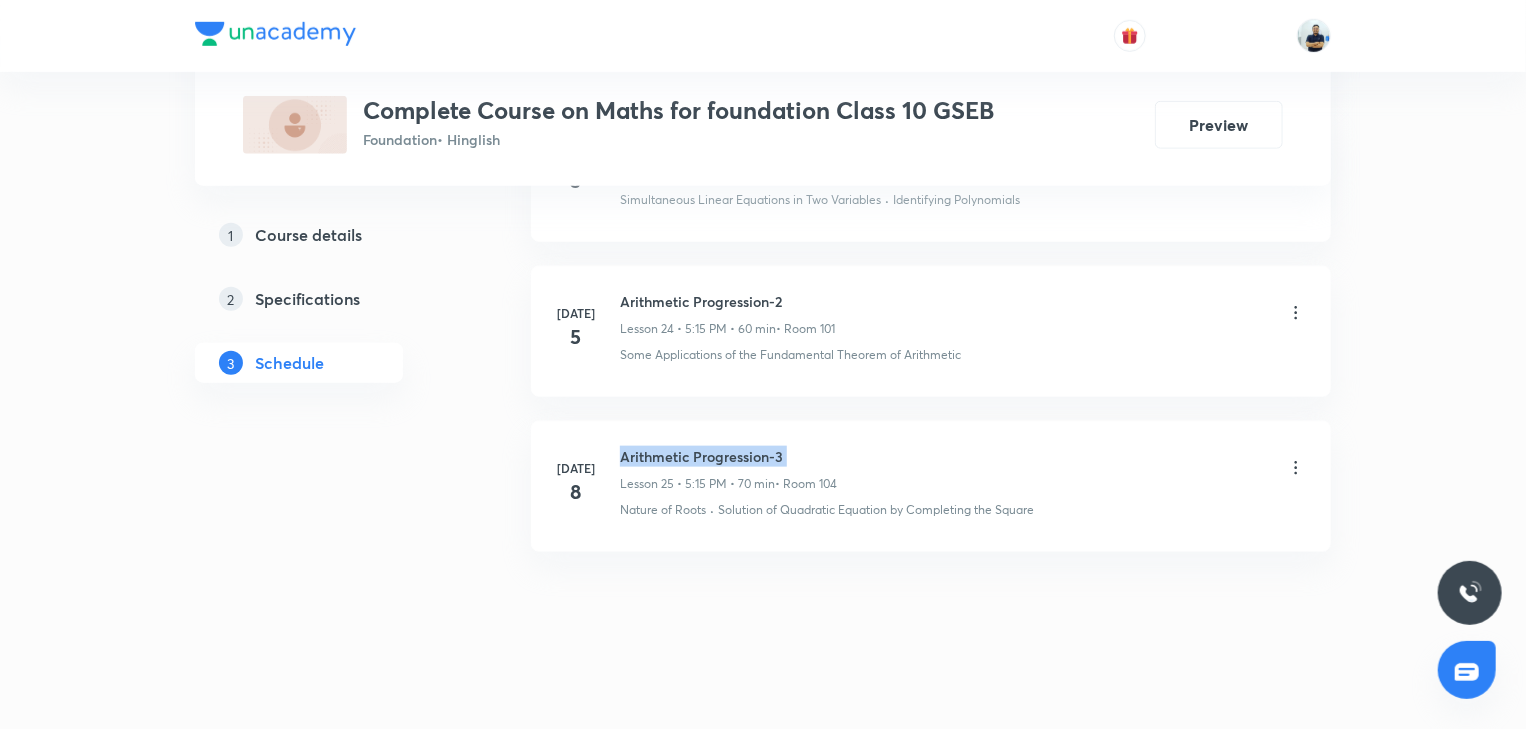 click on "Arithmetic Progression-3" at bounding box center (728, 456) 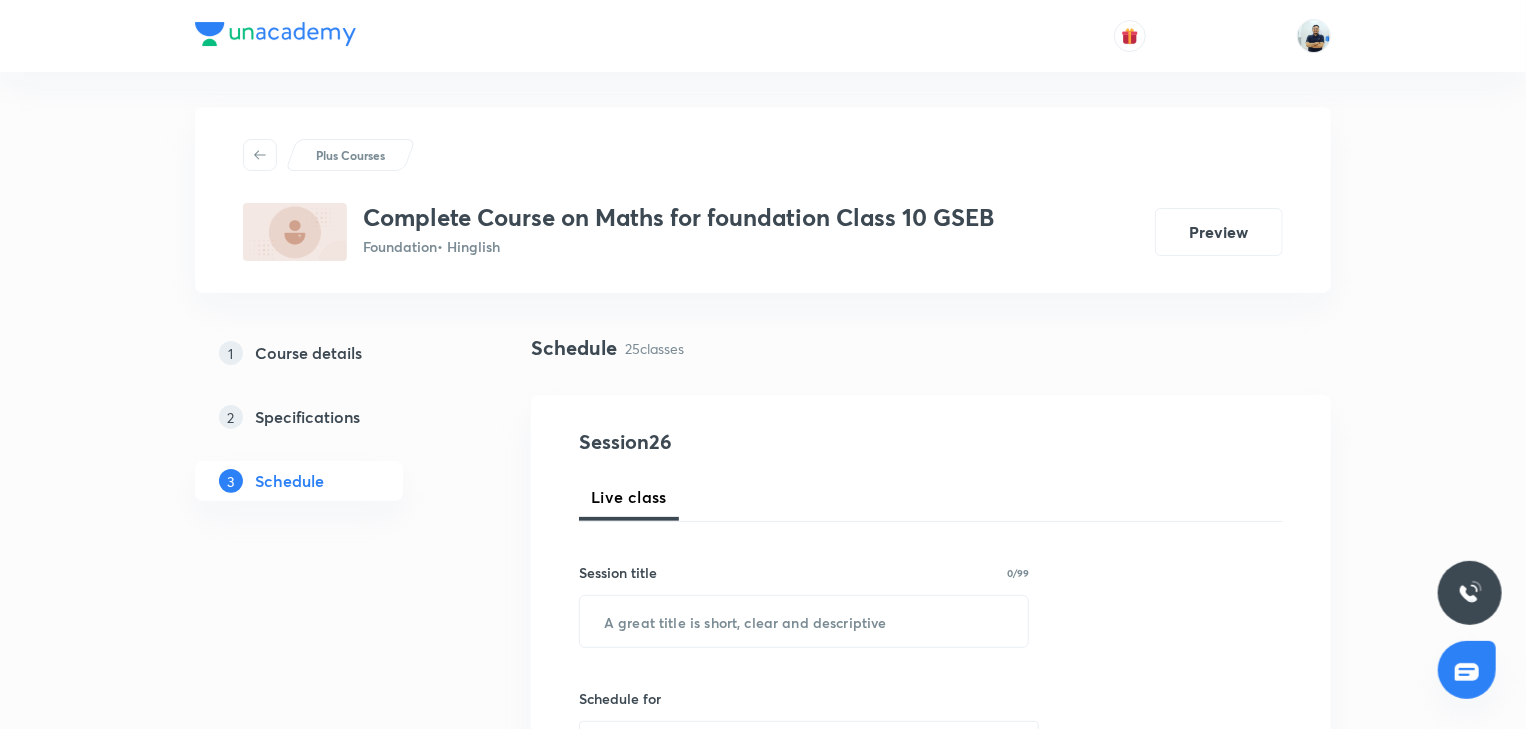 scroll, scrollTop: 0, scrollLeft: 0, axis: both 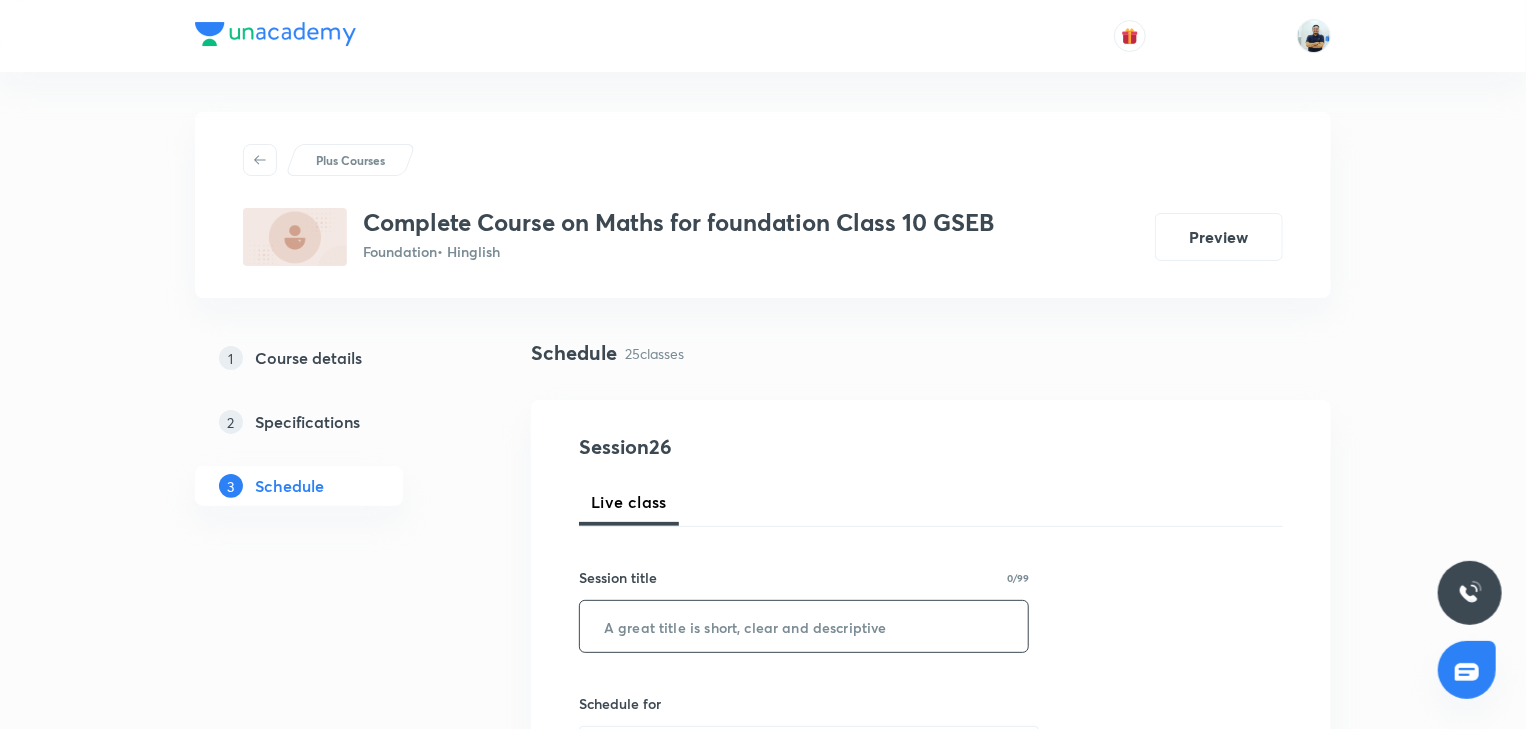 click on "​" at bounding box center [804, 626] 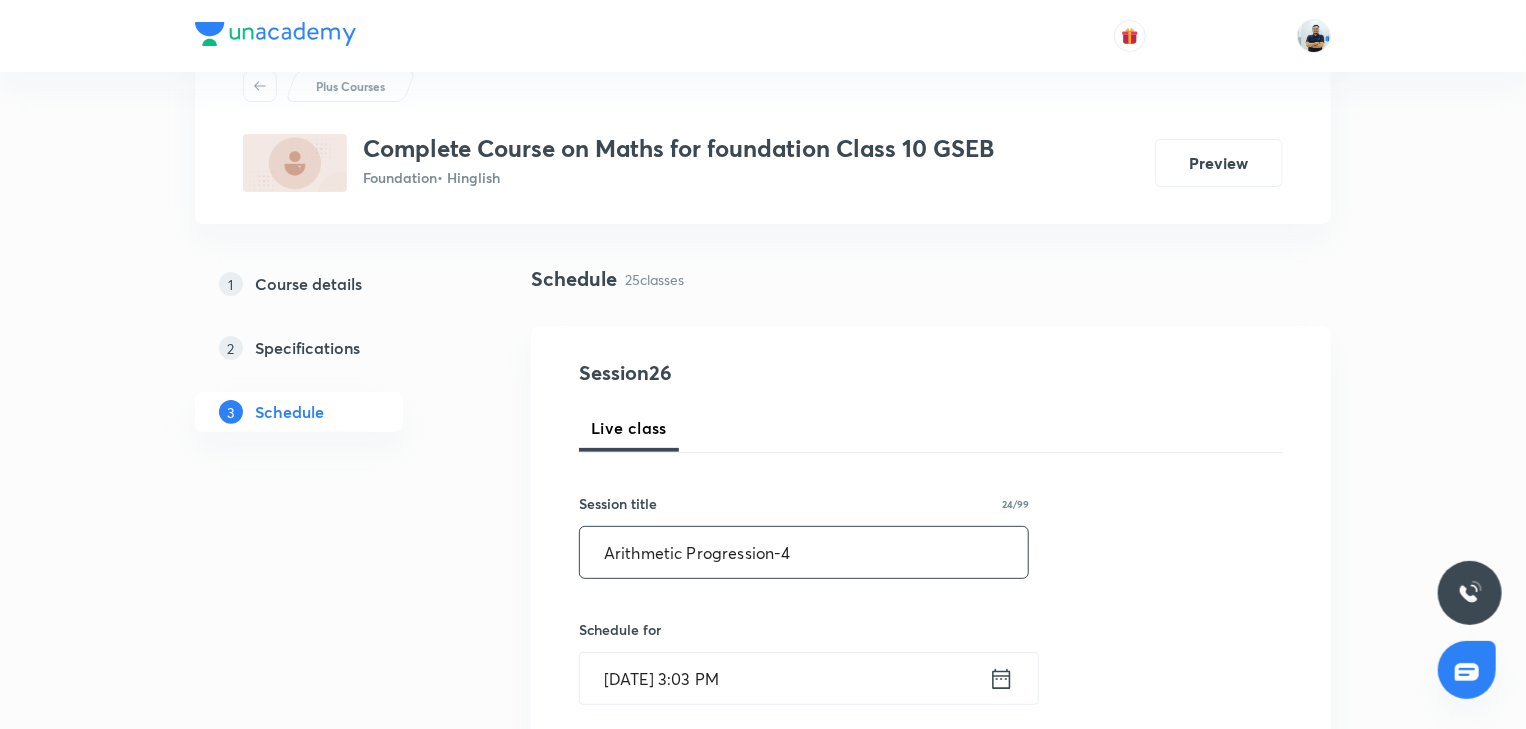 scroll, scrollTop: 130, scrollLeft: 0, axis: vertical 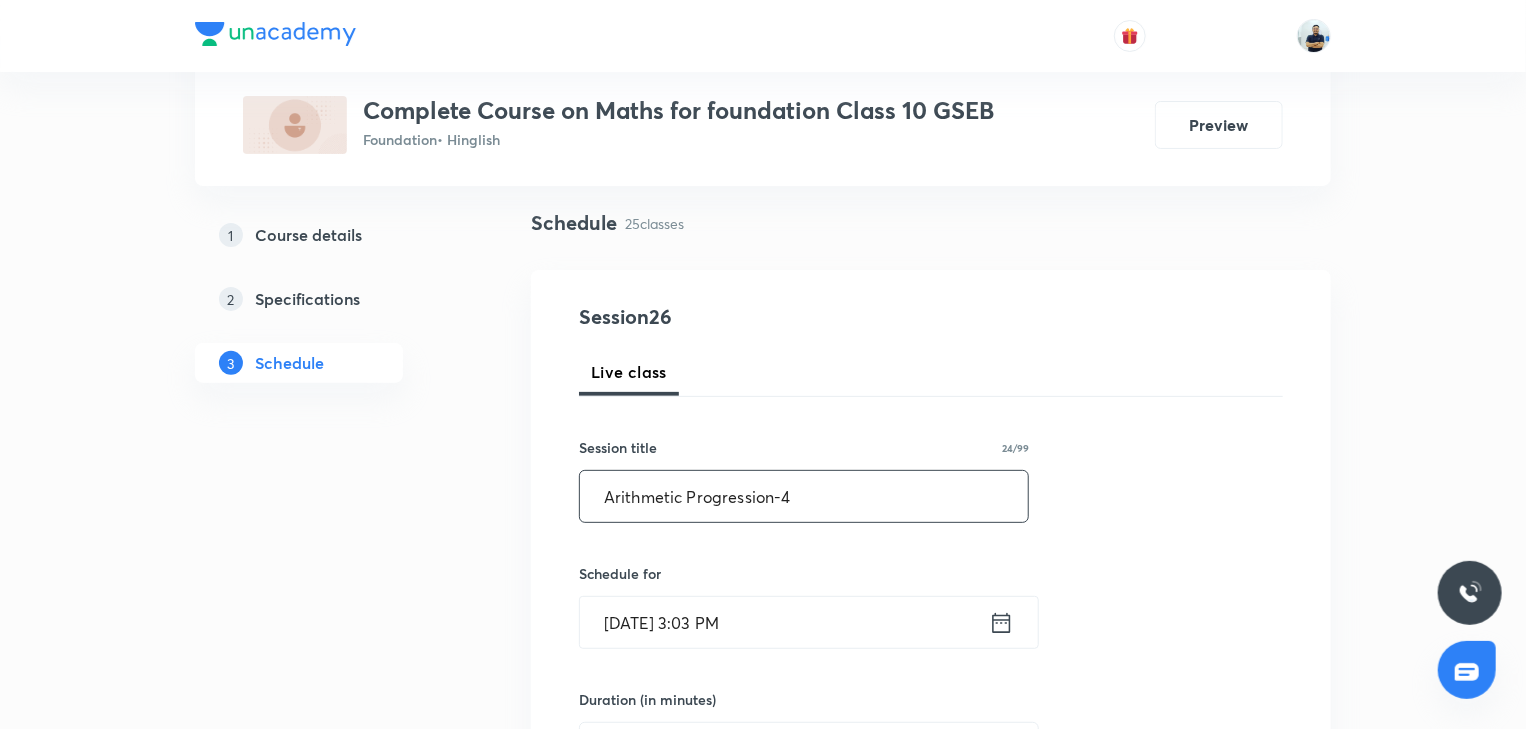 type on "Arithmetic Progression-4" 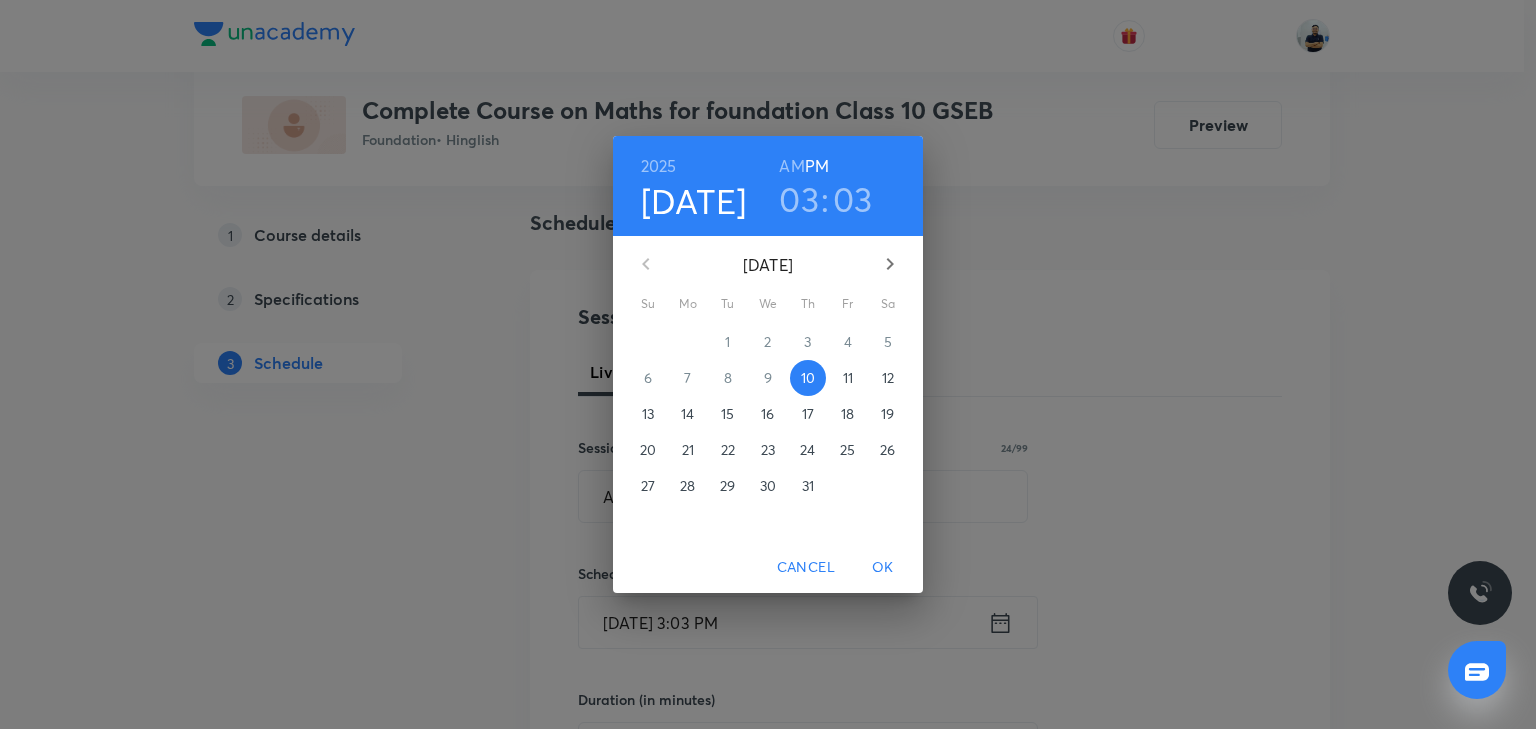 click on "03" at bounding box center [799, 199] 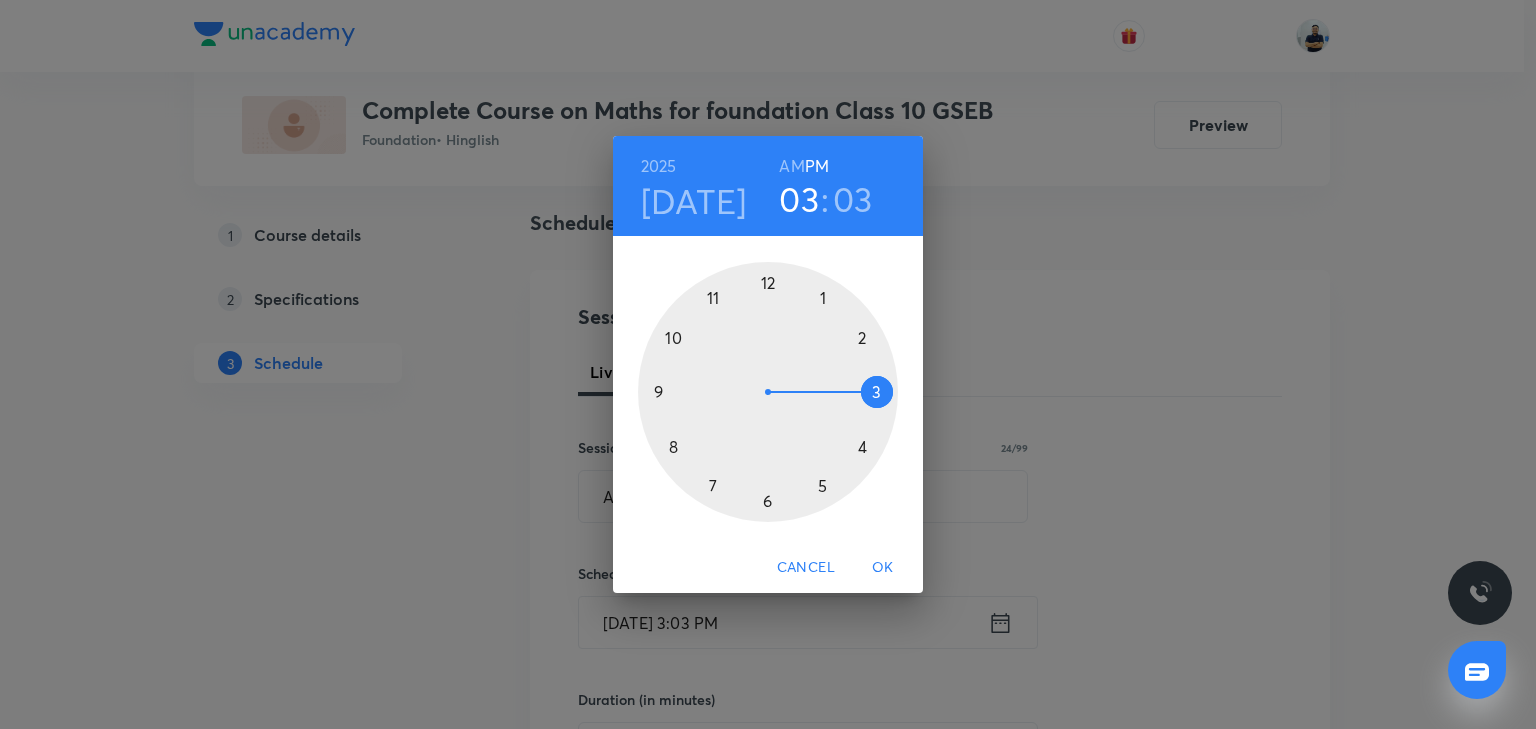click at bounding box center [768, 392] 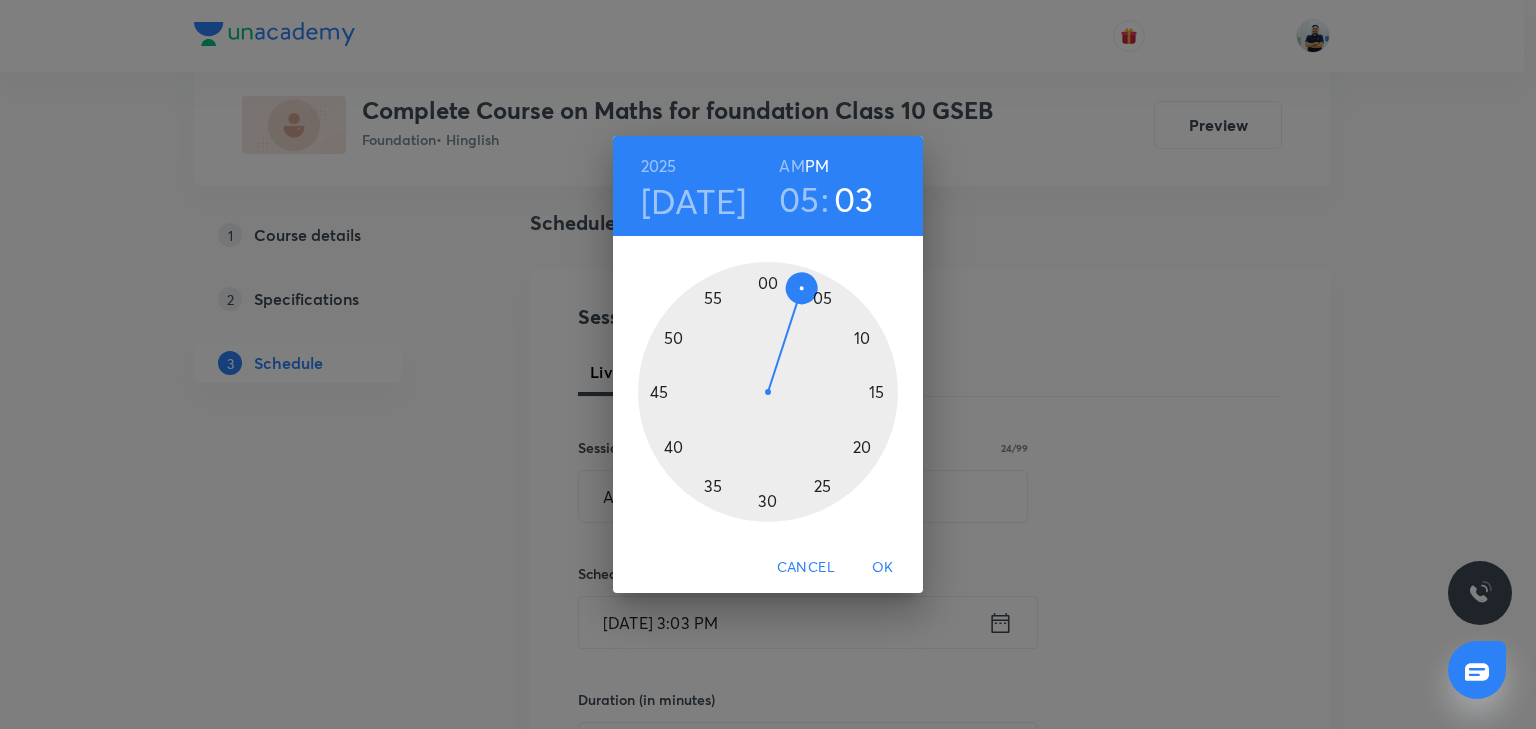 click at bounding box center [768, 392] 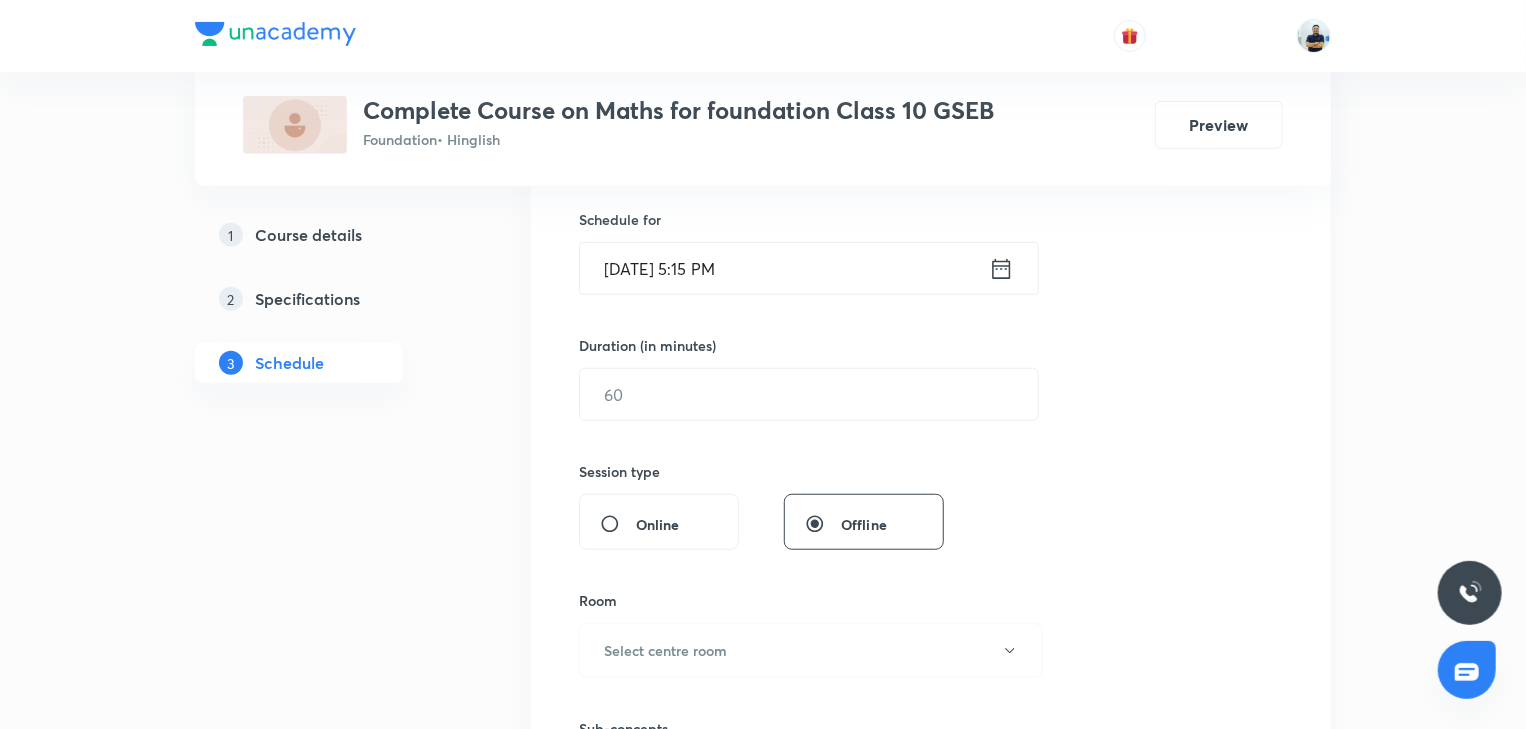 scroll, scrollTop: 485, scrollLeft: 0, axis: vertical 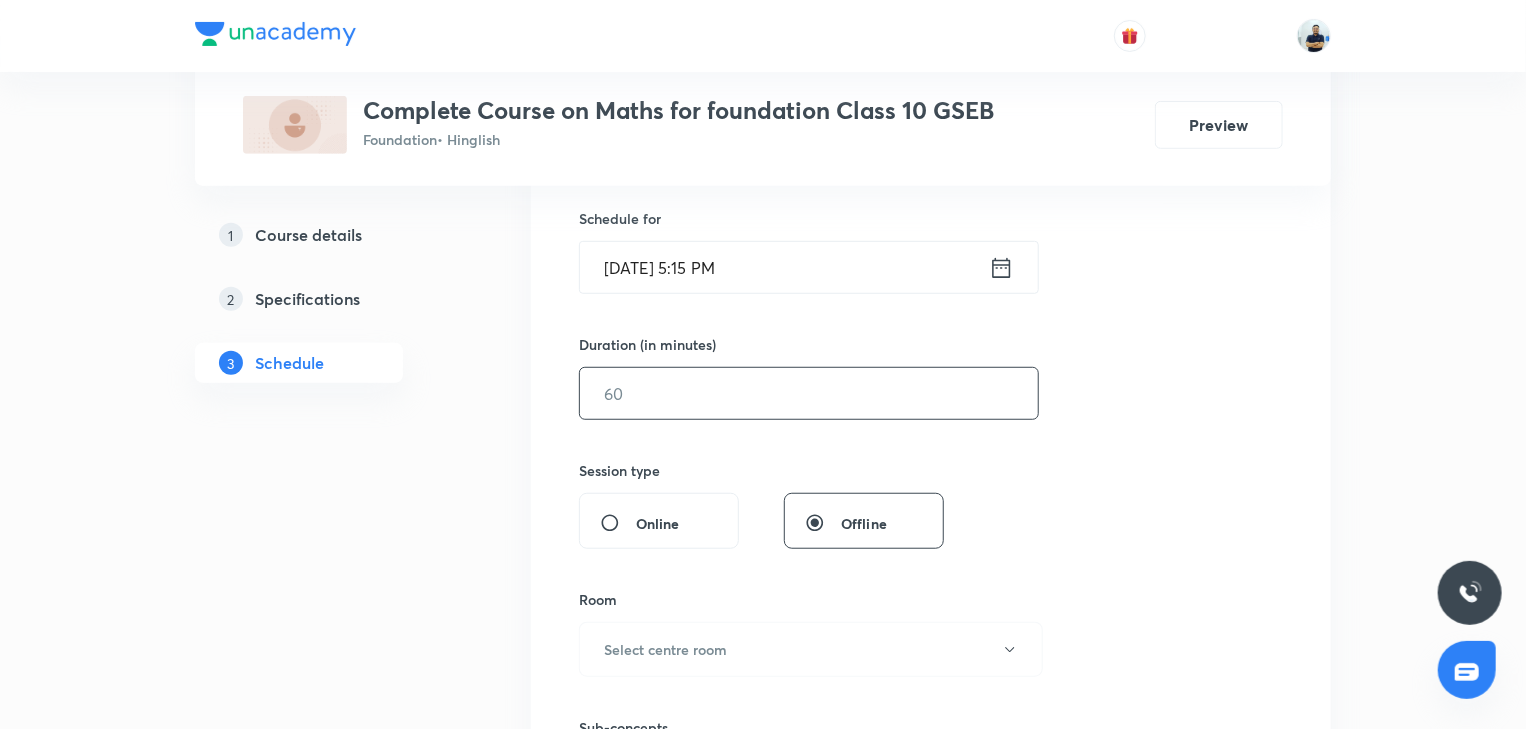click at bounding box center (809, 393) 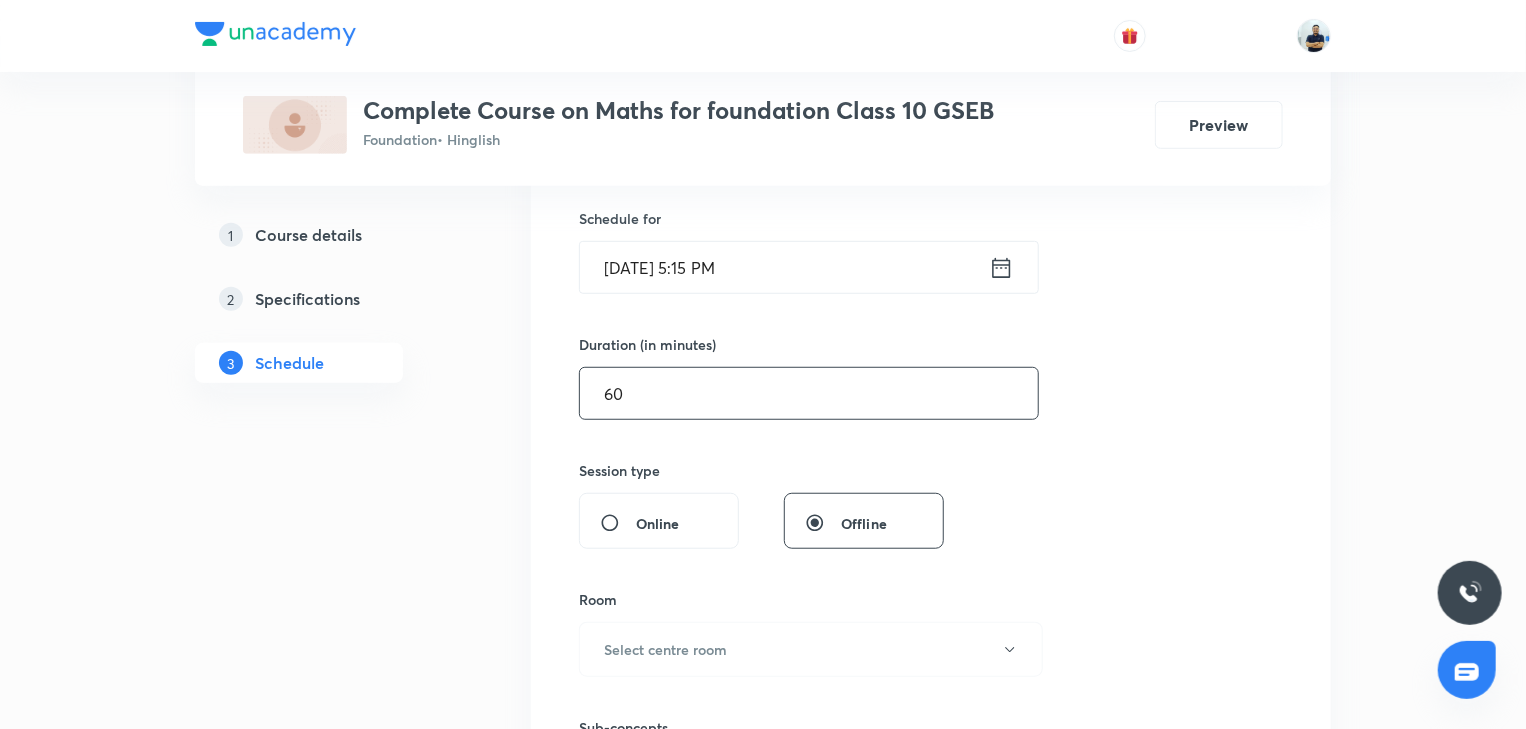 type on "60" 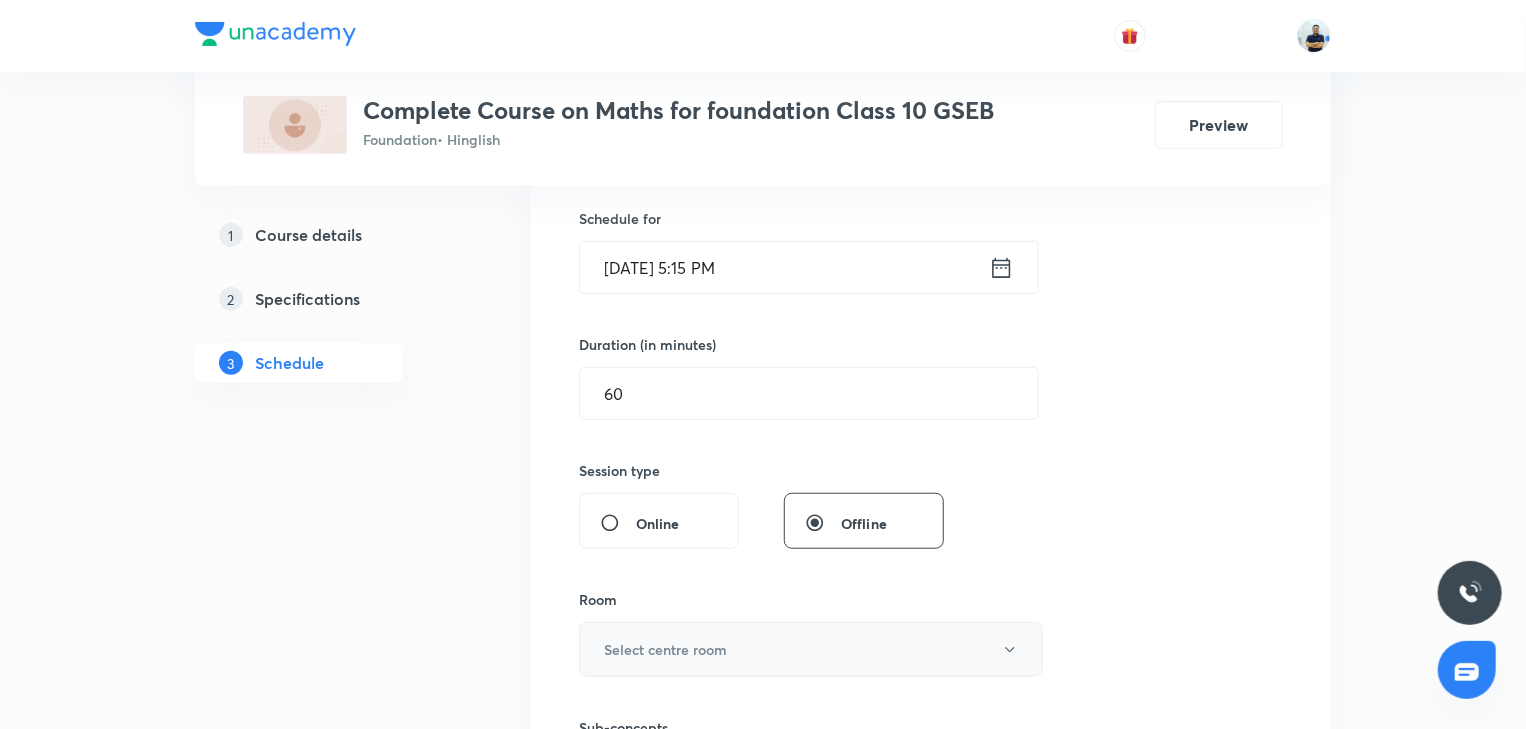 click on "Select centre room" at bounding box center [811, 649] 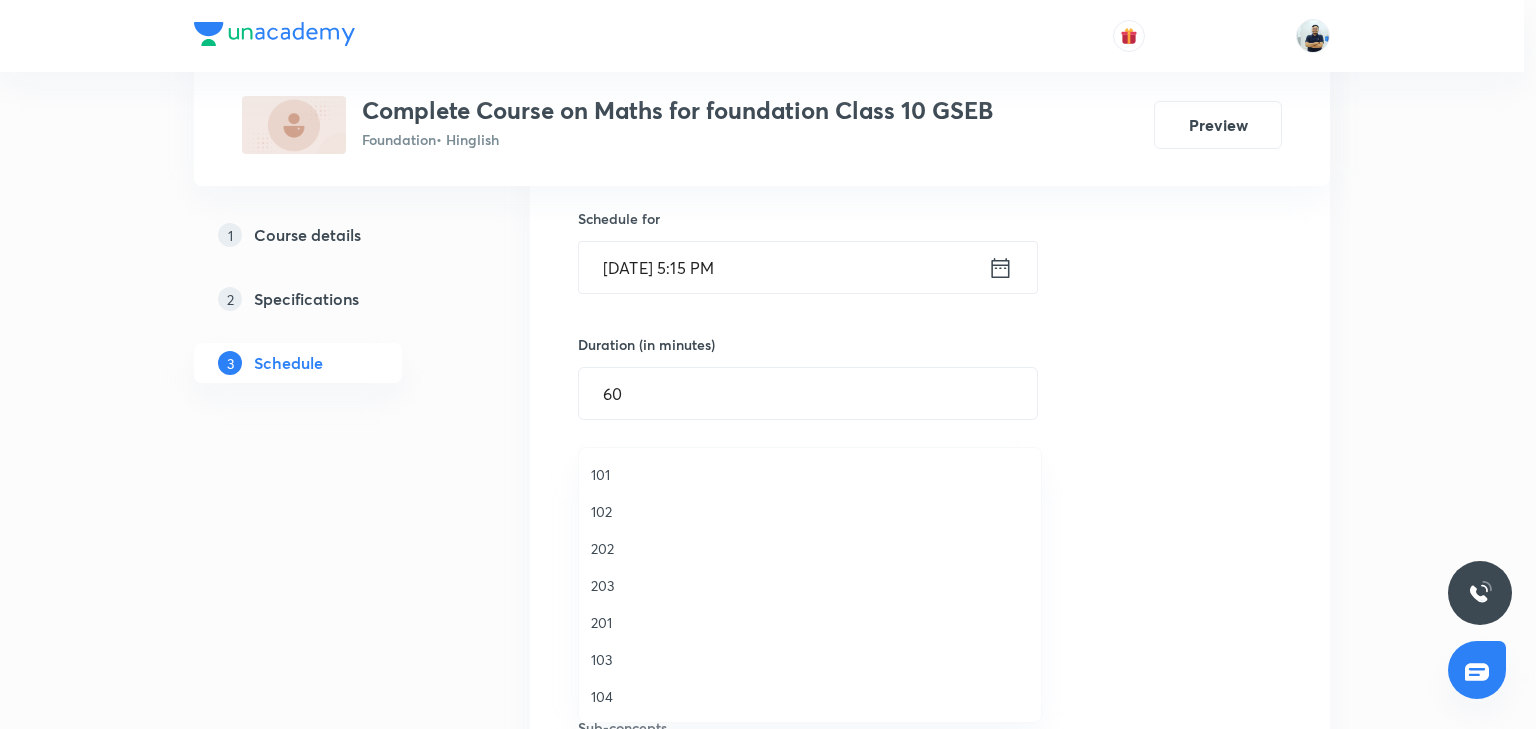 click on "201" at bounding box center [810, 622] 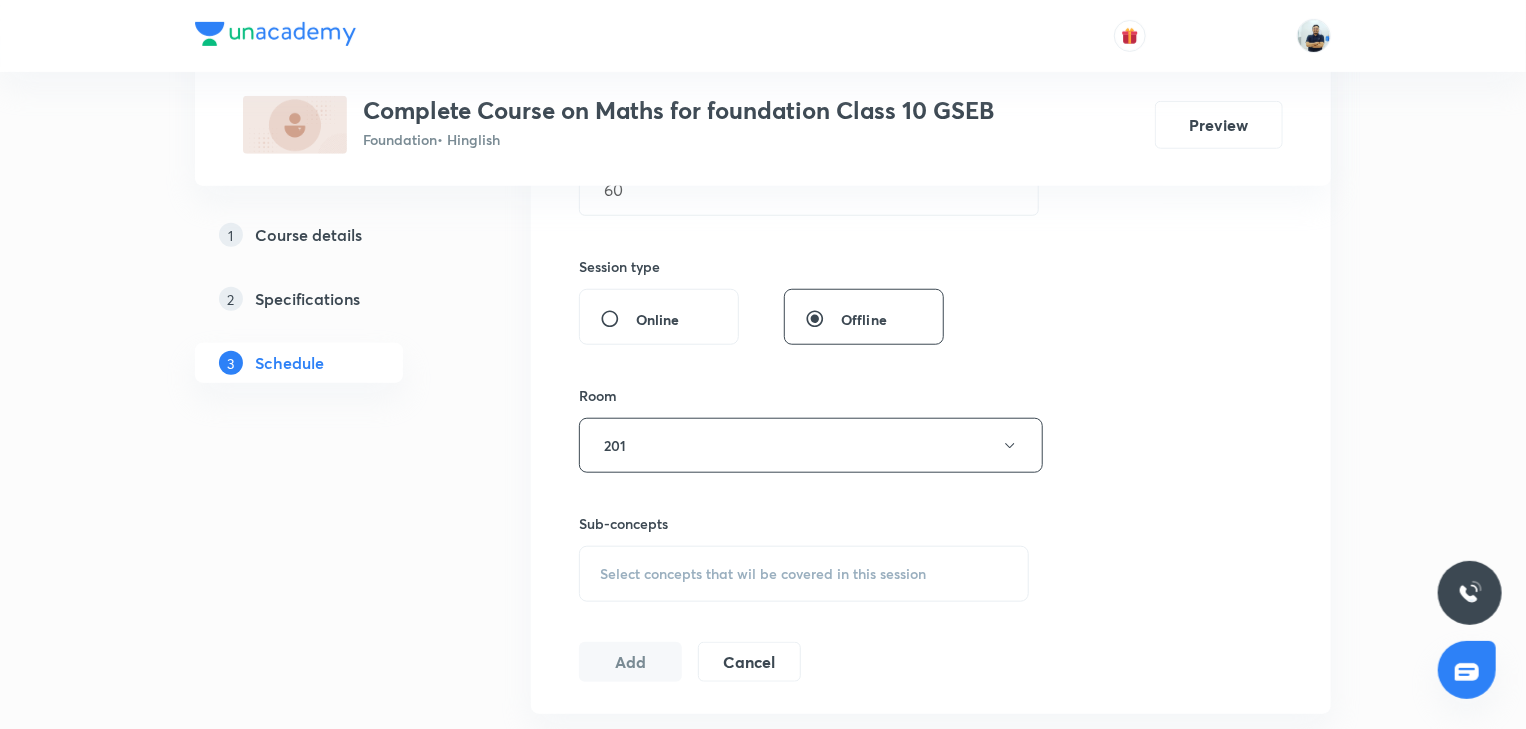 scroll, scrollTop: 690, scrollLeft: 0, axis: vertical 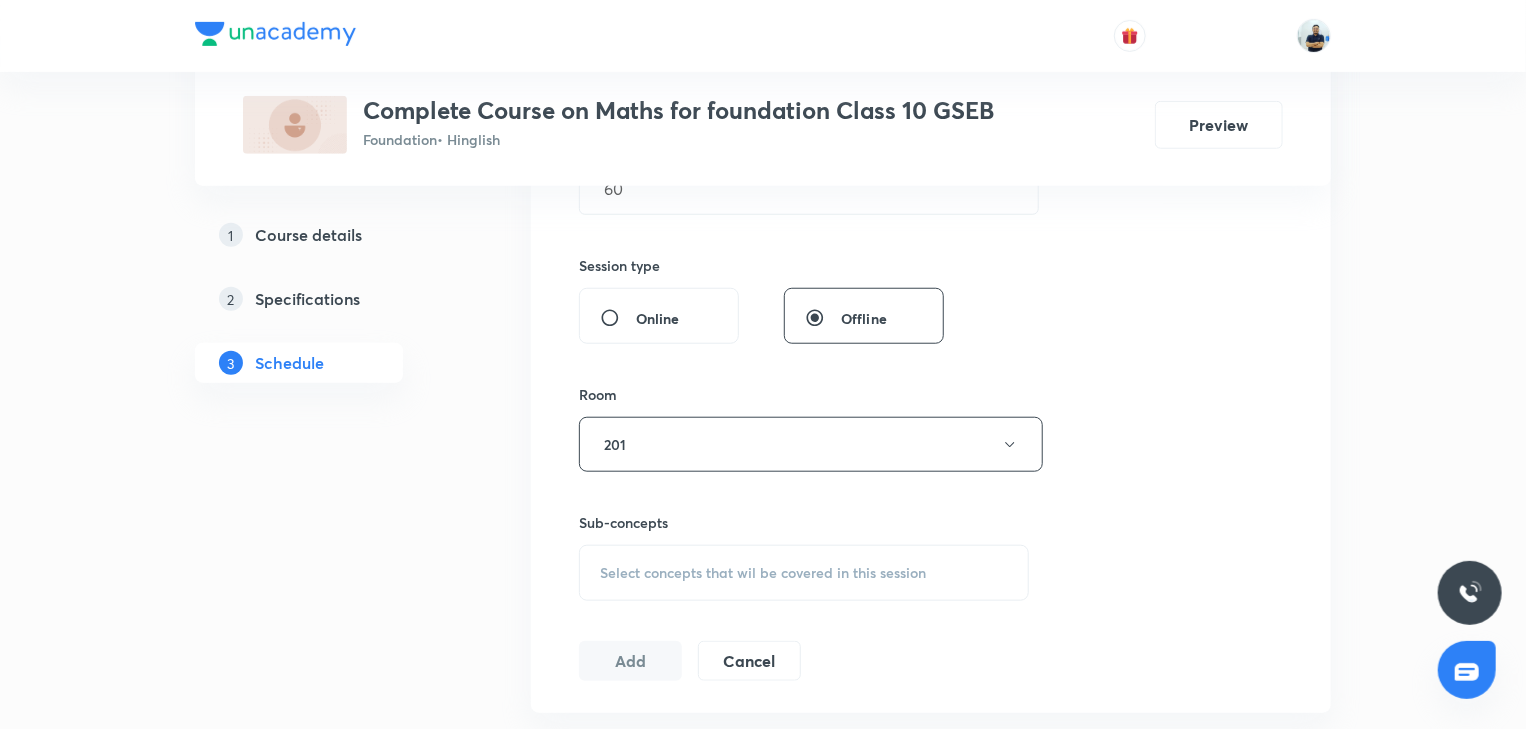 click on "Select concepts that wil be covered in this session" at bounding box center (763, 573) 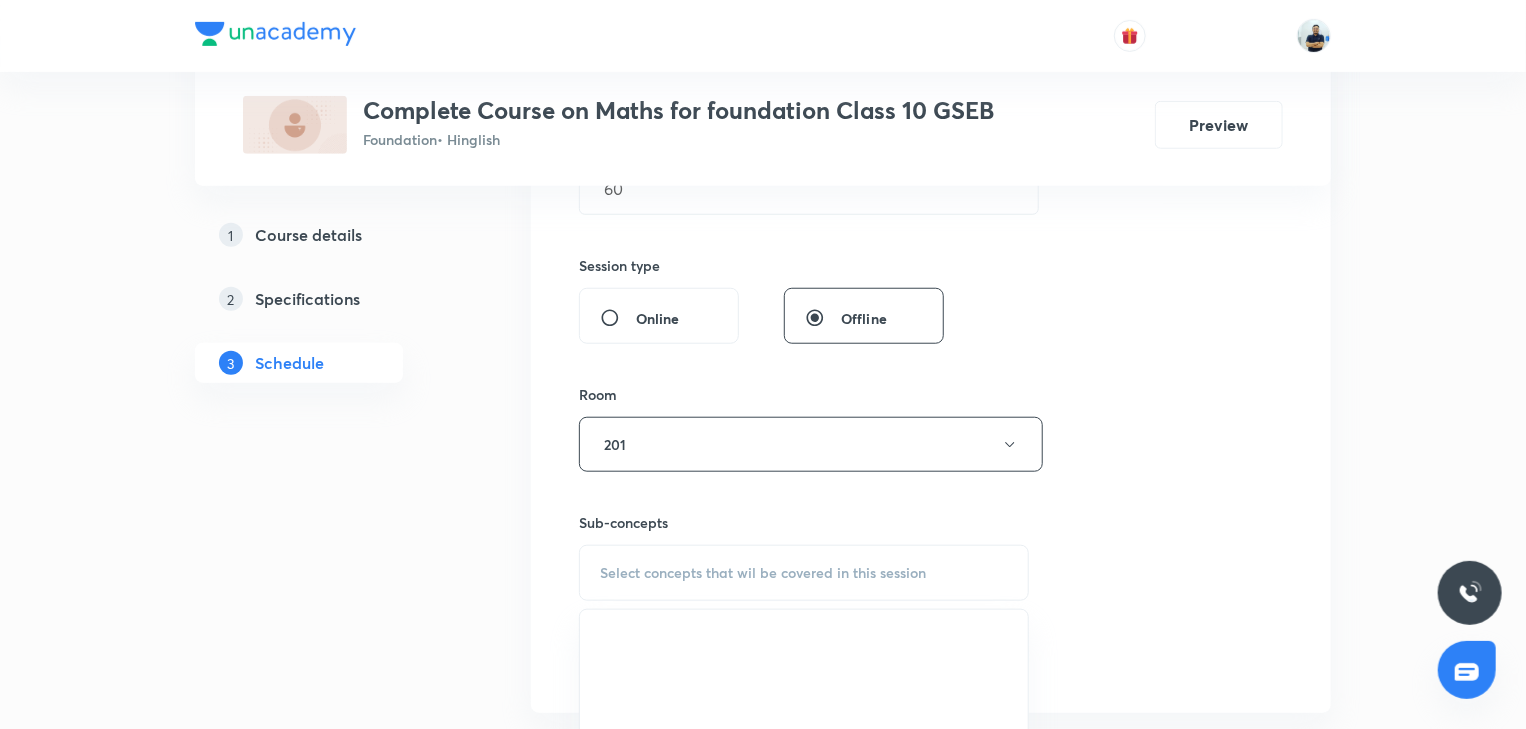 scroll, scrollTop: 1250, scrollLeft: 0, axis: vertical 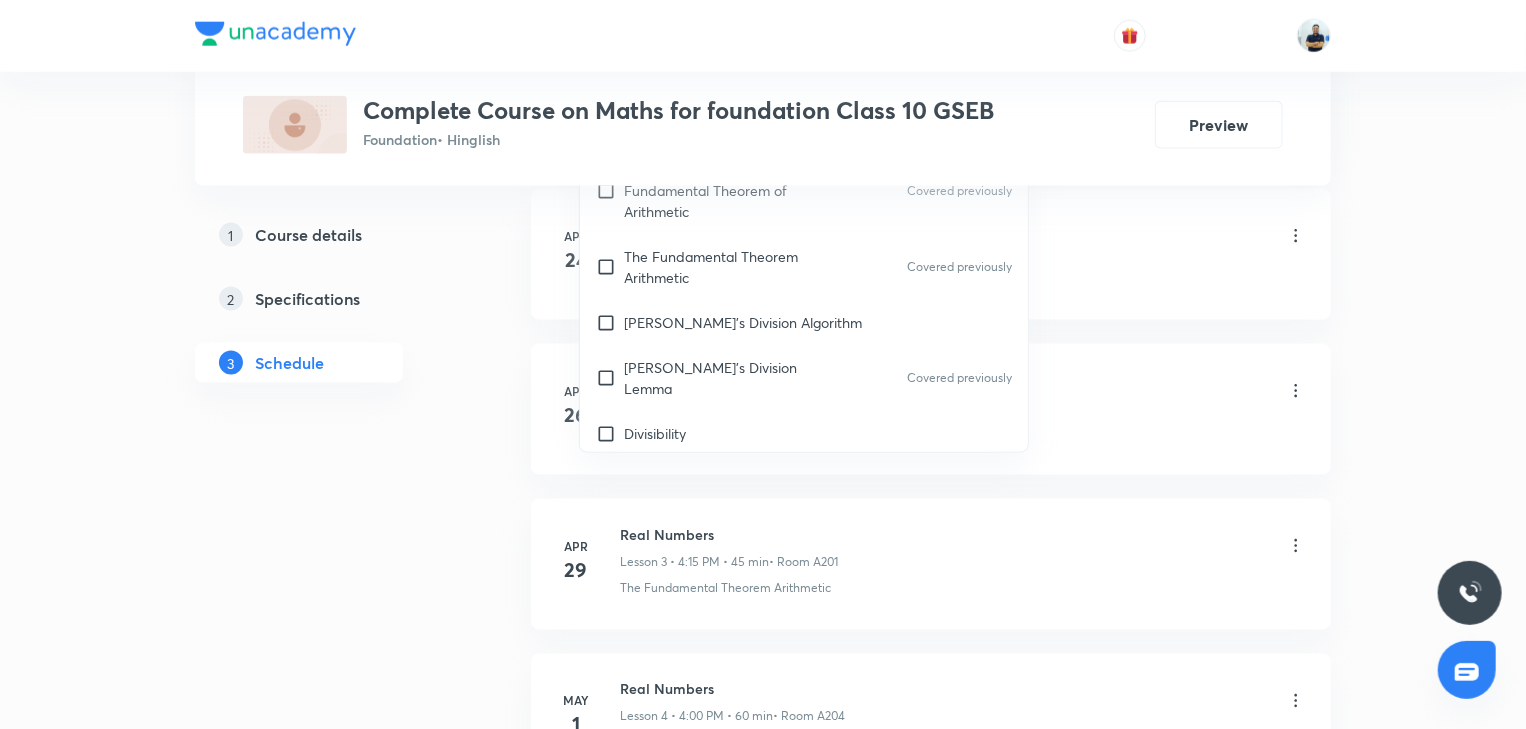 click on "Euclid's Division Algorithm" at bounding box center [743, 322] 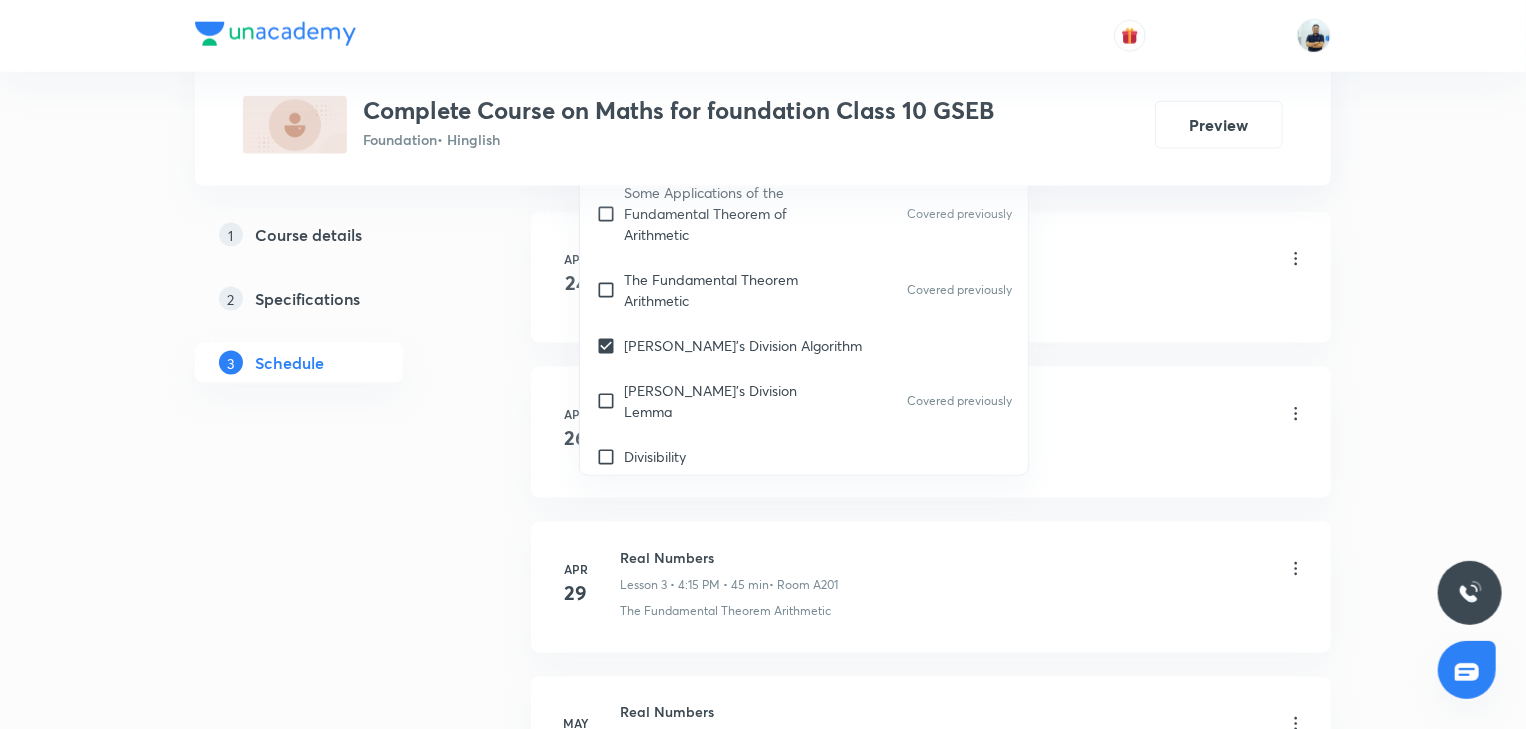 click on "Apr 24 Real Numbers Lesson 1 • 4:00 PM • 60 min  • Room A204 Solve Linear Equation" at bounding box center [931, 277] 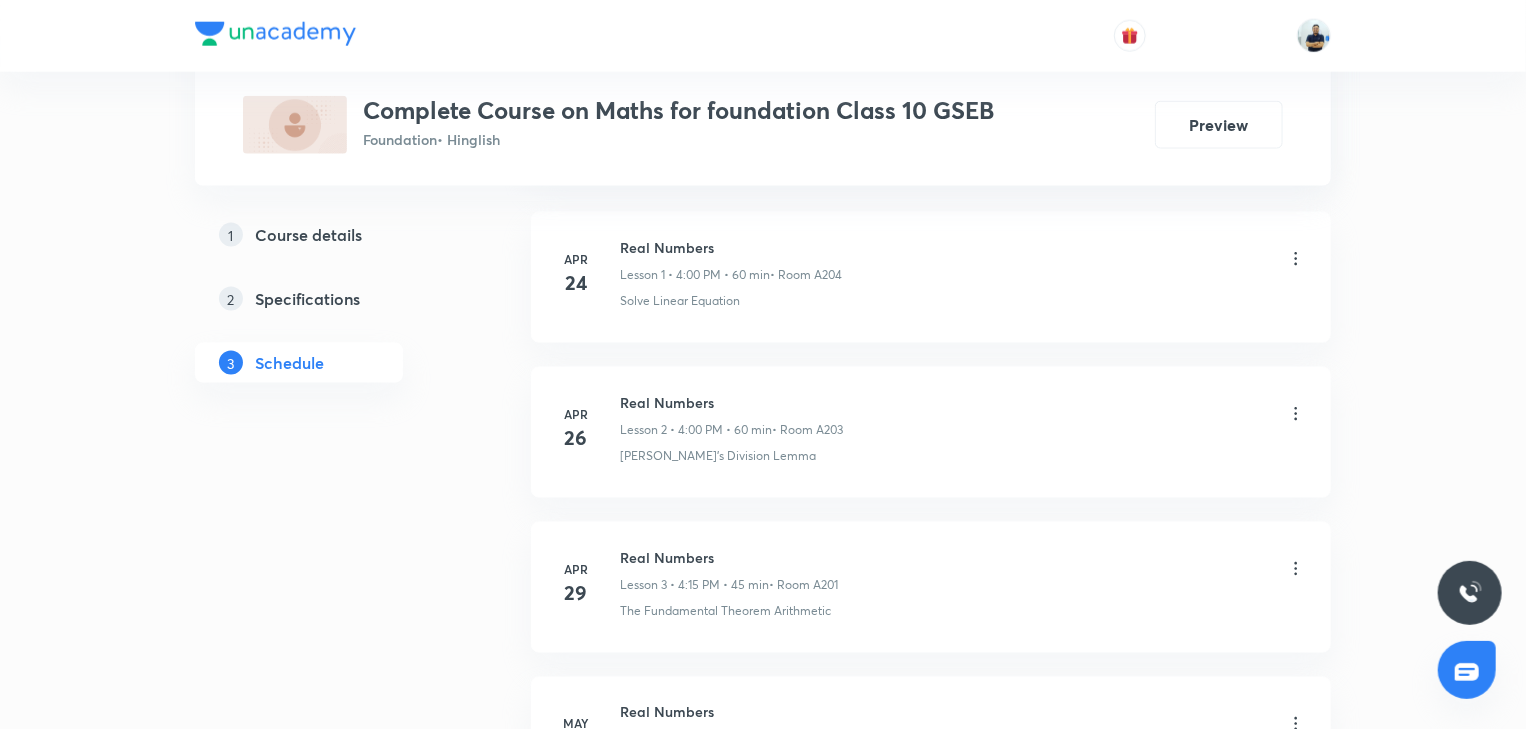scroll, scrollTop: 690, scrollLeft: 0, axis: vertical 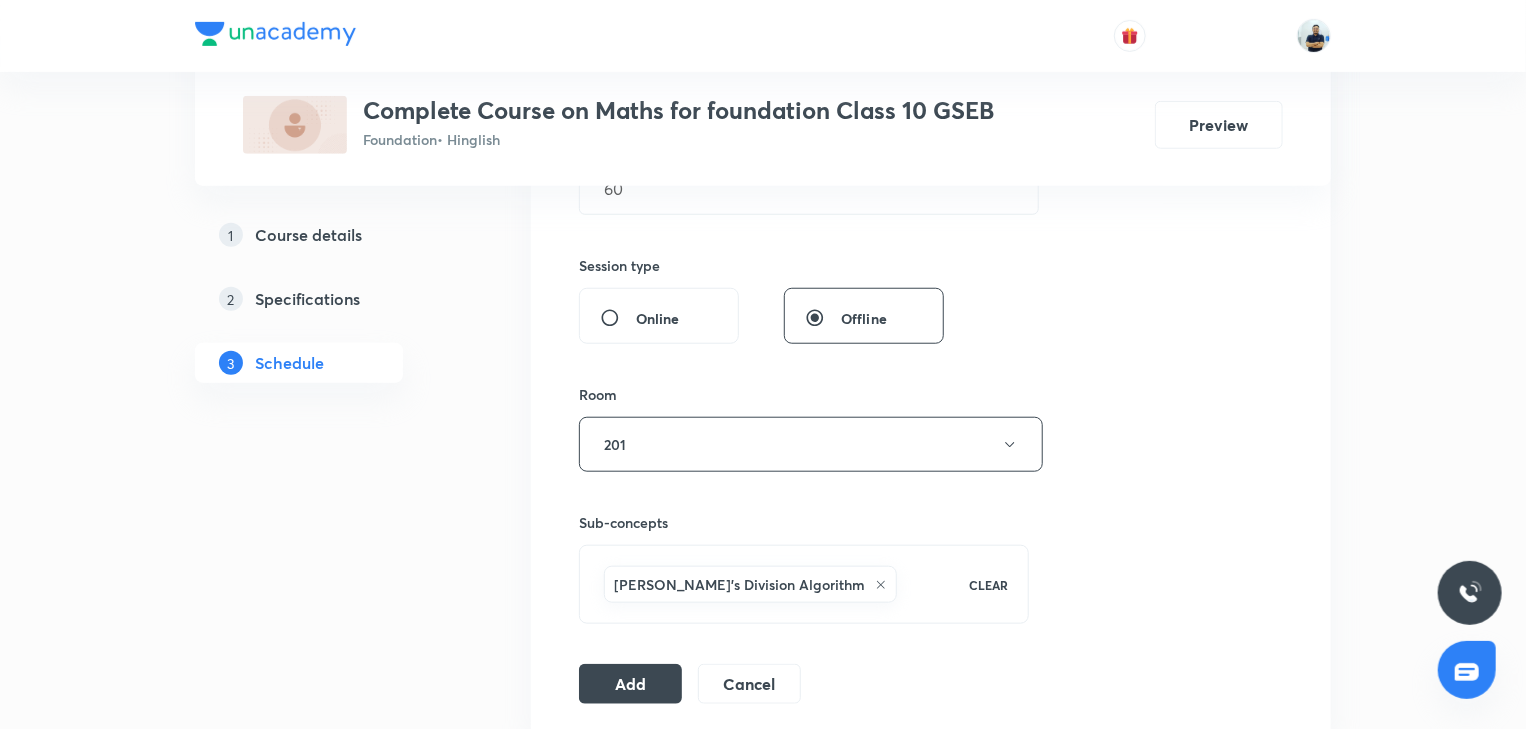 drag, startPoint x: 632, startPoint y: 677, endPoint x: 631, endPoint y: 644, distance: 33.01515 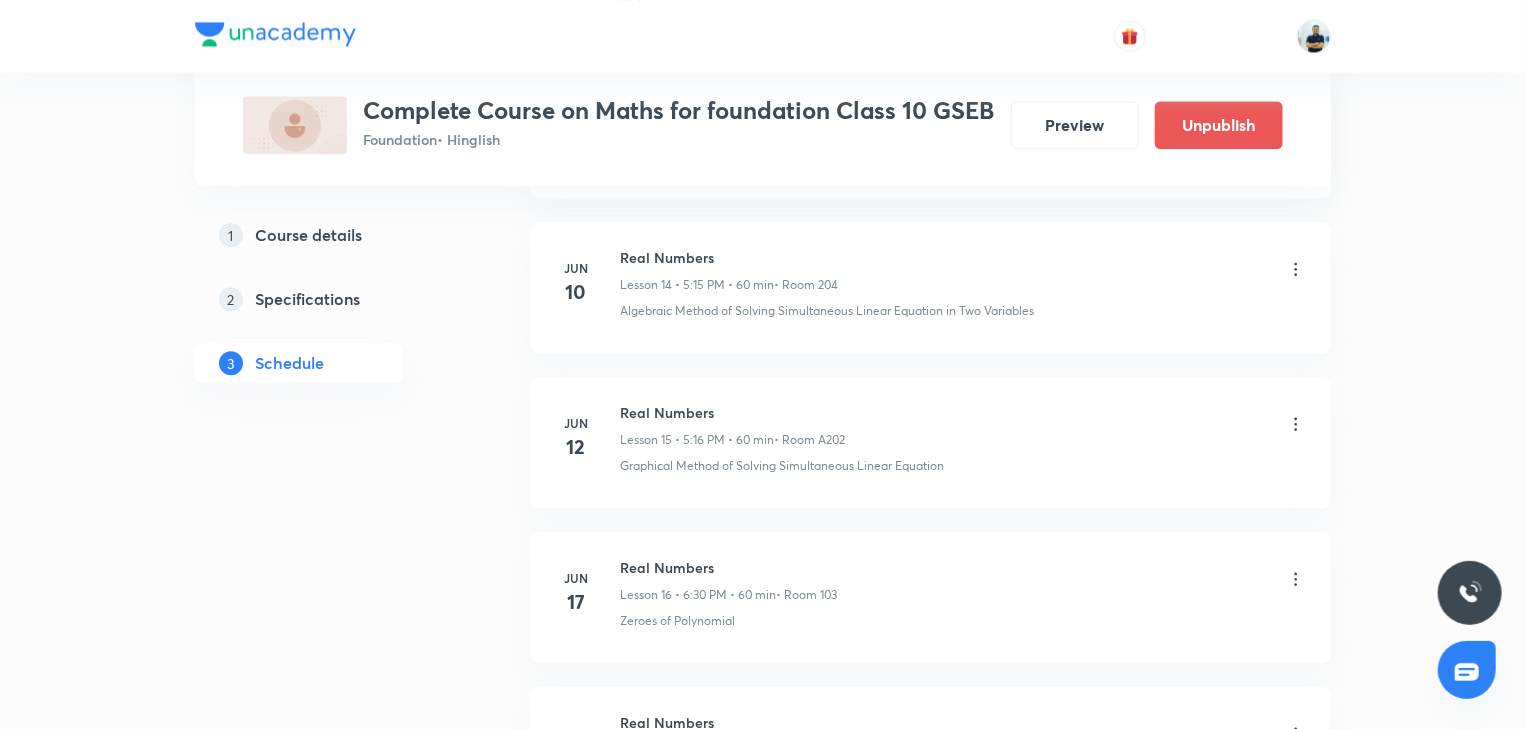 scroll, scrollTop: 4004, scrollLeft: 0, axis: vertical 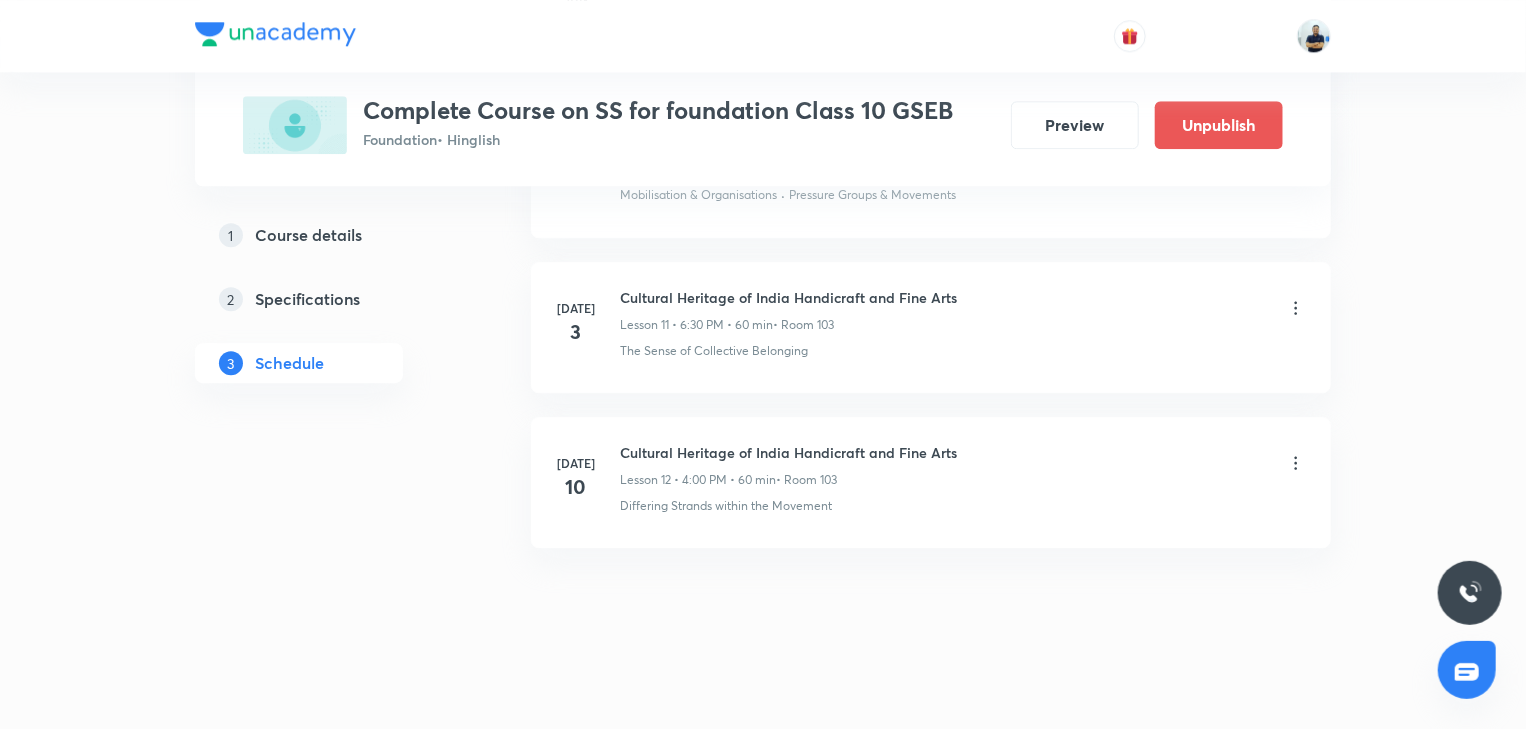click 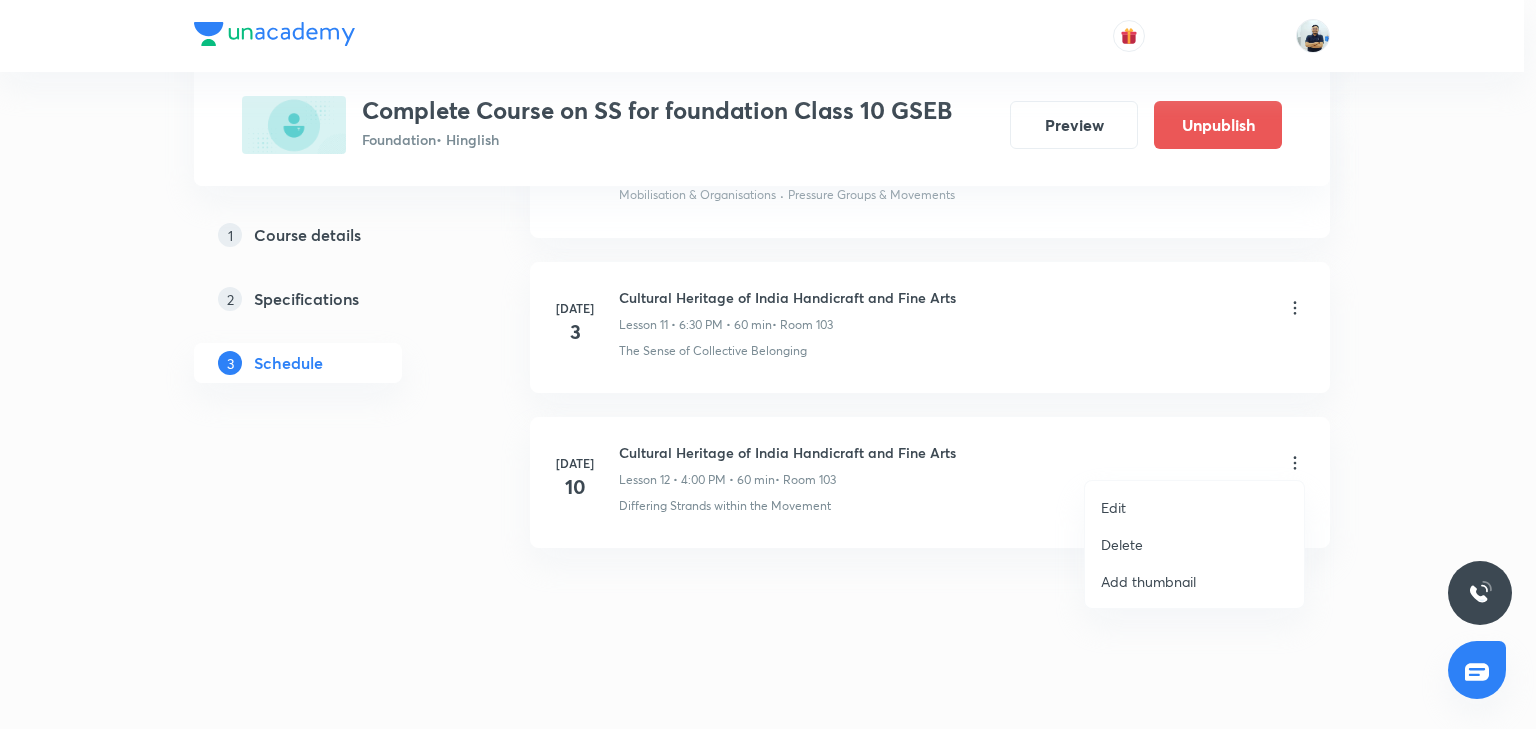 click on "Edit" at bounding box center [1113, 507] 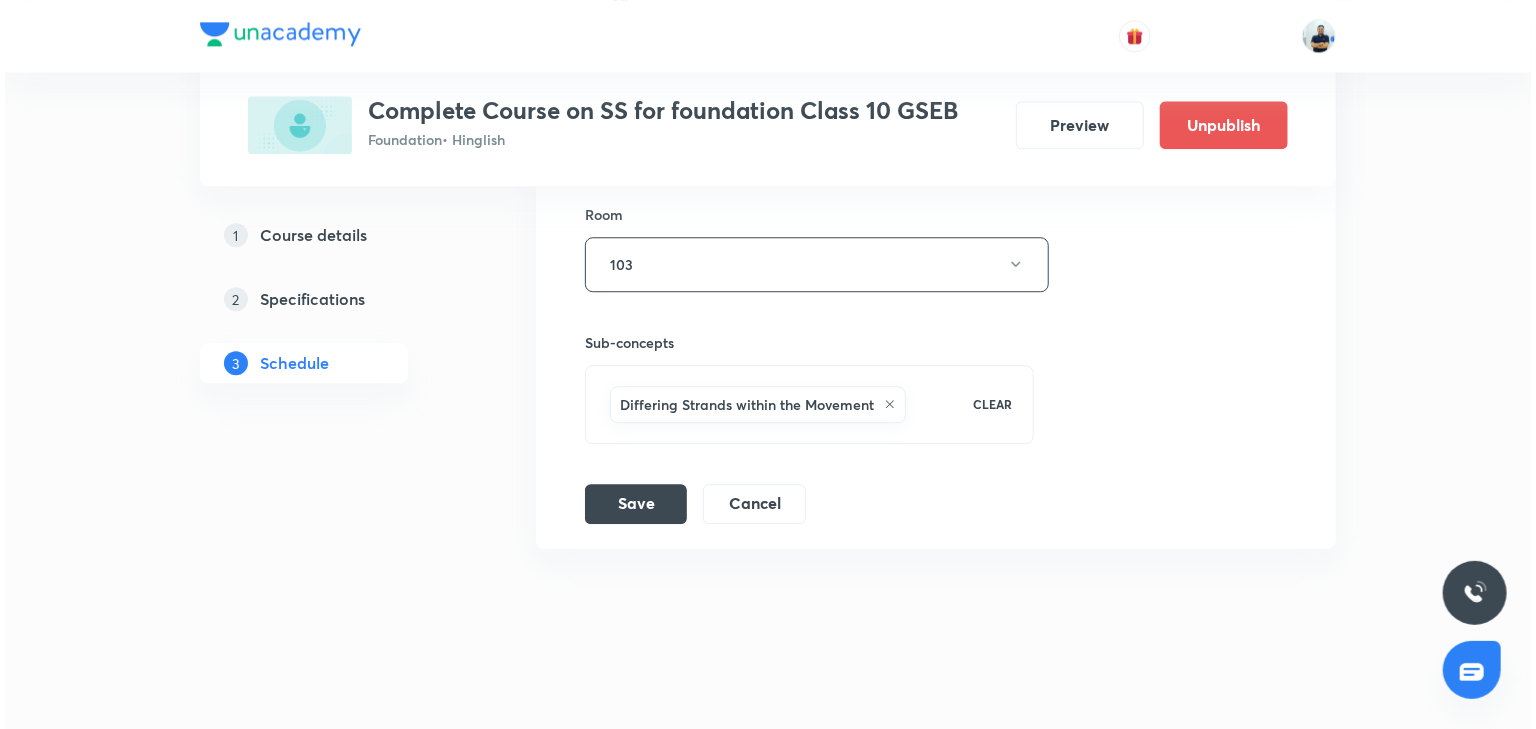 scroll, scrollTop: 2018, scrollLeft: 0, axis: vertical 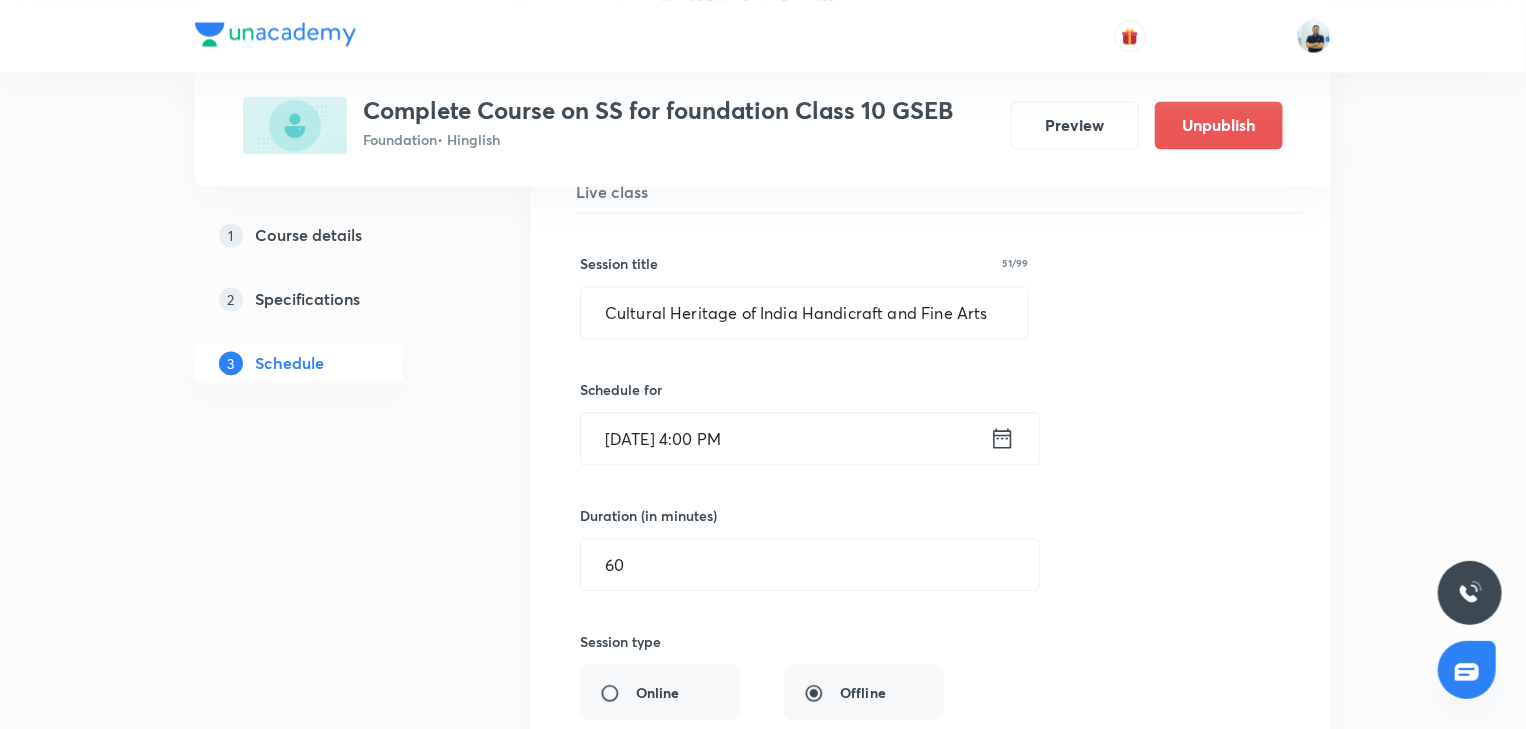click on "[DATE] 4:00 PM" at bounding box center (785, 438) 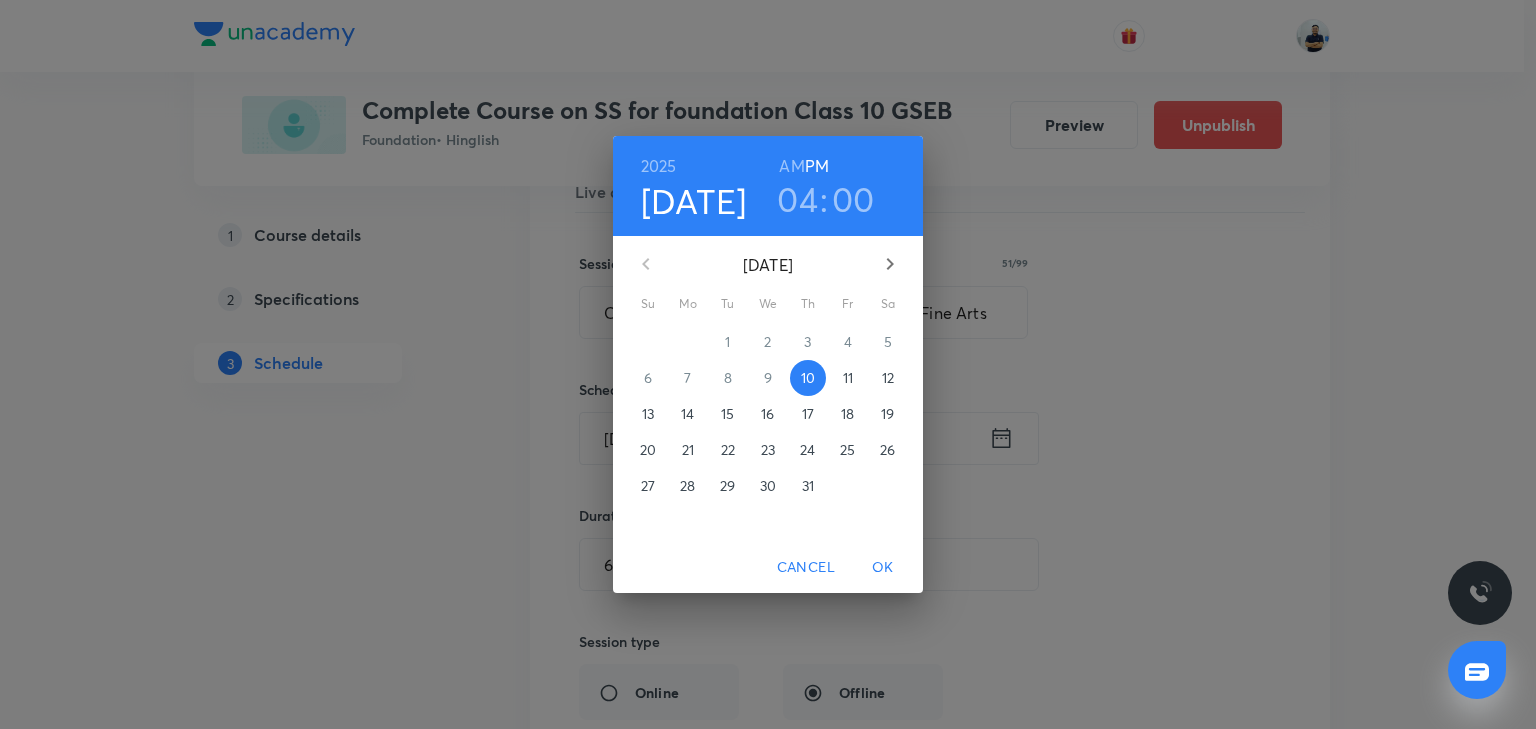 click on "12" at bounding box center [888, 378] 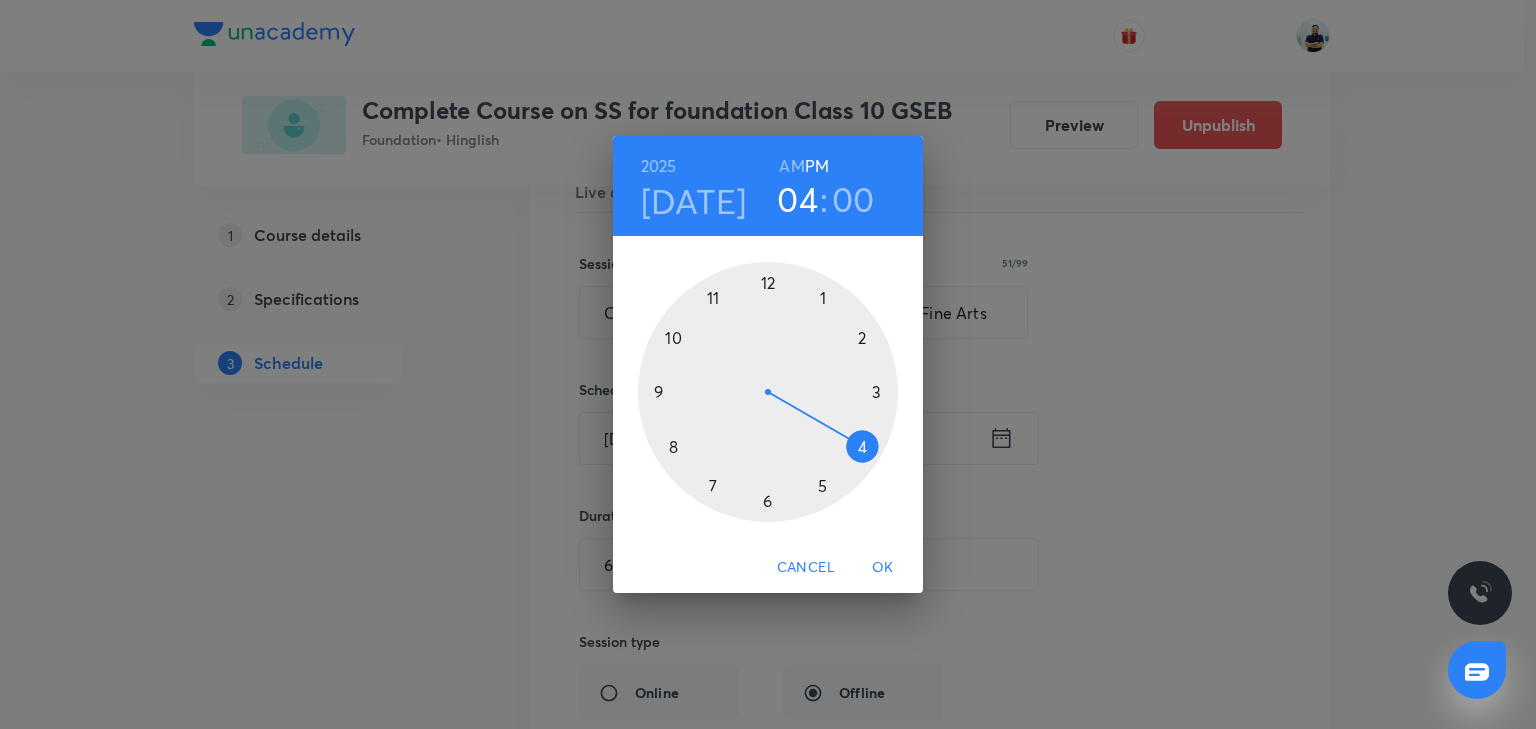 click on "OK" at bounding box center (883, 567) 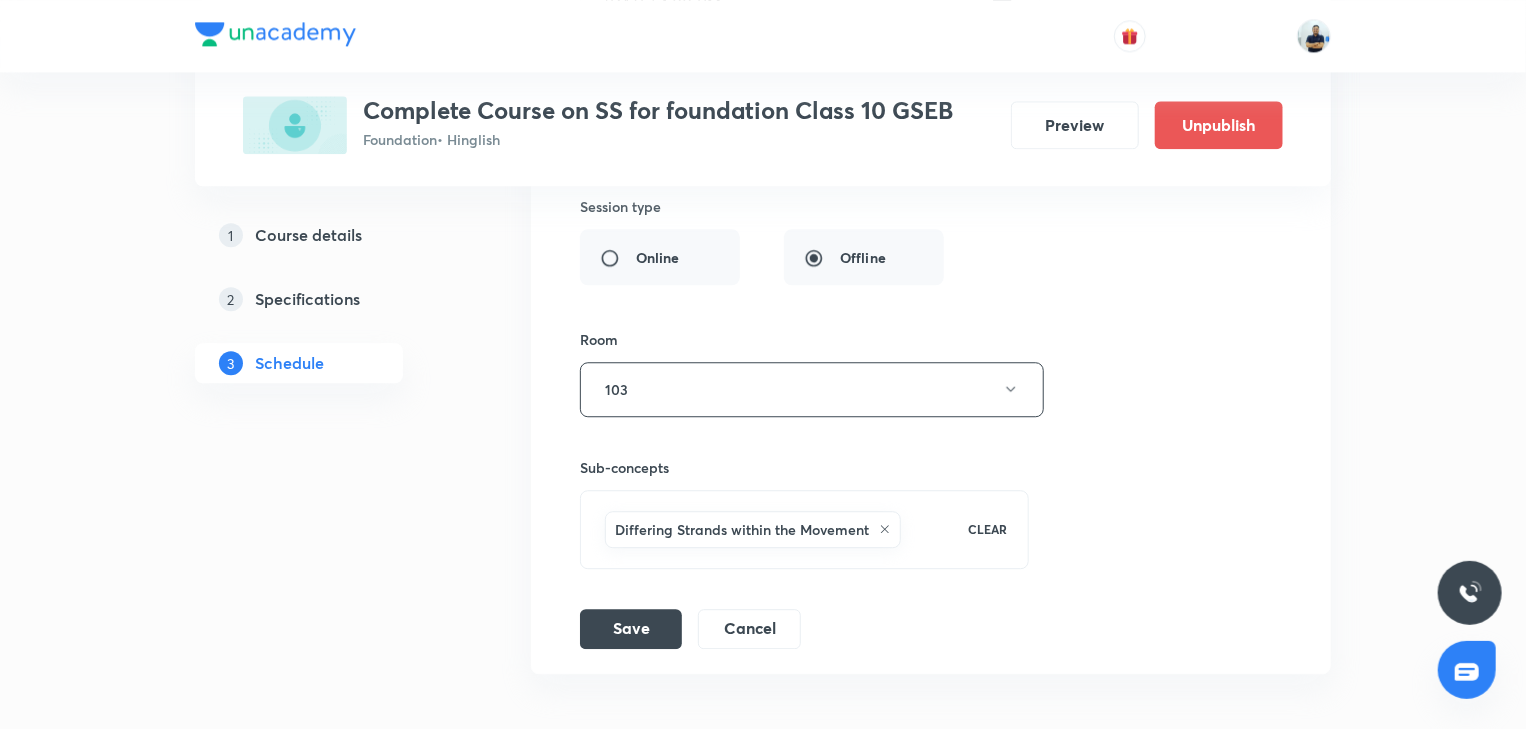 scroll, scrollTop: 2578, scrollLeft: 0, axis: vertical 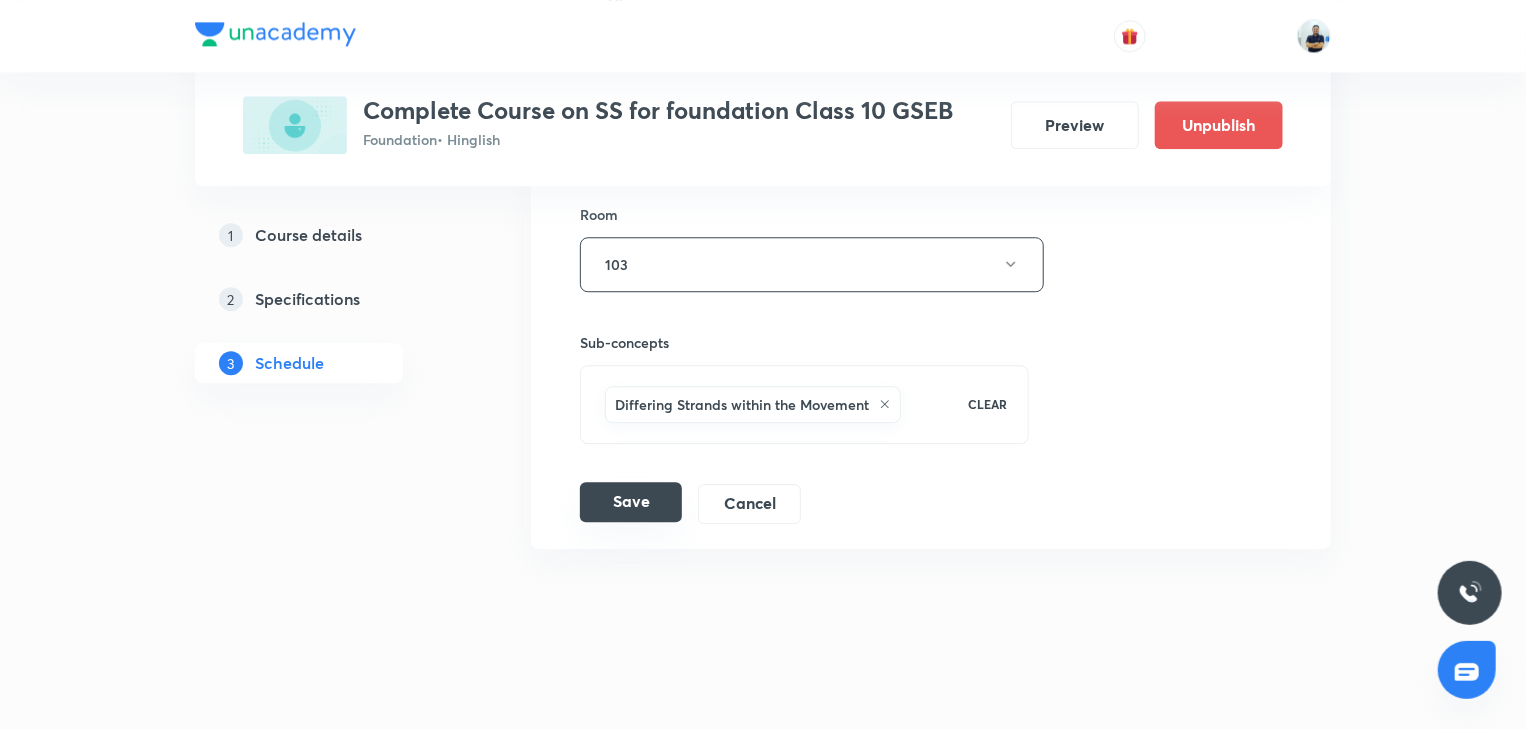 click on "Save" at bounding box center [631, 502] 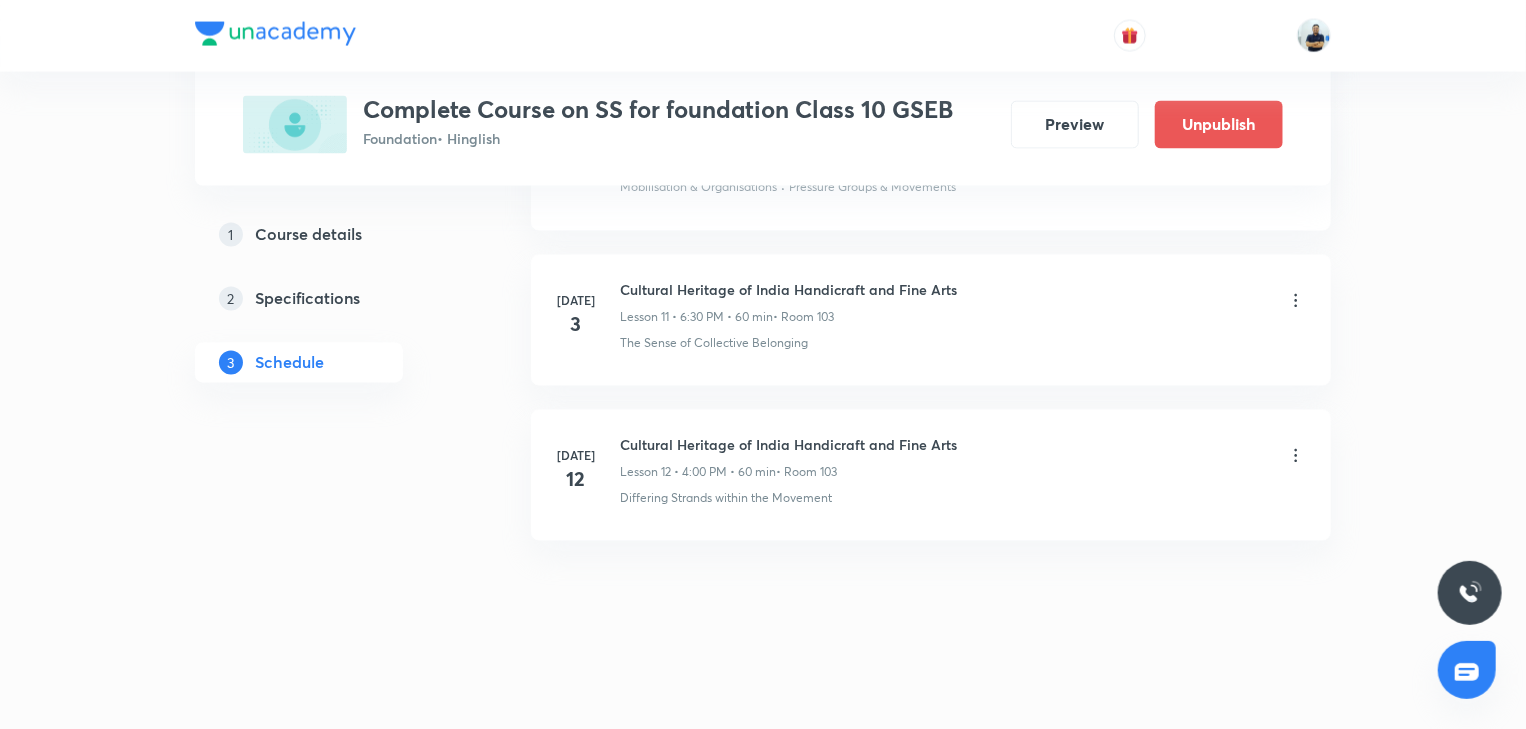 scroll, scrollTop: 1812, scrollLeft: 0, axis: vertical 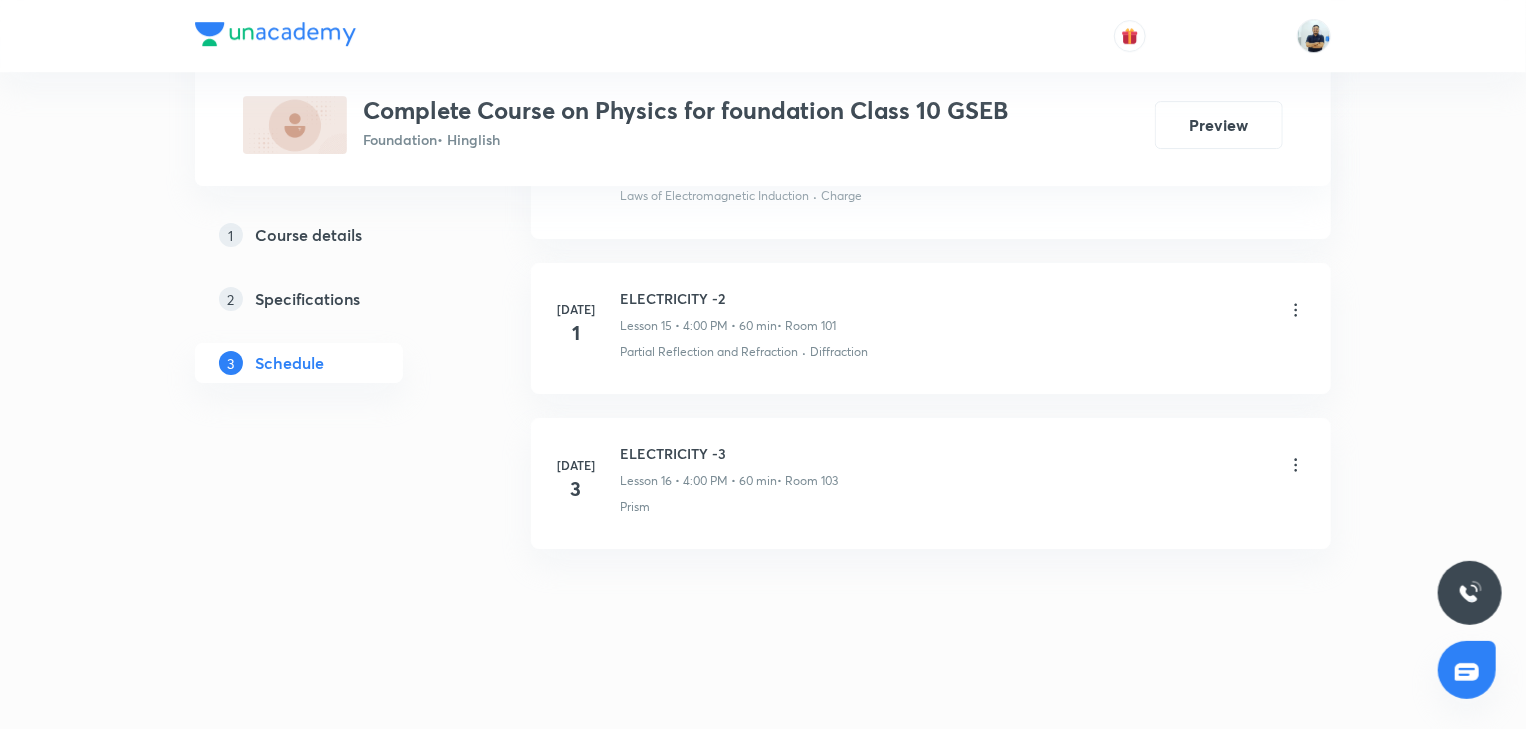 click on "ELECTRICITY -3" at bounding box center [729, 453] 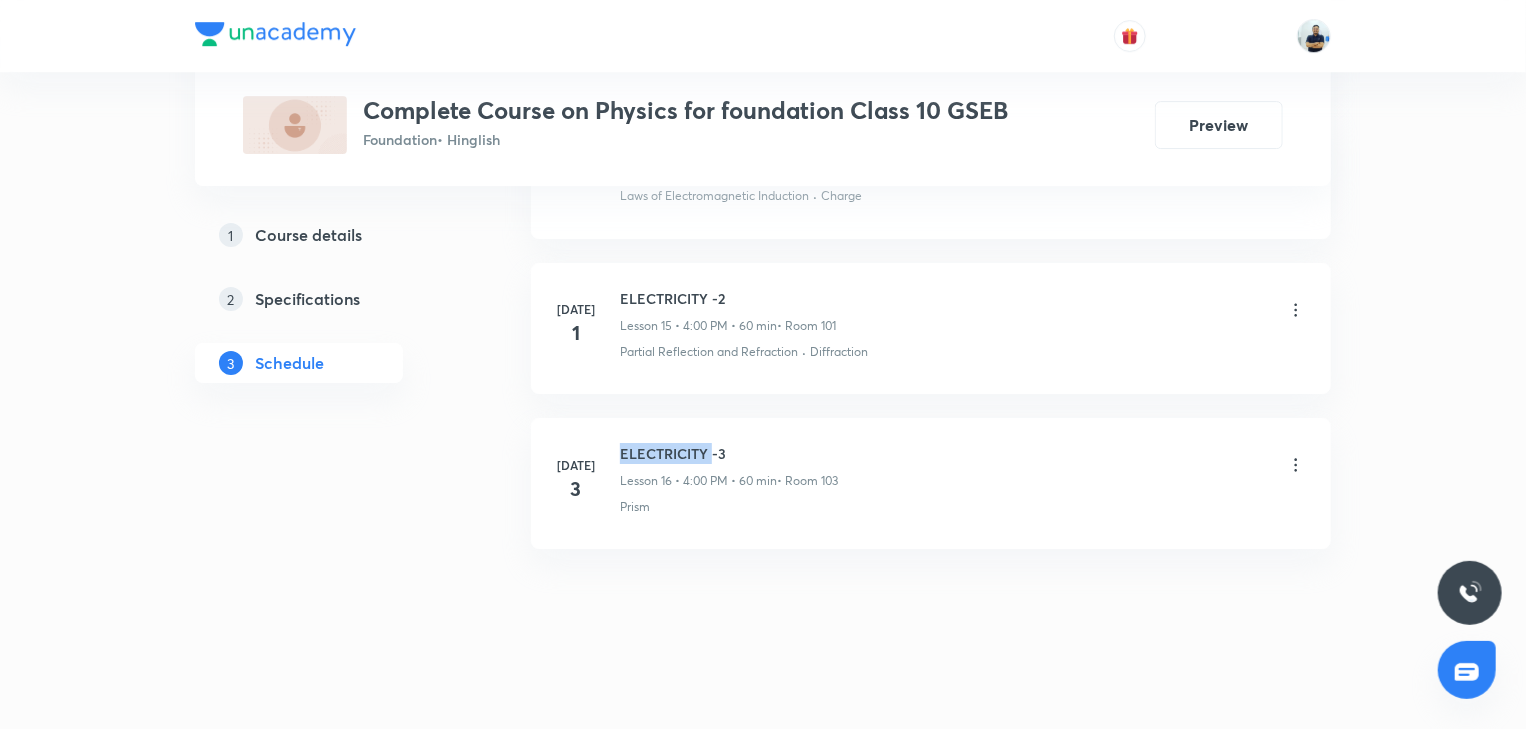 click on "ELECTRICITY -3" at bounding box center (729, 453) 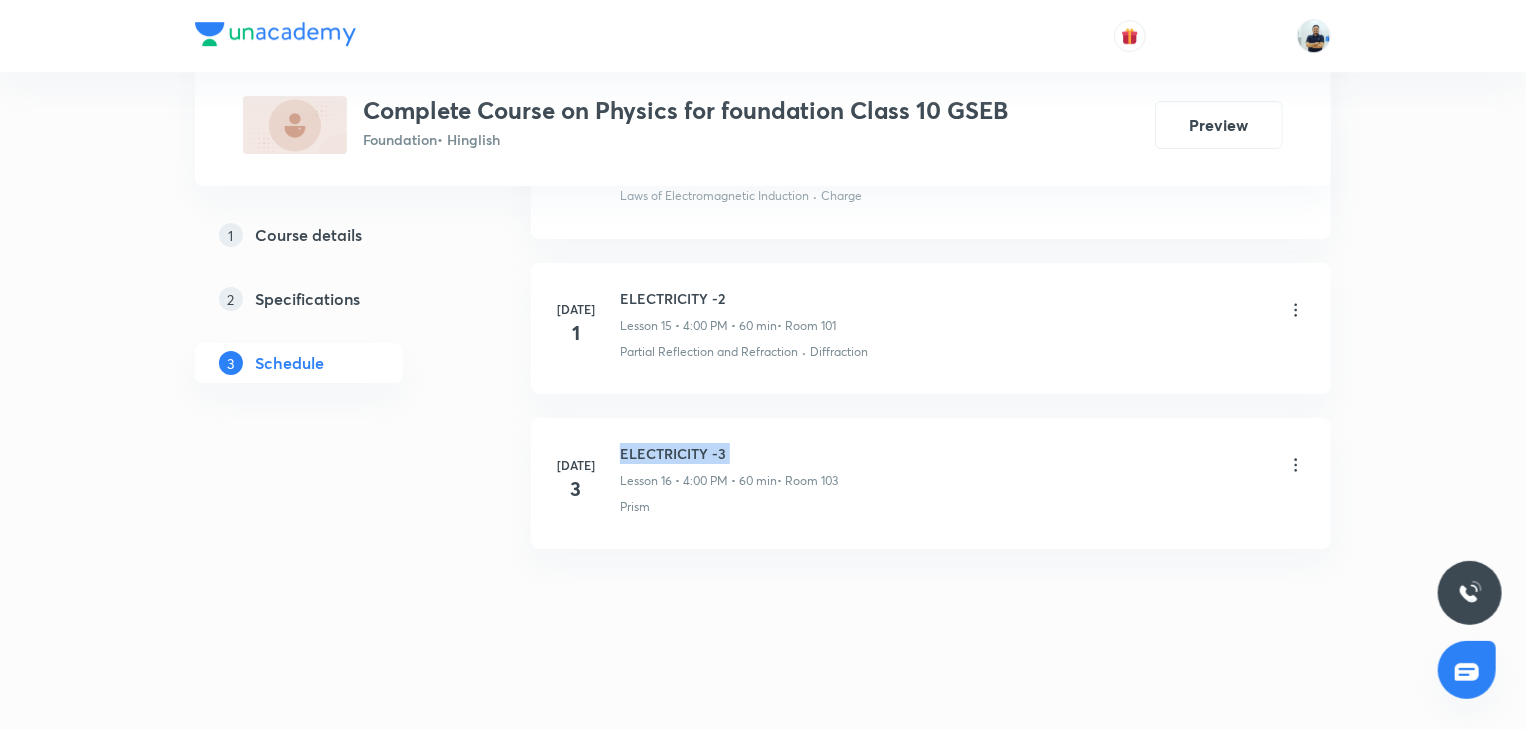 click on "ELECTRICITY -3" at bounding box center (729, 453) 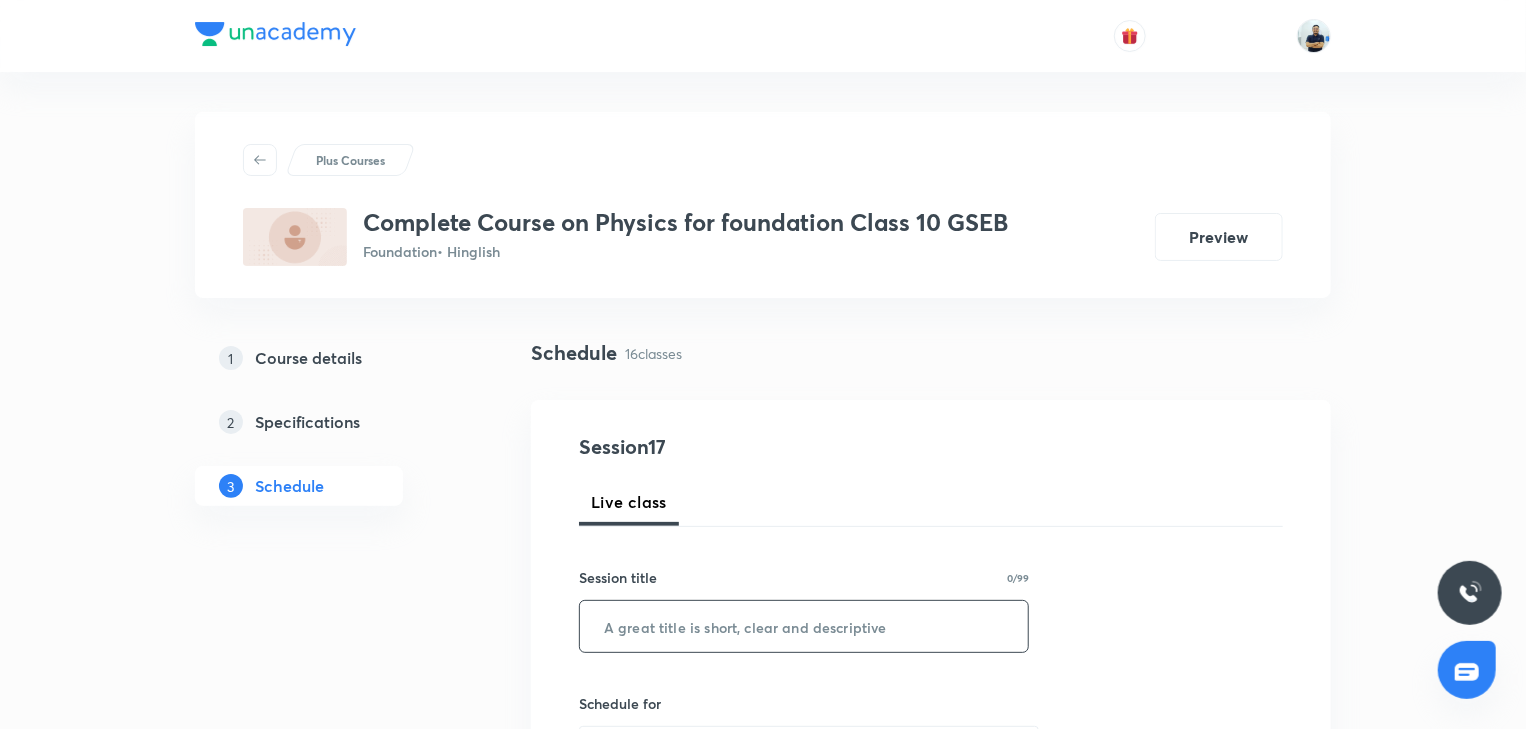 click at bounding box center [804, 626] 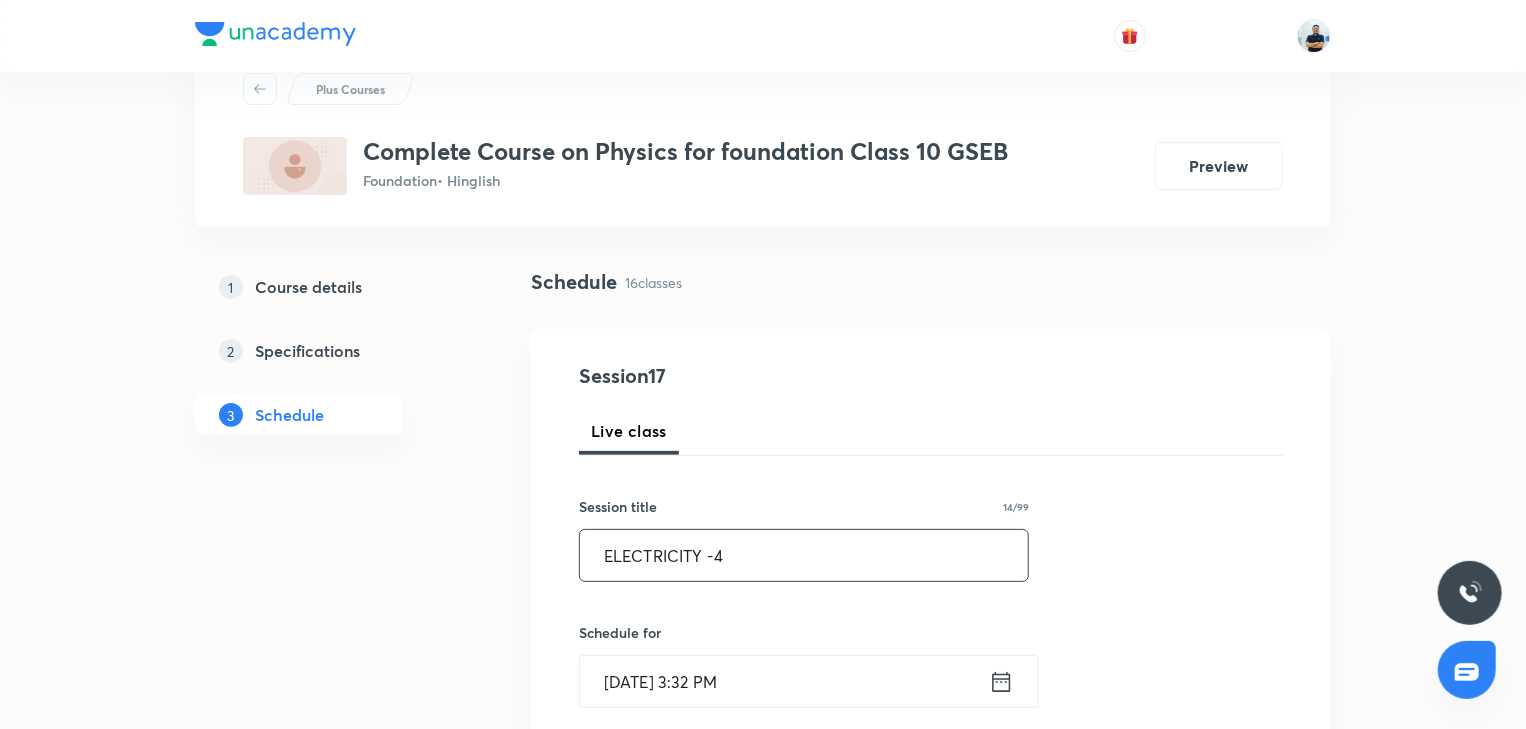 scroll, scrollTop: 74, scrollLeft: 0, axis: vertical 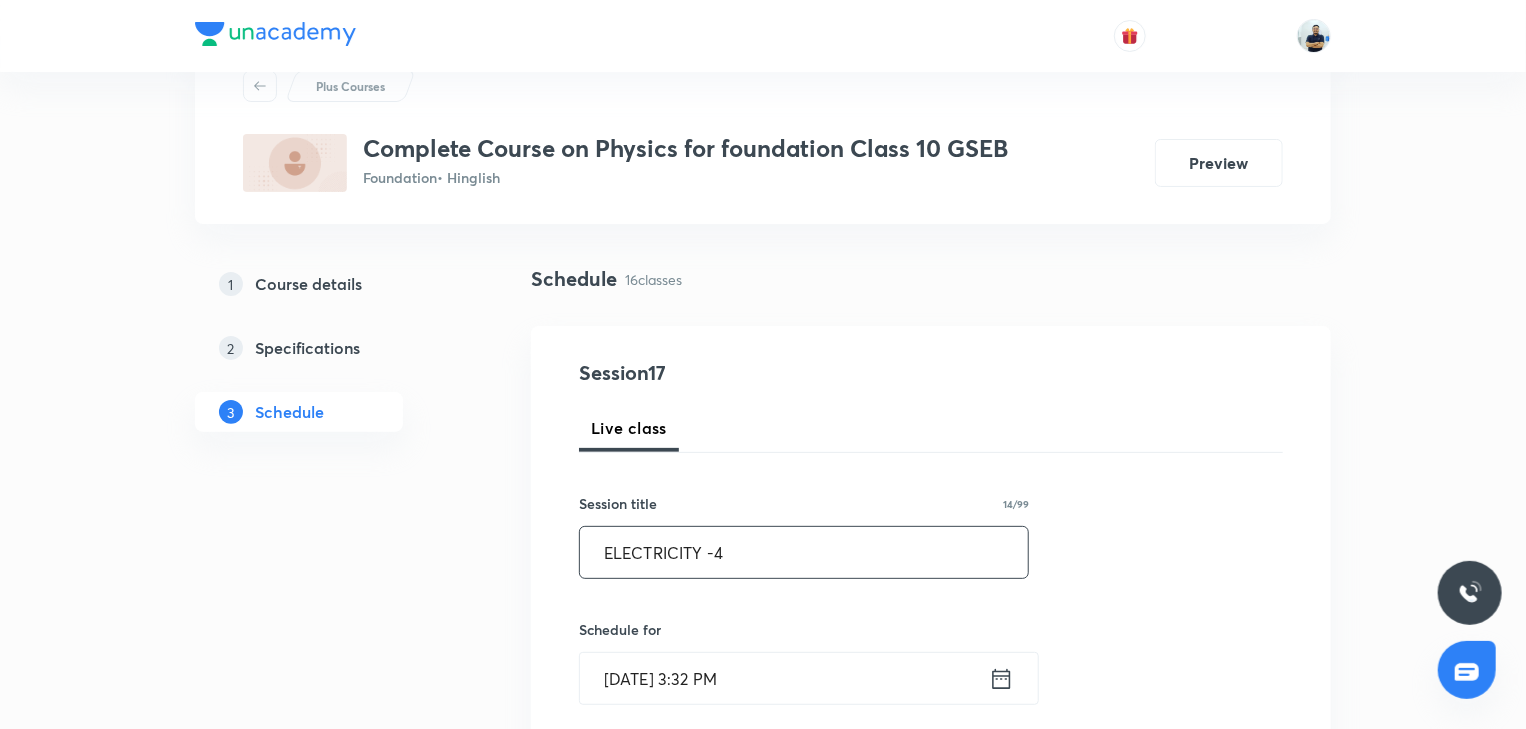 type on "ELECTRICITY -4" 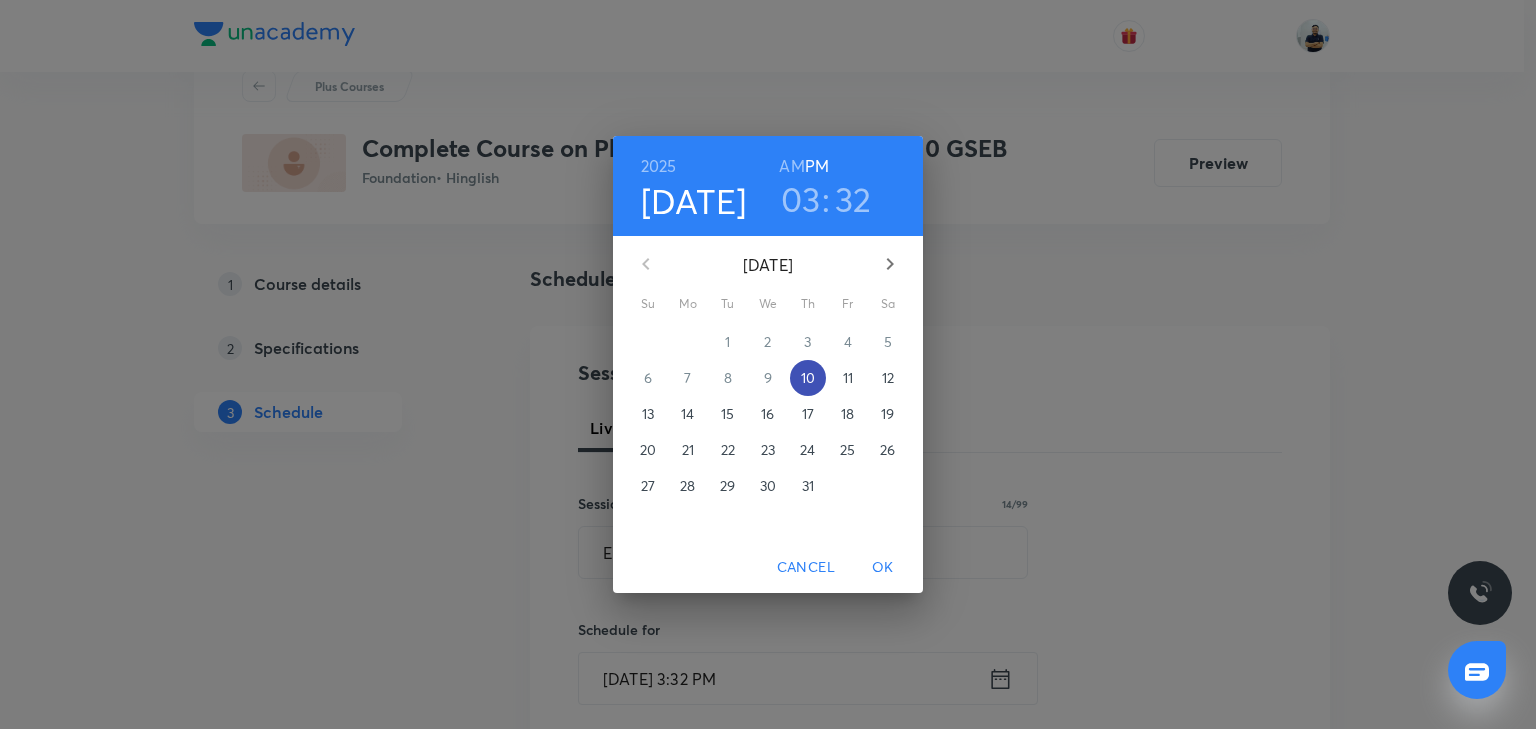 click on "10" at bounding box center [808, 378] 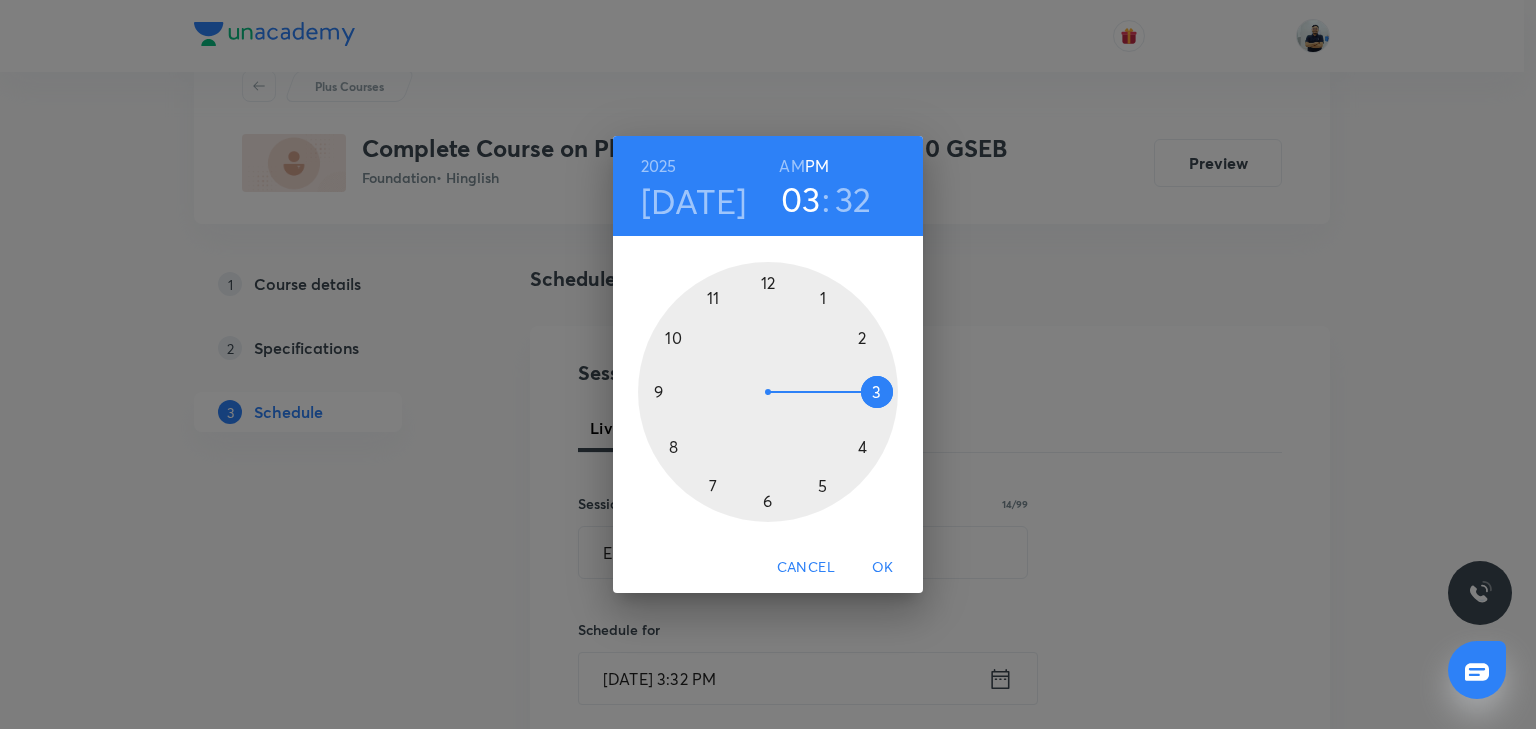 click at bounding box center (768, 392) 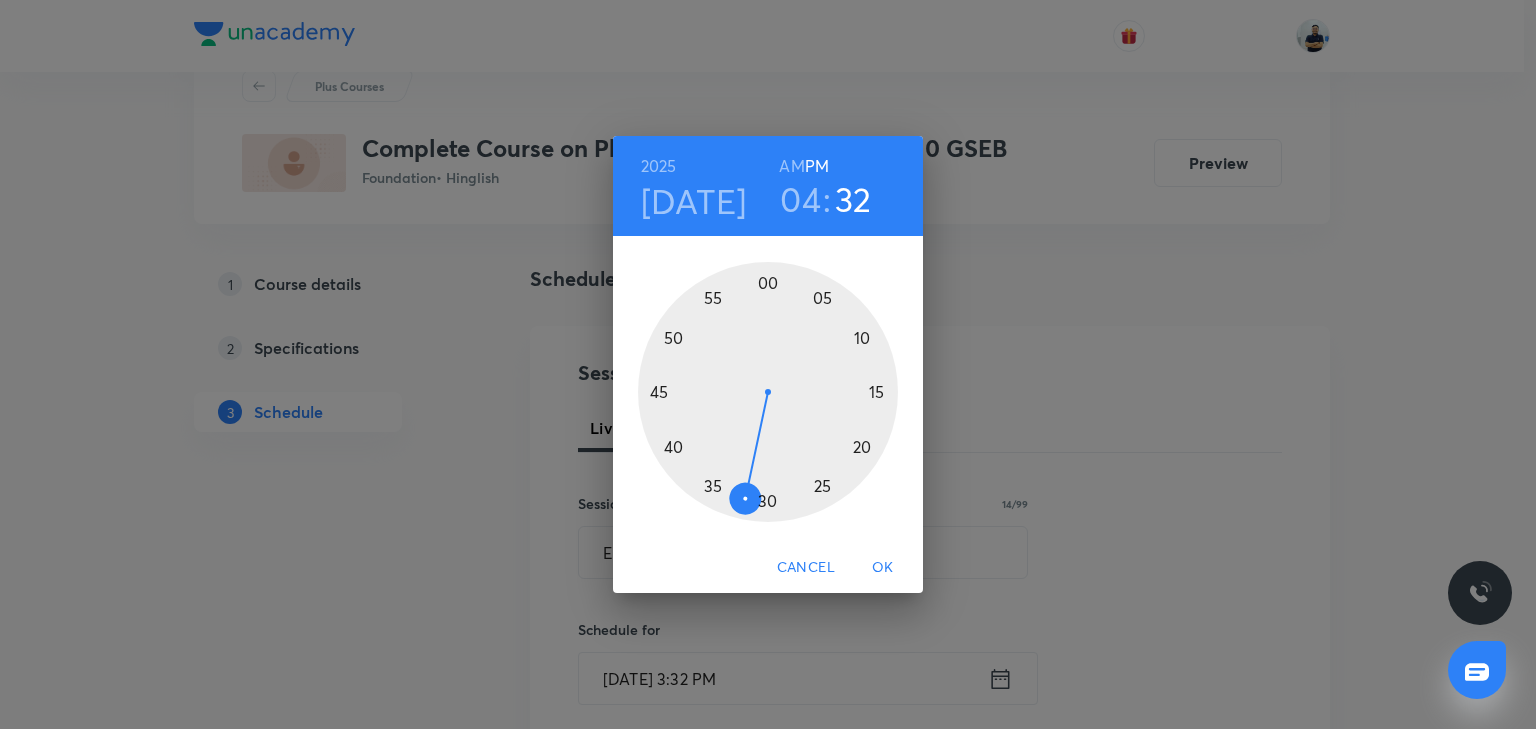 click at bounding box center [768, 392] 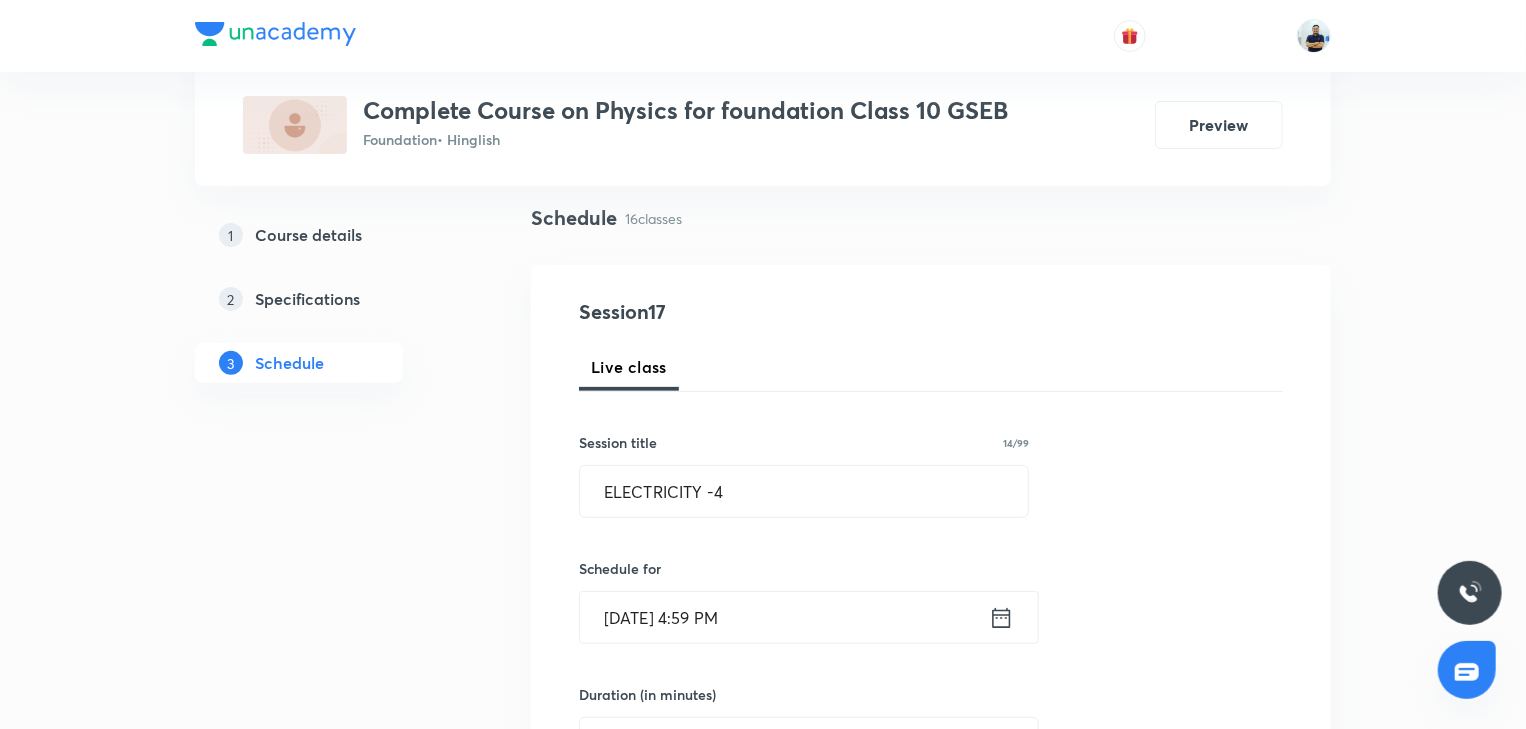scroll, scrollTop: 280, scrollLeft: 0, axis: vertical 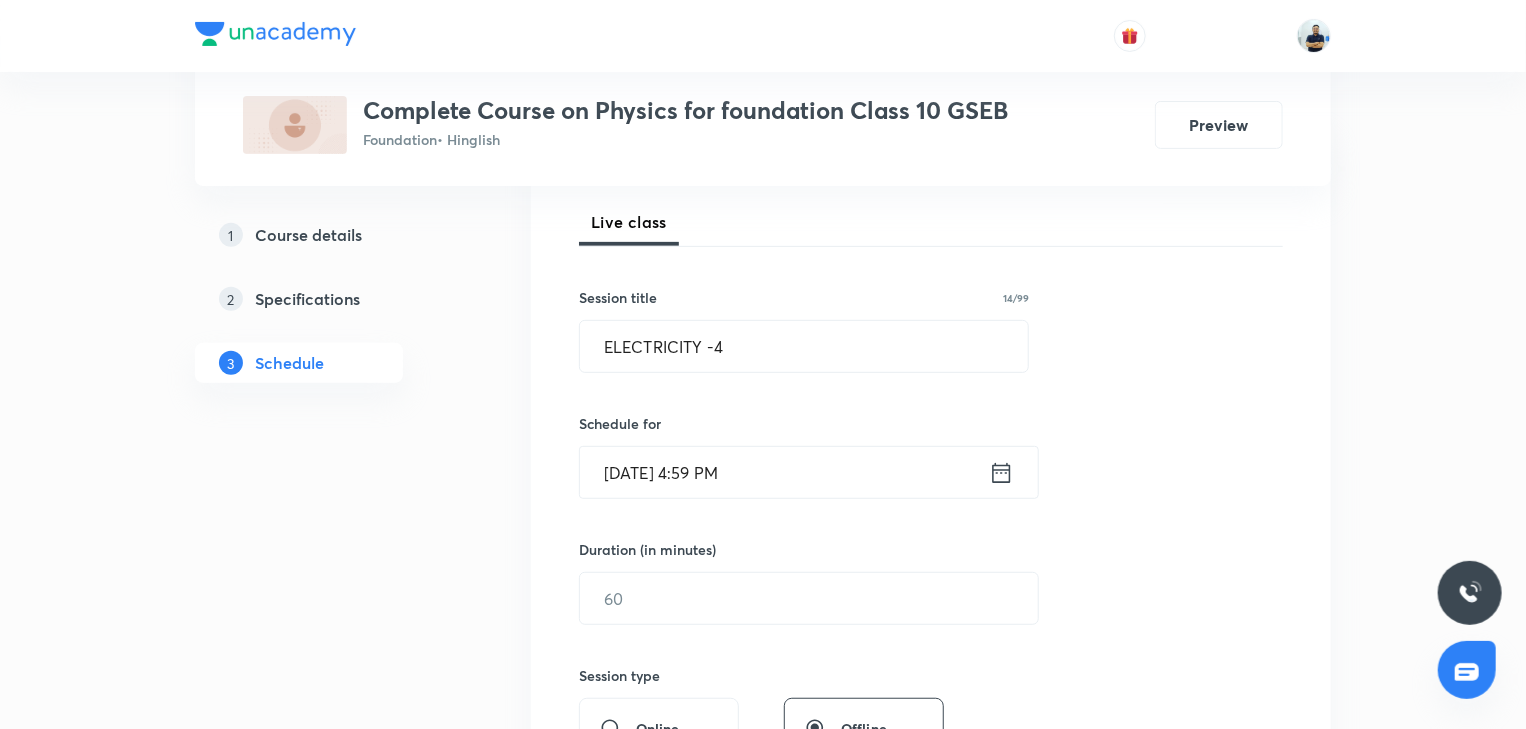 click on "Jul 10, 2025, 4:59 PM" at bounding box center [784, 472] 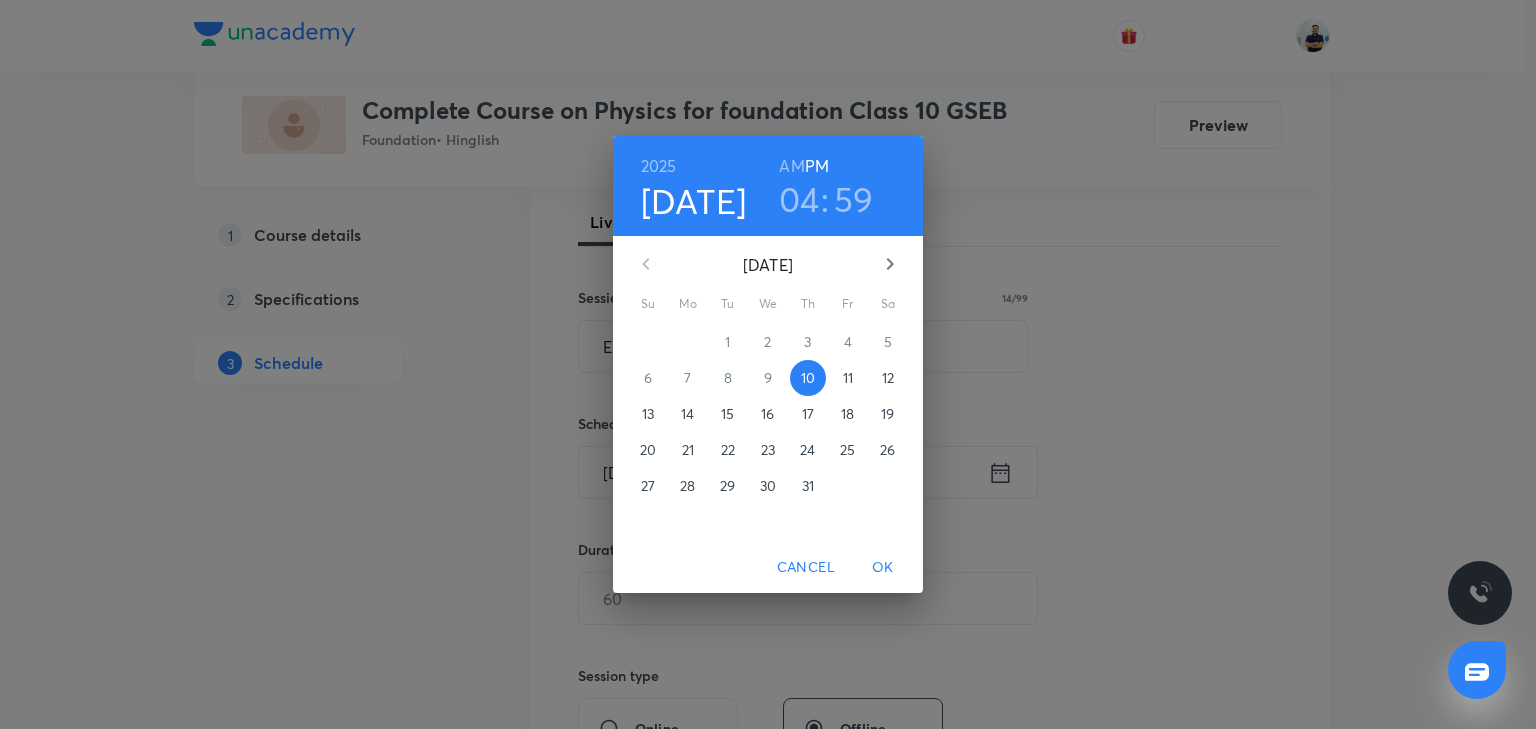 click on "59" at bounding box center [854, 199] 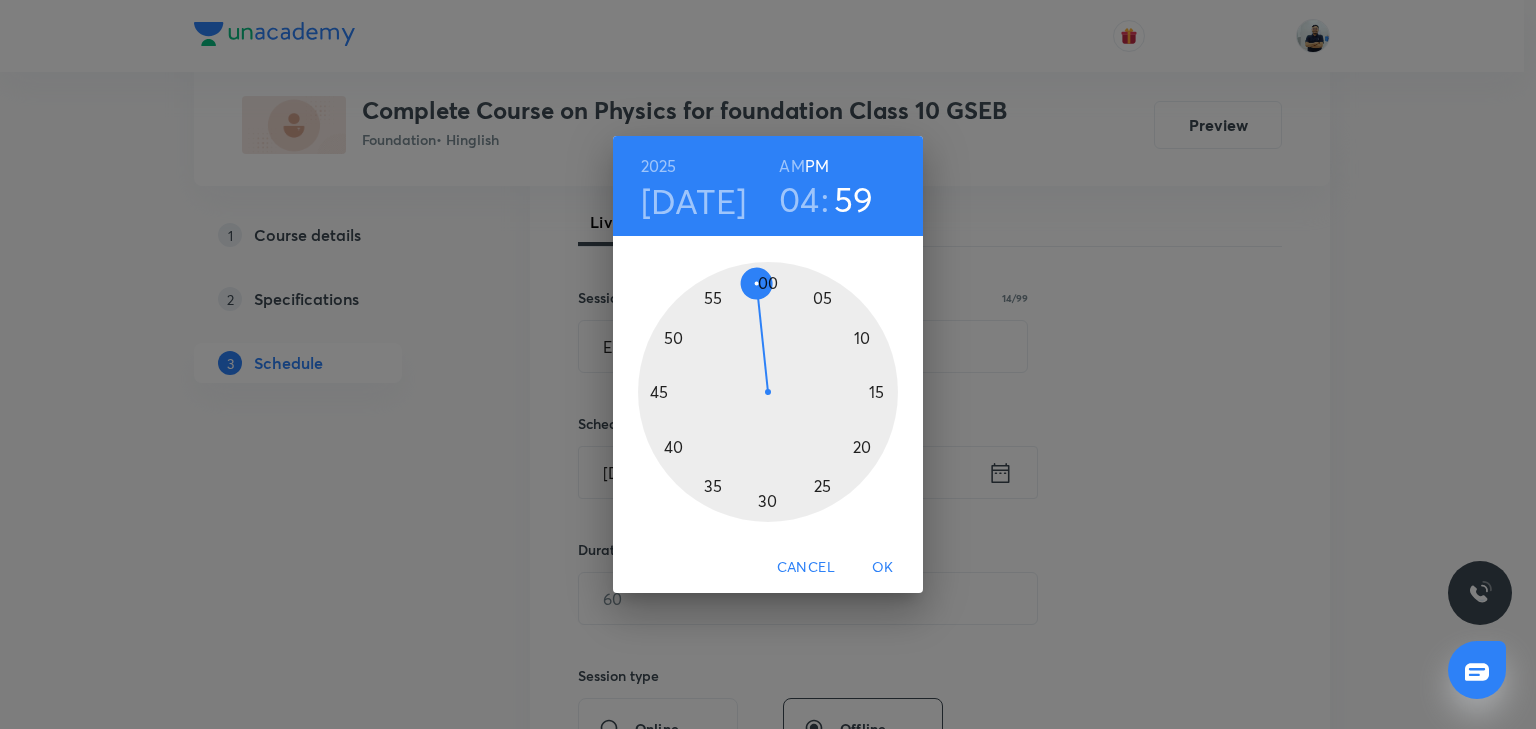 click at bounding box center (768, 392) 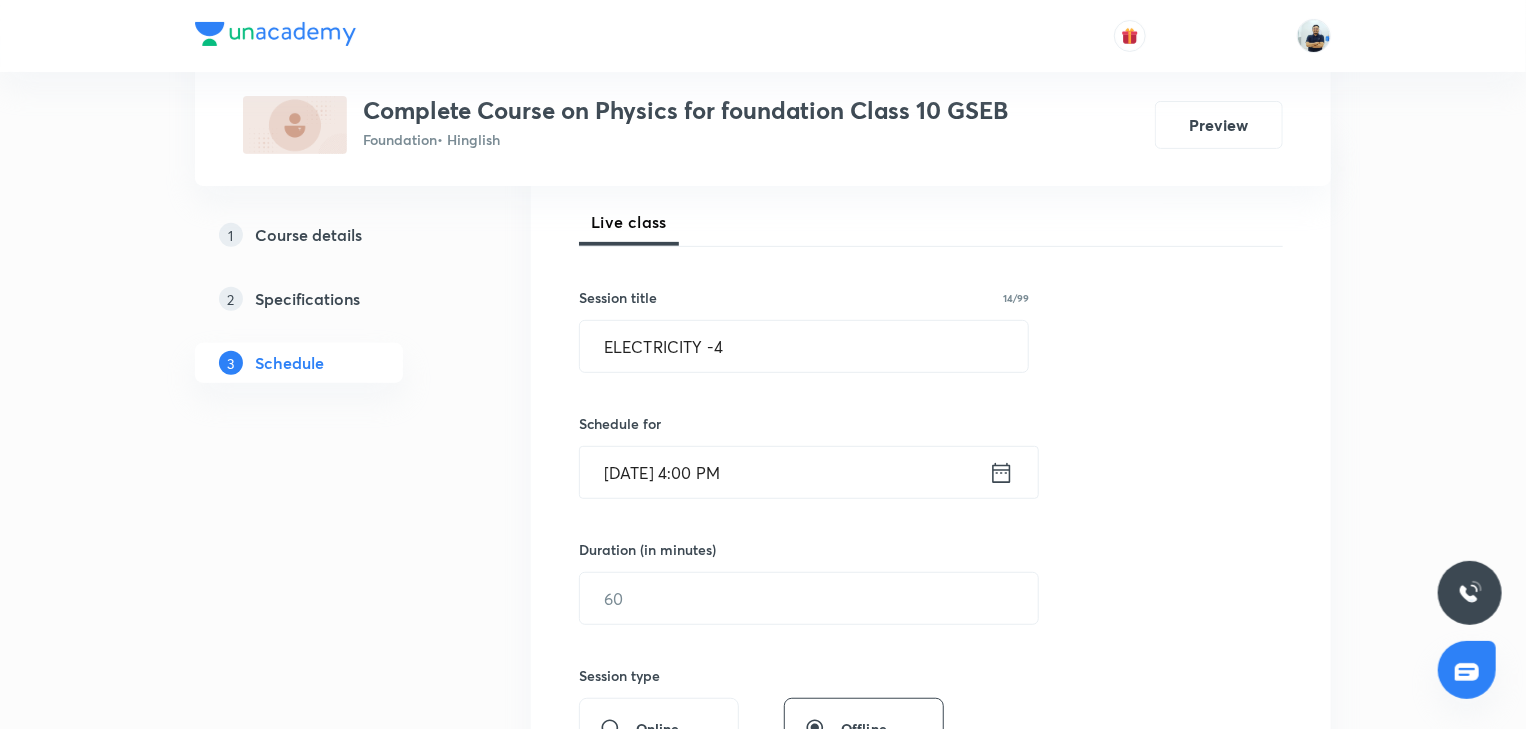scroll, scrollTop: 429, scrollLeft: 0, axis: vertical 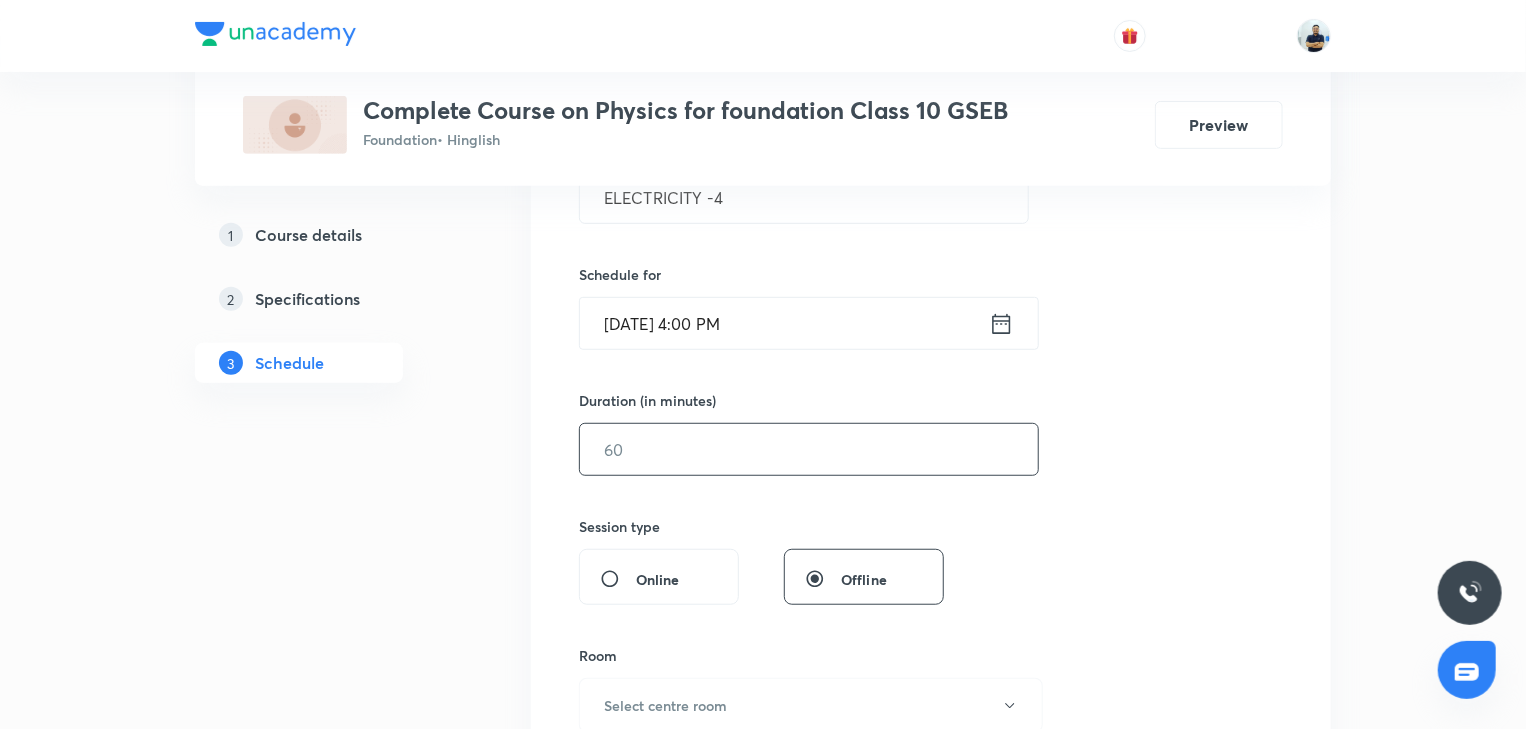click at bounding box center [809, 449] 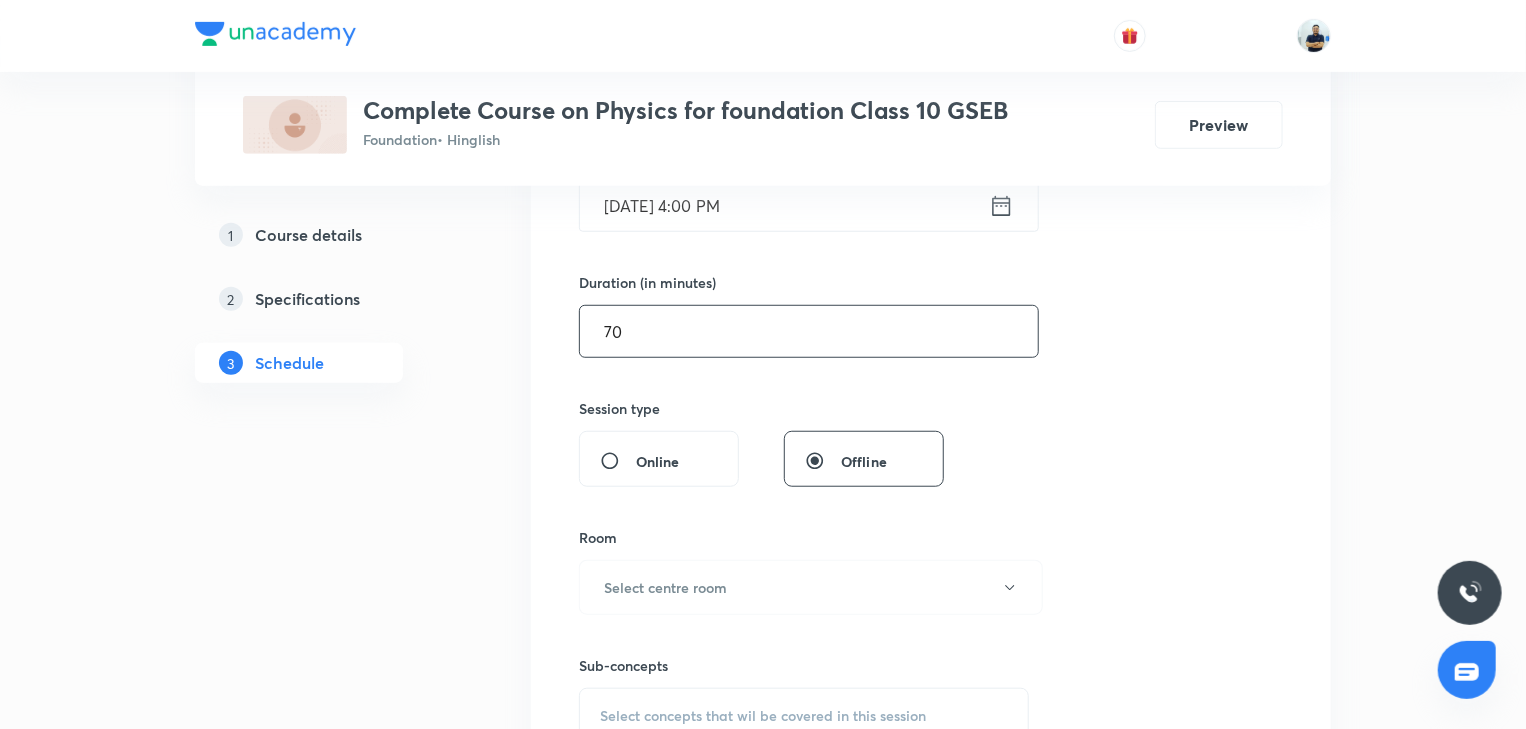 scroll, scrollTop: 560, scrollLeft: 0, axis: vertical 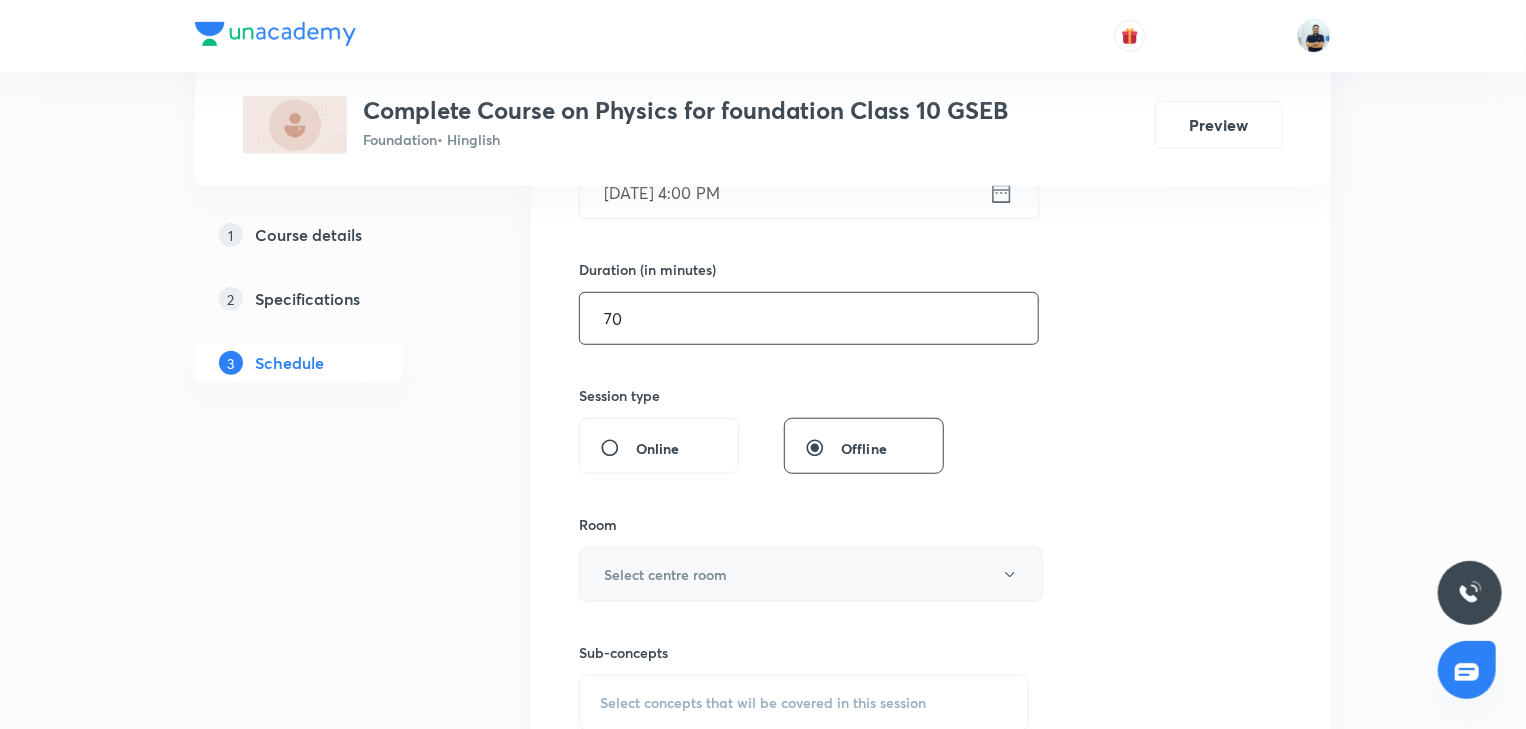 type on "70" 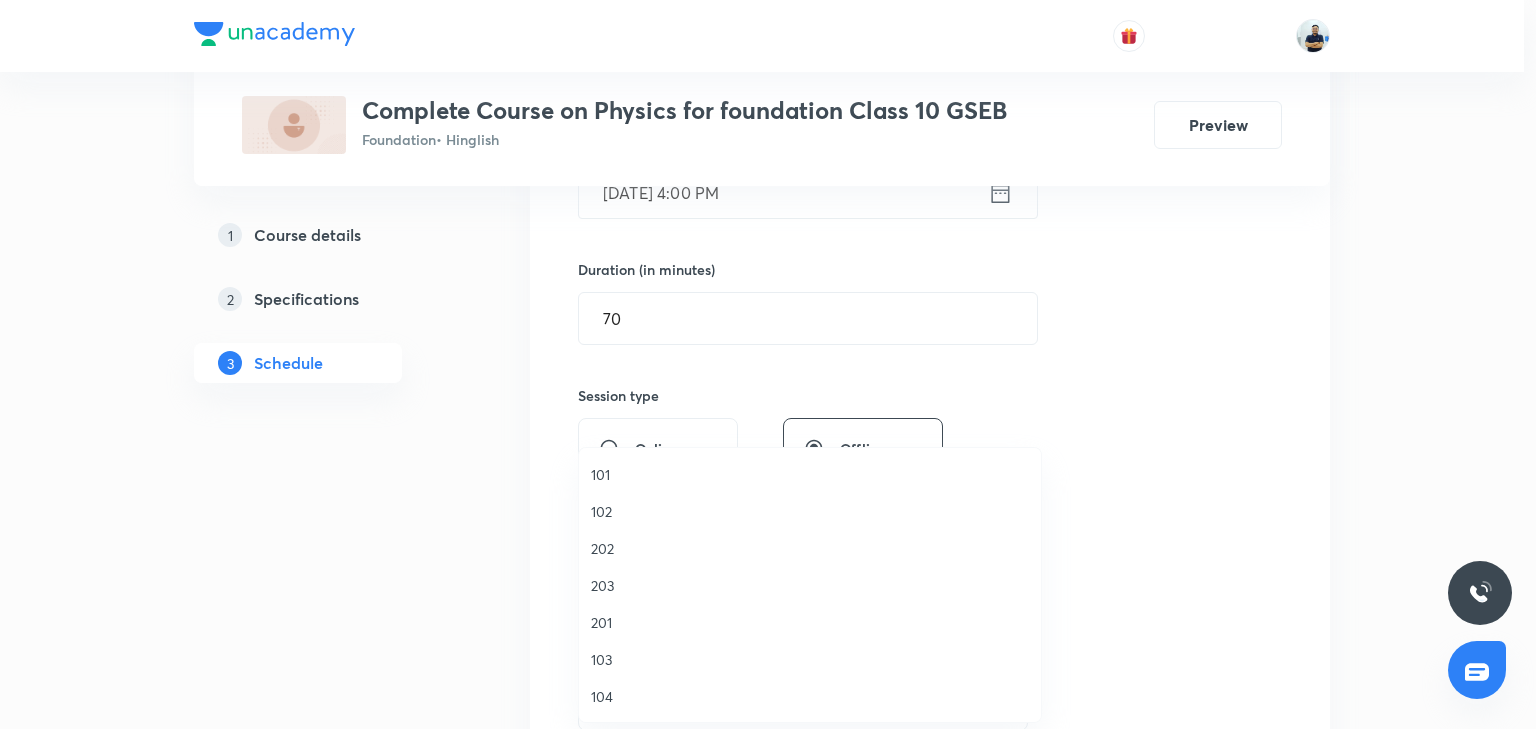 click on "103" at bounding box center [810, 659] 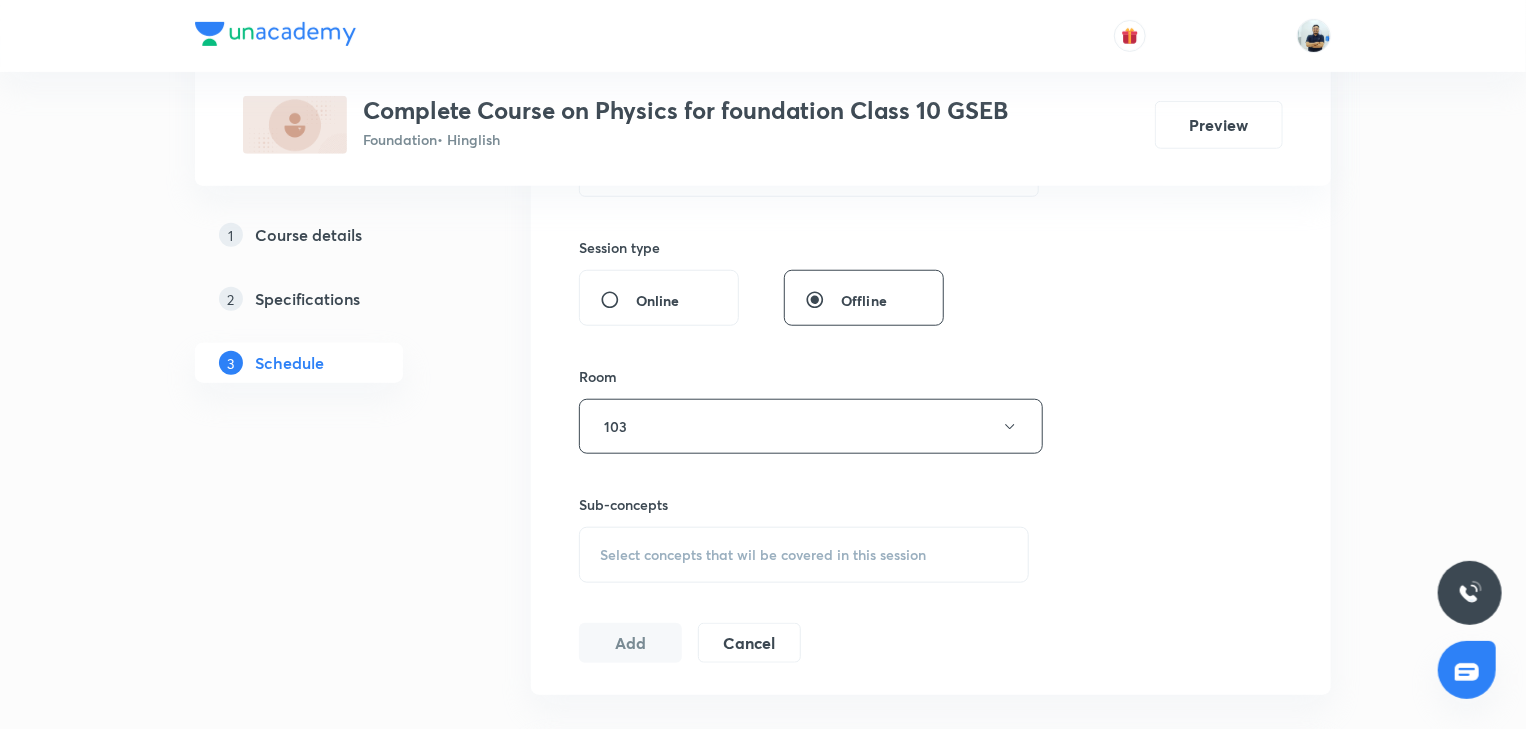 scroll, scrollTop: 709, scrollLeft: 0, axis: vertical 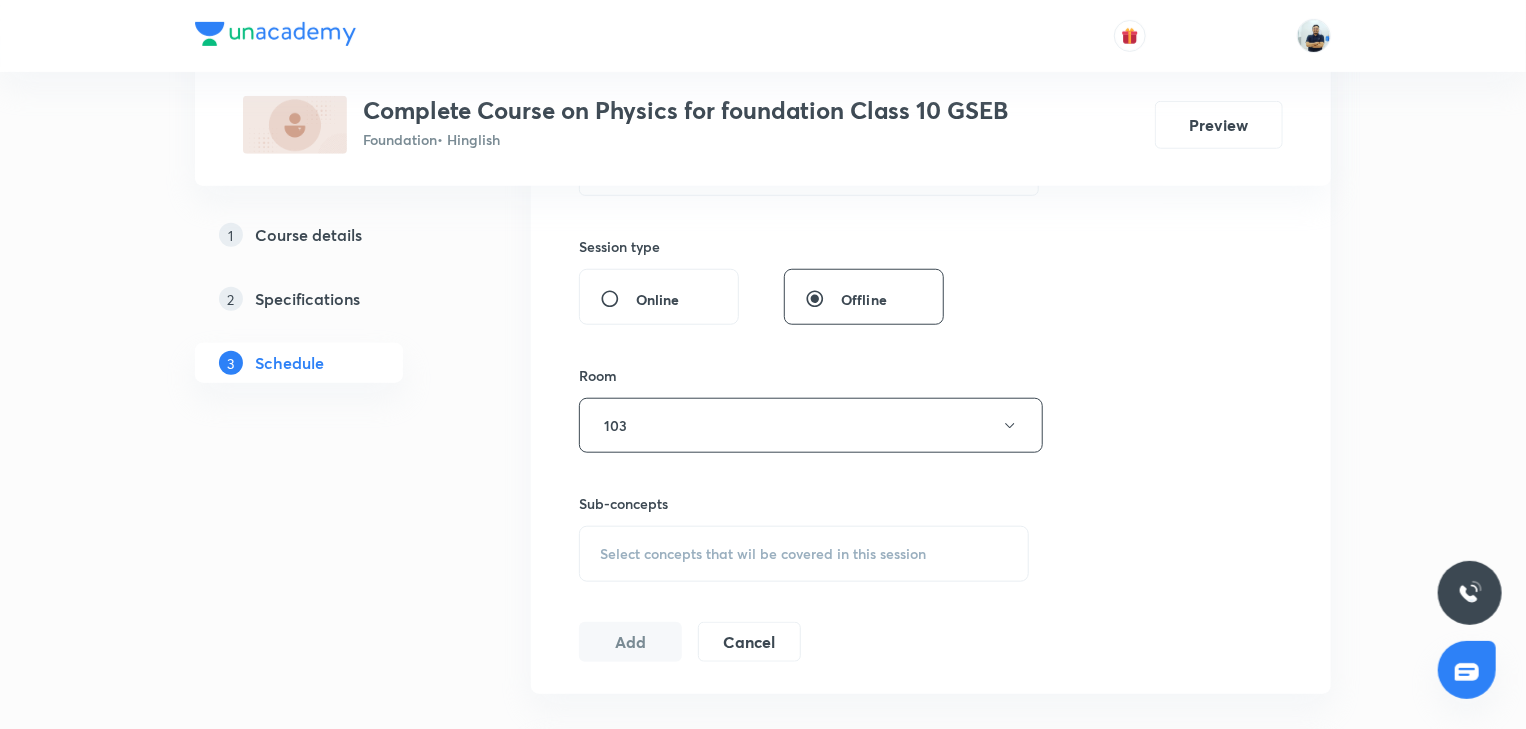 click on "Select concepts that wil be covered in this session" at bounding box center (763, 554) 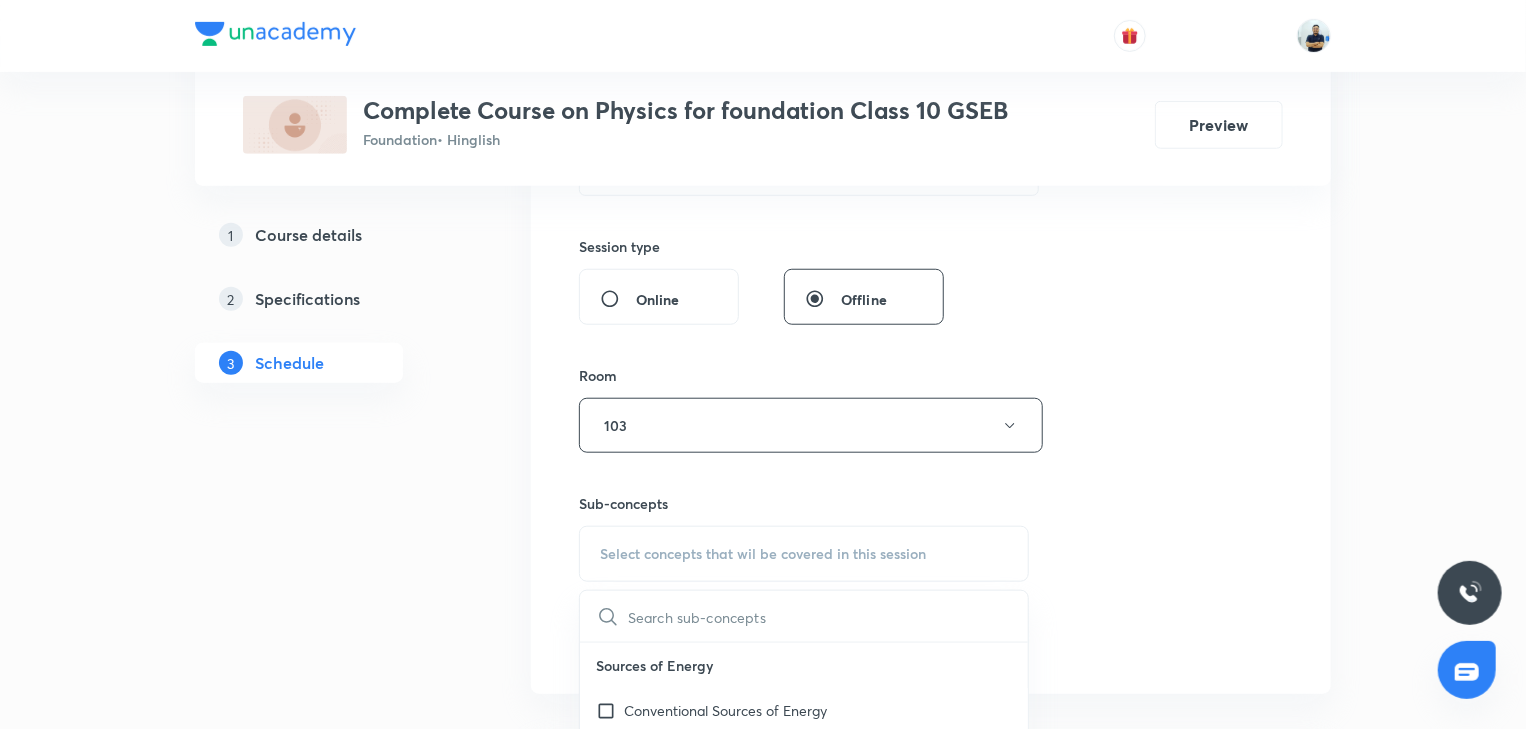 scroll, scrollTop: 560, scrollLeft: 0, axis: vertical 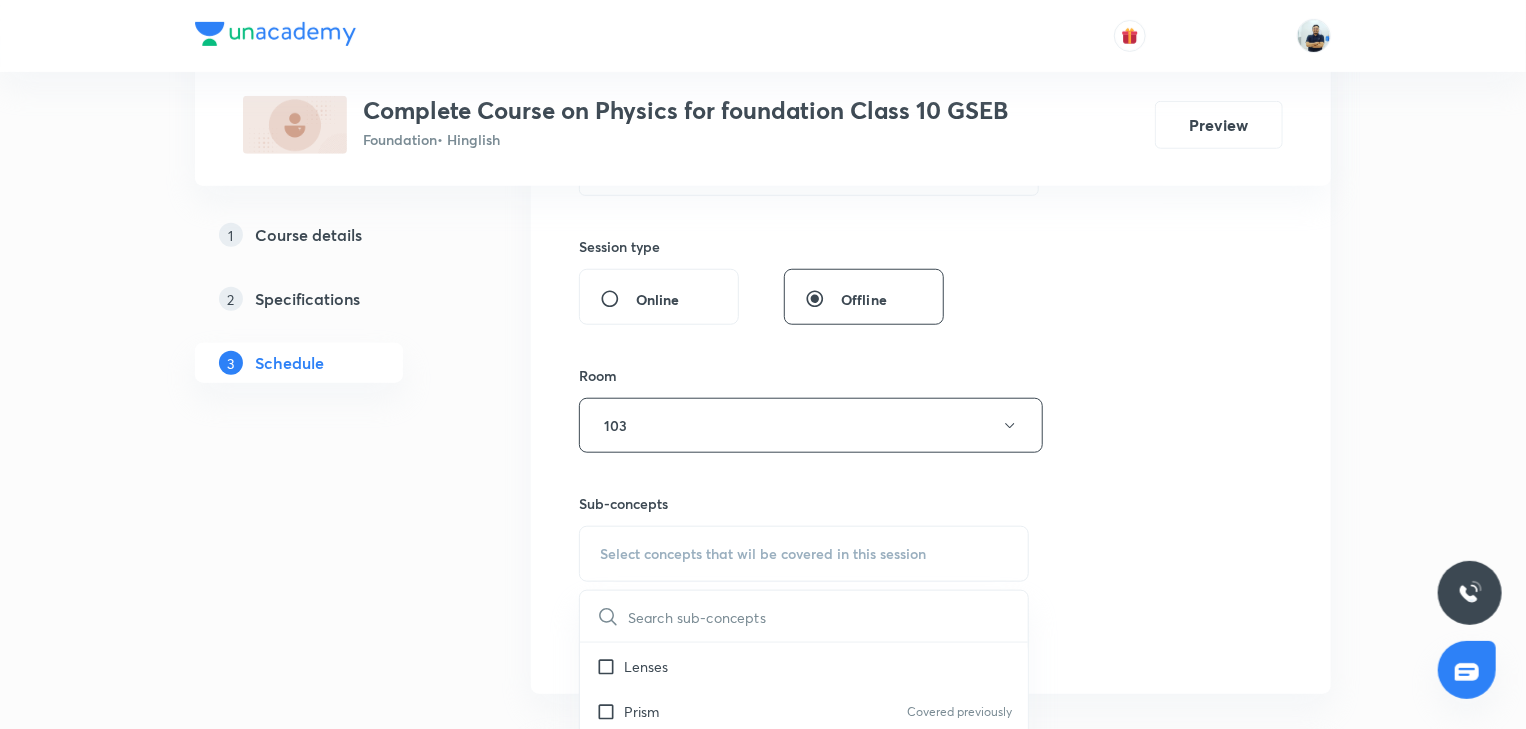 drag, startPoint x: 679, startPoint y: 667, endPoint x: 832, endPoint y: 647, distance: 154.30165 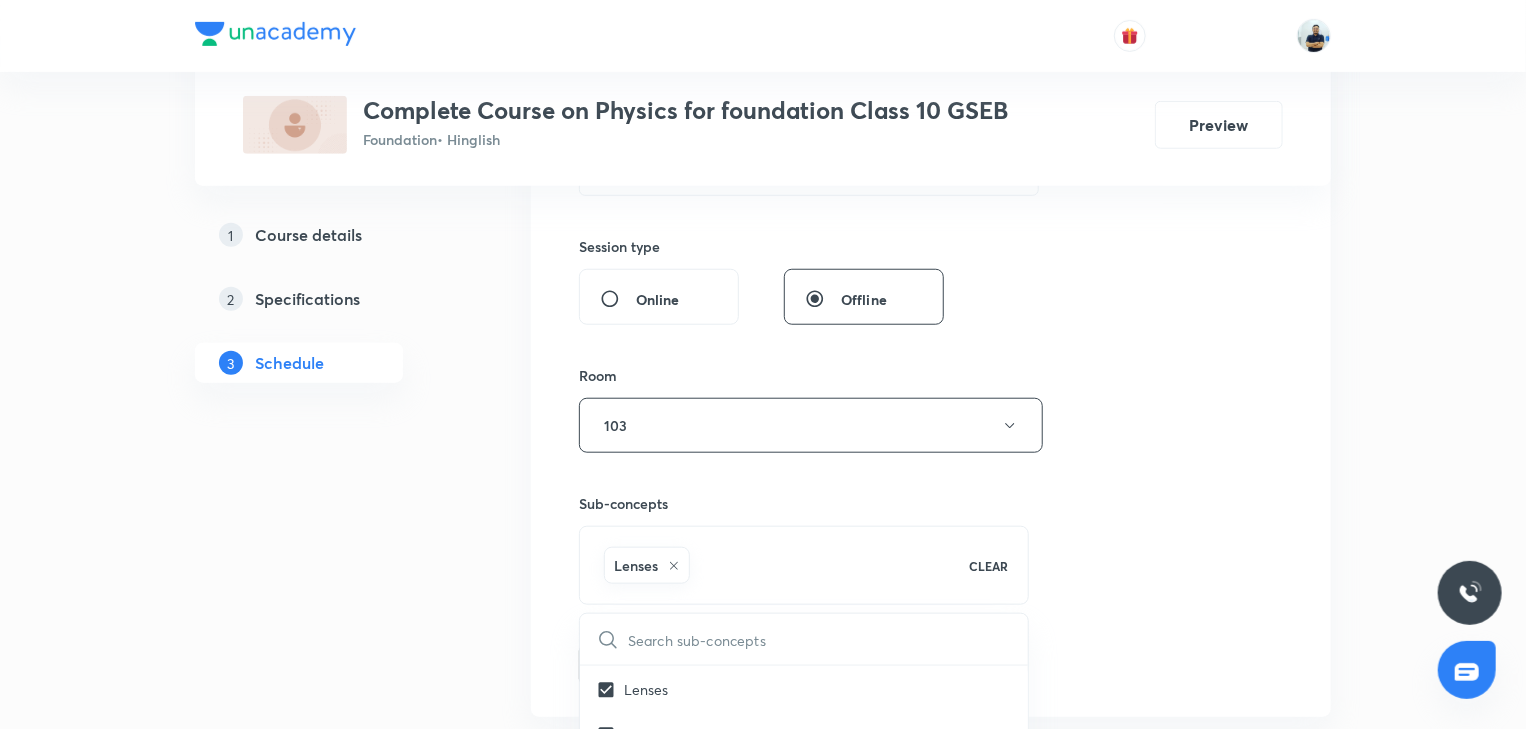 click on "Session  17 Live class Session title 14/99 ELECTRICITY -4 ​ Schedule for Jul 10, 2025, 4:00 PM ​ Duration (in minutes) 70 ​   Session type Online Offline Room 103 Sub-concepts Lenses CLEAR ​ Sources of Energy Conventional Sources of Energy Non Conventional Sources of Energy Nuclear Physics Covered previously Relationship Between MA, VR and n Covered previously Refraction Covered previously Human Eye & Colorful World Human Eye Defect of Vision Light Reflection Refraction Lenses Prism Covered previously Diffraction Covered previously Partial Reflection and Refraction Covered previously Total Internal Reflection Triangular Prism Covered previously Light Magnetic Effect of Electric Current Oersted Experiment Magnetic Field Covered previously Rules for Direction of Field Lines Covered previously Force on a Current Carrying Conductor in Magnetic Field Covered previously Electric Motor Electromagnetic Induction Types of Current Electric Generator Covered previously Domestic Electric Circuits Biot- Savart Law" at bounding box center [931, 204] 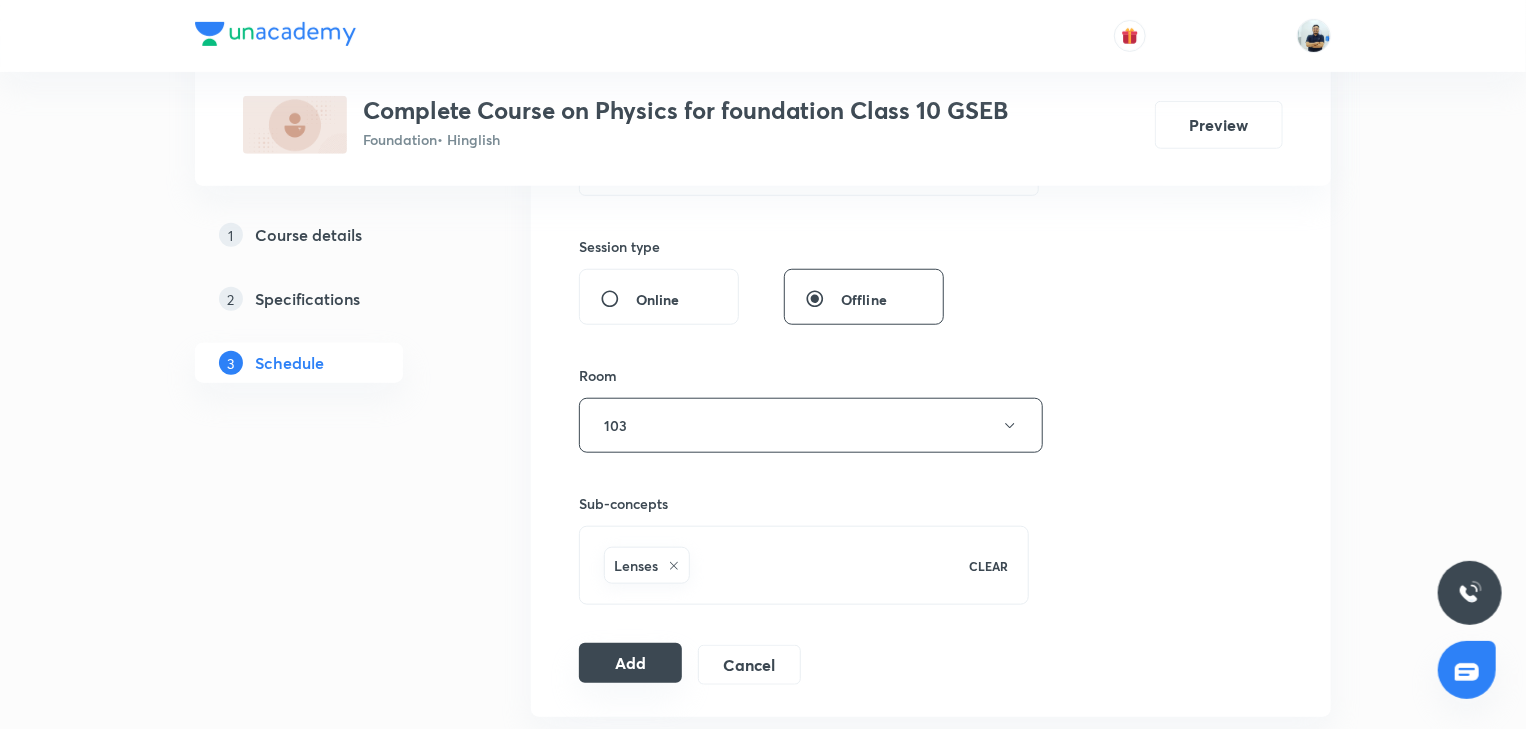 click on "Add" at bounding box center (630, 663) 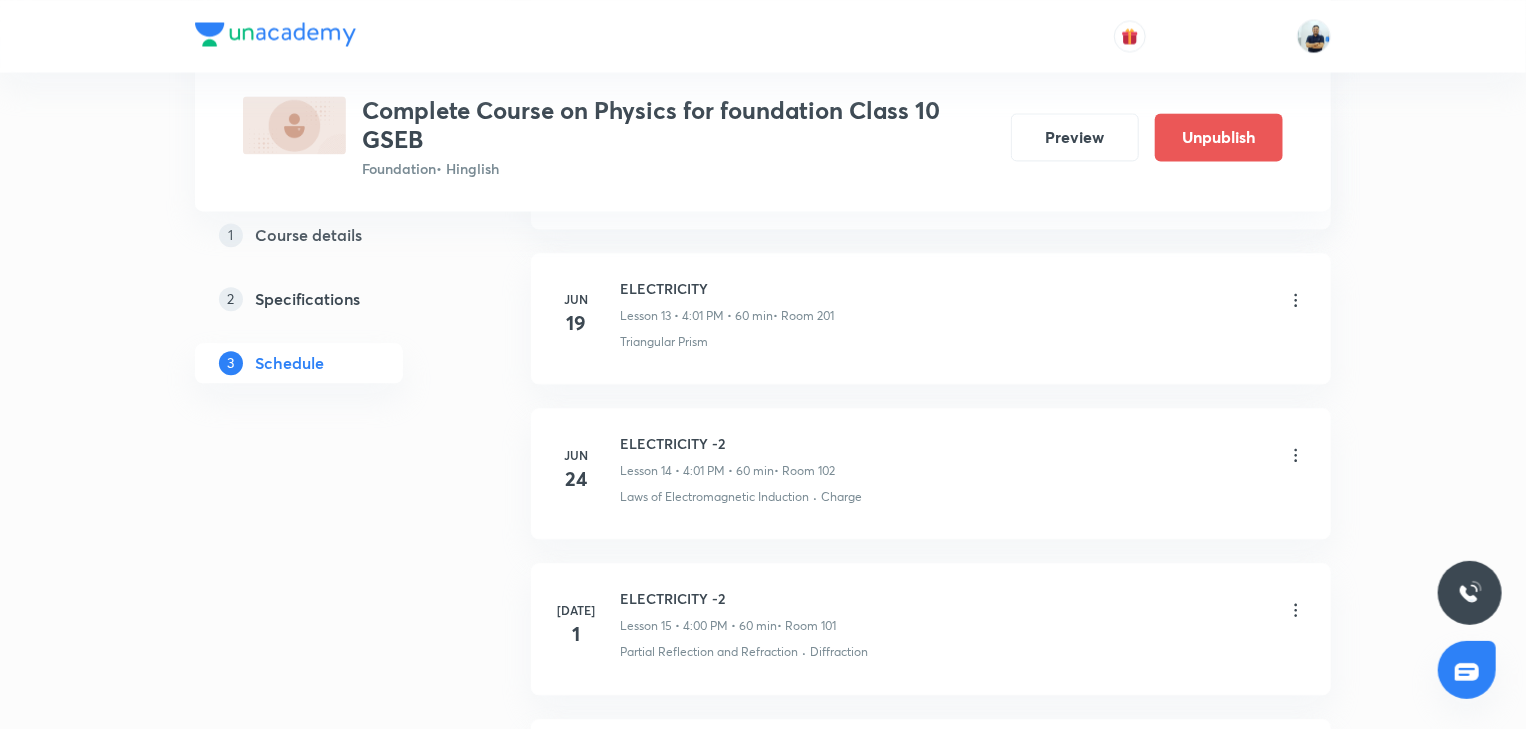 scroll, scrollTop: 2611, scrollLeft: 0, axis: vertical 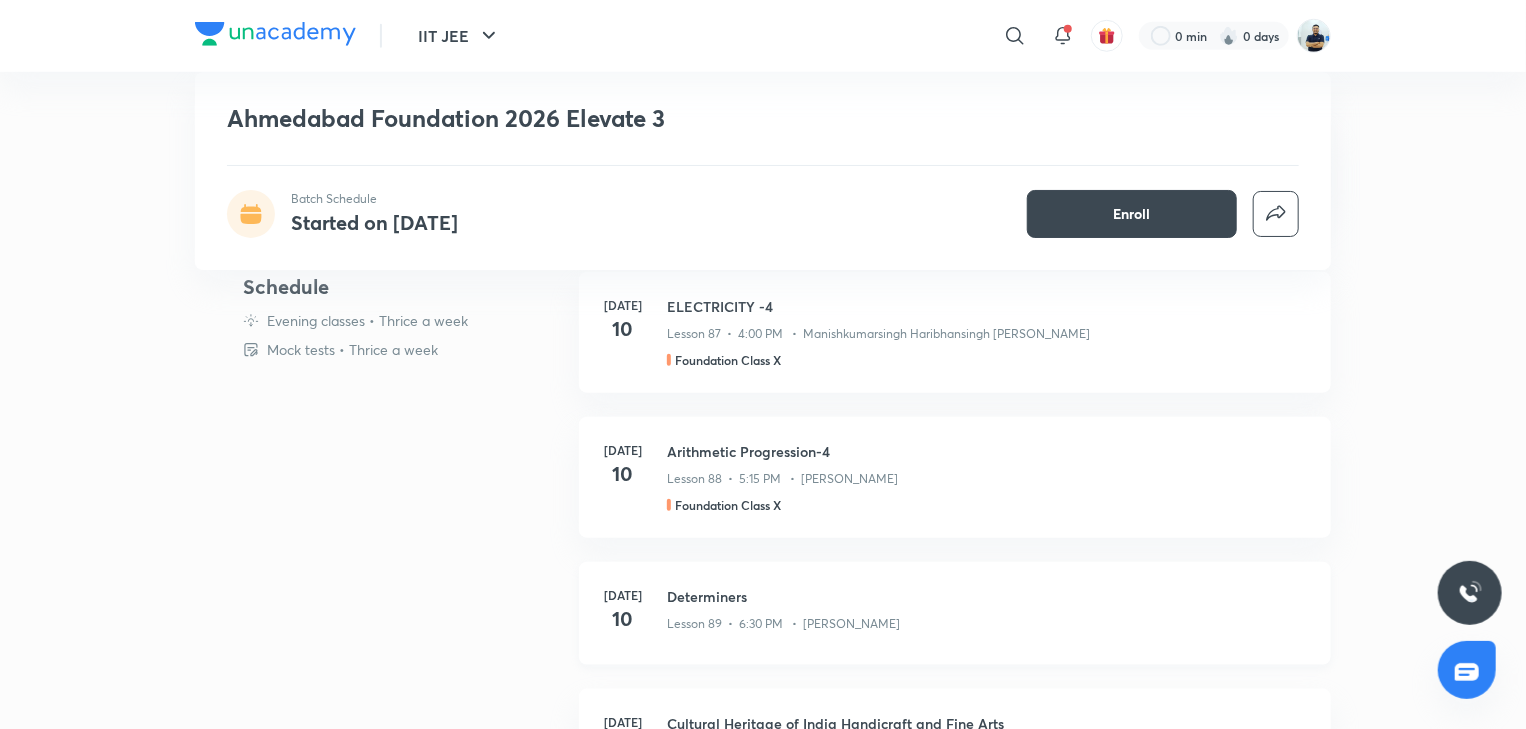 click on "Lesson 89  •  6:30 PM   •  Mustakim Kotwal" at bounding box center [987, 620] 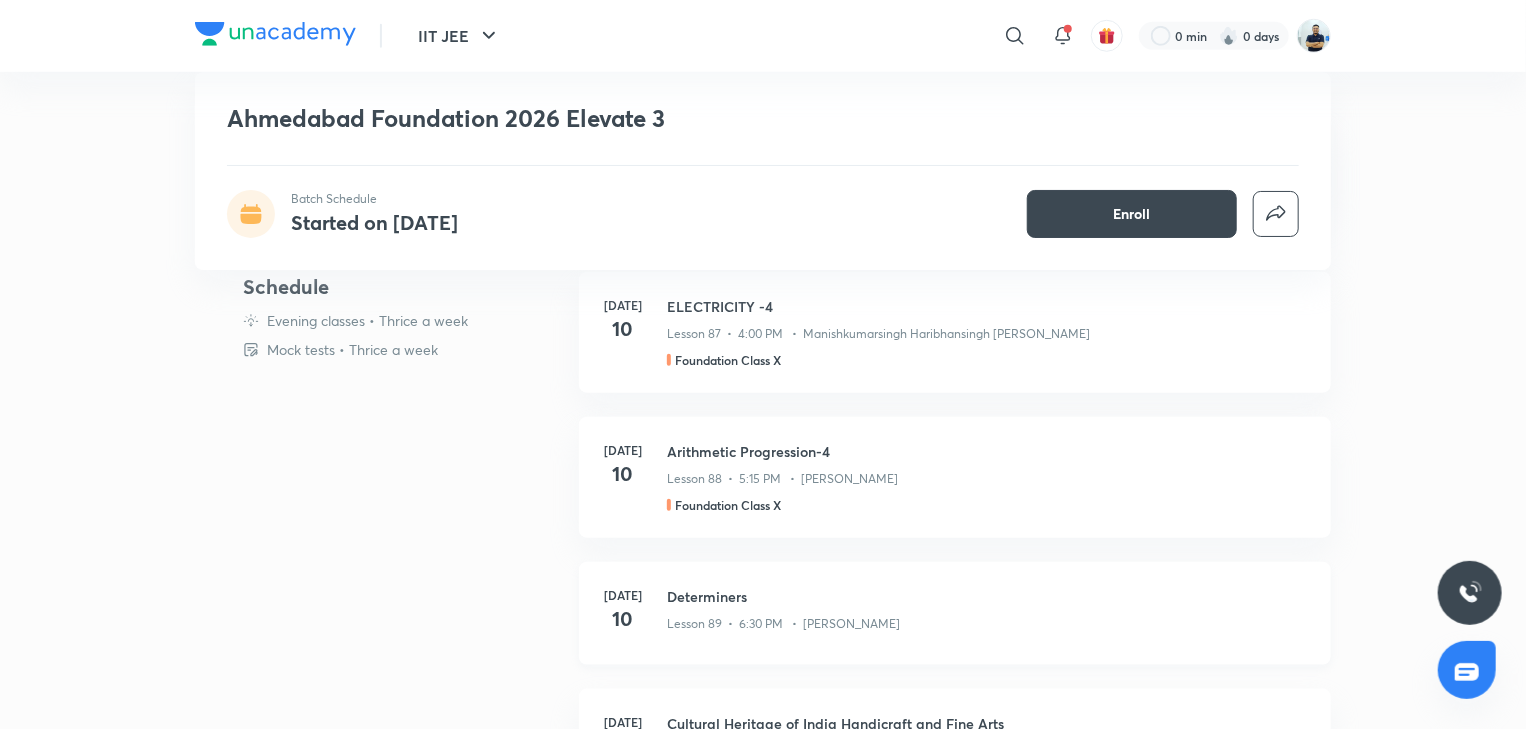 click on "Determiners" at bounding box center (987, 596) 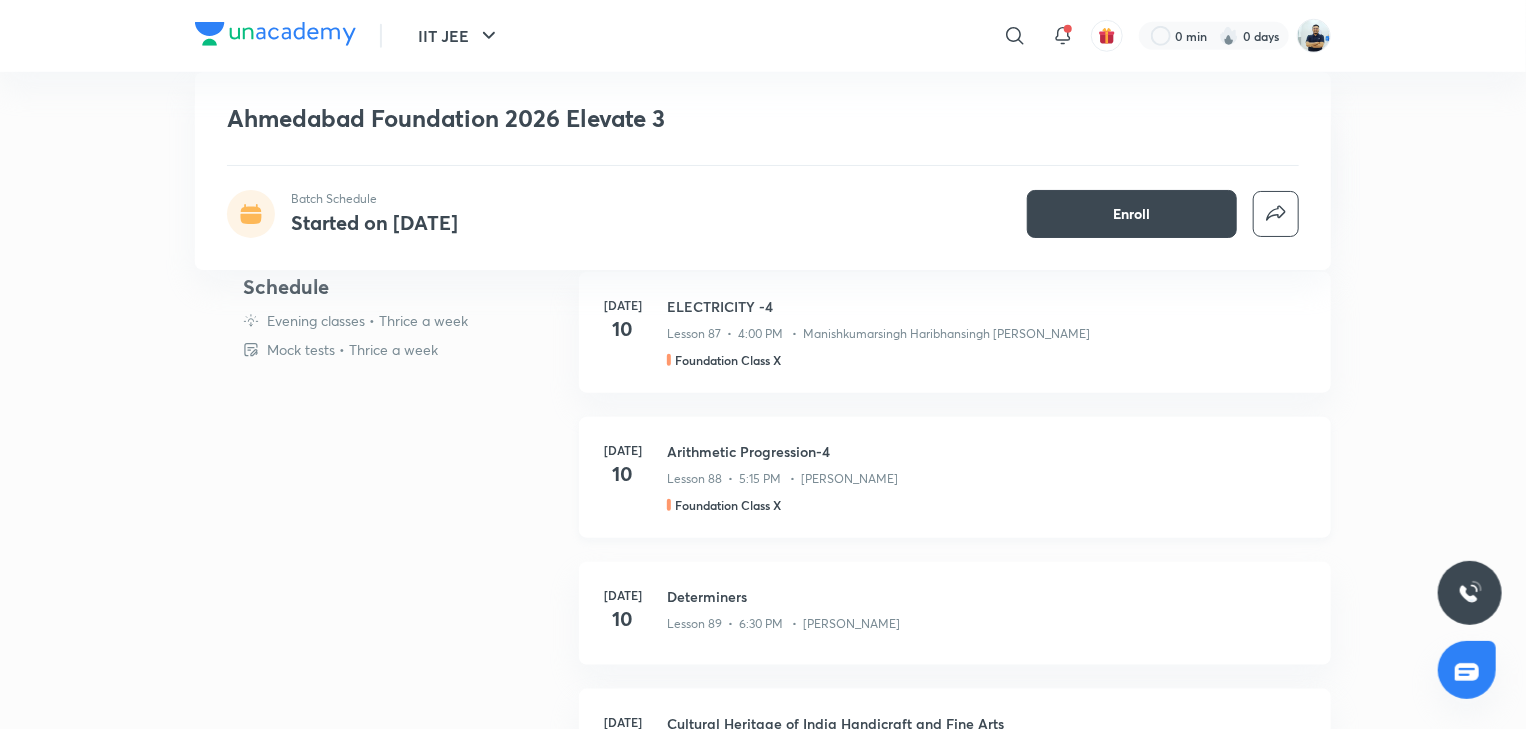 drag, startPoint x: 752, startPoint y: 600, endPoint x: 608, endPoint y: 499, distance: 175.88918 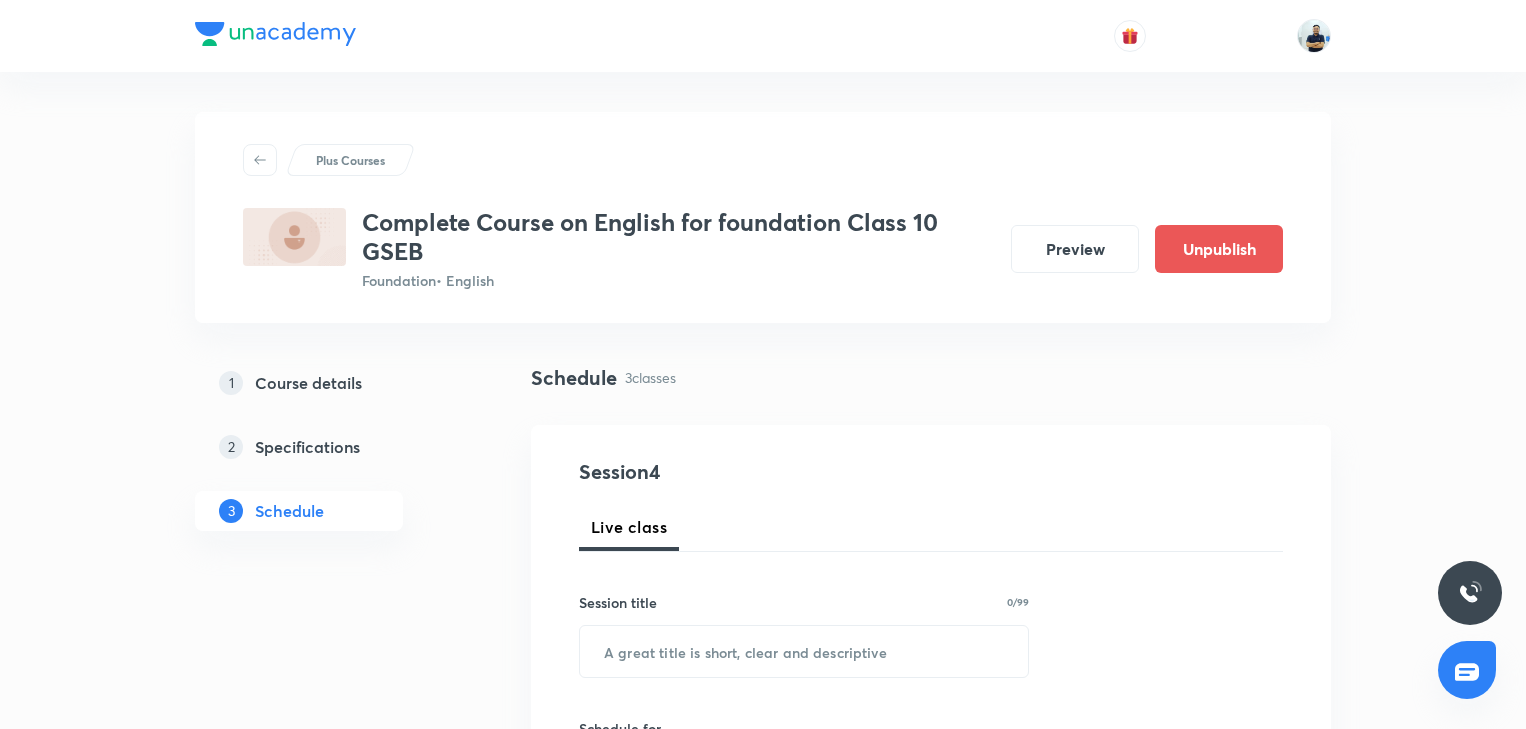 scroll, scrollTop: 0, scrollLeft: 0, axis: both 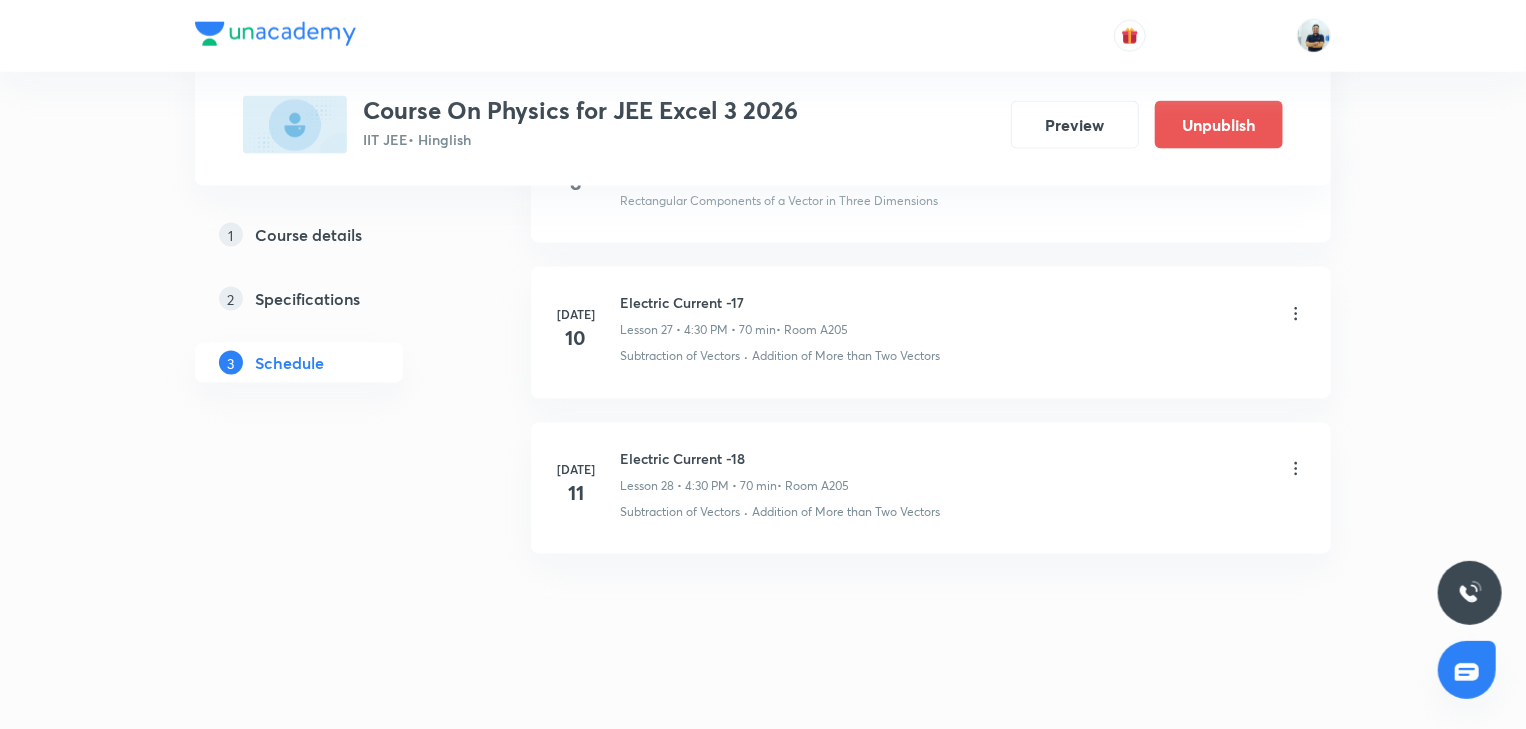 click 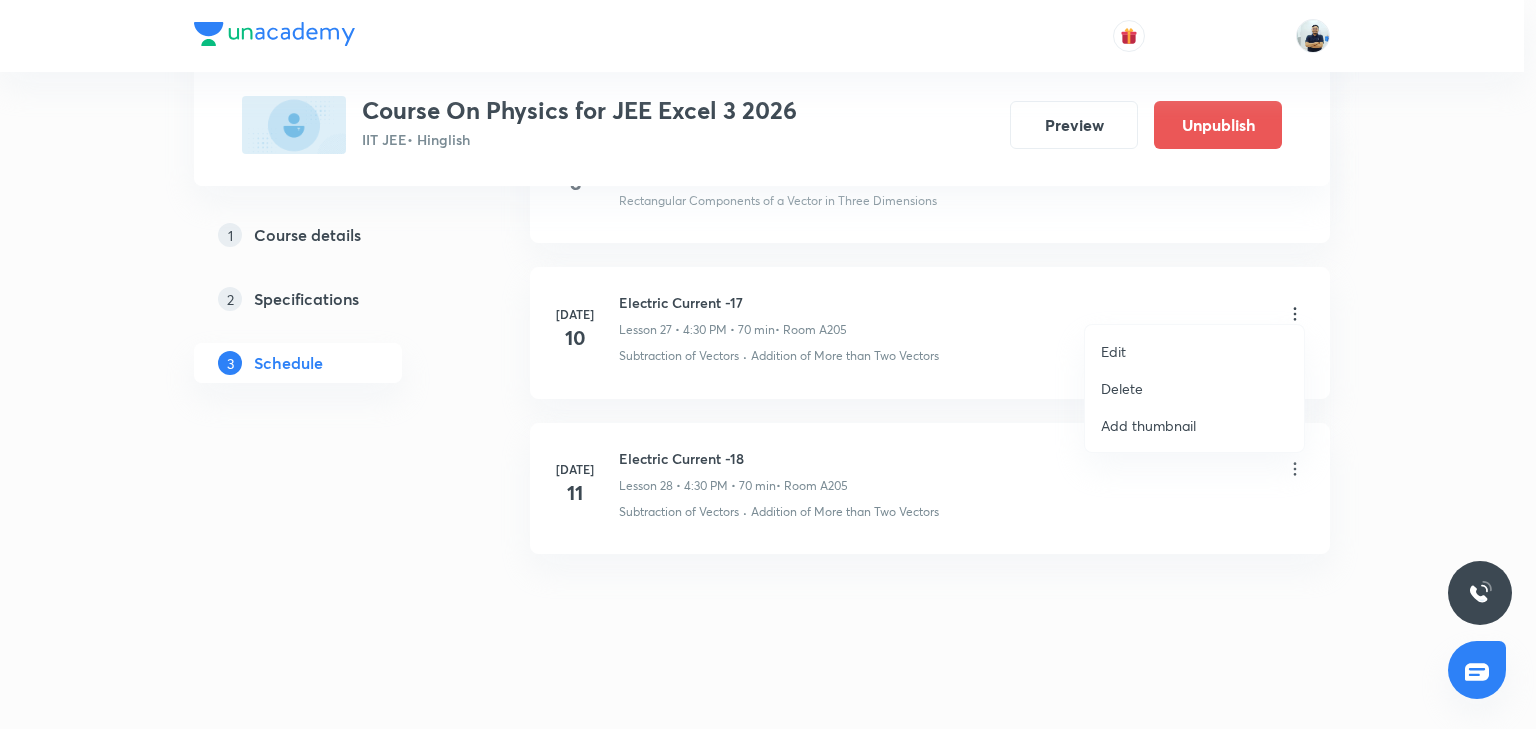 click on "Edit" at bounding box center [1194, 351] 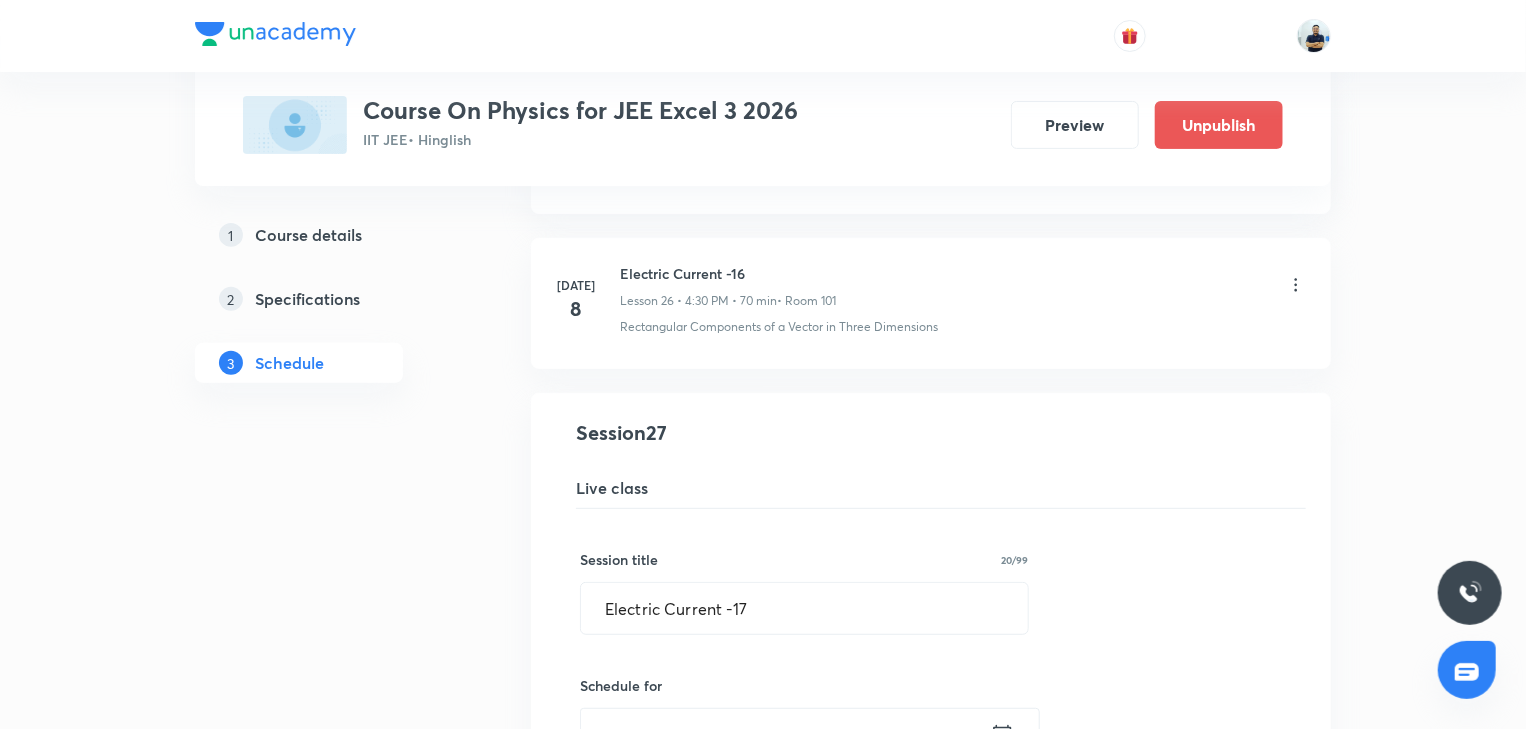 scroll, scrollTop: 4052, scrollLeft: 0, axis: vertical 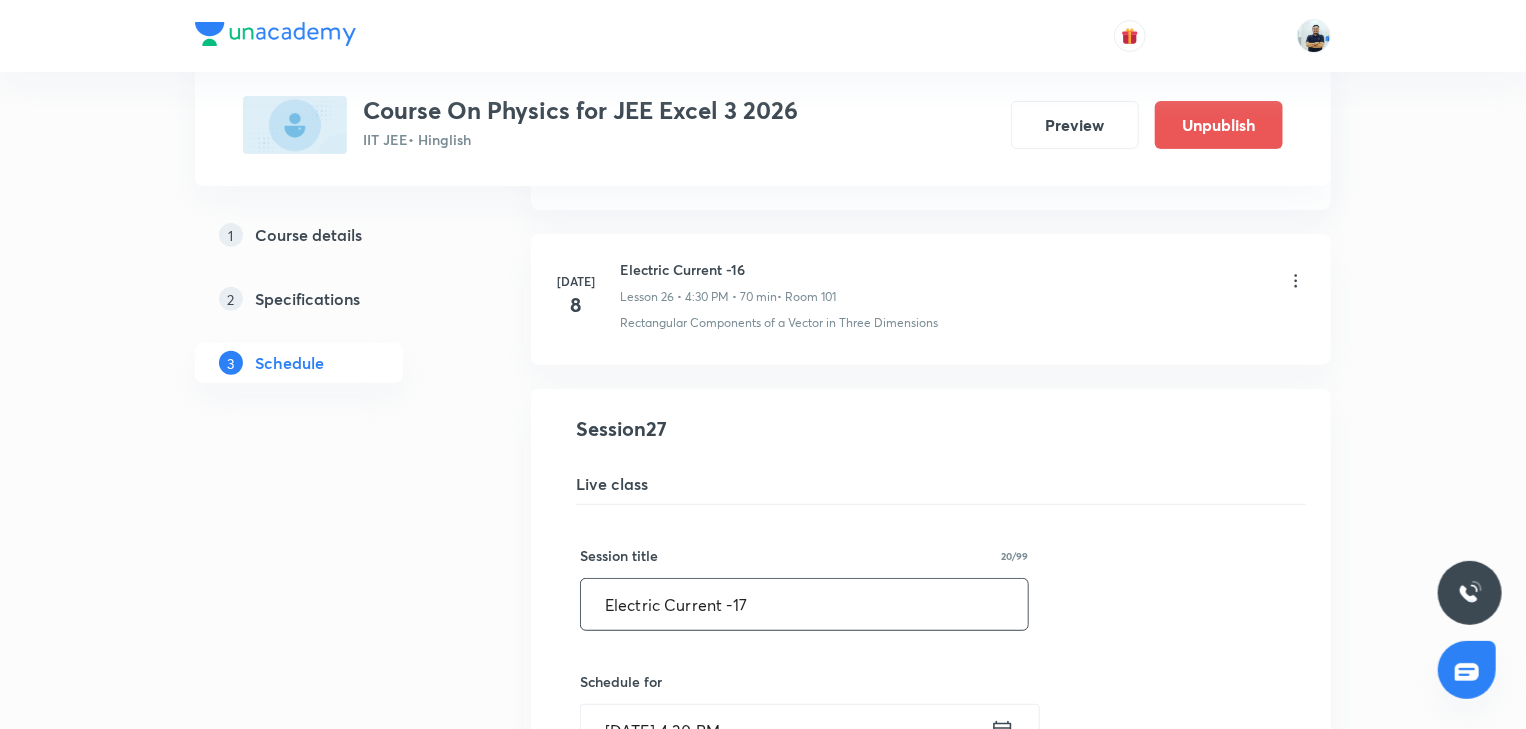 drag, startPoint x: 777, startPoint y: 611, endPoint x: 199, endPoint y: 626, distance: 578.1946 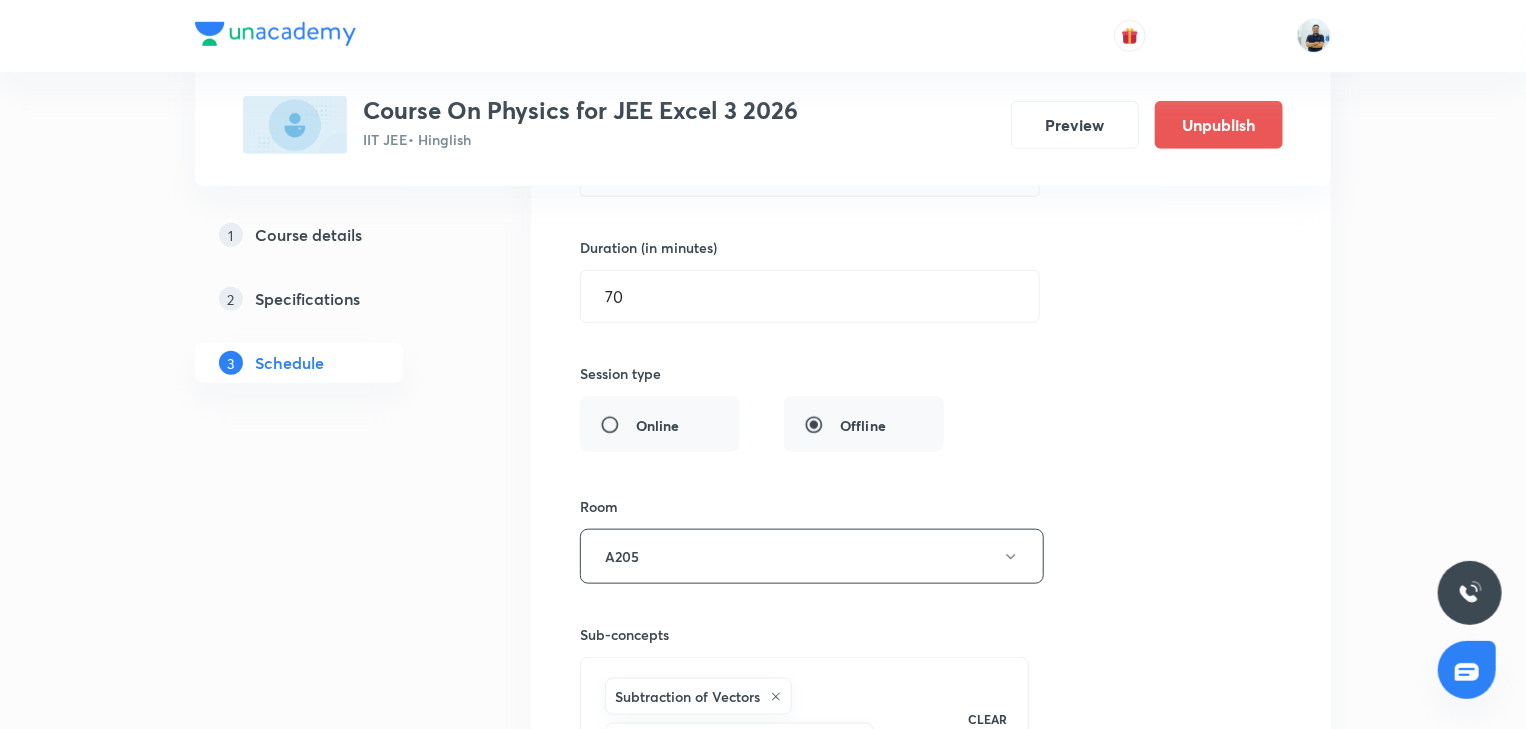 scroll, scrollTop: 4052, scrollLeft: 0, axis: vertical 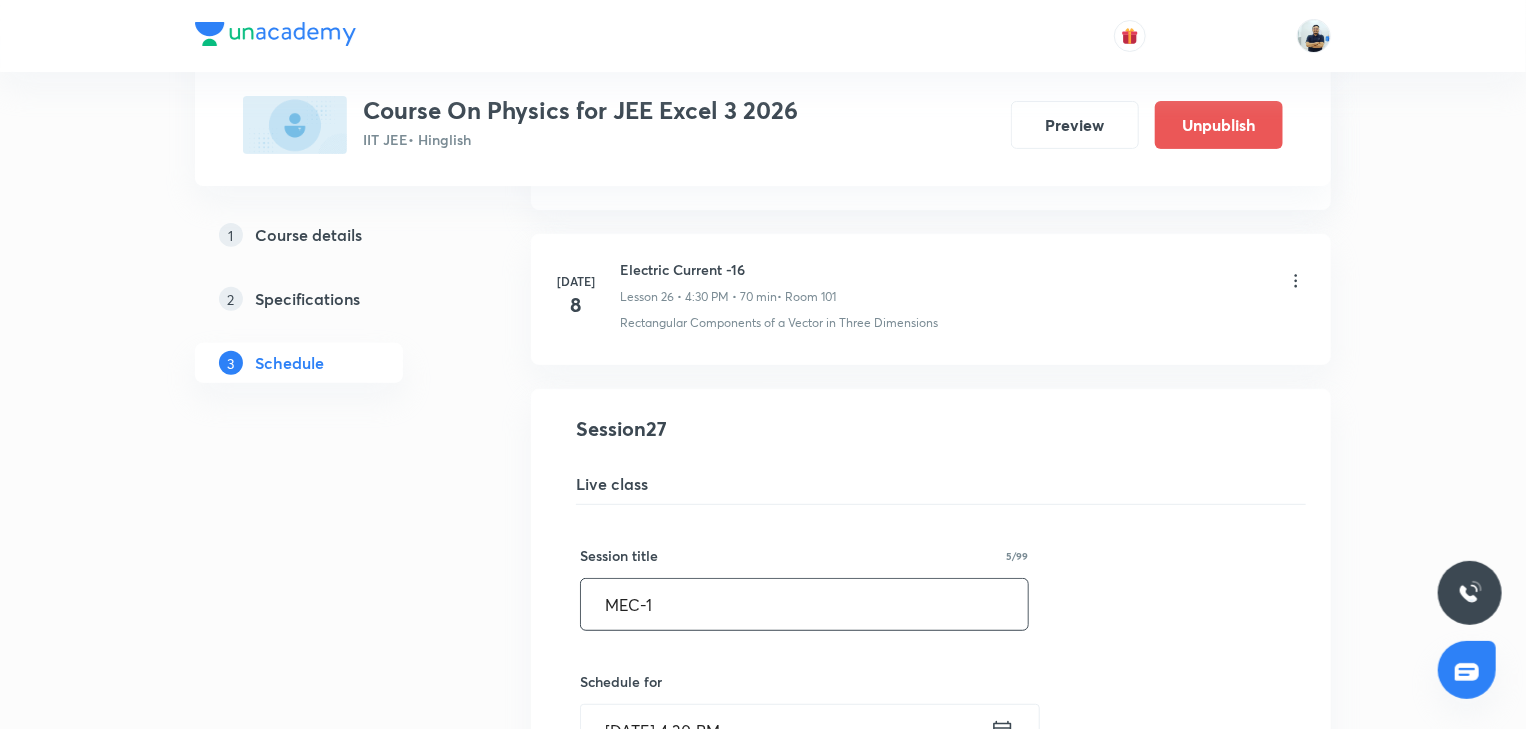 drag, startPoint x: 658, startPoint y: 605, endPoint x: 360, endPoint y: 611, distance: 298.0604 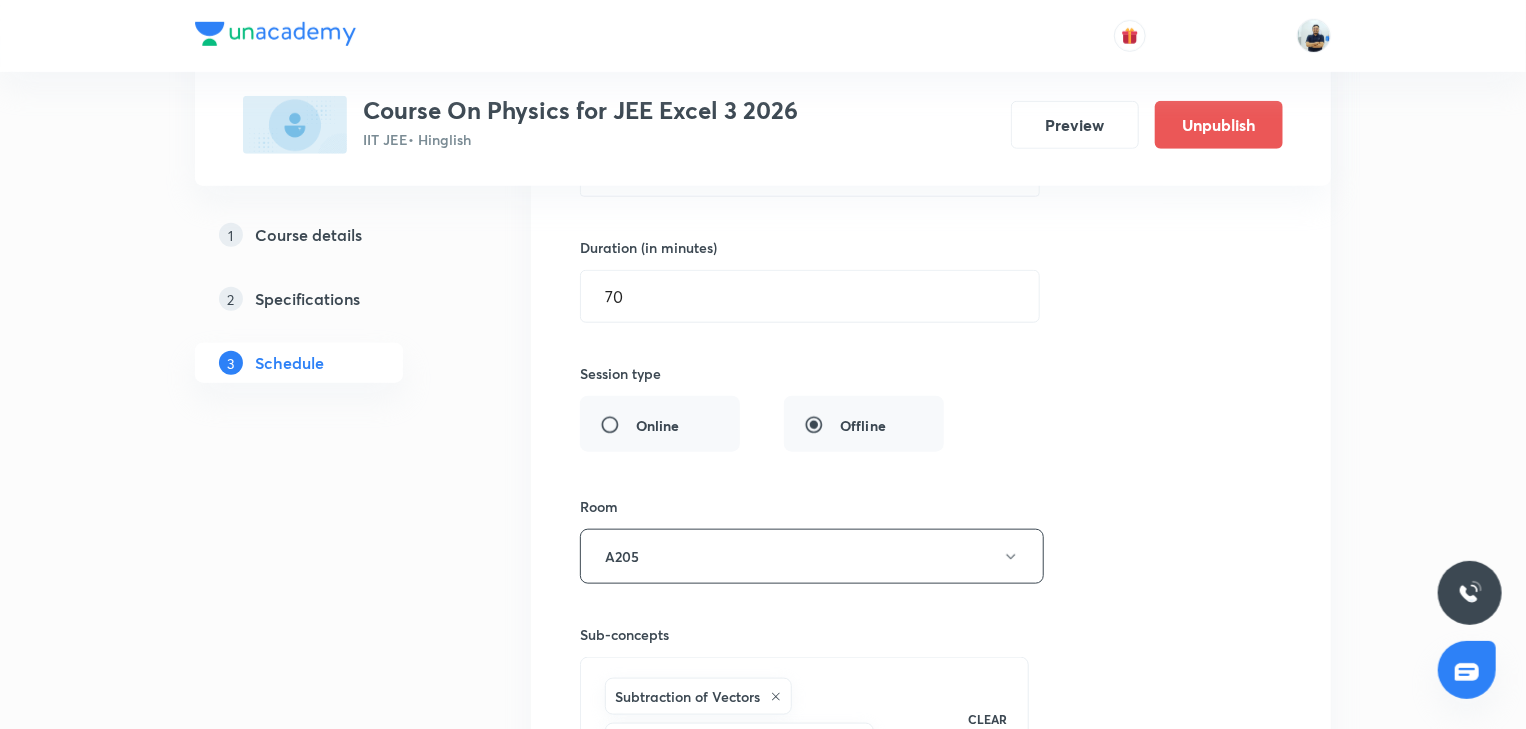 scroll, scrollTop: 5098, scrollLeft: 0, axis: vertical 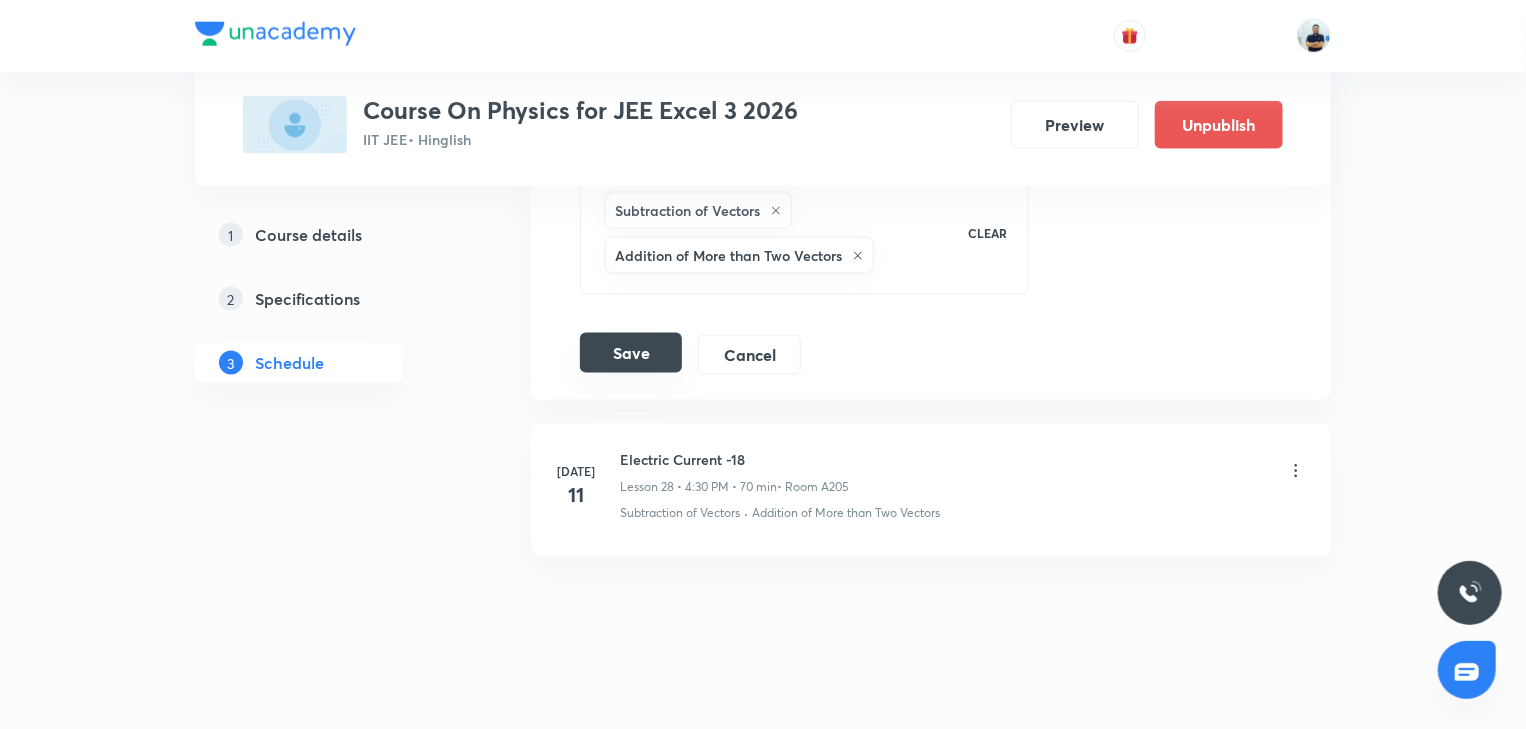 type on "MEC-1" 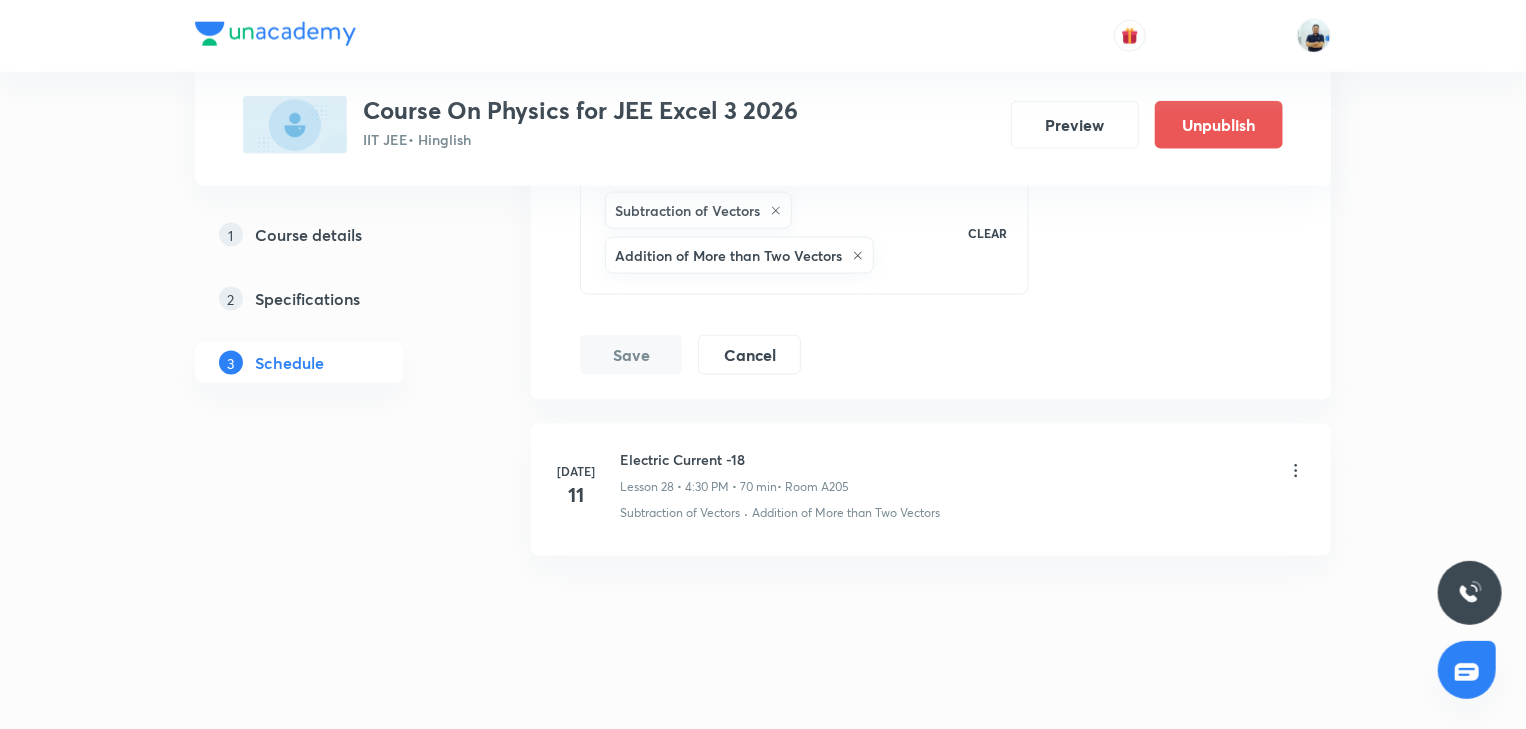 click 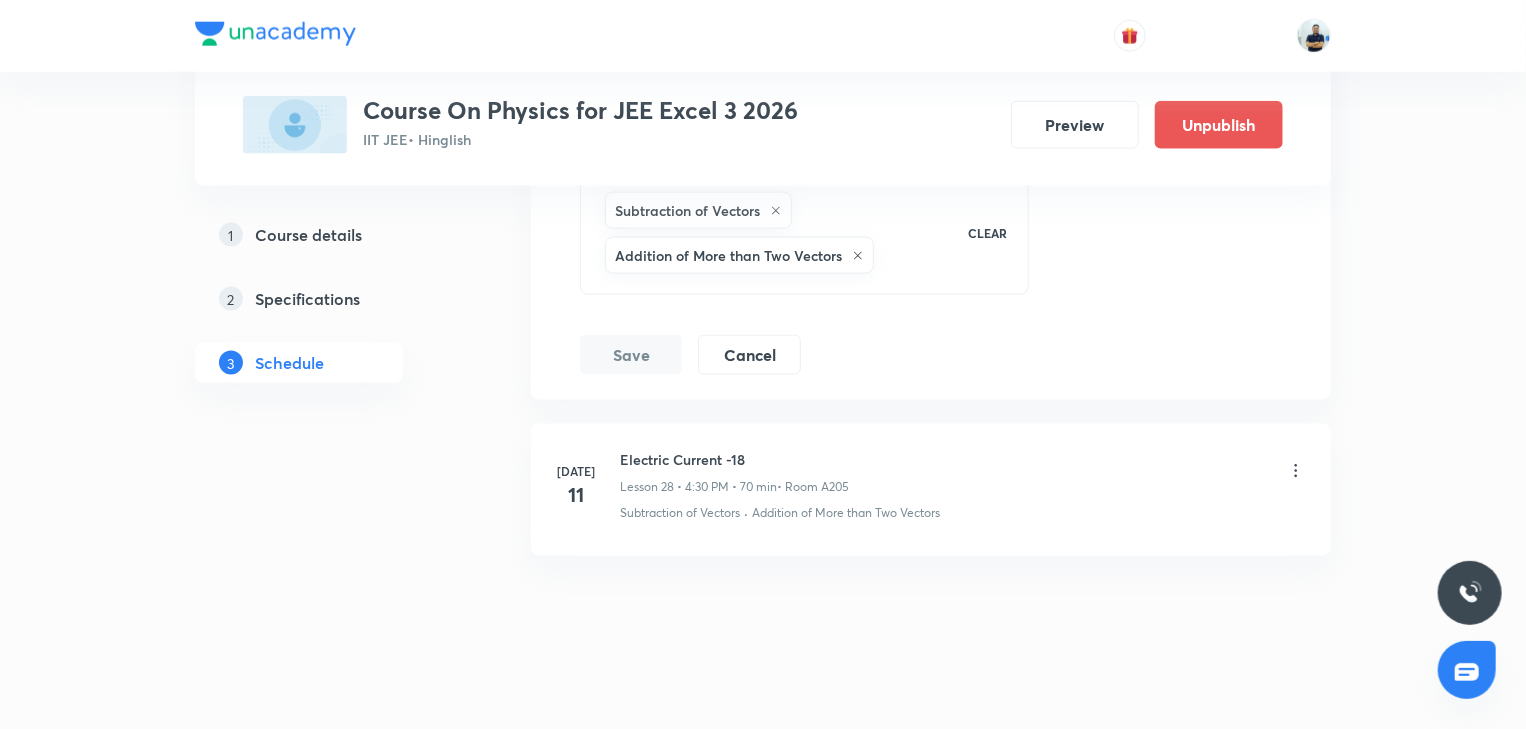click 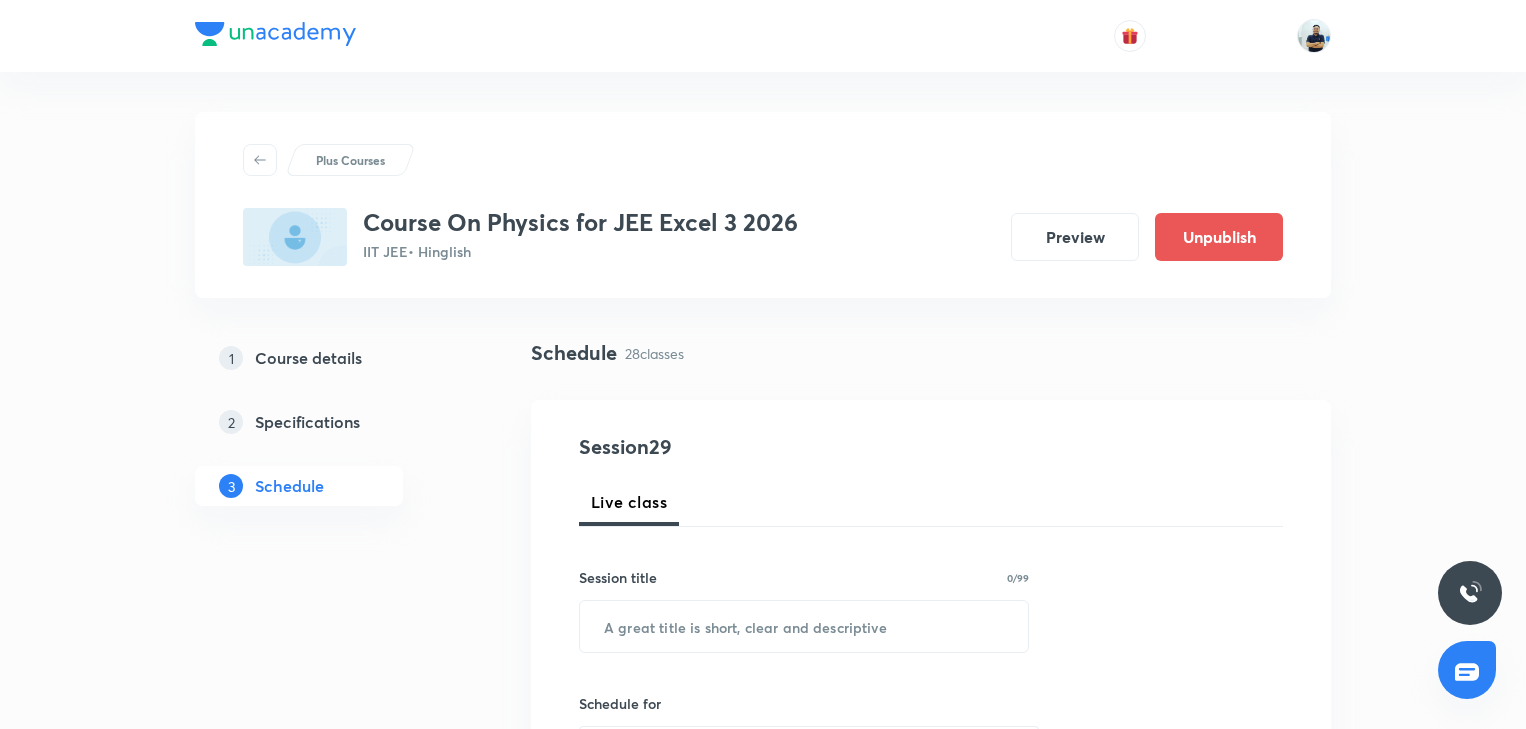 scroll, scrollTop: 5205, scrollLeft: 0, axis: vertical 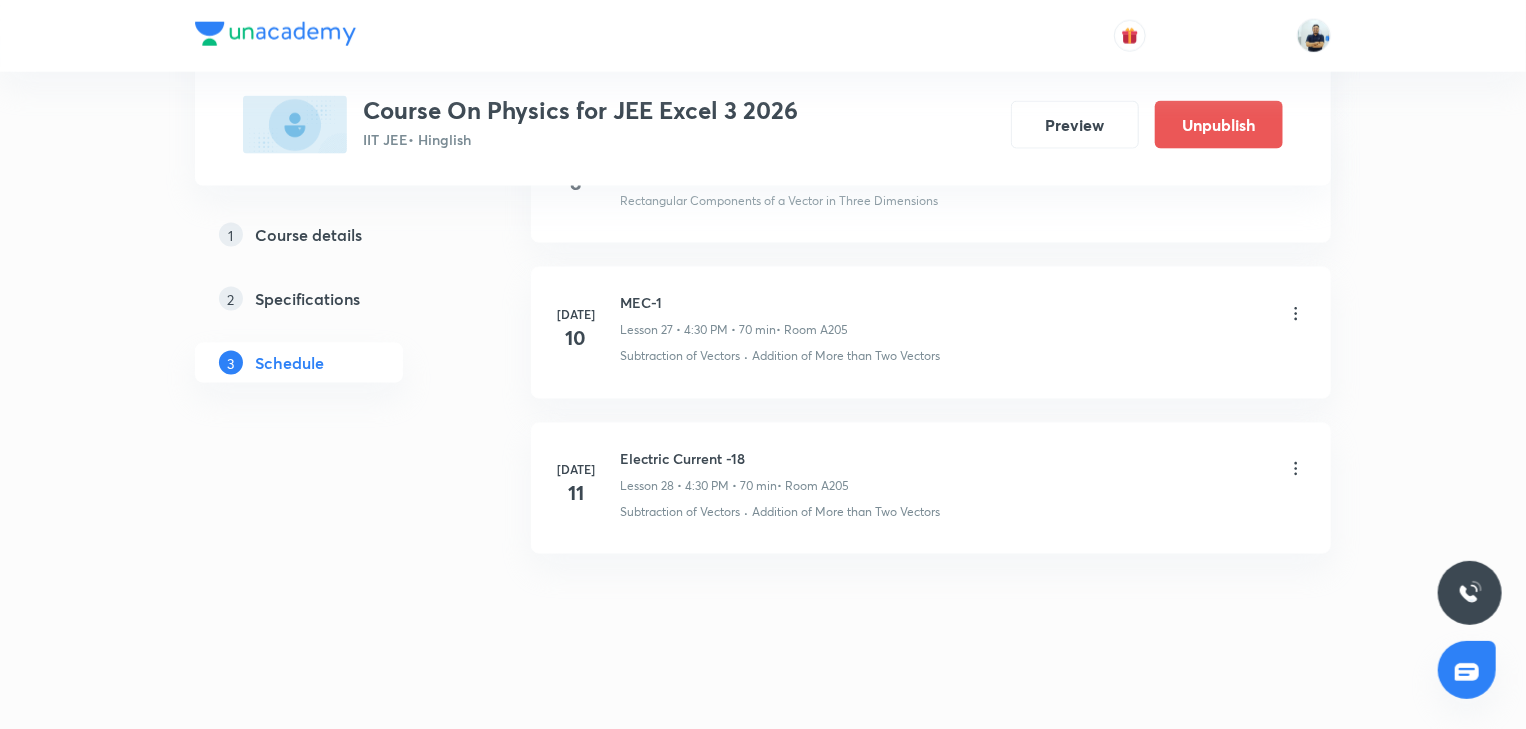 click 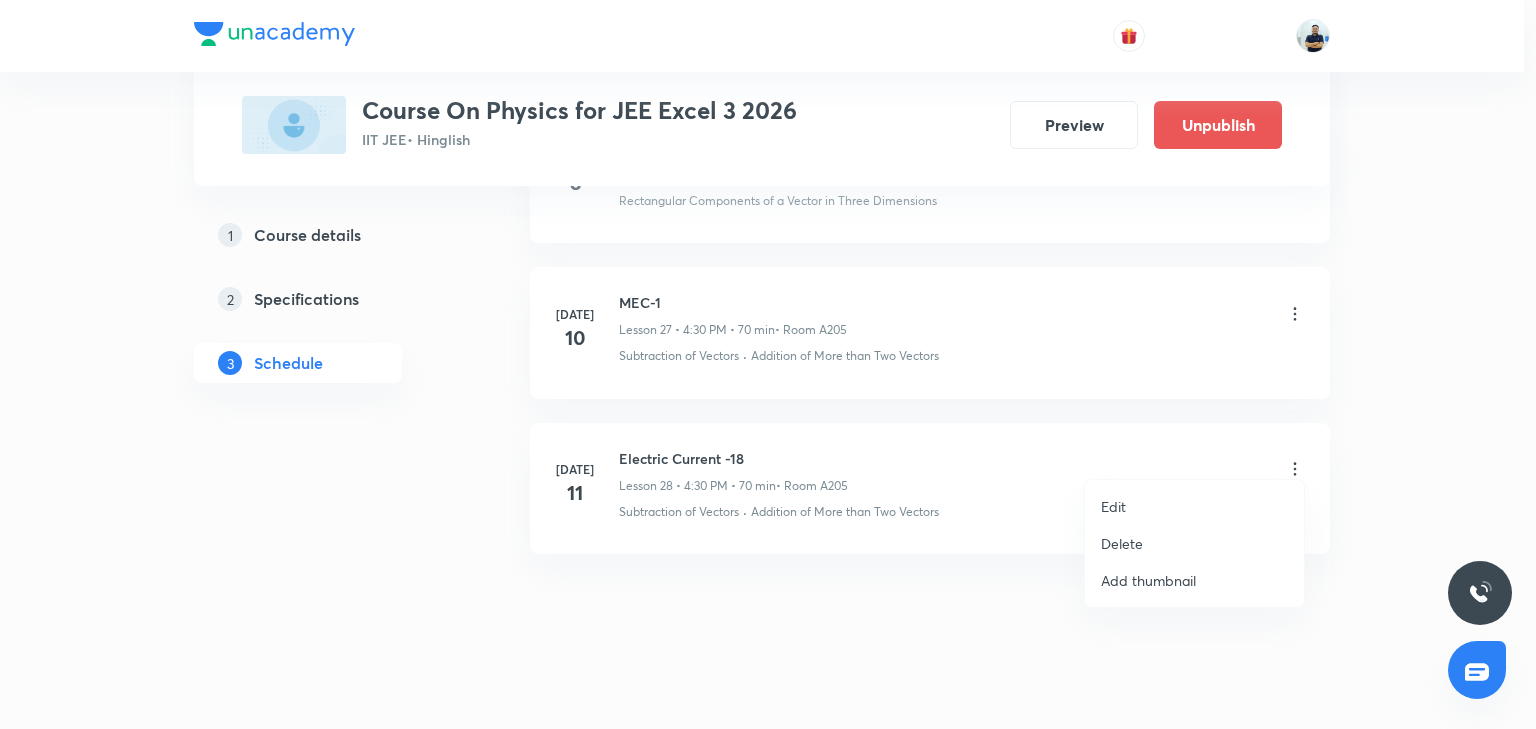 click on "Edit" at bounding box center [1194, 506] 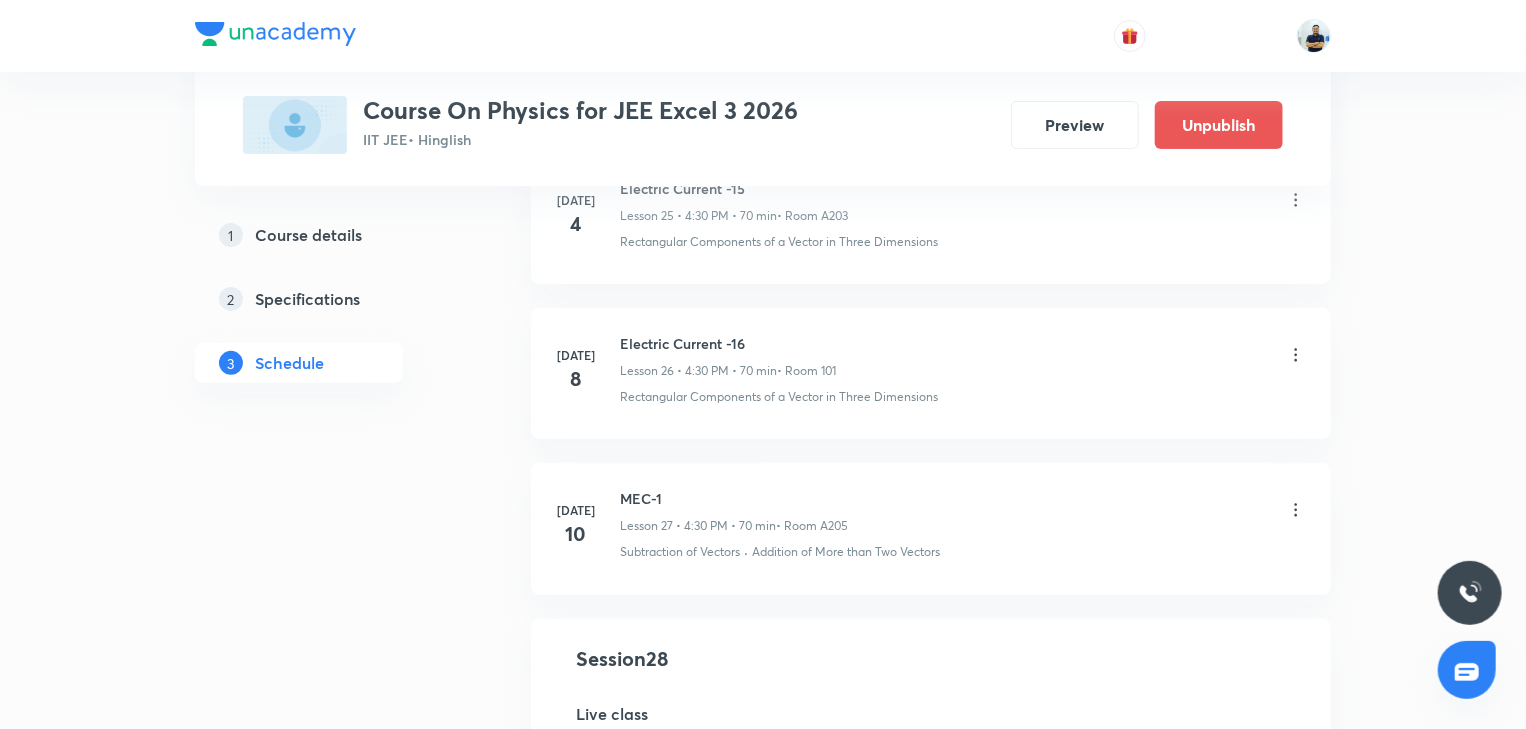 scroll, scrollTop: 4538, scrollLeft: 0, axis: vertical 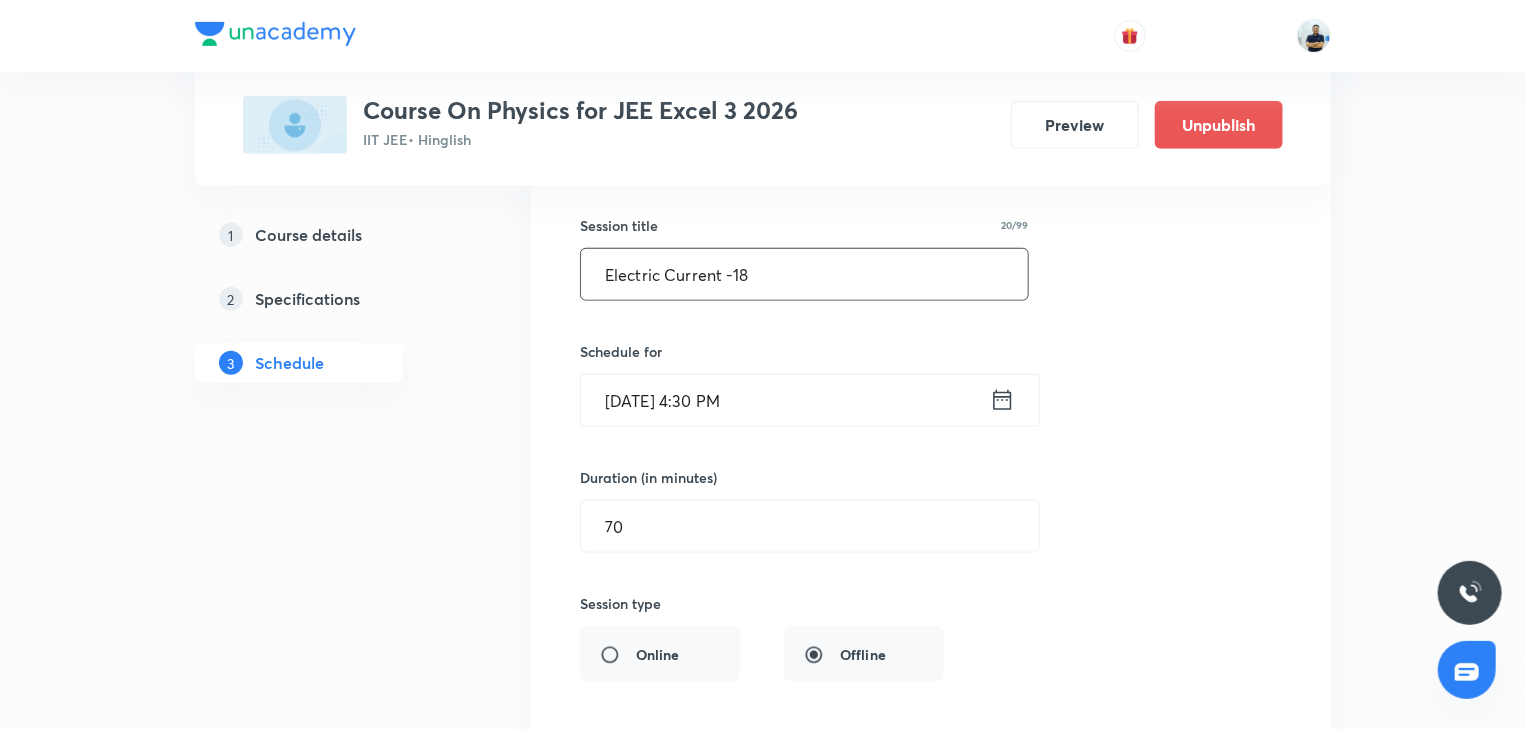 drag, startPoint x: 794, startPoint y: 267, endPoint x: 20, endPoint y: 304, distance: 774.88385 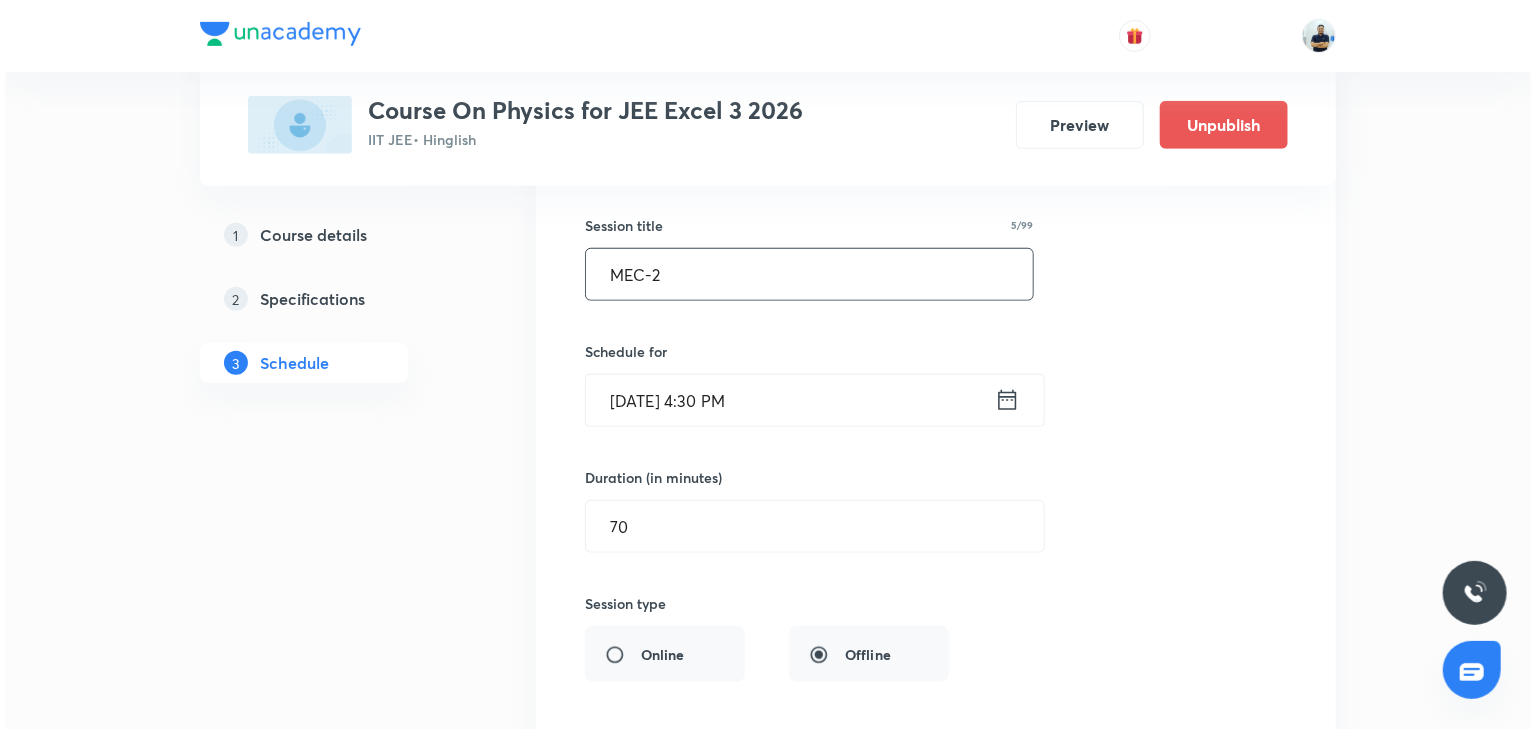 scroll, scrollTop: 5098, scrollLeft: 0, axis: vertical 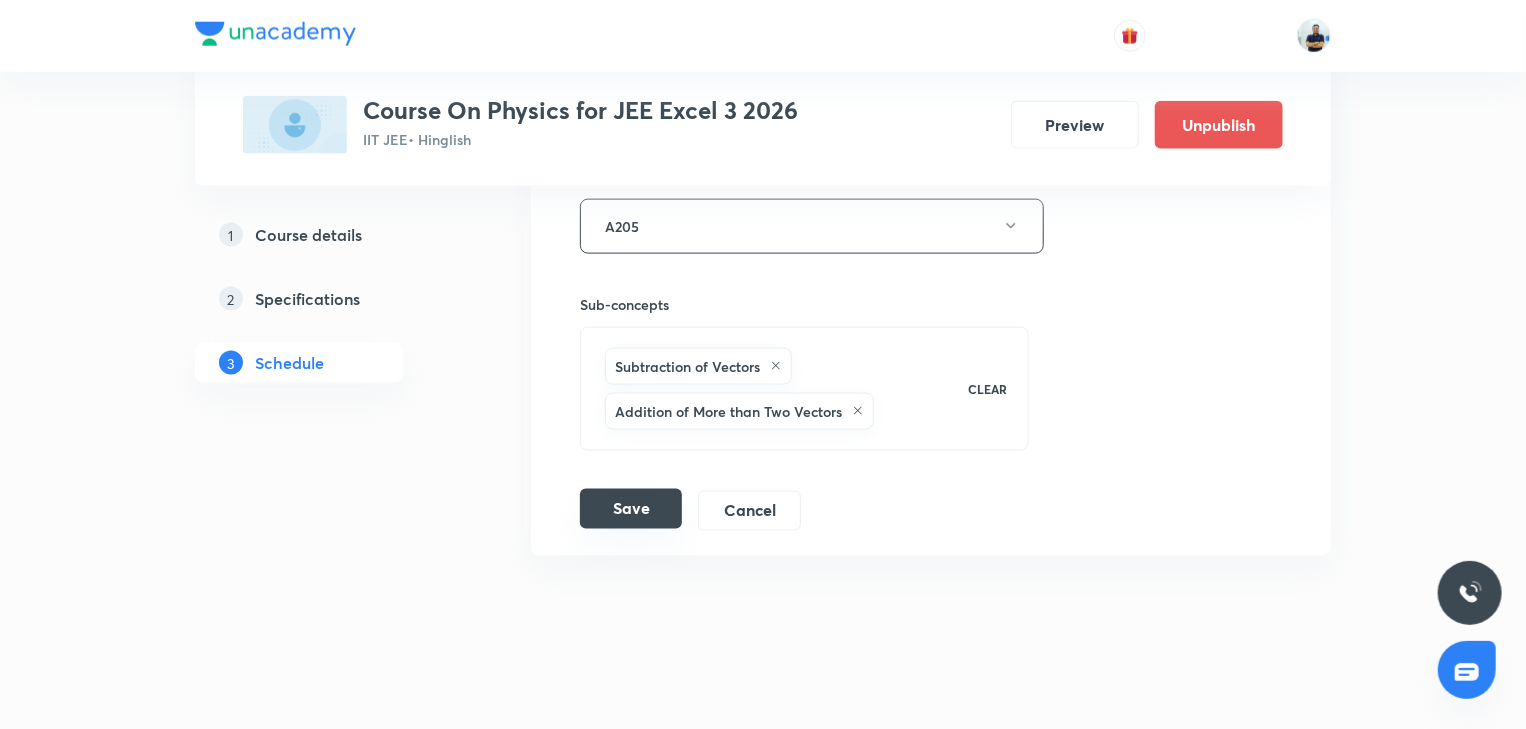 type on "MEC-2" 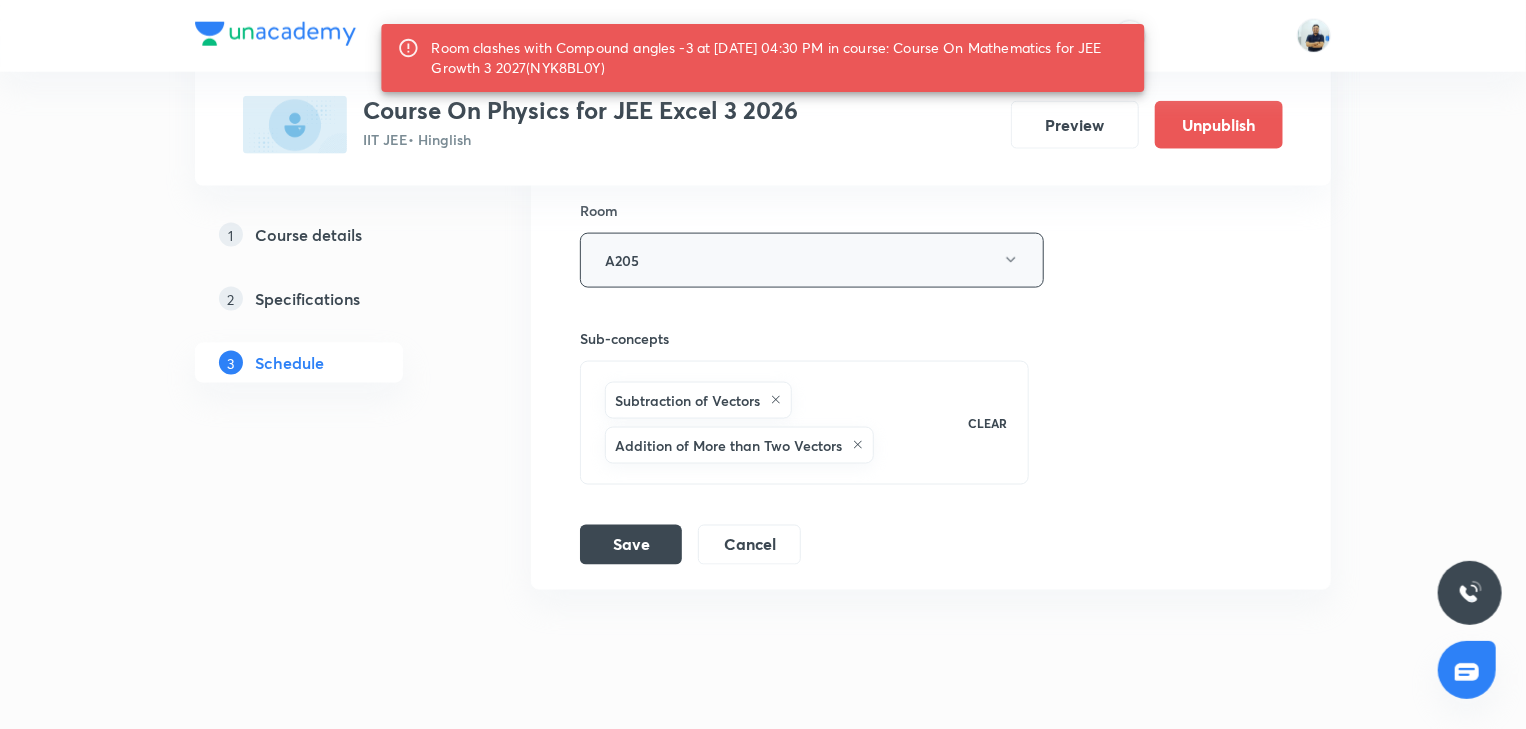 click on "A205" at bounding box center (812, 260) 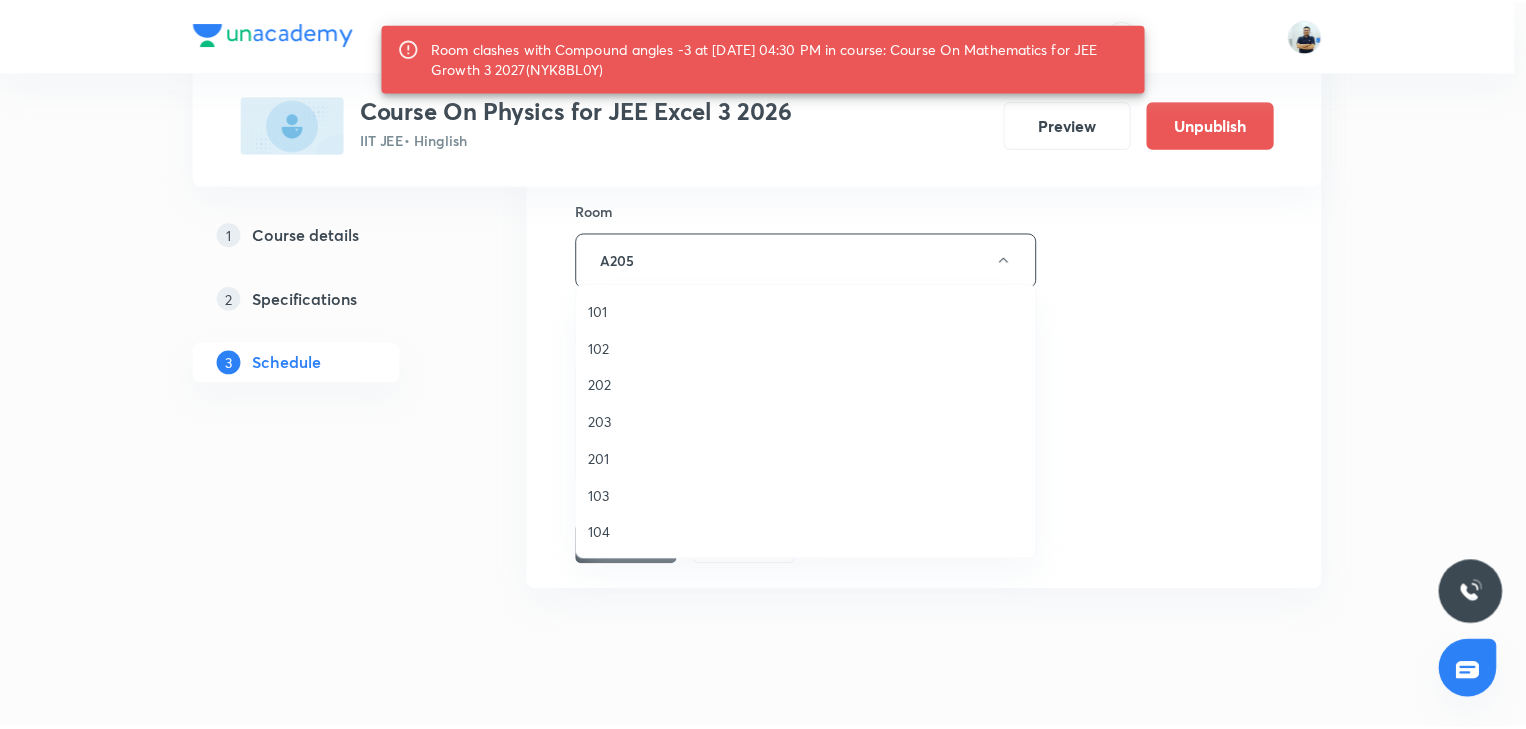 scroll, scrollTop: 370, scrollLeft: 0, axis: vertical 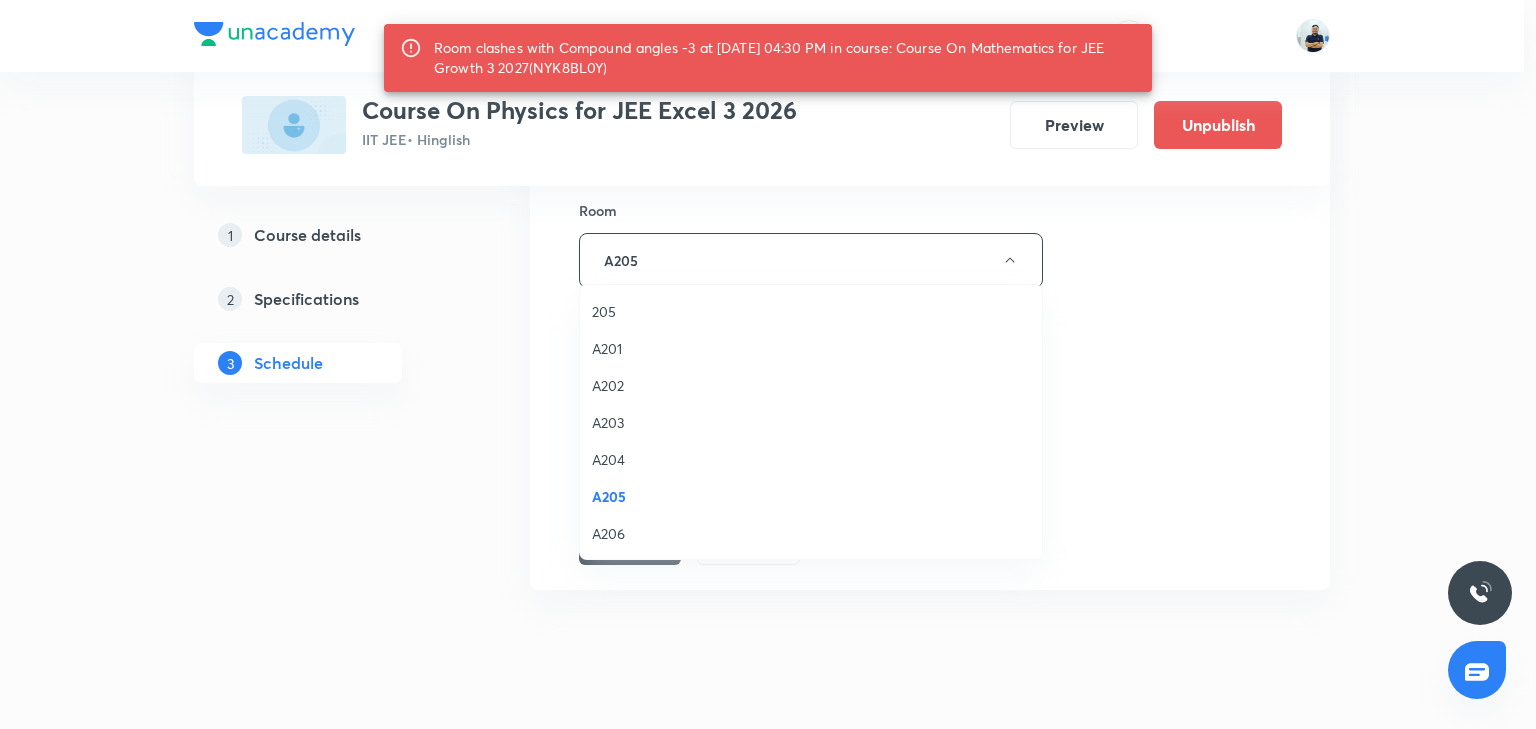 click on "A206" at bounding box center [811, 533] 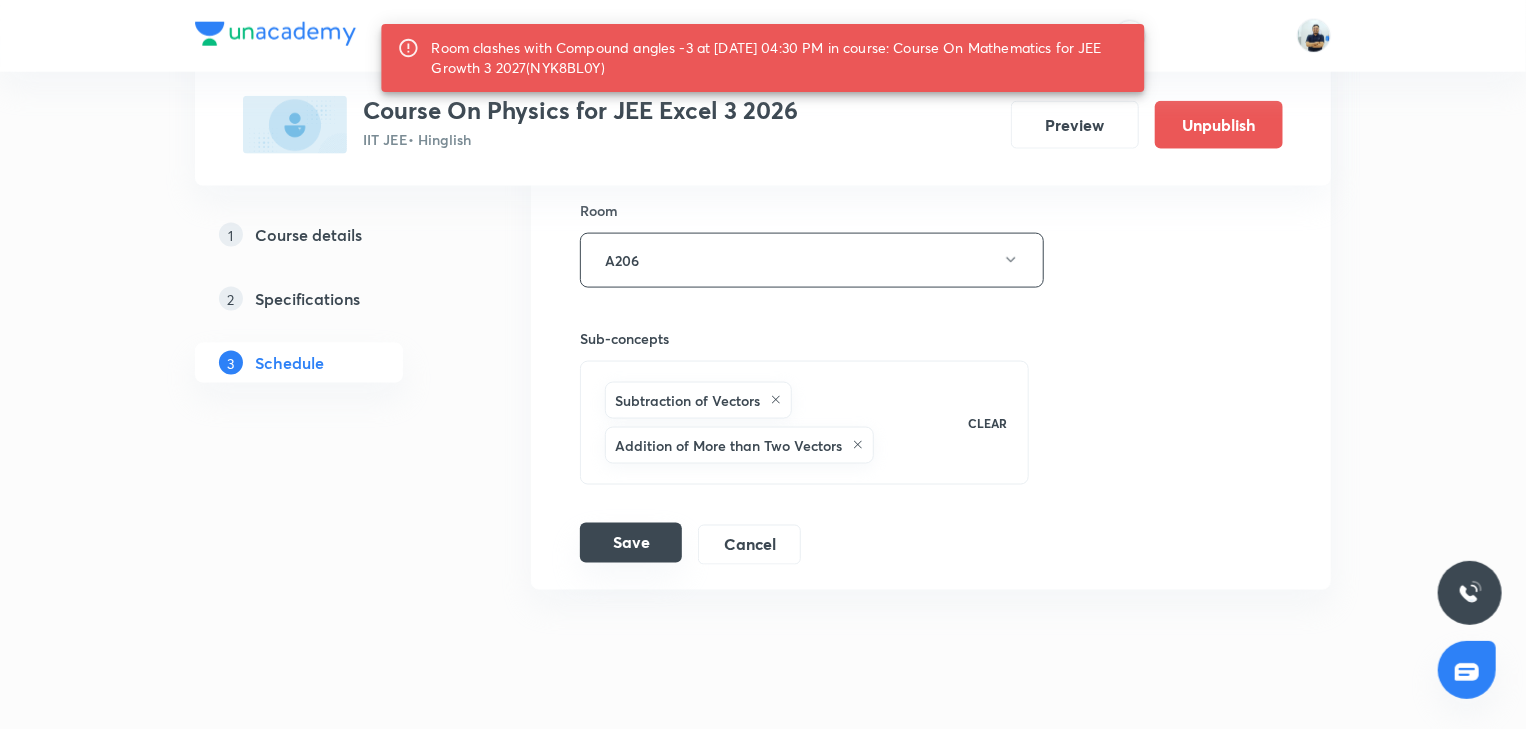 click on "Save" at bounding box center (631, 543) 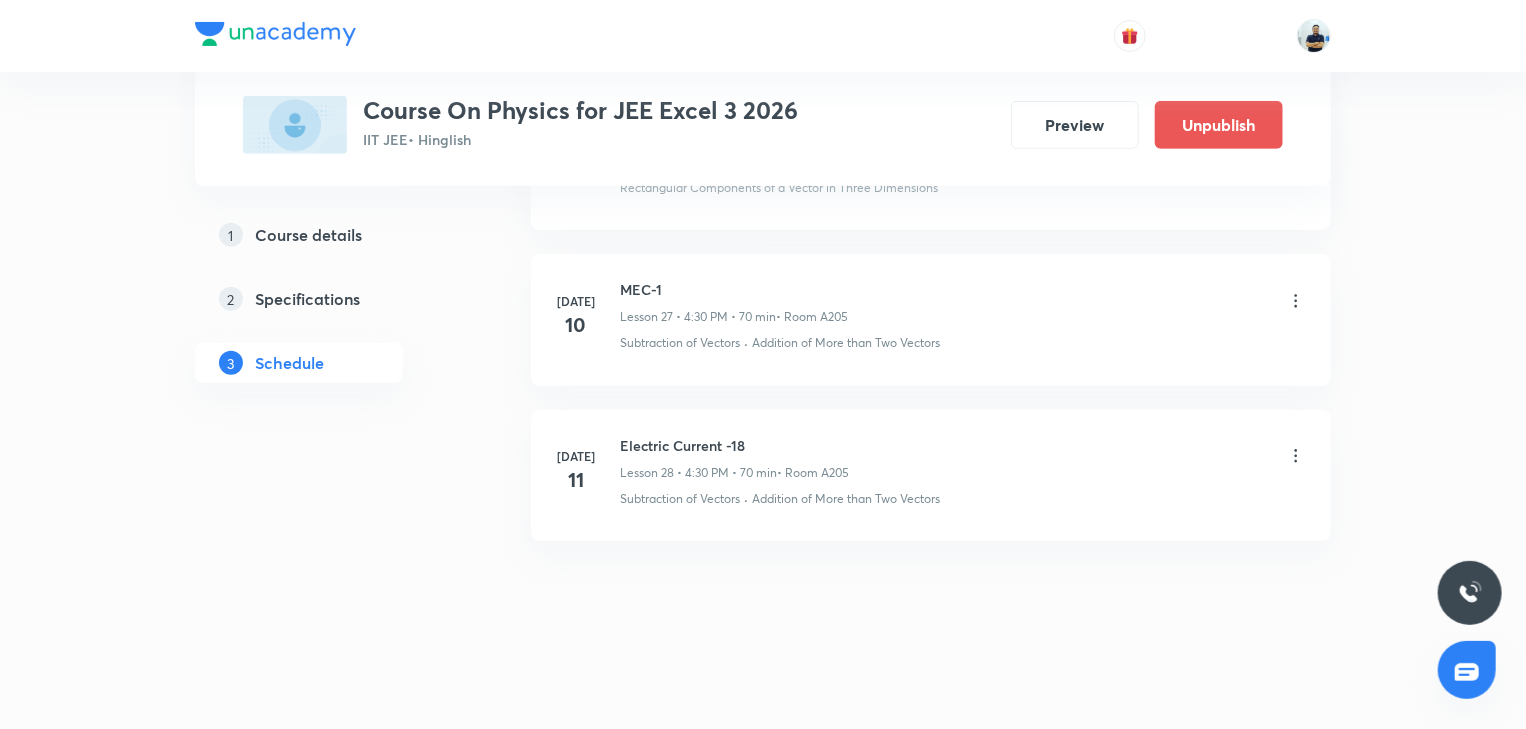 scroll, scrollTop: 4288, scrollLeft: 0, axis: vertical 